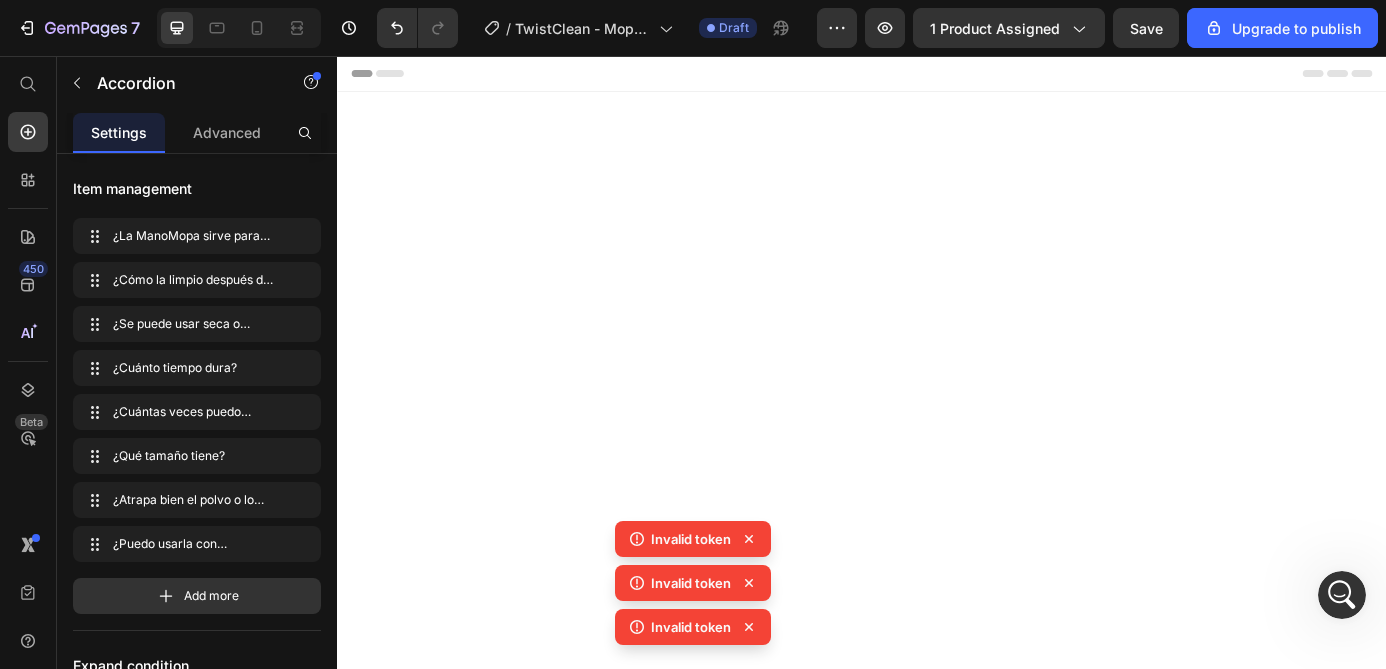 scroll, scrollTop: 4878, scrollLeft: 0, axis: vertical 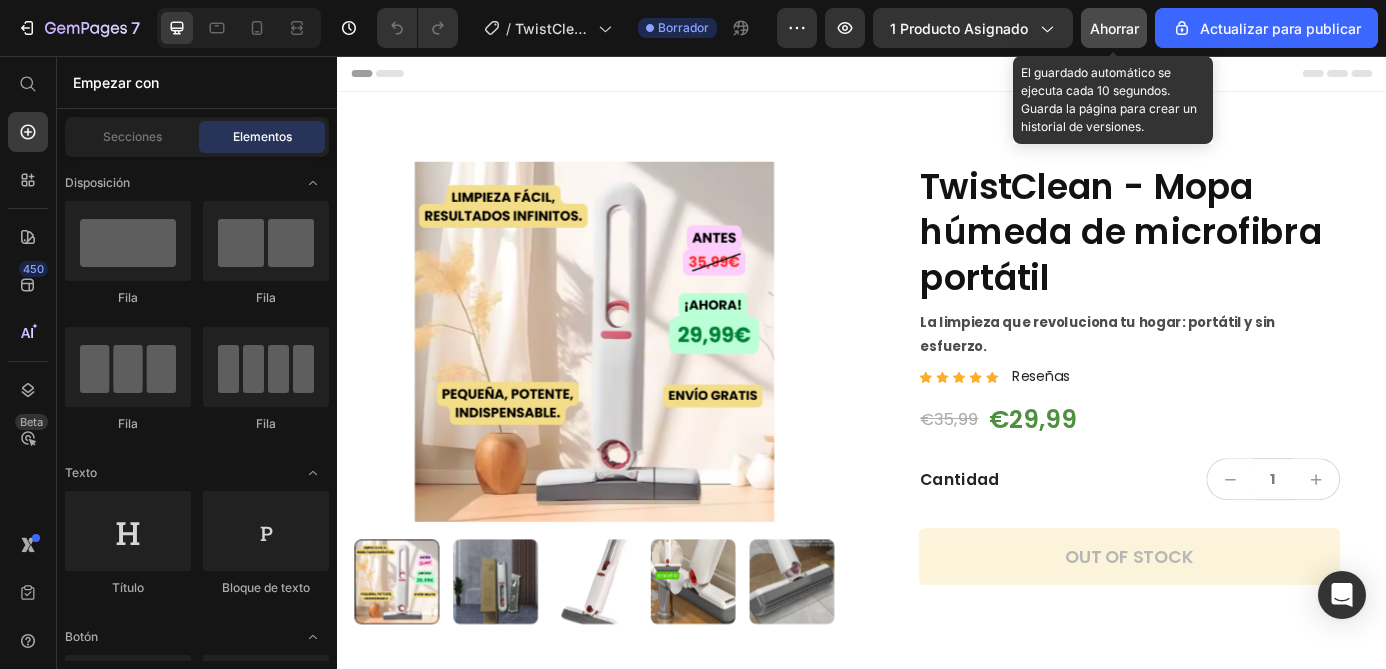 click on "Ahorrar" at bounding box center [1114, 28] 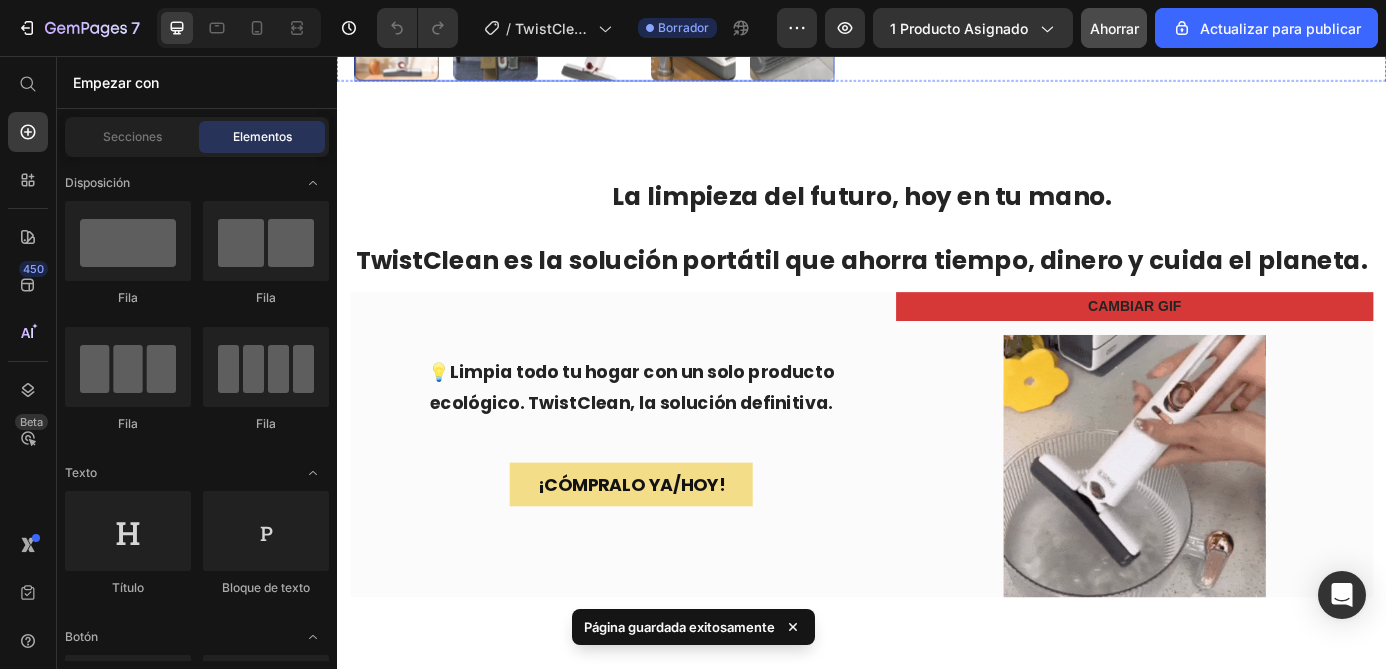 scroll, scrollTop: 631, scrollLeft: 0, axis: vertical 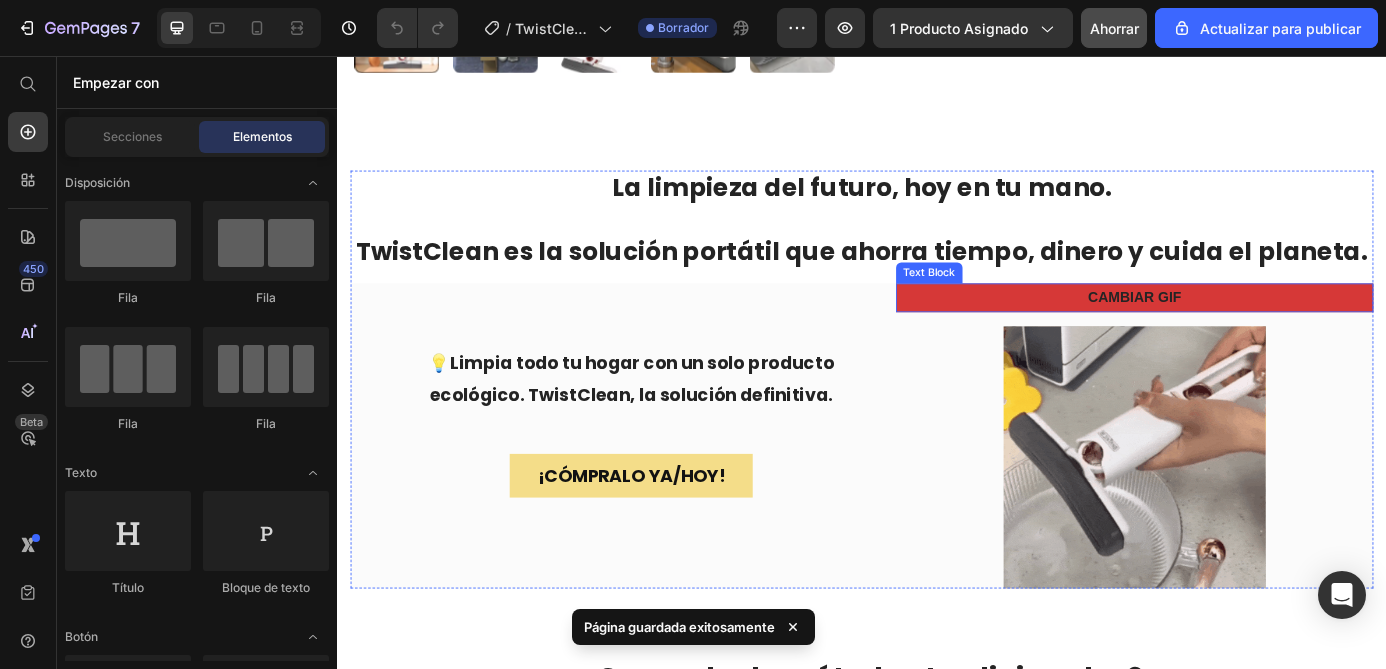 click on "CAMBIAR GIF" at bounding box center [1249, 332] 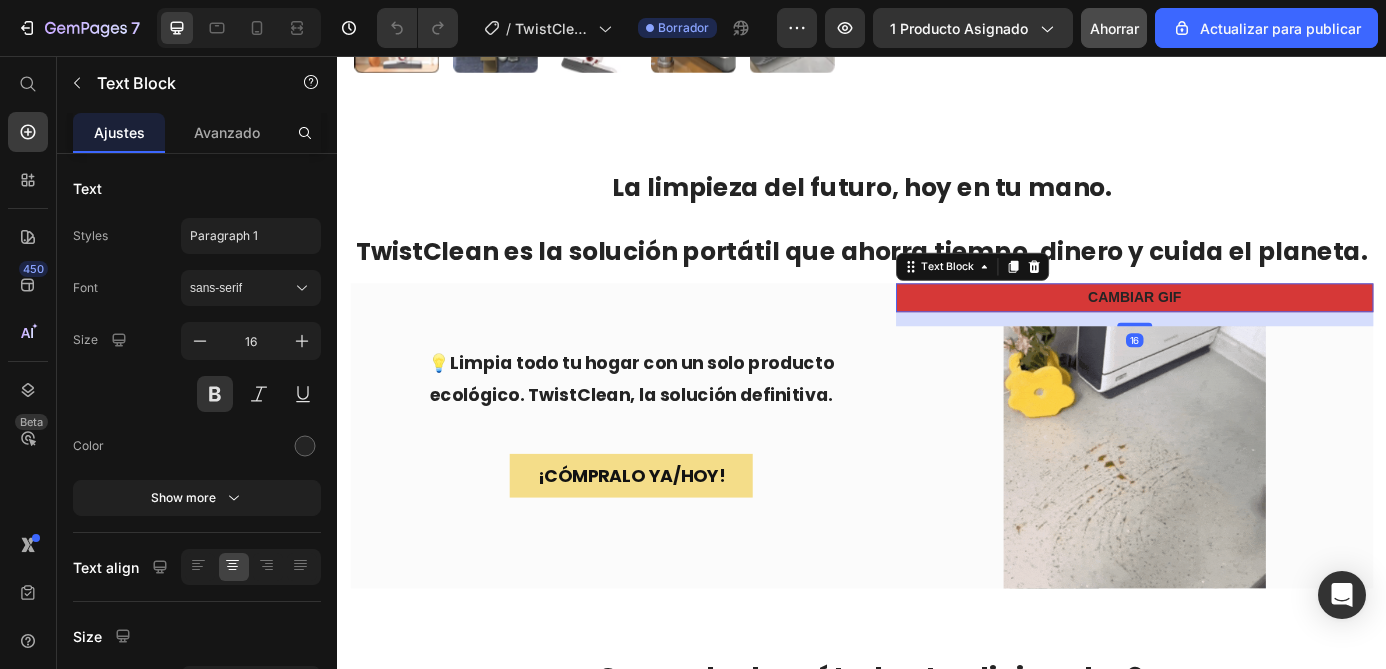 click at bounding box center [1134, 297] 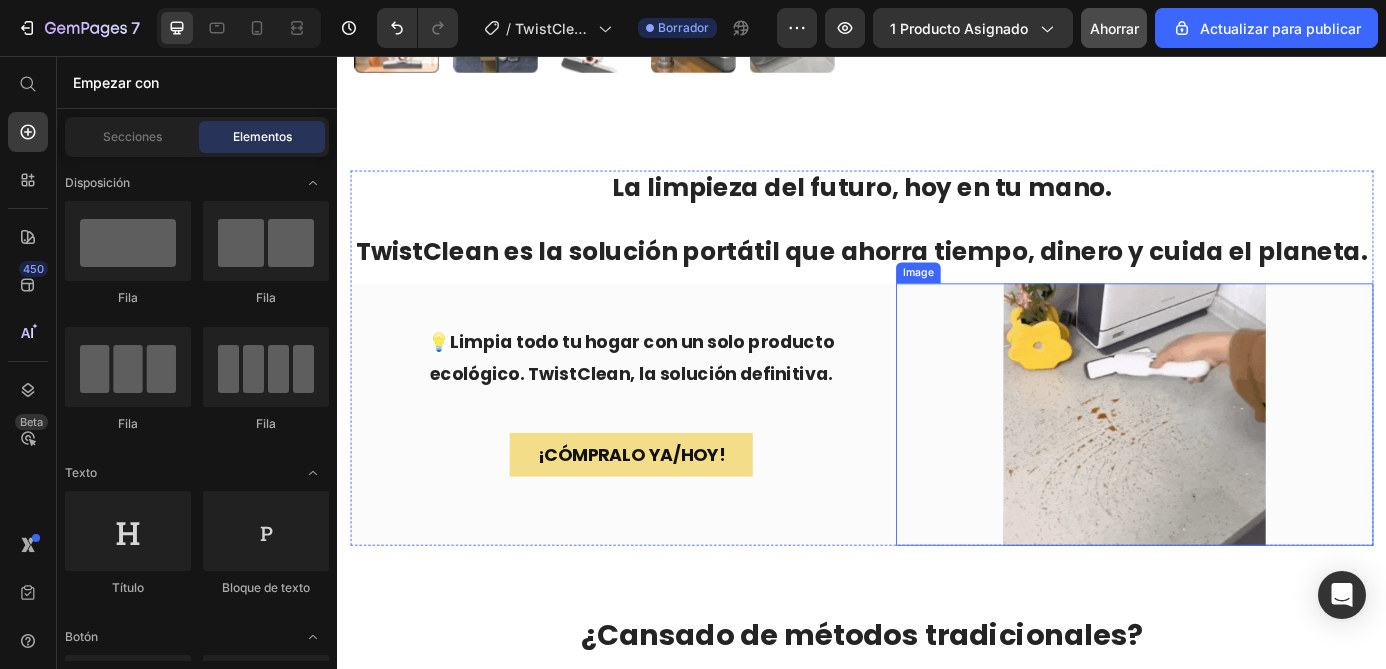 click at bounding box center (1249, 466) 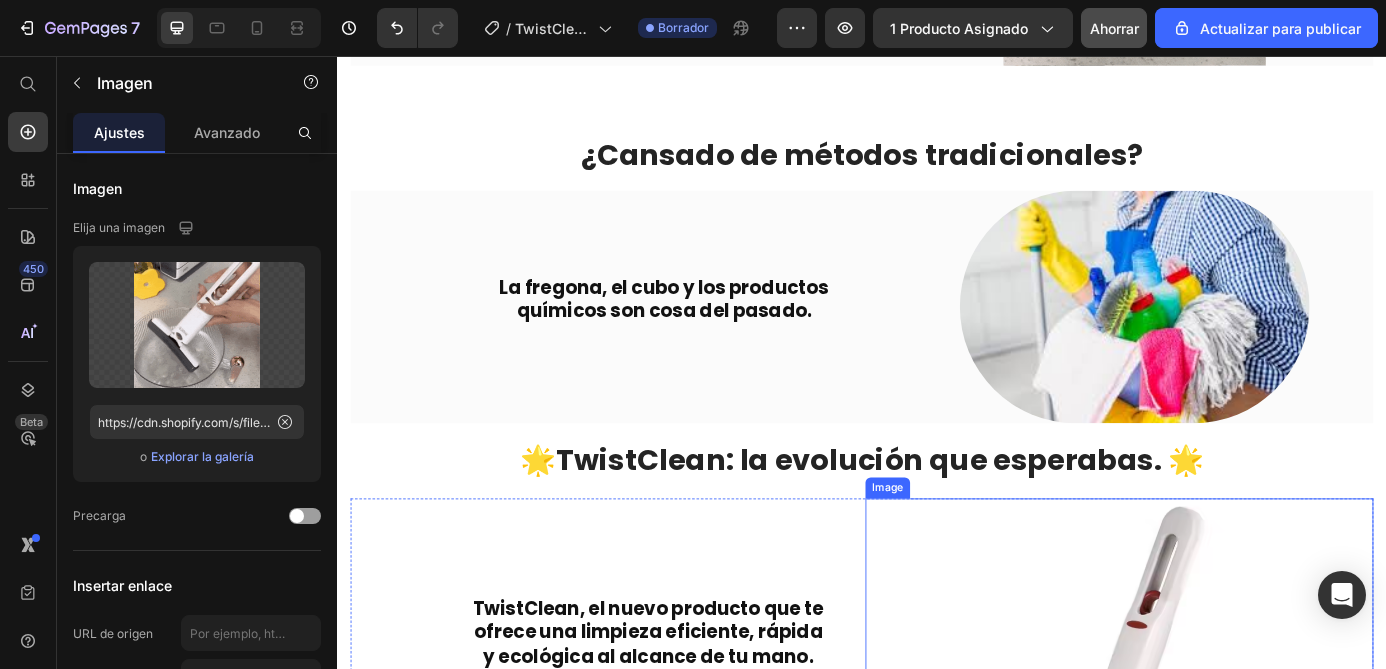scroll, scrollTop: 775, scrollLeft: 0, axis: vertical 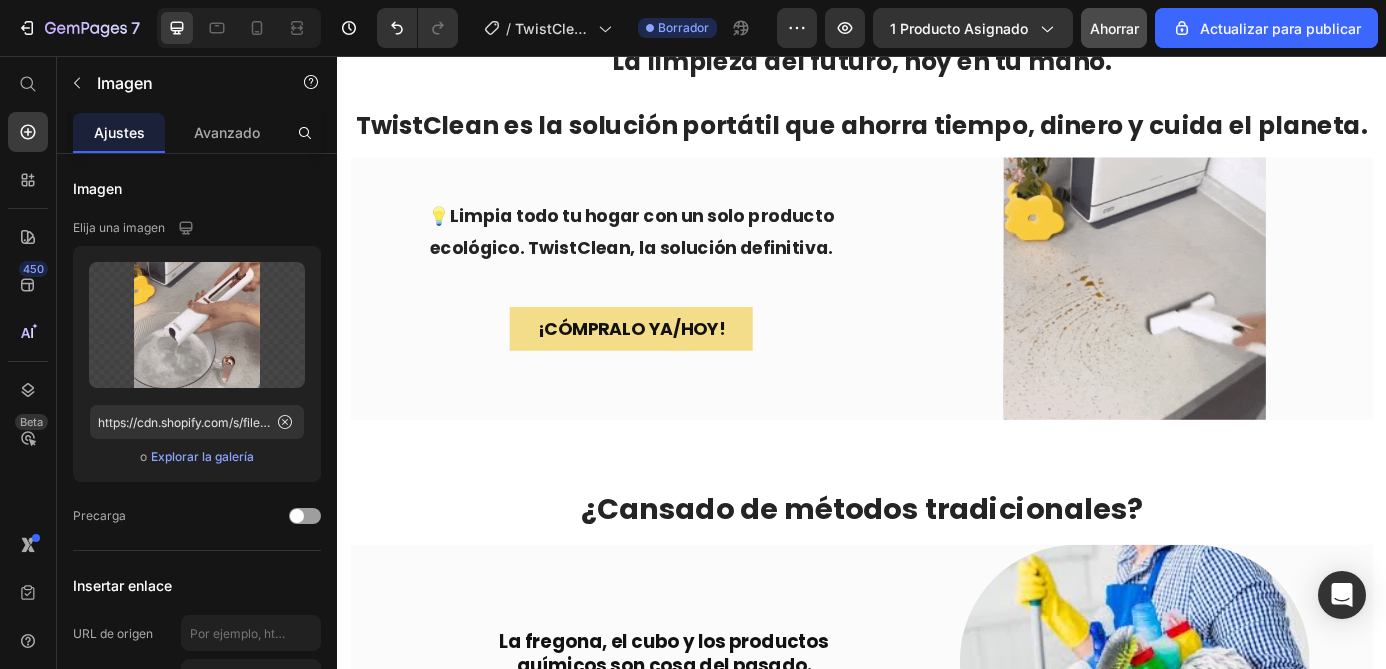 click at bounding box center (1249, 322) 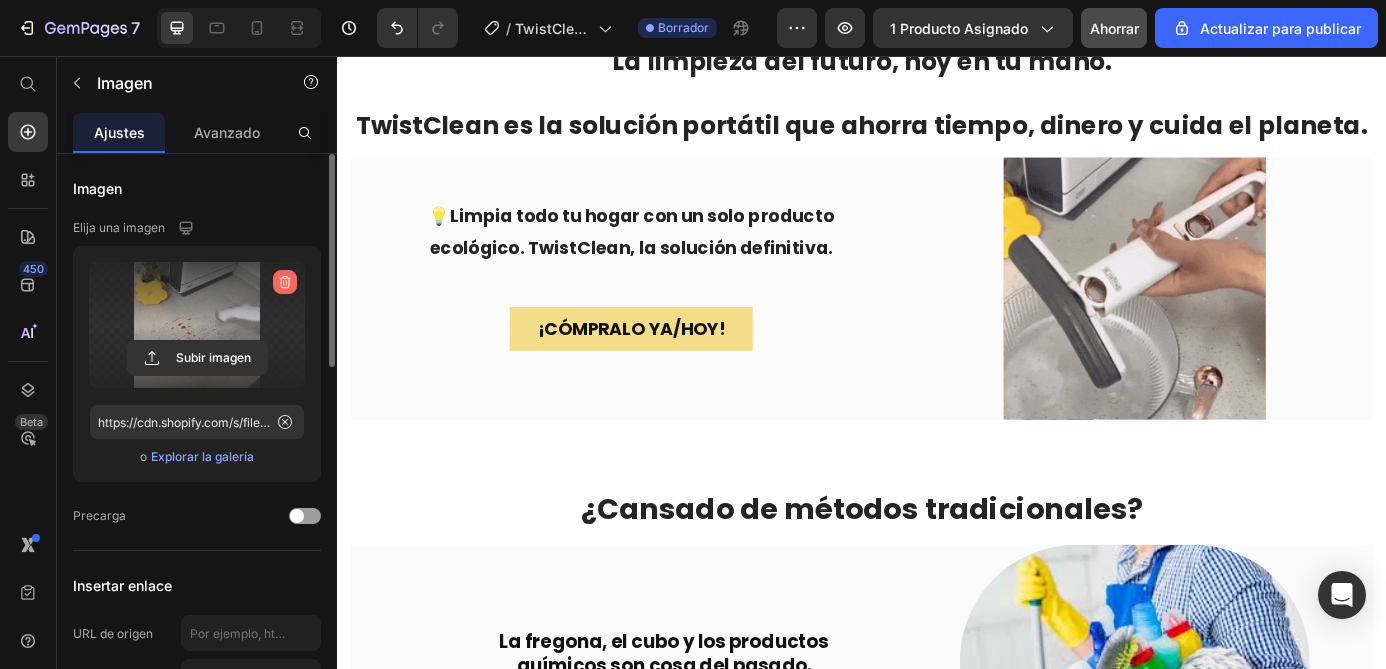 click 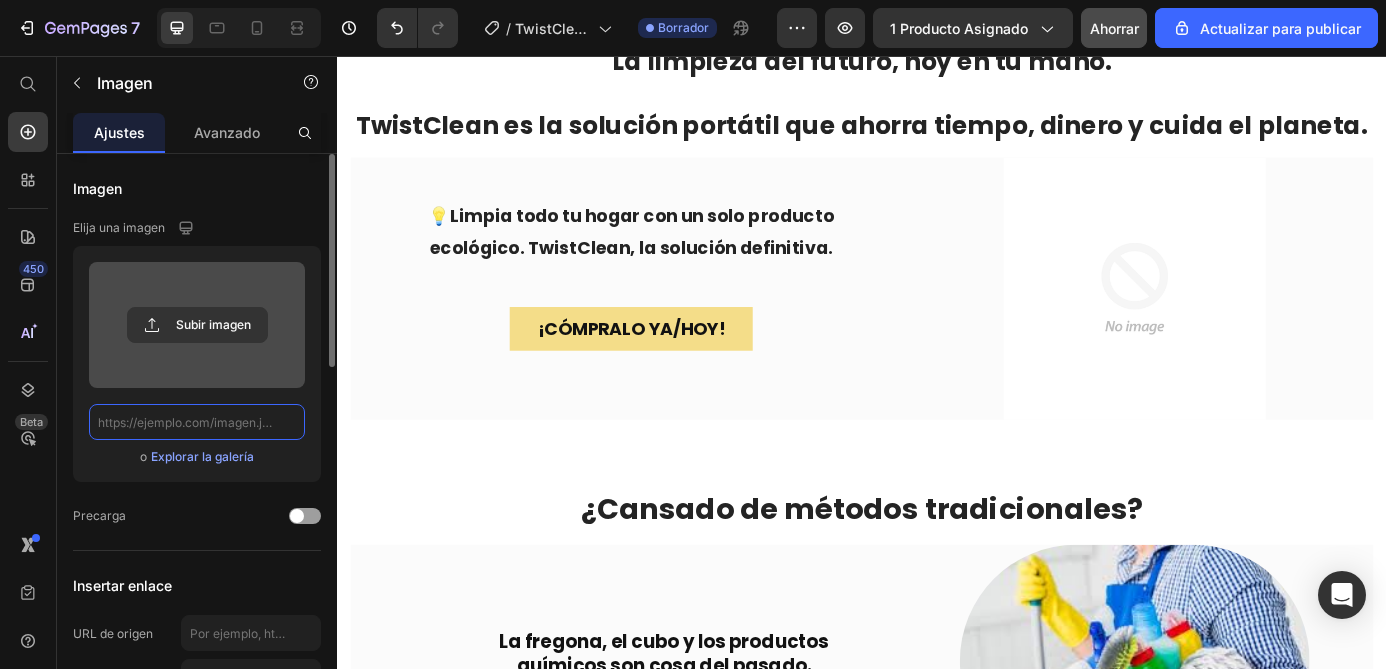 scroll, scrollTop: 0, scrollLeft: 0, axis: both 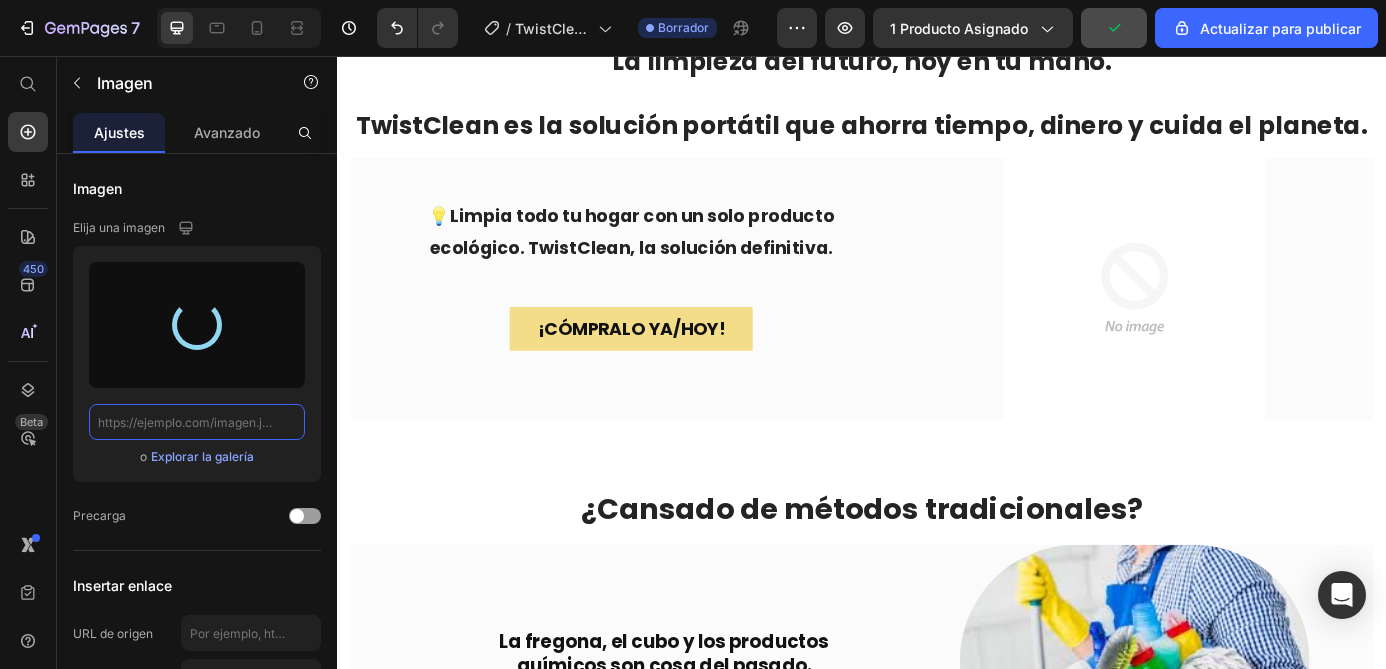 type on "https://cdn.shopify.com/s/files/1/0950/8215/2265/files/gempages_568621073436771349-c6a69213-8624-4554-b0df-69f2ac833737.gif" 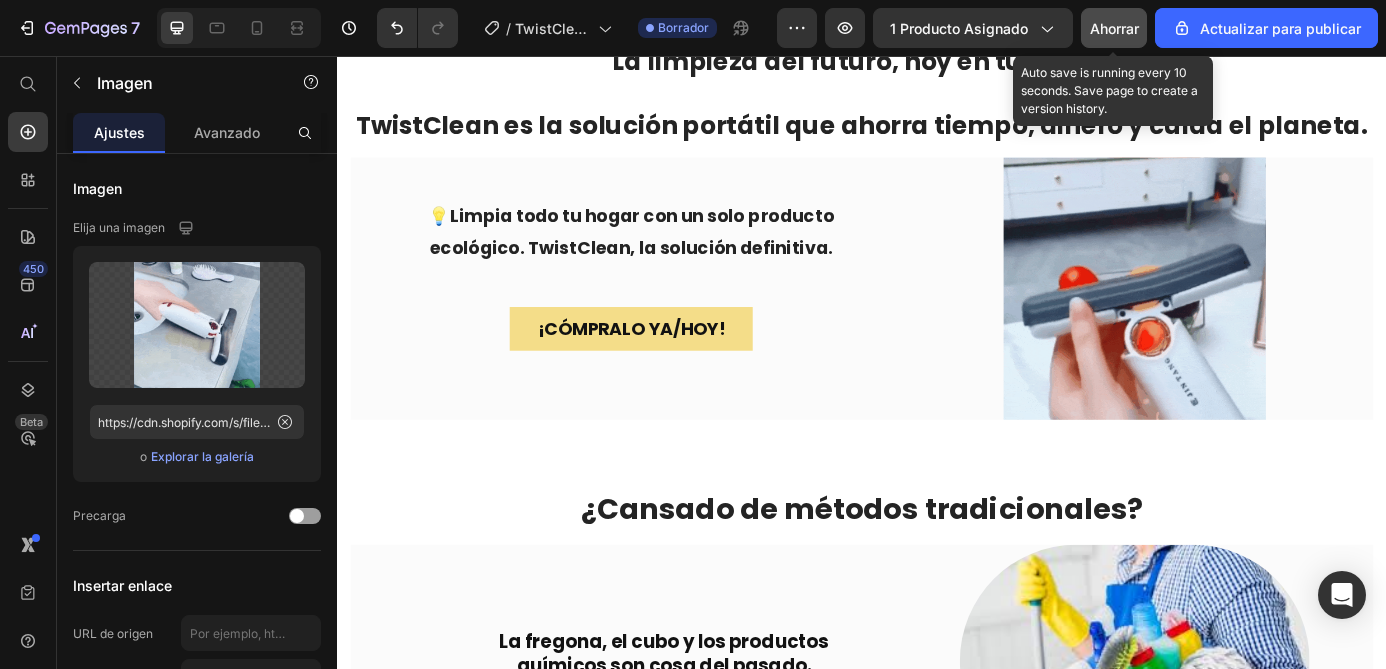 click on "Ahorrar" at bounding box center (1114, 28) 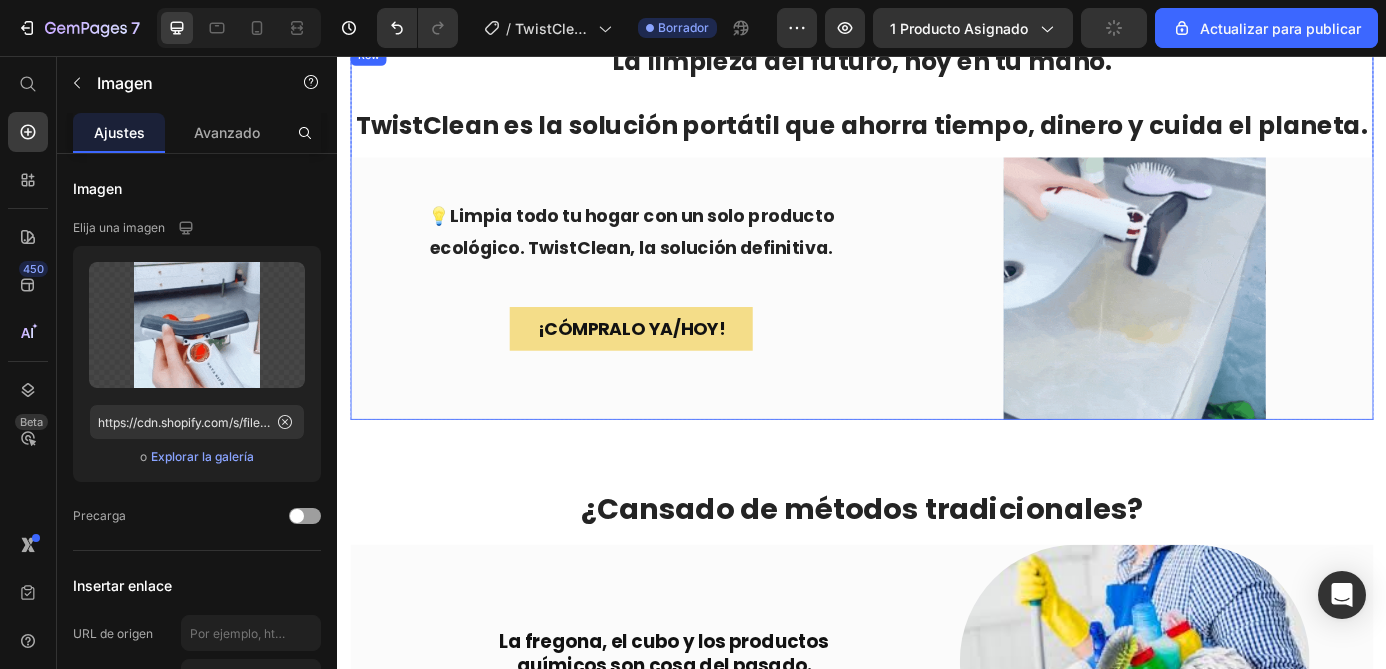 click on "💡  Limpia todo tu hogar con un solo producto ecológico. TwistClean, la solución definitiva. Text Block Row ¡CÓMPRALO YA/hoy! Button Row Row" at bounding box center (673, 322) 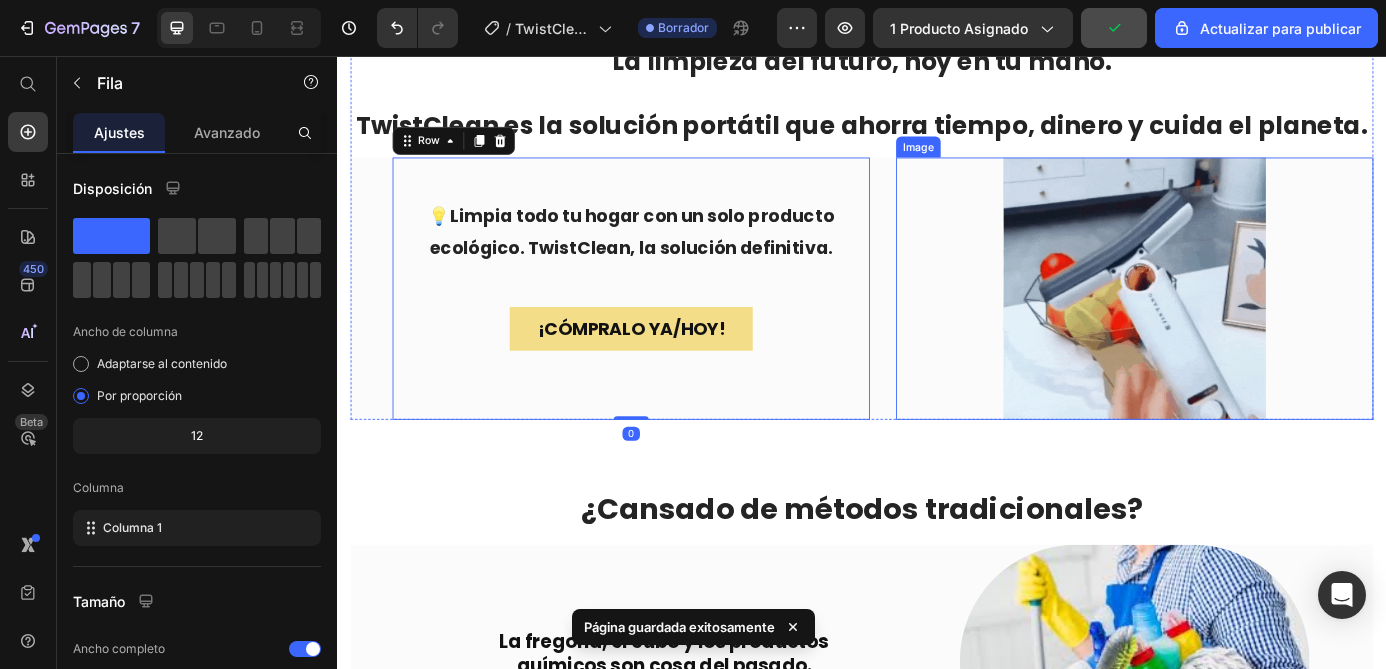 click at bounding box center [1249, 322] 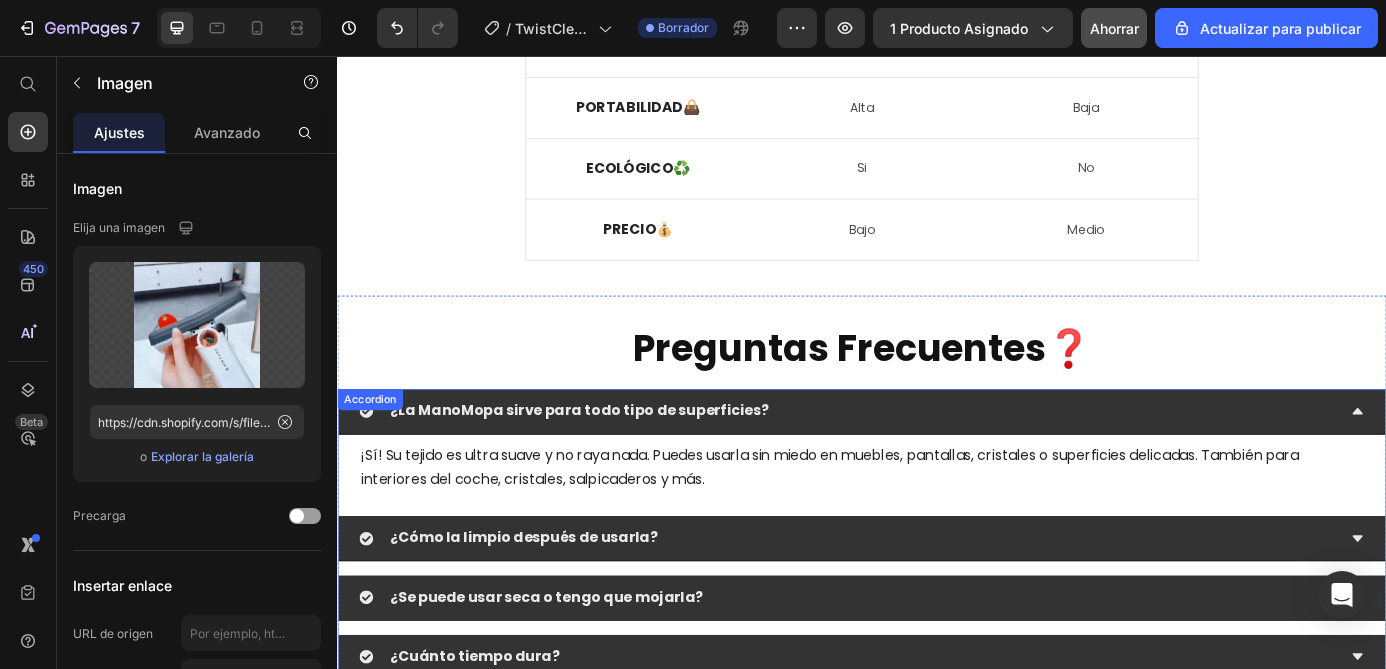 scroll, scrollTop: 3774, scrollLeft: 0, axis: vertical 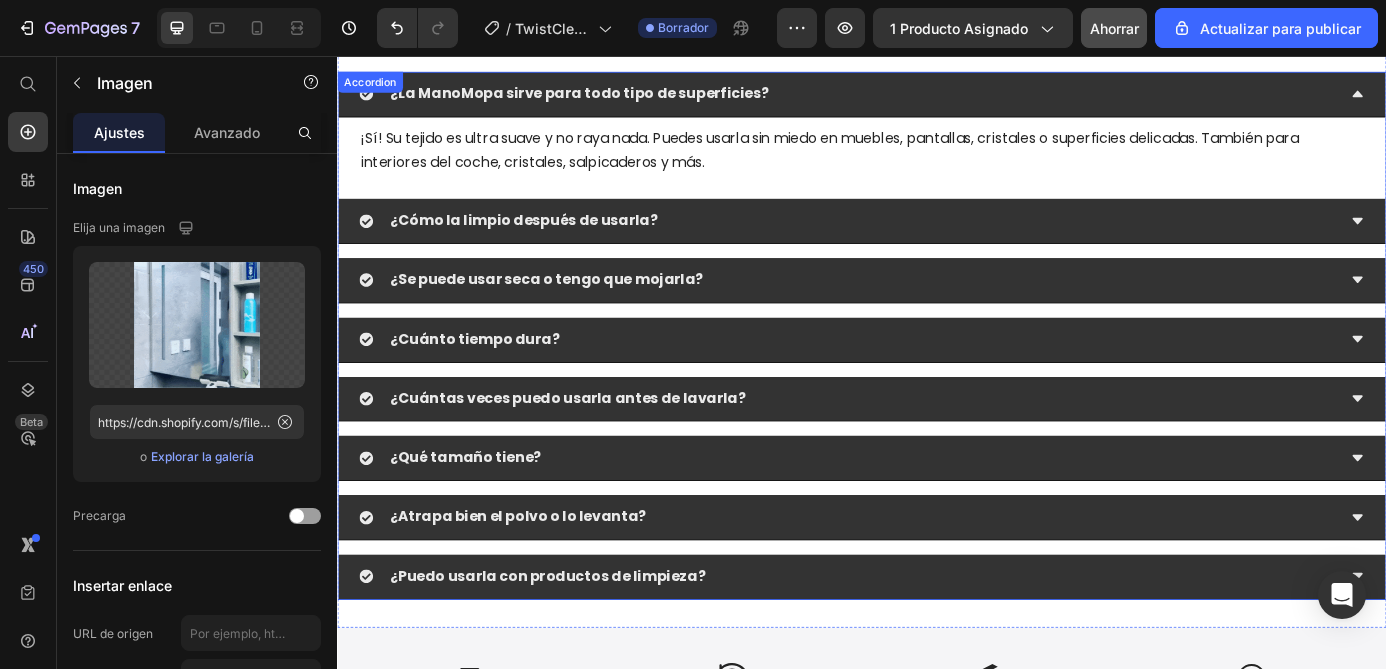 click on "¿La ManoMopa sirve para todo tipo de superficies?" at bounding box center [921, 99] 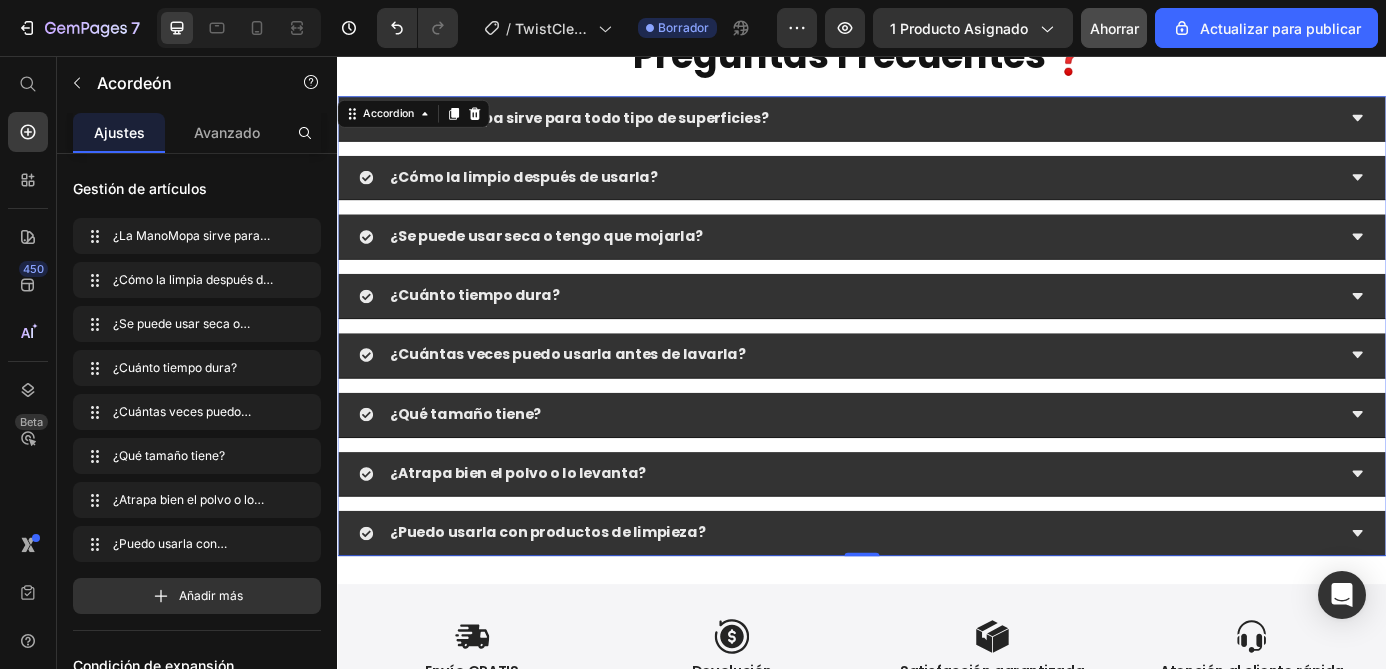 scroll, scrollTop: 3740, scrollLeft: 0, axis: vertical 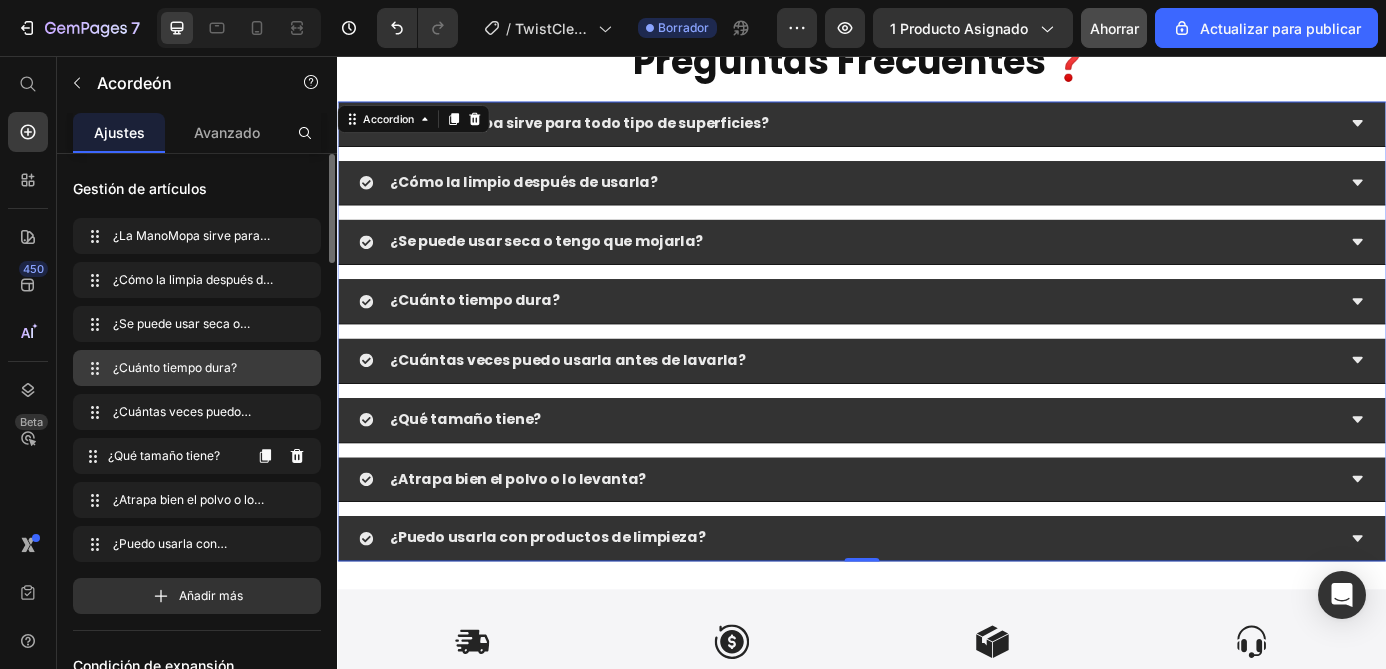 type 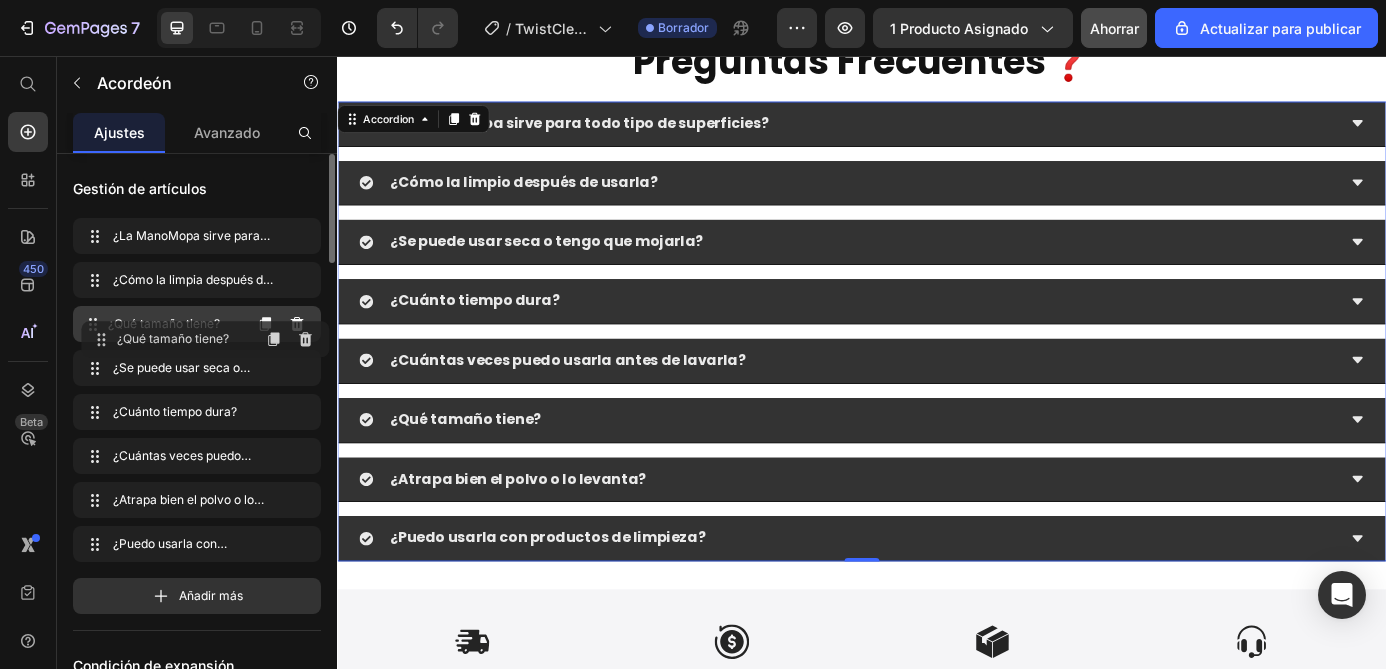 drag, startPoint x: 93, startPoint y: 456, endPoint x: 102, endPoint y: 339, distance: 117.34564 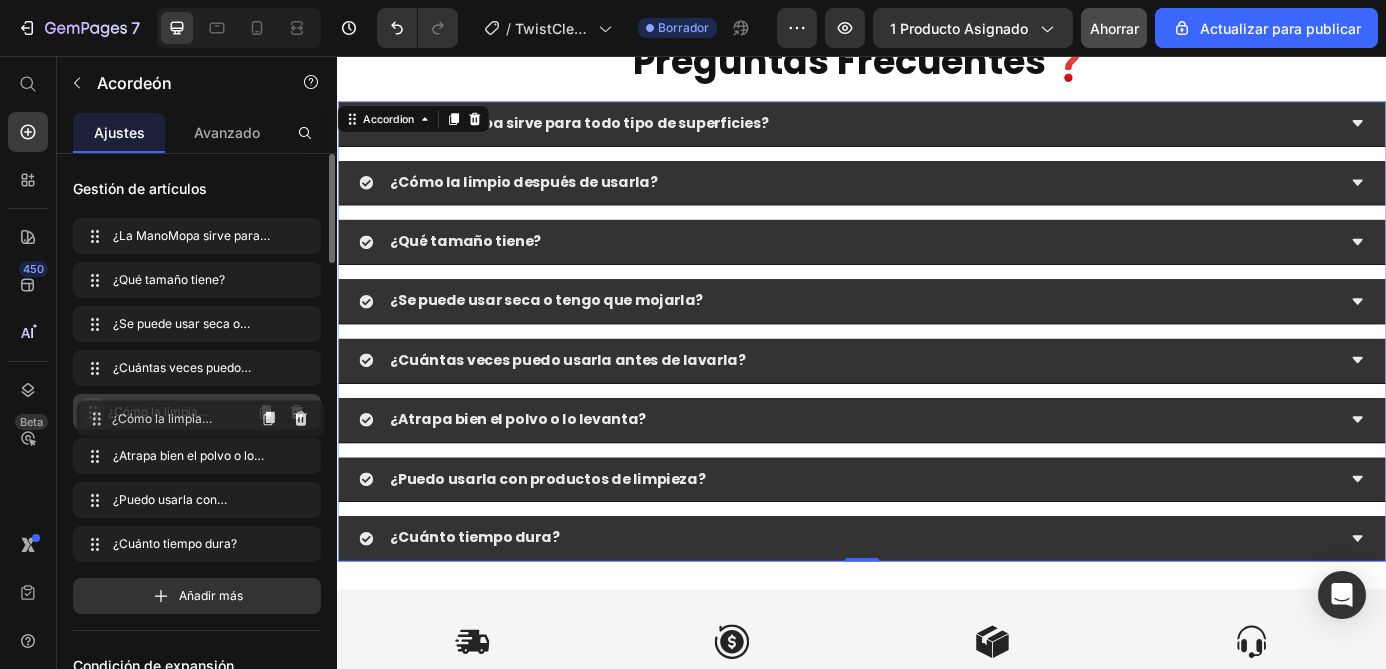 drag, startPoint x: 90, startPoint y: 281, endPoint x: 94, endPoint y: 420, distance: 139.05754 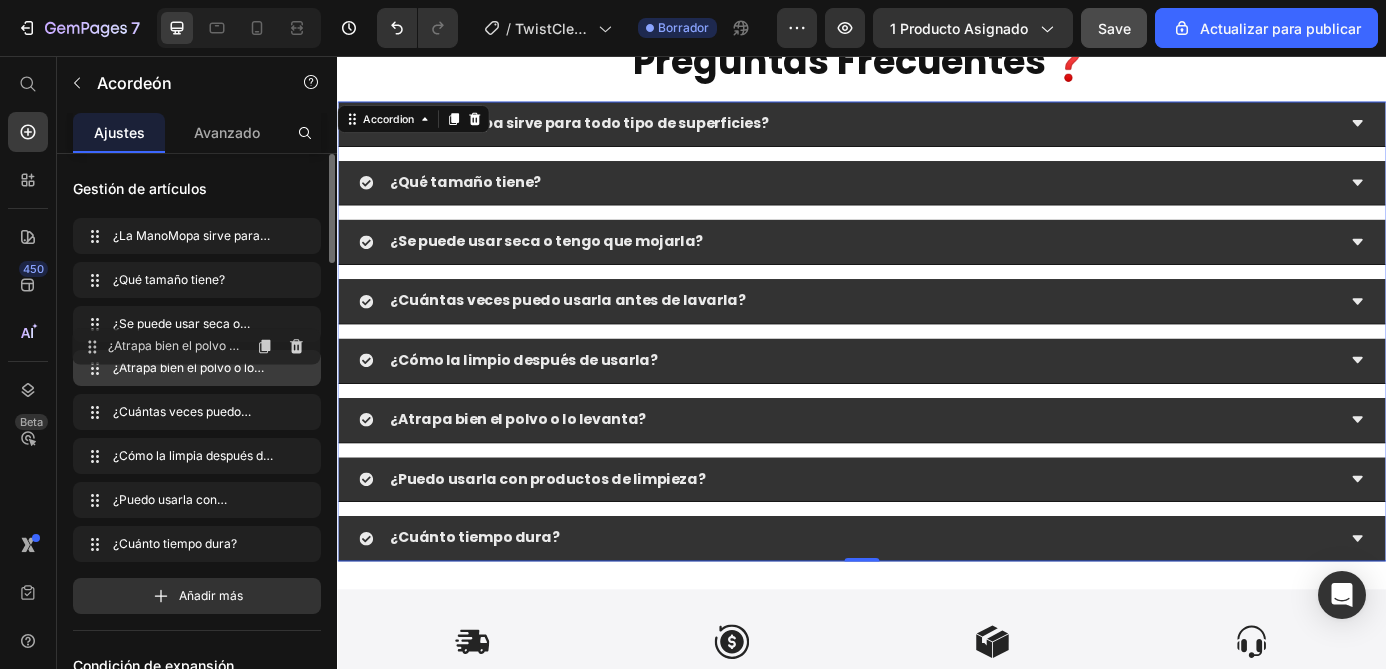 drag, startPoint x: 95, startPoint y: 457, endPoint x: 95, endPoint y: 347, distance: 110 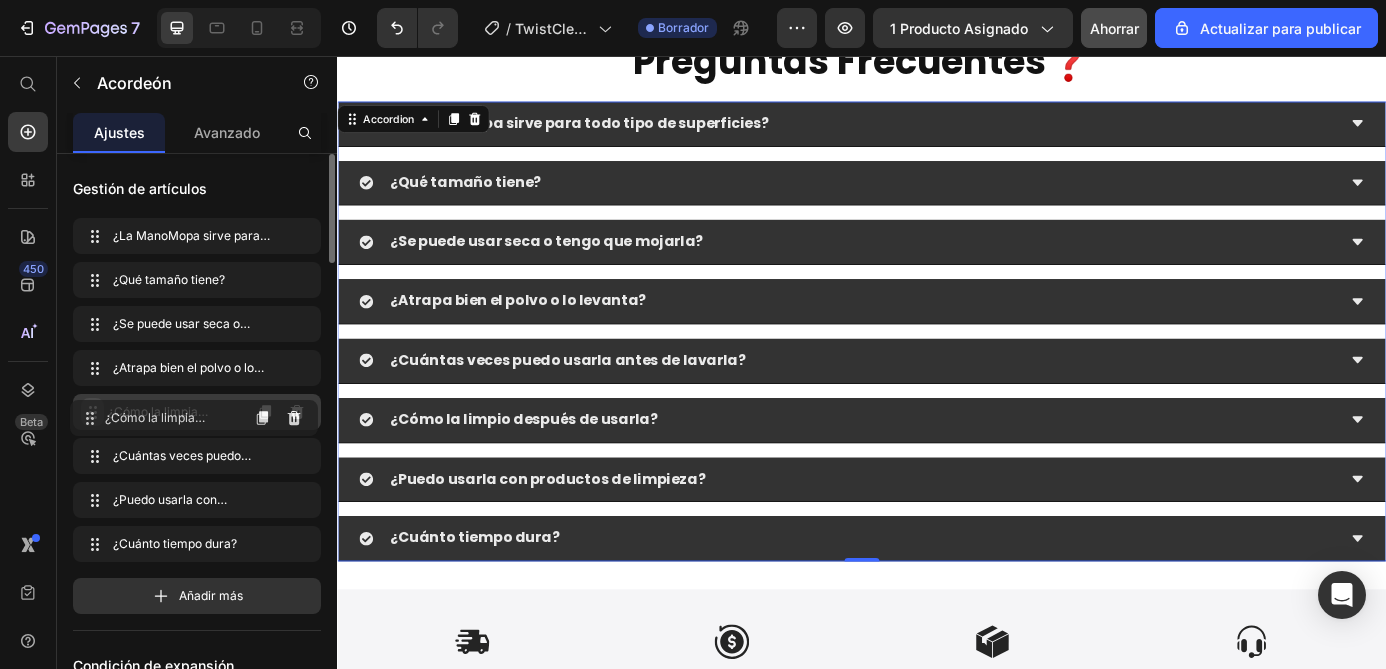 drag, startPoint x: 92, startPoint y: 455, endPoint x: 89, endPoint y: 417, distance: 38.118237 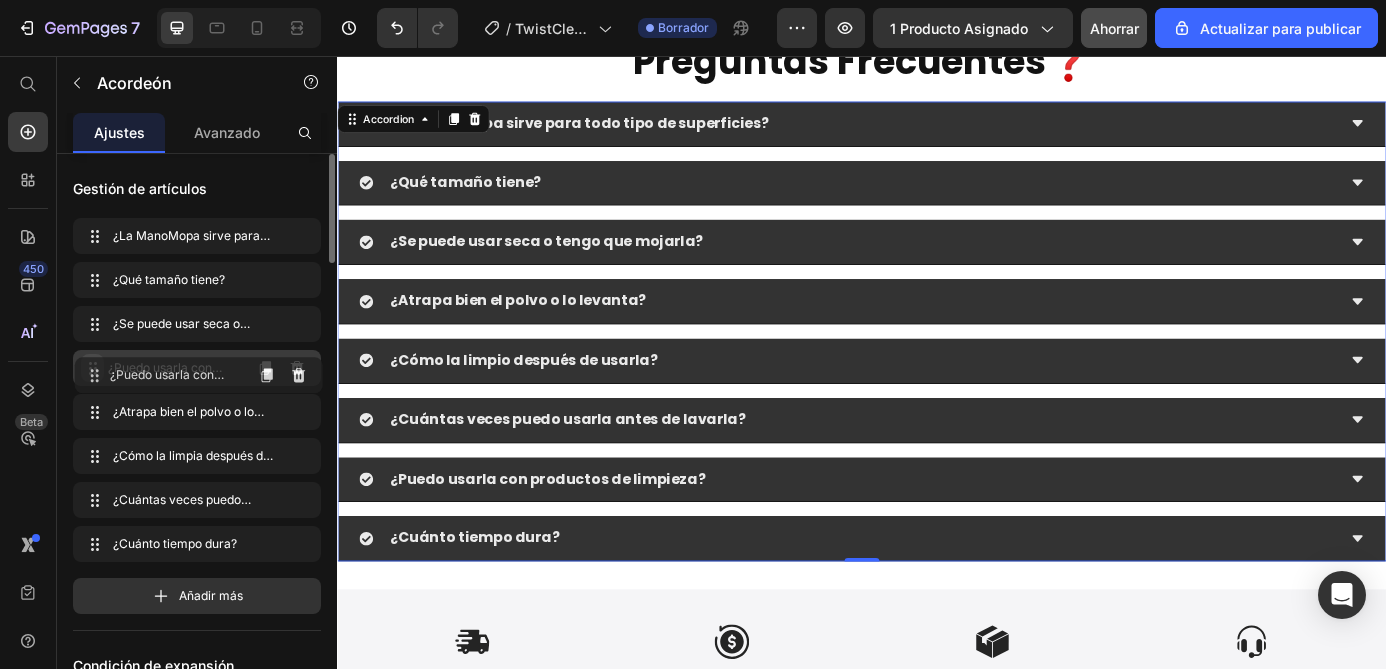 drag, startPoint x: 91, startPoint y: 500, endPoint x: 93, endPoint y: 375, distance: 125.016 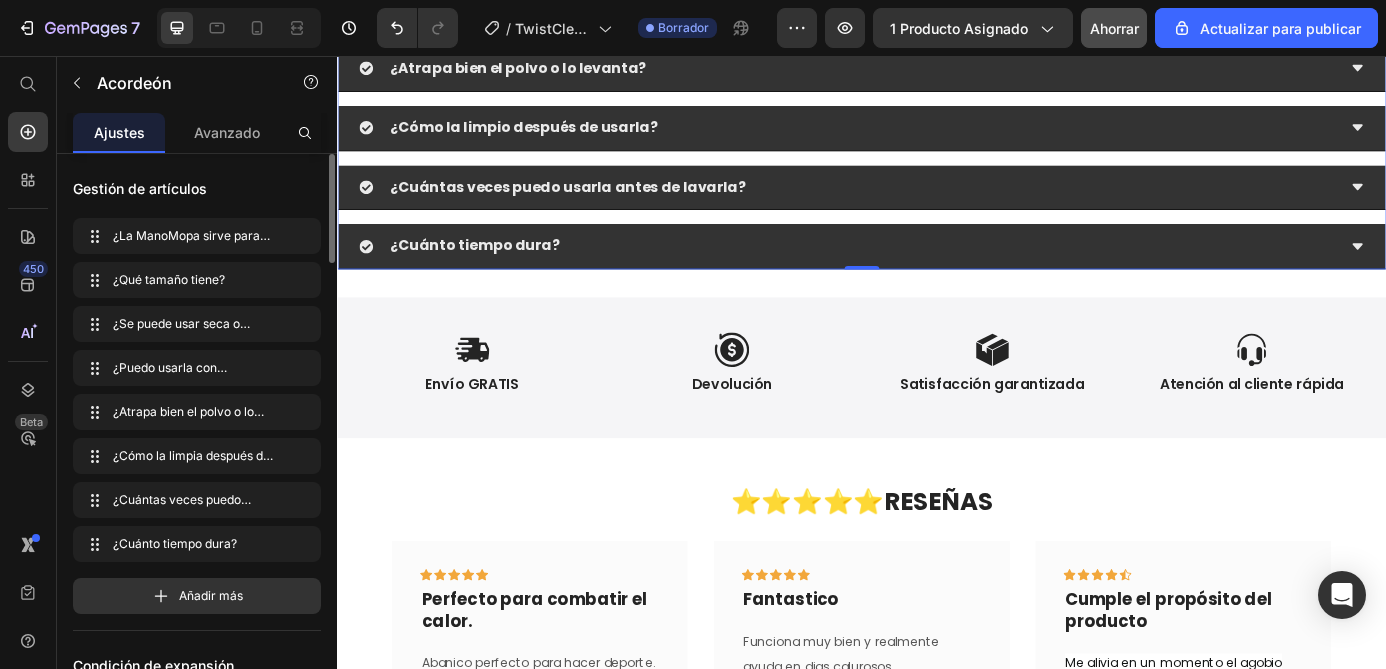 scroll, scrollTop: 4091, scrollLeft: 0, axis: vertical 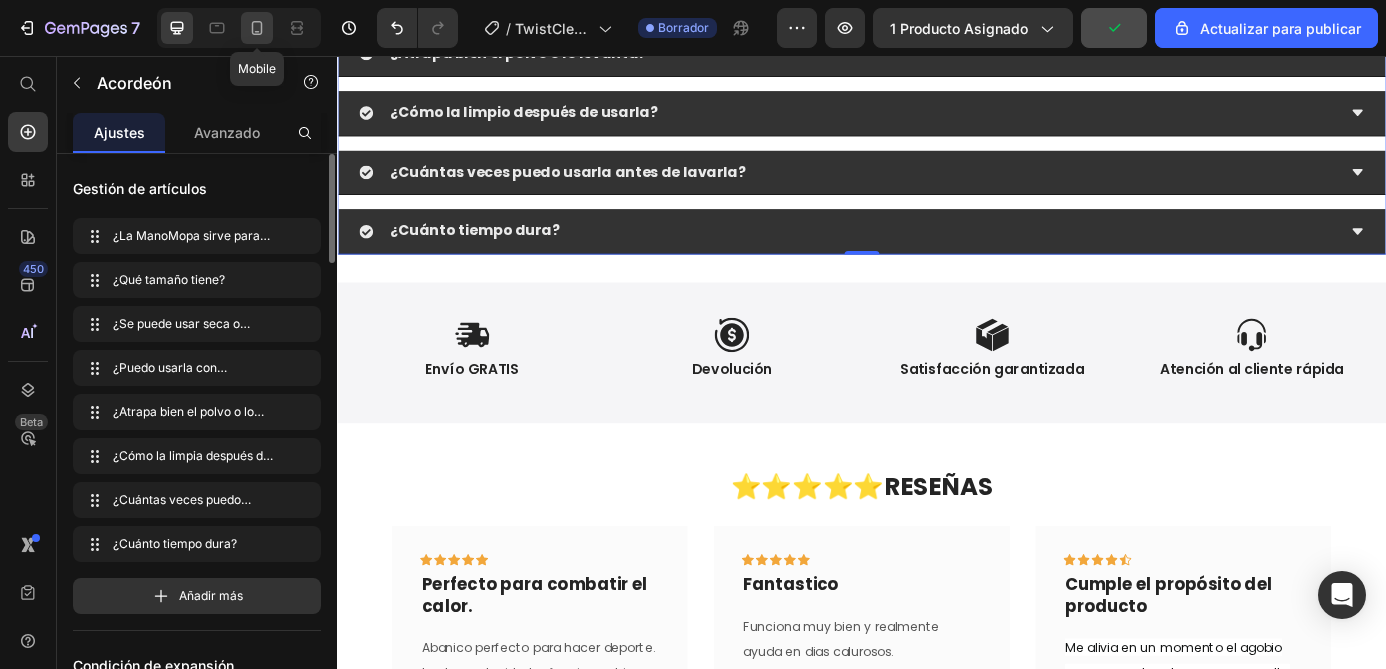 drag, startPoint x: 263, startPoint y: 28, endPoint x: 714, endPoint y: 139, distance: 464.45883 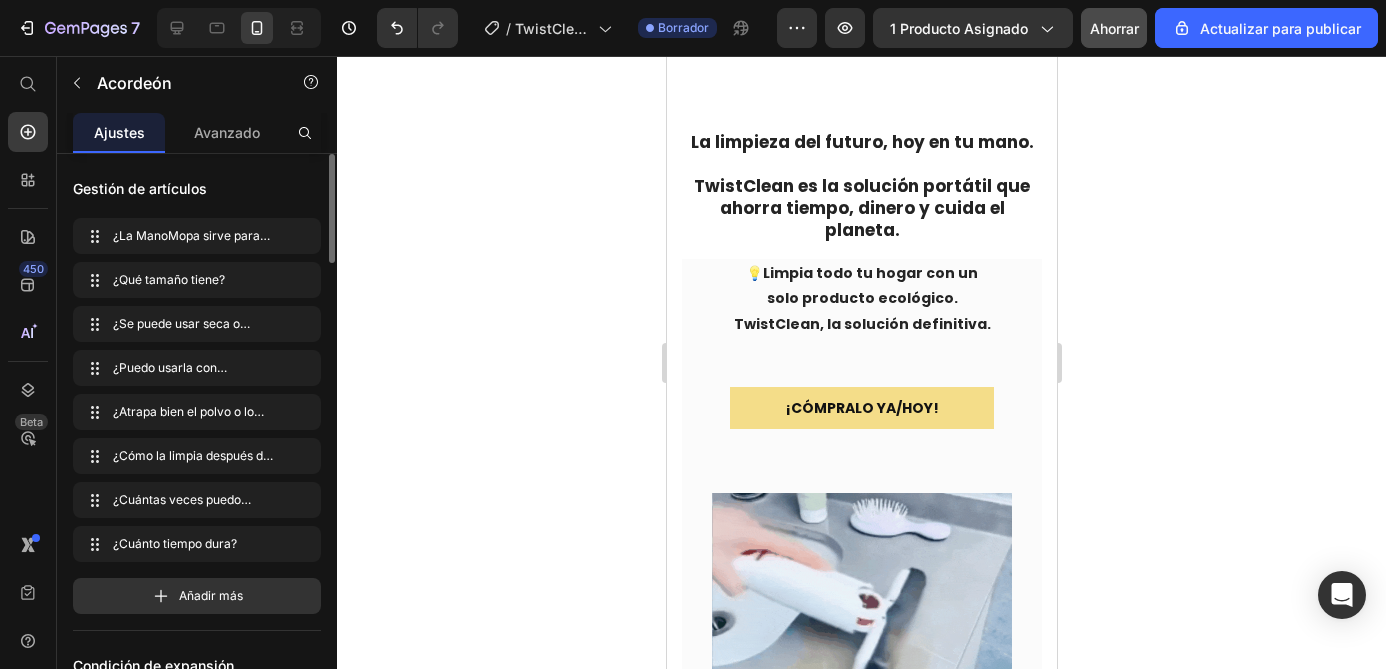 scroll, scrollTop: 871, scrollLeft: 0, axis: vertical 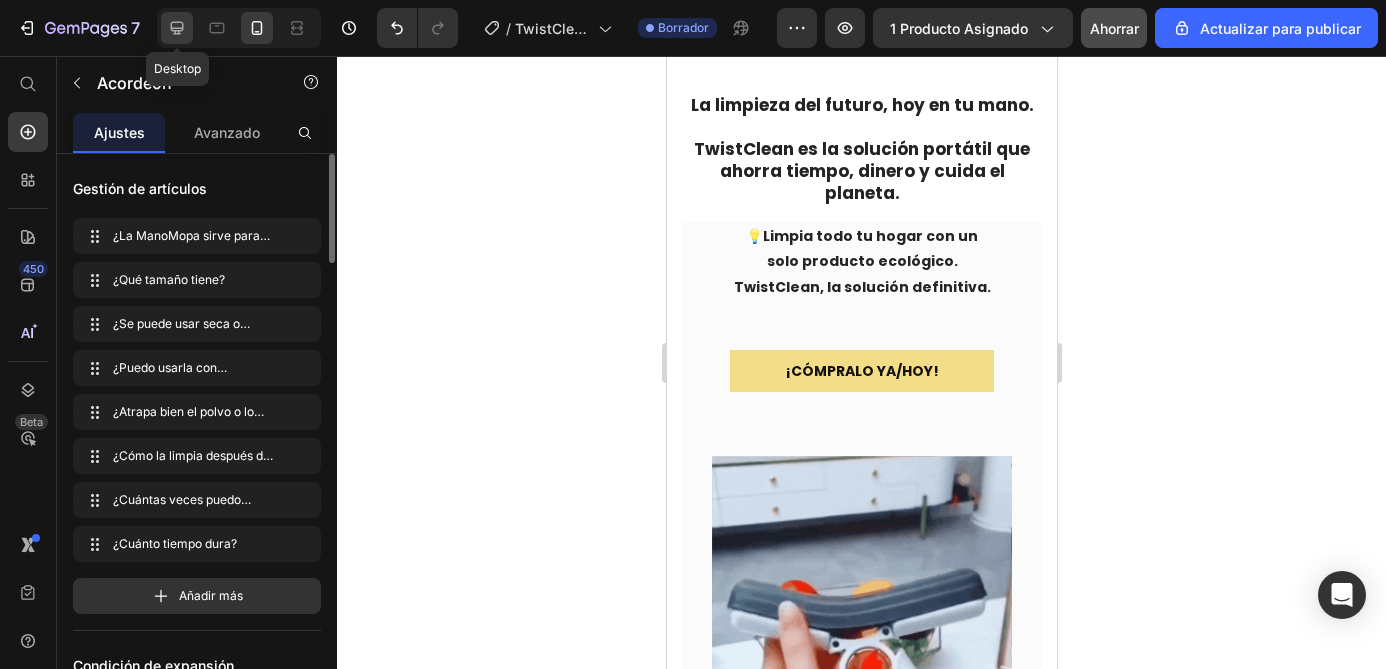 click 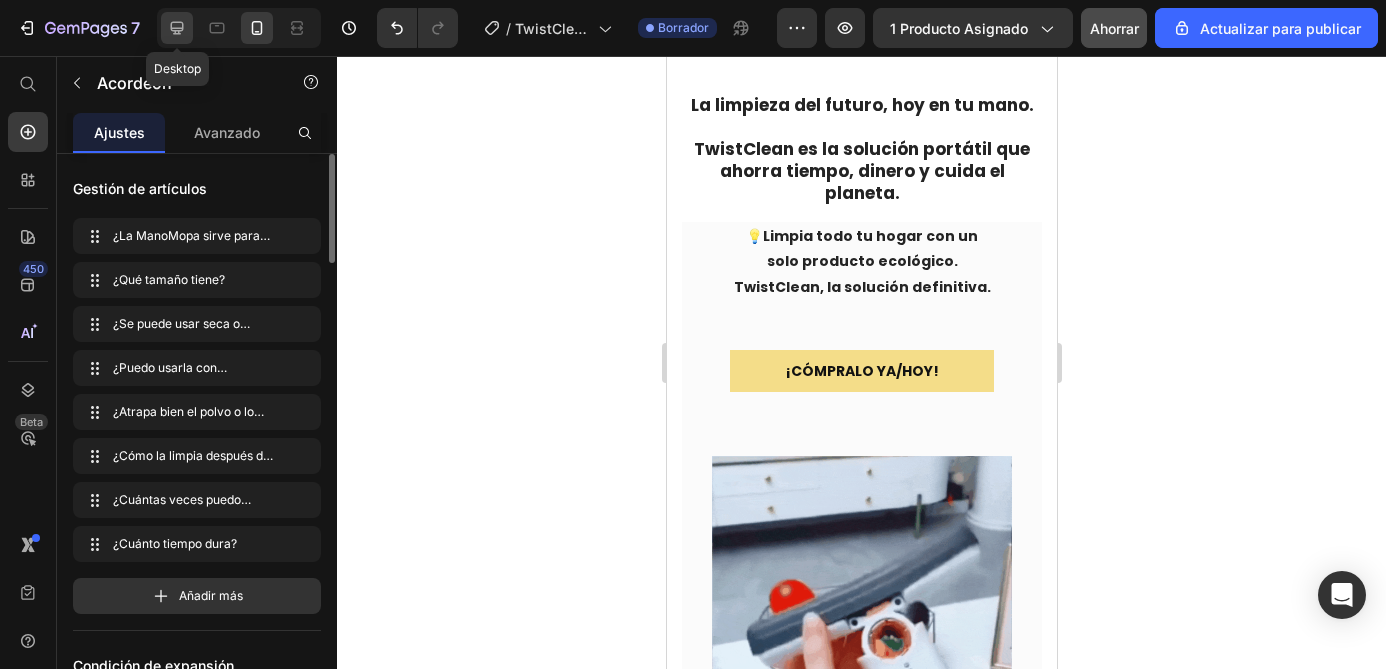 type on "16" 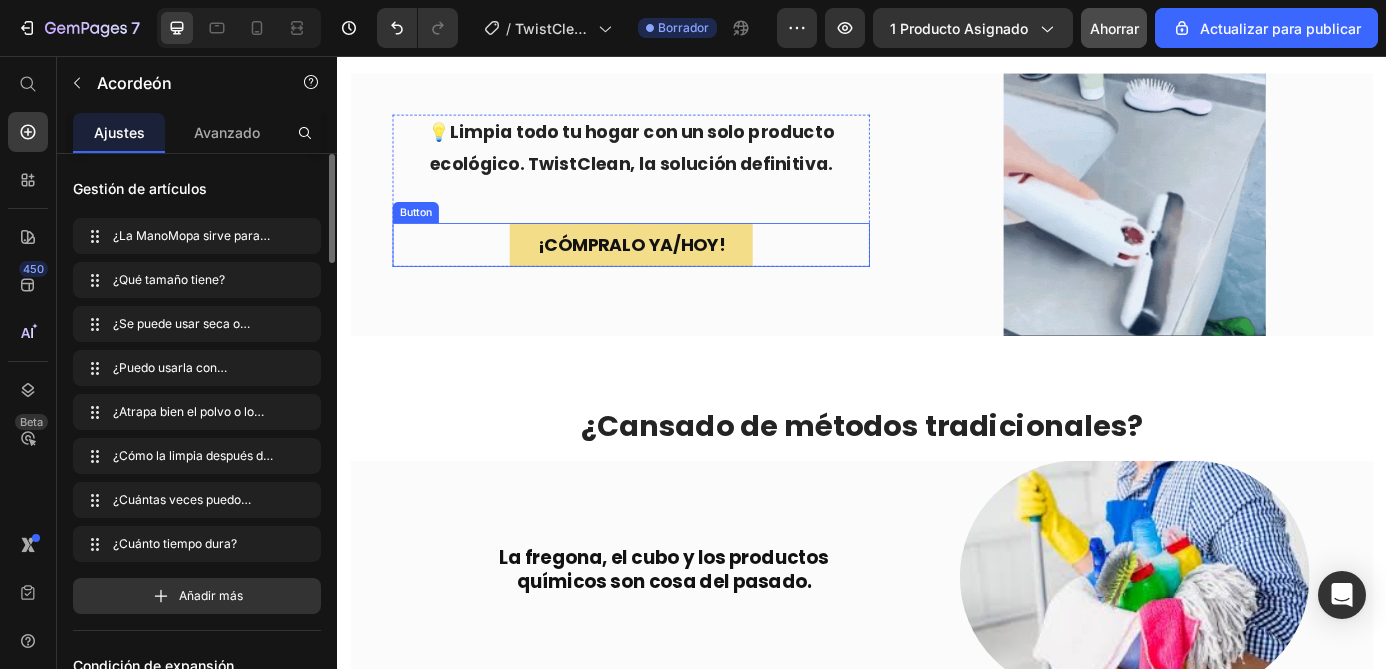 click on "¡CÓMPRALO YA/hoy! Button" at bounding box center (673, 272) 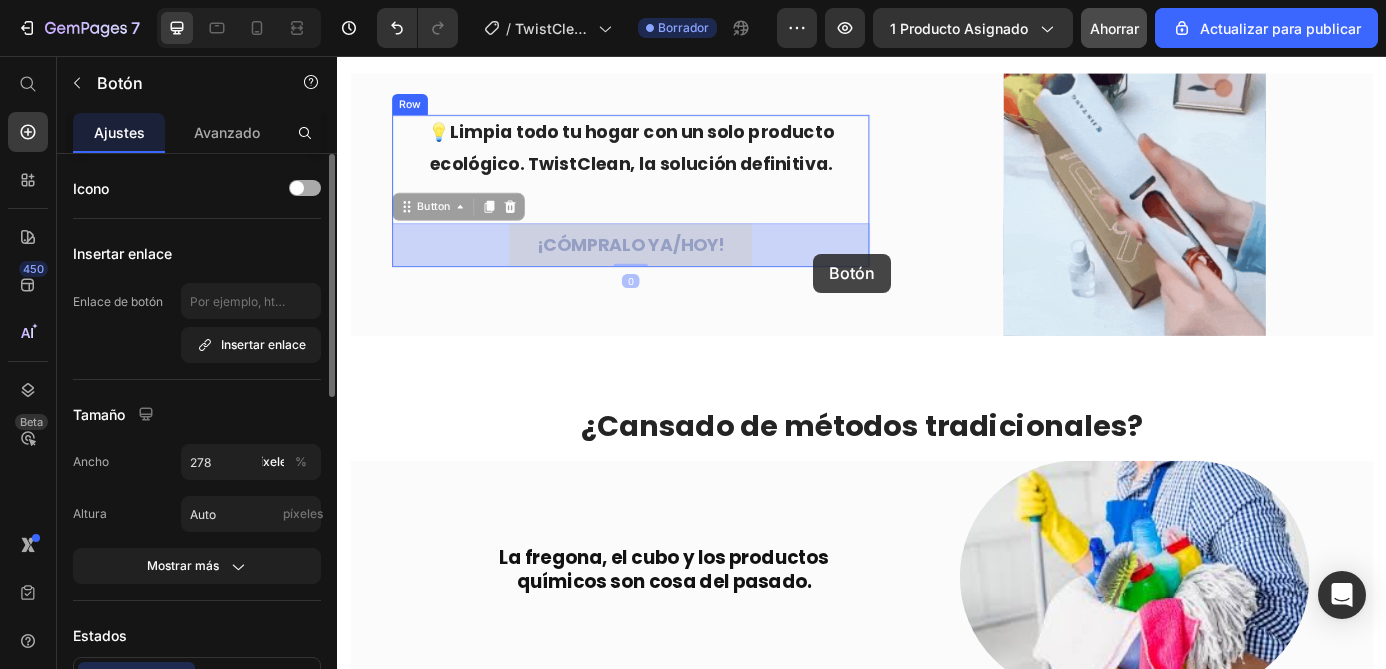 drag, startPoint x: 834, startPoint y: 263, endPoint x: 882, endPoint y: 282, distance: 51.62364 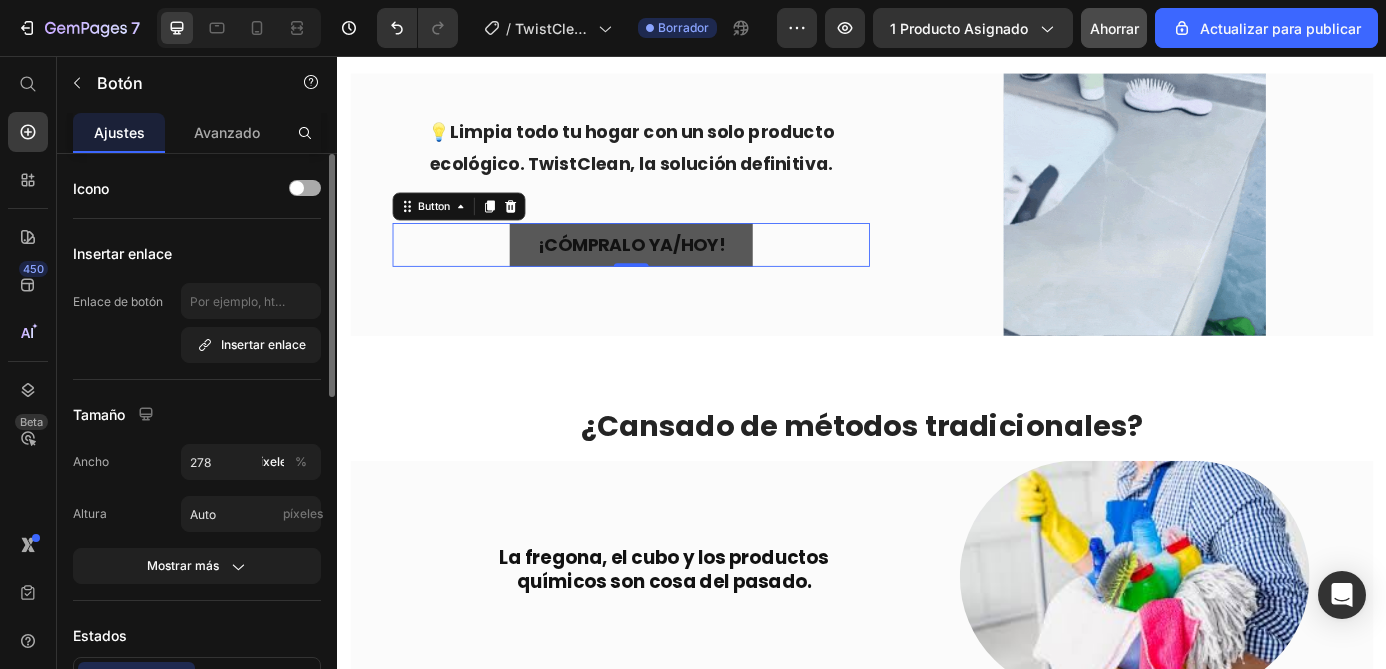 click on "¡CÓMPRALO YA/hoy!" at bounding box center (673, 272) 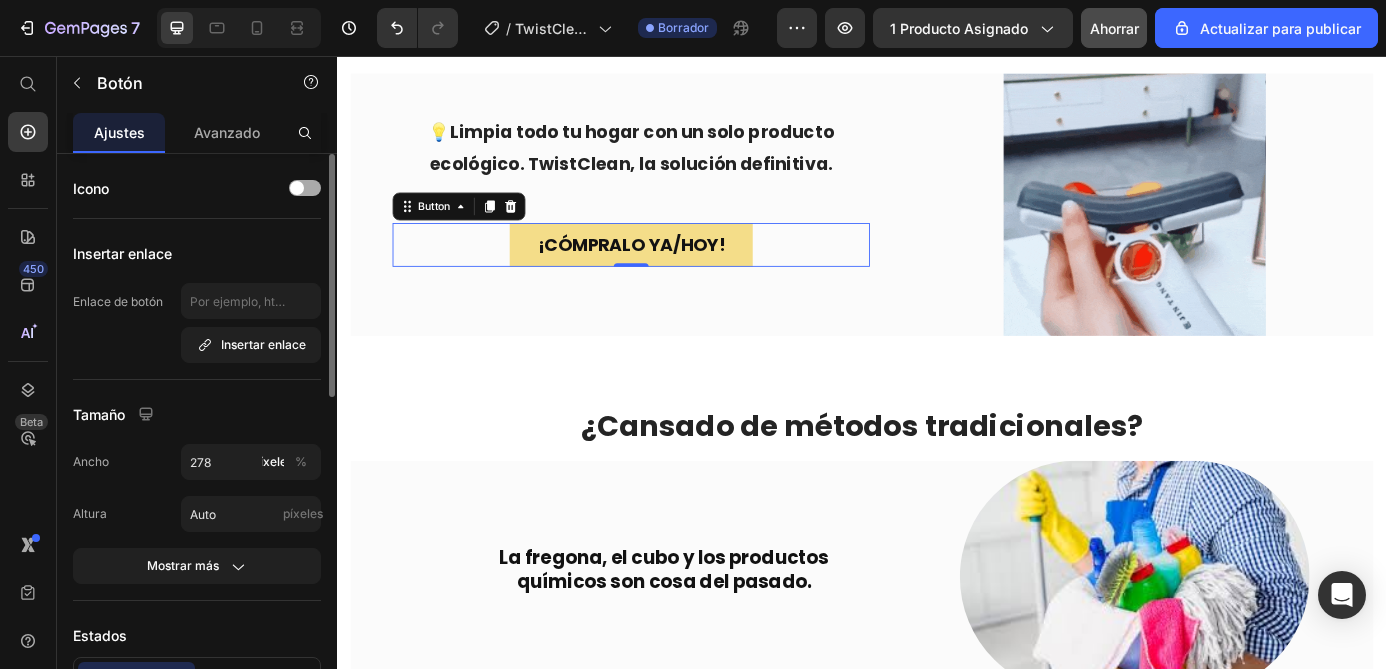 click on "¡CÓMPRALO YA/hoy! Button   0" at bounding box center [673, 272] 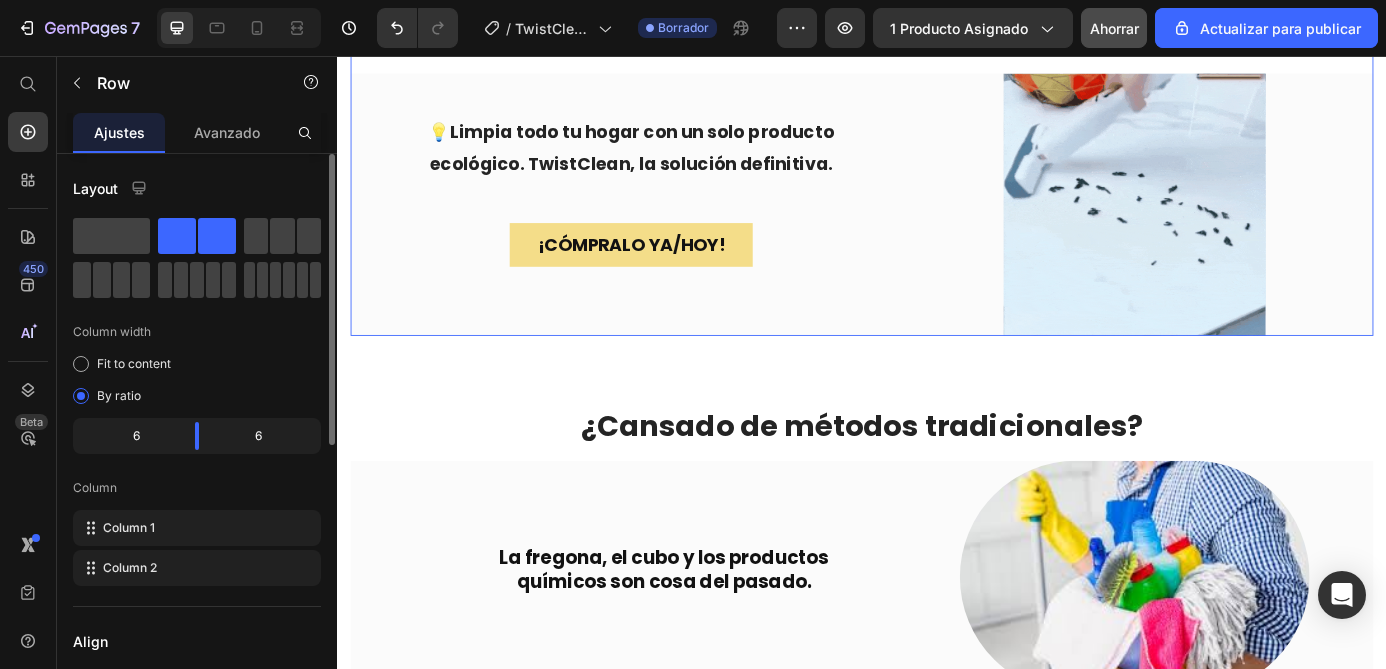 click on "💡  Limpia todo tu hogar con un solo producto ecológico. TwistClean, la solución definitiva. Text Block Row ¡CÓMPRALO YA/hoy! Button   0 Row Row Row" at bounding box center (673, 226) 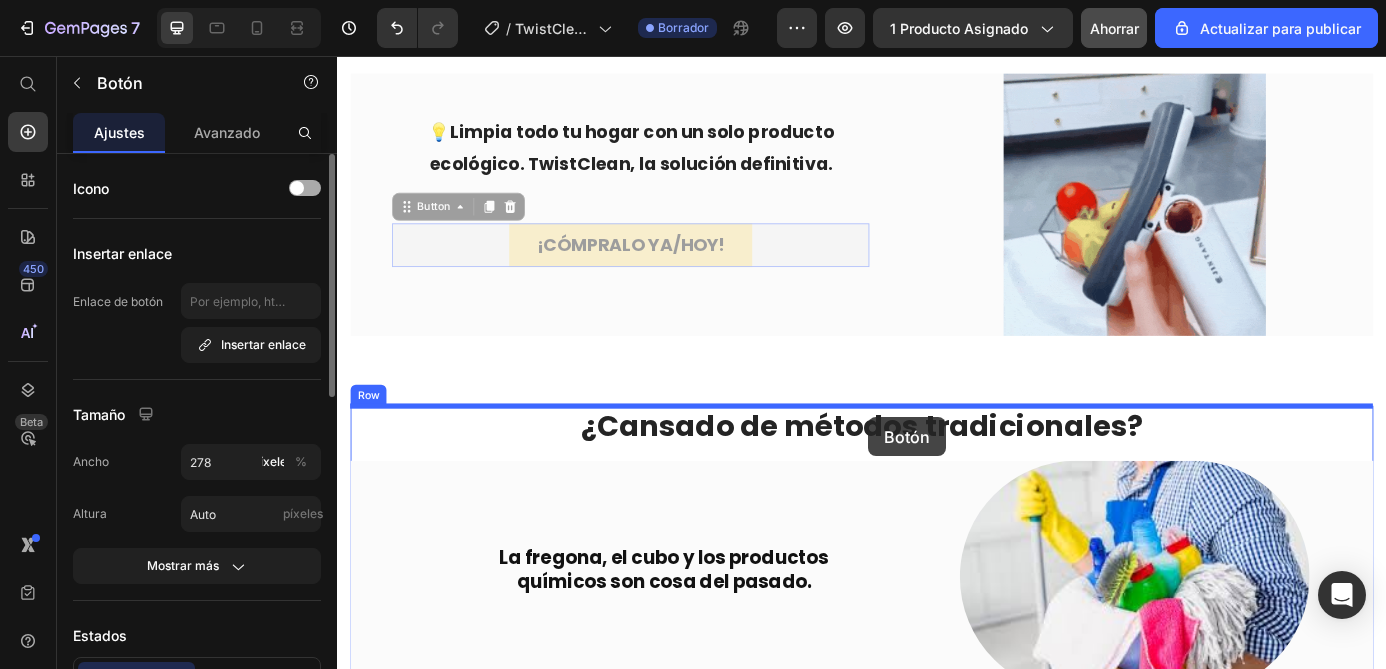 drag, startPoint x: 829, startPoint y: 268, endPoint x: 944, endPoint y: 469, distance: 231.57288 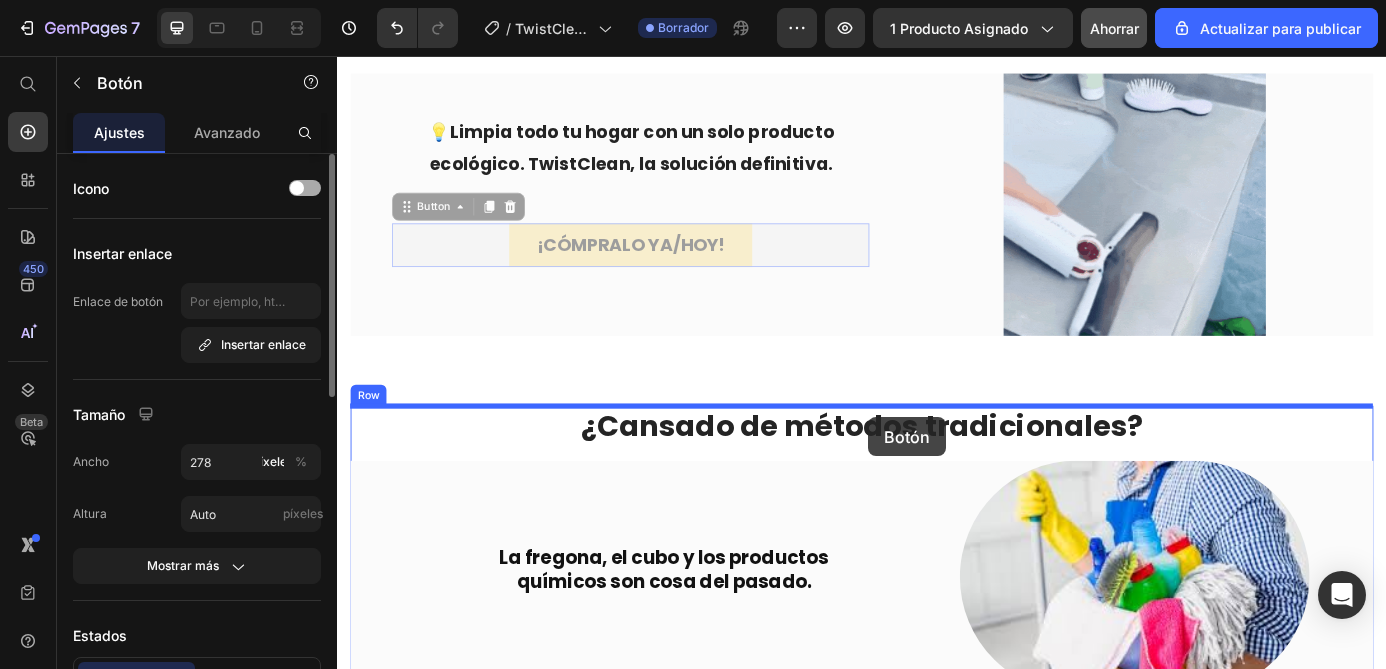 click at bounding box center (1249, 226) 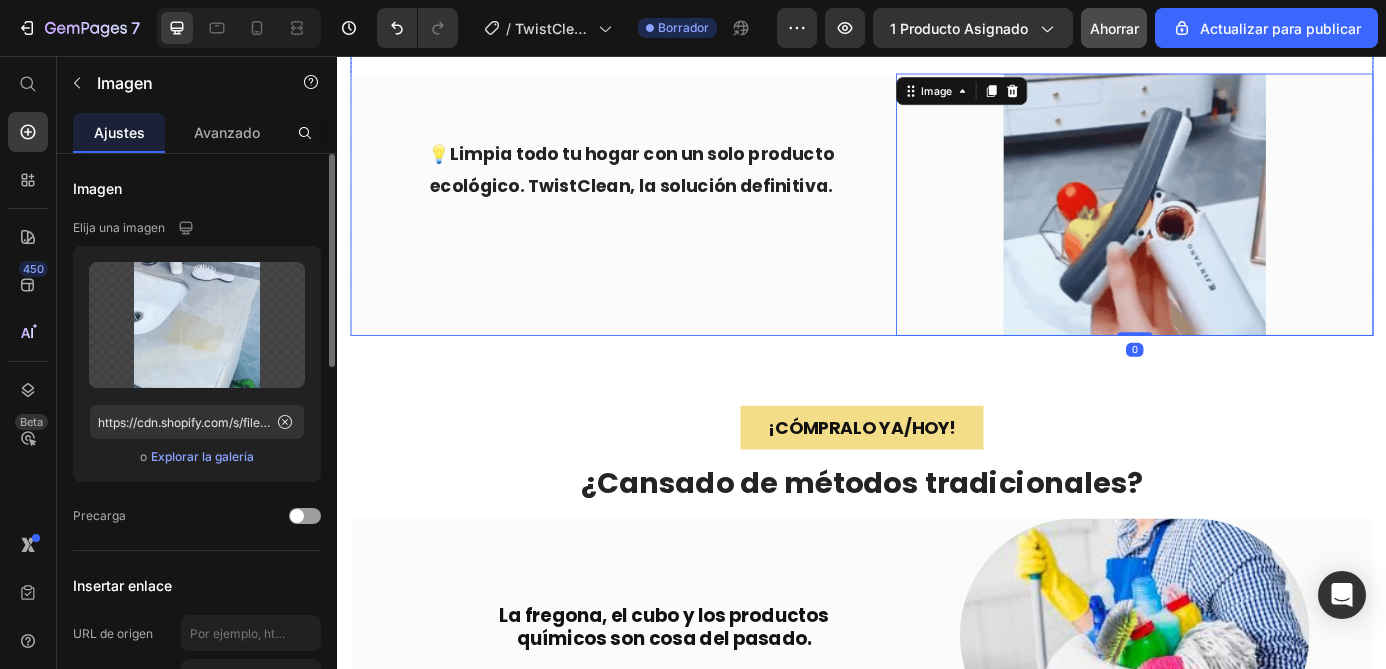 click on "💡  Limpia todo tu hogar con un solo producto ecológico. TwistClean, la solución definitiva. Text Block Row Row Row Row" at bounding box center (673, 226) 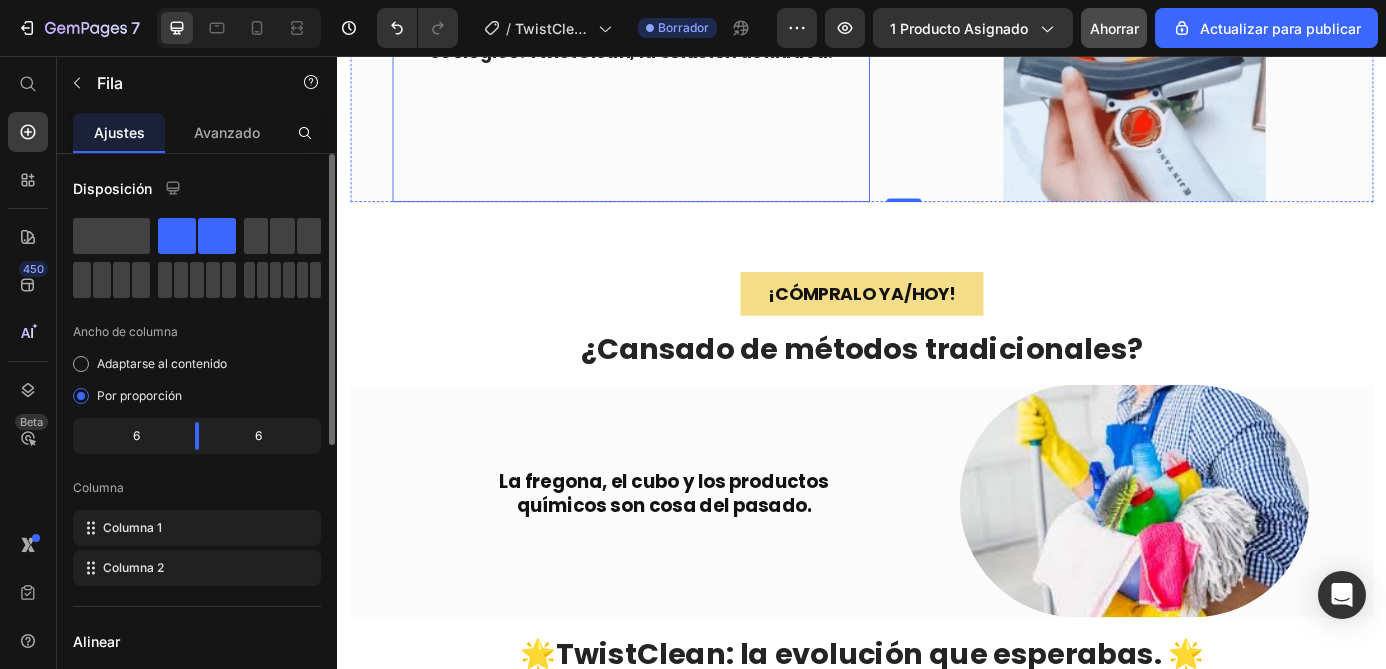 scroll, scrollTop: 1048, scrollLeft: 0, axis: vertical 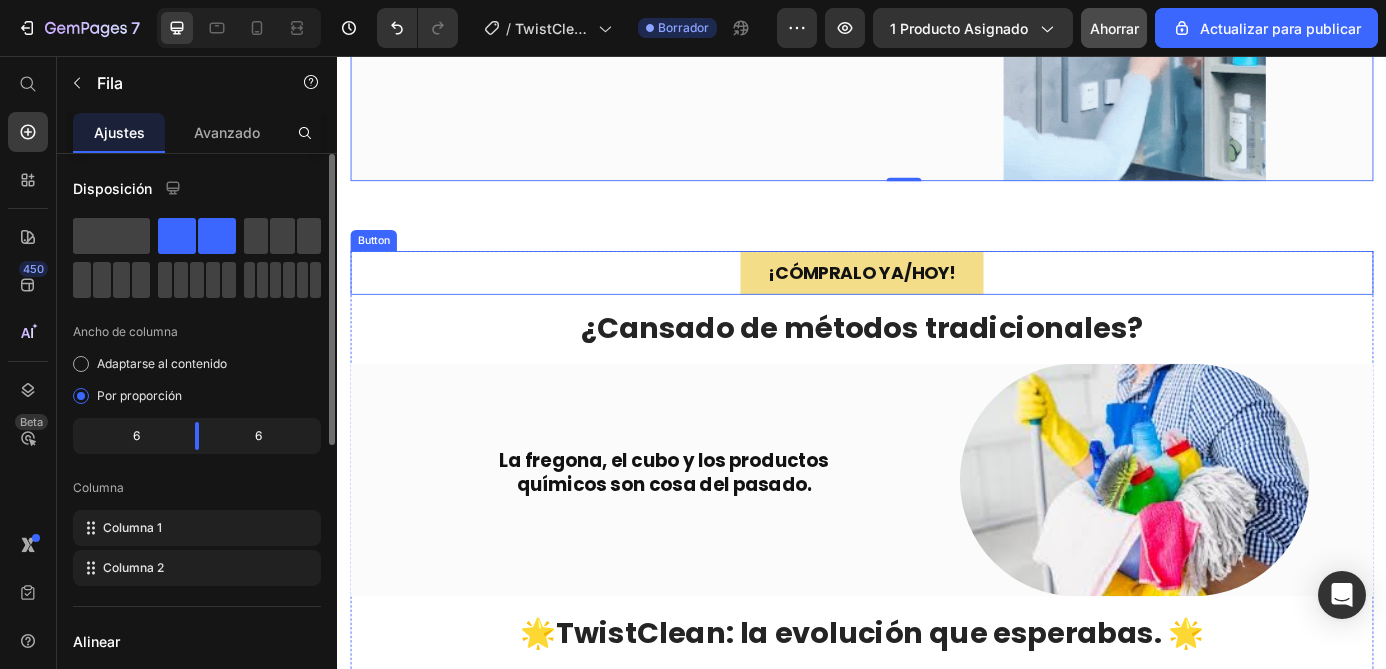 click on "¡CÓMPRALO YA/hoy! Button" at bounding box center (937, 304) 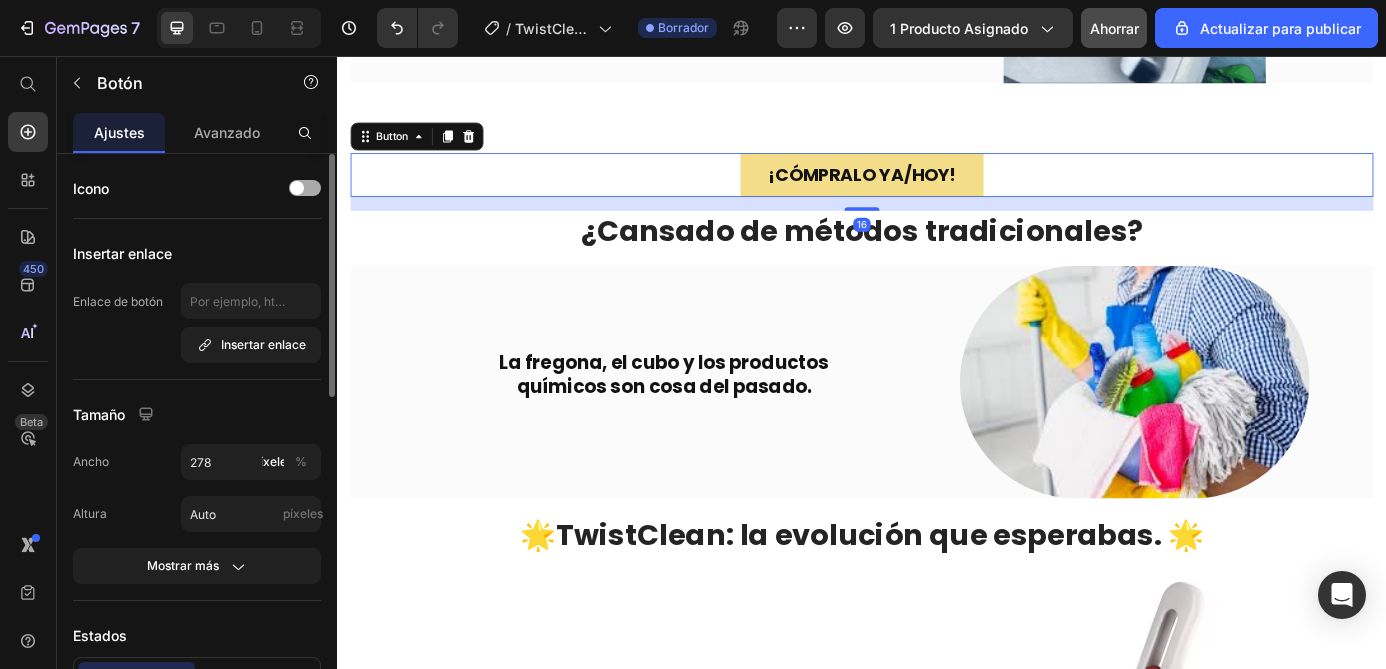 scroll, scrollTop: 1164, scrollLeft: 0, axis: vertical 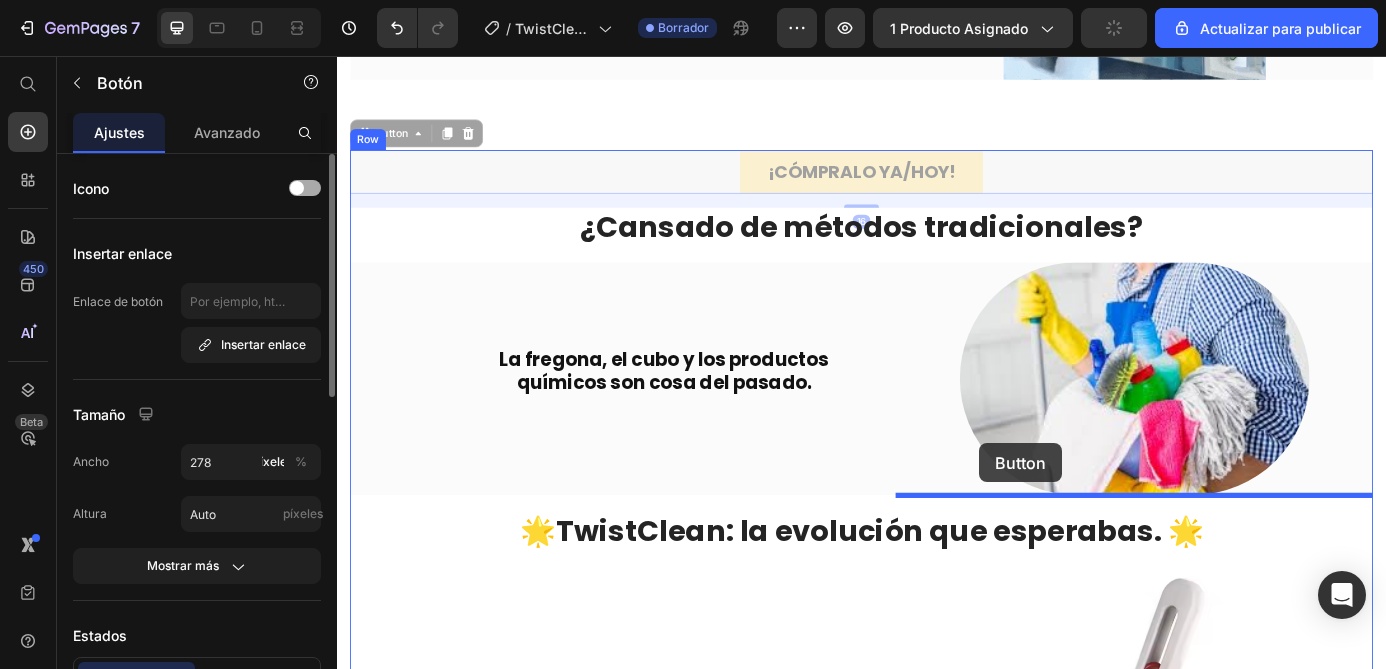 drag, startPoint x: 1111, startPoint y: 191, endPoint x: 1071, endPoint y: 499, distance: 310.58655 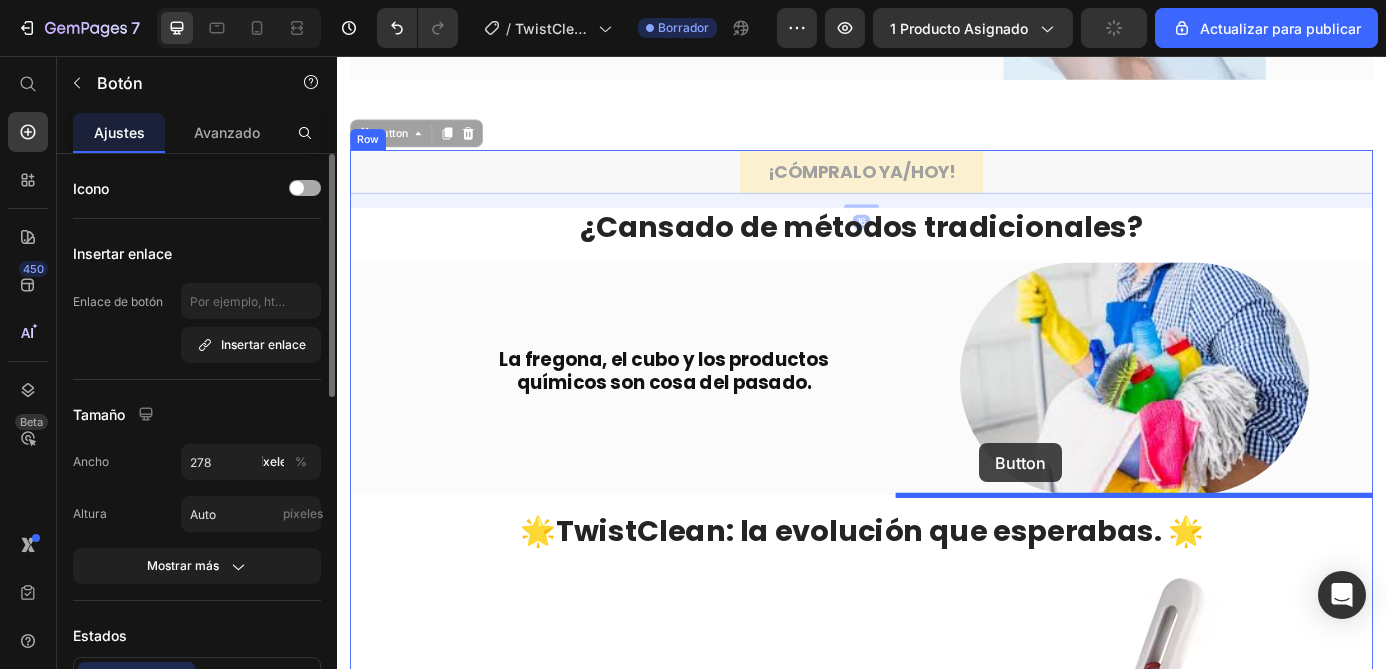 click on "¿Cansado de métodos tradicionales?" at bounding box center [937, 251] 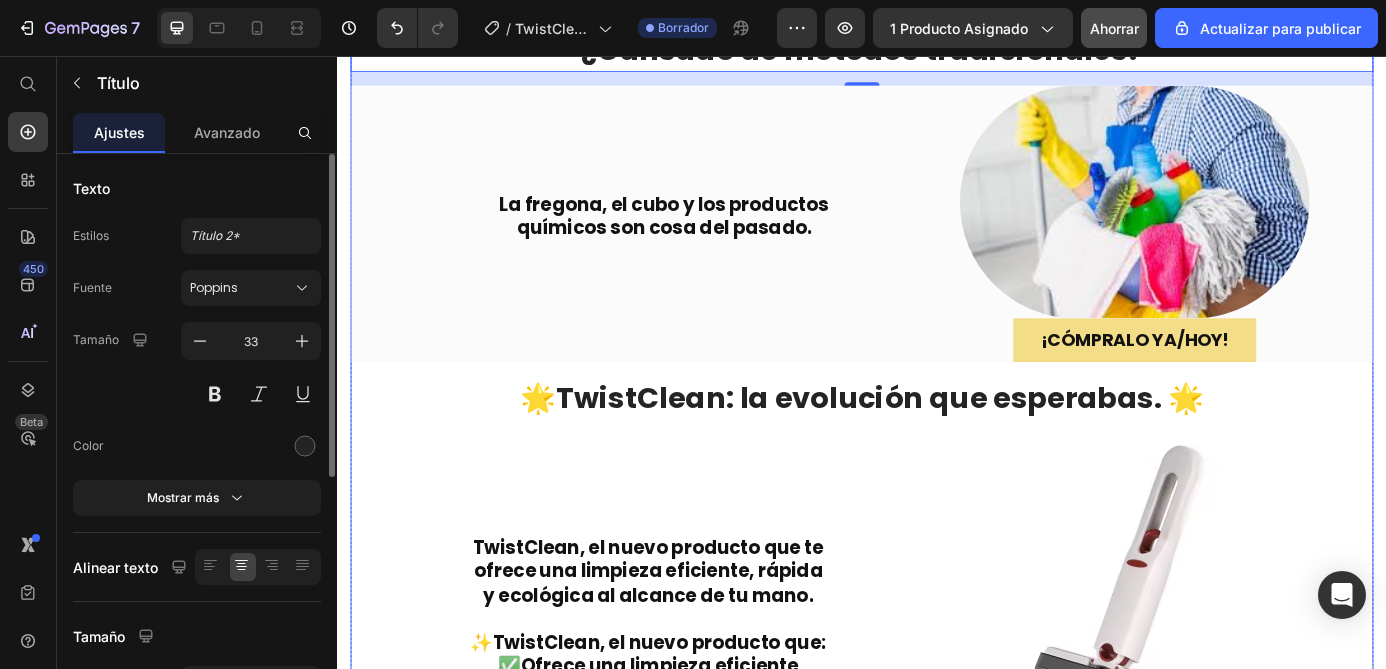 scroll, scrollTop: 1395, scrollLeft: 0, axis: vertical 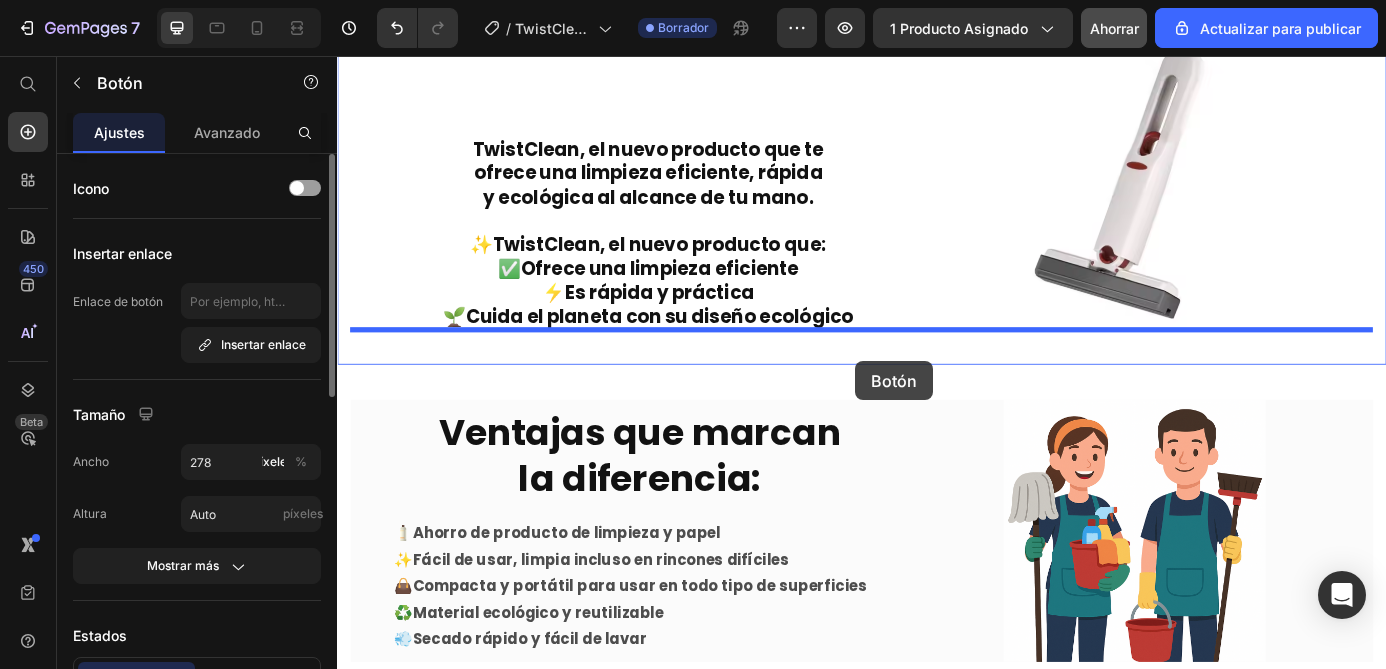 drag, startPoint x: 1053, startPoint y: 285, endPoint x: 929, endPoint y: 405, distance: 172.55724 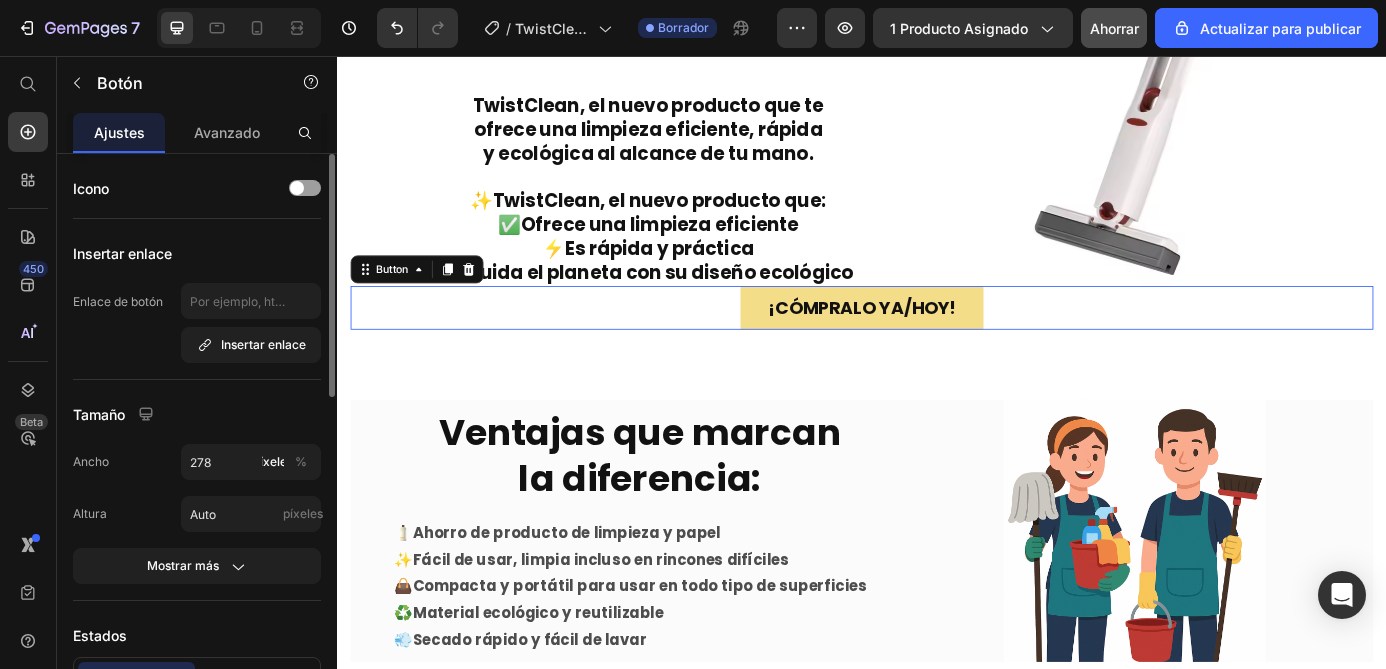 scroll, scrollTop: 1705, scrollLeft: 0, axis: vertical 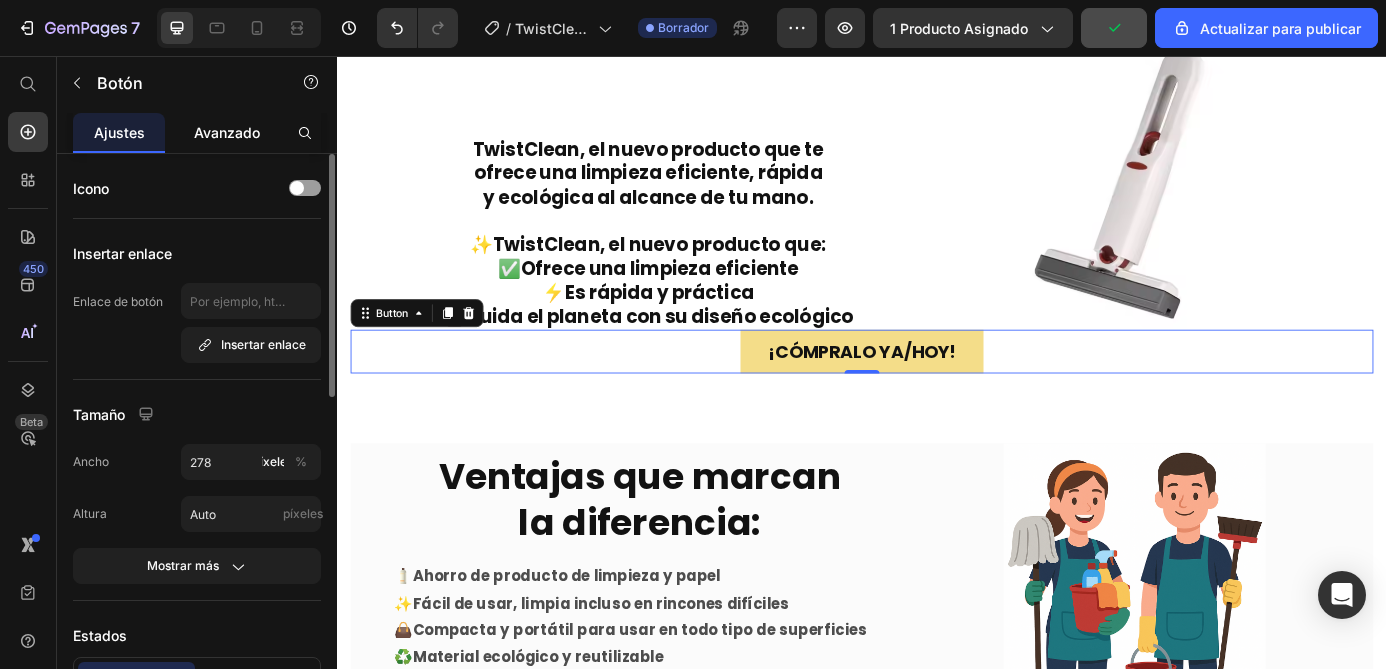 click on "Avanzado" at bounding box center [227, 132] 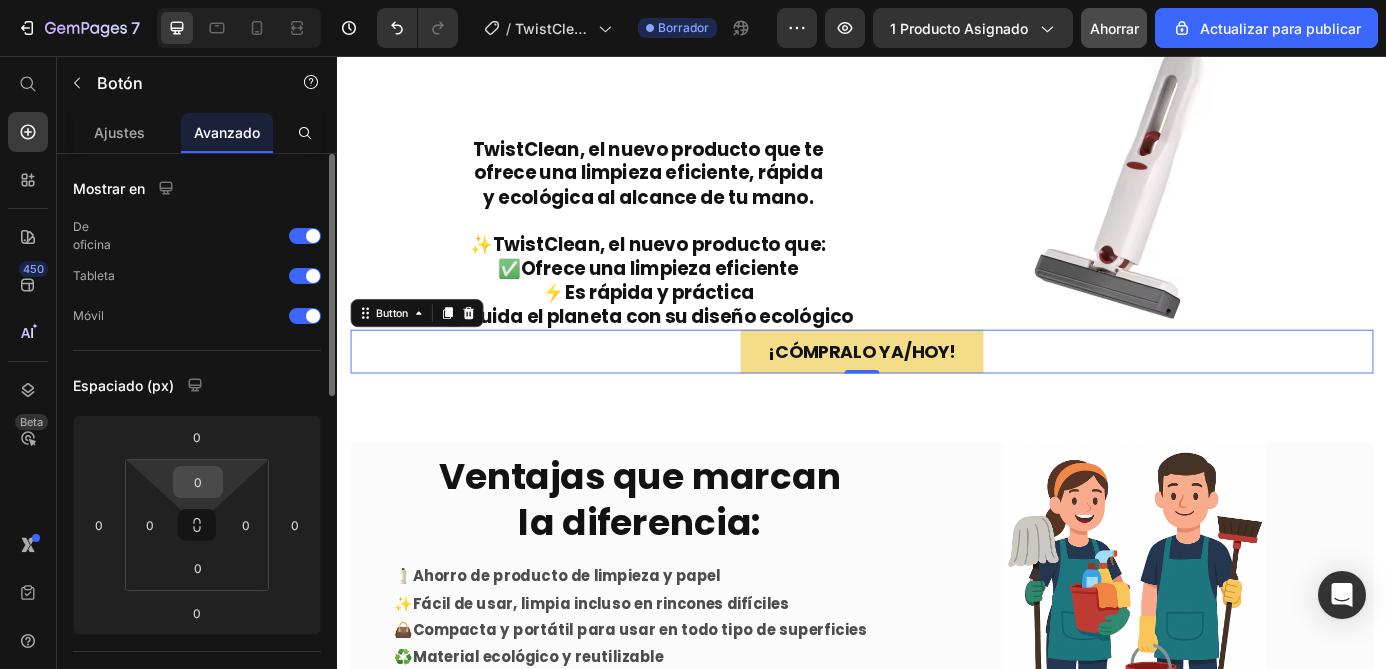 click on "0" at bounding box center (198, 482) 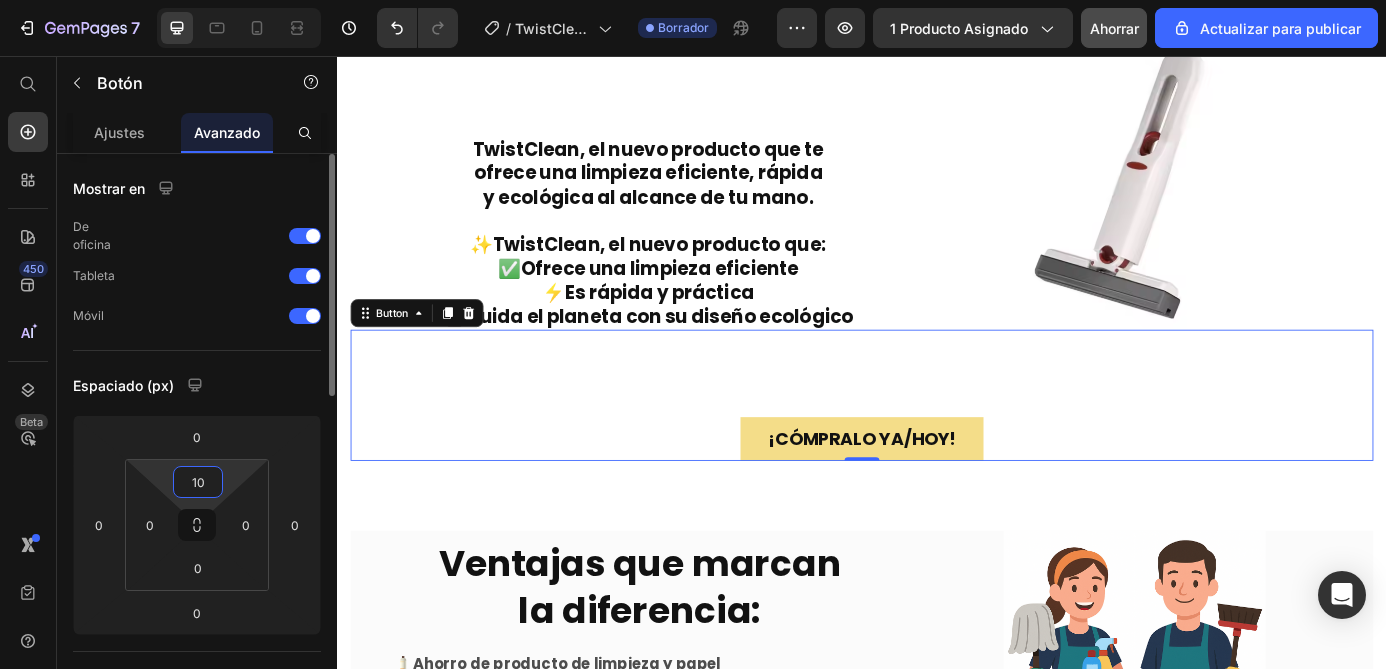 type on "1" 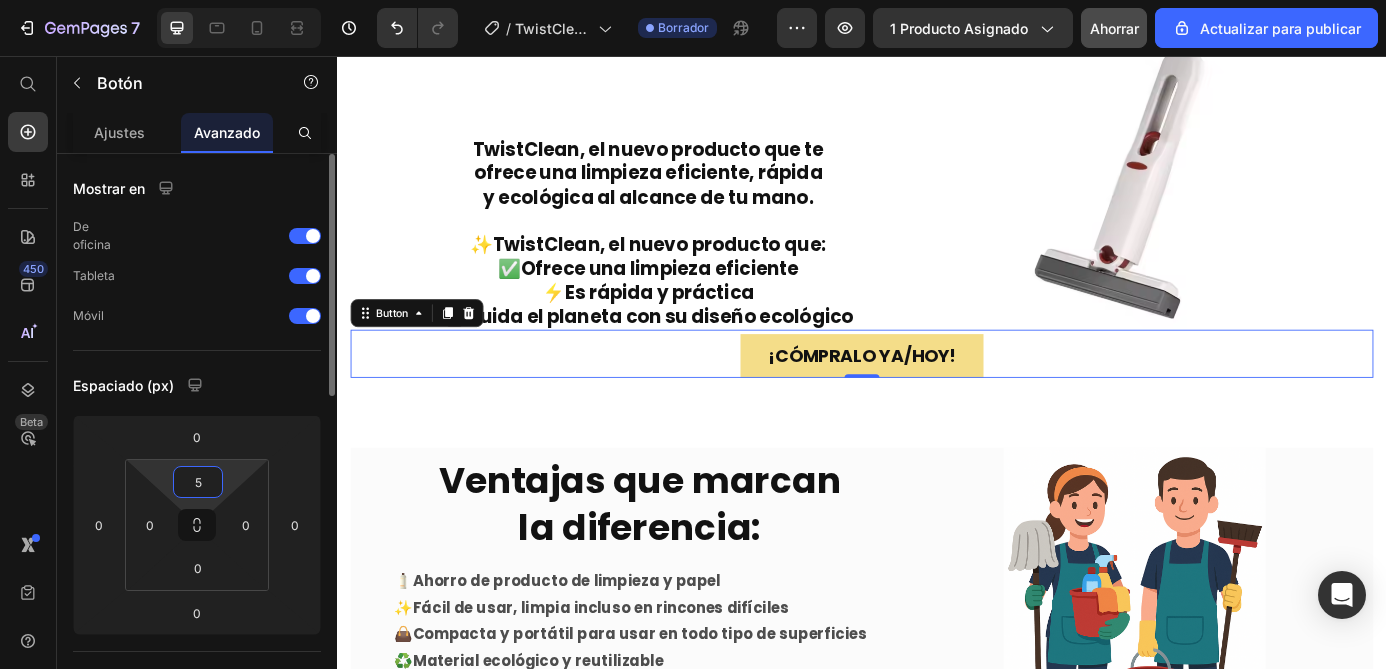 type on "50" 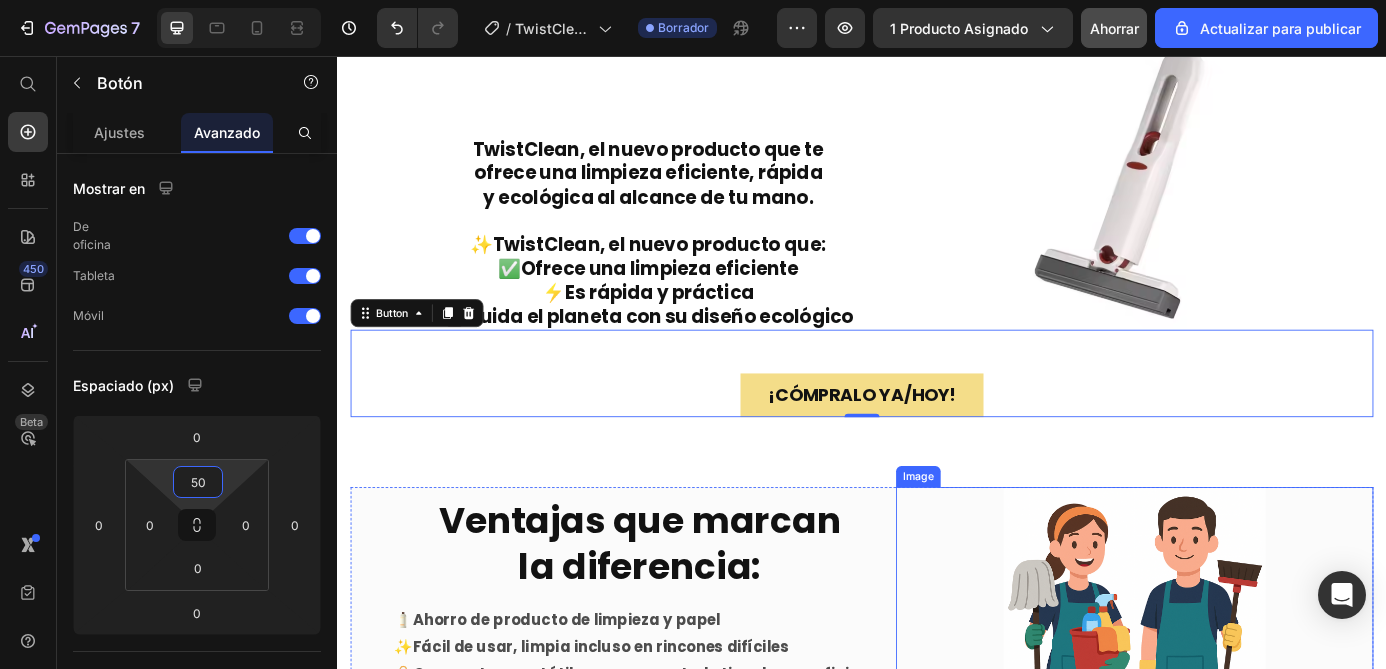 click on "Image" at bounding box center (1249, 699) 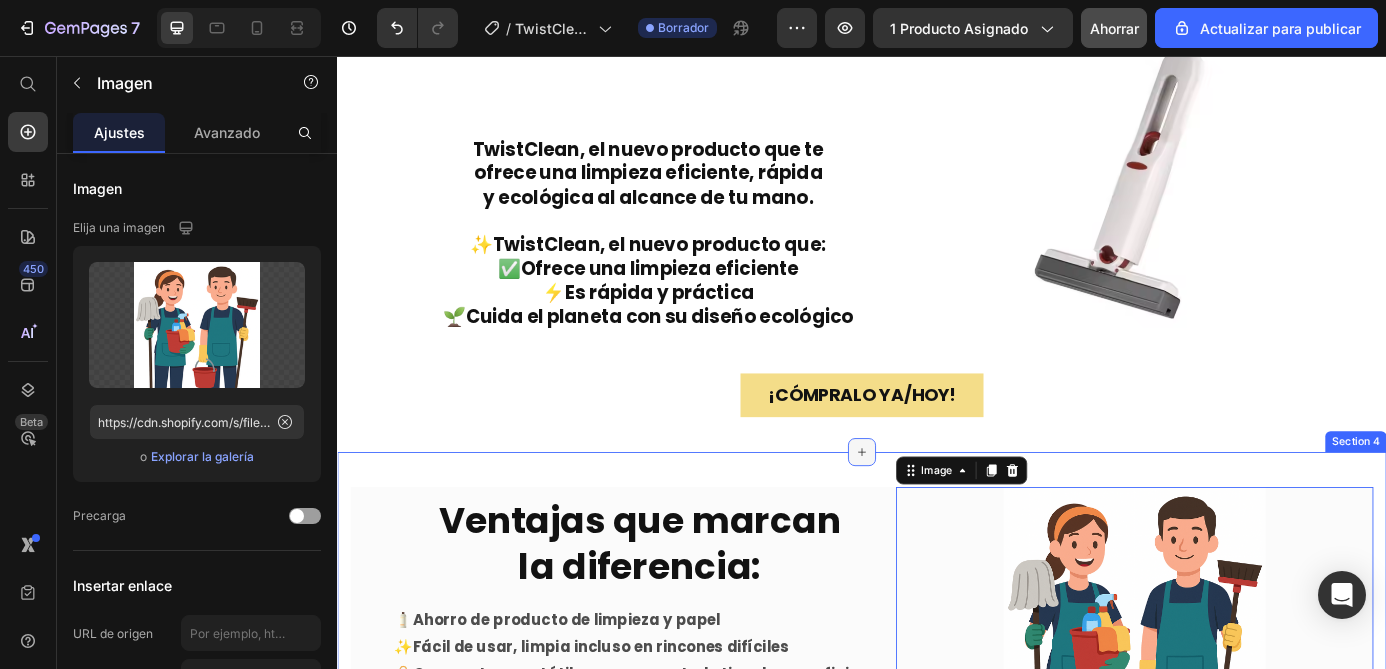 click at bounding box center (937, 509) 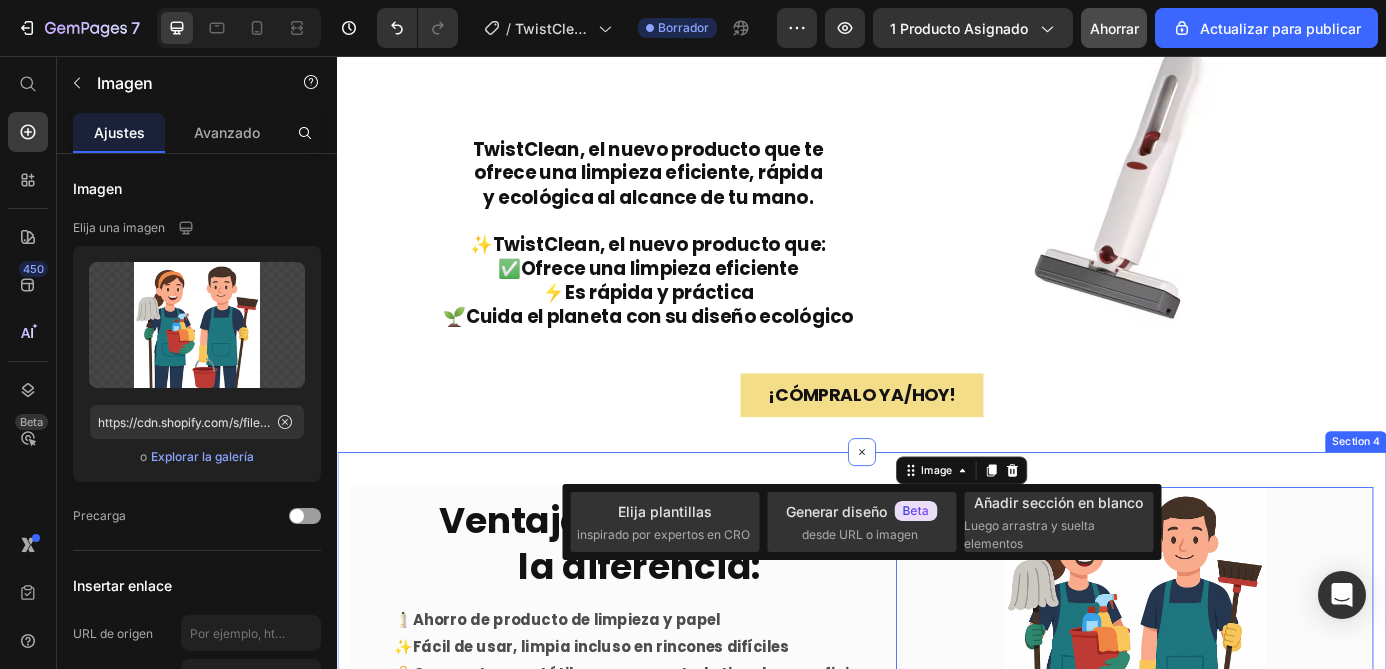 click on "Ventajas que marcan  la diferencia: Heading 🧴  Ahorro de producto de limpieza y papel ✨  Fácil de usar, limpia incluso en rincones difíciles 👜  Compacta y portátil para usar en todo tipo de superficies ♻️  Material ecológico y reutilizable 💨  Secado rápido y fácil de lavar Text Block Image   0 Row Row Section 4" at bounding box center [937, 699] 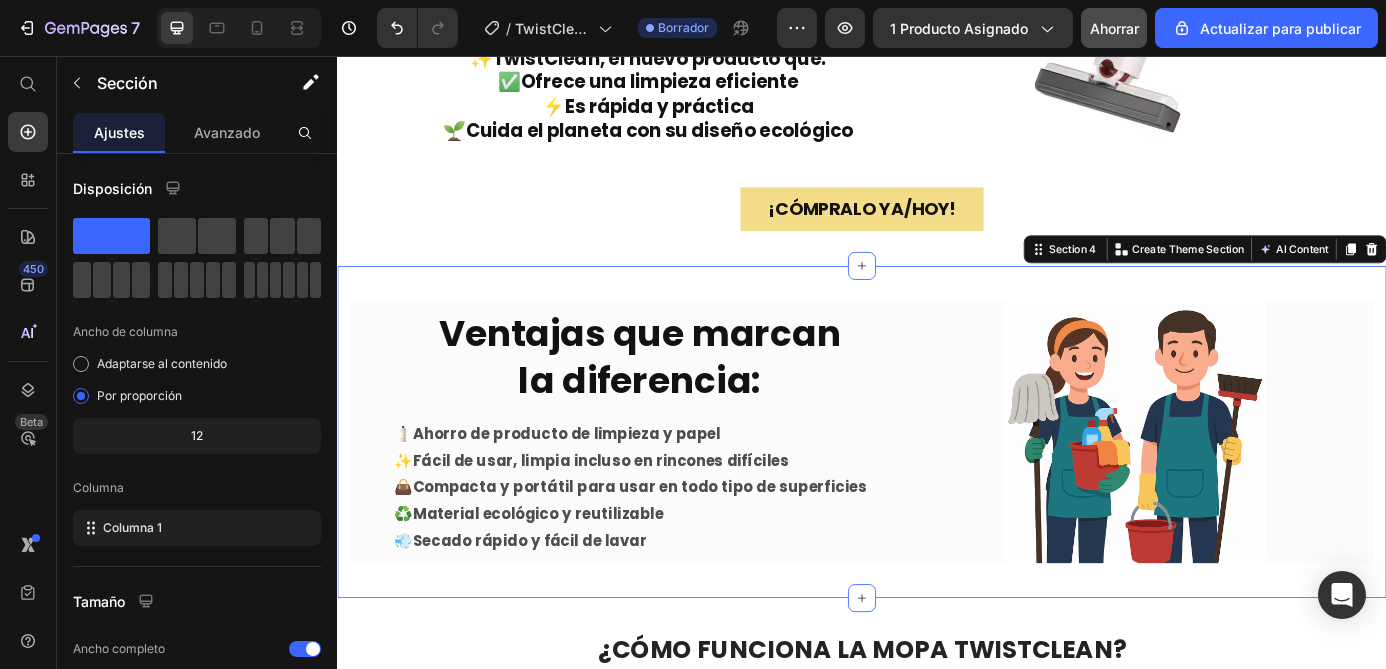 scroll, scrollTop: 1928, scrollLeft: 0, axis: vertical 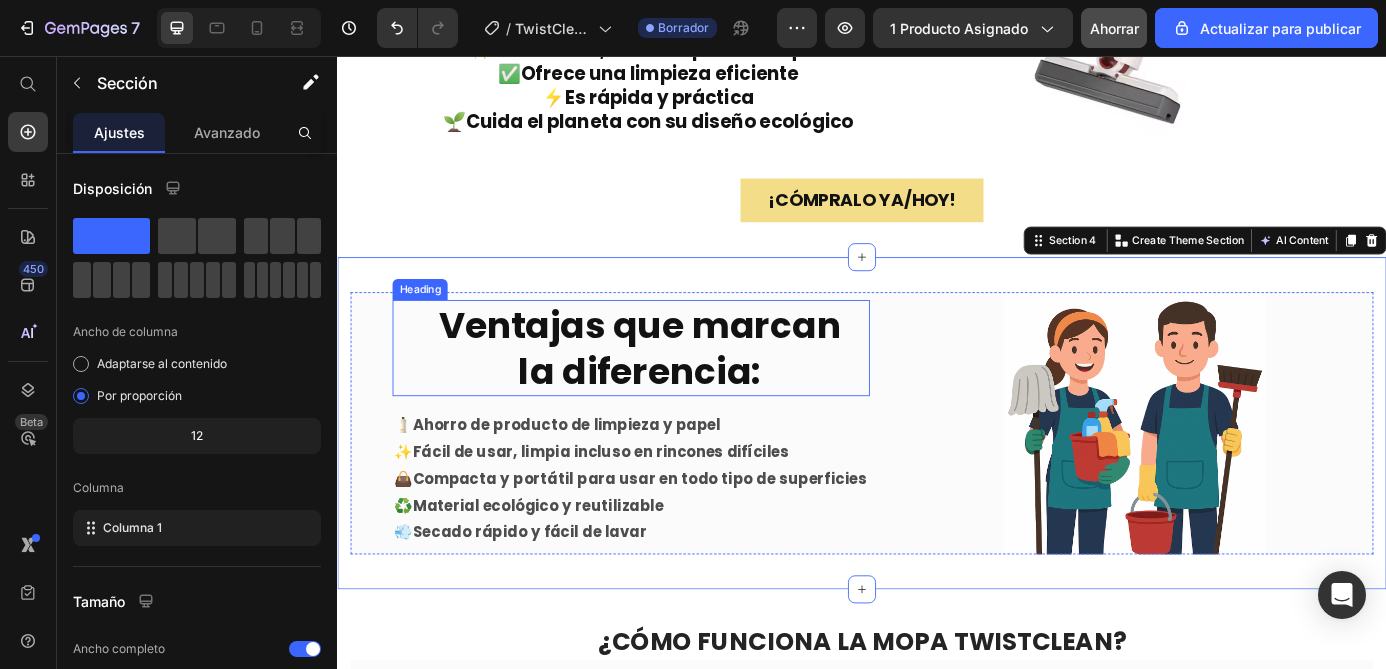 click on "Ventajas que marcan" at bounding box center (683, 363) 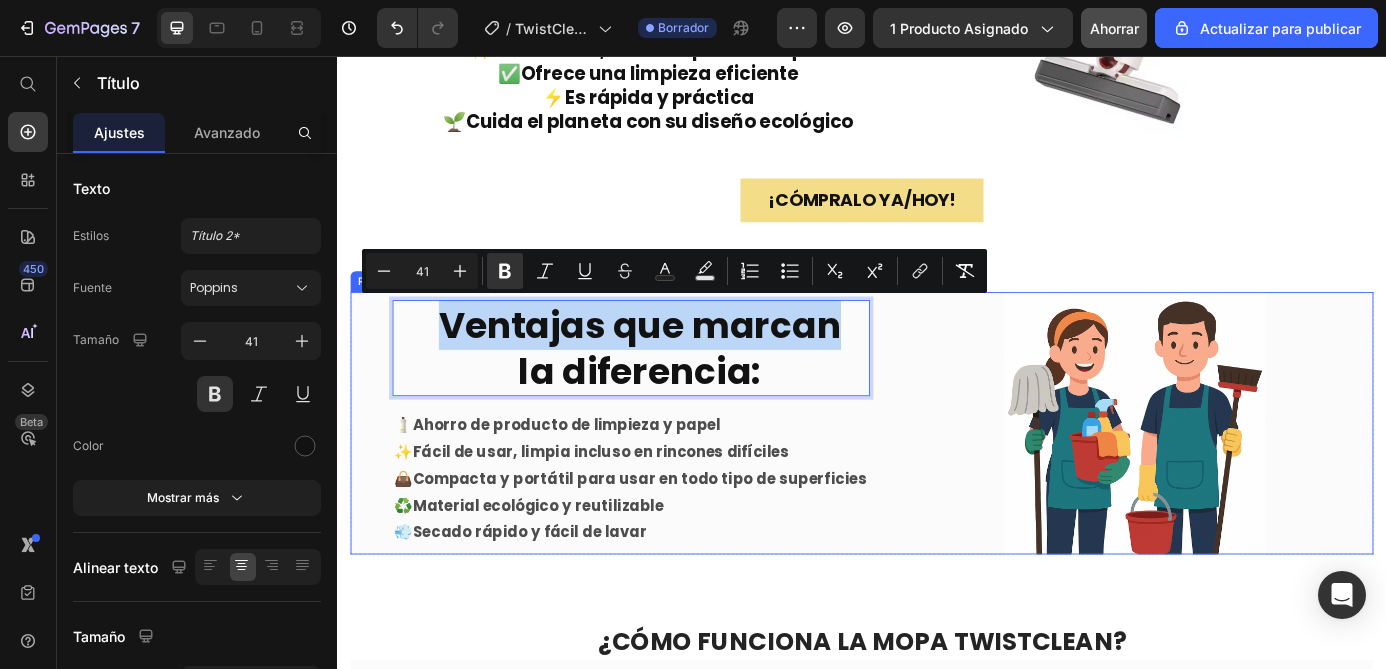 drag, startPoint x: 899, startPoint y: 352, endPoint x: 971, endPoint y: 327, distance: 76.2168 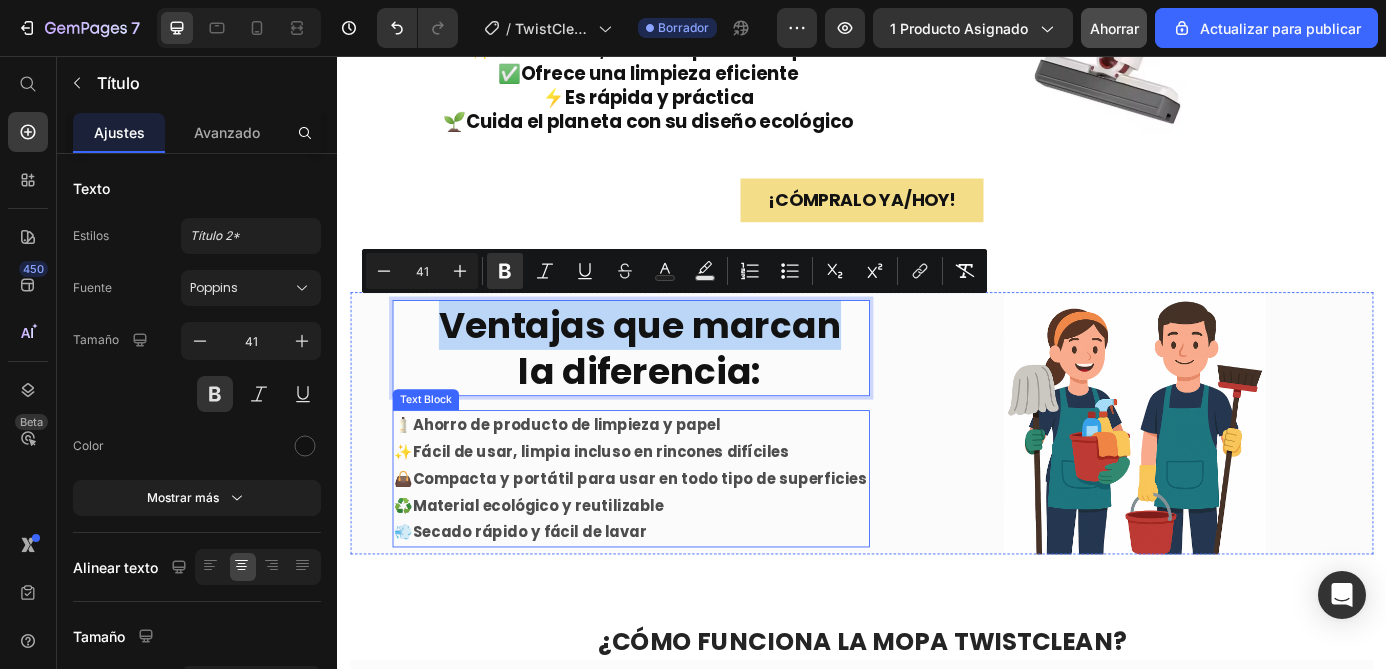 click on "✨  Fácil de usar, limpia incluso en rincones difíciles" at bounding box center (673, 509) 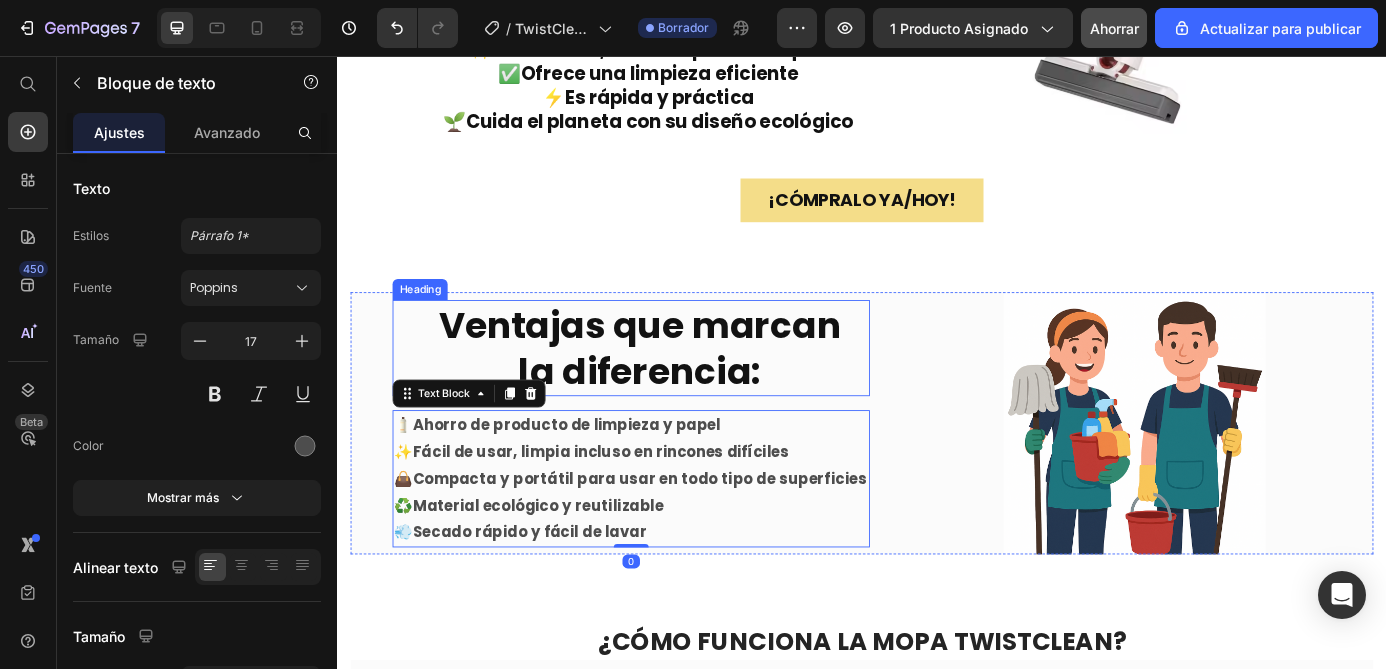 click on "⁠⁠⁠⁠⁠⁠⁠ Ventajas que marcan  la diferencia:" at bounding box center [683, 390] 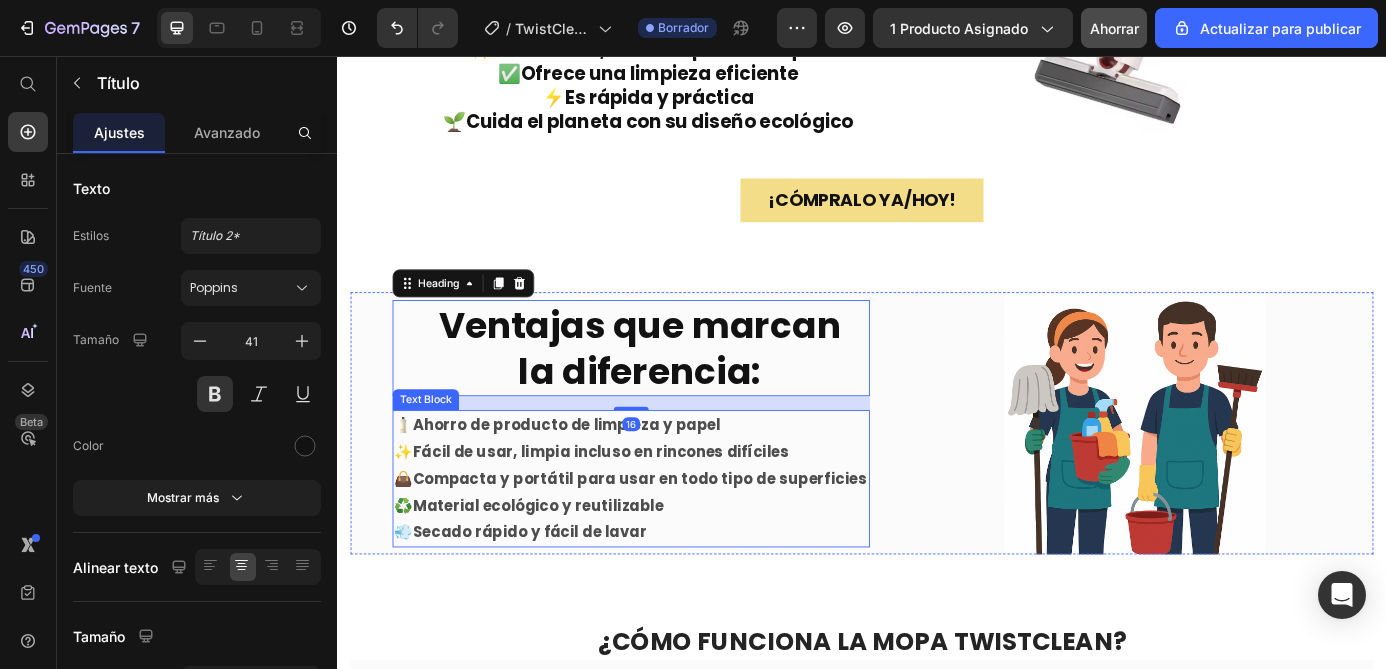click on "♻️  Material ecológico y reutilizable" at bounding box center (673, 570) 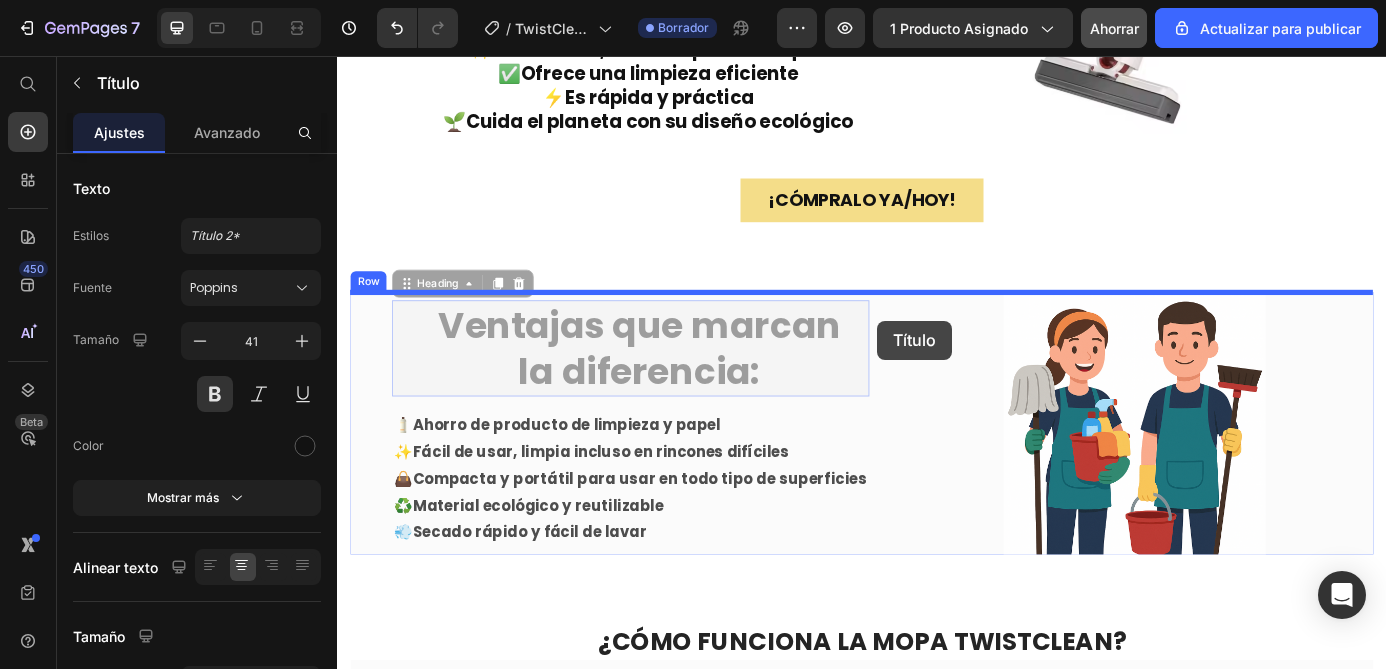 drag, startPoint x: 783, startPoint y: 414, endPoint x: 955, endPoint y: 359, distance: 180.57962 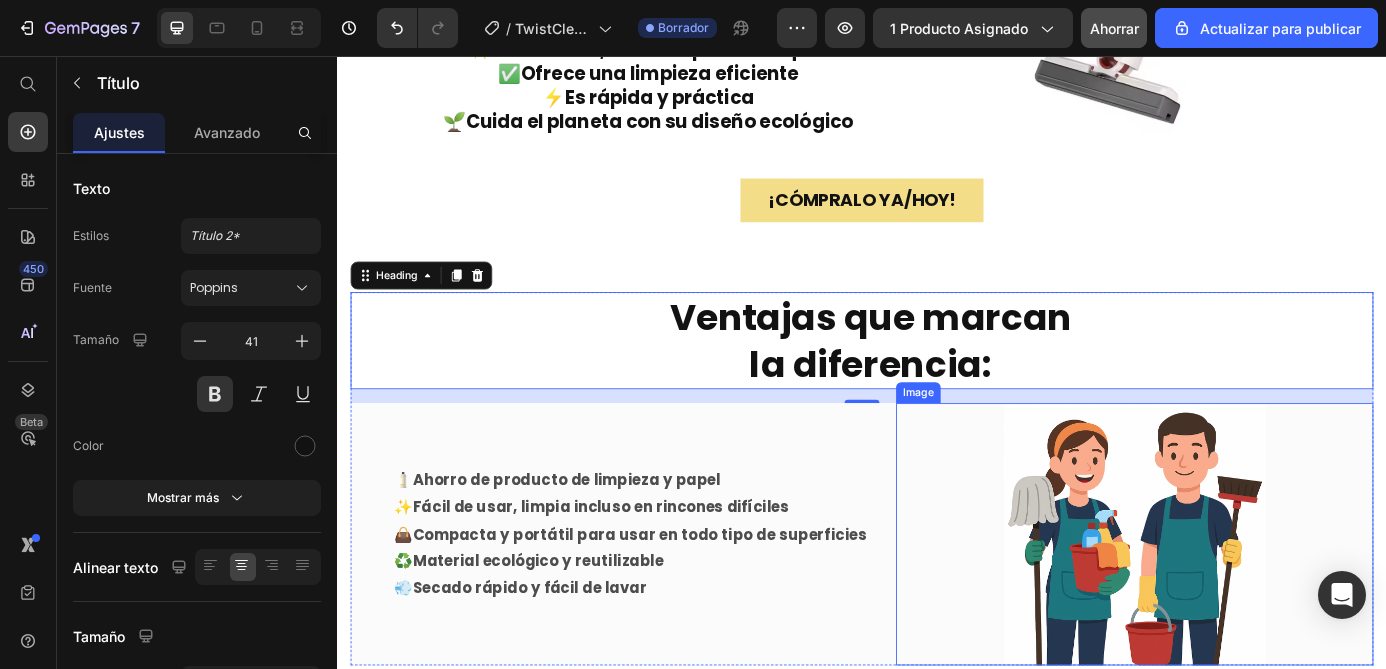 click at bounding box center (1249, 603) 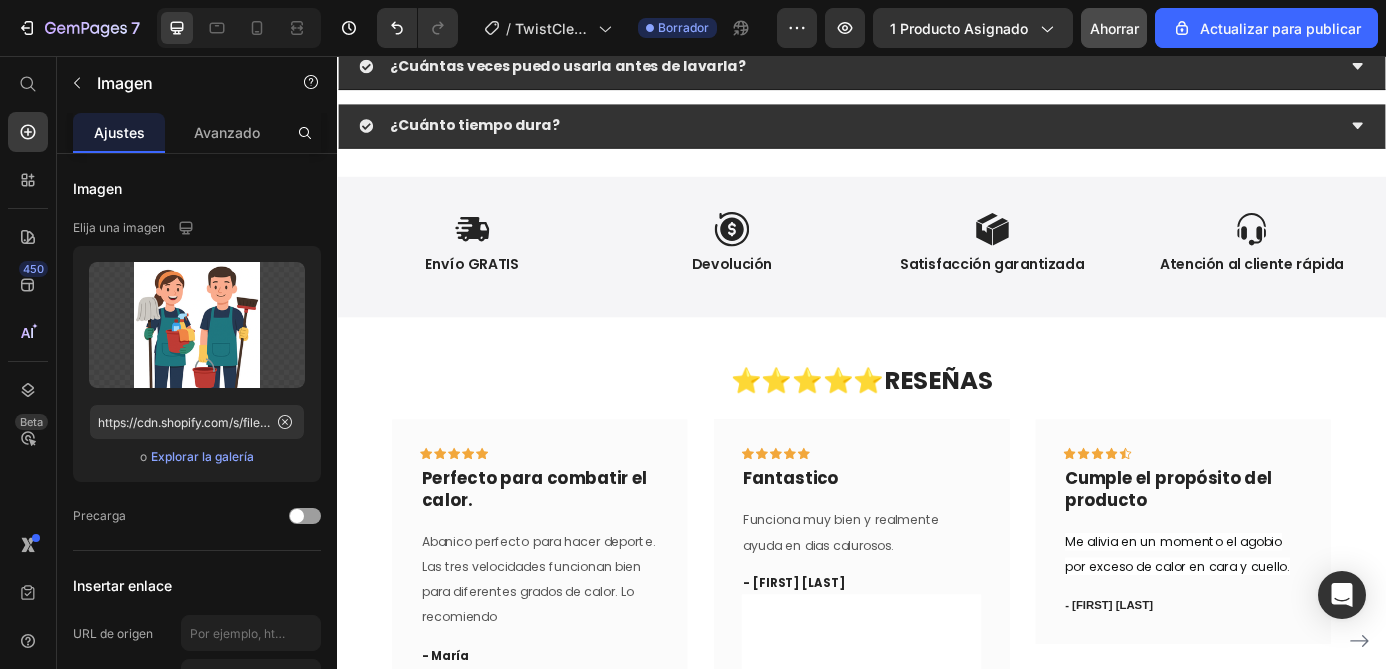 scroll, scrollTop: 4529, scrollLeft: 0, axis: vertical 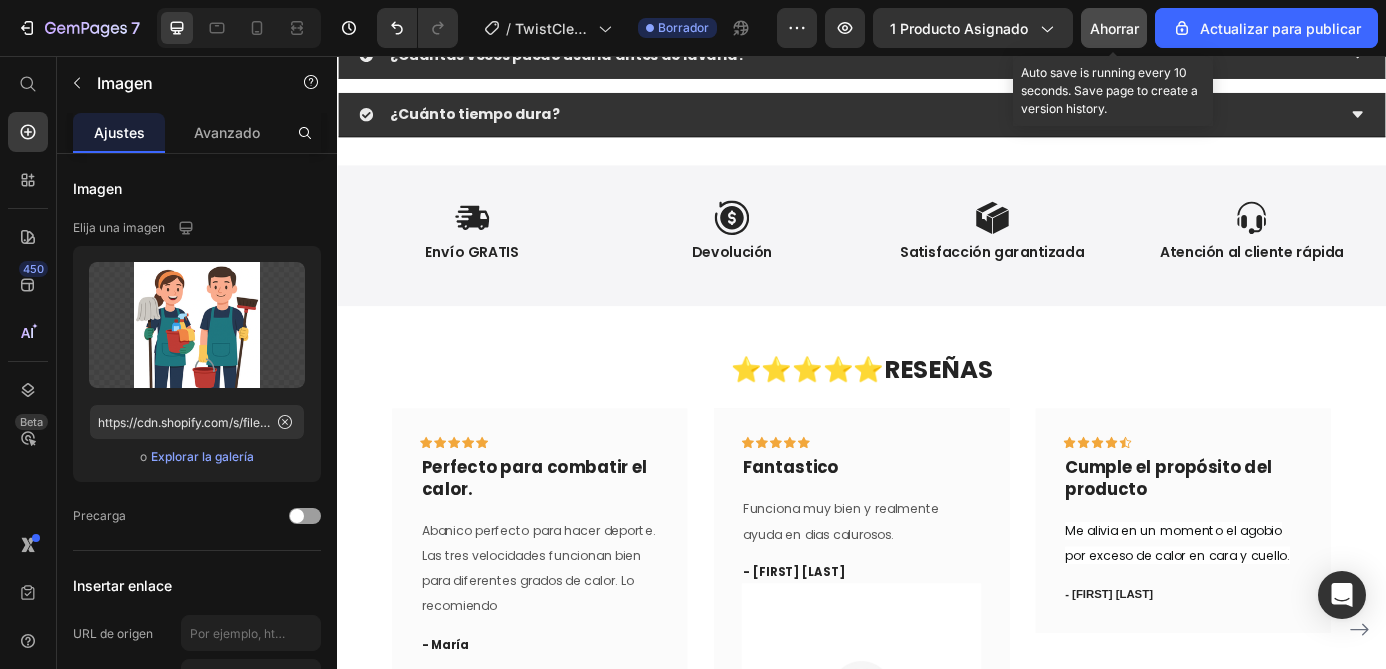click on "Ahorrar" 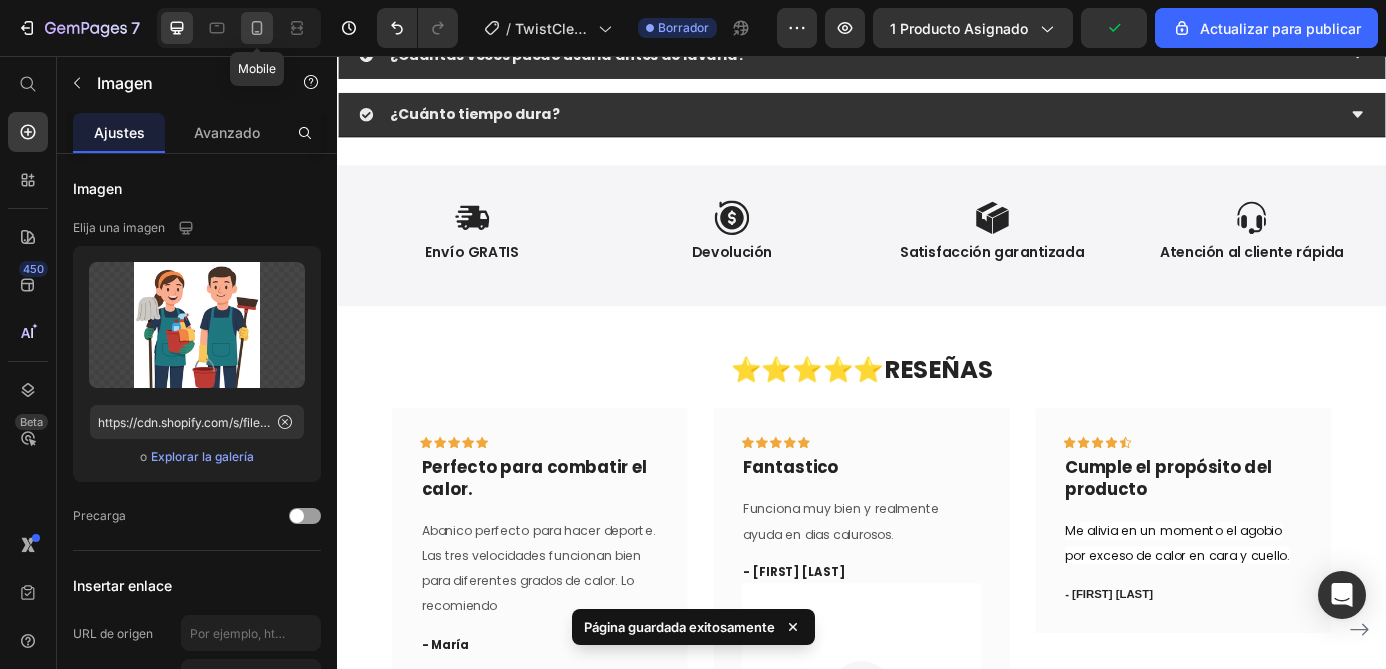 click 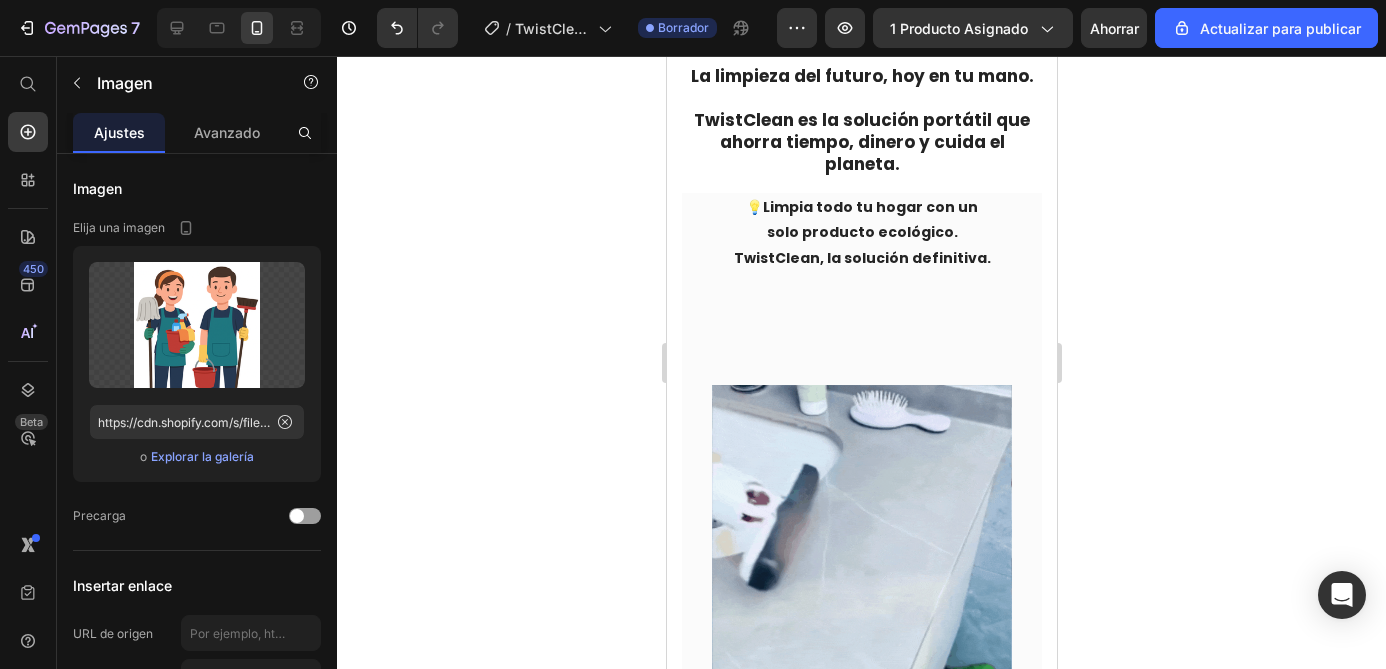scroll, scrollTop: 938, scrollLeft: 0, axis: vertical 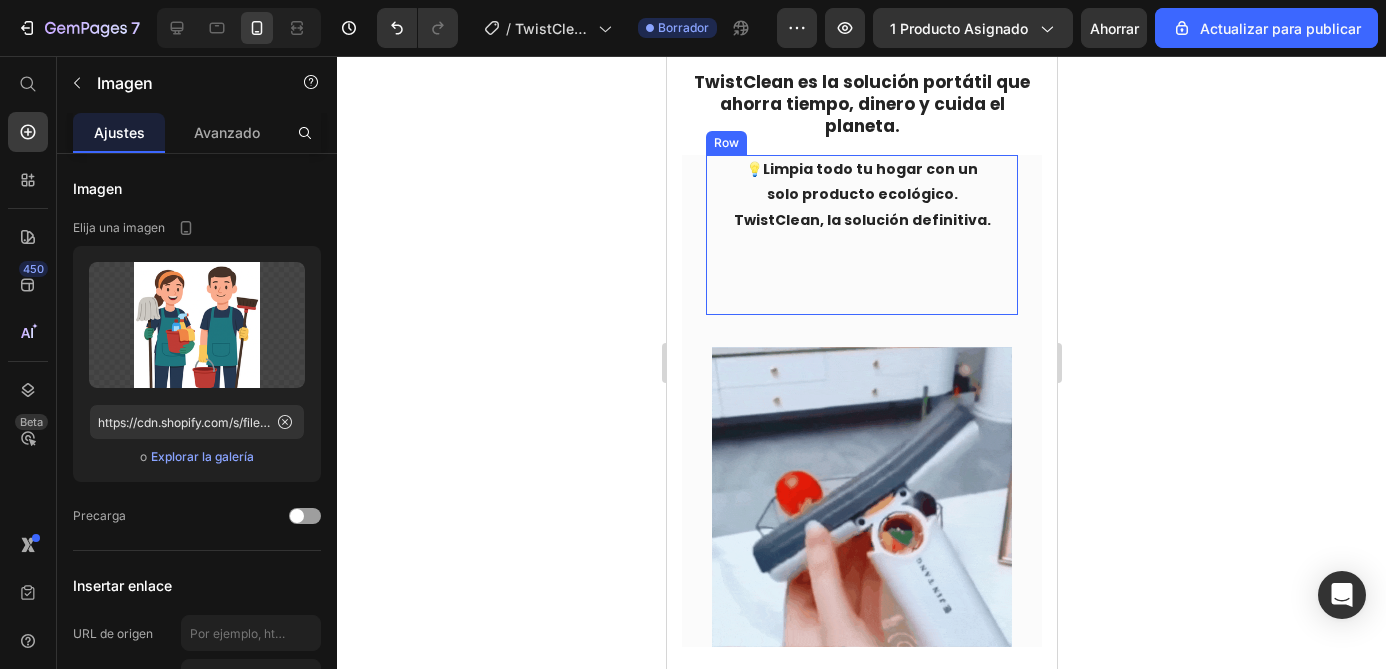 click on "💡  Limpia todo tu hogar con un solo producto ecológico. TwistClean, la solución definitiva. Text Block Row" at bounding box center (861, 219) 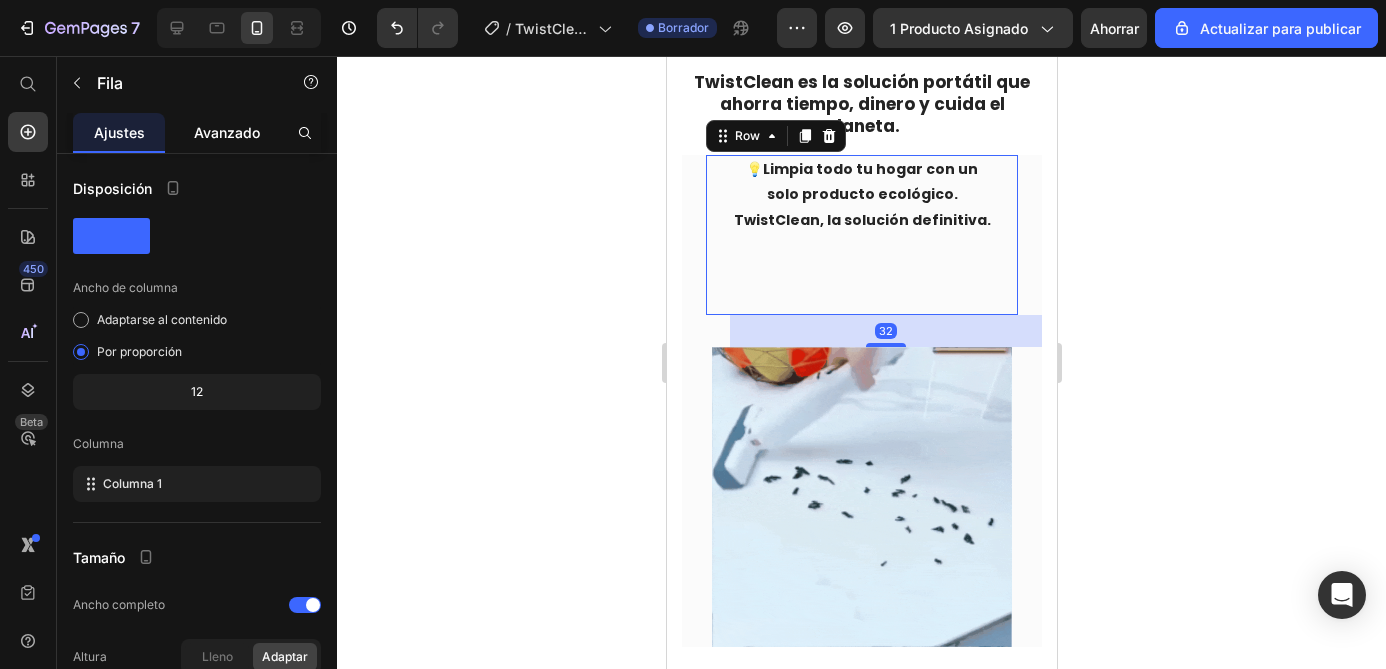 click on "Avanzado" at bounding box center [227, 132] 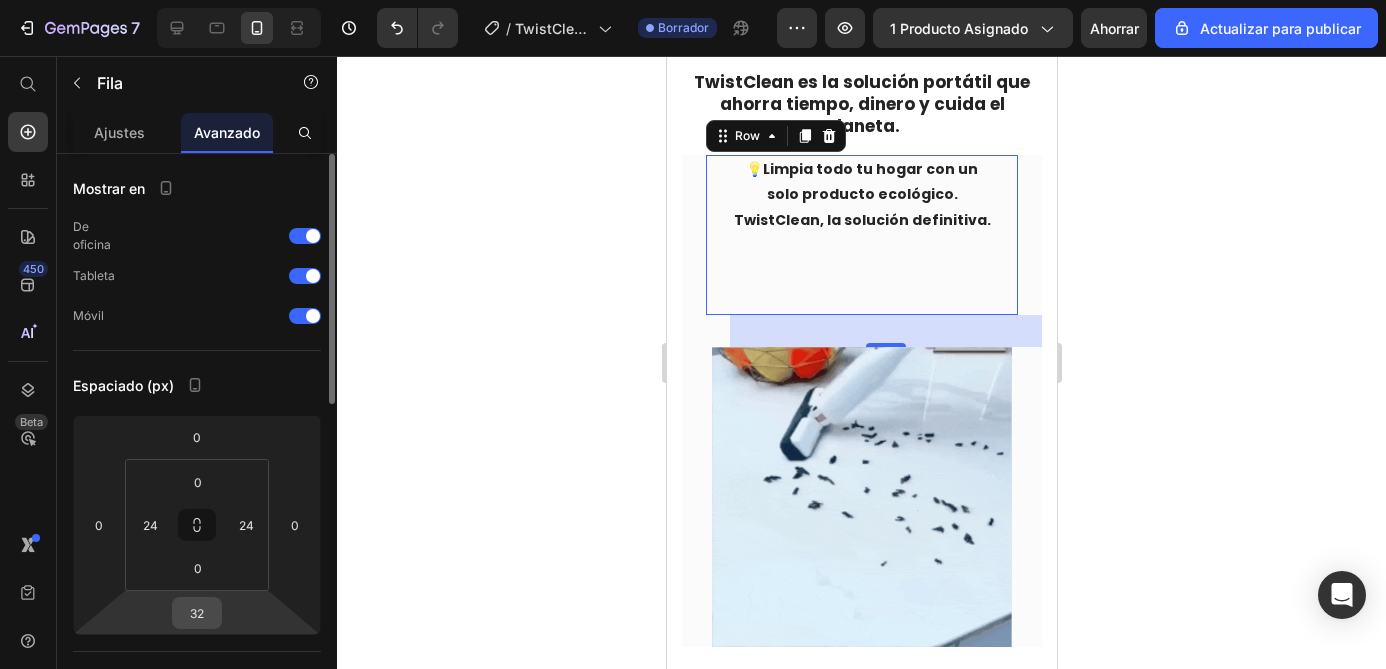 click on "32" at bounding box center (197, 613) 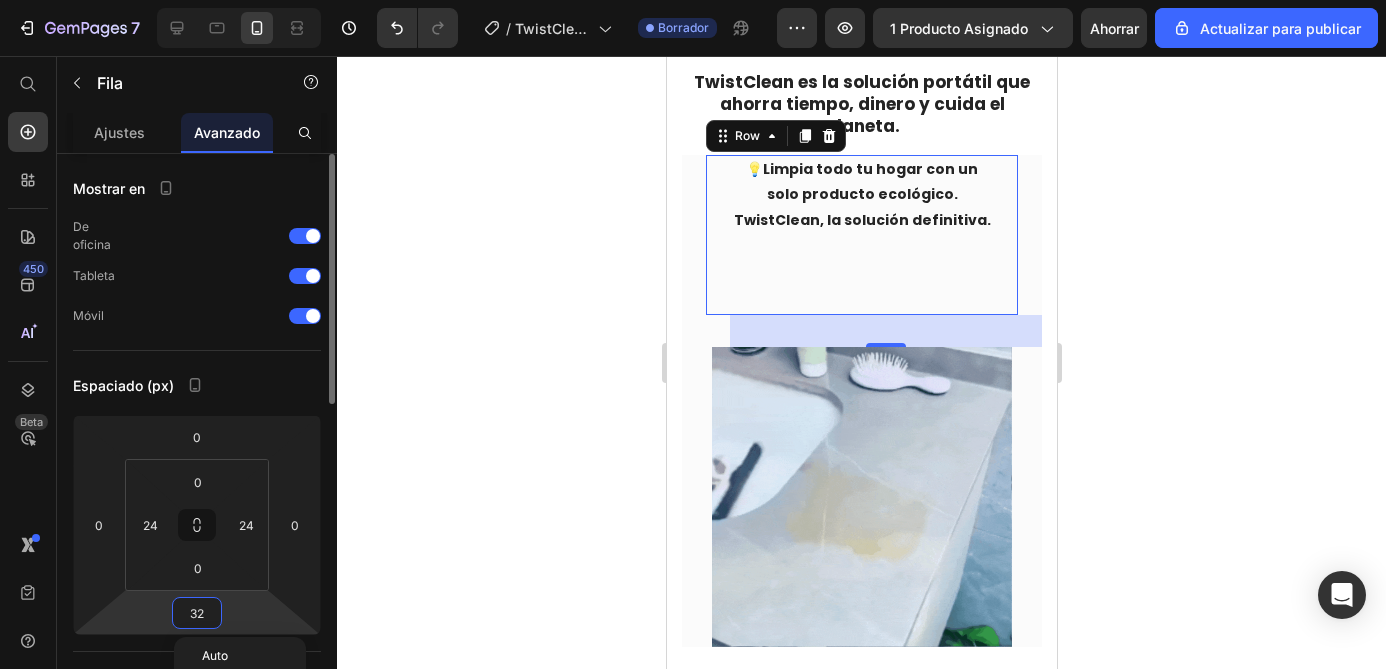 type 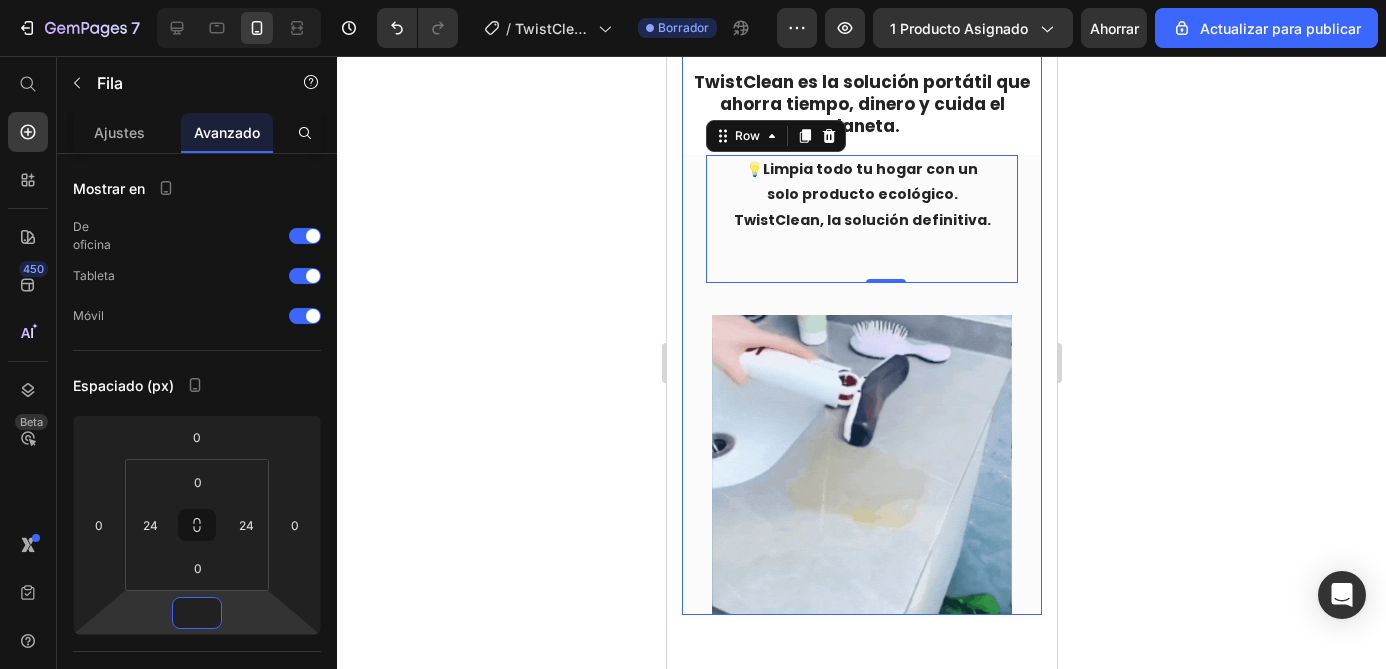 click on "💡  Limpia todo tu hogar con un solo producto ecológico. TwistClean, la solución definitiva. Text Block Row Row   0 Row Row" at bounding box center [861, 235] 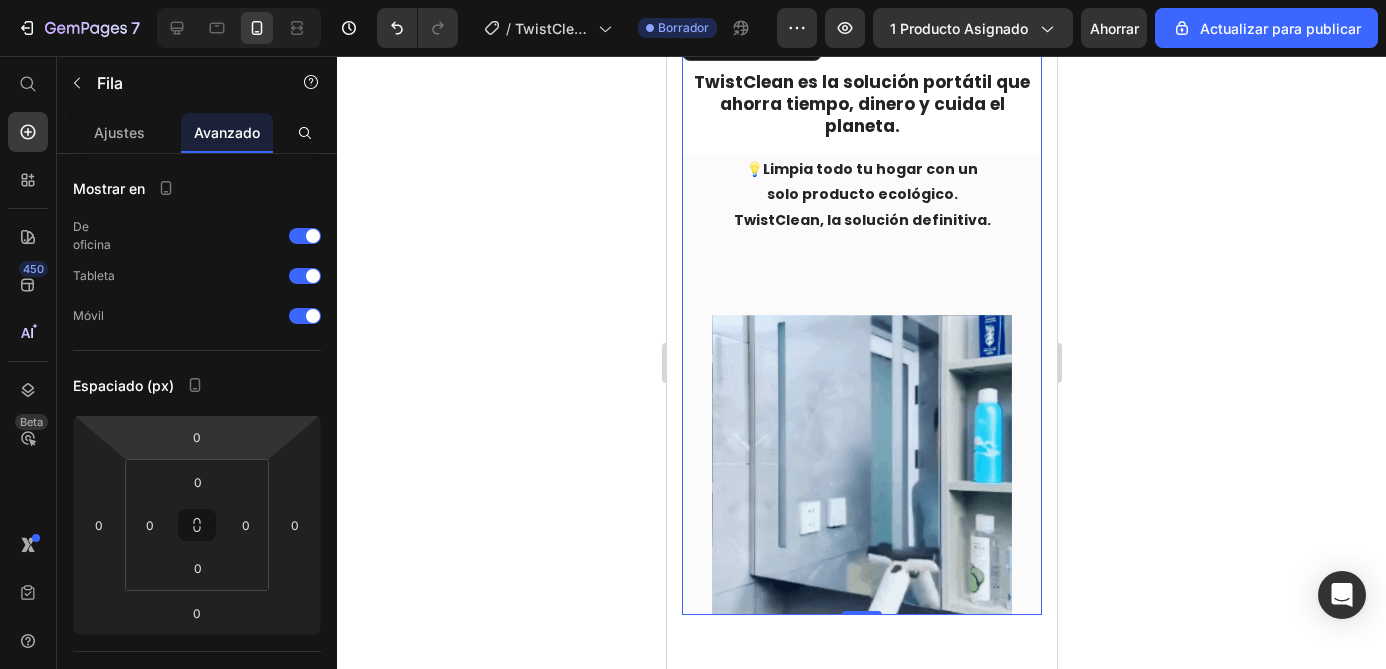 click on "💡  Limpia todo tu hogar con un solo producto ecológico. TwistClean, la solución definitiva. Text Block Row Row Row Row" at bounding box center (861, 235) 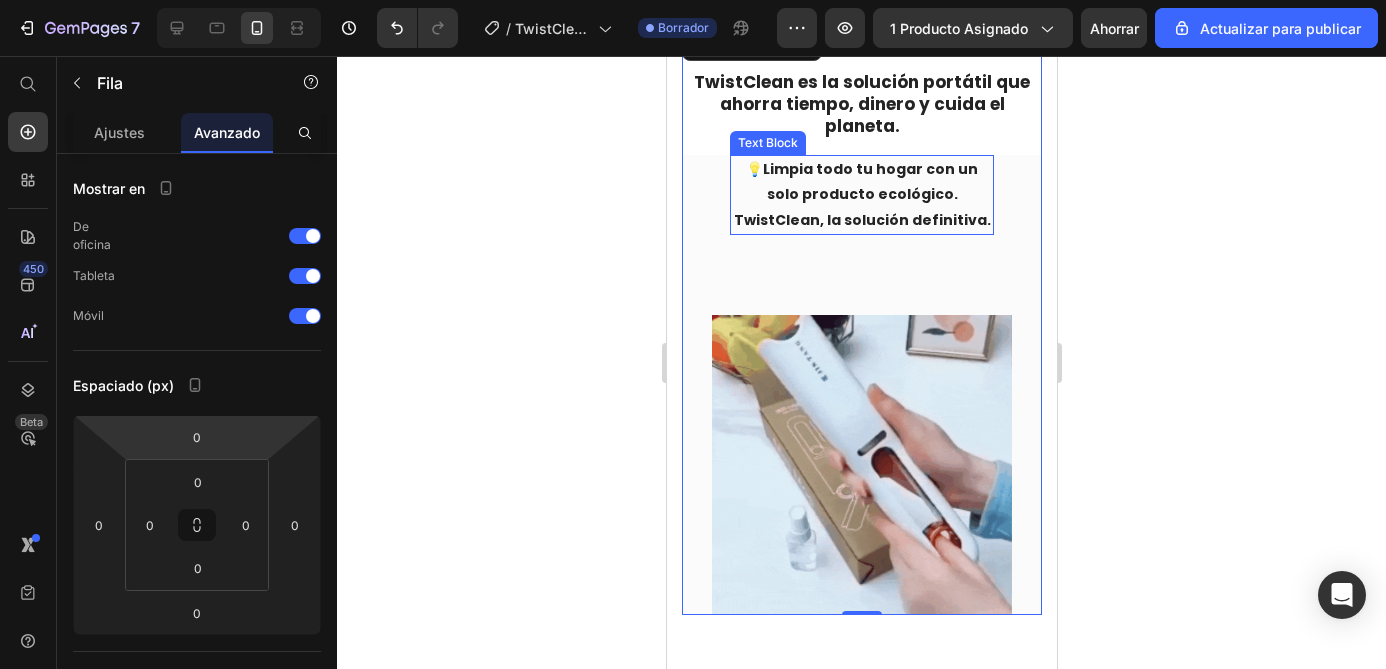 click on "💡  Limpia todo tu hogar con un solo producto ecológico. TwistClean, la solución definitiva." at bounding box center [861, 195] 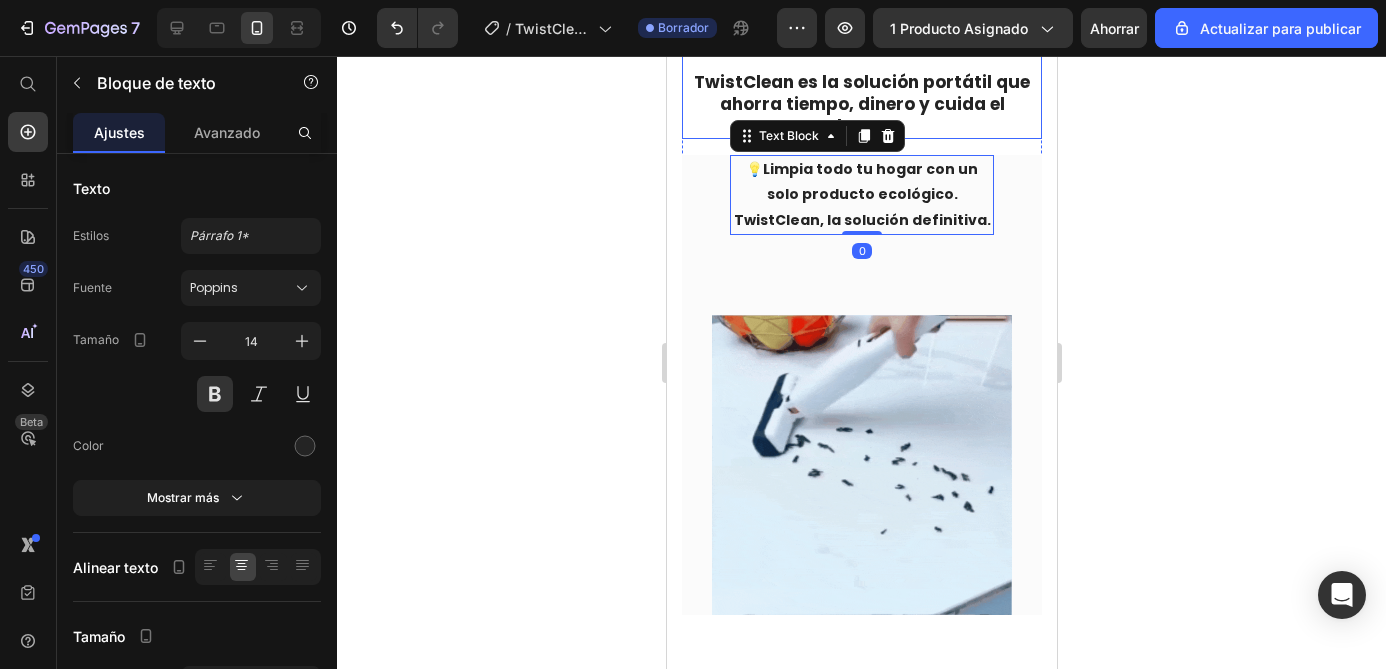 click on "TwistClean es la solución portátil que ahorra tiempo, dinero y cuida el planeta." at bounding box center [861, 104] 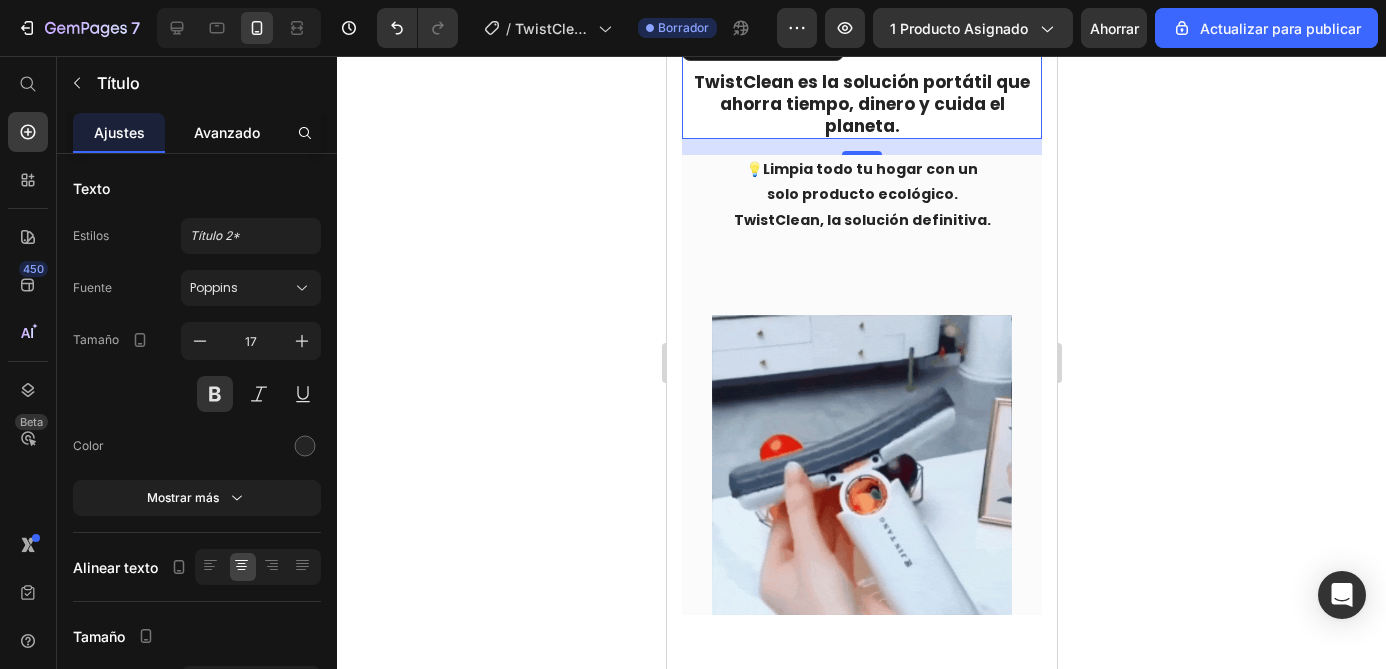 click on "Avanzado" at bounding box center (227, 132) 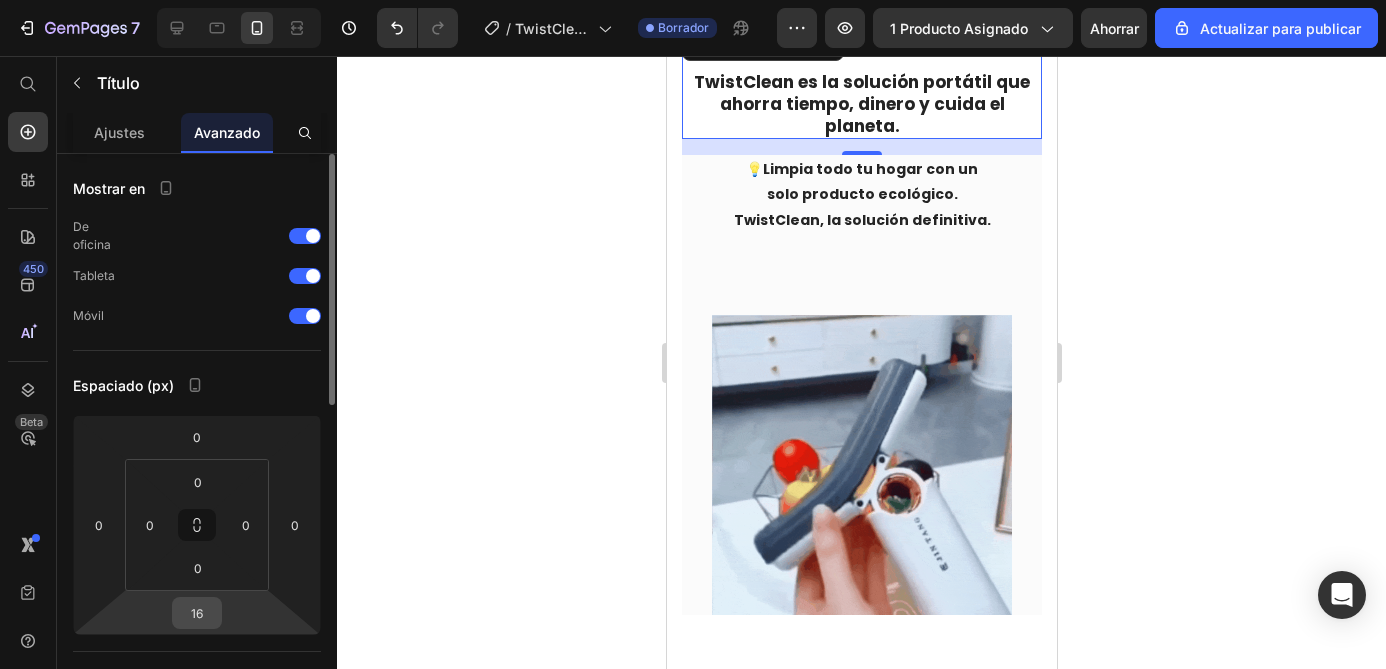 click on "16" at bounding box center [197, 613] 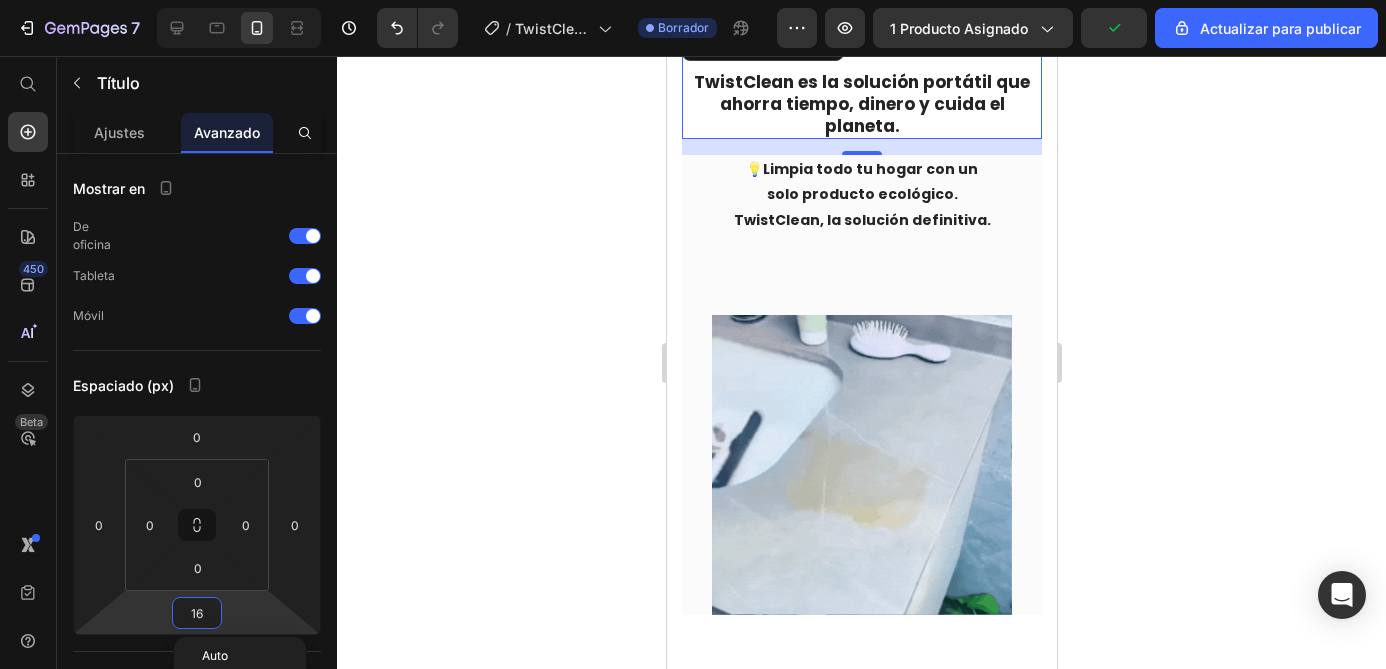 click 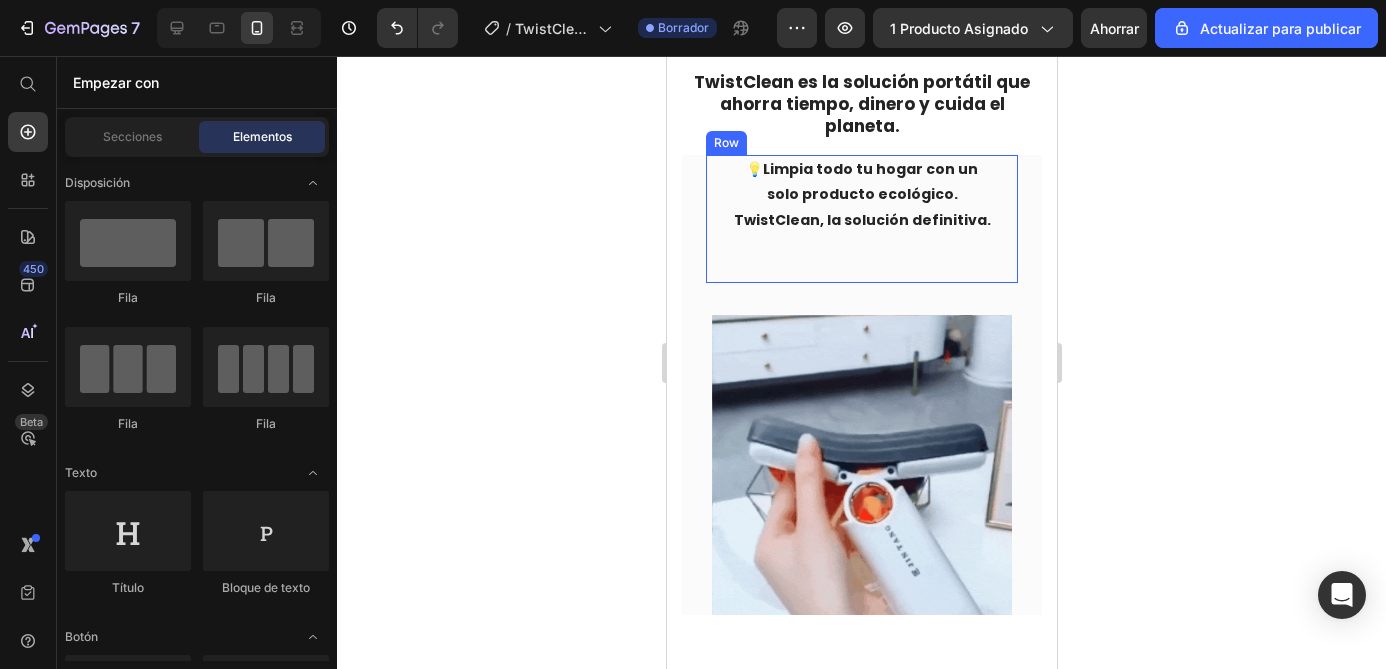 click on "💡  Limpia todo tu hogar con un solo producto ecológico. TwistClean, la solución definitiva. Text Block Row" at bounding box center [861, 219] 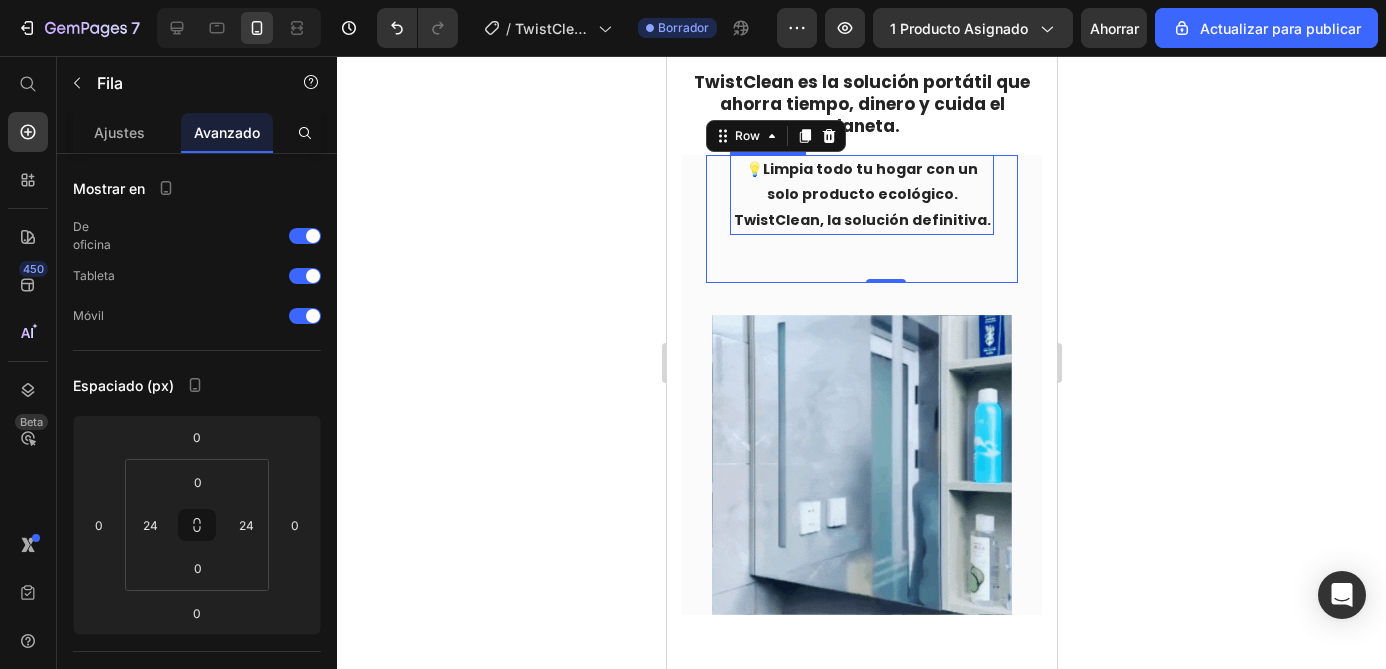 click on "Limpia todo tu hogar con un solo producto ecológico. TwistClean, la solución definitiva." at bounding box center [861, 194] 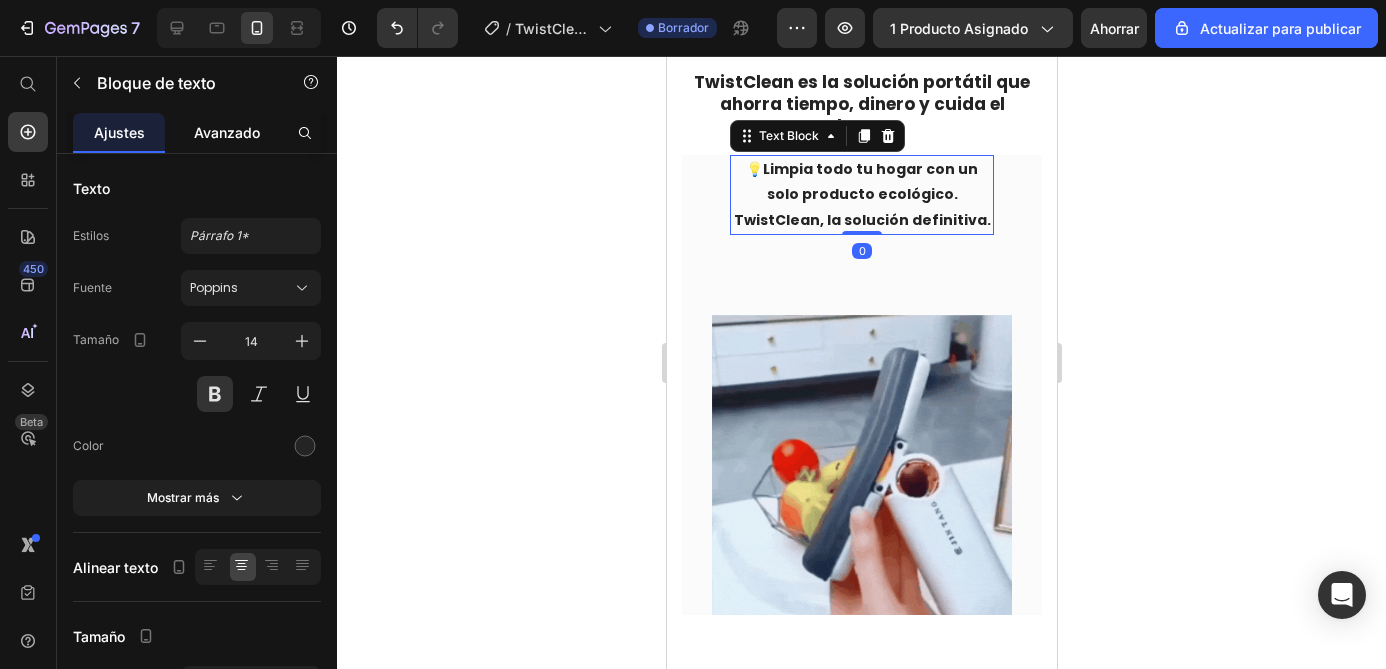 click on "Avanzado" at bounding box center [227, 132] 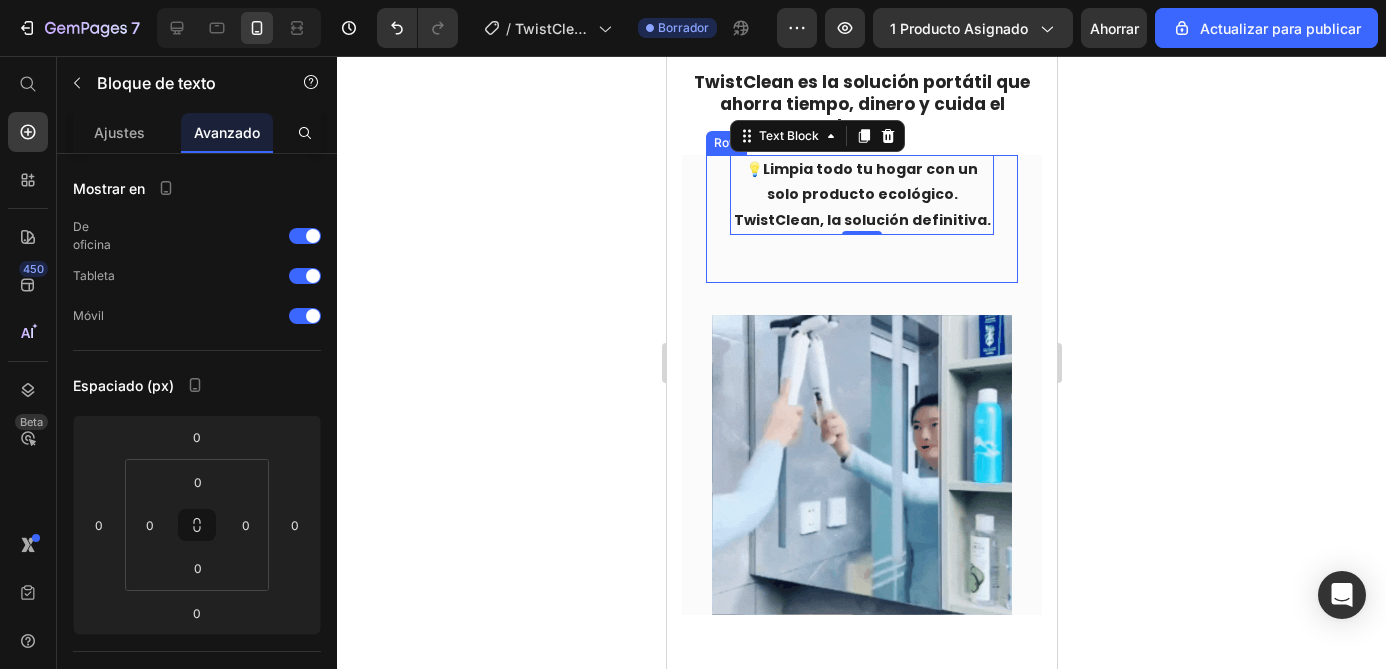 click on "💡  Limpia todo tu hogar con un solo producto ecológico. TwistClean, la solución definitiva. Text Block   0 Row" at bounding box center (861, 219) 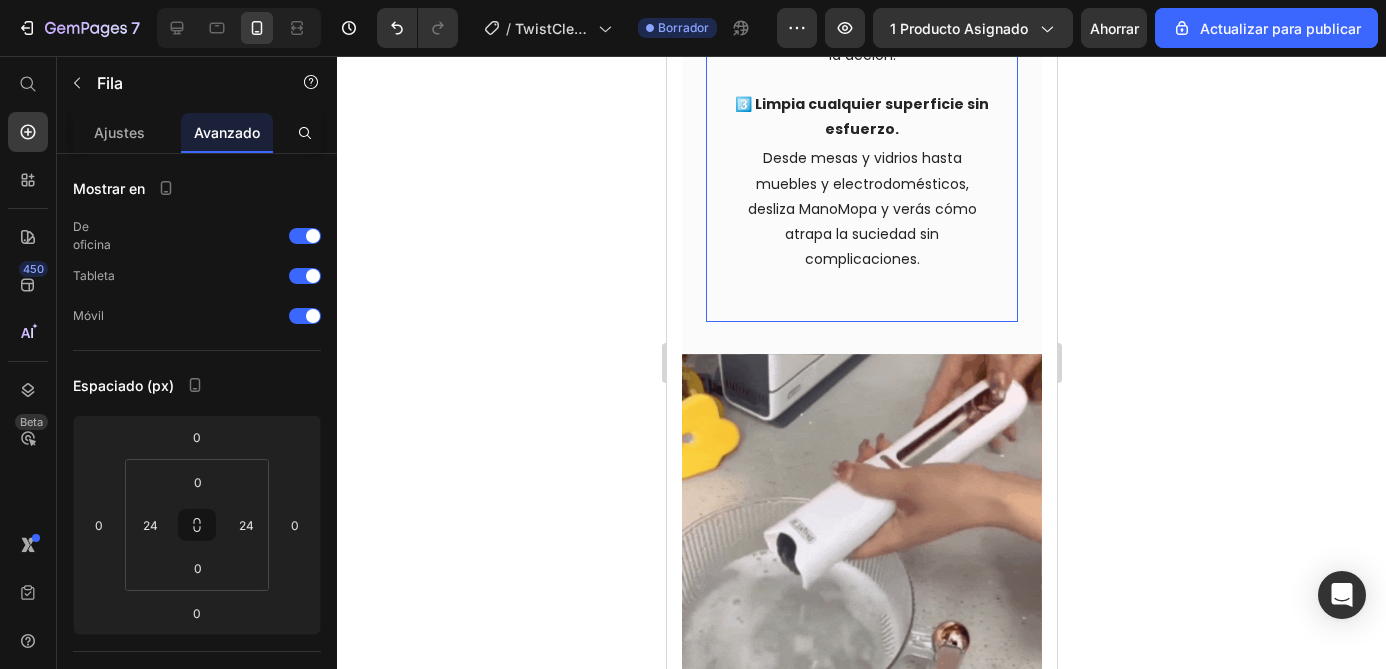 scroll, scrollTop: 3372, scrollLeft: 0, axis: vertical 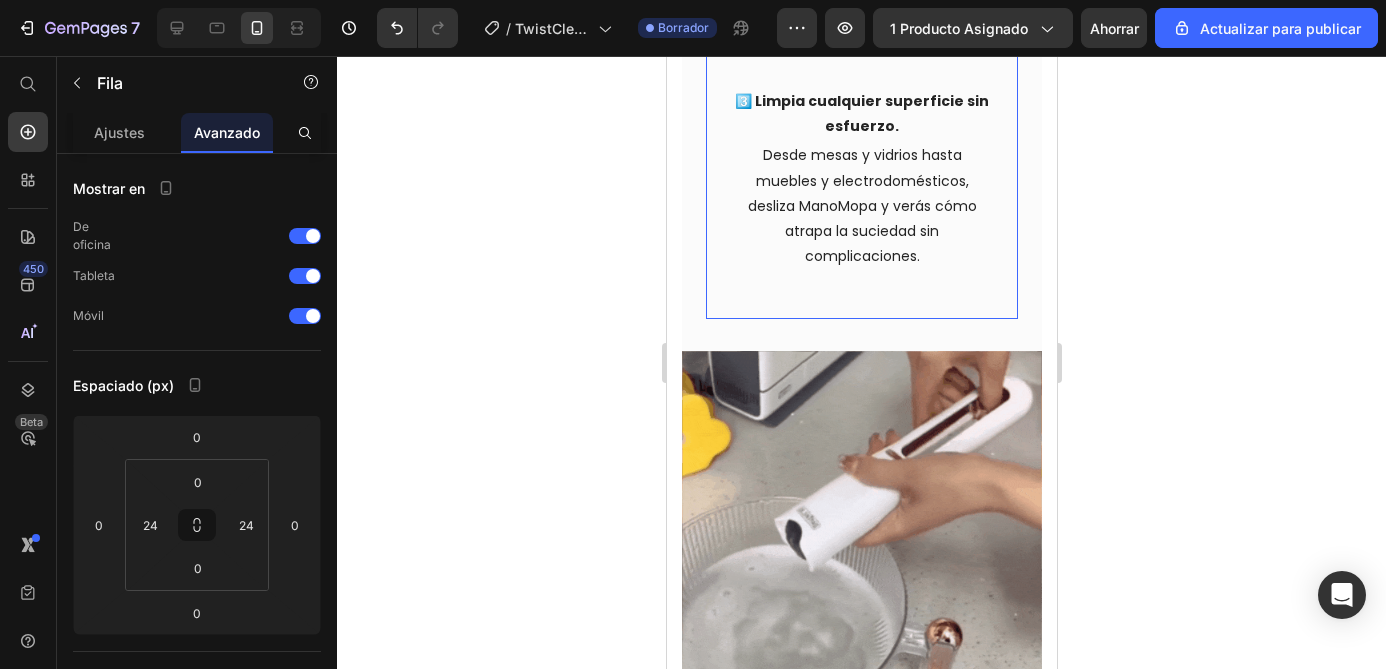 click on "1️⃣ Coloca ManoMopa en tu mano Text Block ¡Fácil y rápido! Ajusta la ManoMopa como un guante para tener el control total y comenzar a limpiar con comodidad. Text Block 2️⃣ Humedece si prefieres o úsala en seco. Text Block ¿Quieres eliminar polvo ligero? Úsala en seco. ¿Manchas rebeldes? Solo humedece un poco y listo, lista para la acción. Text Block 3️⃣ Limpia cualquier superficie sin esfuerzo. Text Block Desde mesas y vidrios hasta muebles y electrodomésticos, desliza ManoMopa y verás cómo atrapa la suciedad sin complicaciones. Text Block Row" at bounding box center [861, 32] 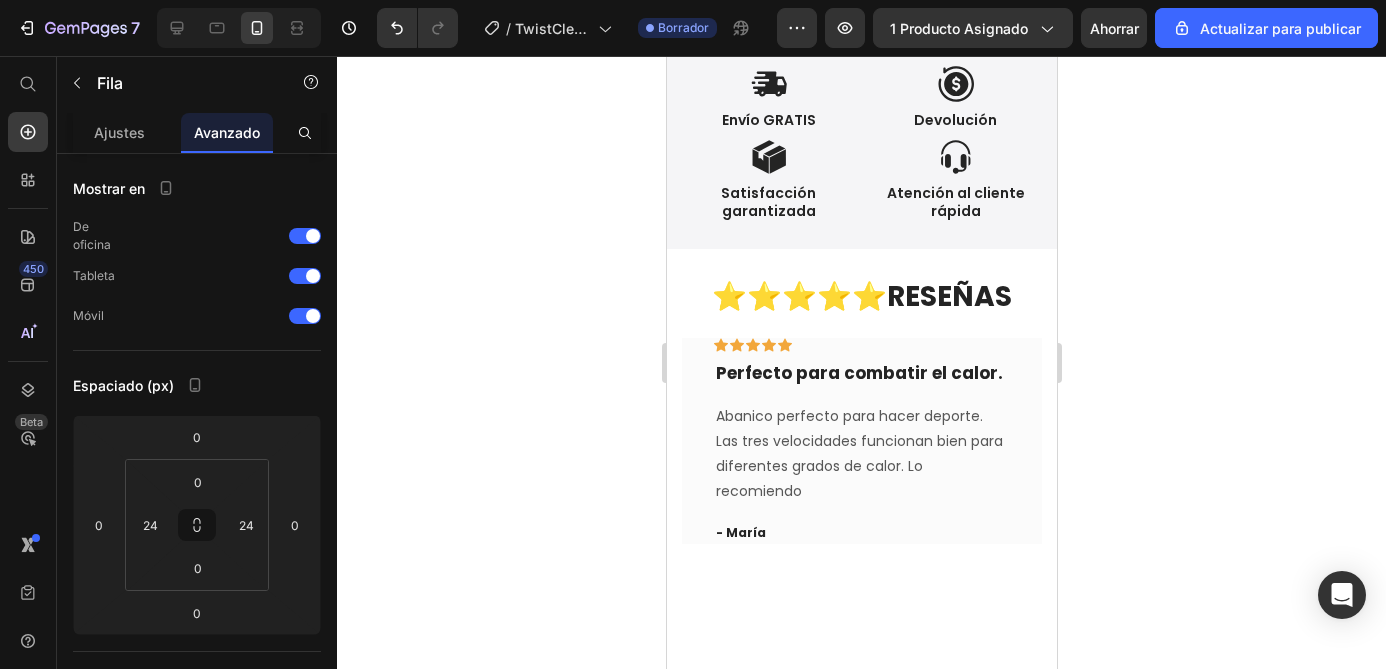 scroll, scrollTop: 5520, scrollLeft: 0, axis: vertical 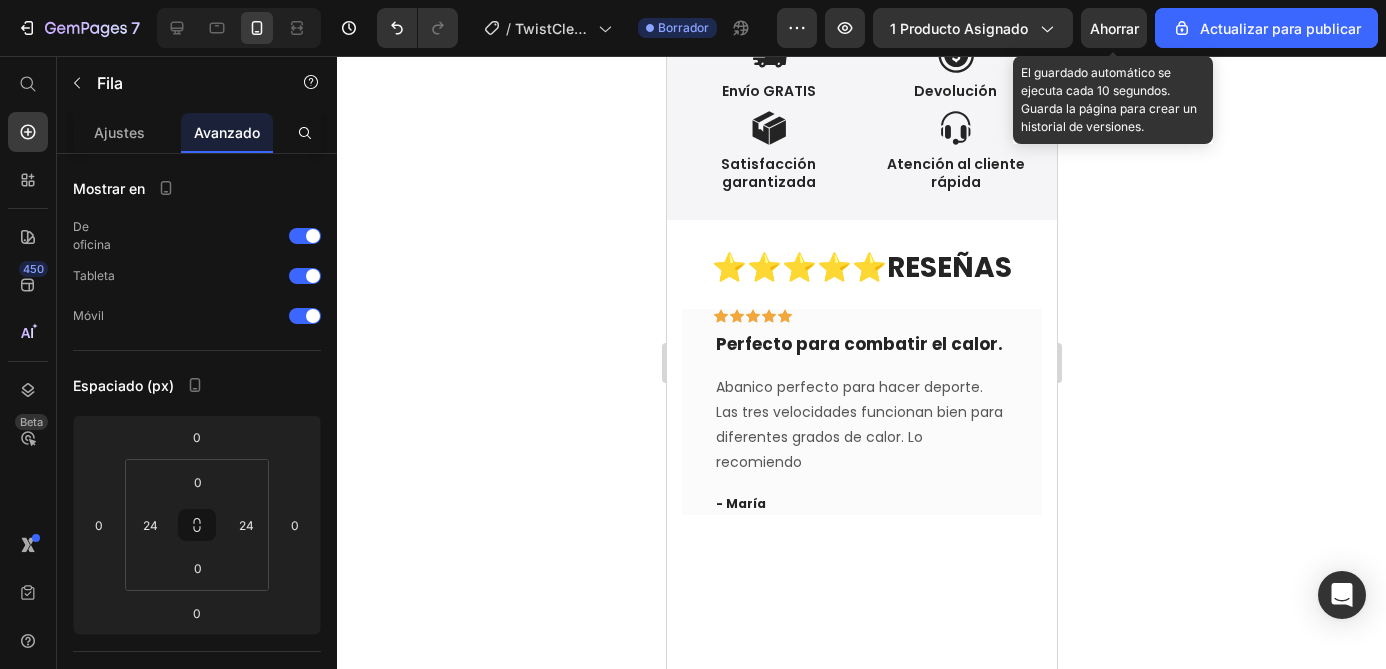 click on "Ahorrar" at bounding box center (1114, 28) 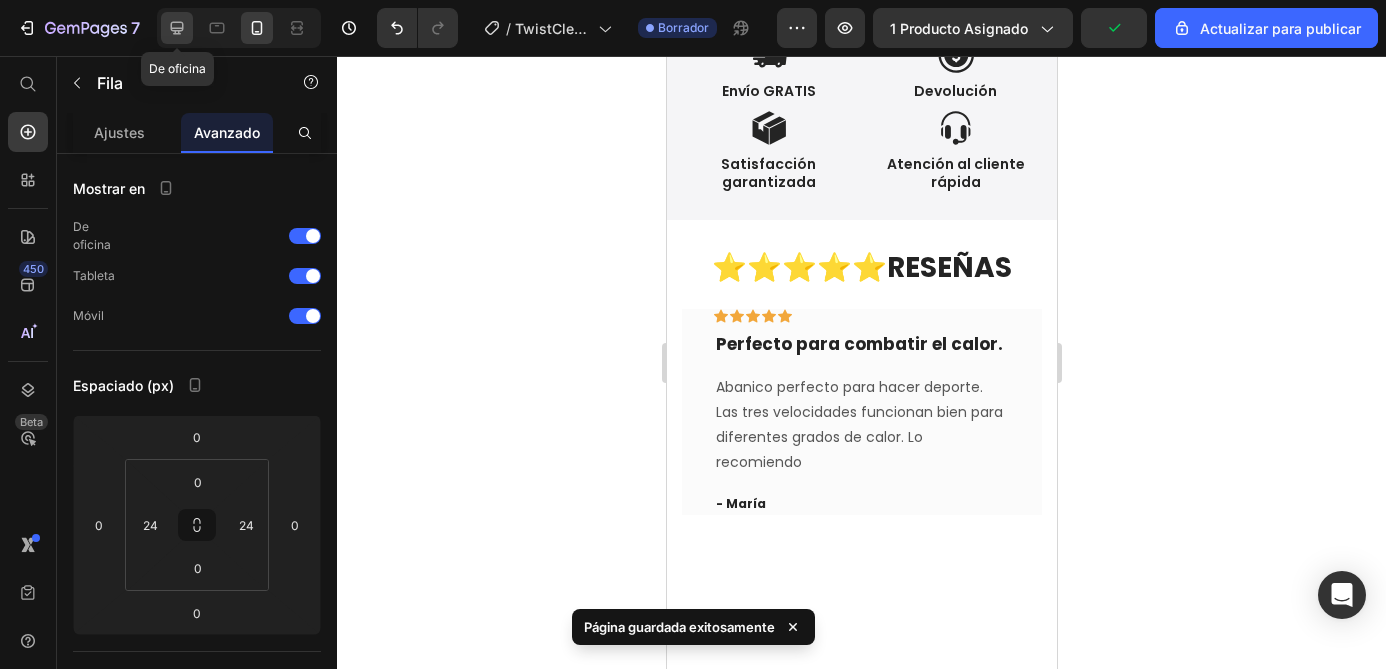 click 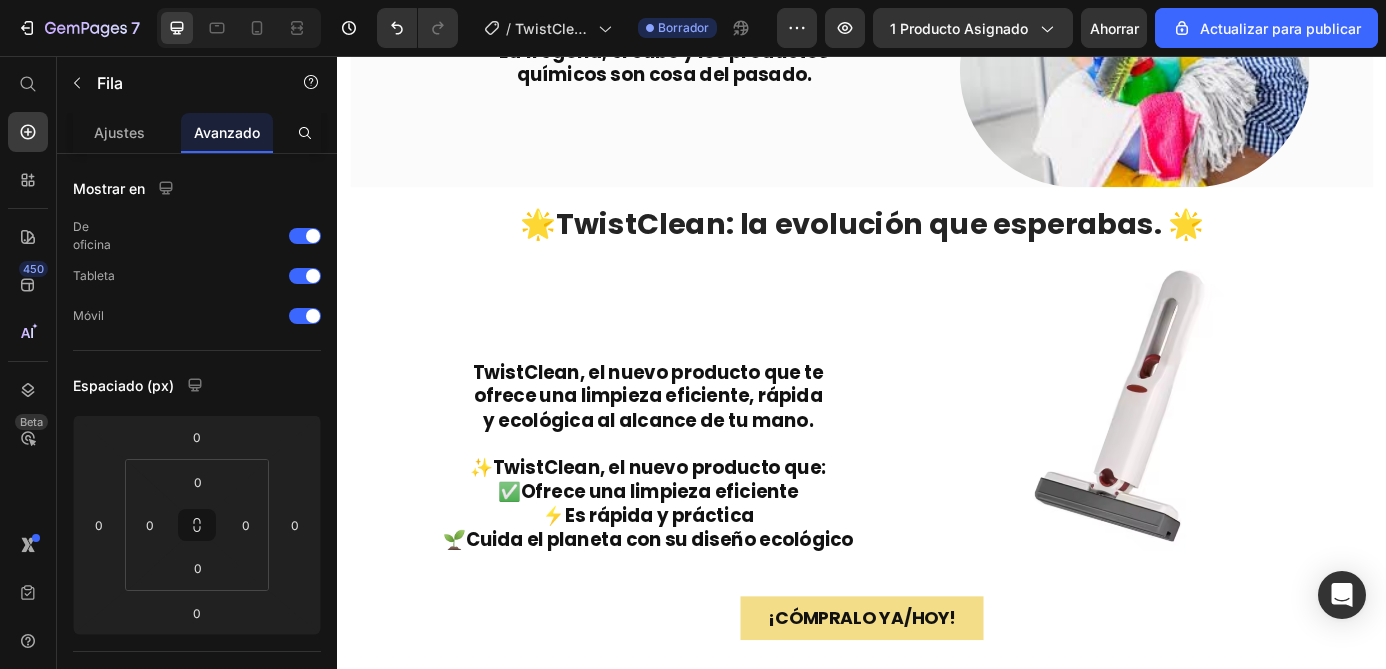 scroll, scrollTop: 1451, scrollLeft: 0, axis: vertical 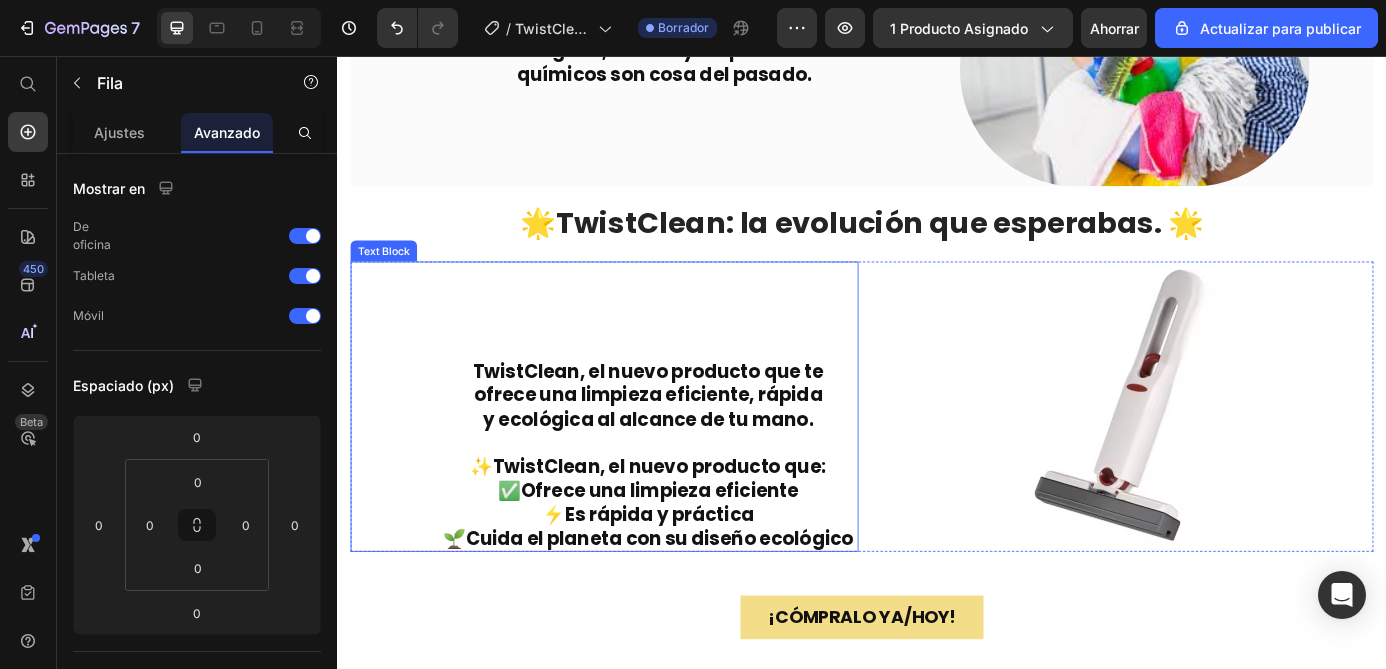 click on "y ecológica al alcance de tu mano." at bounding box center (692, 471) 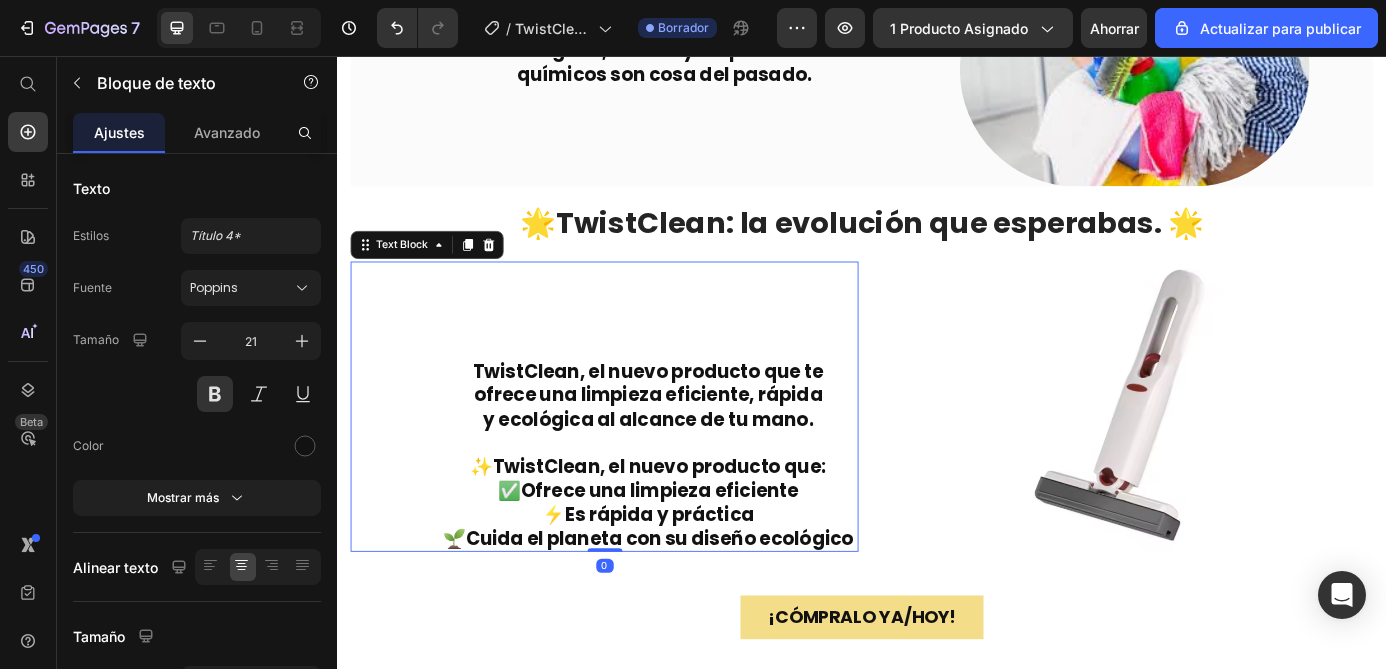 click on "ofrece una limpieza eficiente, rápida" at bounding box center (692, 443) 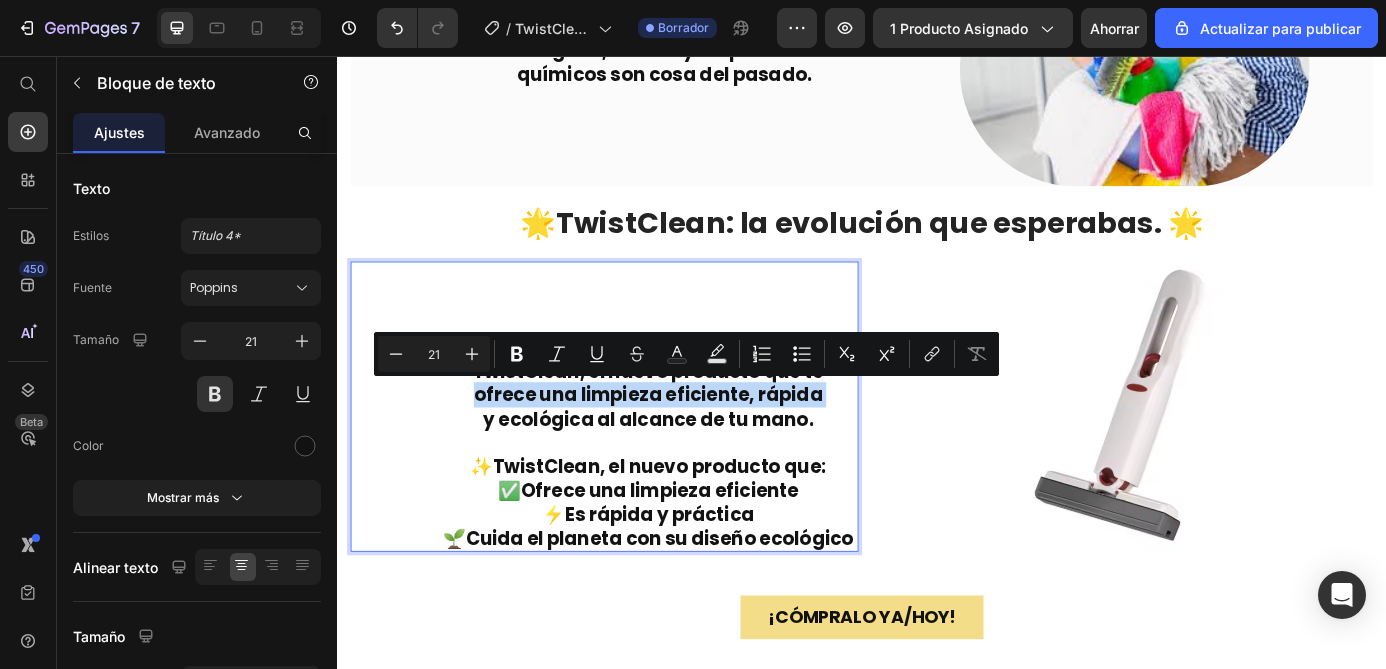 click on "y ecológica al alcance de tu mano." at bounding box center [692, 471] 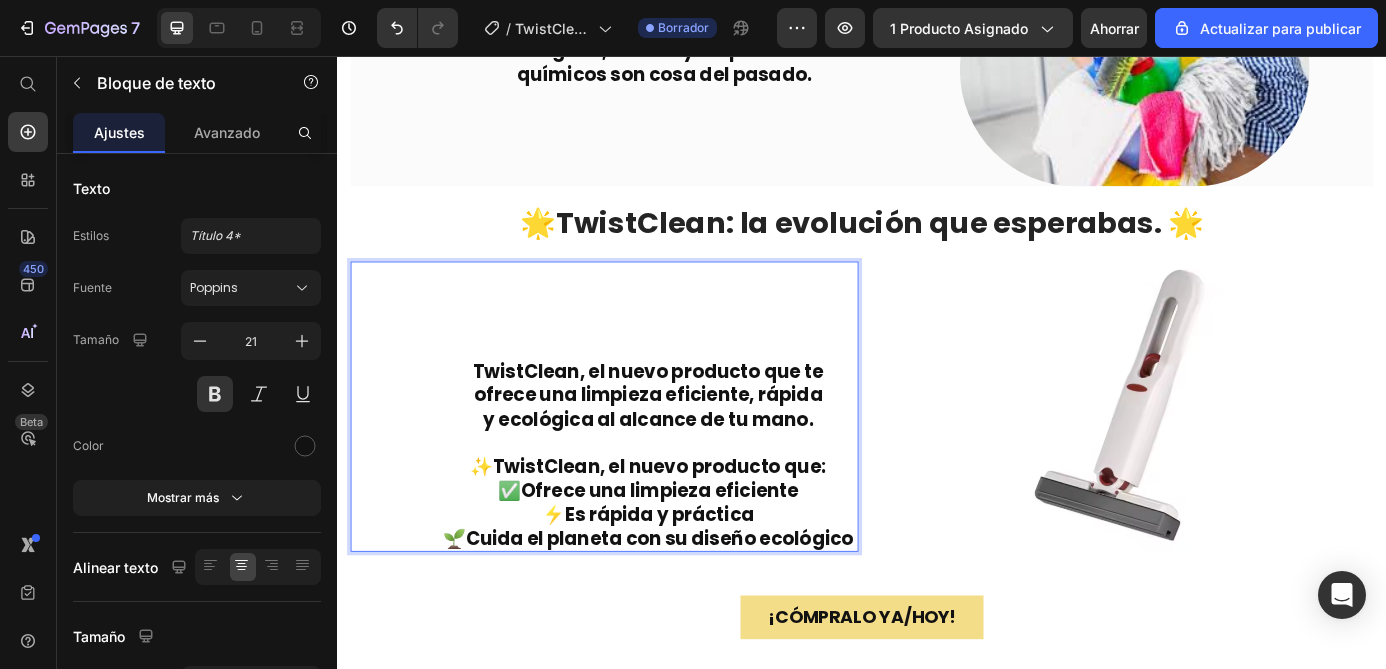 click on "y ecológica al alcance de tu mano." at bounding box center (692, 471) 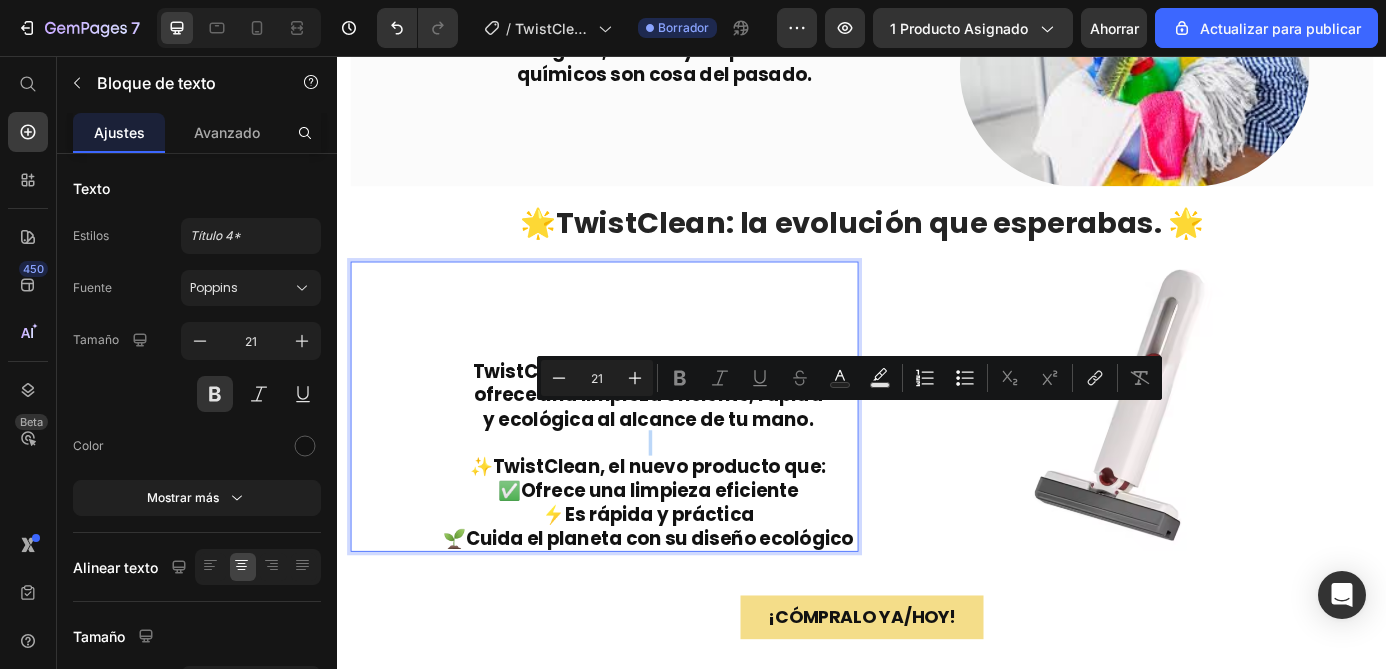 click on "y ecológica al alcance de tu mano." at bounding box center (692, 471) 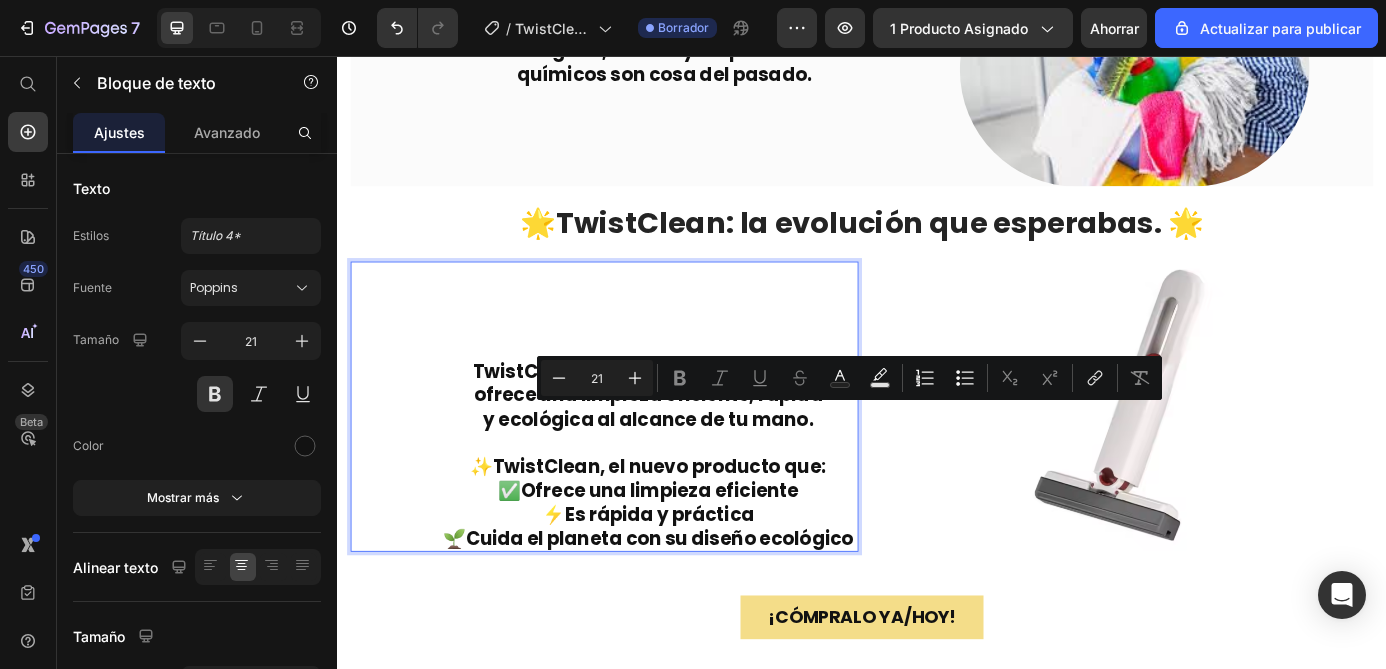 click on "y ecológica al alcance de tu mano." at bounding box center (692, 471) 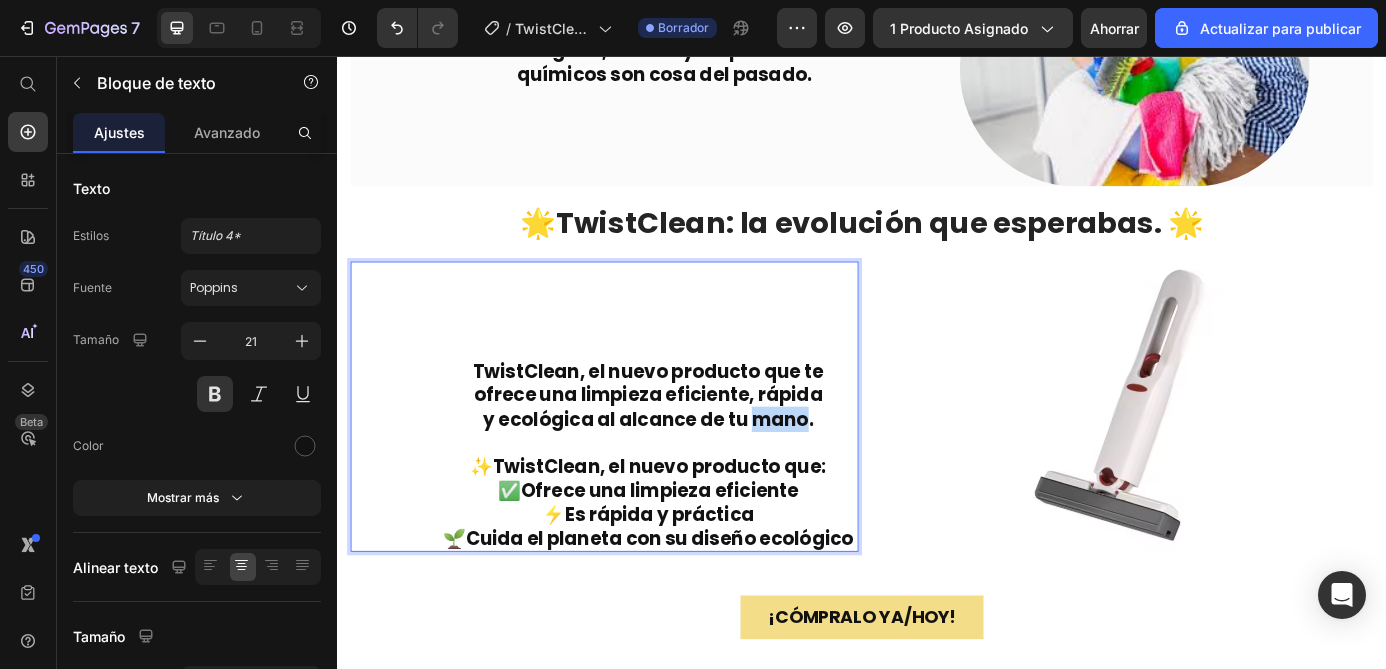 click on "y ecológica al alcance de tu mano." at bounding box center [692, 471] 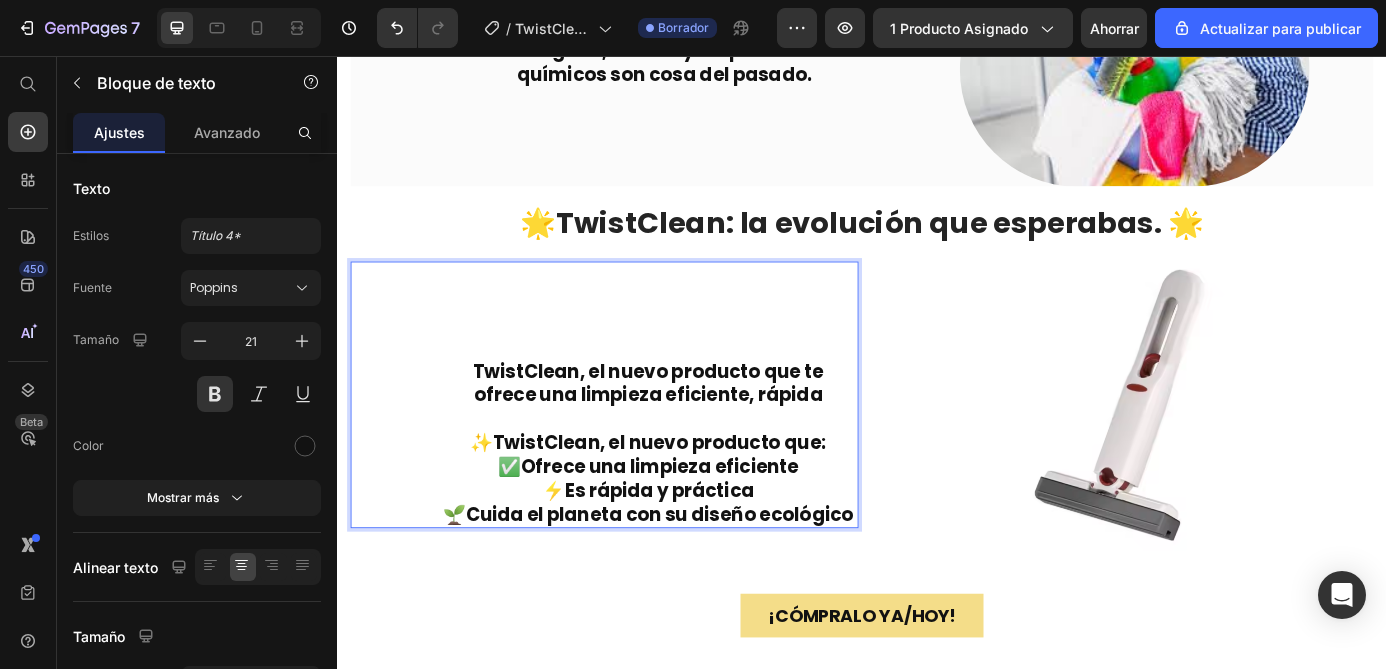 click on "ofrece una limpieza eficiente, rápida" at bounding box center (692, 443) 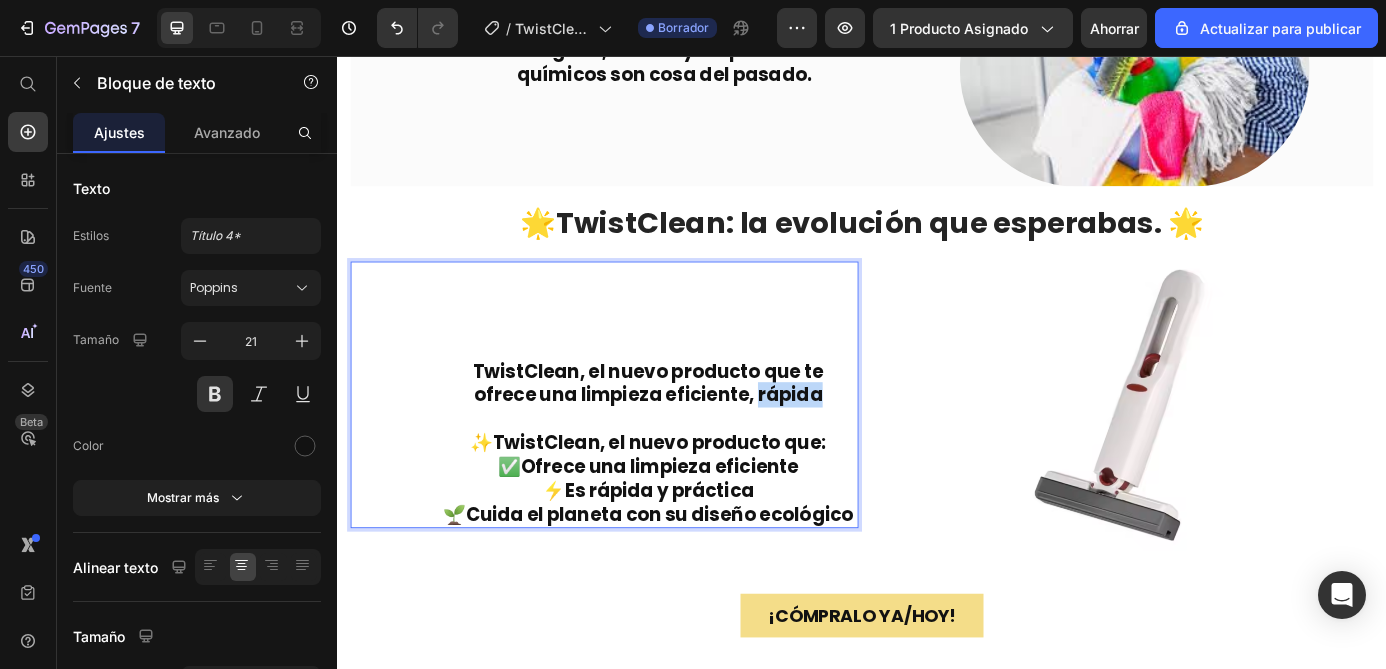 click on "ofrece una limpieza eficiente, rápida" at bounding box center (692, 443) 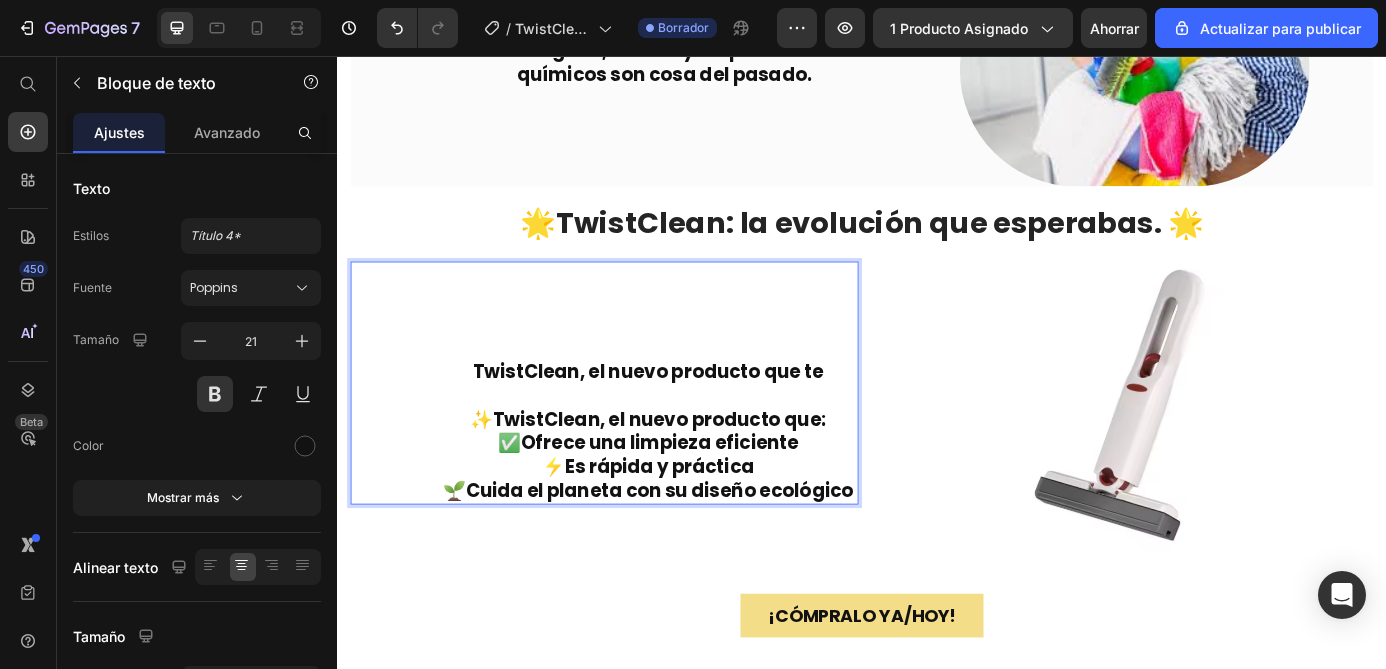 click on "TwistClean, el nuevo producto que te" at bounding box center [692, 416] 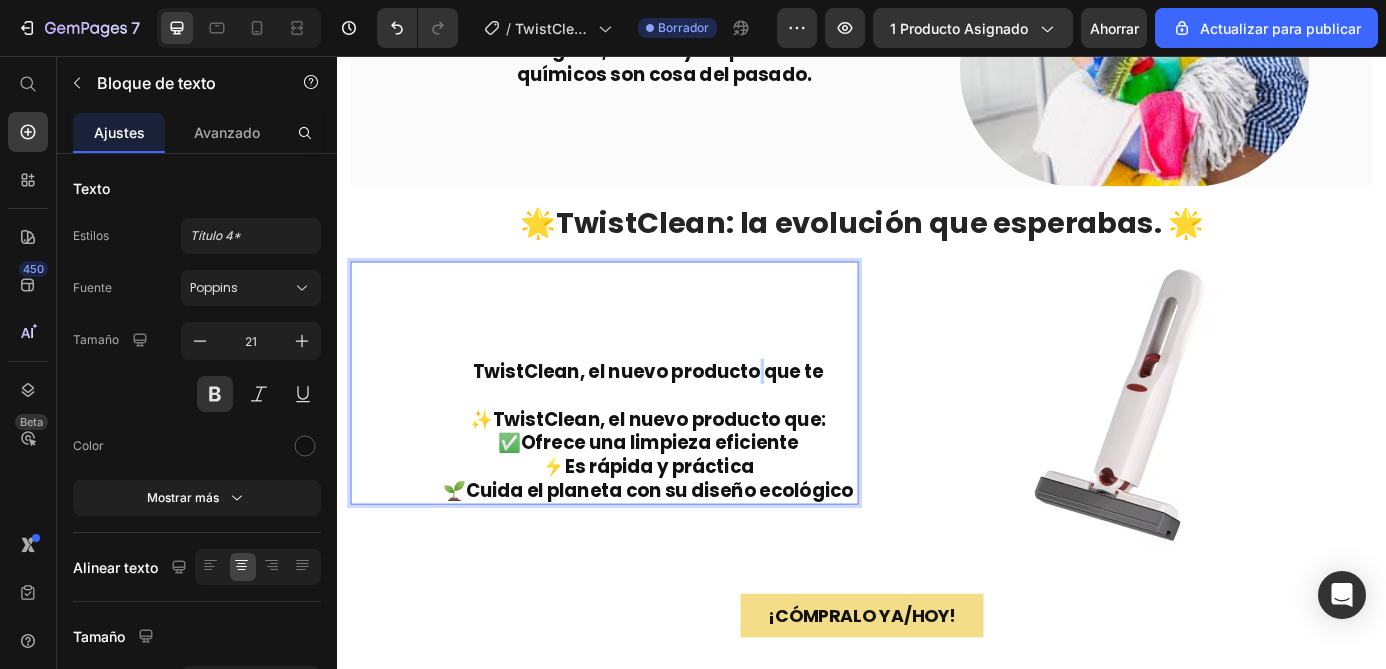 click on "TwistClean, el nuevo producto que te" at bounding box center (692, 416) 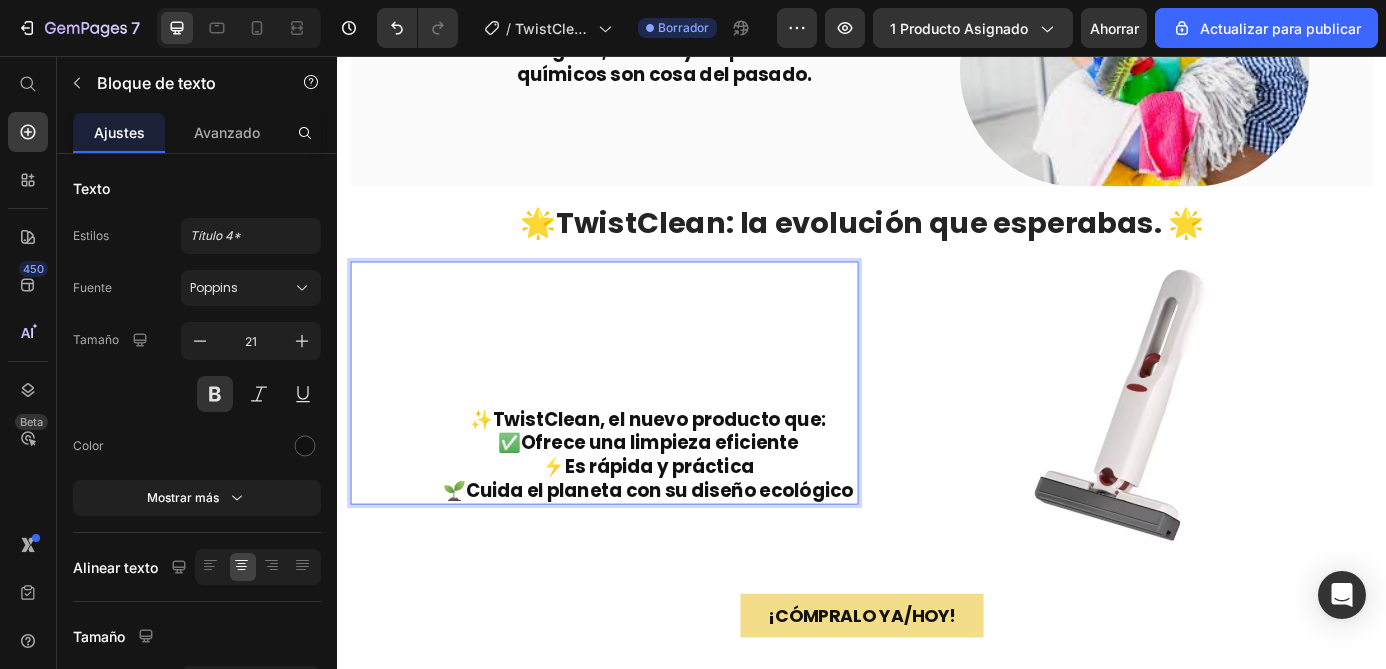 click on "✨  TwistClean, el nuevo producto que:" at bounding box center [692, 471] 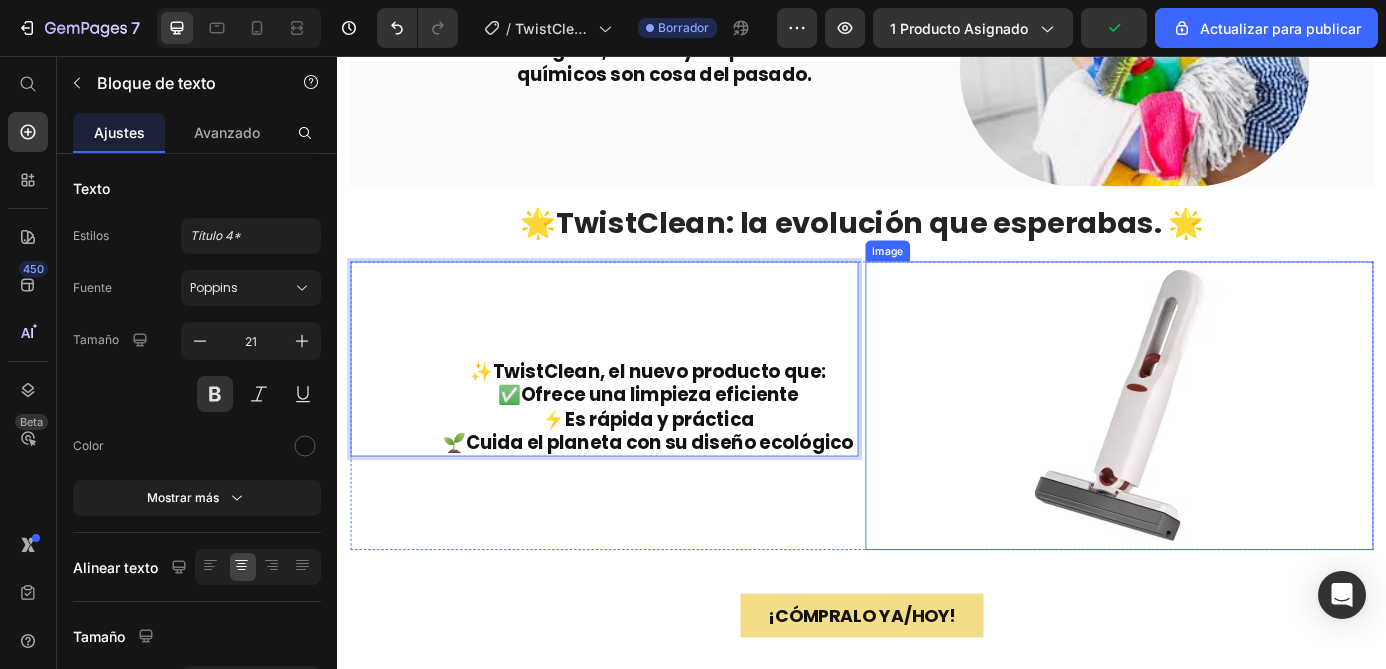 click at bounding box center (1231, 456) 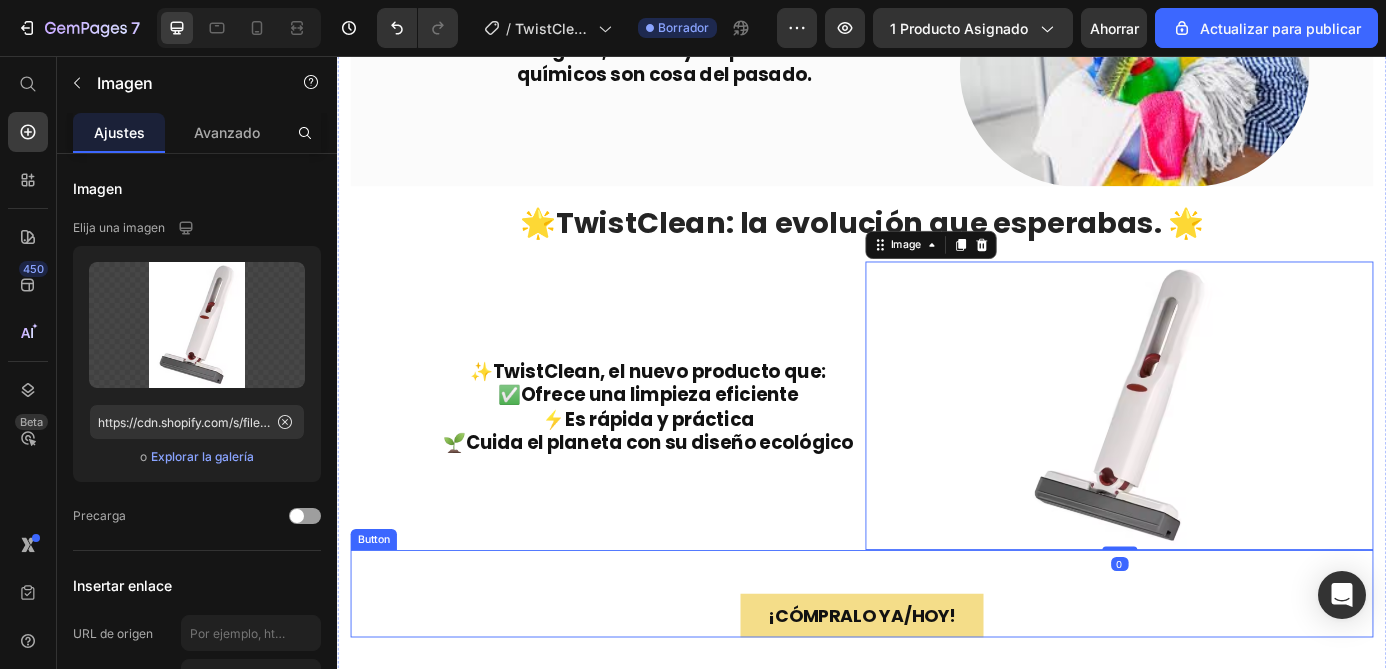 click on "¡CÓMPRALO YA/hoy! Button" at bounding box center (937, 671) 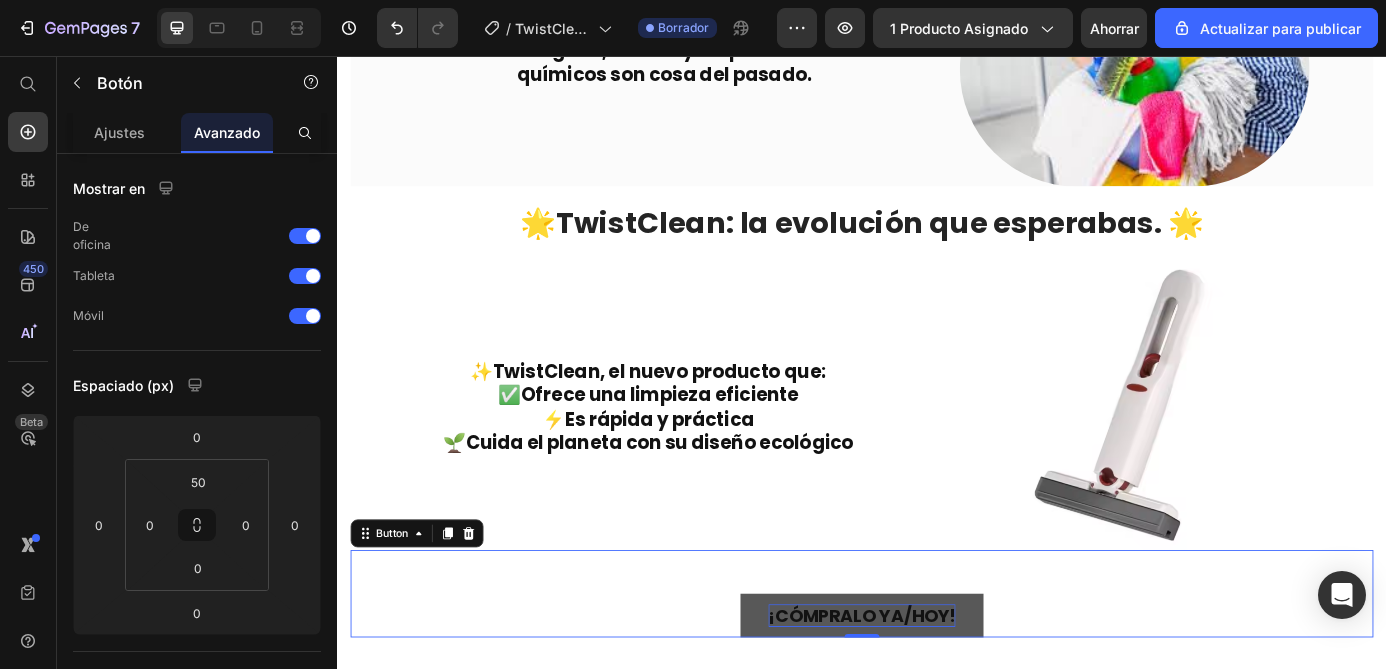 click on "¡CÓMPRALO YA/hoy!" at bounding box center (937, 696) 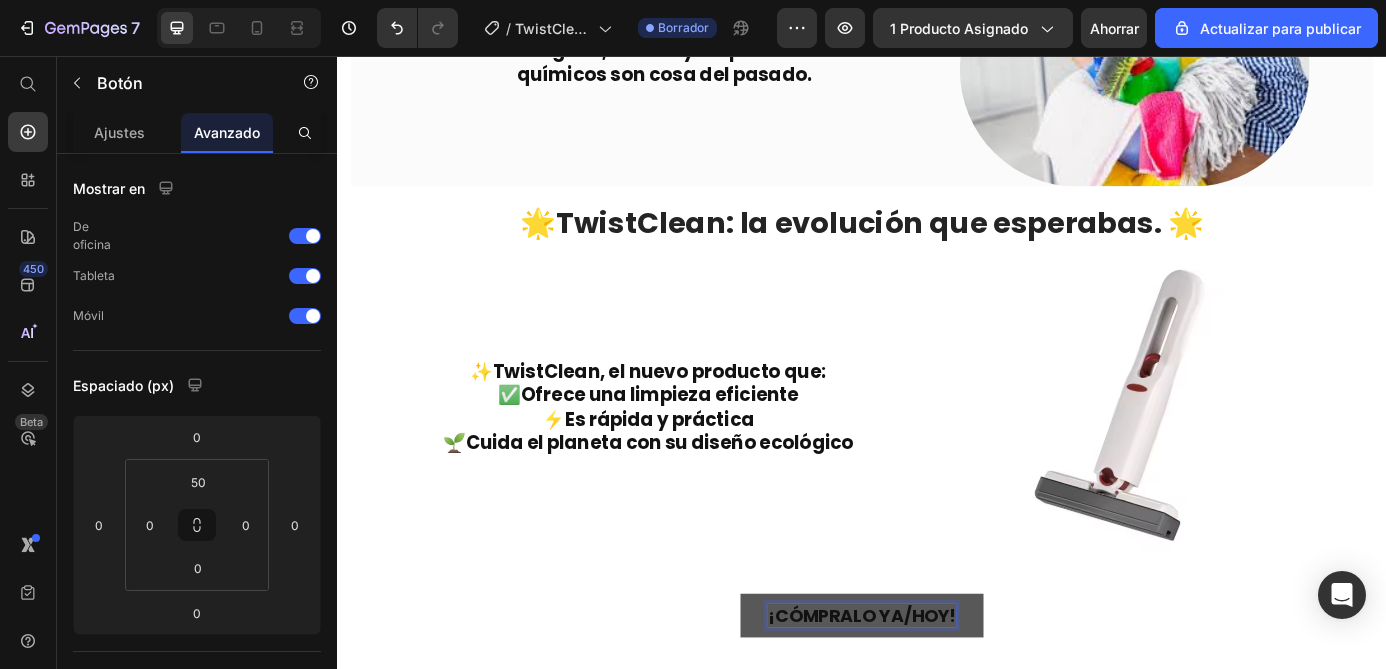 click on "¡CÓMPRALO YA/hoy!" at bounding box center (937, 696) 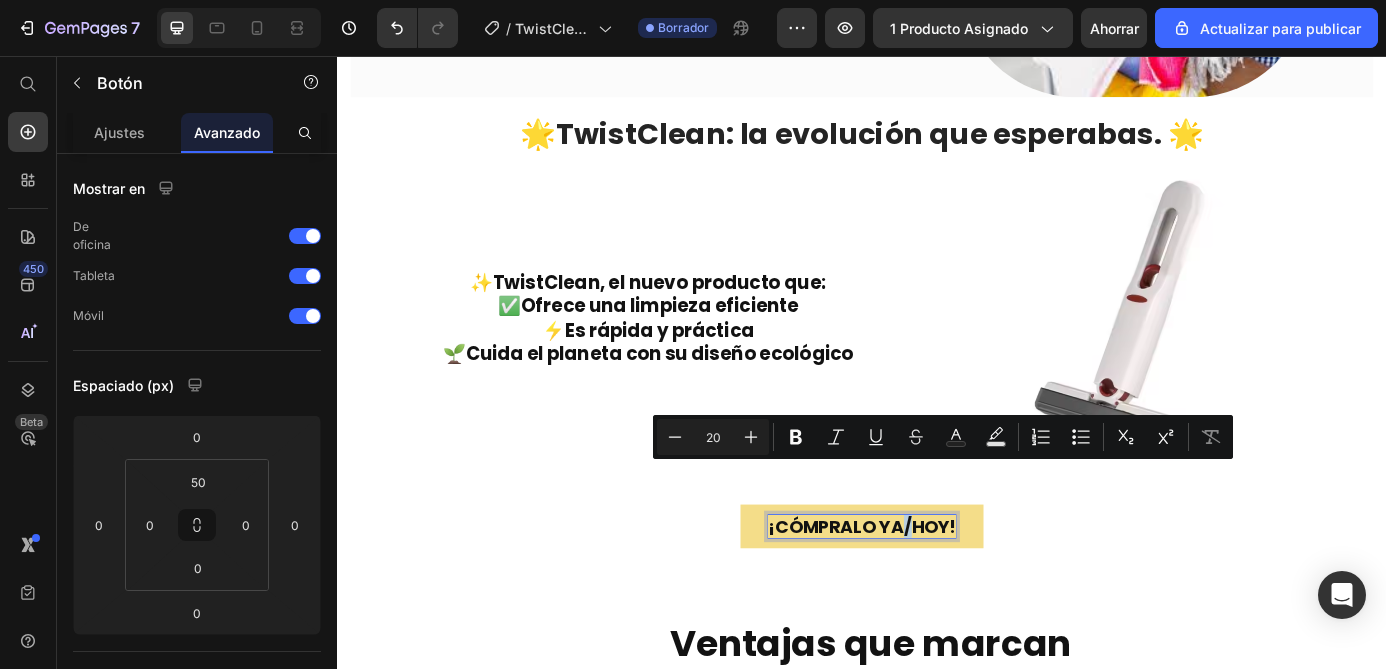 scroll, scrollTop: 1617, scrollLeft: 0, axis: vertical 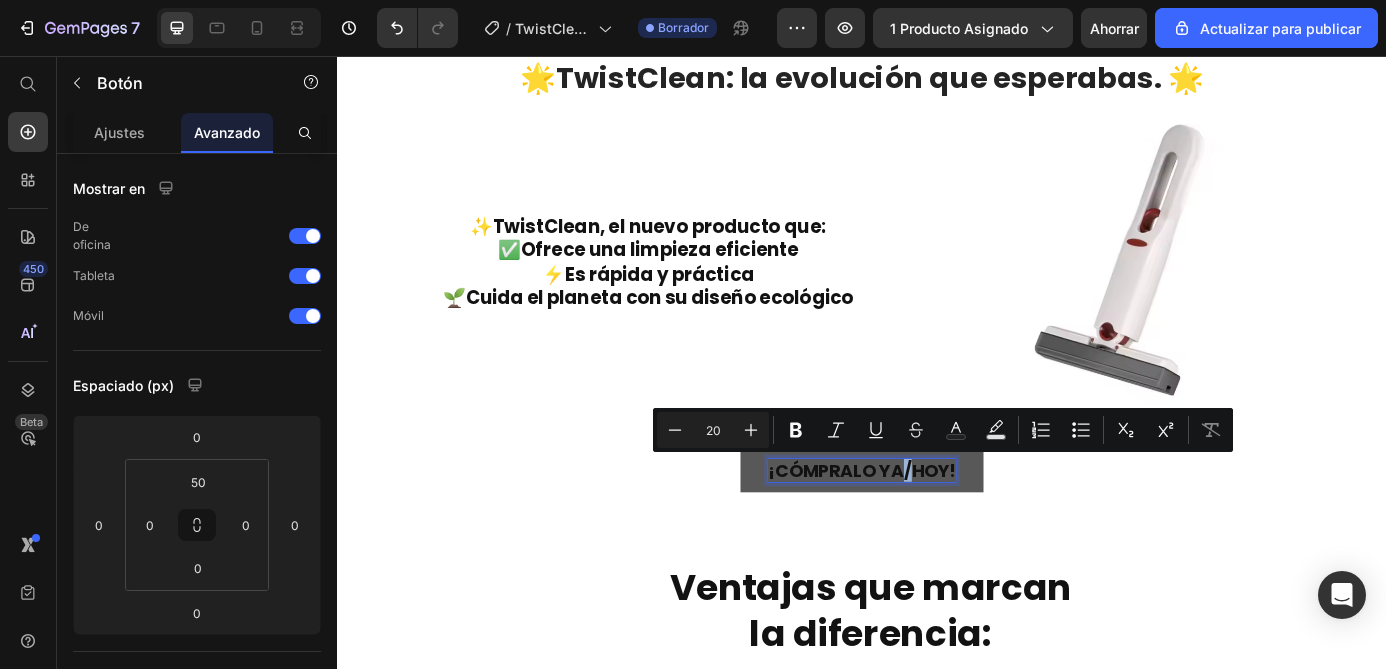 click on "¡CÓMPRALO YA/hoy!" at bounding box center [937, 530] 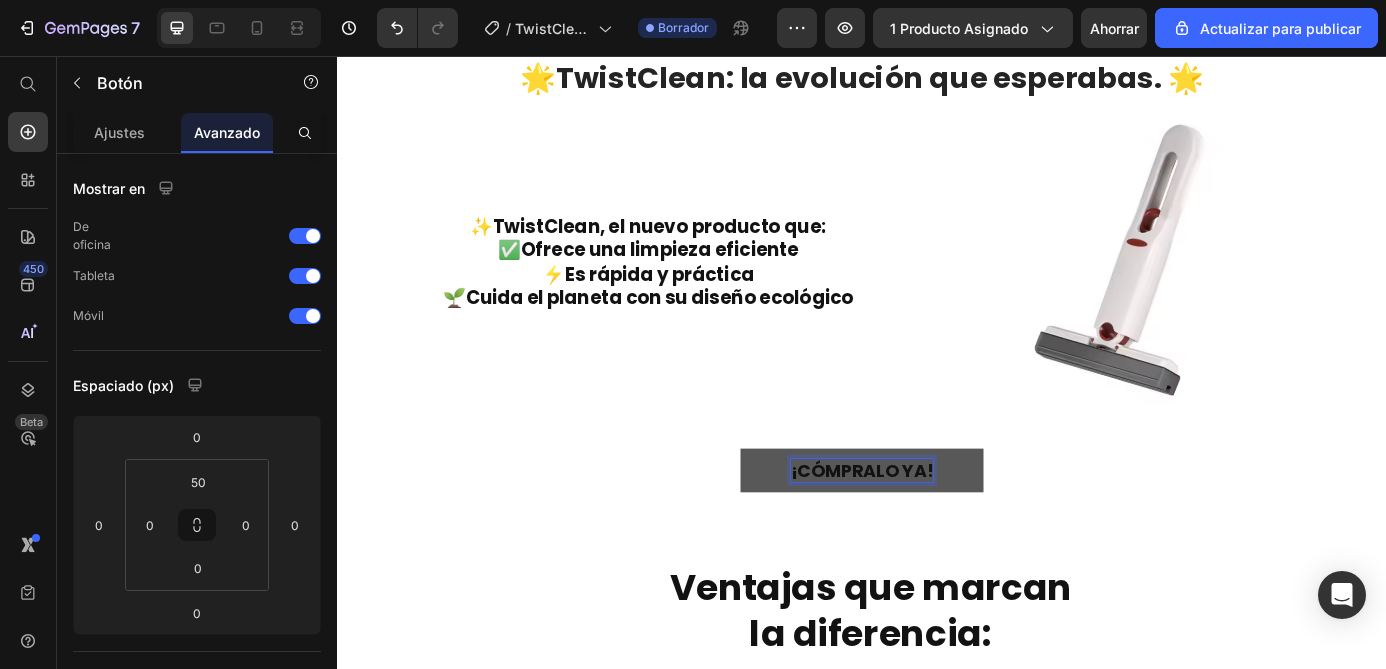 click on "¡CÓMPRALO YA! Button   0" at bounding box center (937, 505) 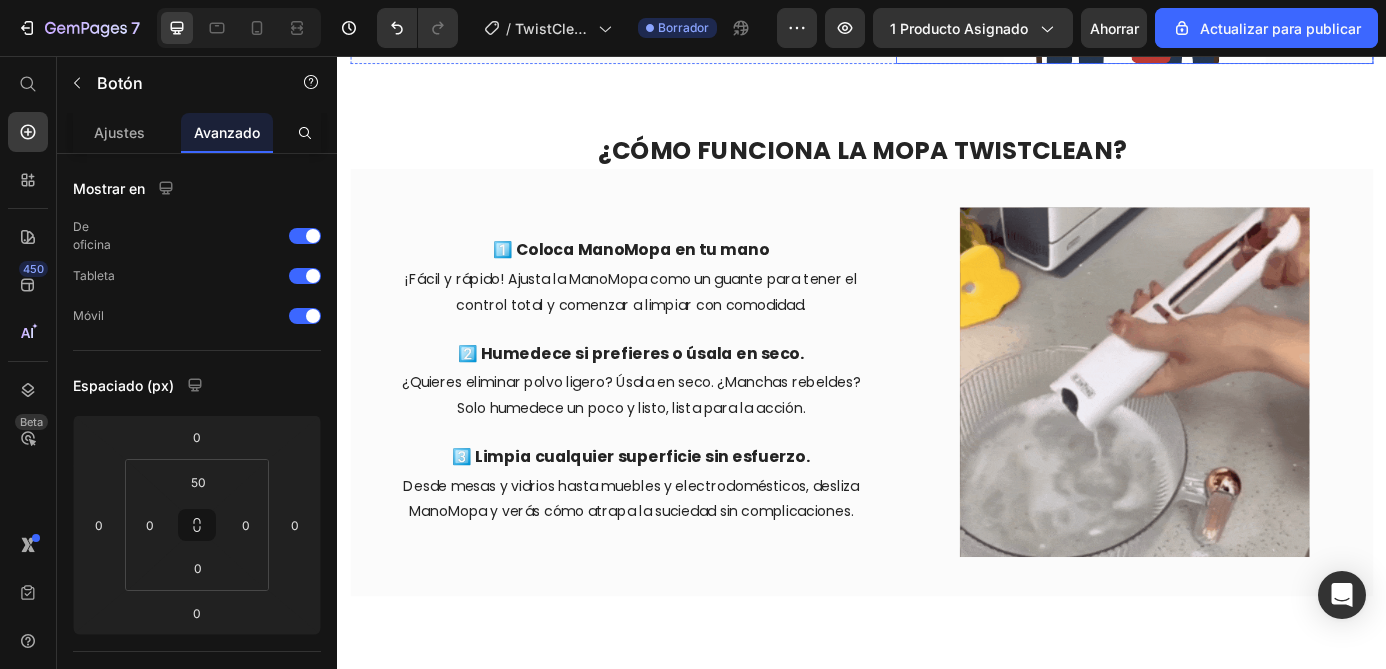 scroll, scrollTop: 2629, scrollLeft: 0, axis: vertical 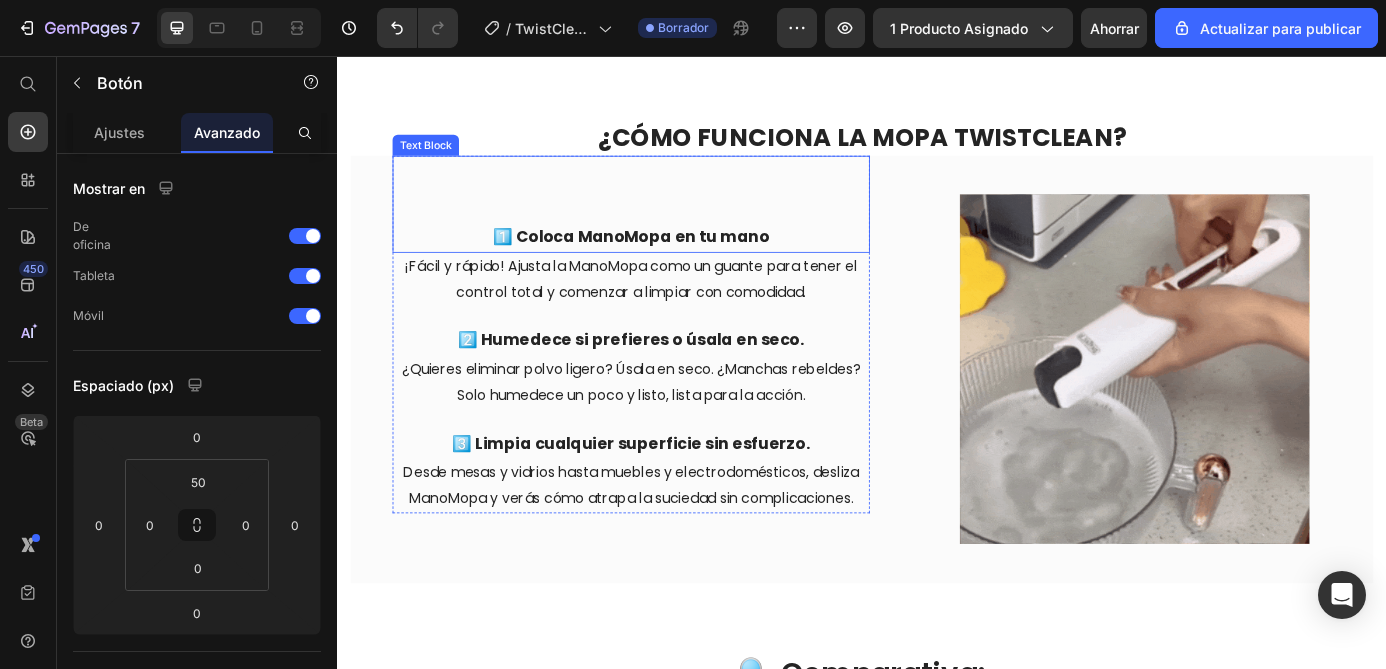 click on "1️⃣ Coloca ManoMopa en tu mano" at bounding box center [673, 263] 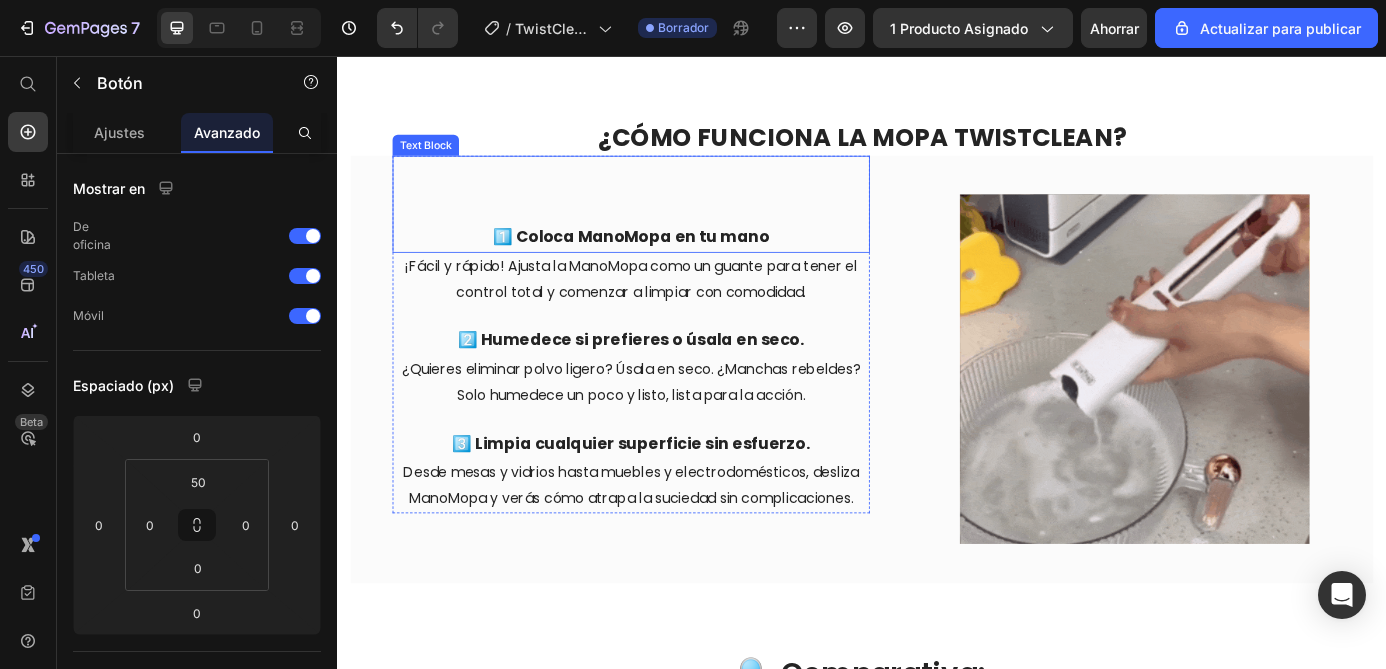 click on "1️⃣ Coloca ManoMopa en tu mano" at bounding box center (673, 263) 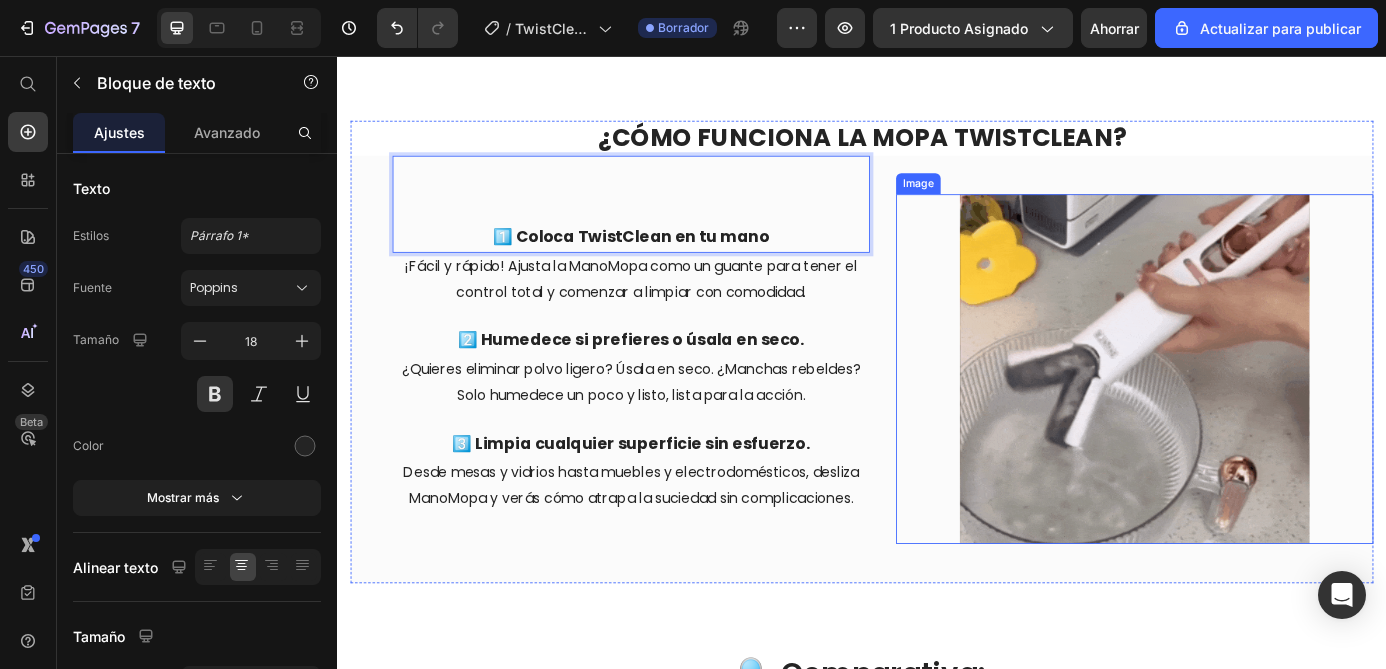 click at bounding box center (1249, 414) 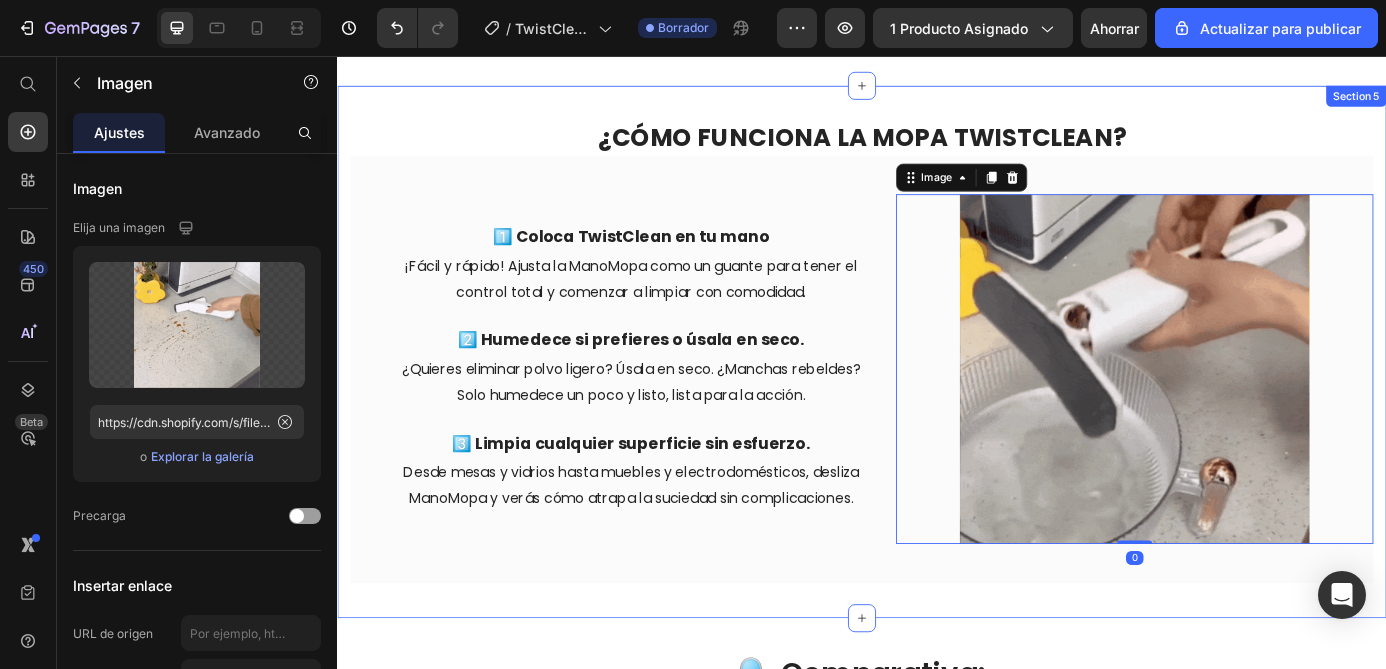 click on "¿CÓMO FUNCIONA LA MOPA TWISTCLEAN? Heading 1️⃣ Coloca TwistClean en tu mano Text Block ¡Fácil y rápido! Ajusta la ManoMopa como un guante para tener el control total y comenzar a limpiar con comodidad. Text Block 2️⃣ Humedece si prefieres o úsala en seco. Text Block ¿Quieres eliminar polvo ligero? Úsala en seco. ¿Manchas rebeldes? Solo humedece un poco y listo, lista para la acción. Text Block 3️⃣ Limpia cualquier superficie sin esfuerzo. Text Block Desde mesas y vidrios hasta muebles y electrodomésticos, desliza ManoMopa y verás cómo atrapa la suciedad sin complicaciones. Text Block Row Row Row Row Image   0 Row Row Section 5" at bounding box center [937, 394] 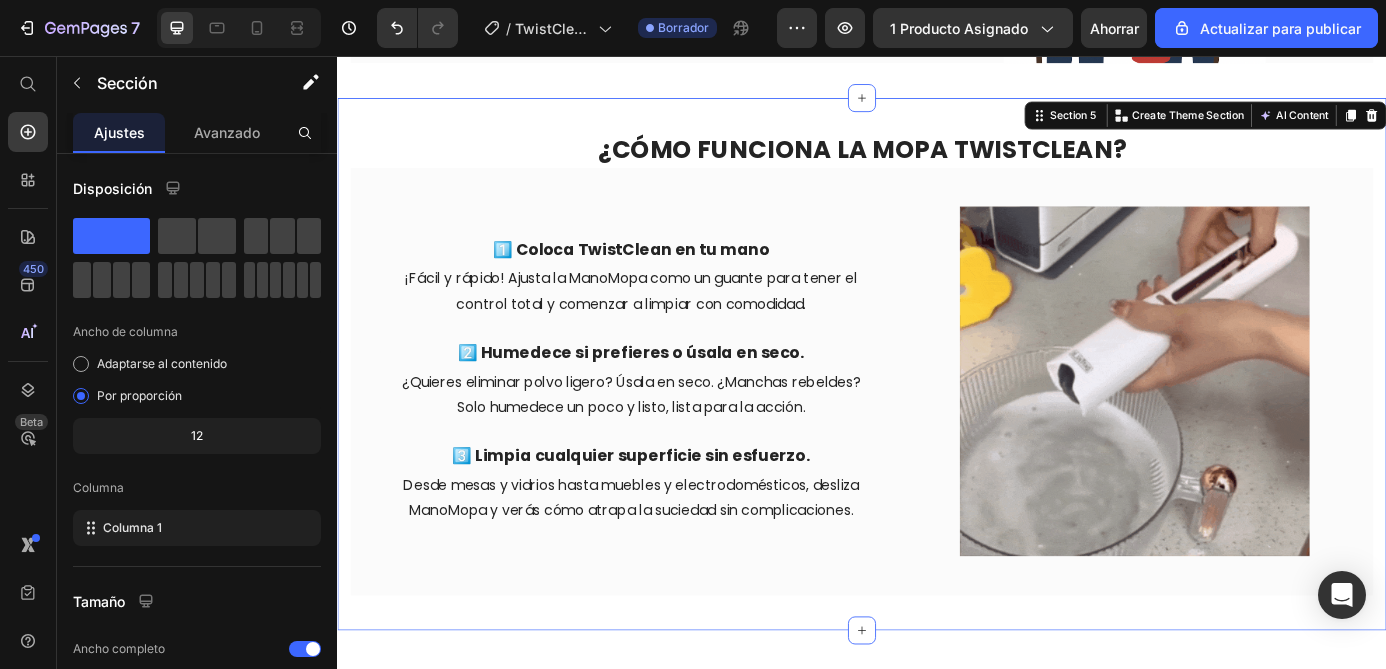 scroll, scrollTop: 2593, scrollLeft: 0, axis: vertical 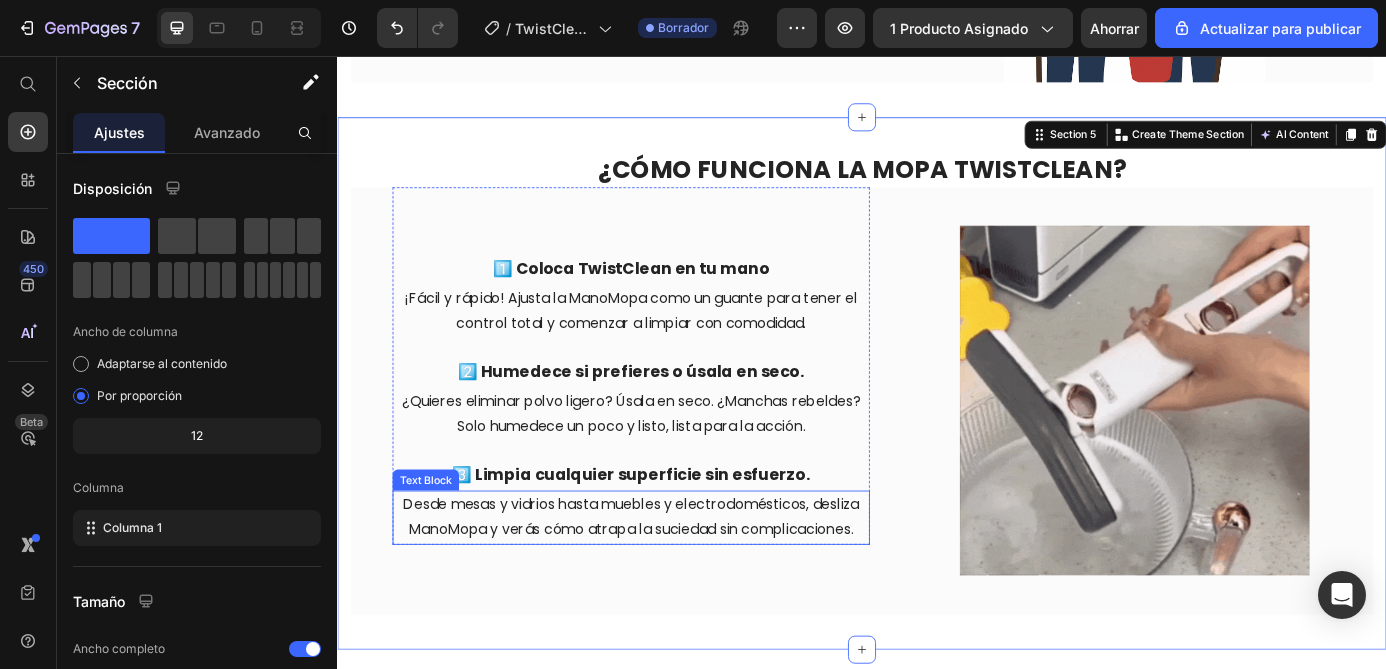 click on "Desde mesas y vidrios hasta muebles y electrodomésticos, desliza ManoMopa y verás cómo atrapa la suciedad sin complicaciones." at bounding box center [673, 584] 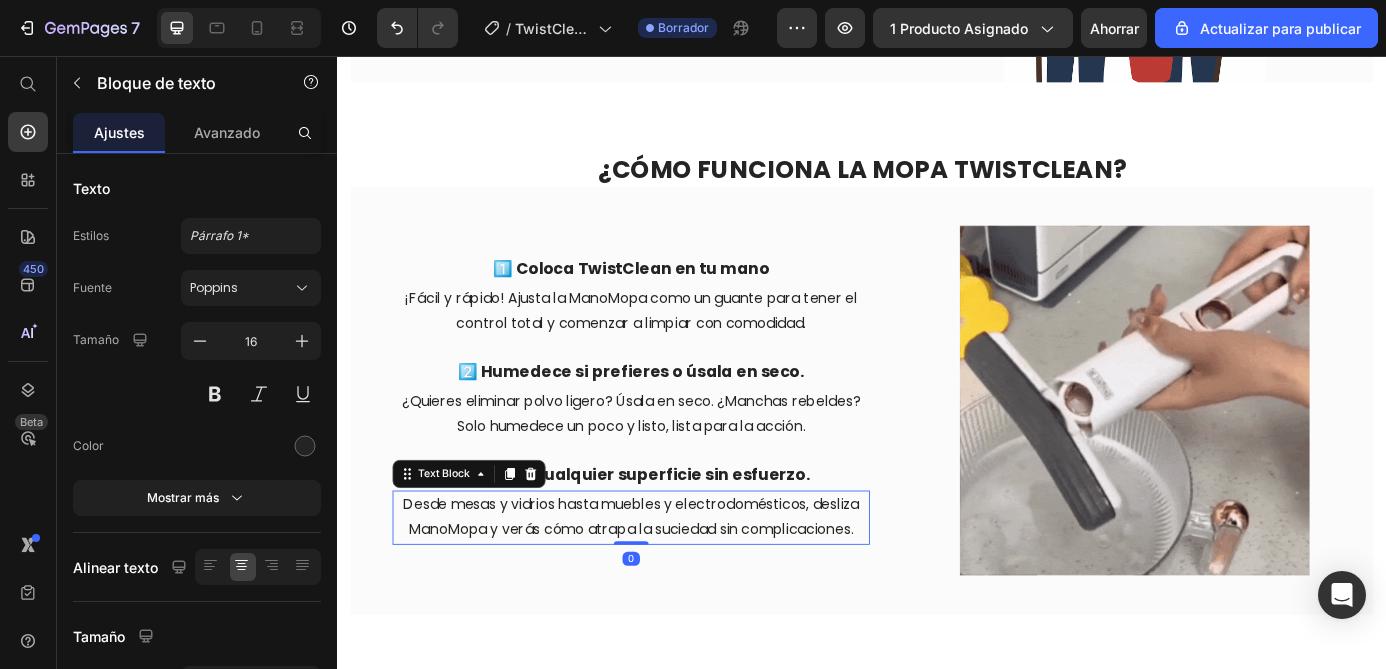click on "Desde mesas y vidrios hasta muebles y electrodomésticos, desliza ManoMopa y verás cómo atrapa la suciedad sin complicaciones." at bounding box center (673, 584) 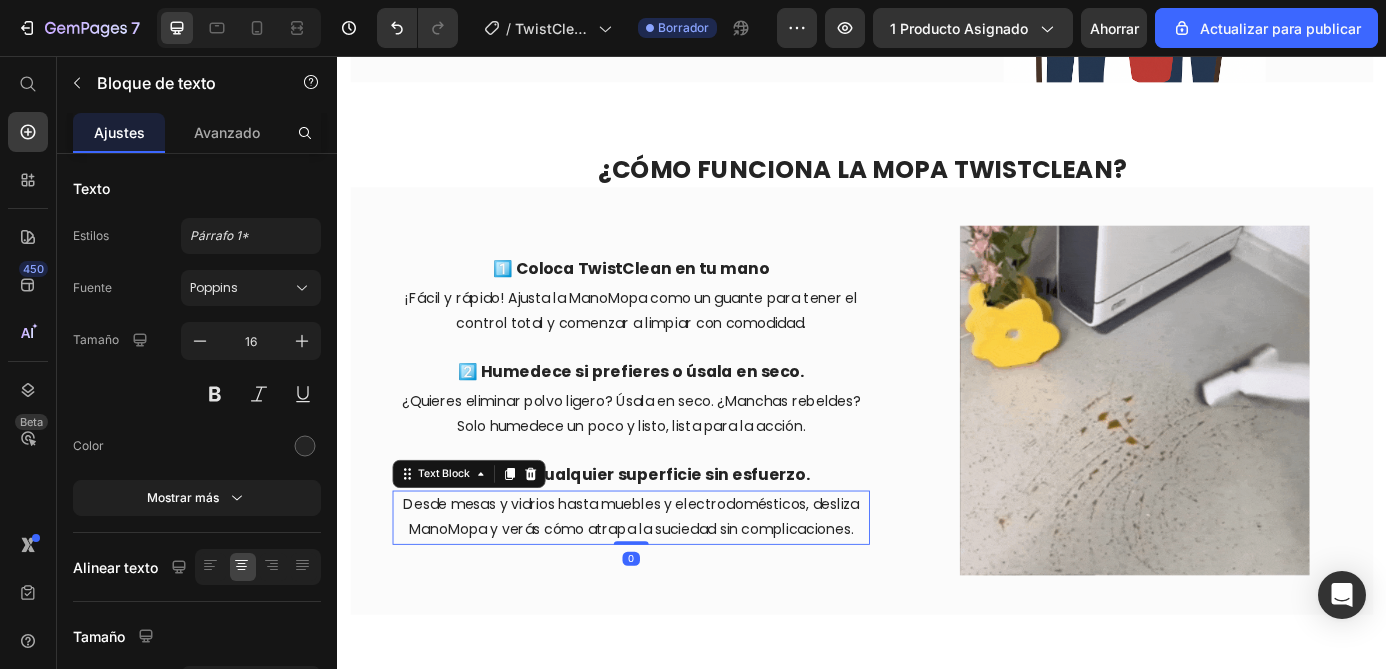 click on "Desde mesas y vidrios hasta muebles y electrodomésticos, desliza ManoMopa y verás cómo atrapa la suciedad sin complicaciones." at bounding box center [673, 584] 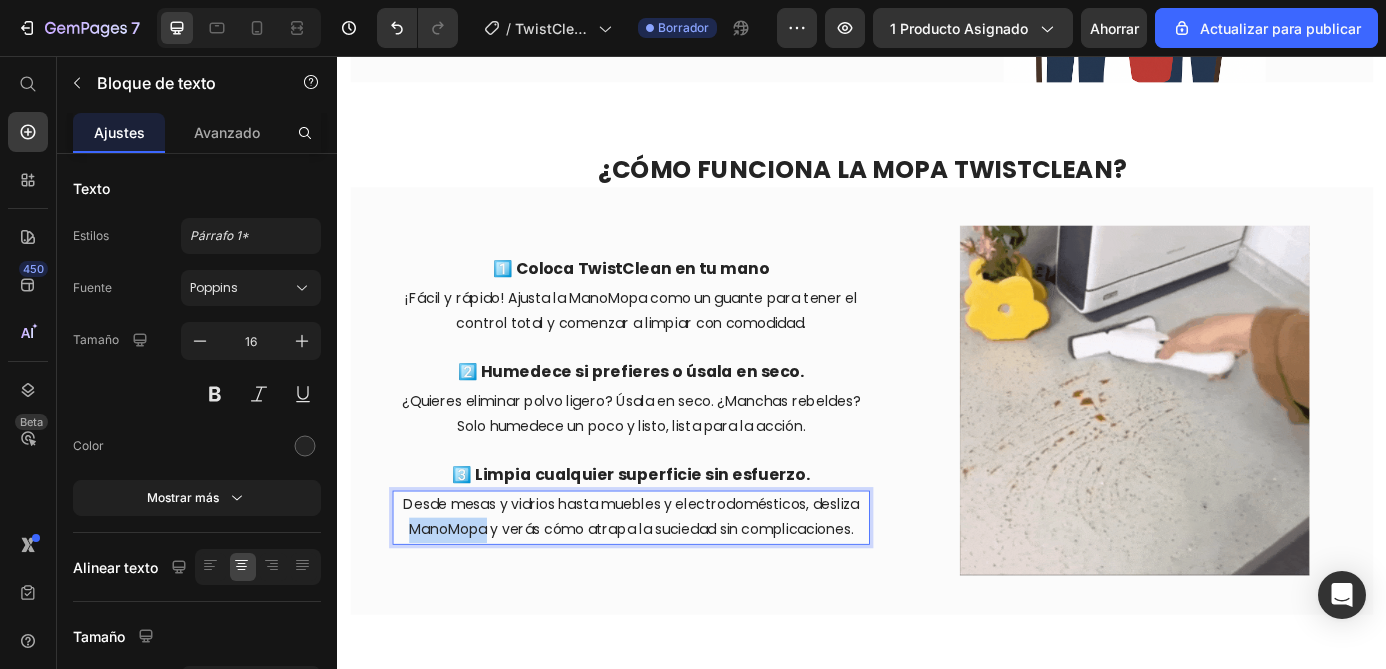 click on "Desde mesas y vidrios hasta muebles y electrodomésticos, desliza ManoMopa y verás cómo atrapa la suciedad sin complicaciones." at bounding box center (673, 584) 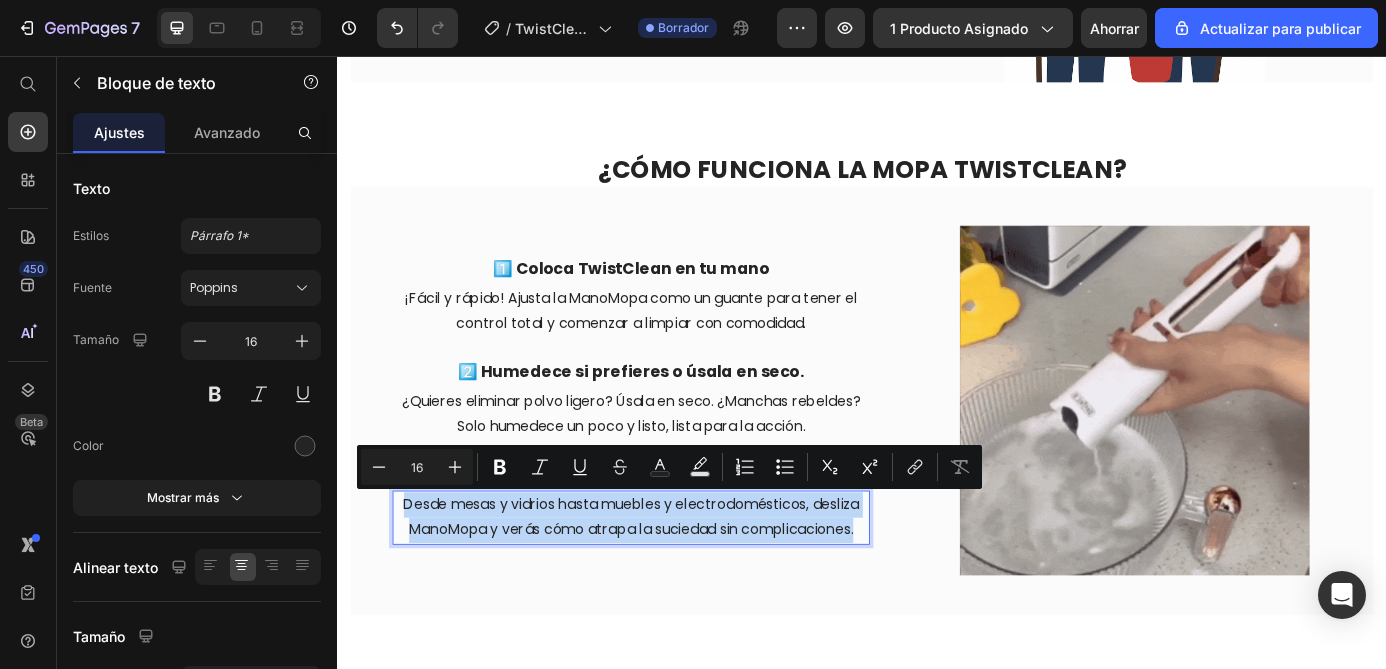 click on "Desde mesas y vidrios hasta muebles y electrodomésticos, desliza ManoMopa y verás cómo atrapa la suciedad sin complicaciones." at bounding box center [673, 584] 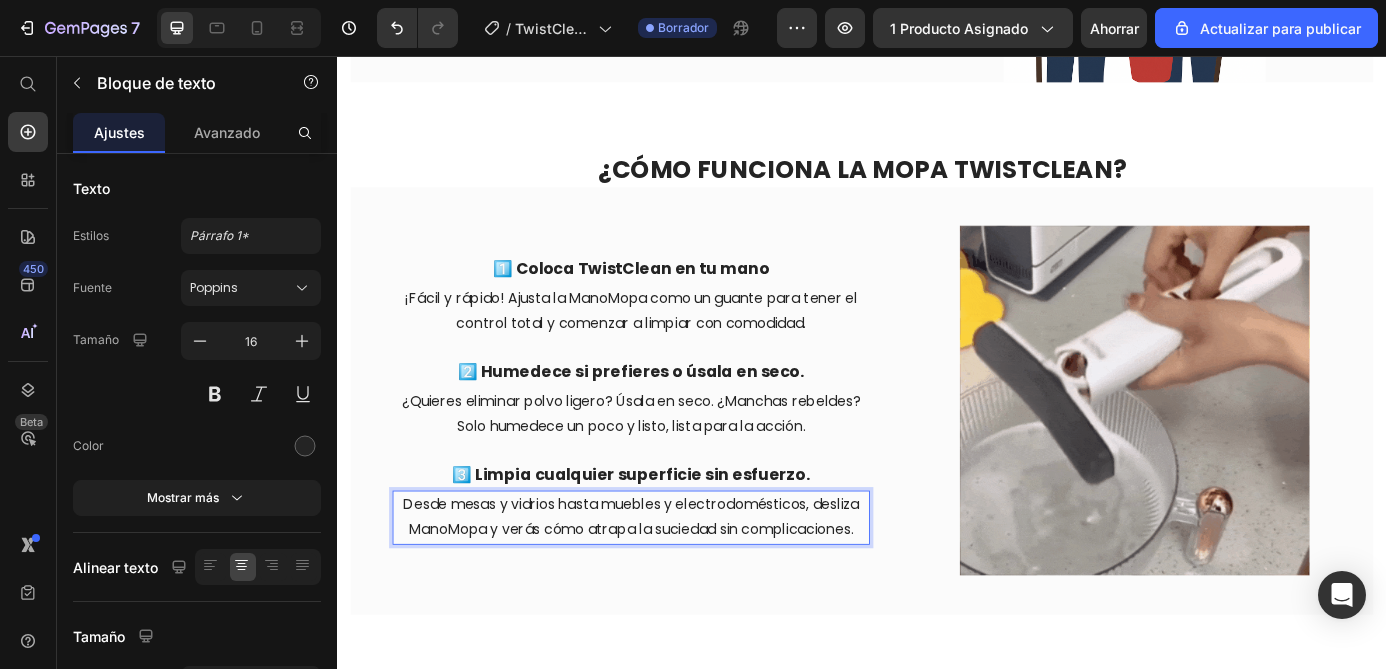 click on "Desde mesas y vidrios hasta muebles y electrodomésticos, desliza ManoMopa y verás cómo atrapa la suciedad sin complicaciones." at bounding box center (673, 584) 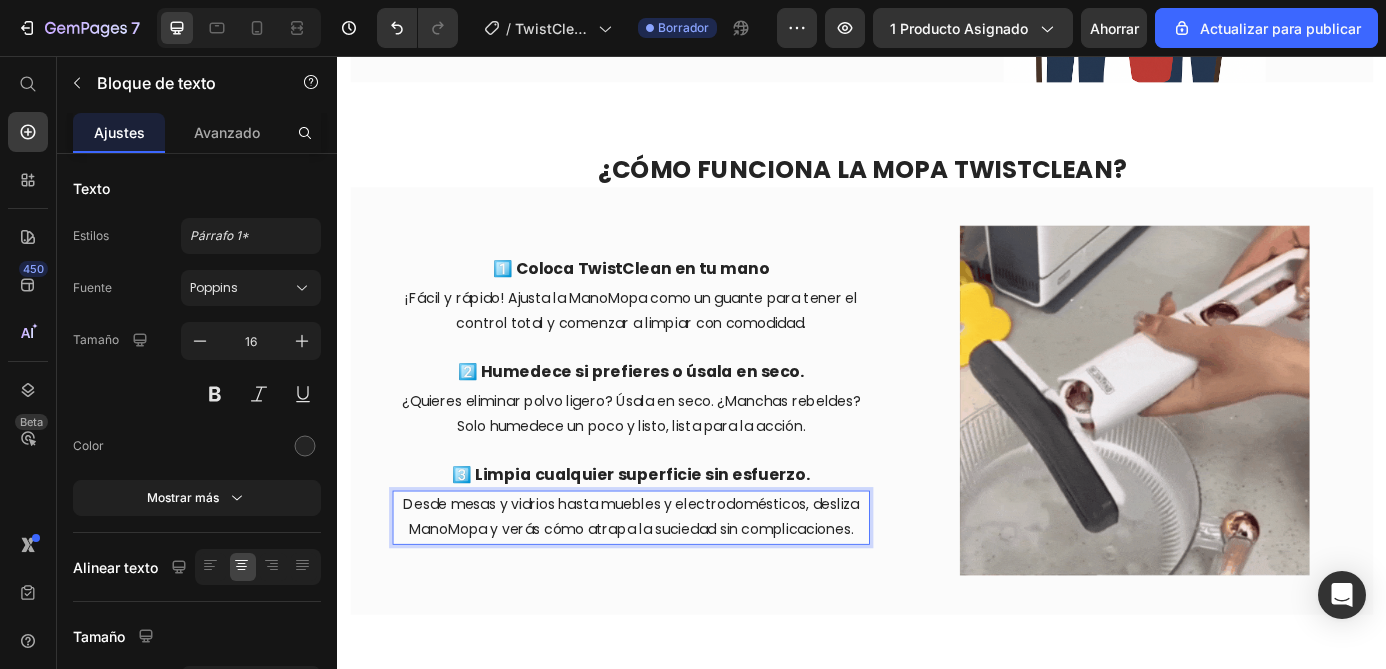 click on "Desde mesas y vidrios hasta muebles y electrodomésticos, desliza ManoMopa y verás cómo atrapa la suciedad sin complicaciones." at bounding box center (673, 584) 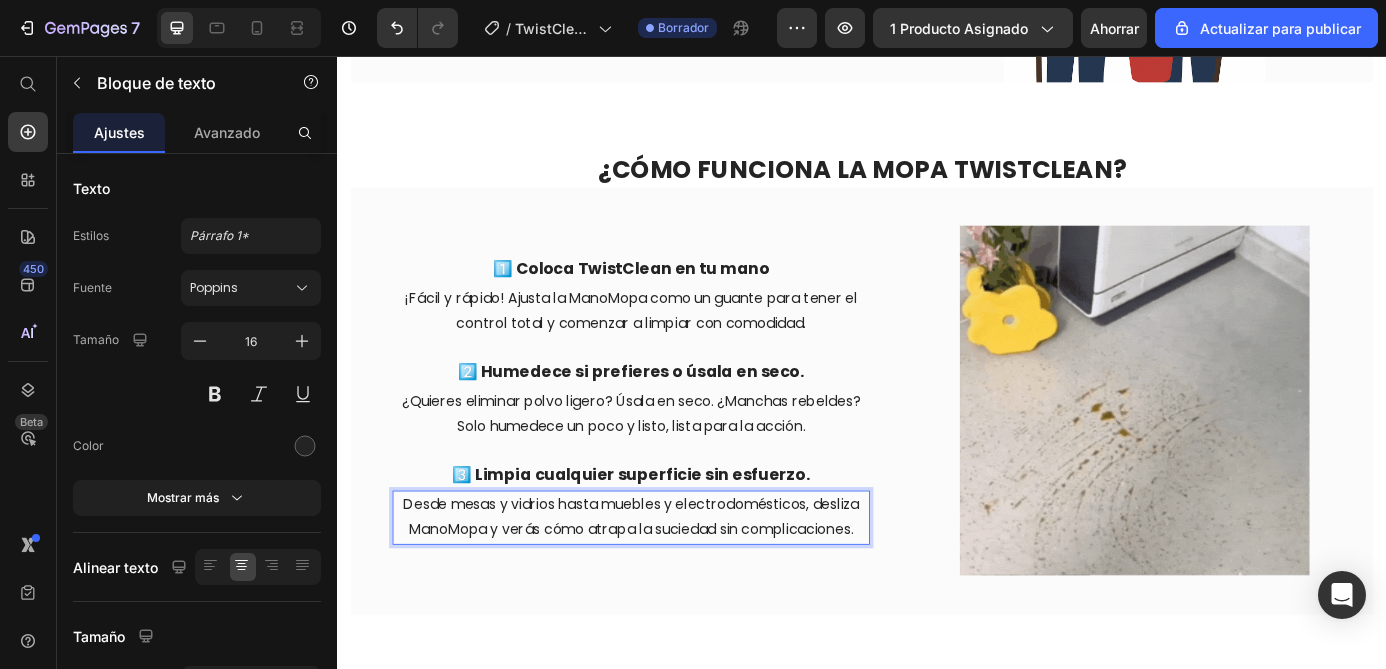 click on "Desde mesas y vidrios hasta muebles y electrodomésticos, desliza ManoMopa y verás cómo atrapa la suciedad sin complicaciones." at bounding box center (673, 584) 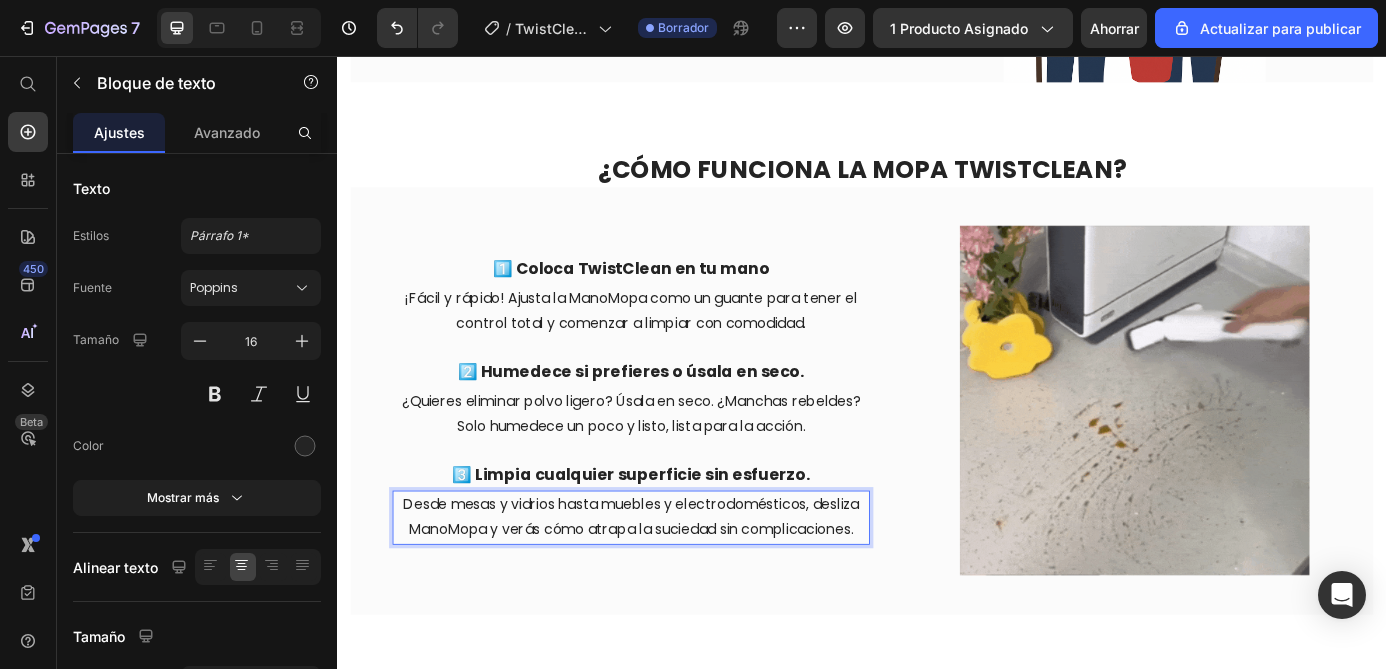 click on "Desde mesas y vidrios hasta muebles y electrodomésticos, desliza ManoMopa y verás cómo atrapa la suciedad sin complicaciones." at bounding box center [673, 584] 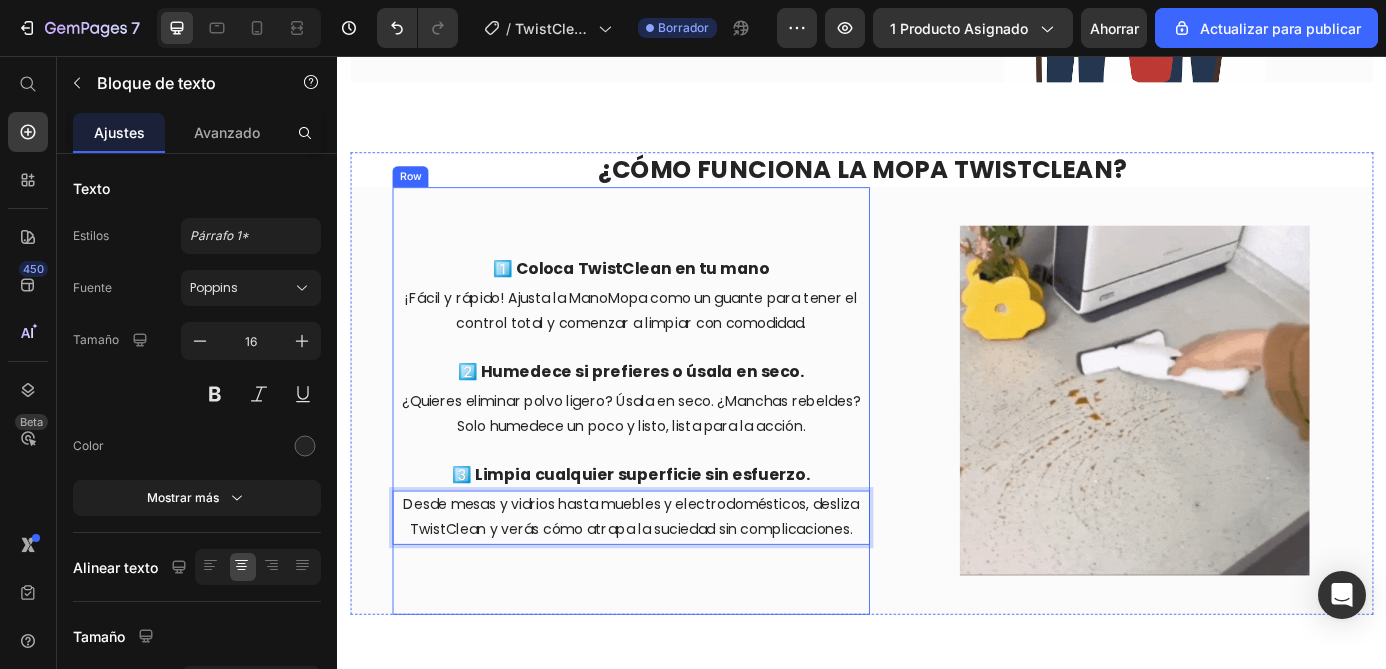 click on "1️⃣ Coloca TwistClean en tu mano Text Block ¡Fácil y rápido! Ajusta la ManoMopa como un guante para tener el control total y comenzar a limpiar con comodidad. Text Block 2️⃣ Humedece si prefieres o úsala en seco. Text Block ¿Quieres eliminar polvo ligero? Úsala en seco. ¿Manchas rebeldes? Solo humedece un poco y listo, lista para la acción. Text Block 3️⃣ Limpia cualquier superficie sin esfuerzo. Text Block Desde mesas y vidrios hasta muebles y electrodomésticos, desliza TwistClean y verás cómo atrapa la suciedad sin complicaciones. Text Block   0 Row Row Row" at bounding box center [673, 450] 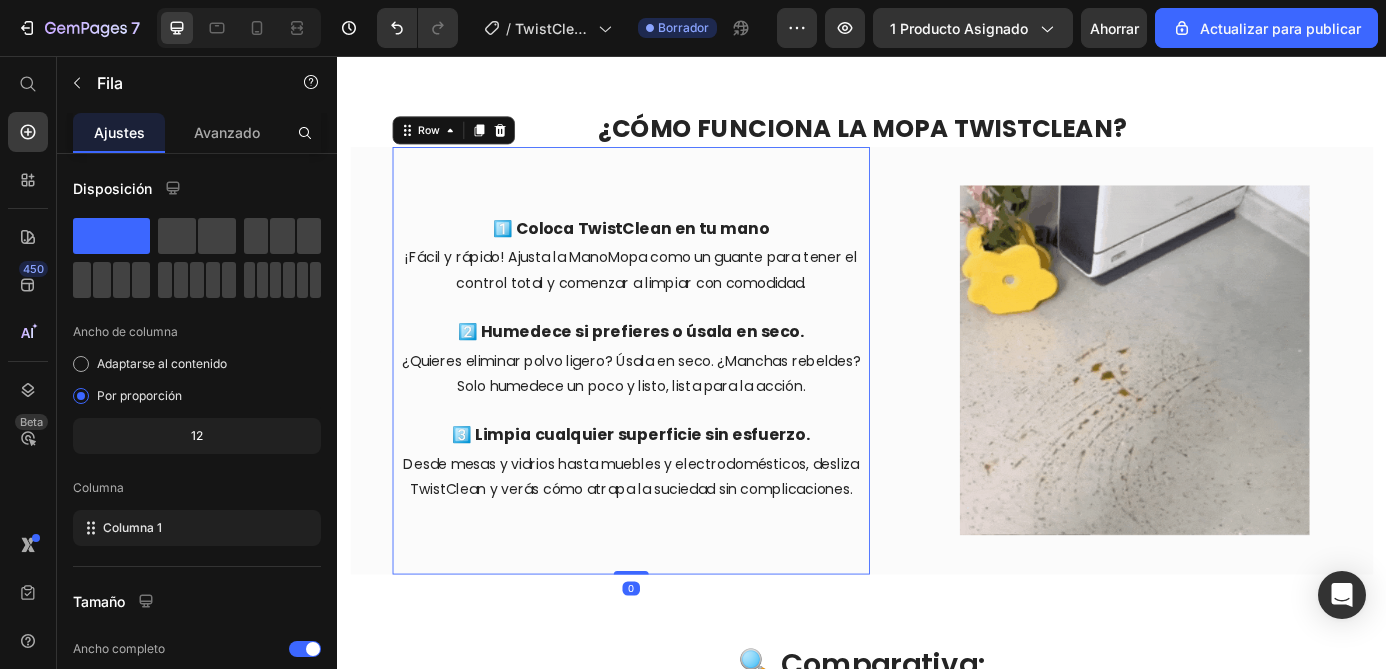 scroll, scrollTop: 2640, scrollLeft: 0, axis: vertical 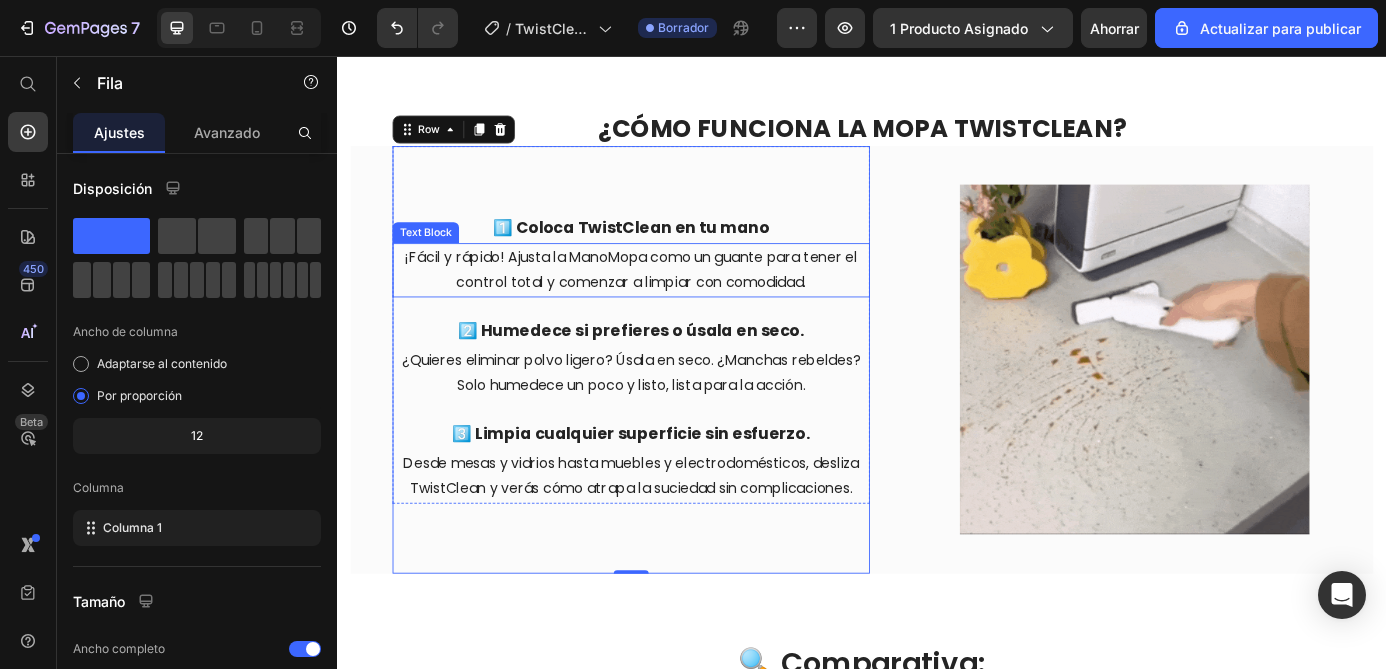 click on "¡Fácil y rápido! Ajusta la ManoMopa como un guante para tener el control total y comenzar a limpiar con comodidad." at bounding box center [673, 301] 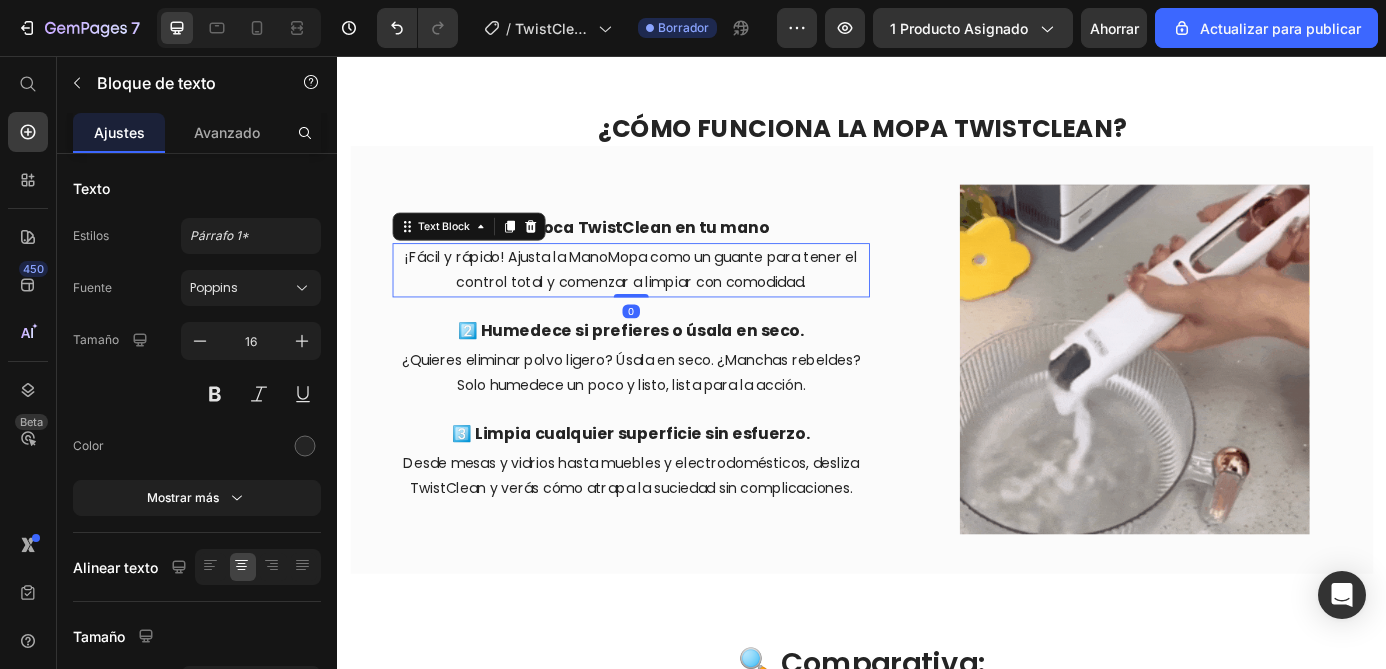 click on "¡Fácil y rápido! Ajusta la ManoMopa como un guante para tener el control total y comenzar a limpiar con comodidad." at bounding box center [673, 301] 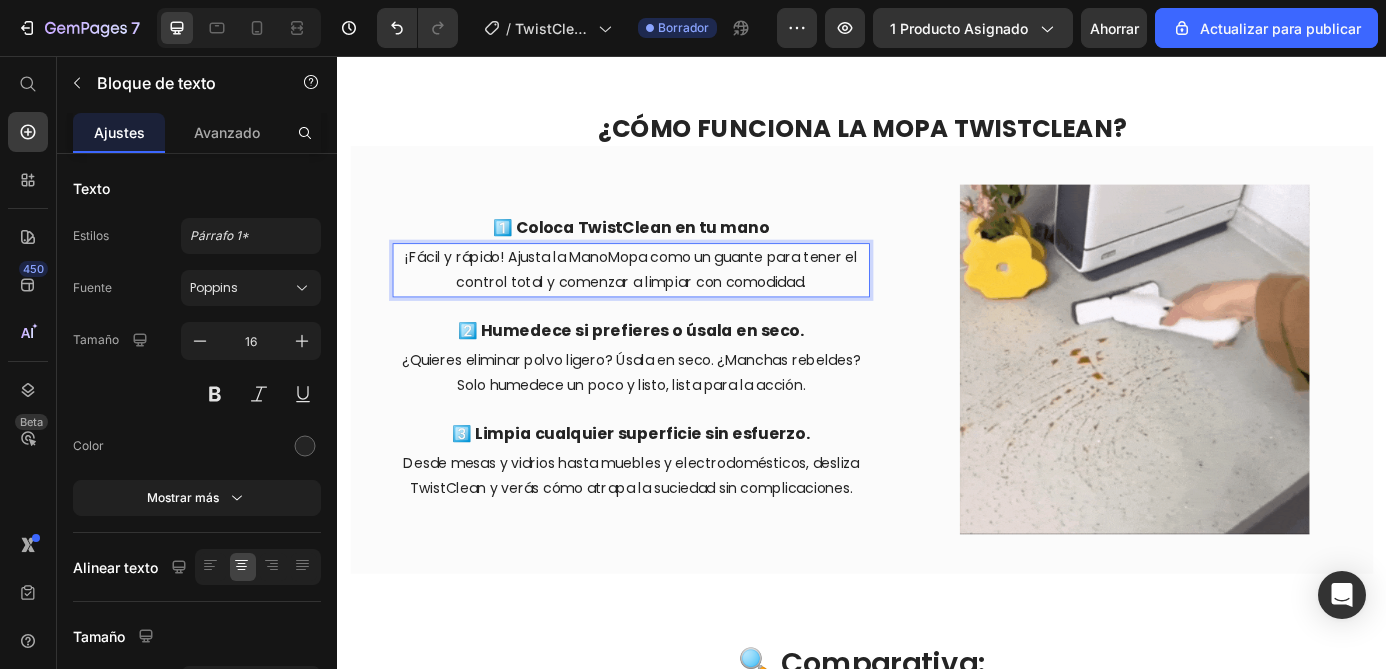 click on "¡Fácil y rápido! Ajusta la ManoMopa como un guante para tener el control total y comenzar a limpiar con comodidad." at bounding box center [673, 301] 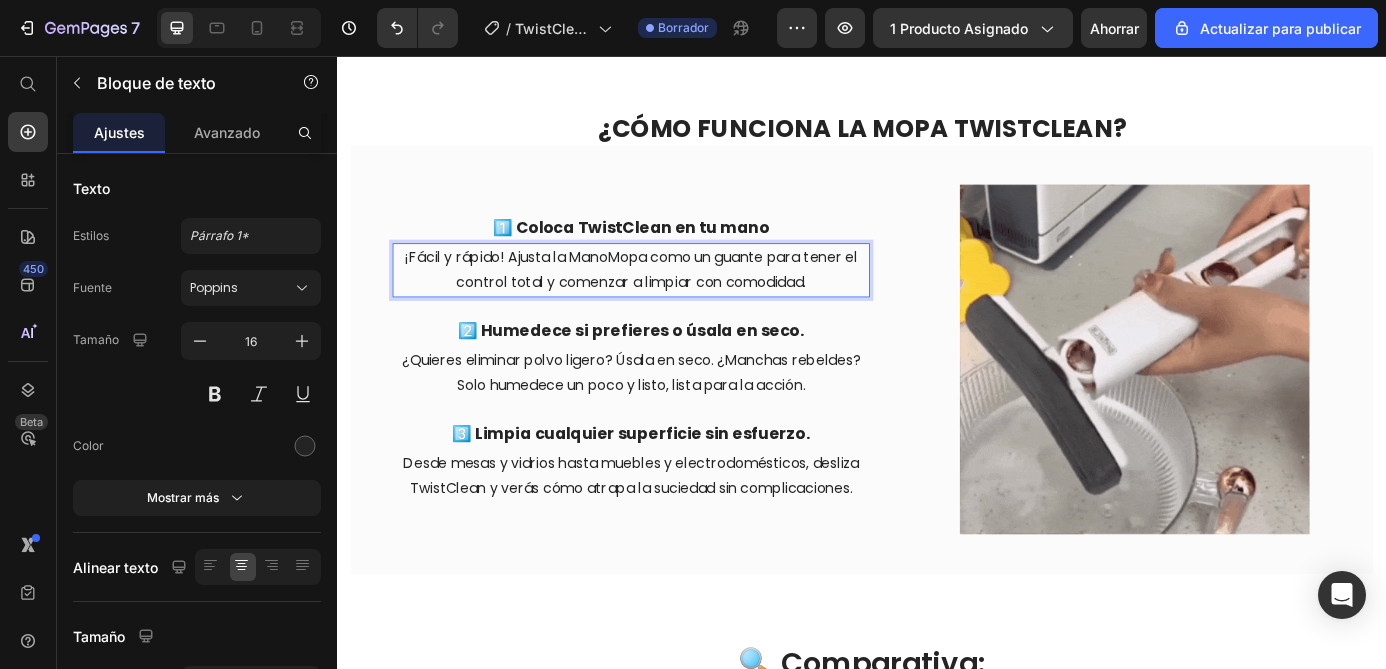 click on "¡Fácil y rápido! Ajusta la ManoMopa como un guante para tener el control total y comenzar a limpiar con comodidad." at bounding box center (673, 301) 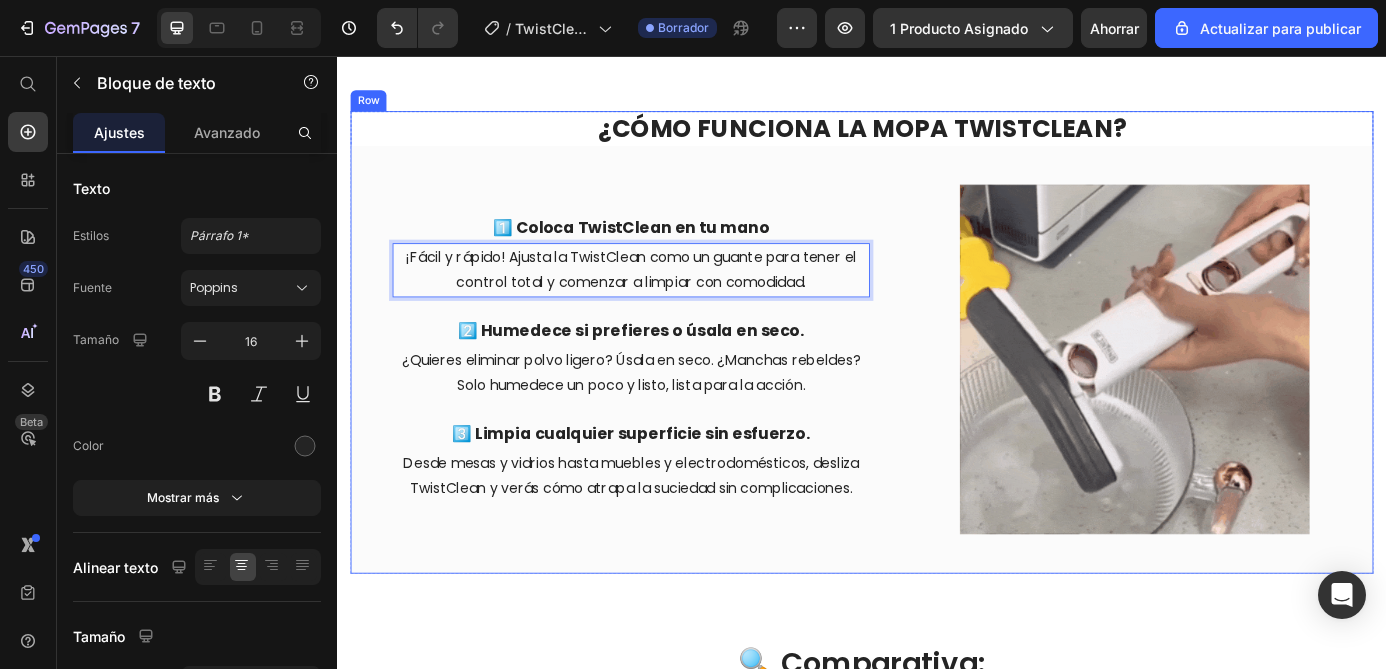 click on "1️⃣ Coloca TwistClean en tu mano Text Block ¡Fácil y rápido! Ajusta la TwistClean como un guante para tener el control total y comenzar a limpiar con comodidad. Text Block   0 2️⃣ Humedece si prefieres o úsala en seco. Text Block ¿Quieres eliminar polvo ligero? Úsala en seco. ¿Manchas rebeldes? Solo humedece un poco y listo, lista para la acción. Text Block 3️⃣ Limpia cualquier superficie sin esfuerzo. Text Block Desde mesas y vidrios hasta muebles y electrodomésticos, desliza TwistClean y verás cómo atrapa la suciedad sin complicaciones. Text Block Row Row Row Row Image Row" at bounding box center [937, 403] 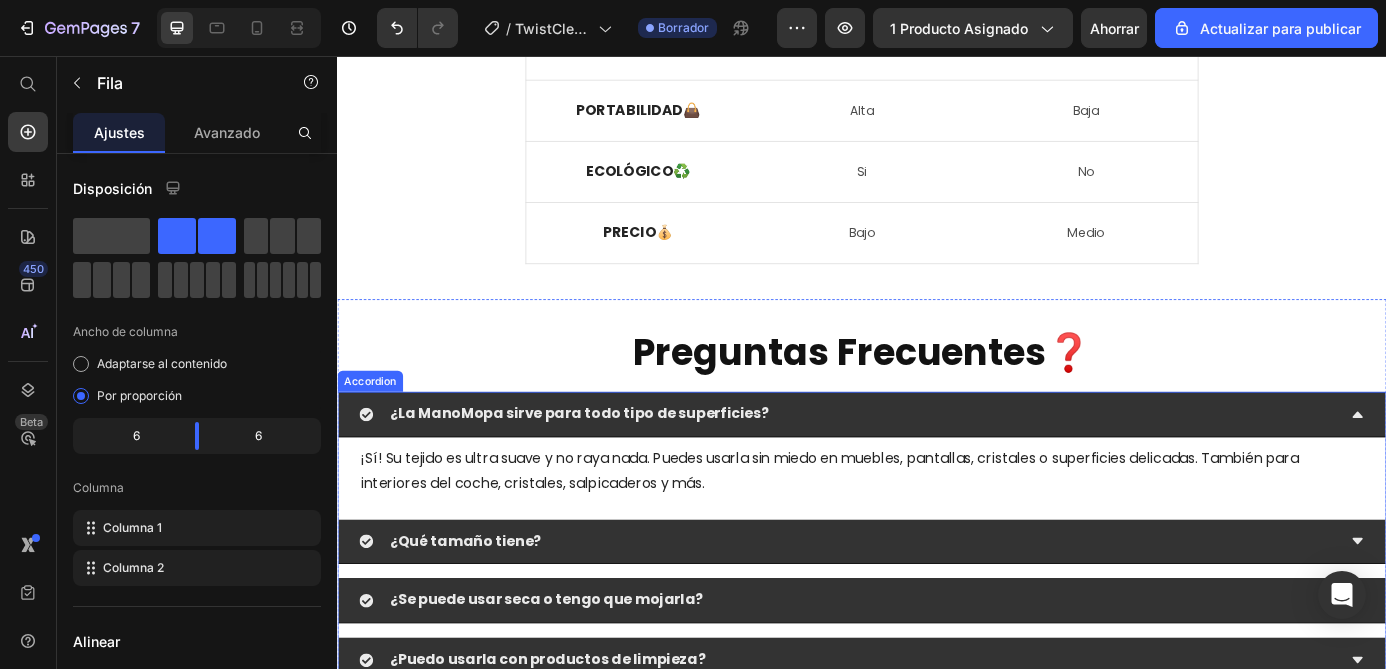 scroll, scrollTop: 3706, scrollLeft: 0, axis: vertical 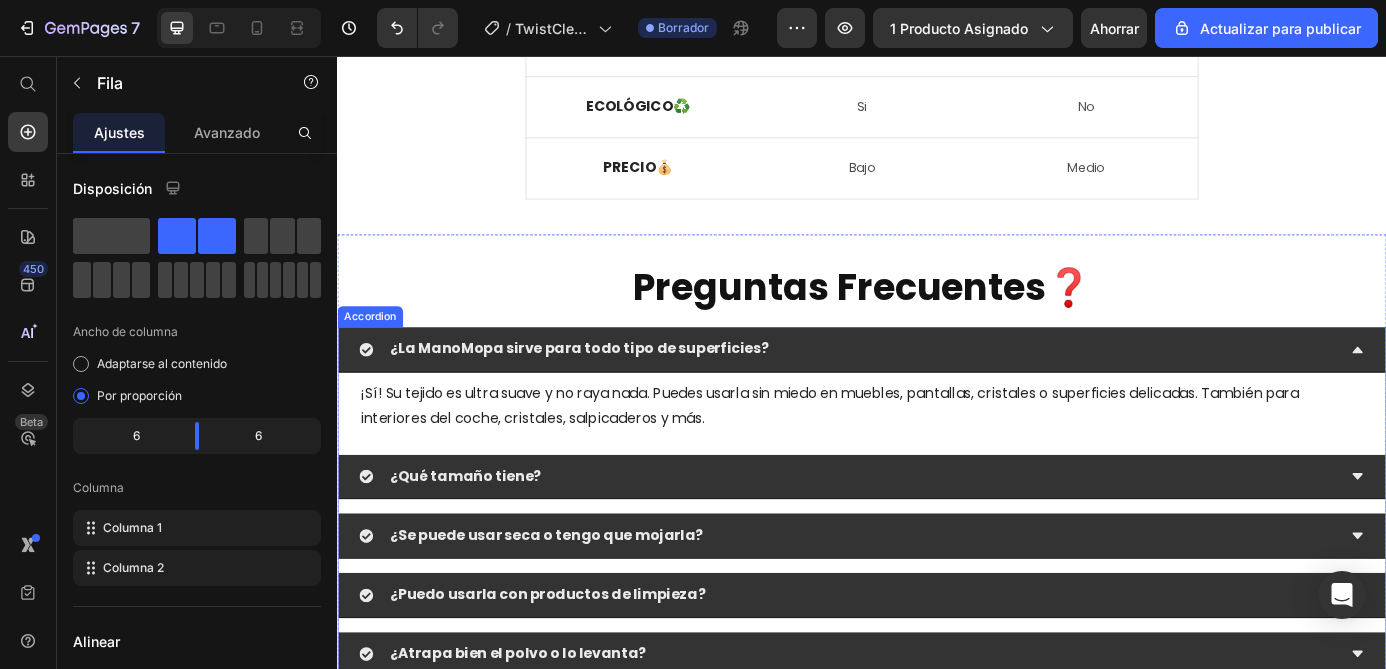 click on "¿La ManoMopa sirve para todo tipo de superficies?" at bounding box center (921, 391) 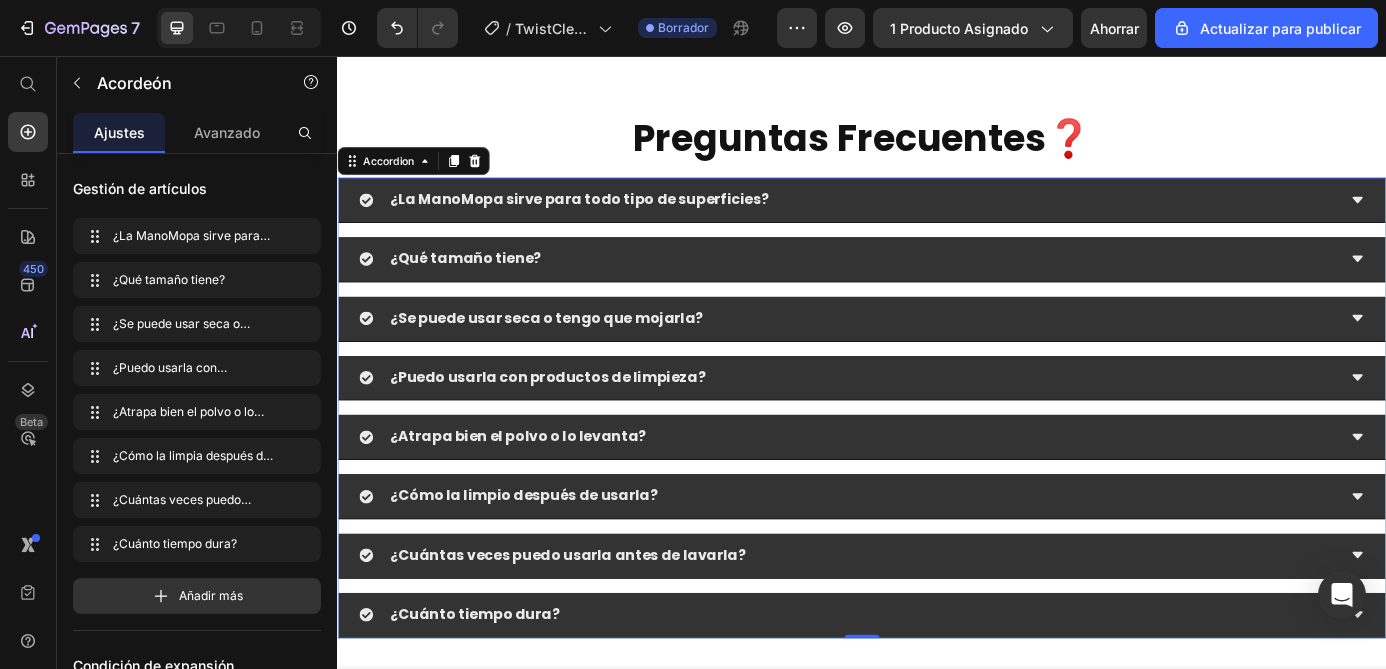 scroll, scrollTop: 3888, scrollLeft: 0, axis: vertical 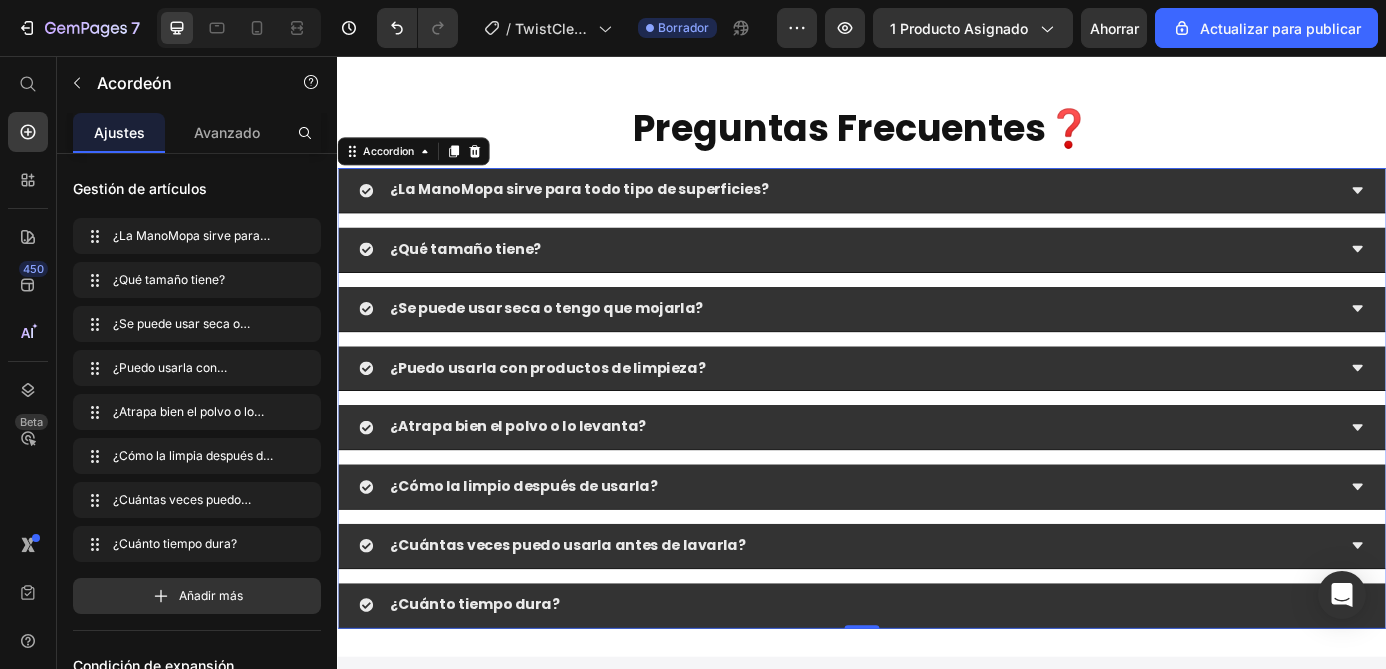 click on "¿La ManoMopa sirve para todo tipo de superficies?" at bounding box center (921, 209) 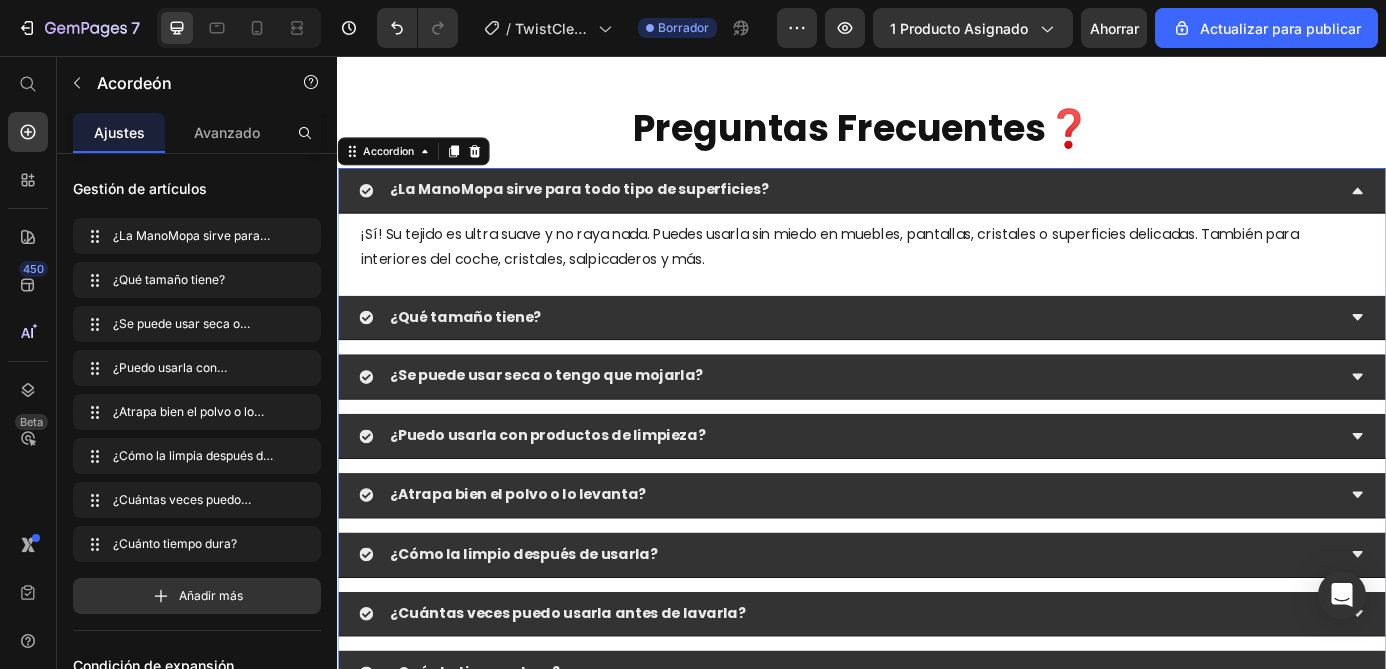 click on "¿La ManoMopa sirve para todo tipo de superficies?" at bounding box center (921, 209) 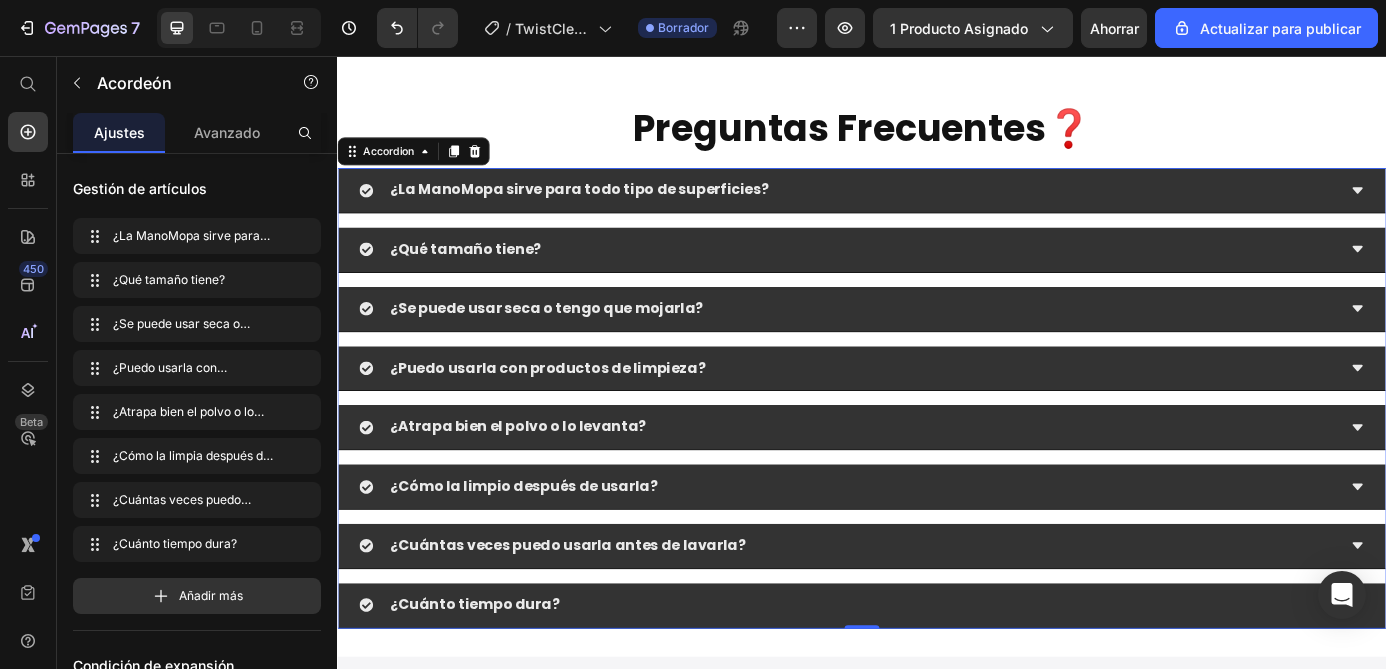 click 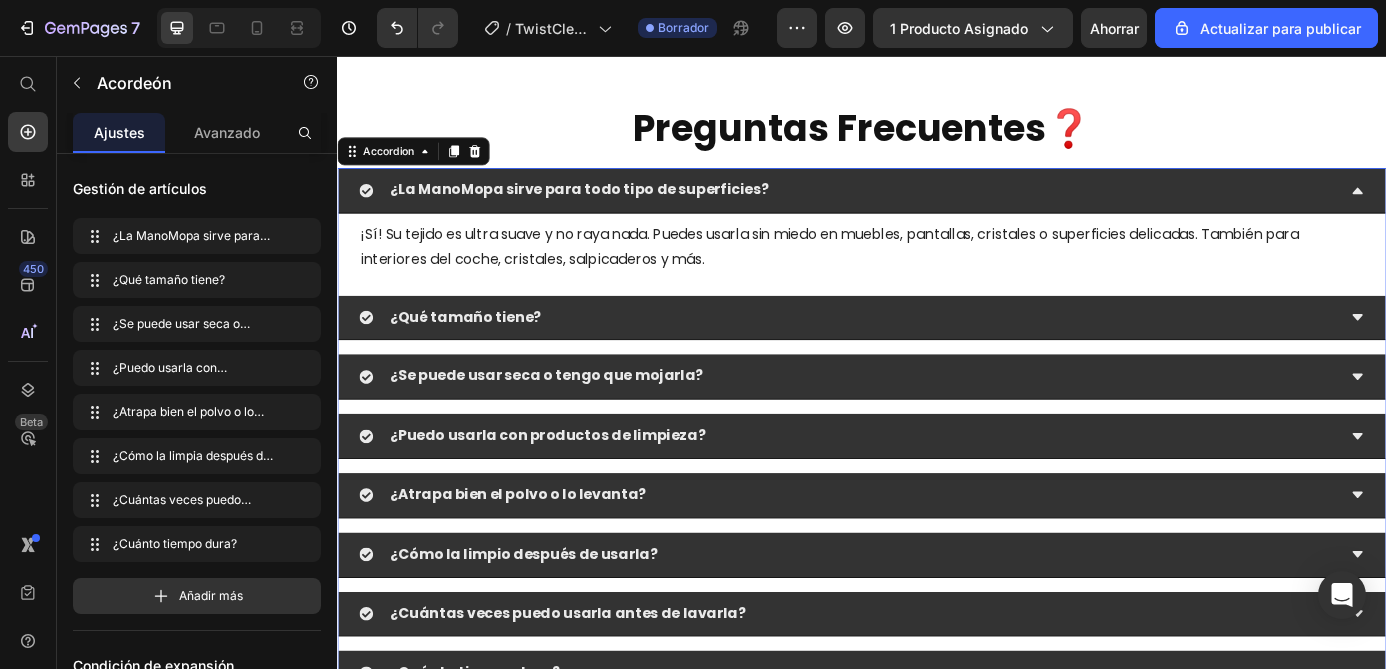 click 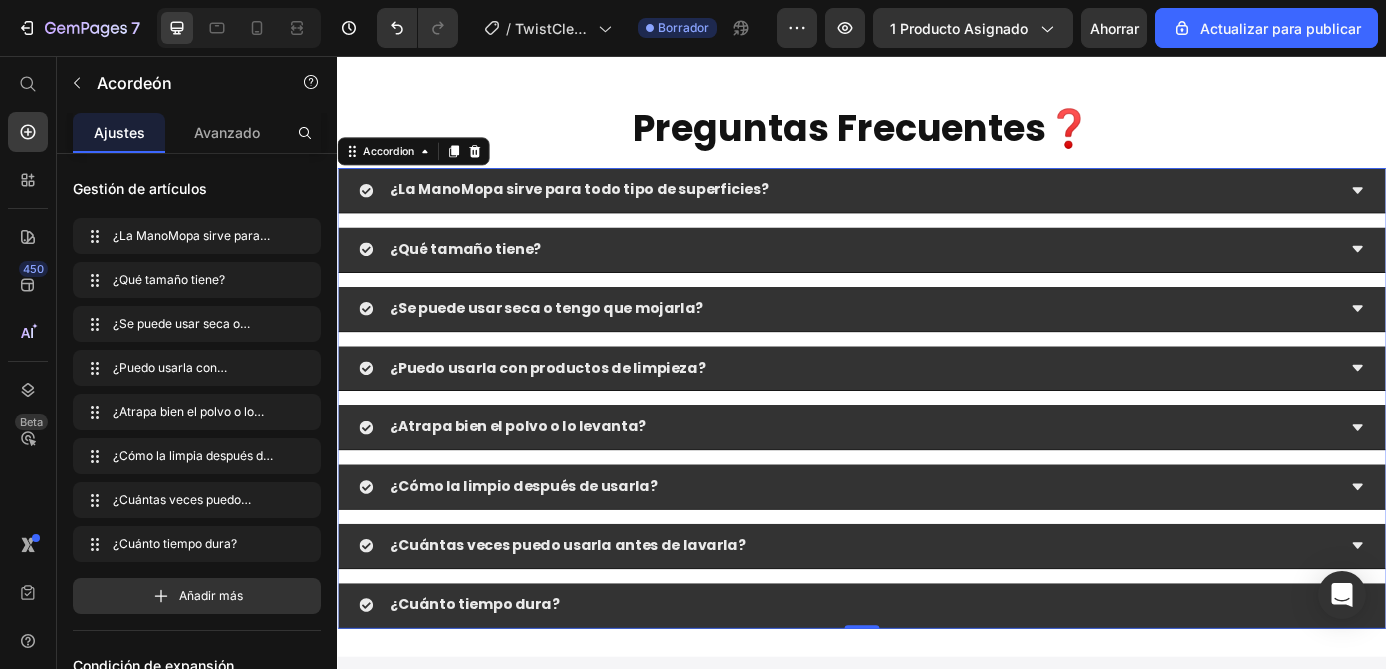 click 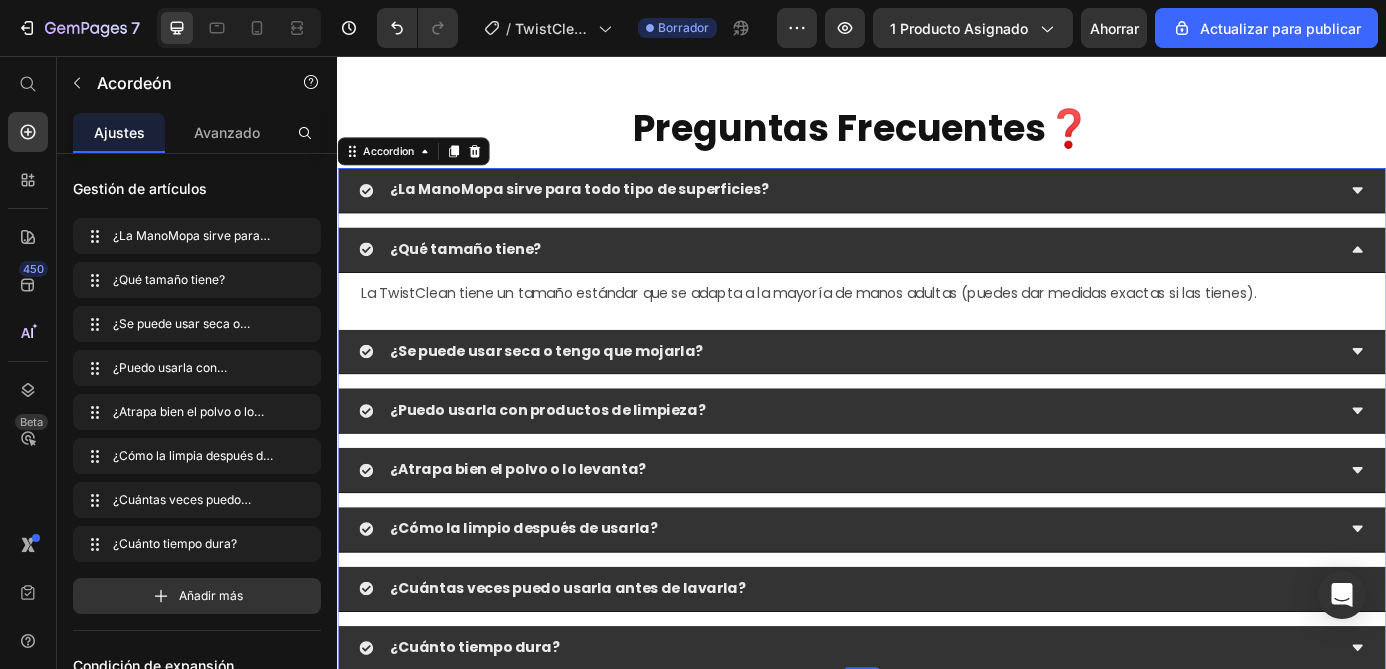 click 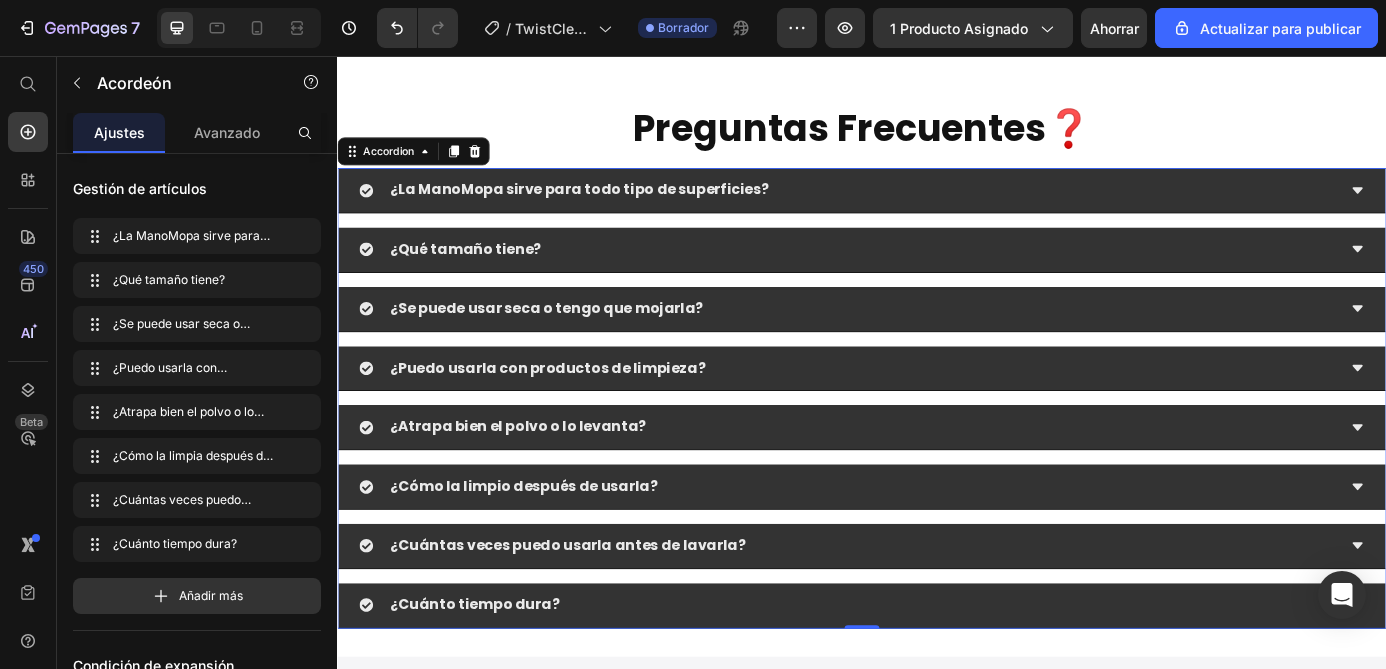 click on "¿Se puede usar seca o tengo que mojarla?" at bounding box center (937, 346) 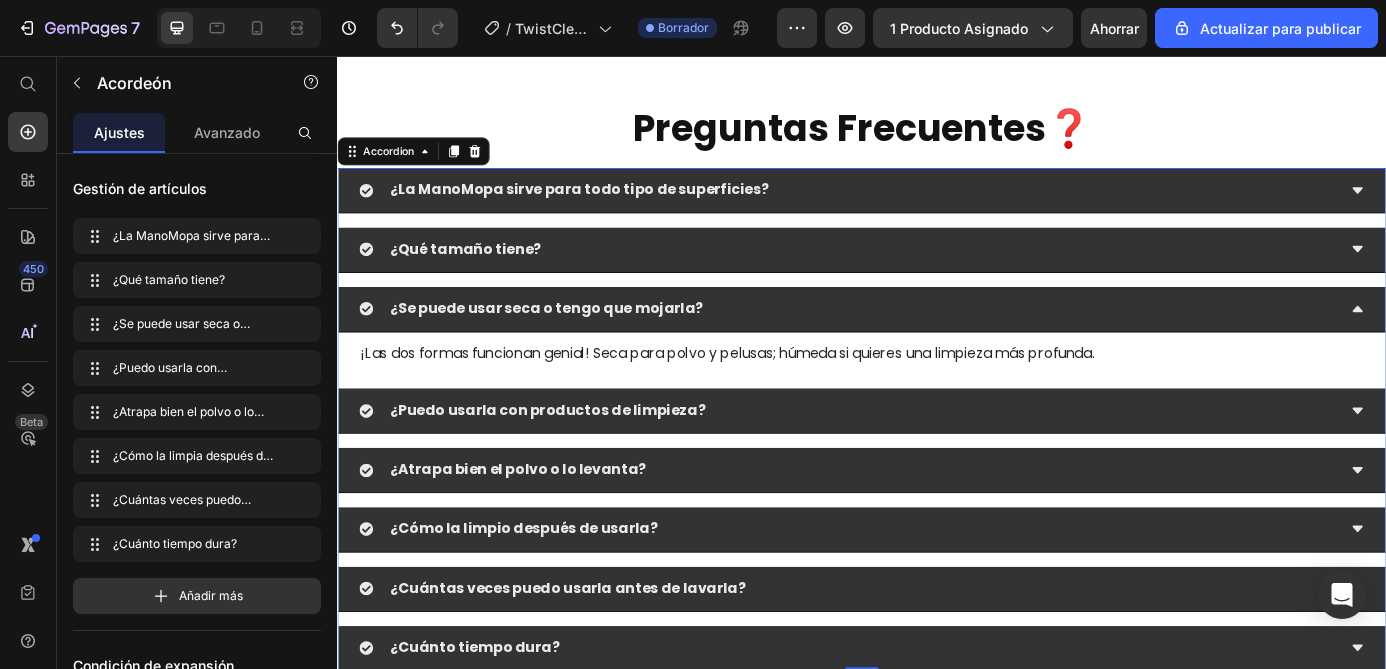 click on "¿Se puede usar seca o tengo que mojarla?" at bounding box center [937, 346] 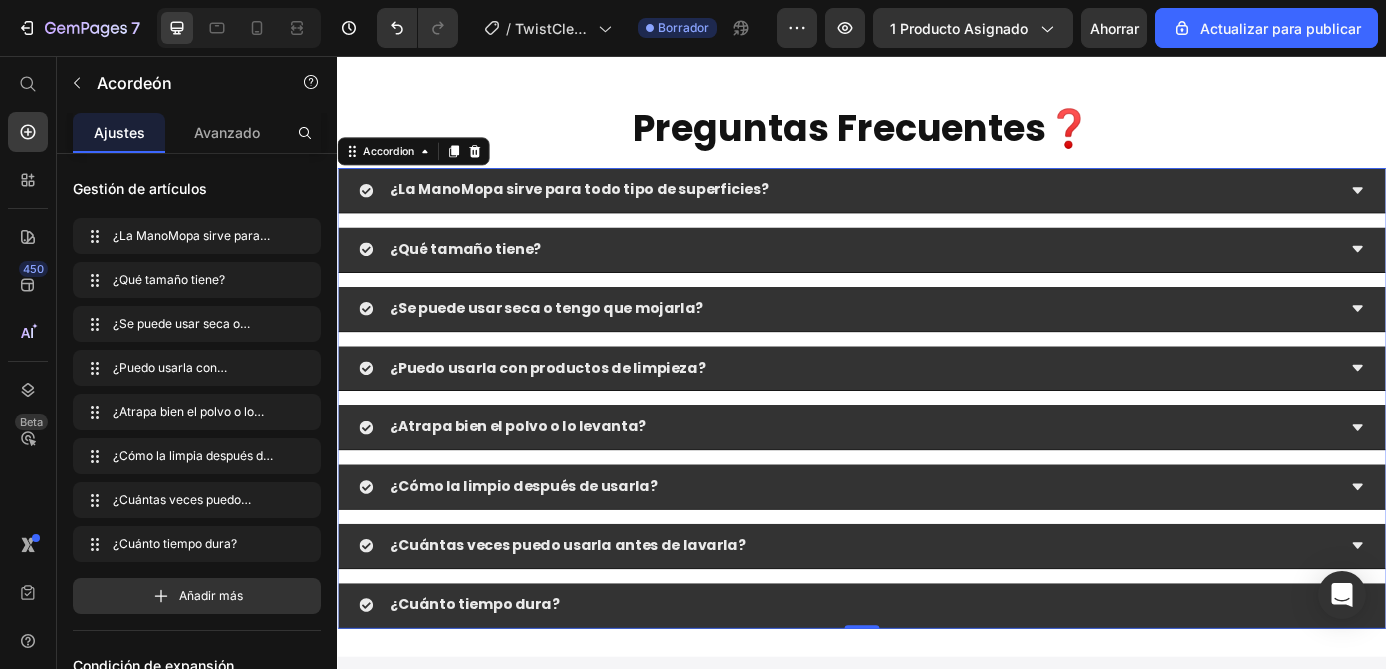 click 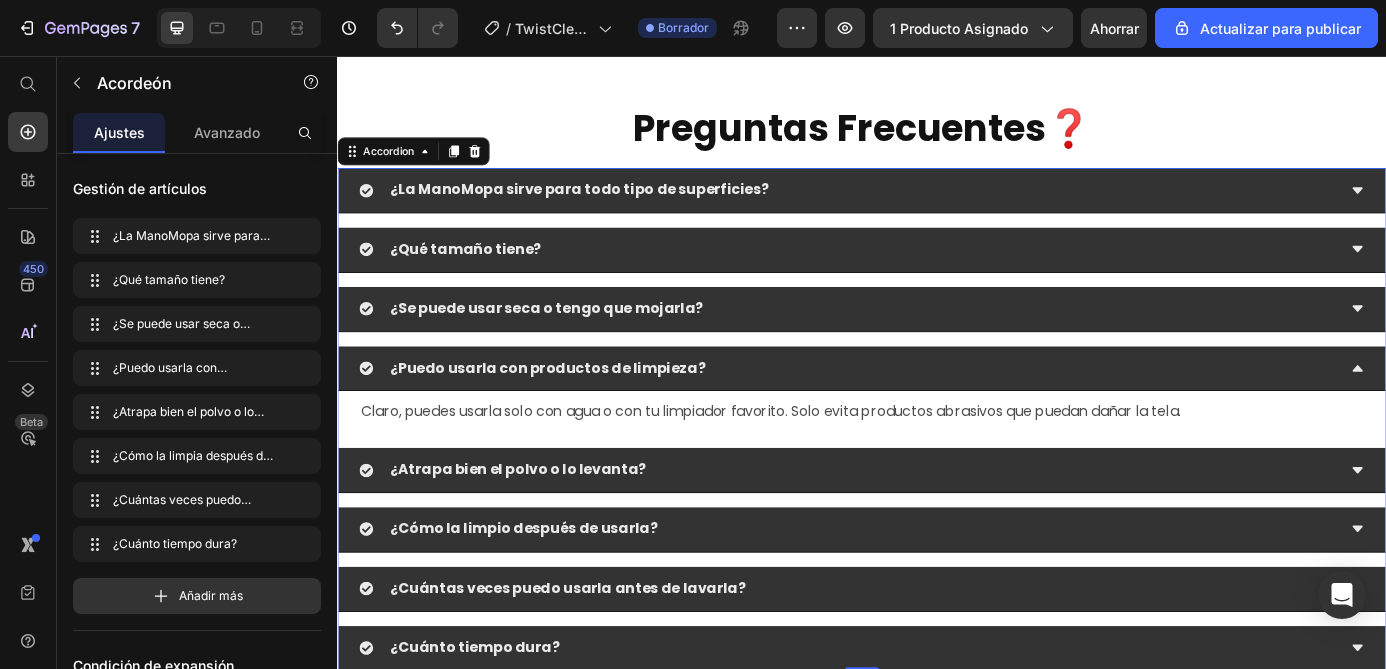 click 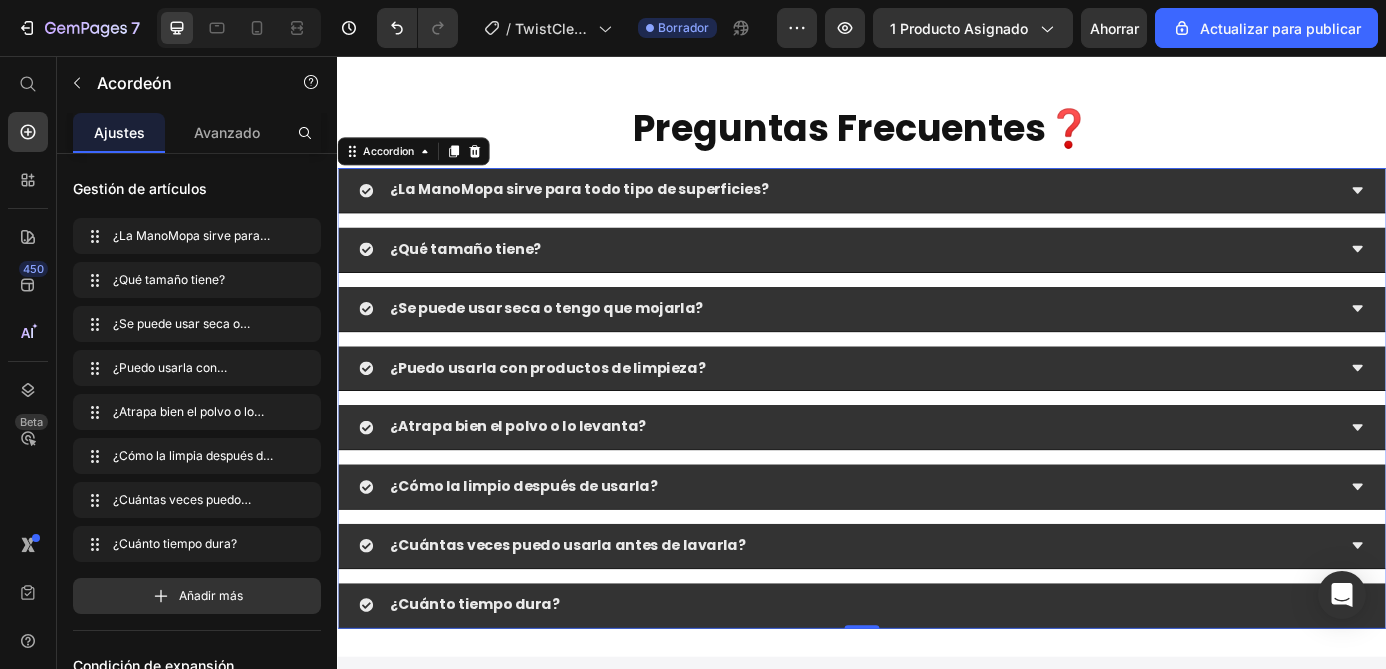 click on "¿Atrapa bien el polvo o lo levanta?" at bounding box center [937, 481] 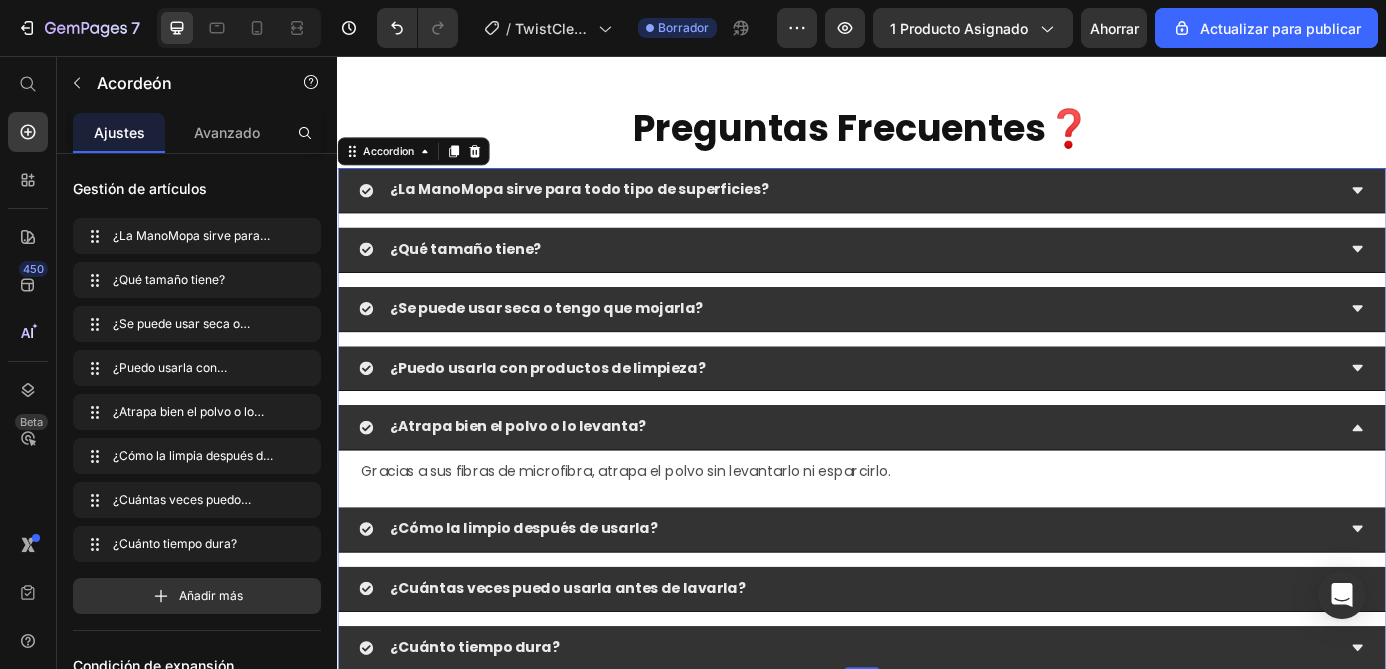 click on "¿Atrapa bien el polvo o lo levanta?" at bounding box center [937, 481] 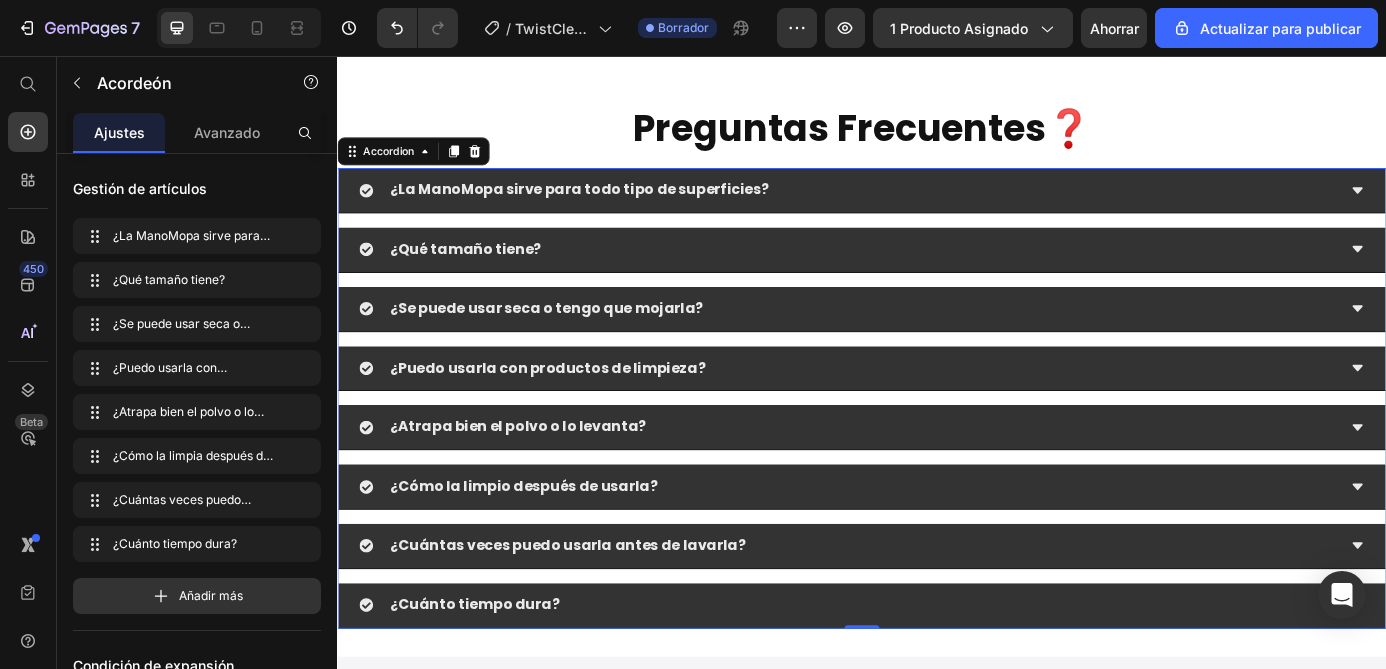 click on "¿Cómo la limpio después de usarla?" at bounding box center [937, 549] 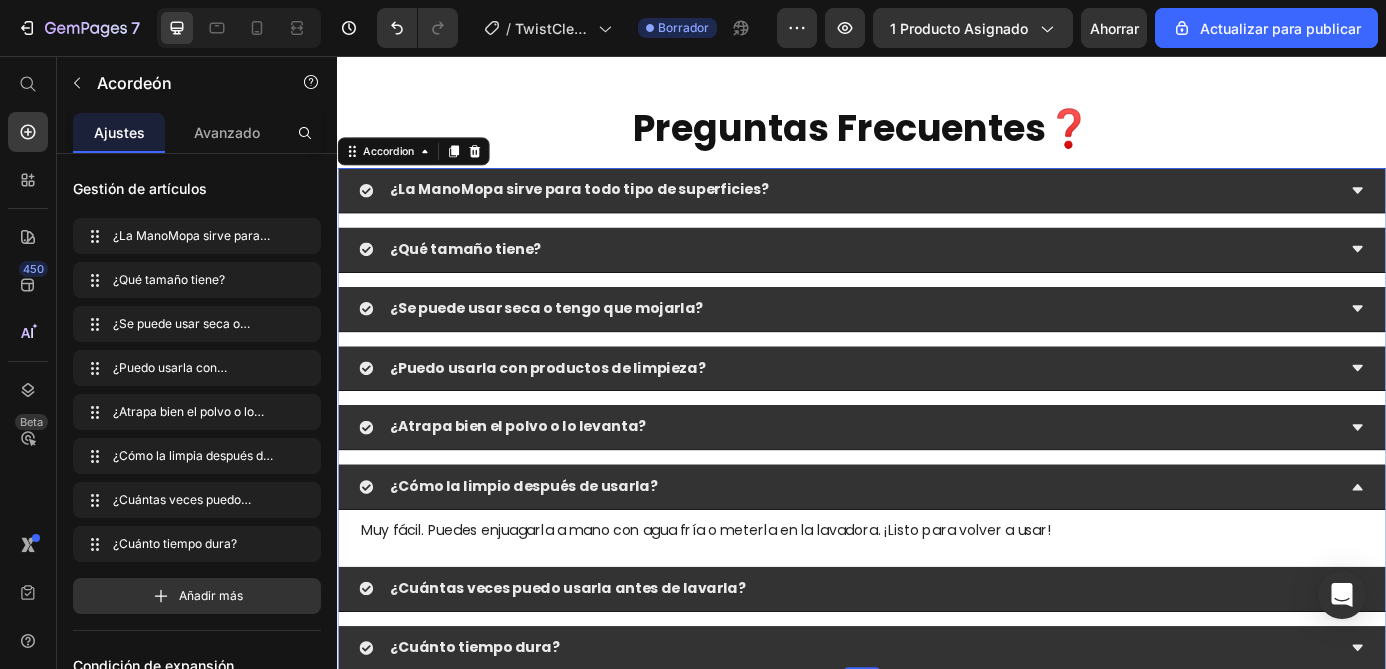 click on "¿Cómo la limpio después de usarla?" at bounding box center [937, 549] 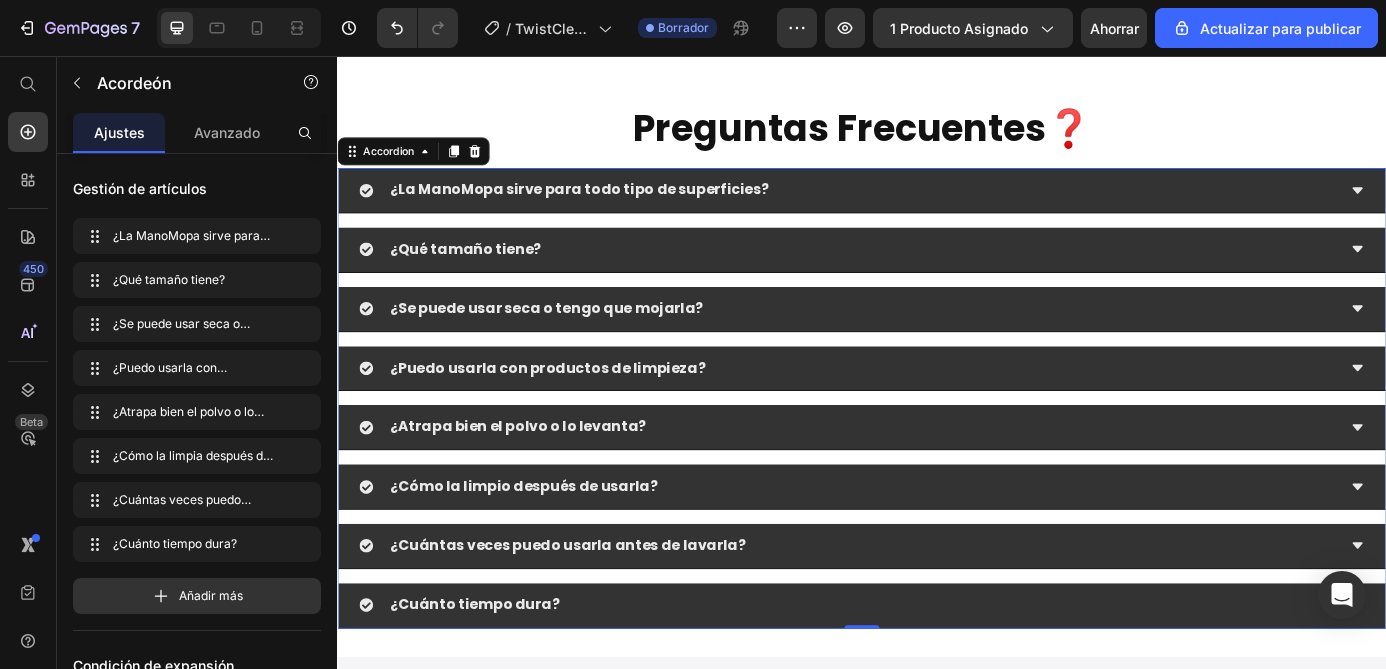 click 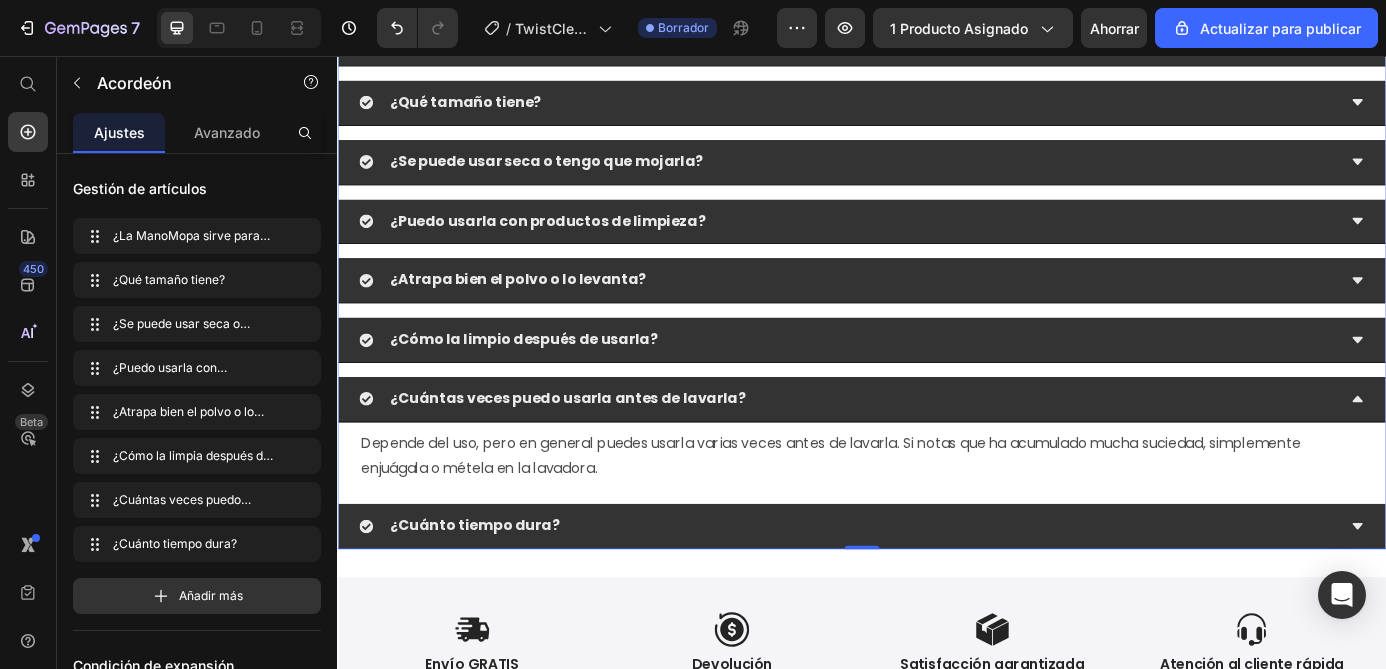 scroll, scrollTop: 4065, scrollLeft: 0, axis: vertical 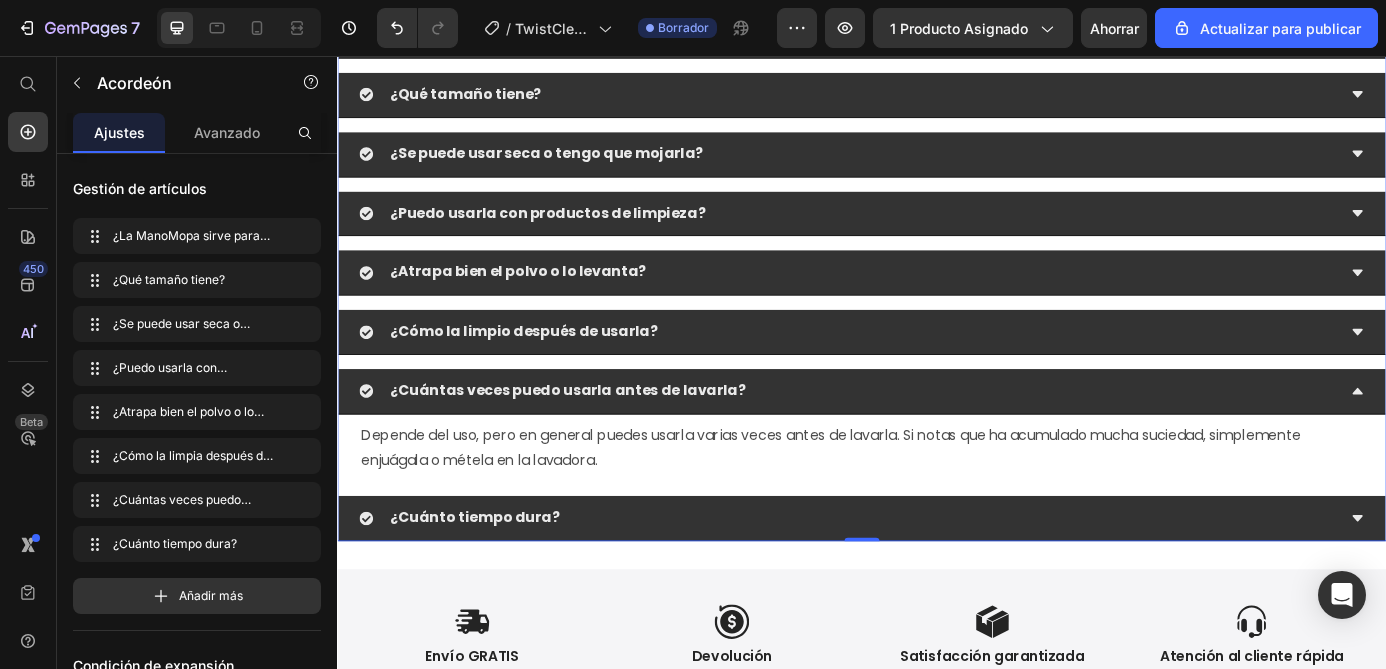 click on "¿Cuánto tiempo dura?" at bounding box center [937, 585] 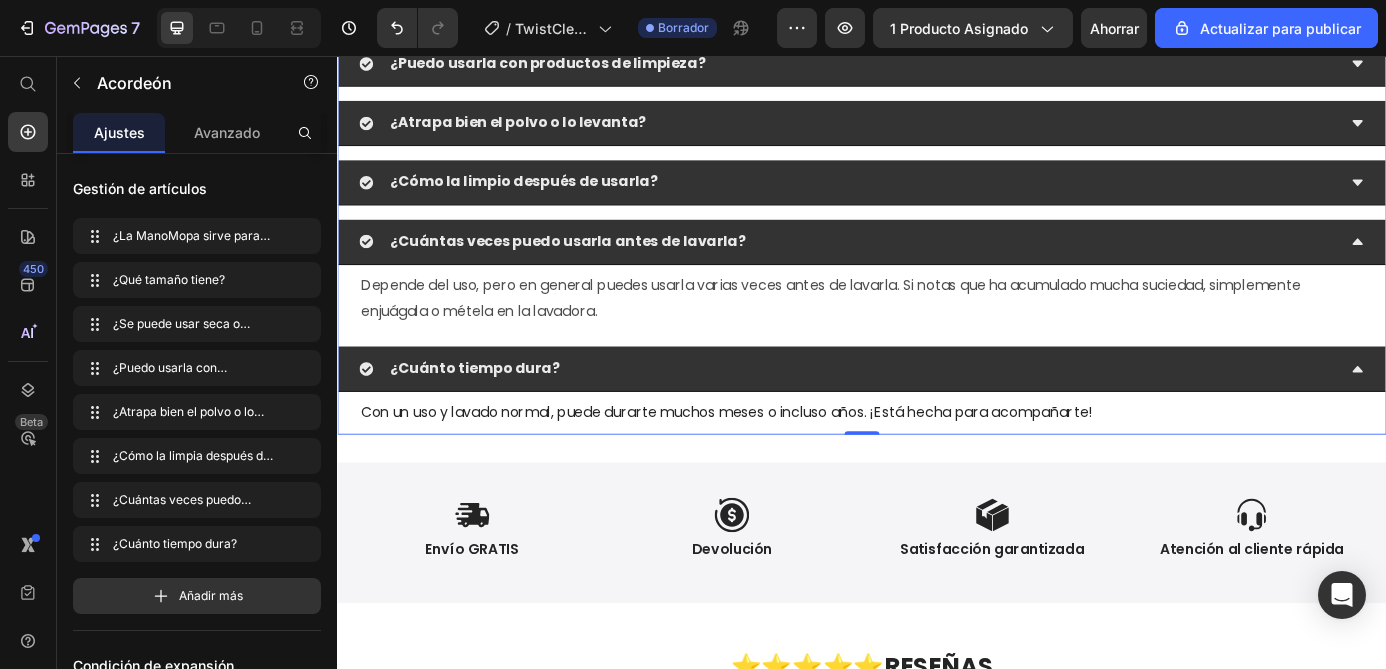 scroll, scrollTop: 4250, scrollLeft: 0, axis: vertical 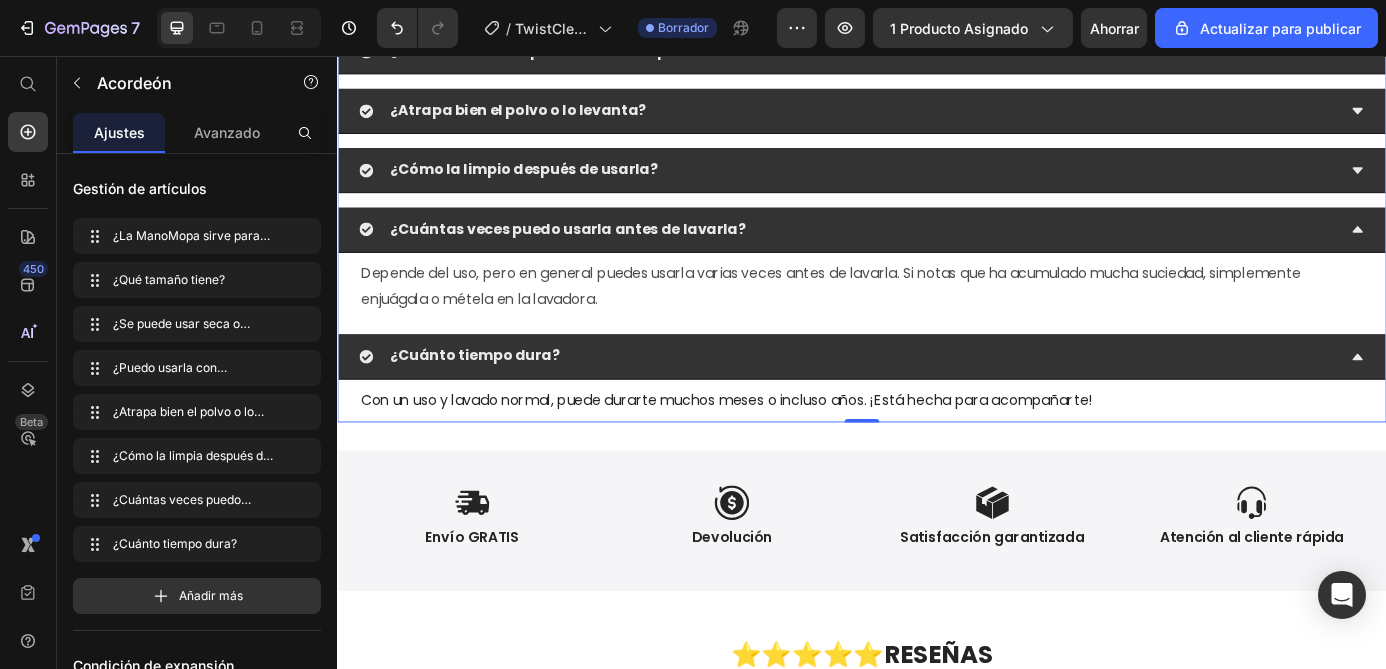 click on "¿Cuánto tiempo dura?" at bounding box center [937, 400] 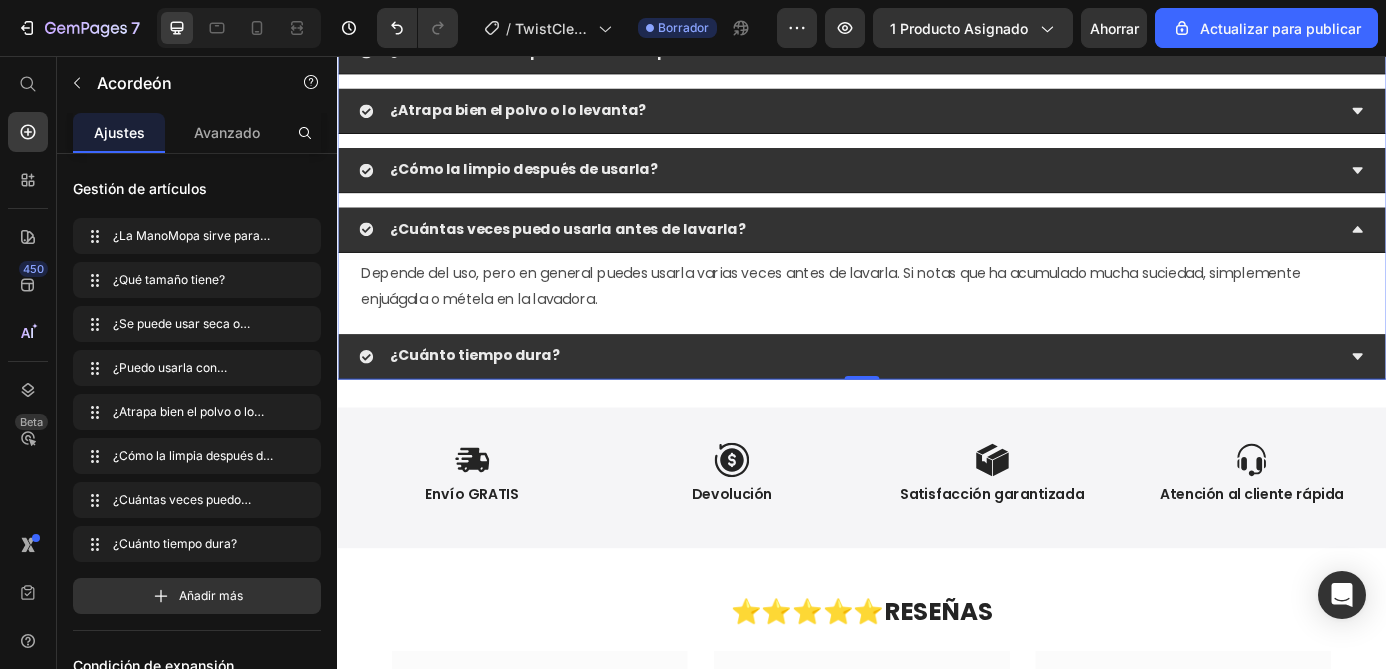 click on "¿Cuántas veces puedo usarla antes de lavarla?" at bounding box center (921, 254) 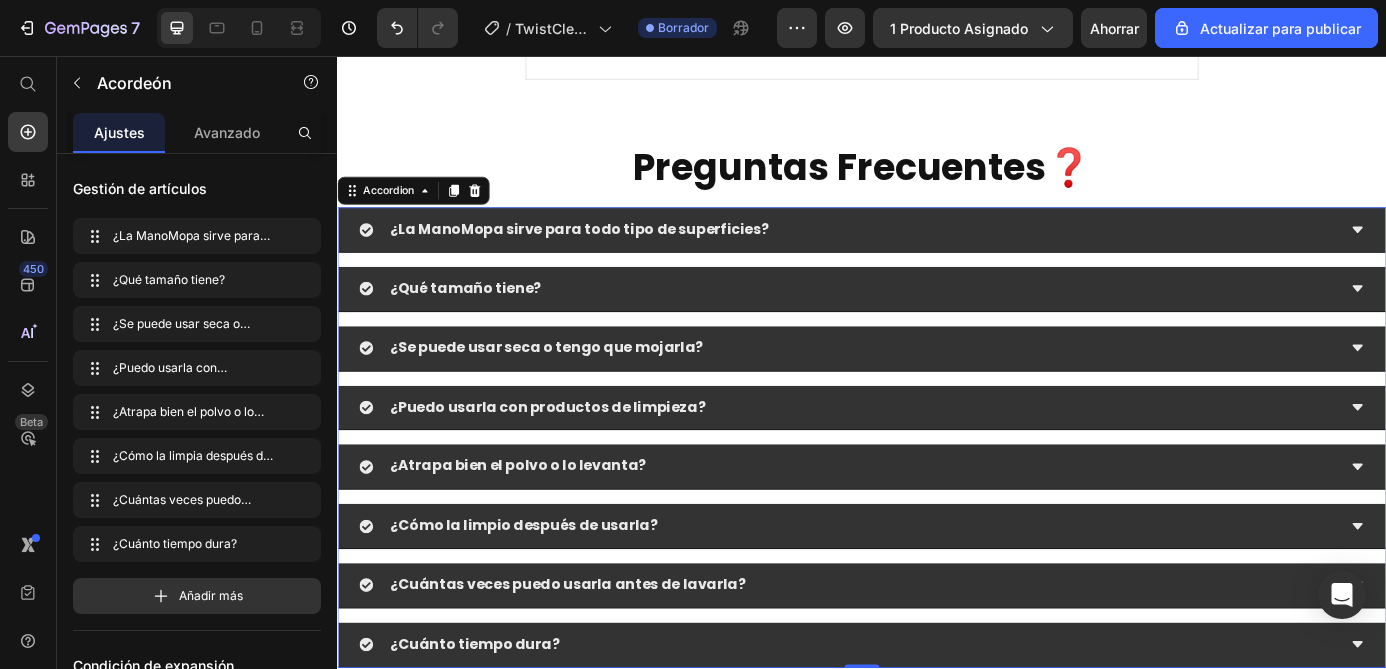 scroll, scrollTop: 3841, scrollLeft: 0, axis: vertical 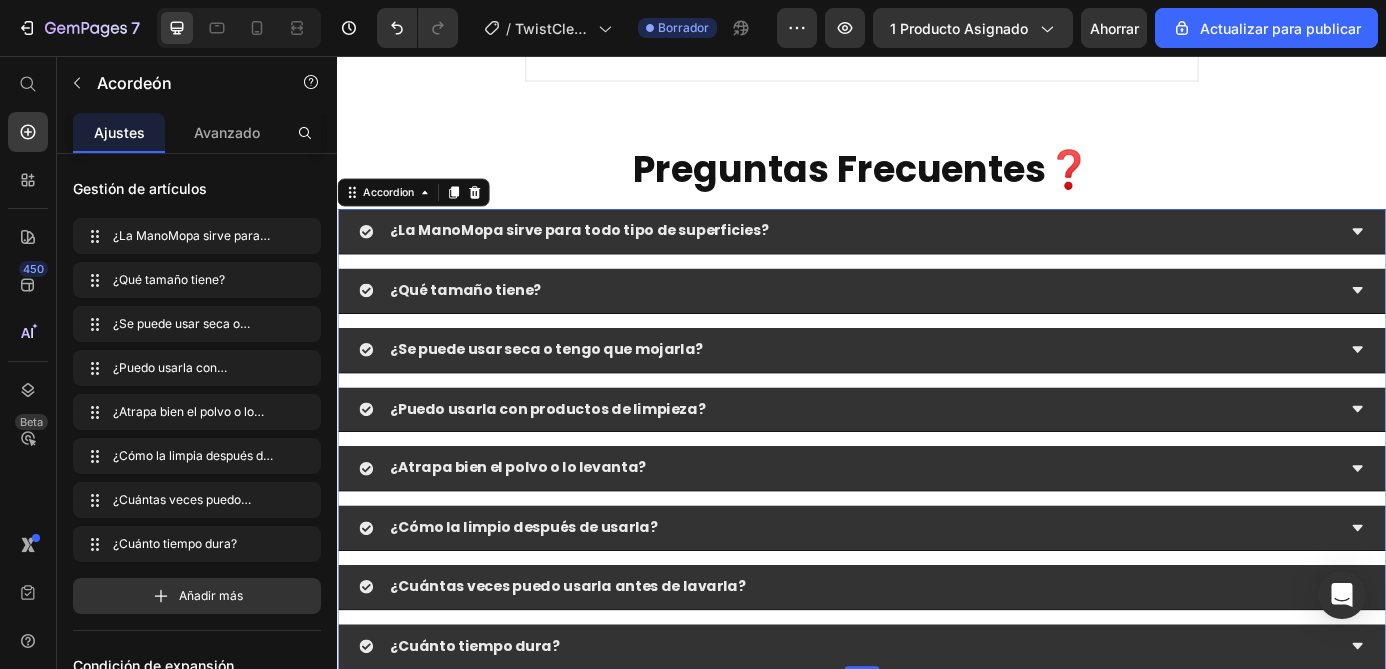 click on "¿La ManoMopa sirve para todo tipo de superficies?" at bounding box center (613, 255) 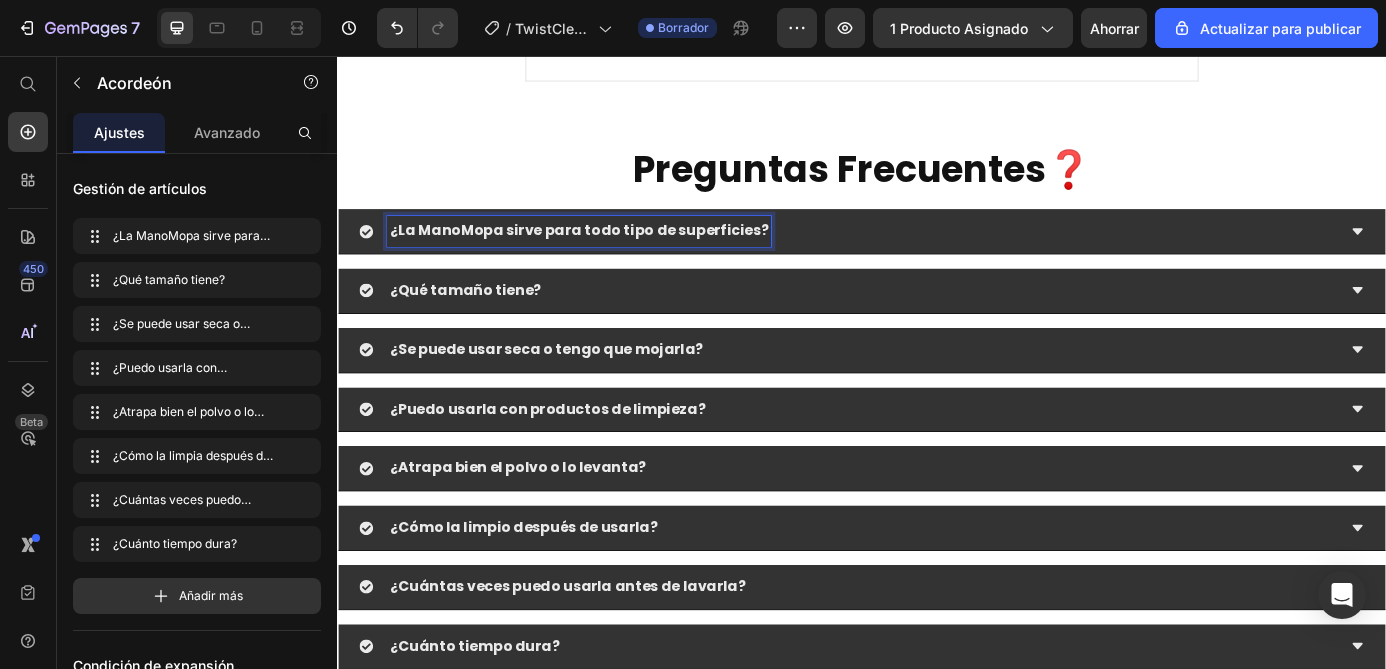 click on "¿La ManoMopa sirve para todo tipo de superficies?" at bounding box center (613, 255) 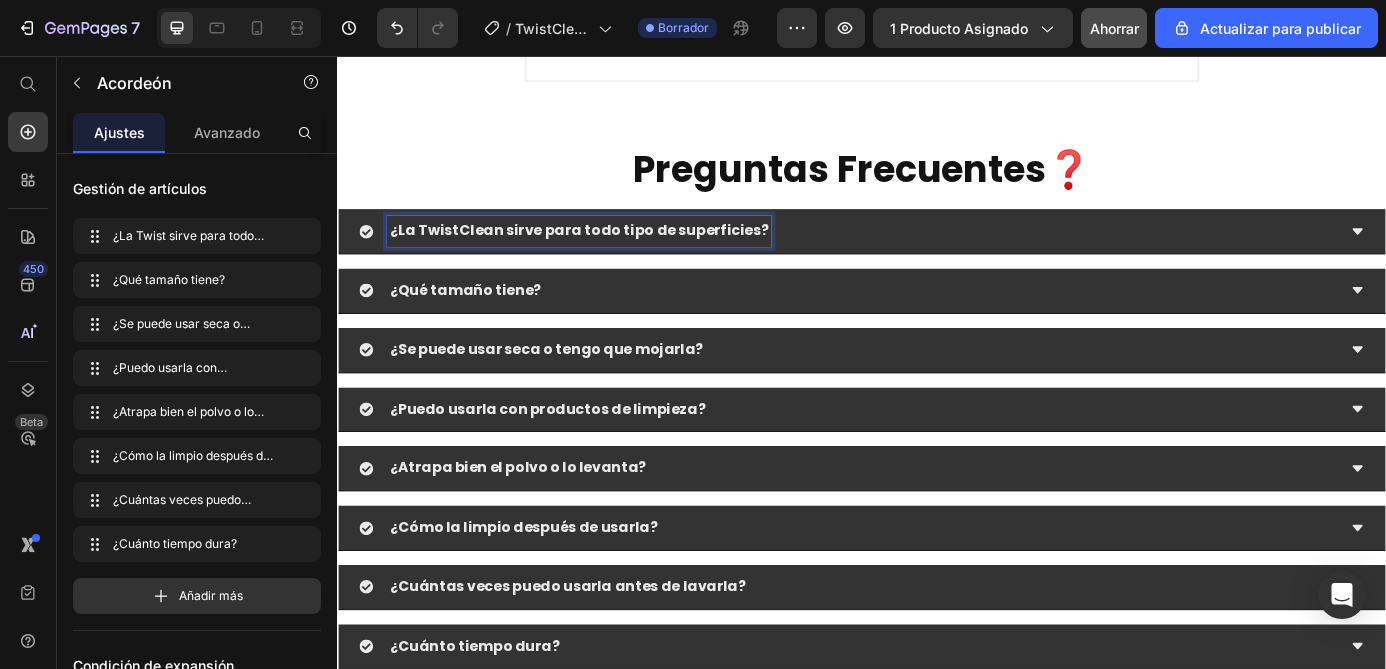 click on "Ahorrar" 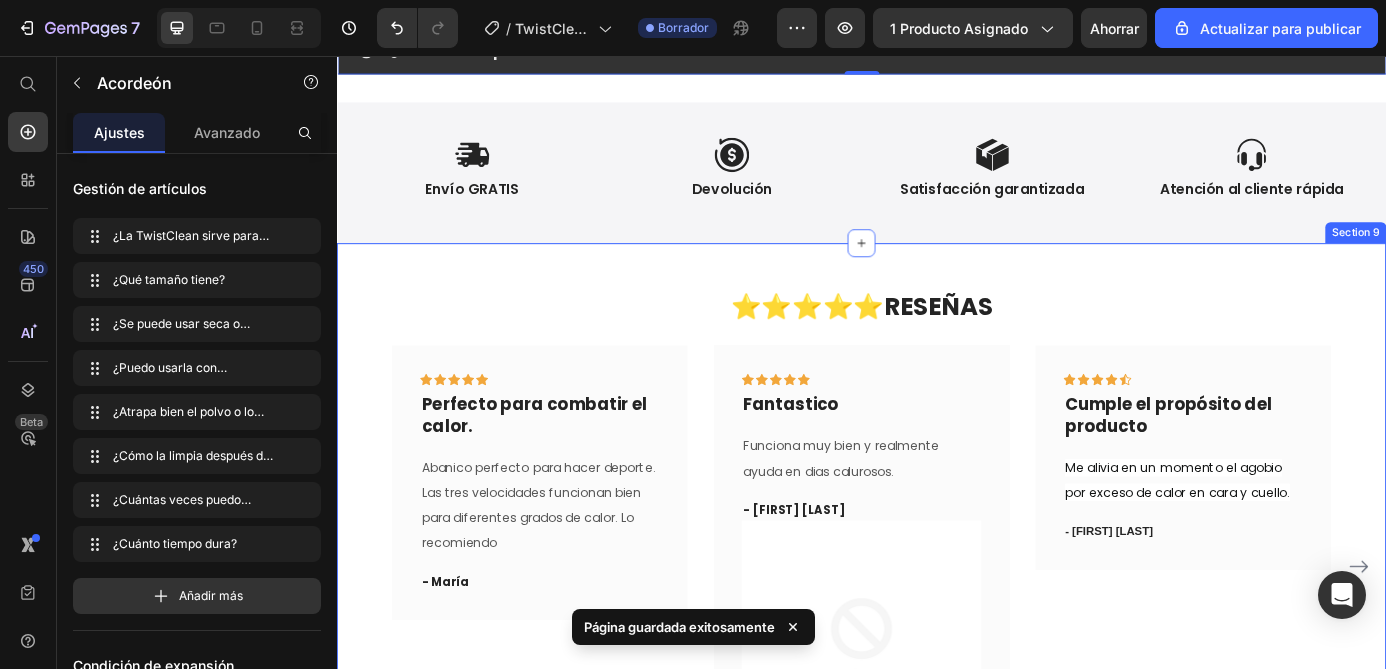 scroll, scrollTop: 4566, scrollLeft: 0, axis: vertical 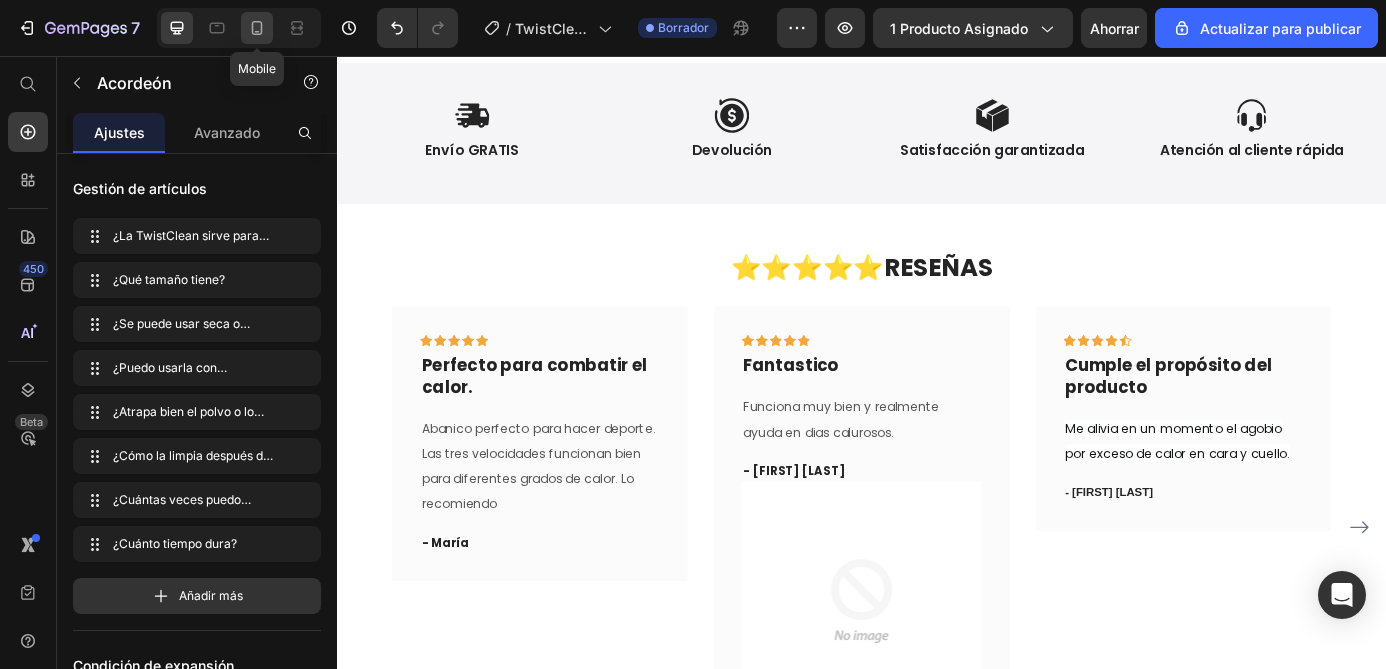 click 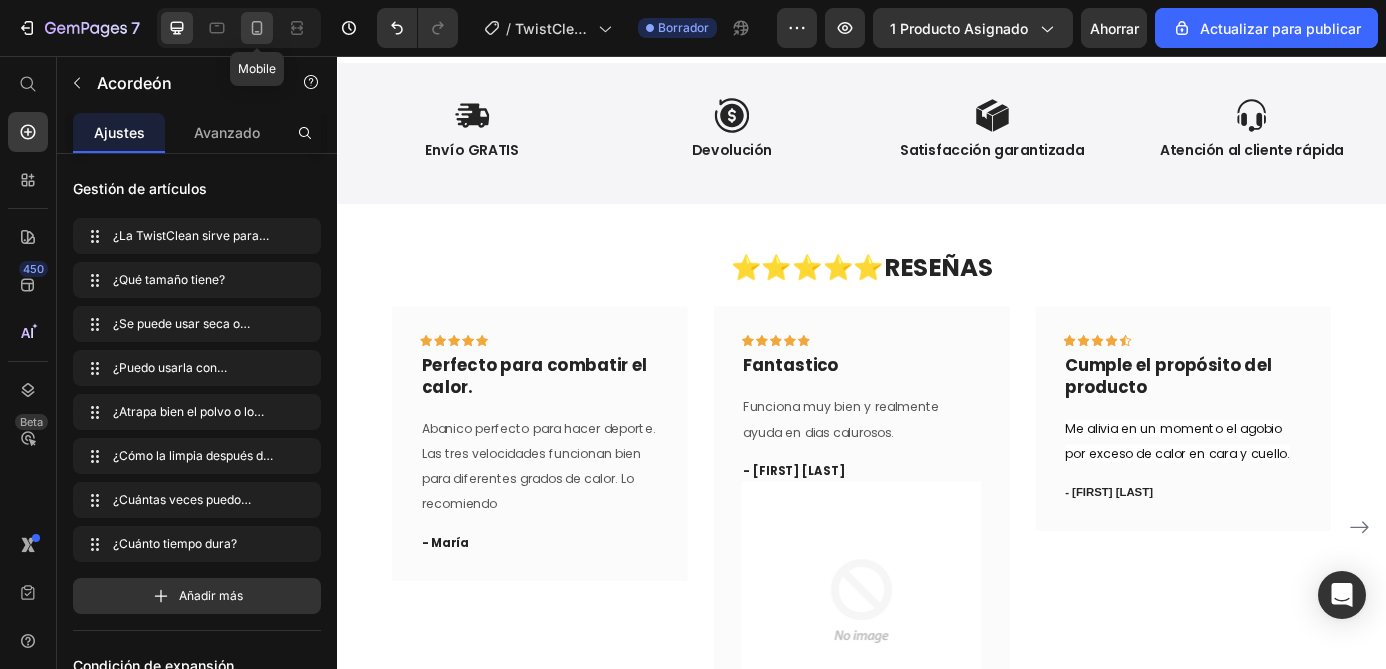 type on "14" 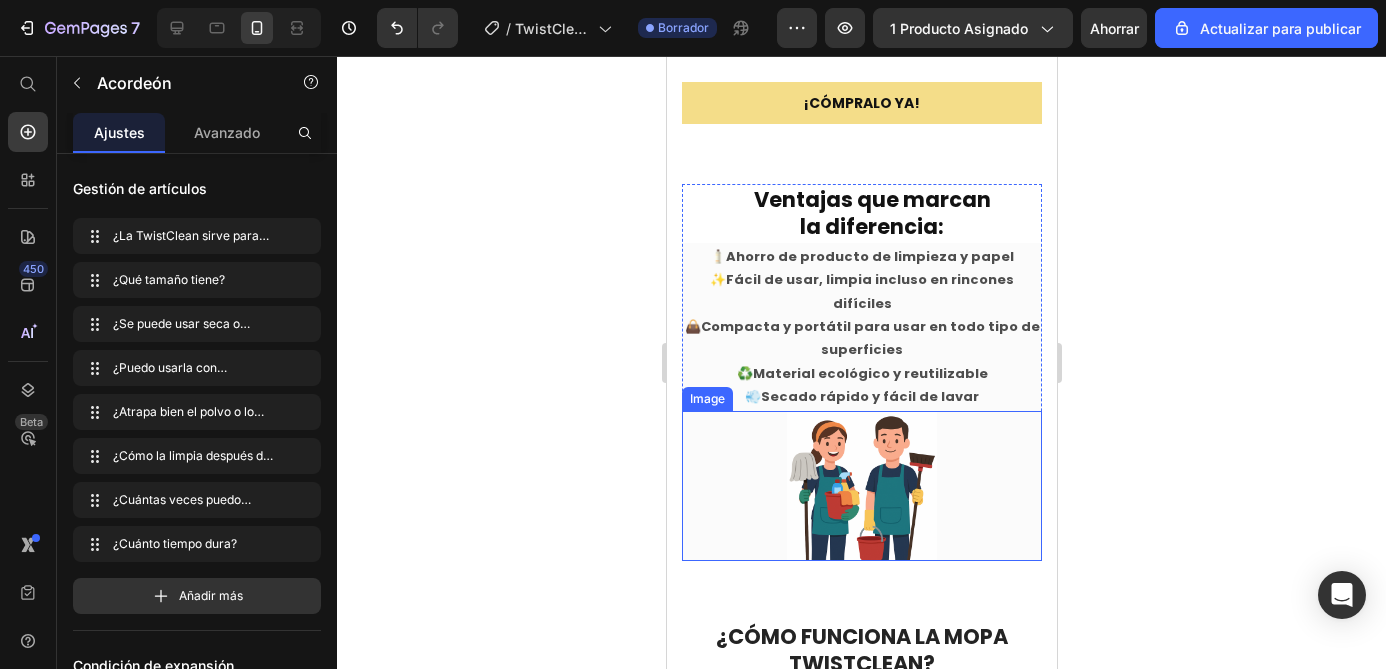 scroll, scrollTop: 2366, scrollLeft: 0, axis: vertical 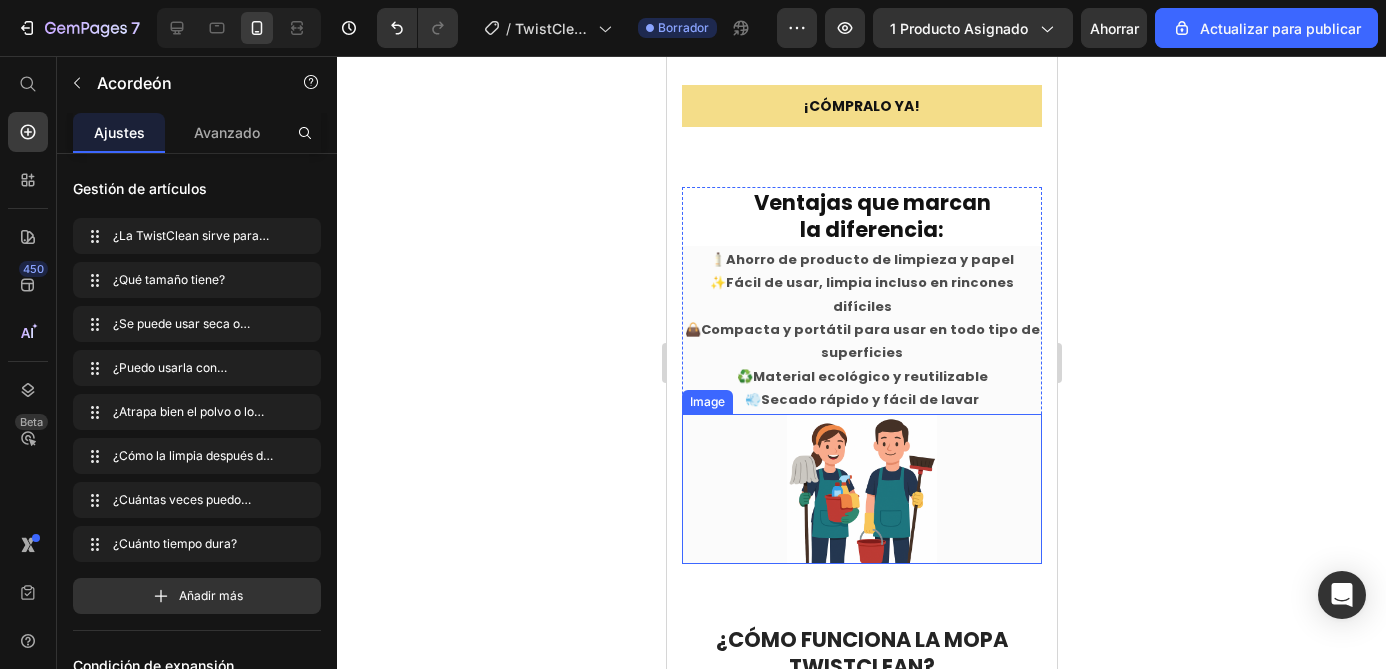 click on "♻️  Material ecológico y reutilizable" at bounding box center [861, 376] 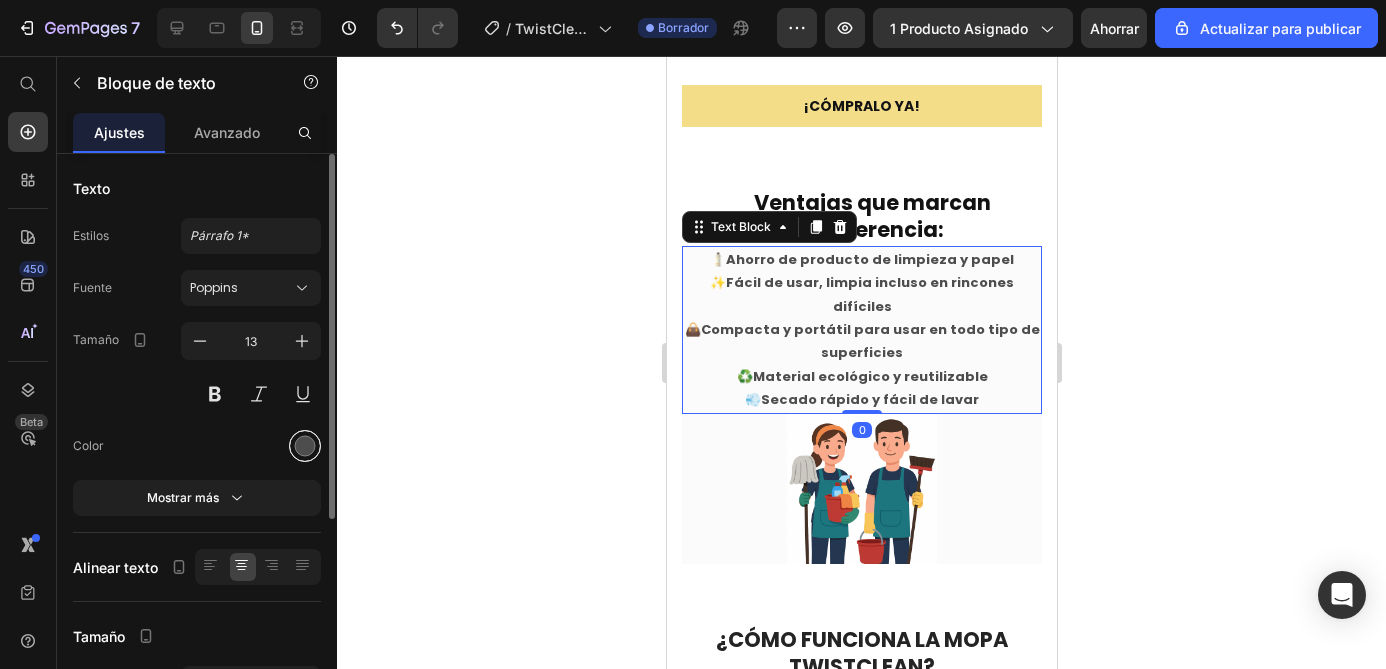 click at bounding box center (305, 446) 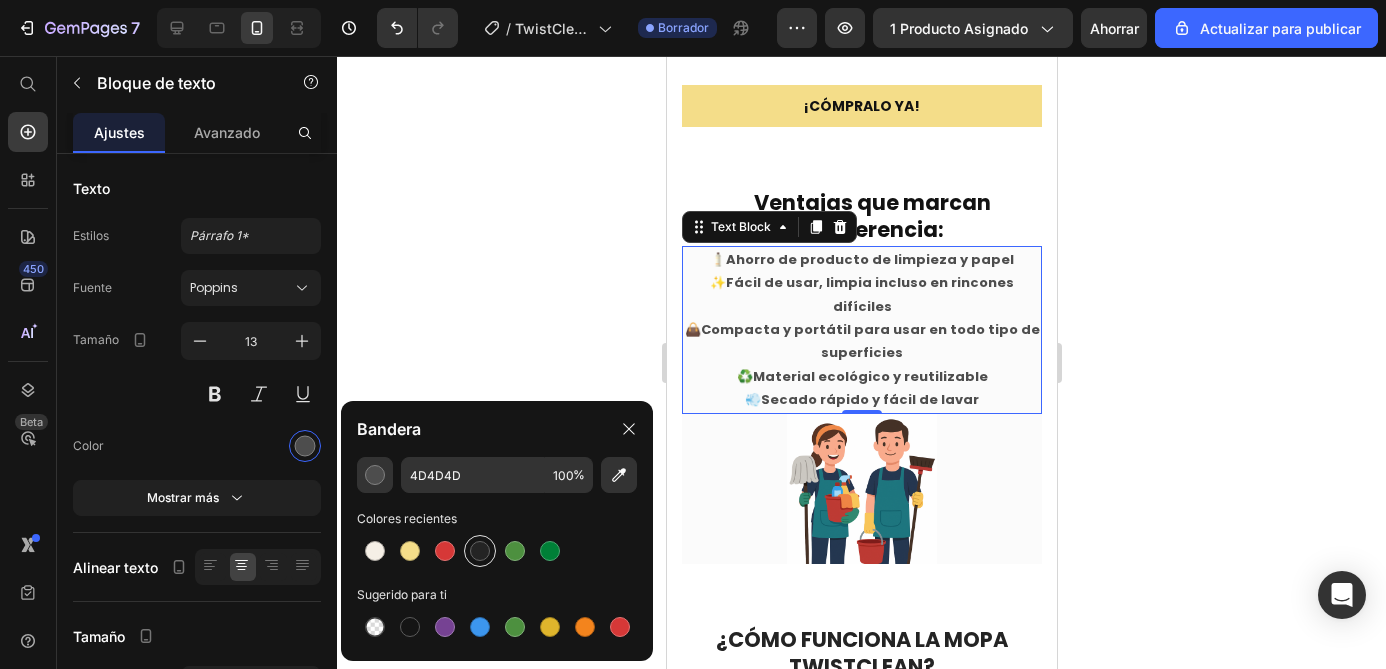click at bounding box center [480, 551] 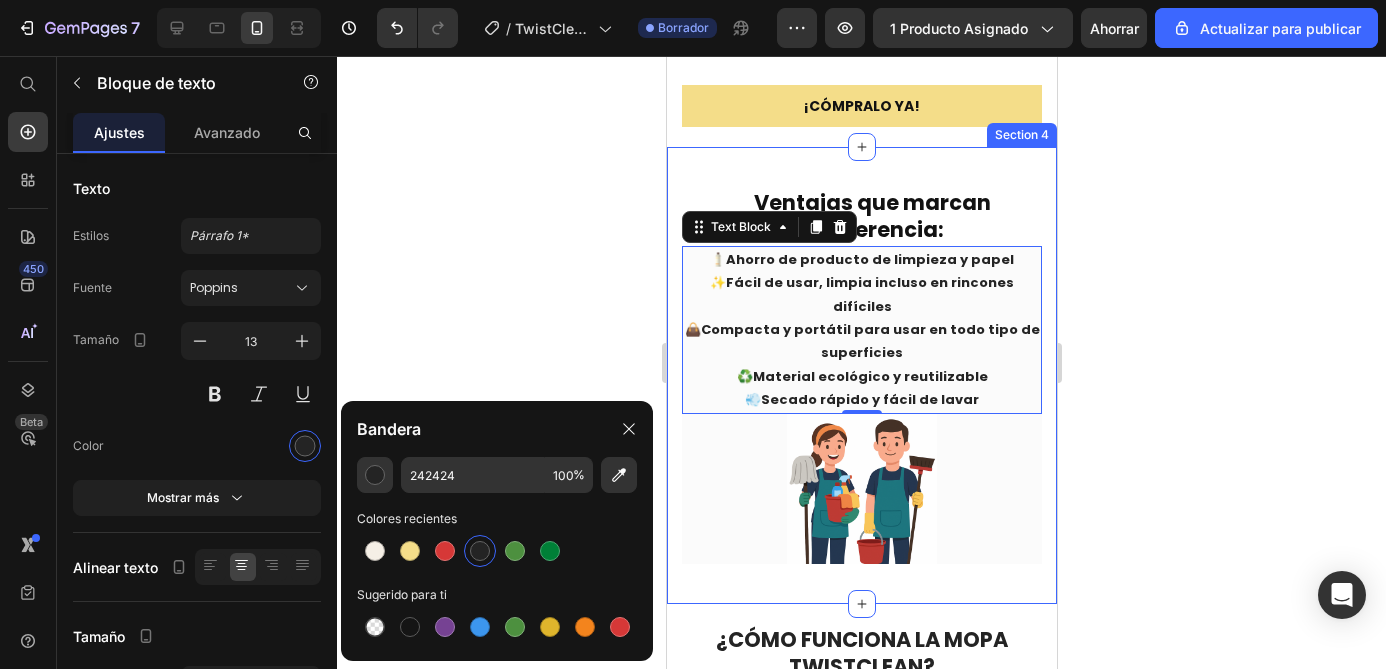 click 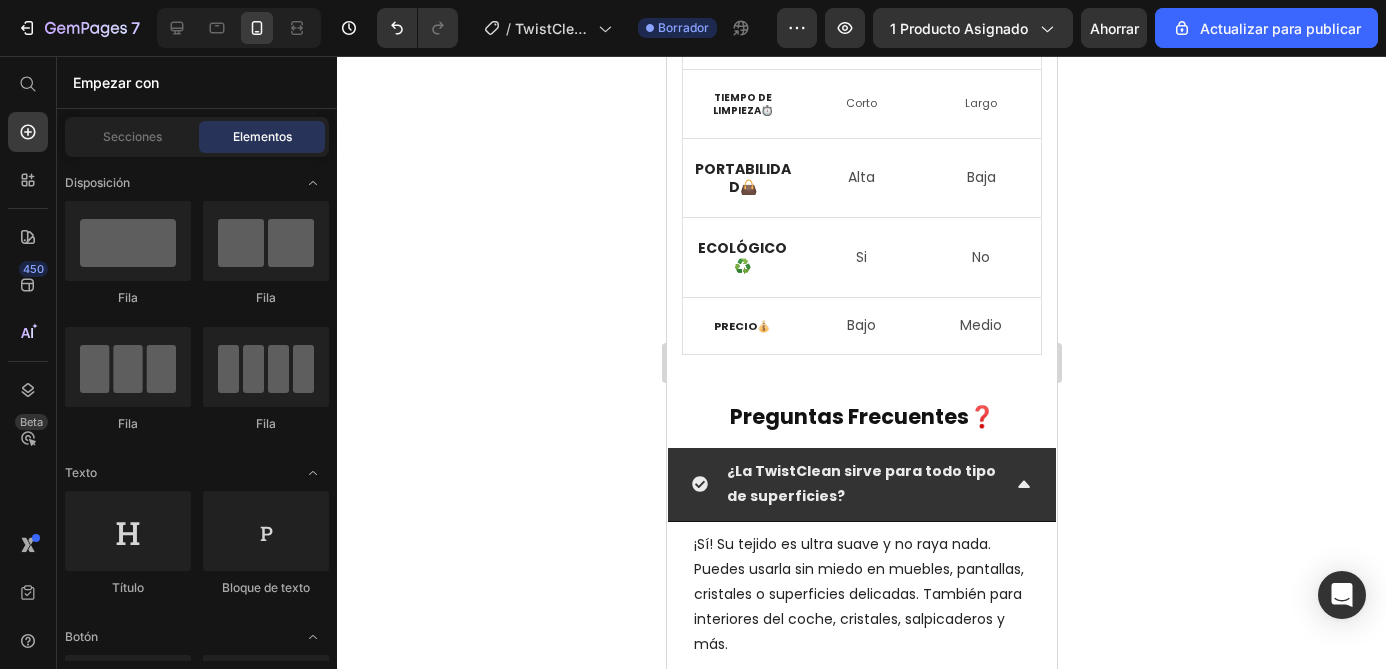 scroll, scrollTop: 4070, scrollLeft: 0, axis: vertical 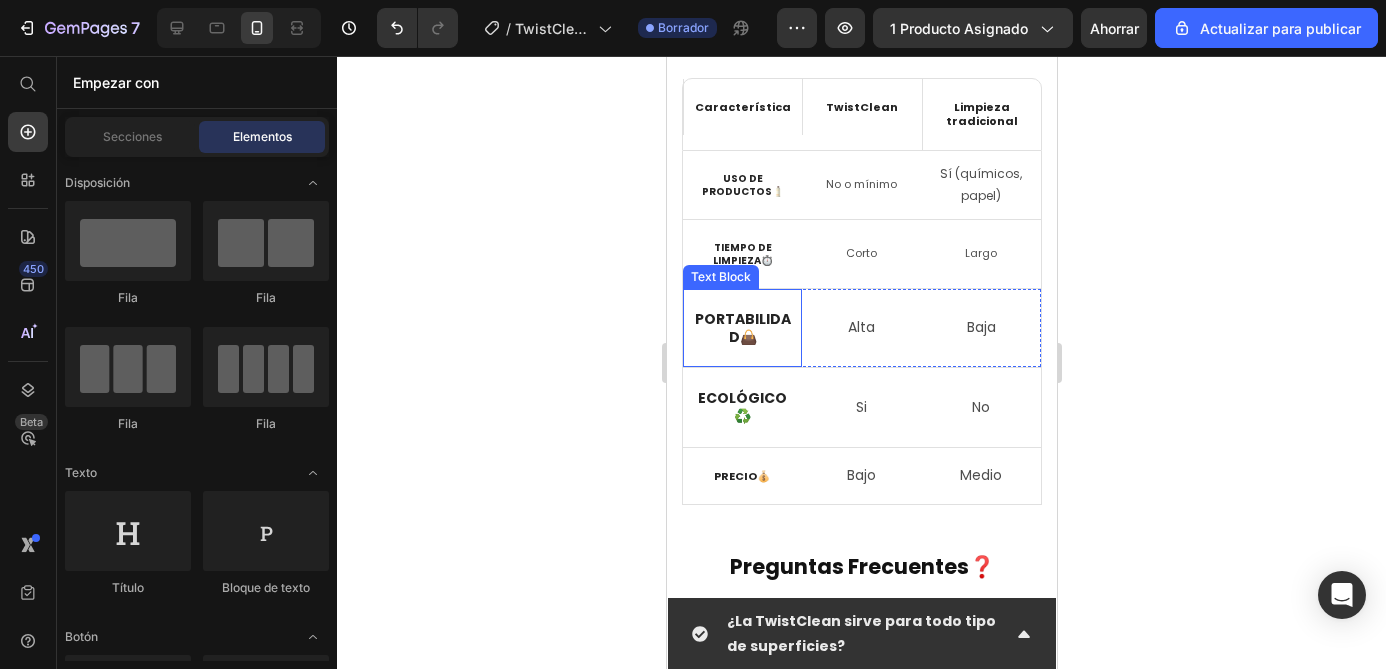 click on "Portabilidad  👜" at bounding box center (741, 328) 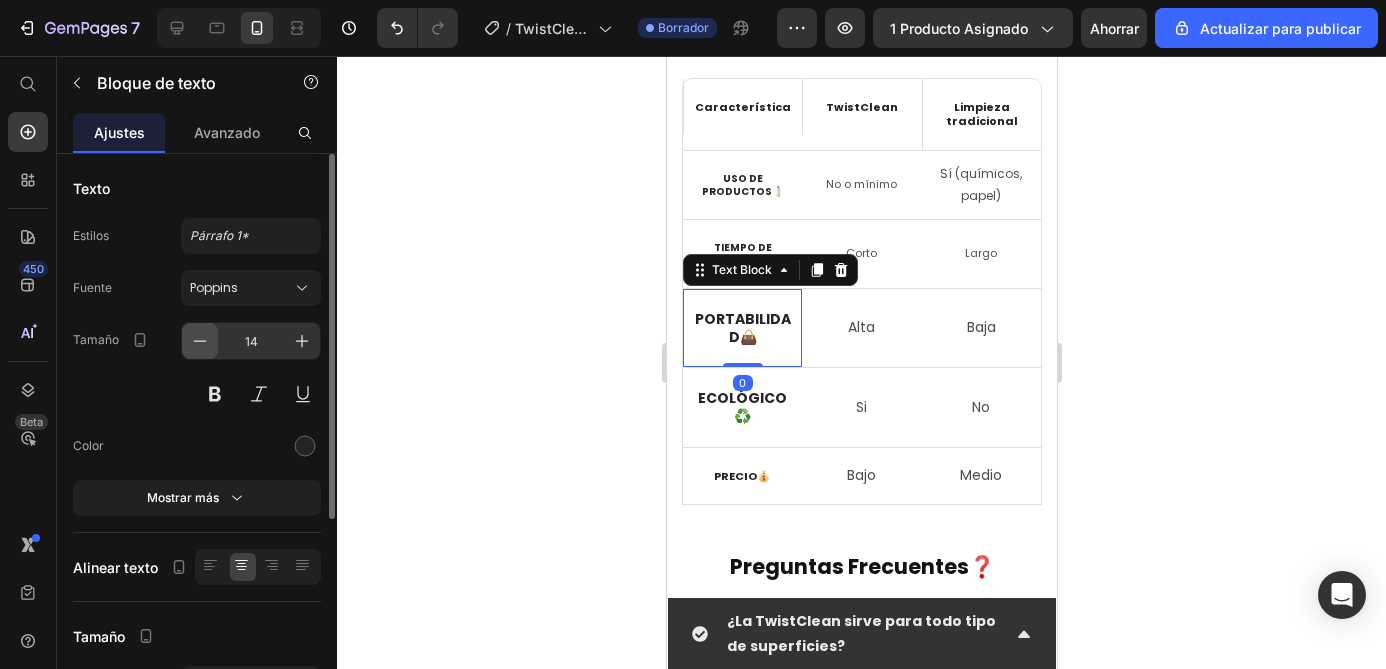 click 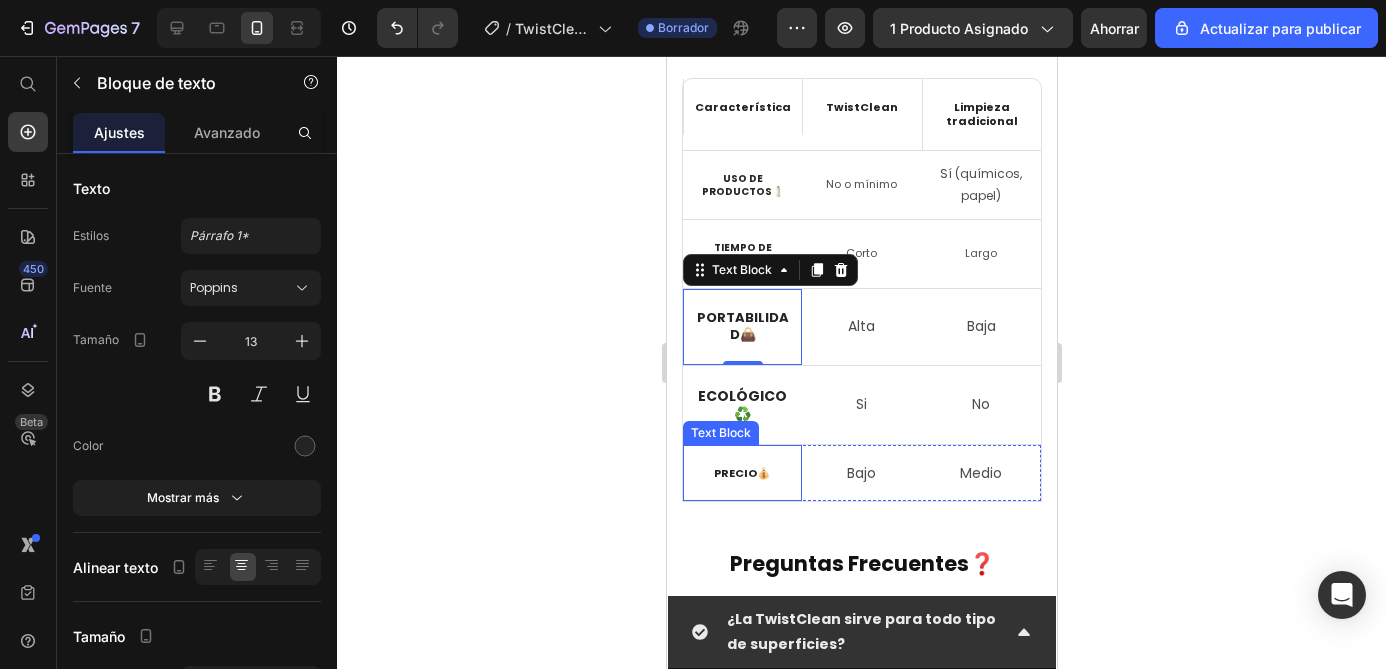 click on "Precio" at bounding box center (734, 473) 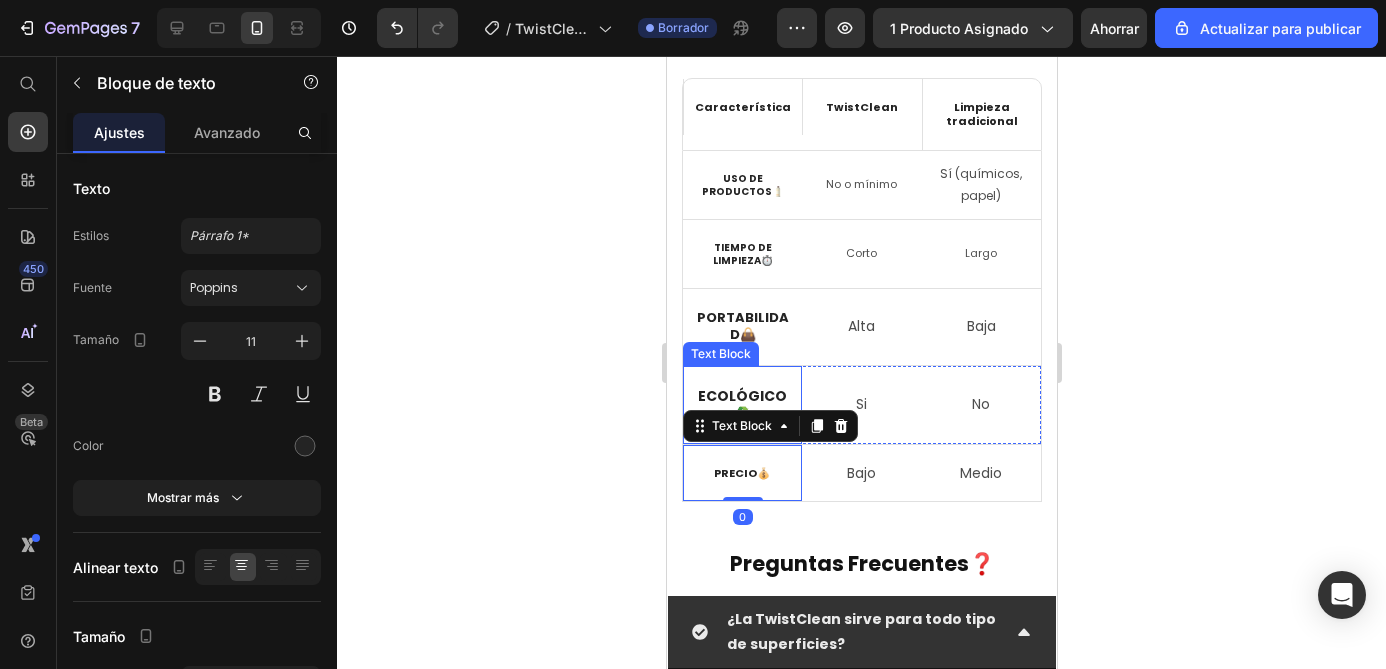 click on "Ecológico" at bounding box center (741, 396) 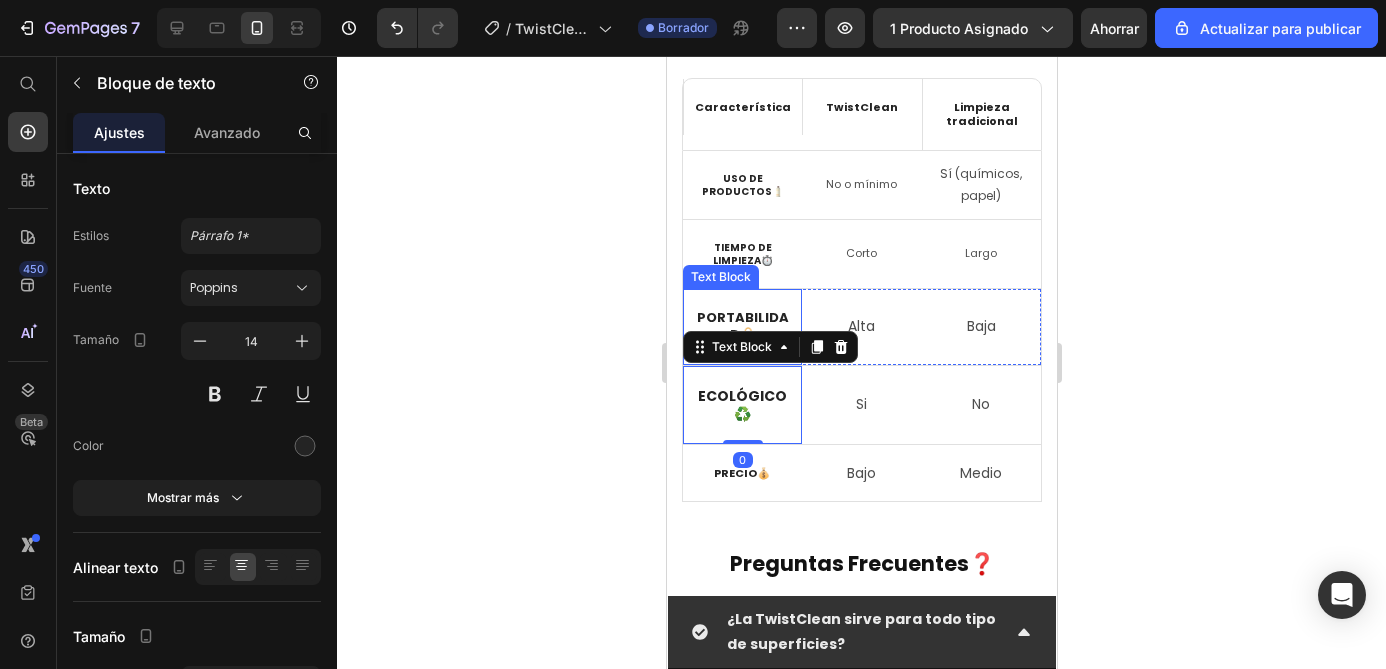 click on "Portabilidad" at bounding box center [742, 326] 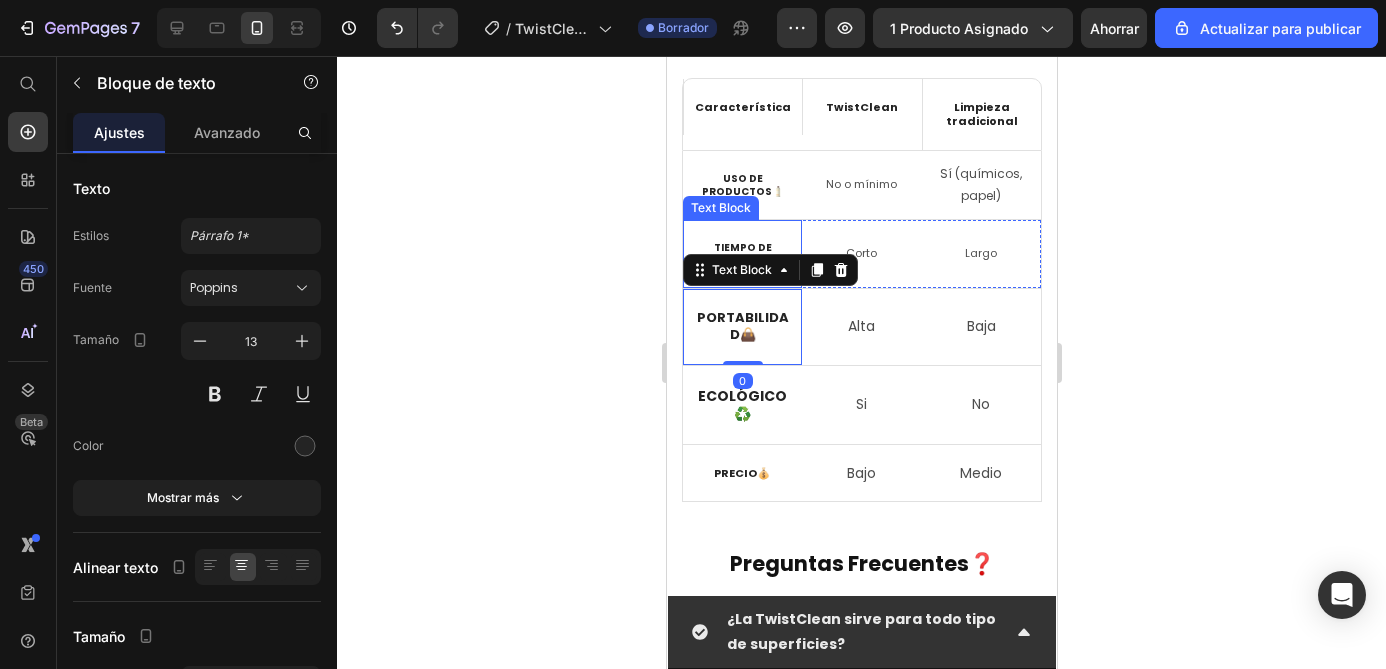 click on "Tiempo de limpieza  ⏱️" at bounding box center (741, 254) 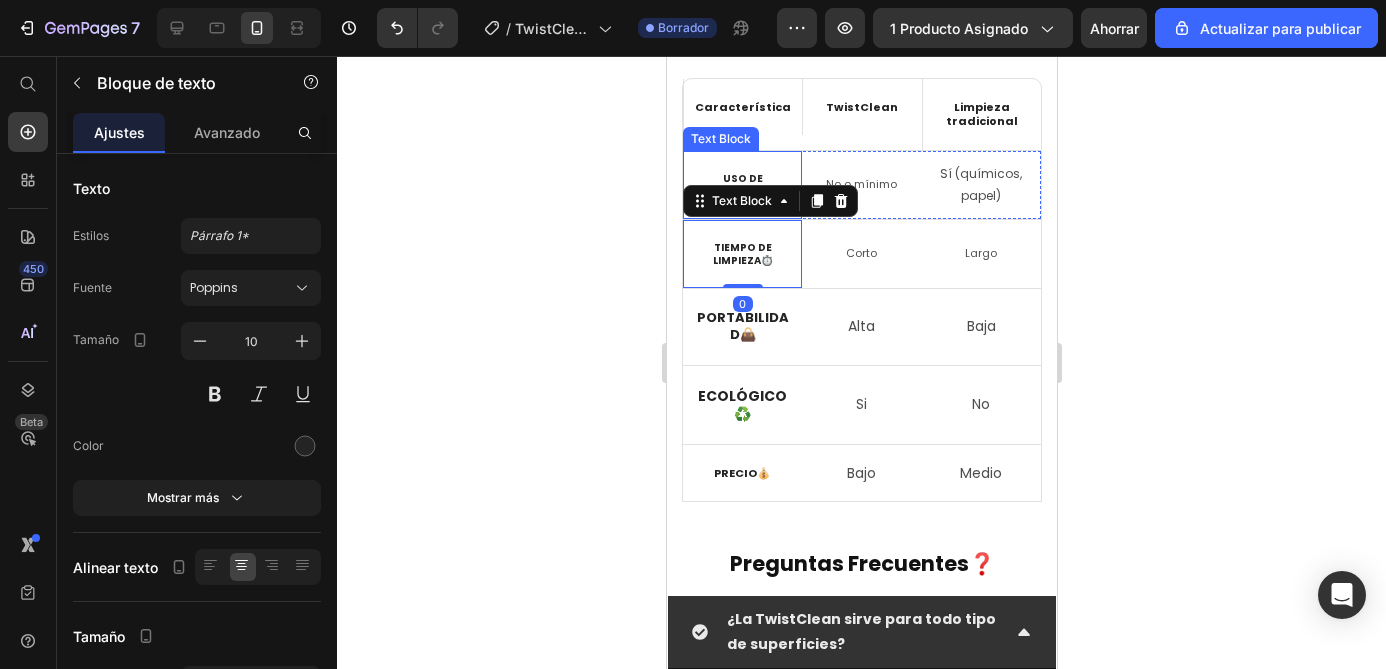 click on "Uso de productos  🧴" at bounding box center [741, 185] 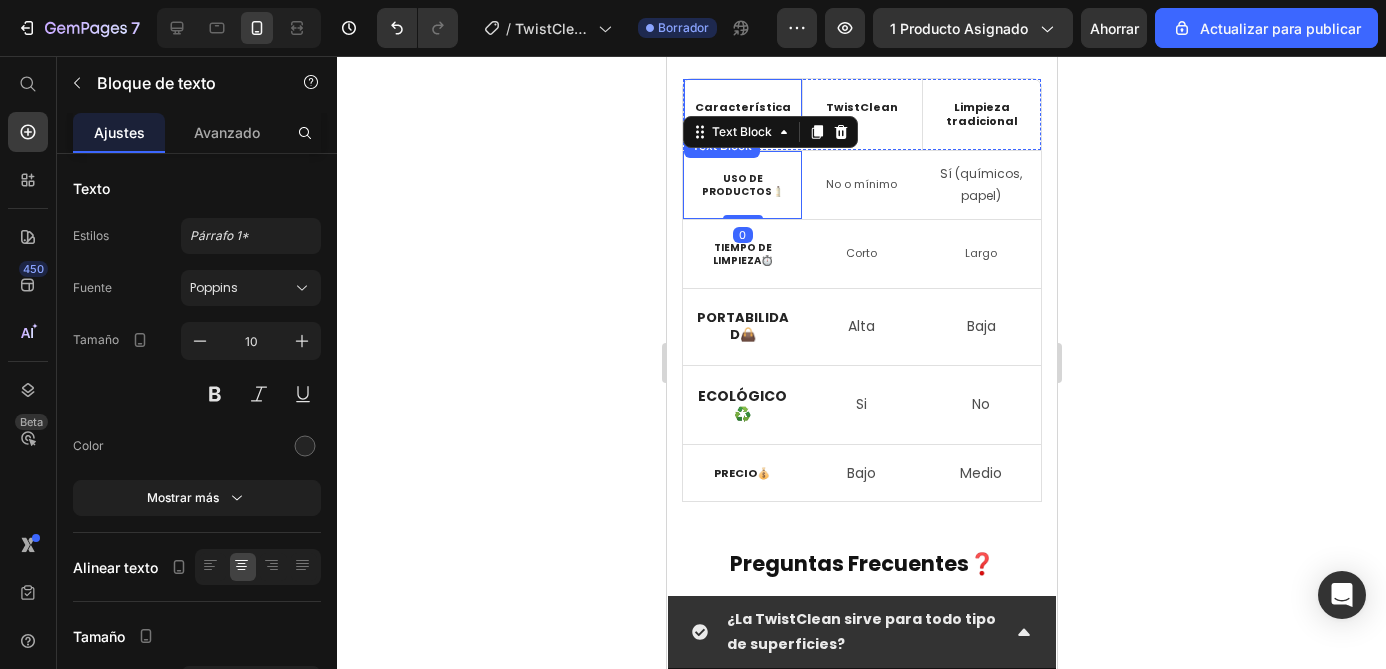 click on "Característica" at bounding box center [742, 107] 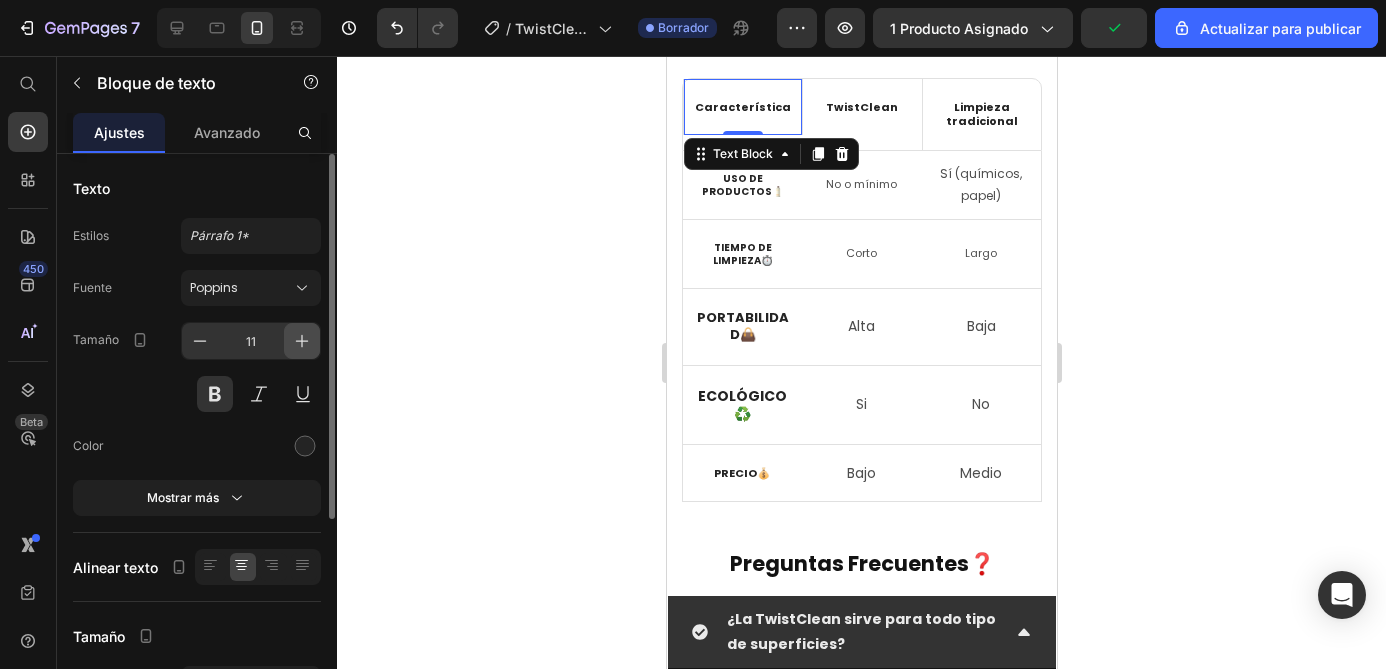 click at bounding box center [302, 341] 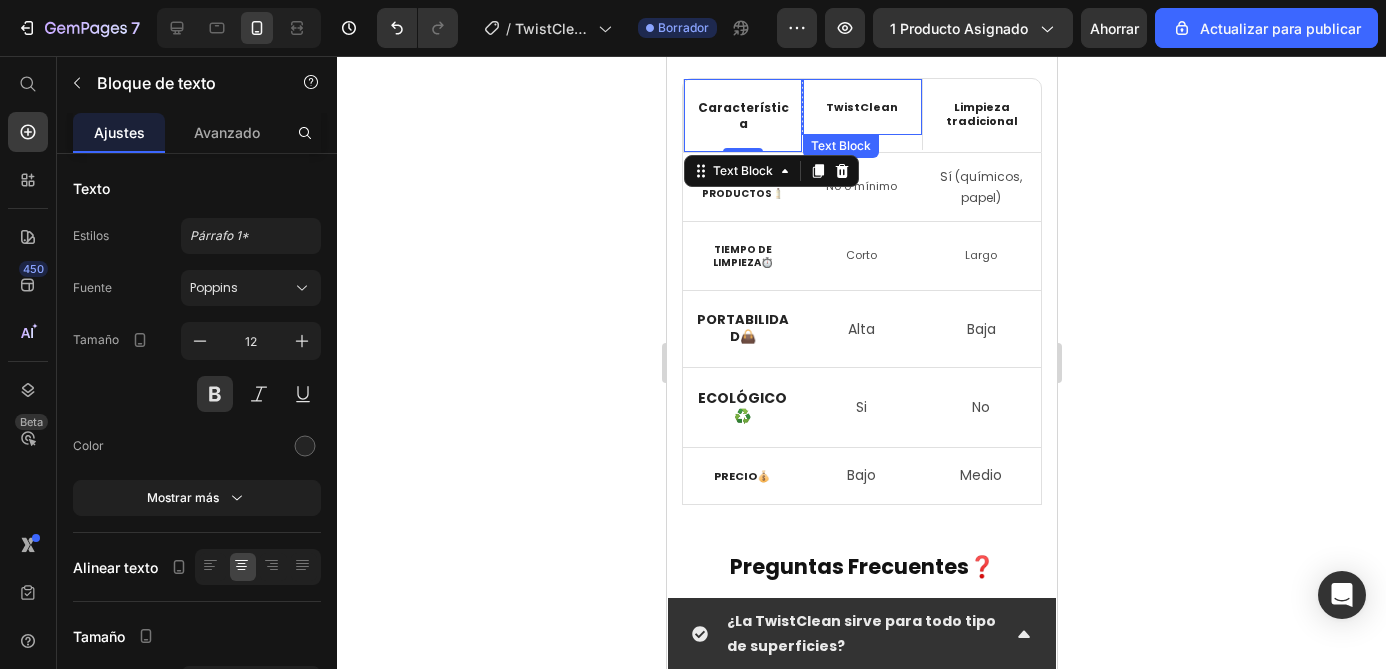 click on "TwistClean" at bounding box center (861, 107) 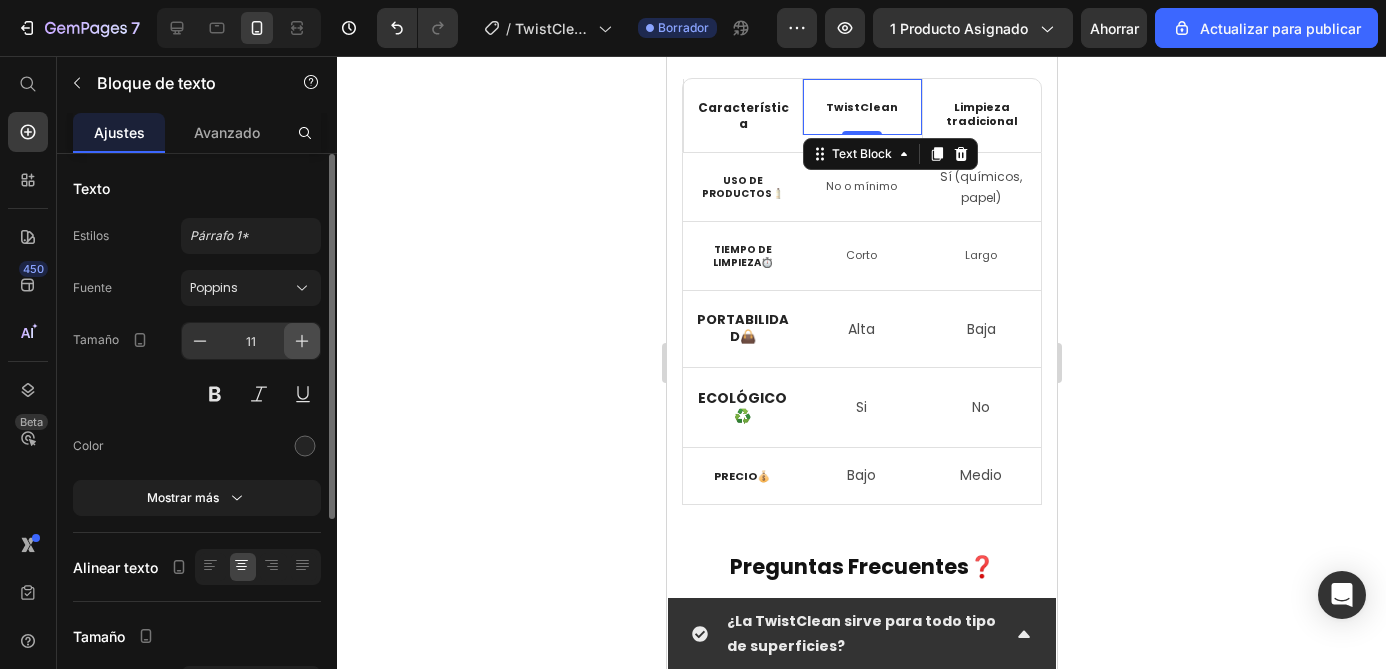 click 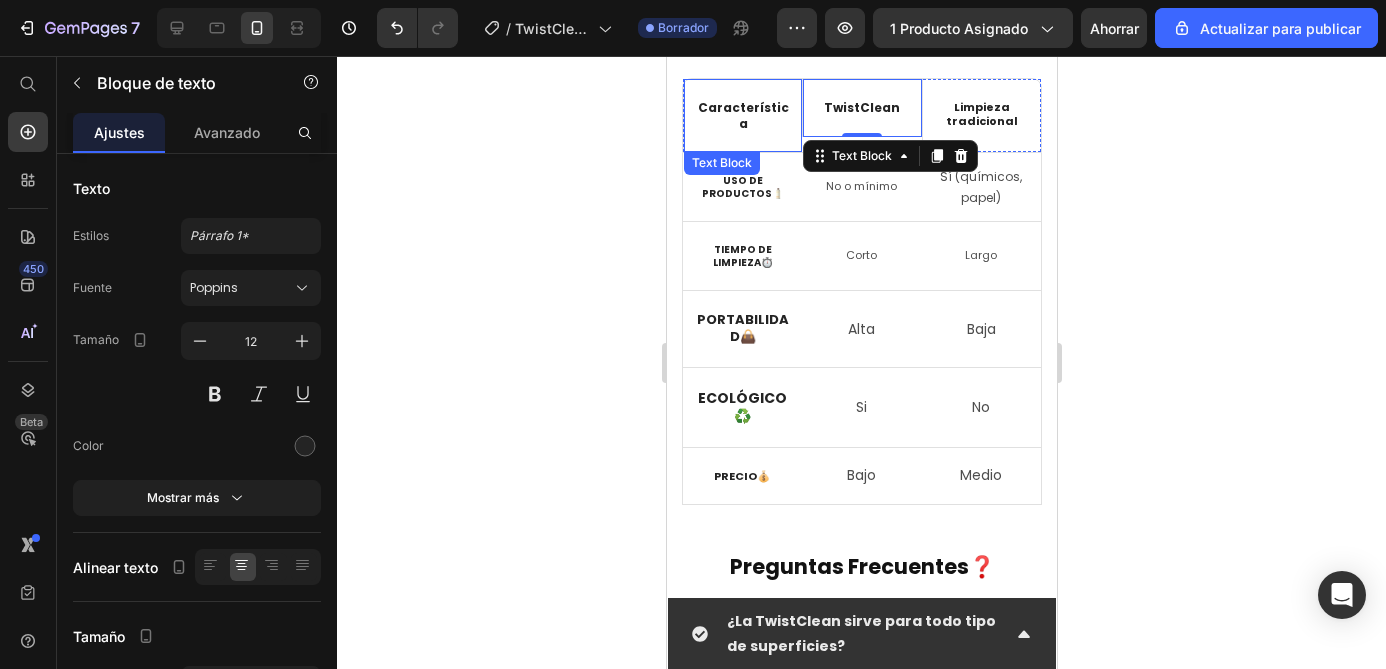click on "Característica" at bounding box center [742, 115] 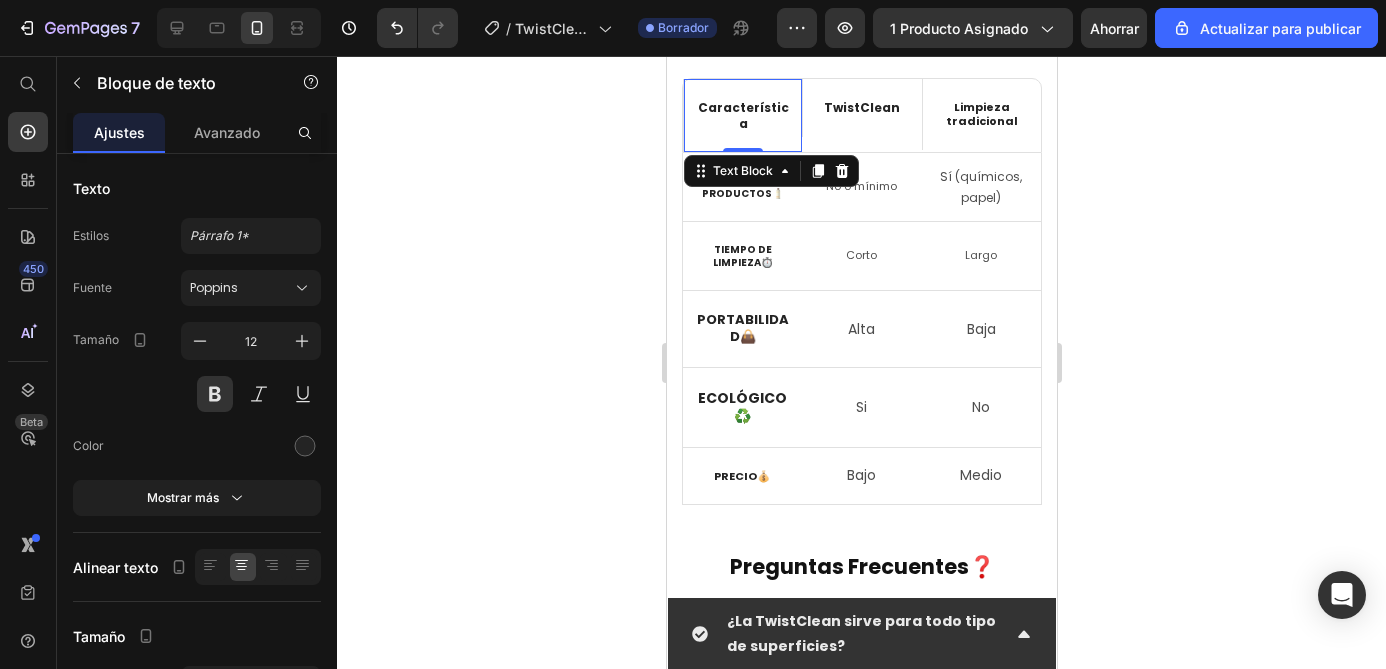 click on "Característica" at bounding box center [742, 115] 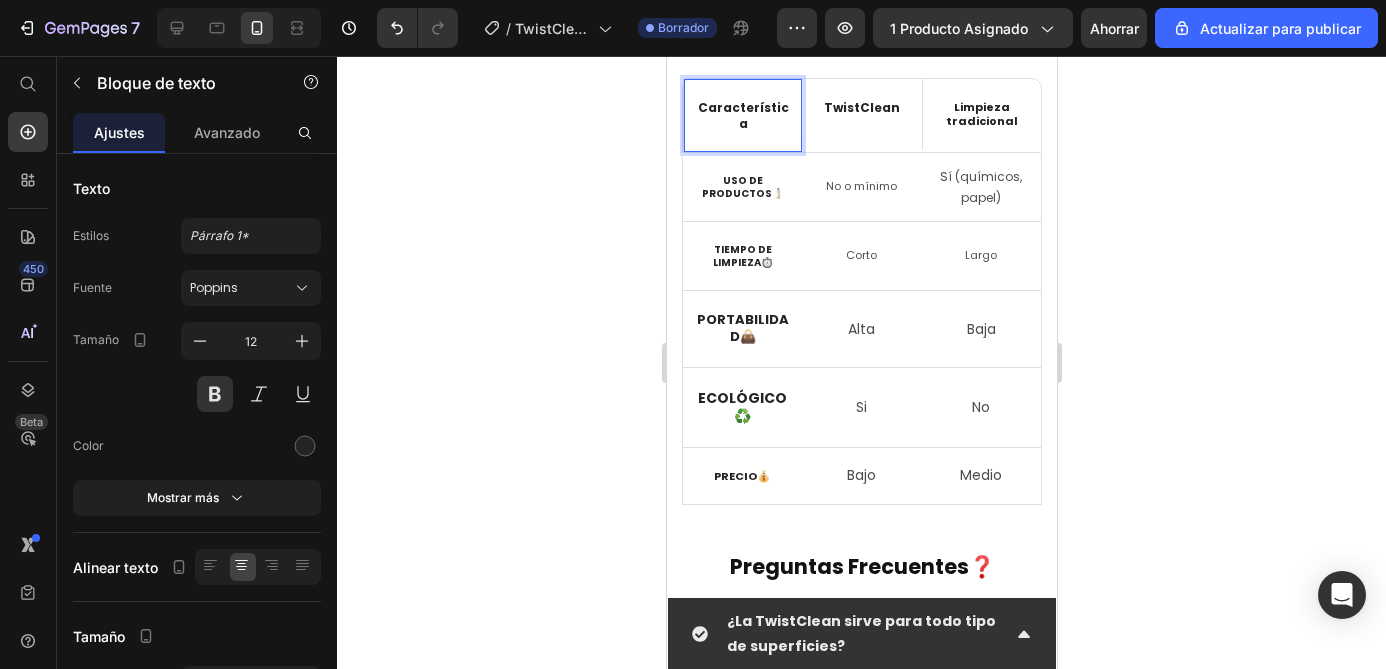 click on "Característica" at bounding box center (742, 115) 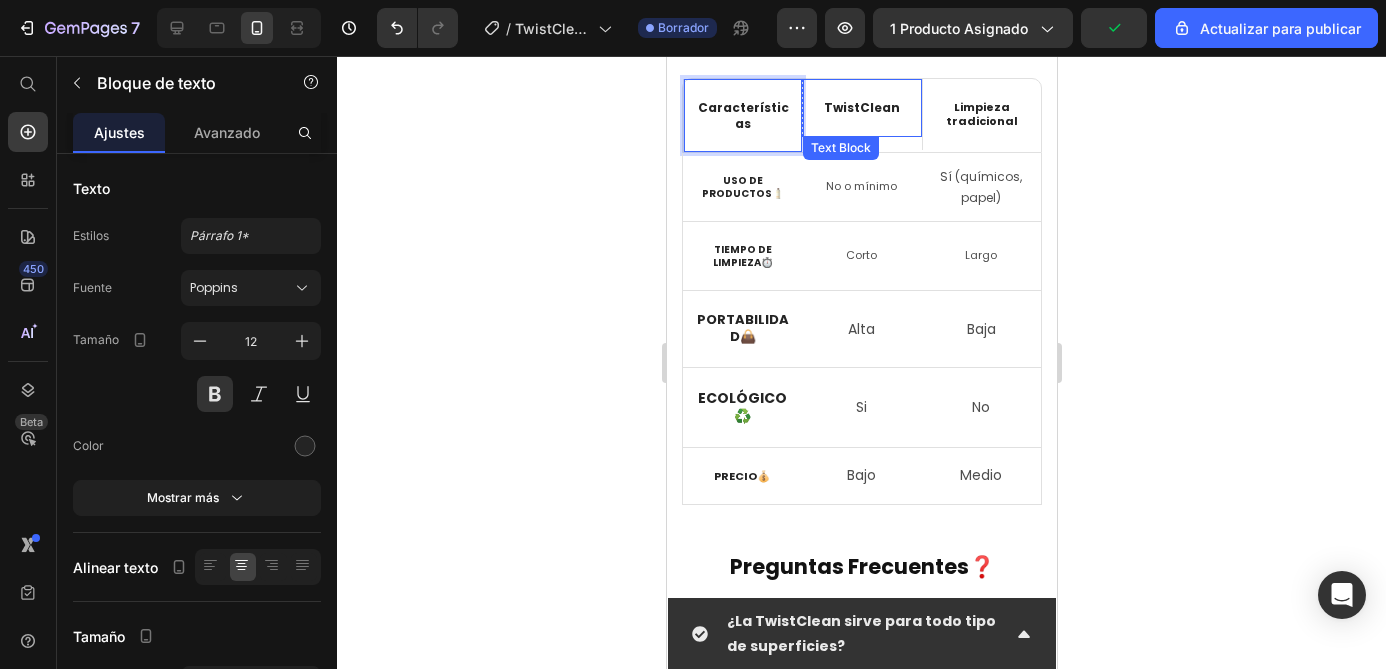 click on "TwistClean" at bounding box center [861, 107] 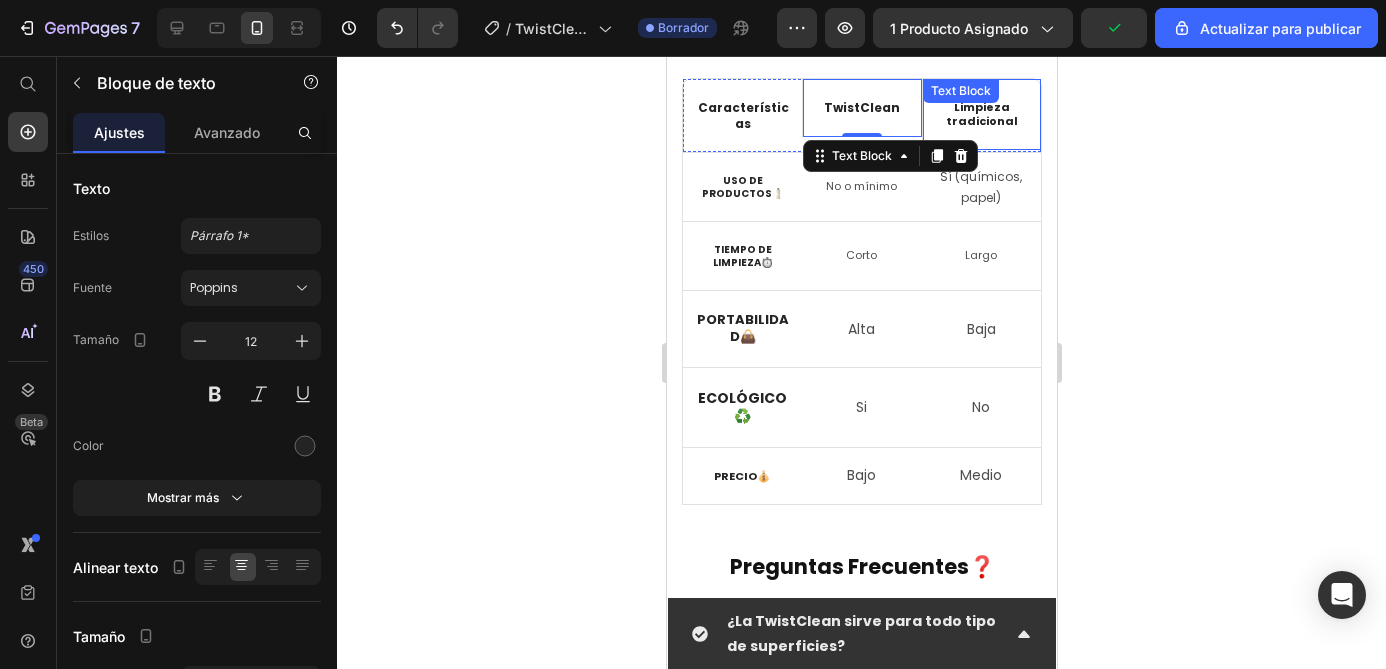 click on "Limpieza tradicional Text Block" at bounding box center [980, 114] 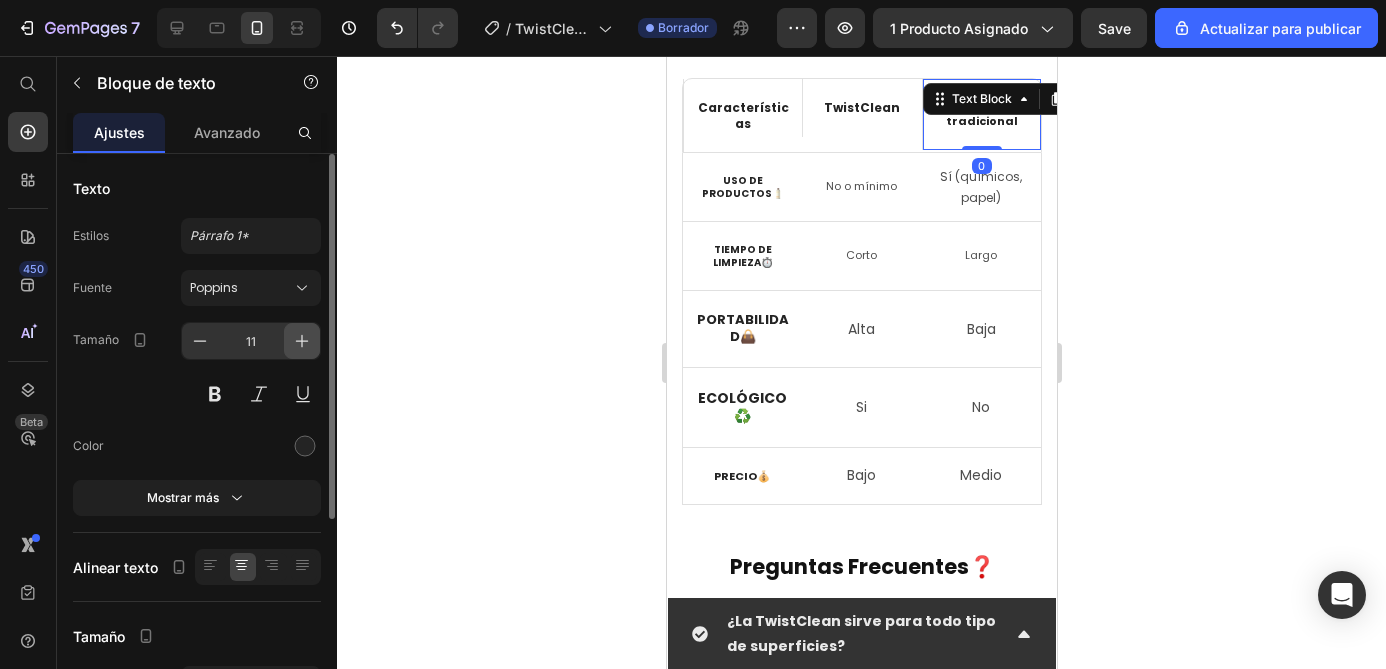 click 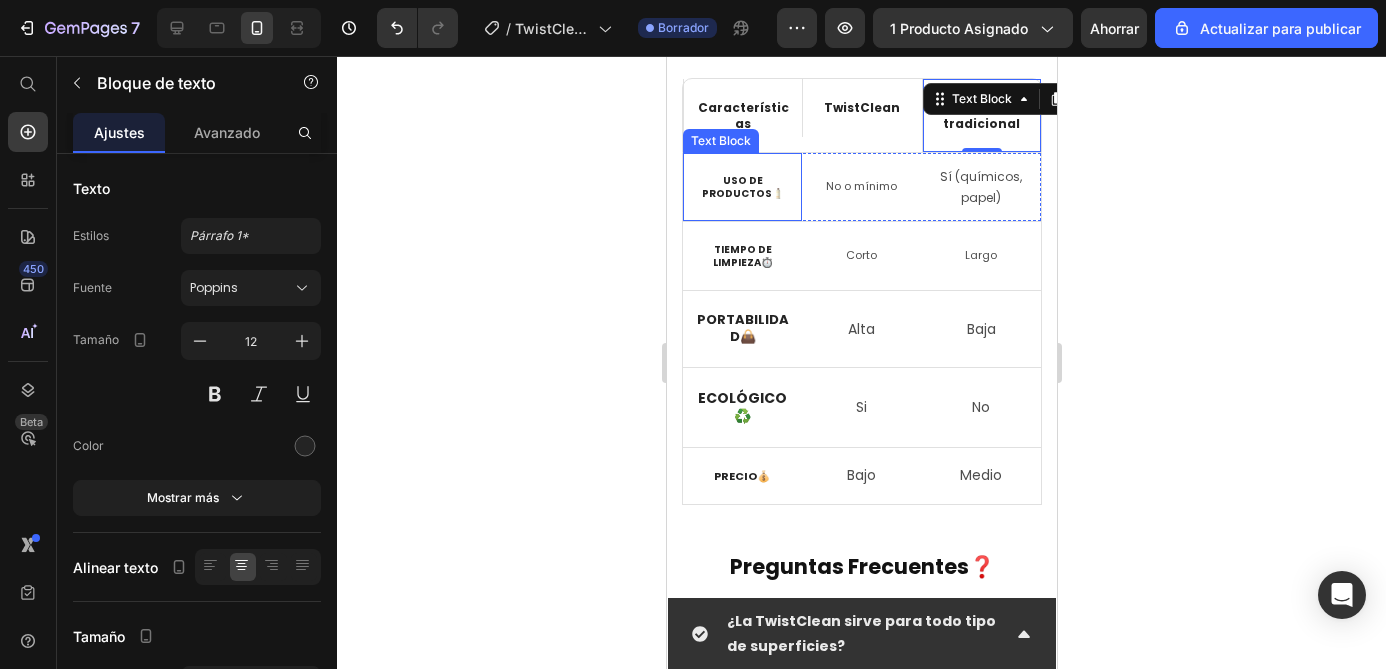 click on "Uso de productos" at bounding box center [736, 187] 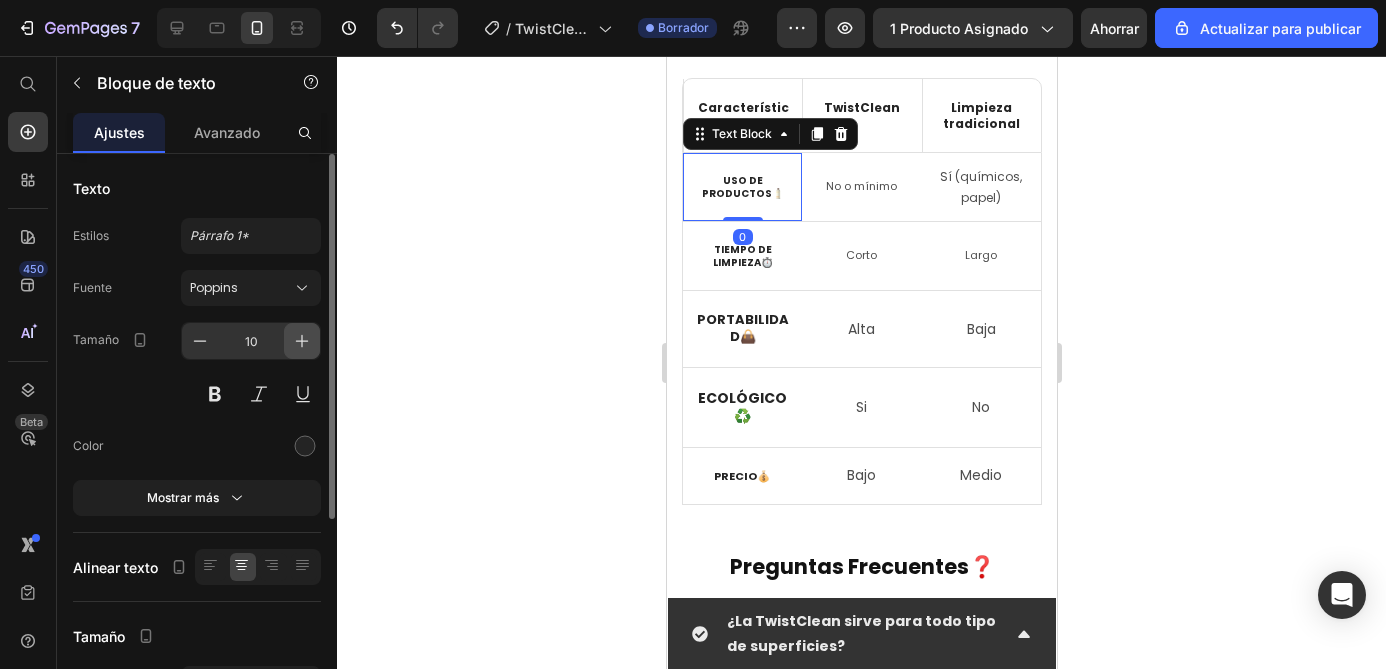 click 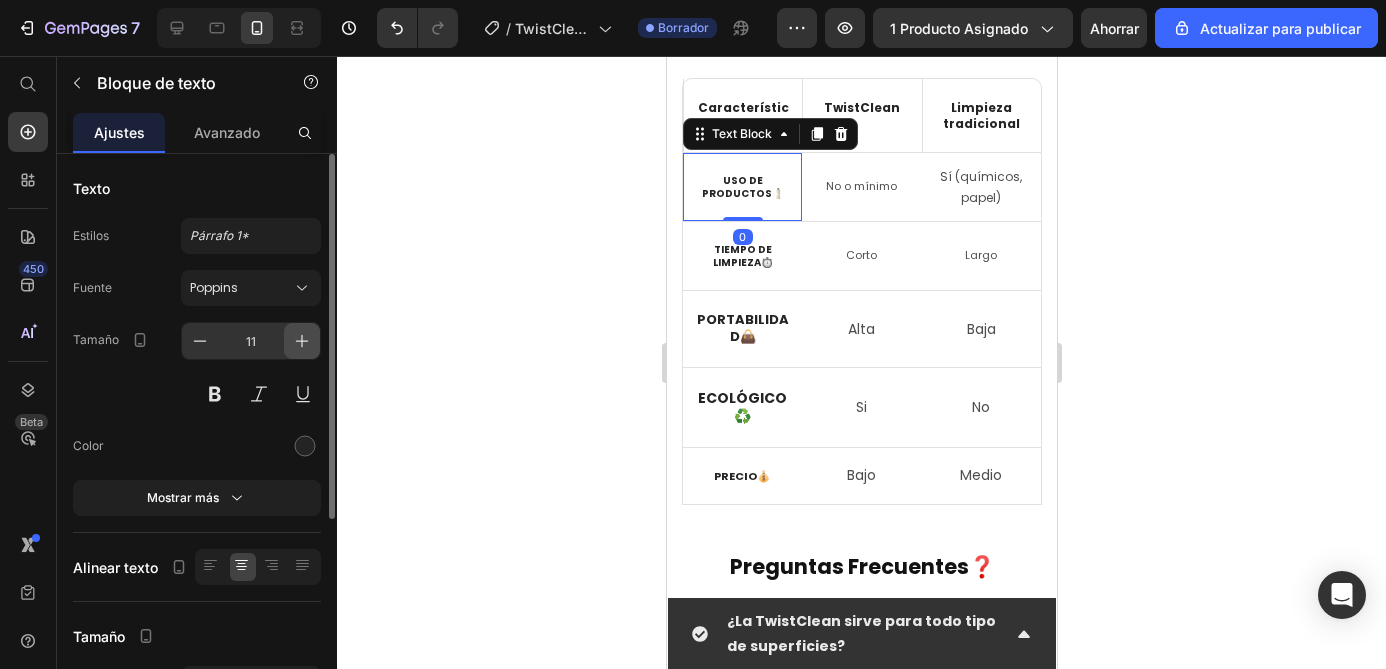 click 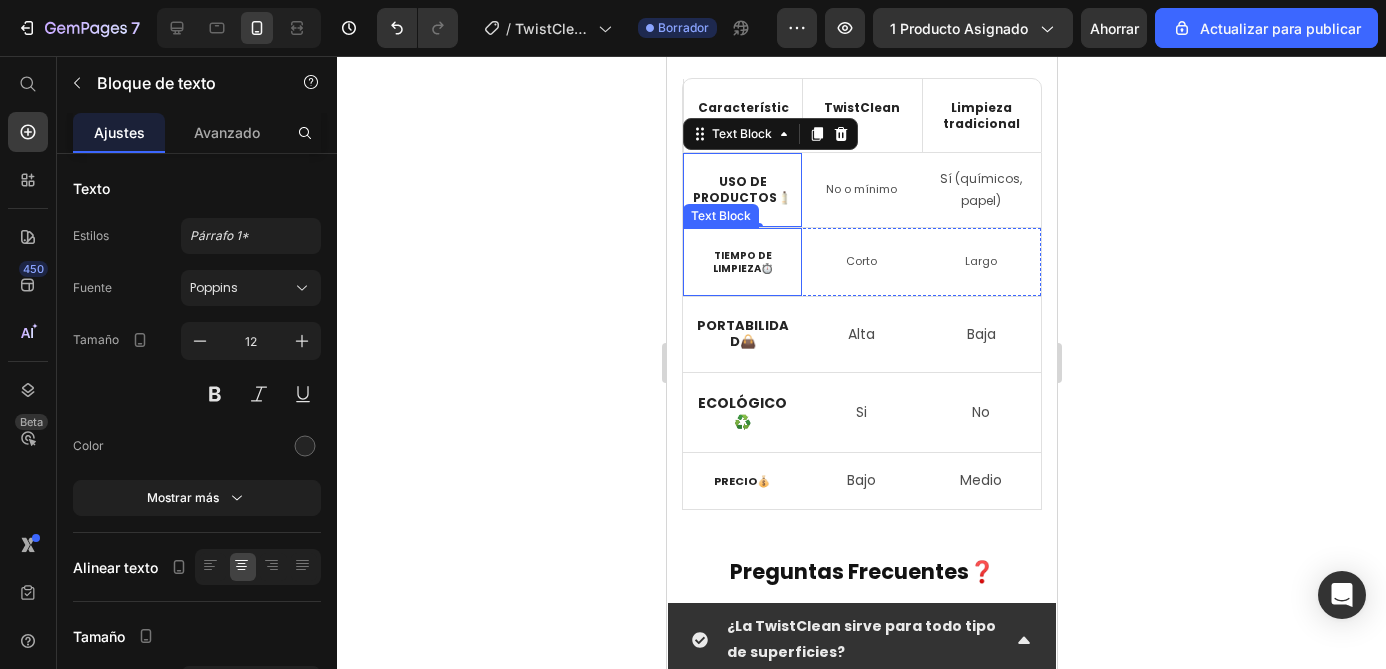 click on "Tiempo de limpieza" at bounding box center (741, 262) 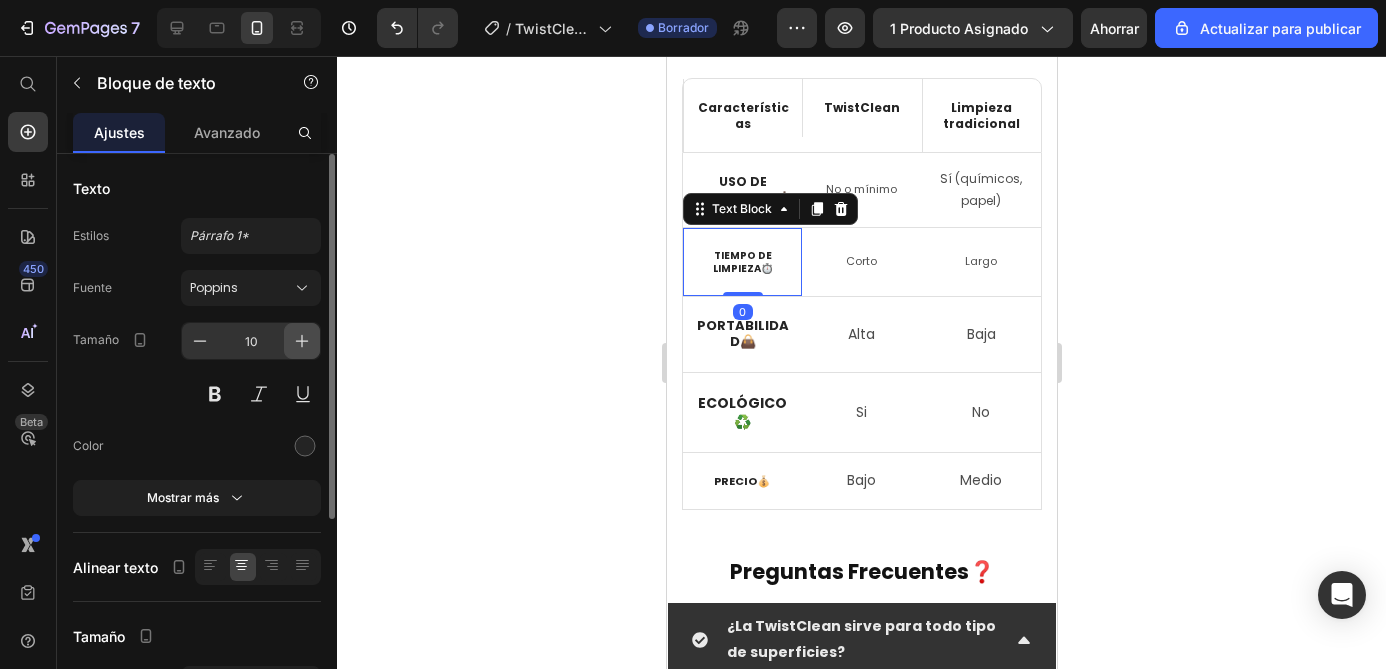 click 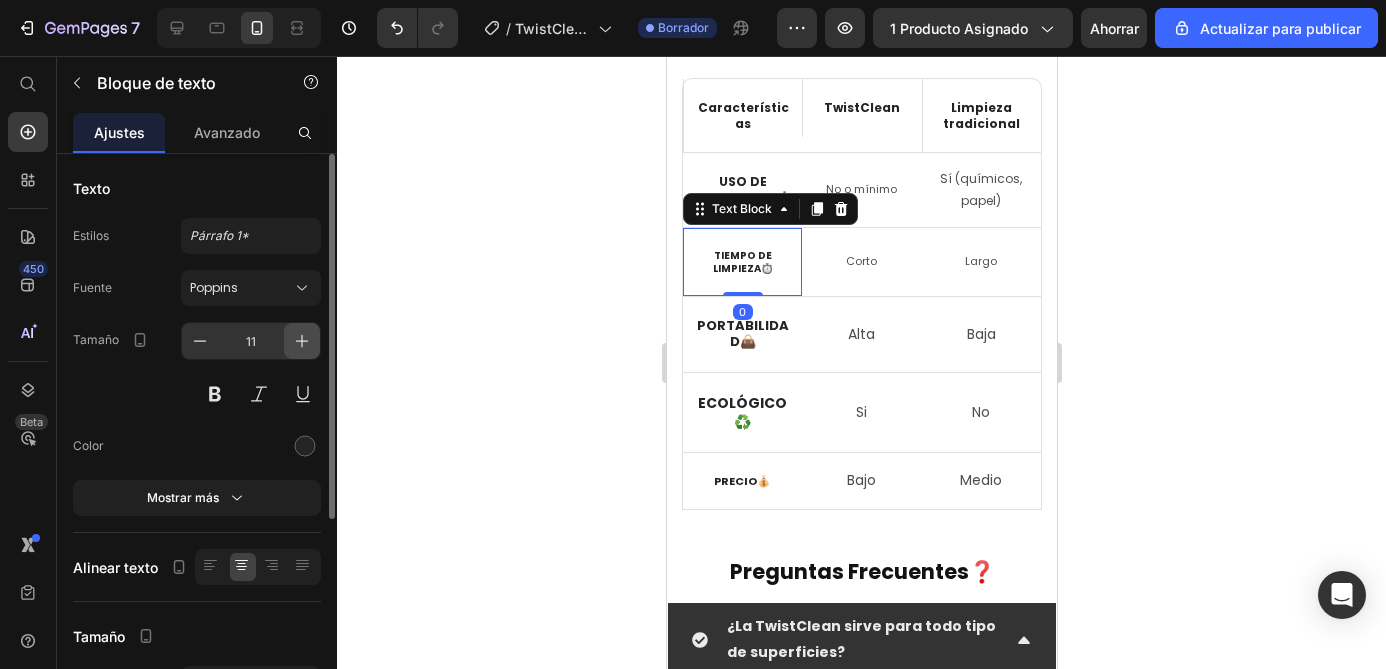 click 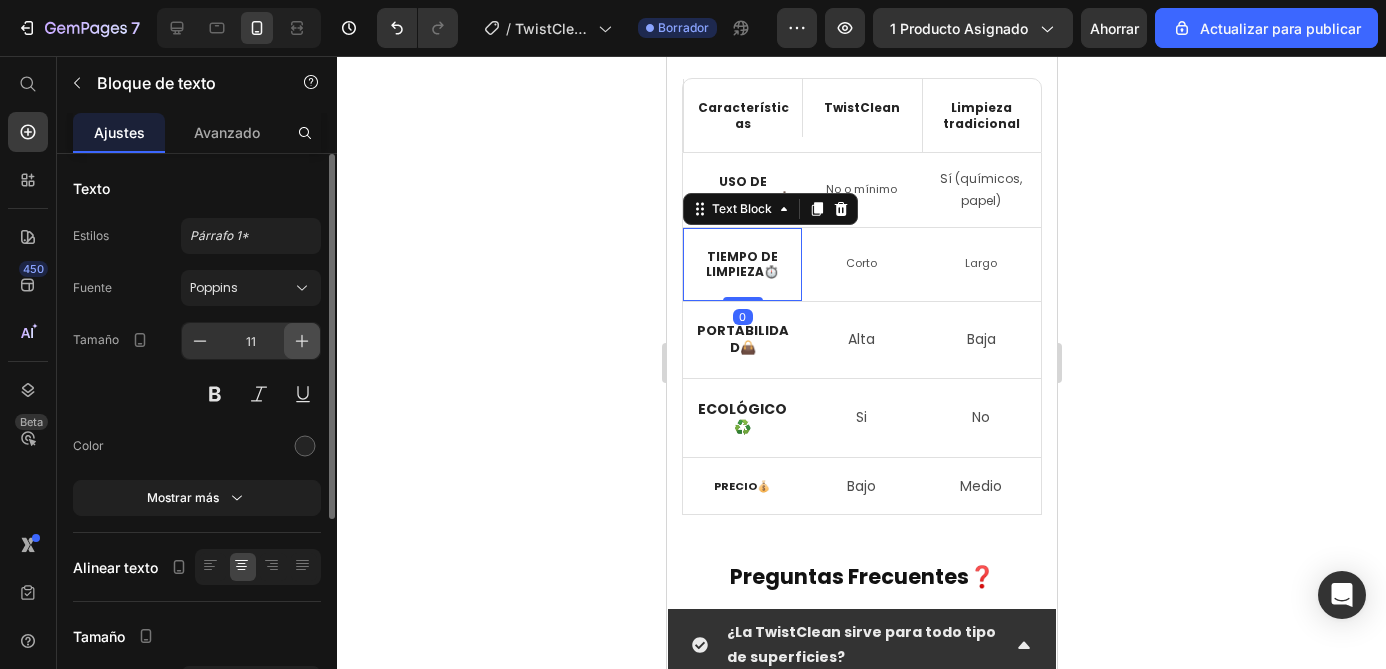 type on "12" 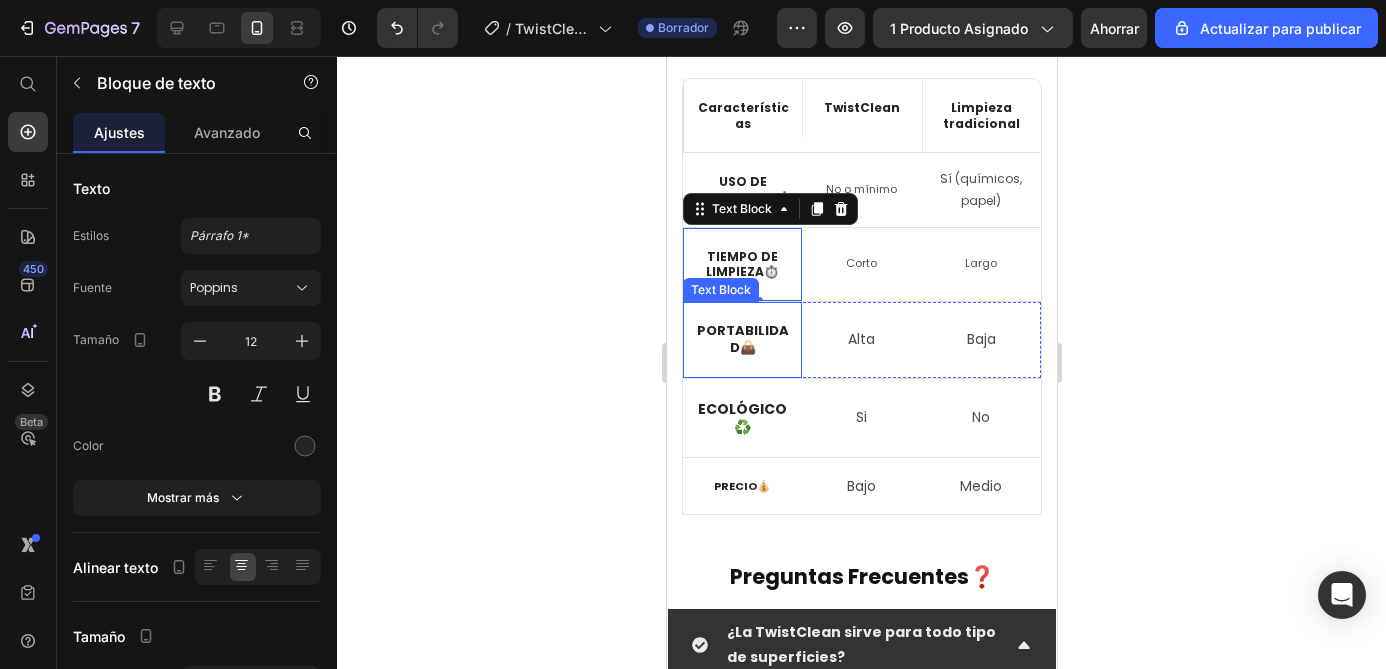 click on "Portabilidad" at bounding box center [742, 339] 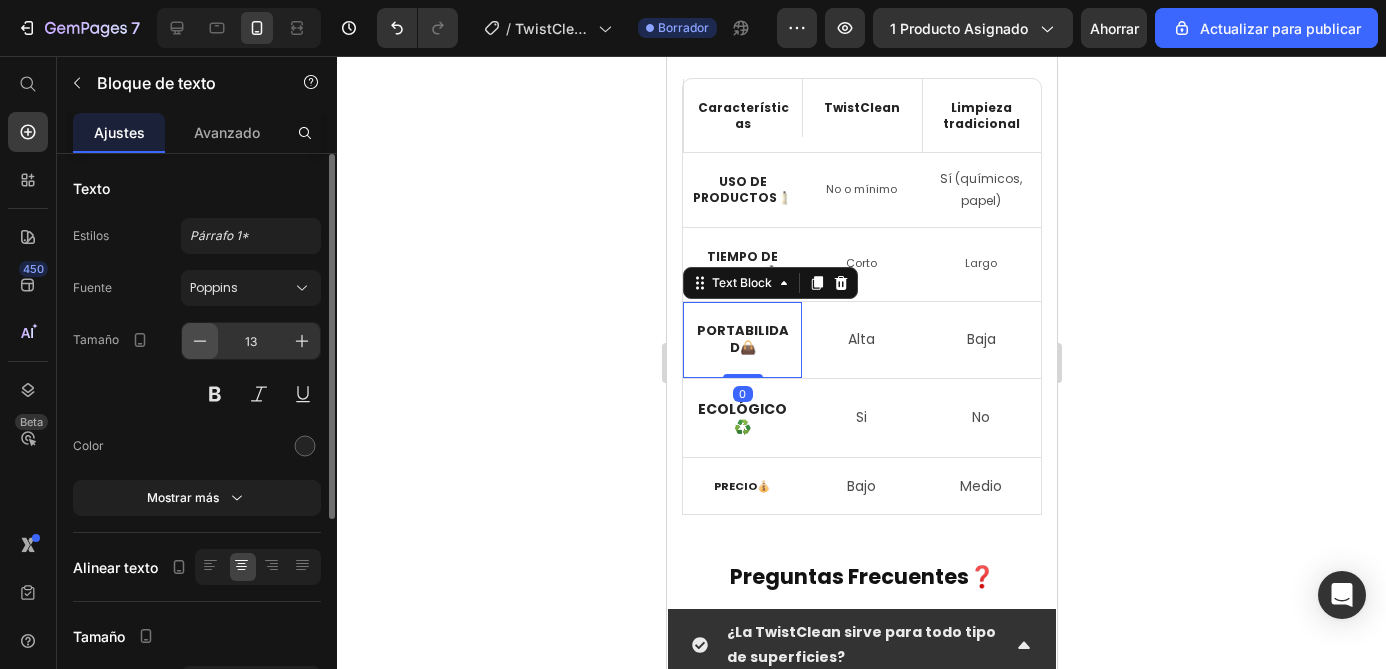 click at bounding box center (200, 341) 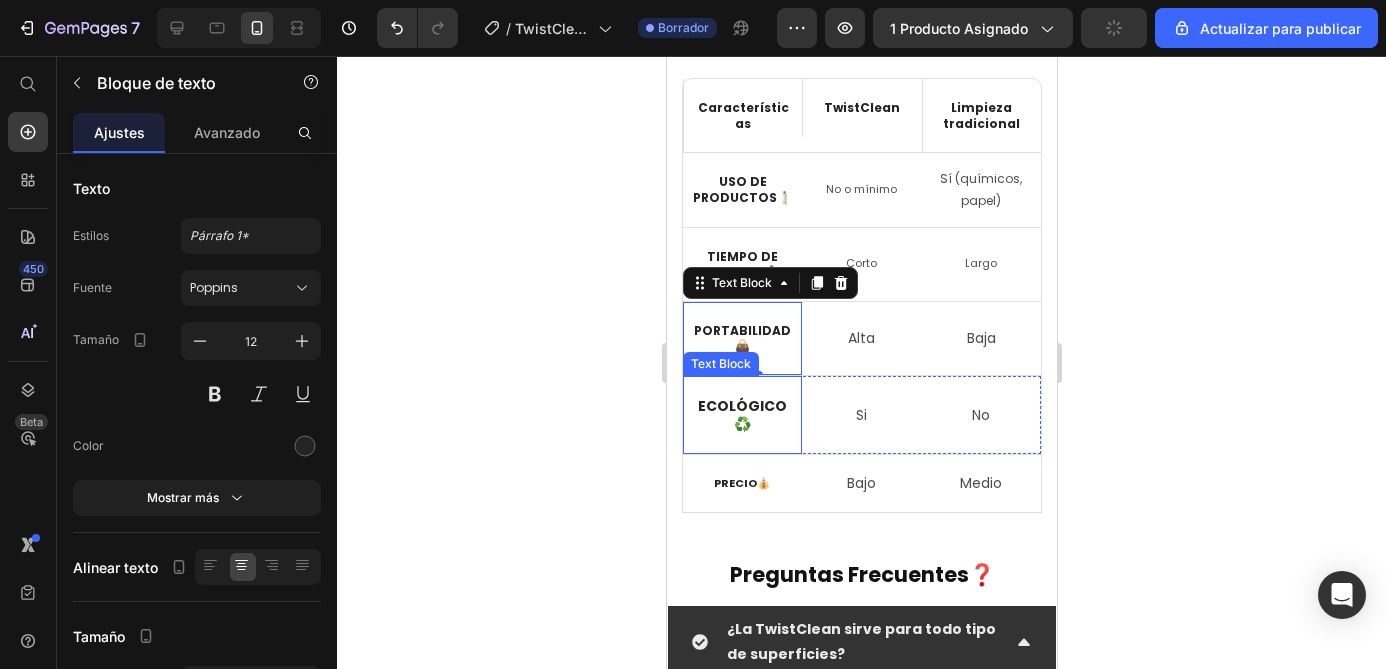 click on "Ecológico" at bounding box center [741, 406] 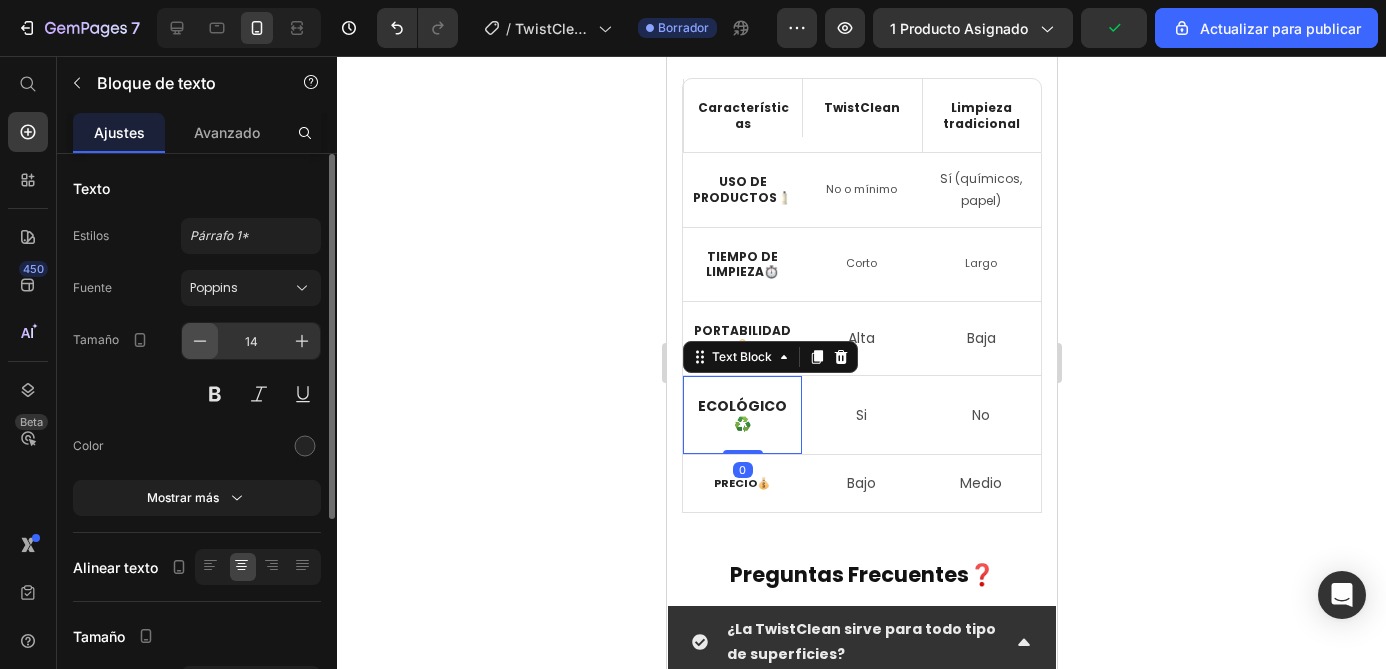 click 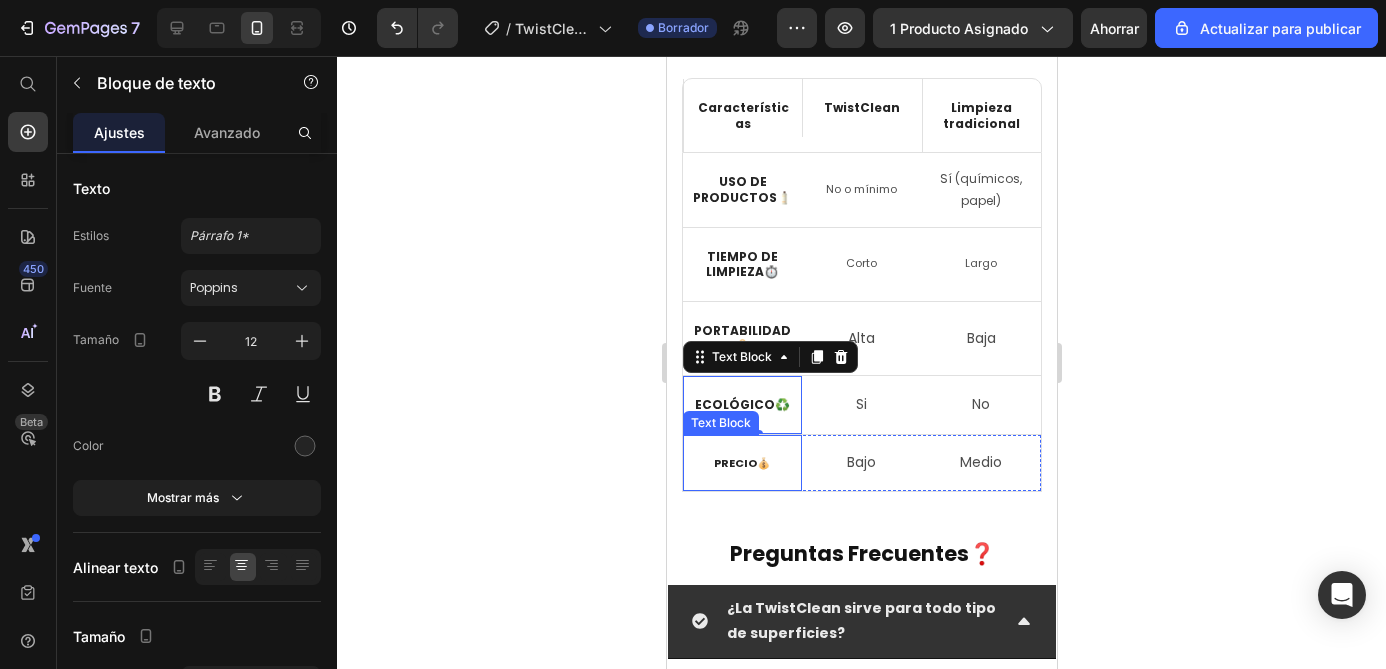 click on "Precio" at bounding box center (734, 463) 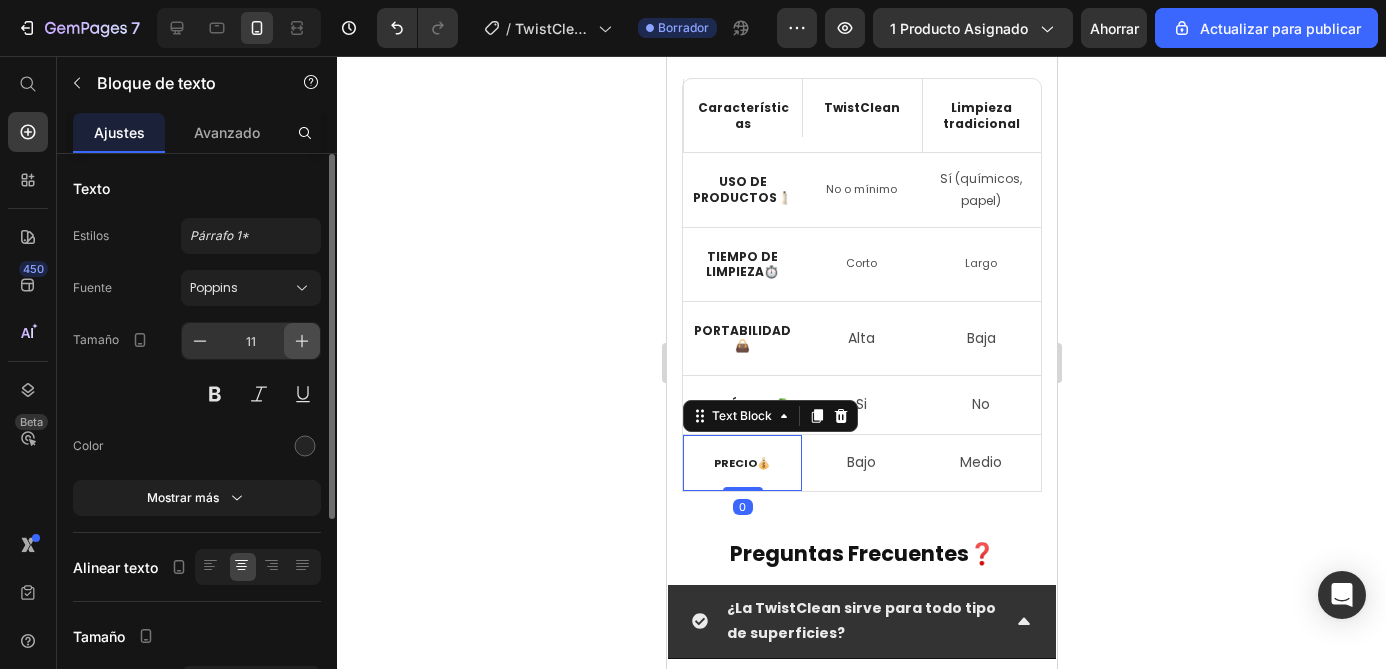 click 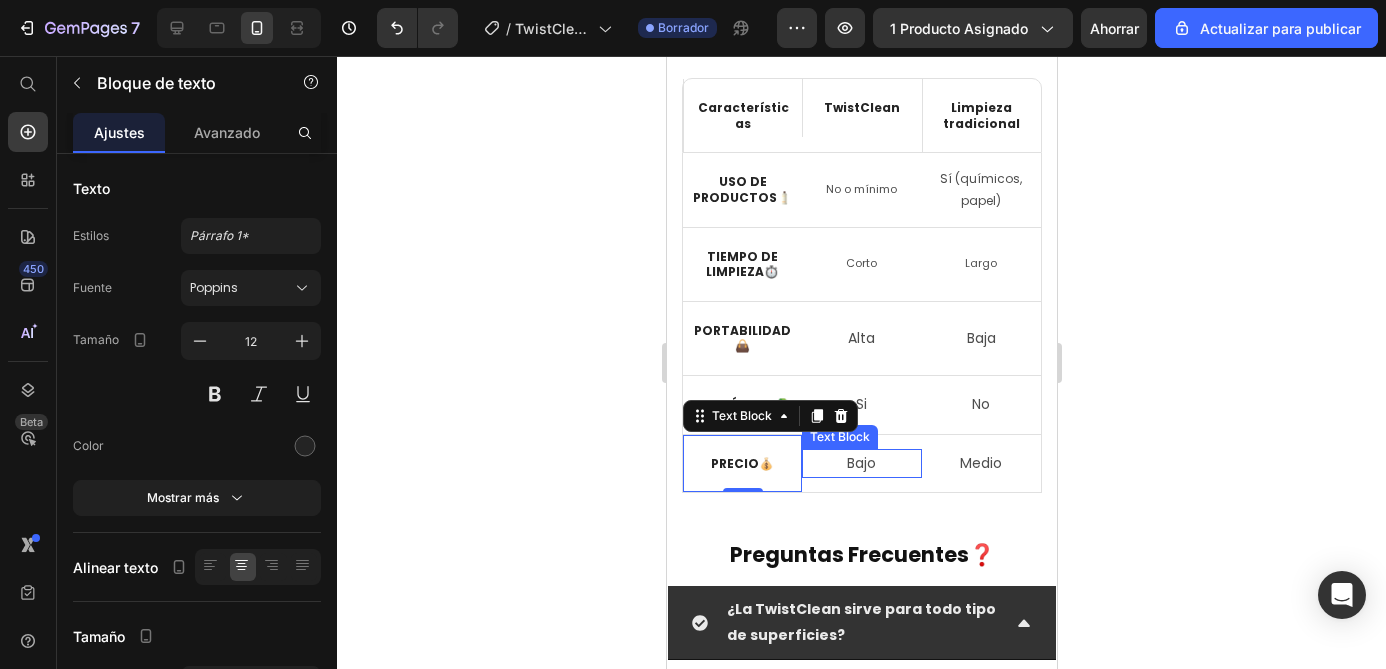 click on "Bajo" at bounding box center [860, 463] 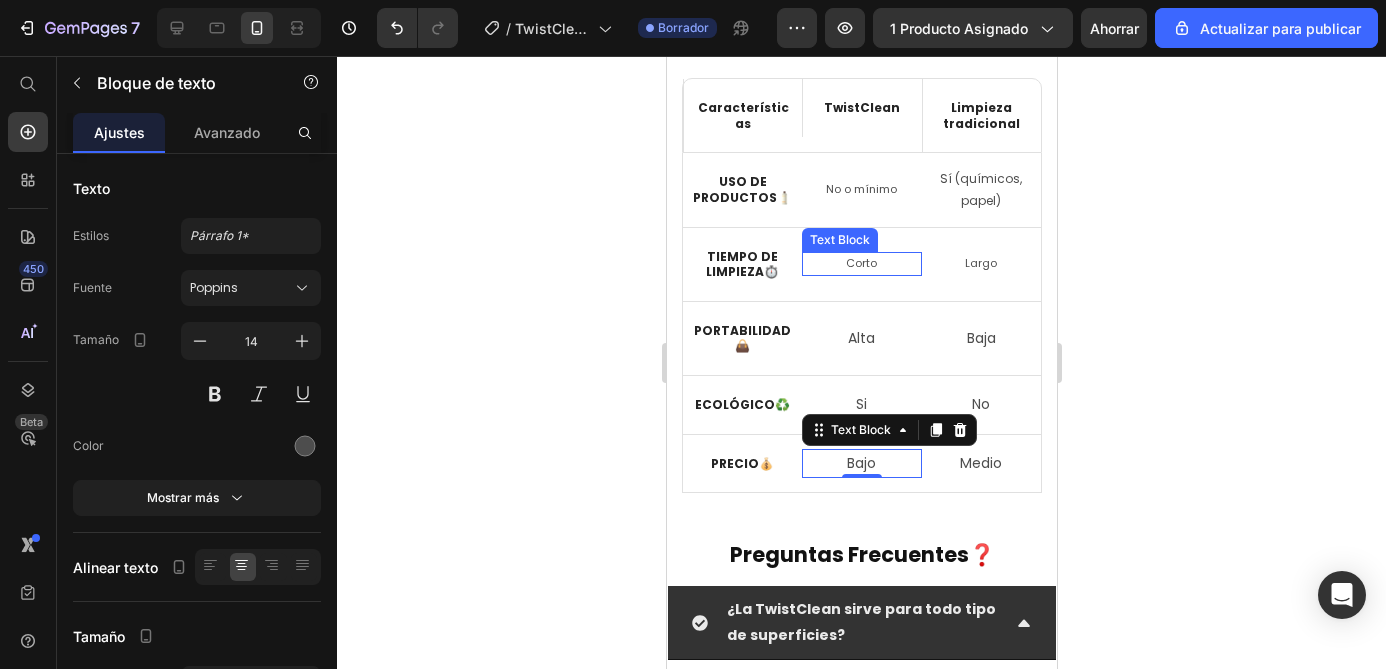 click on "Corto" at bounding box center (860, 264) 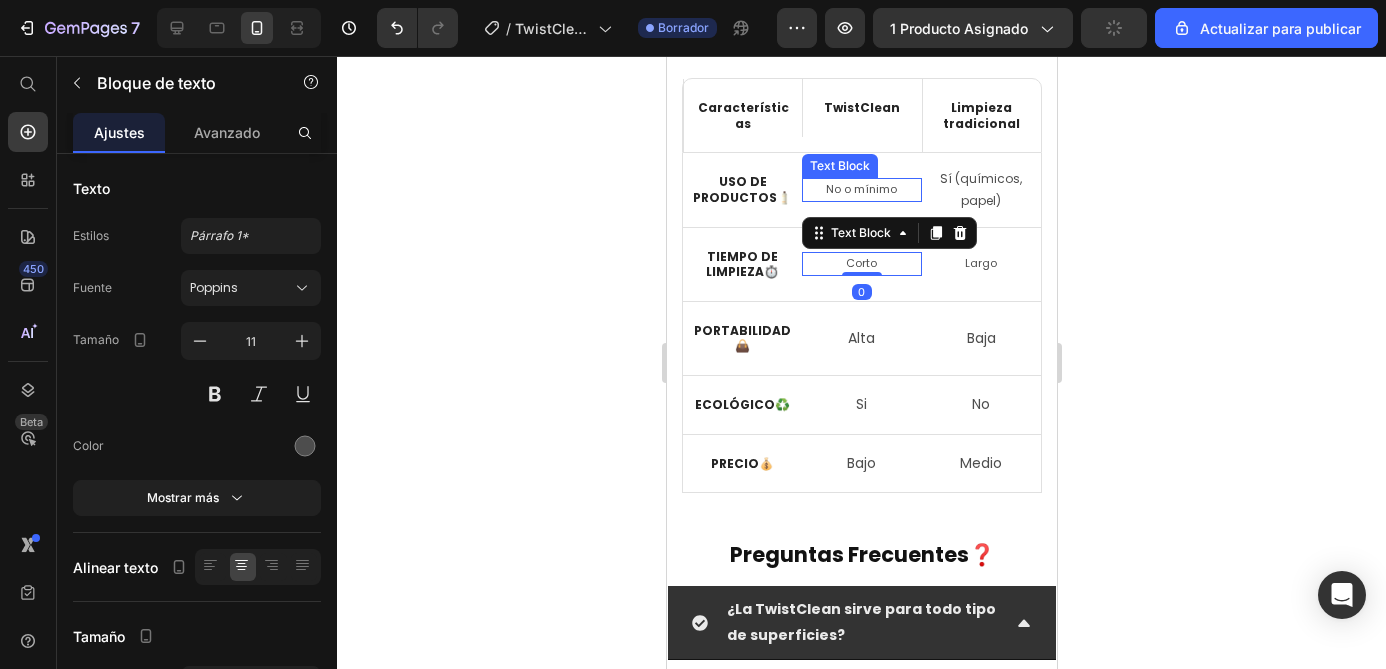 click on "No o mínimo" at bounding box center [860, 190] 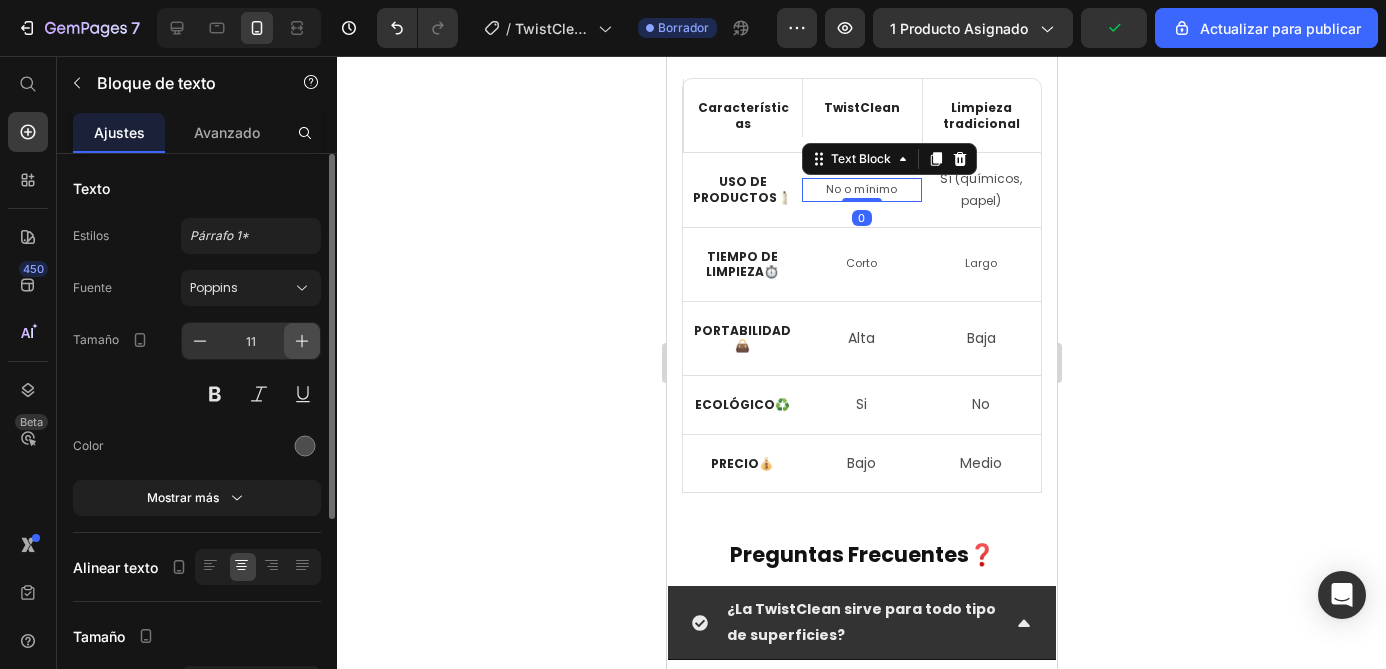 click 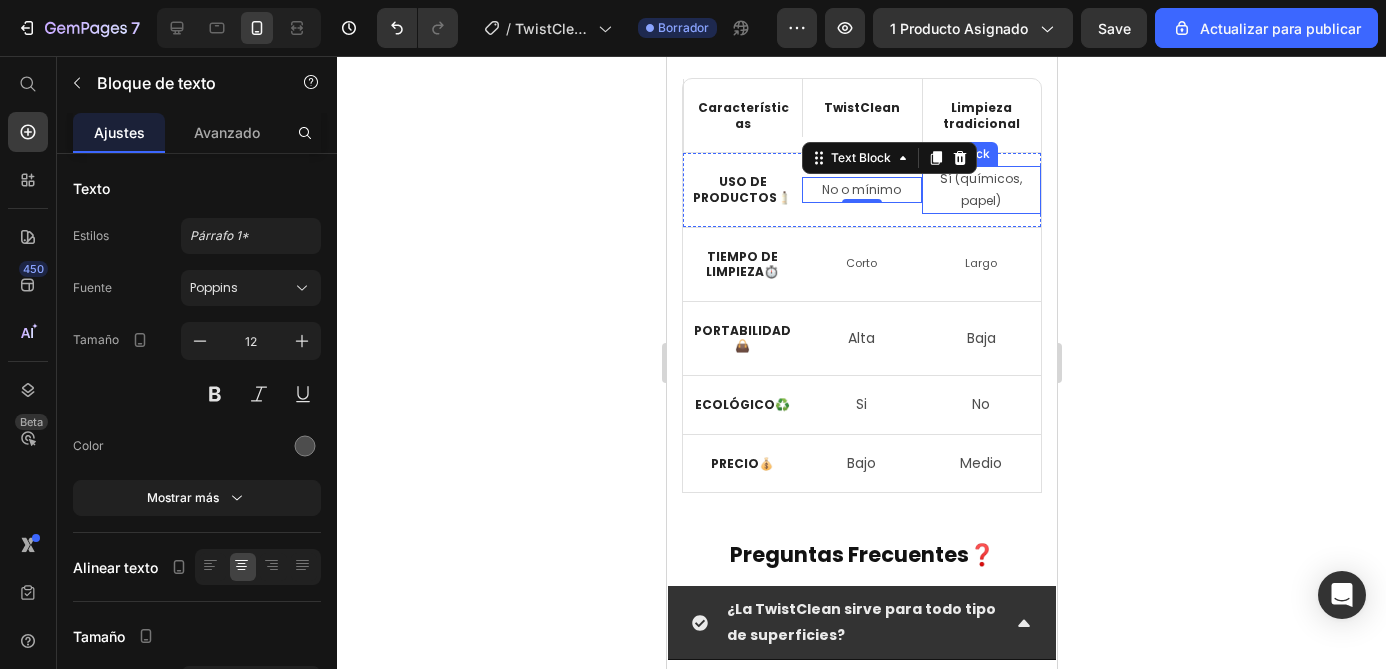 click on "Sí (químicos, papel)" at bounding box center (980, 189) 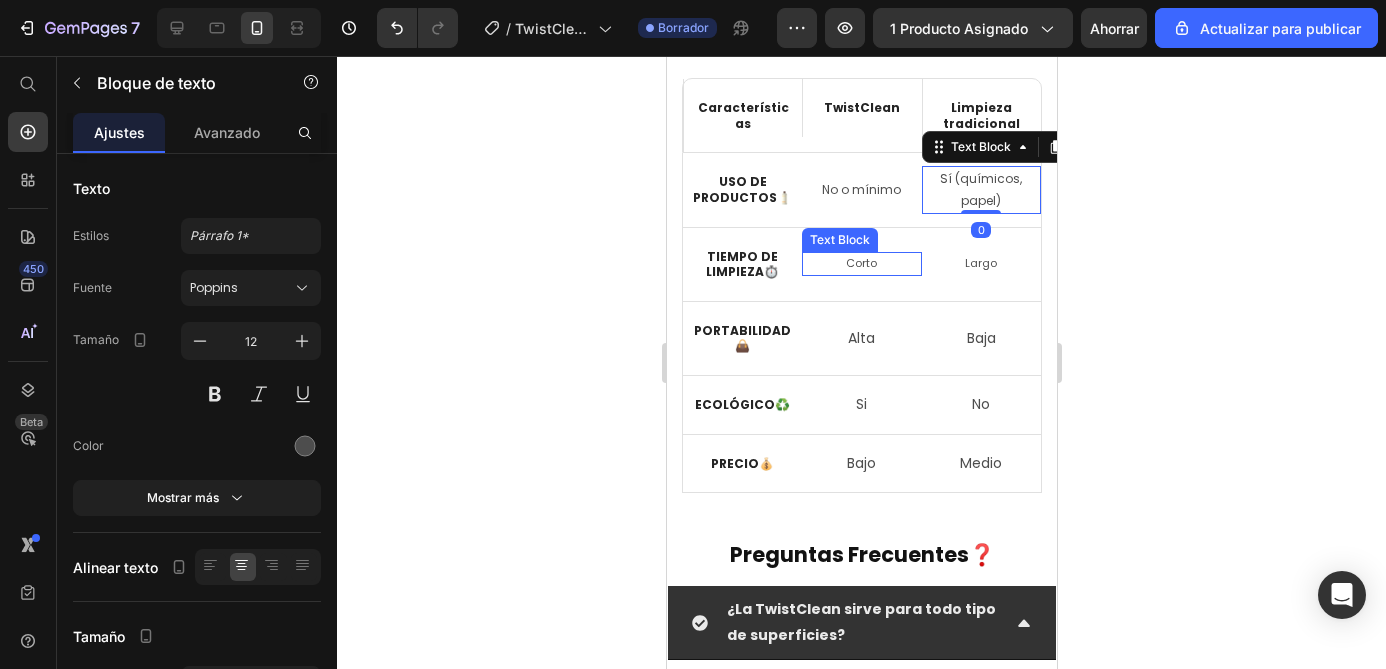 click on "Corto" at bounding box center (860, 264) 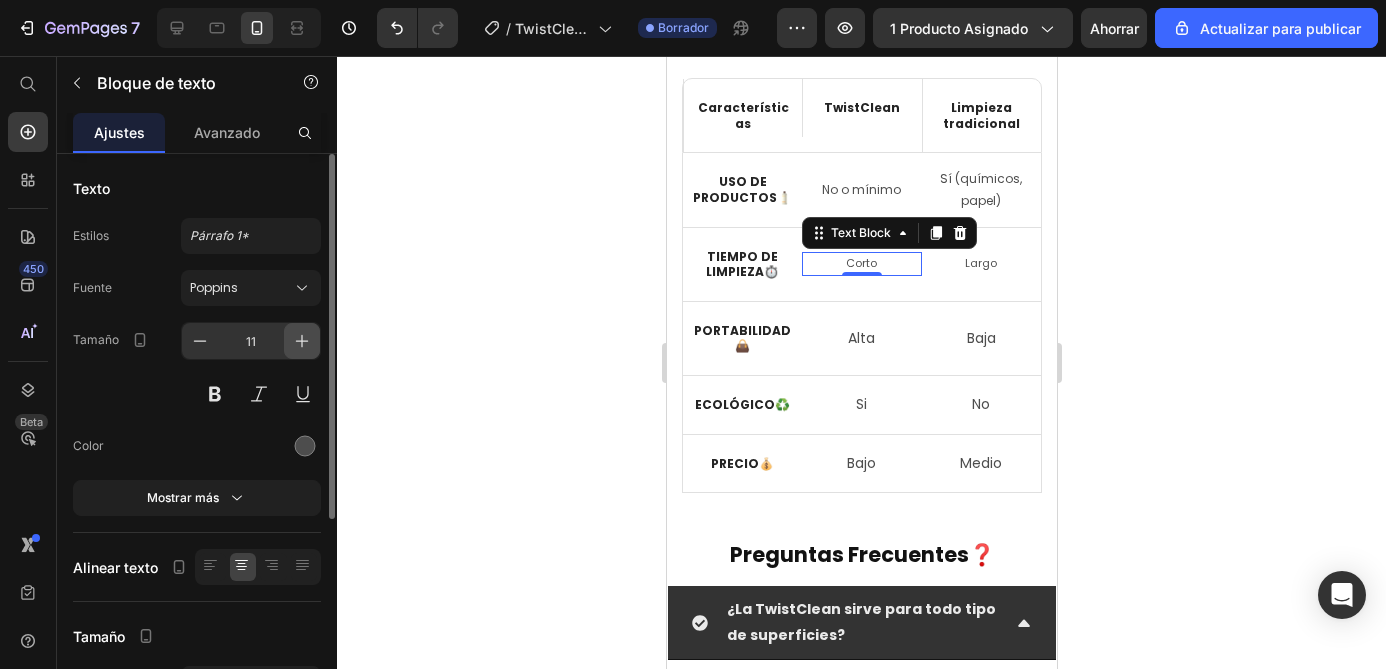 click at bounding box center [302, 341] 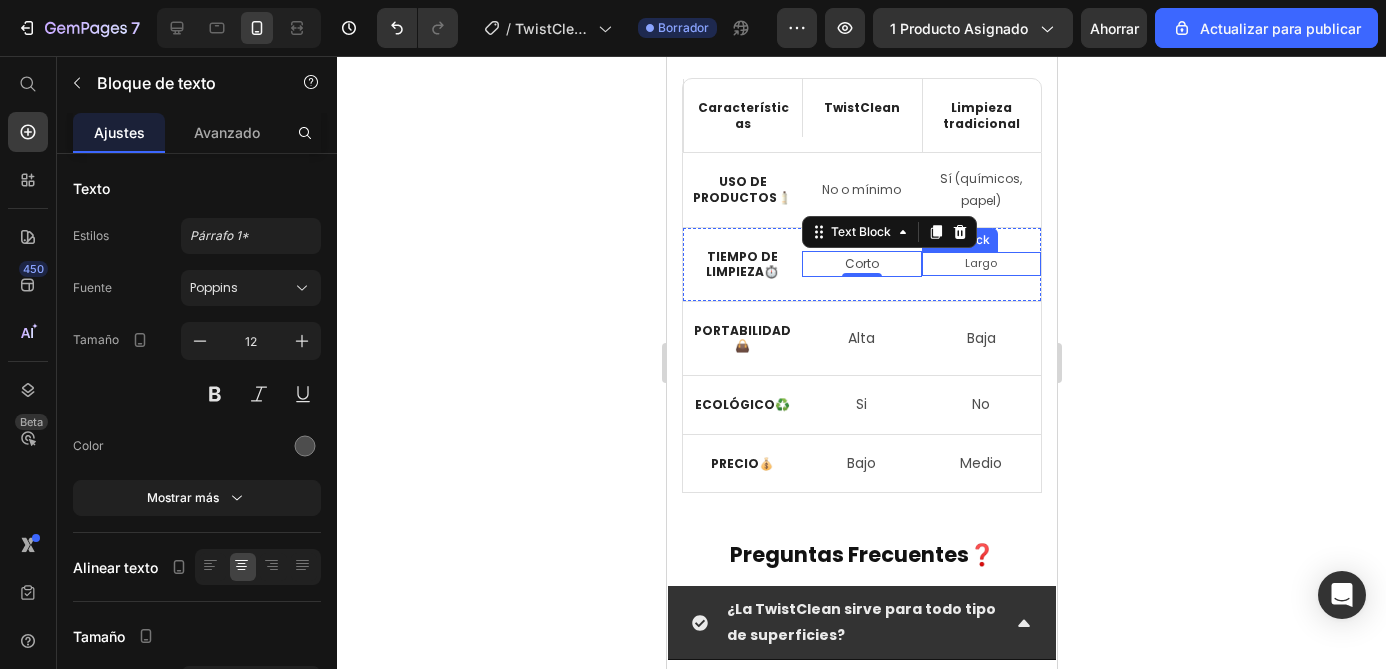 click on "Largo" at bounding box center (980, 264) 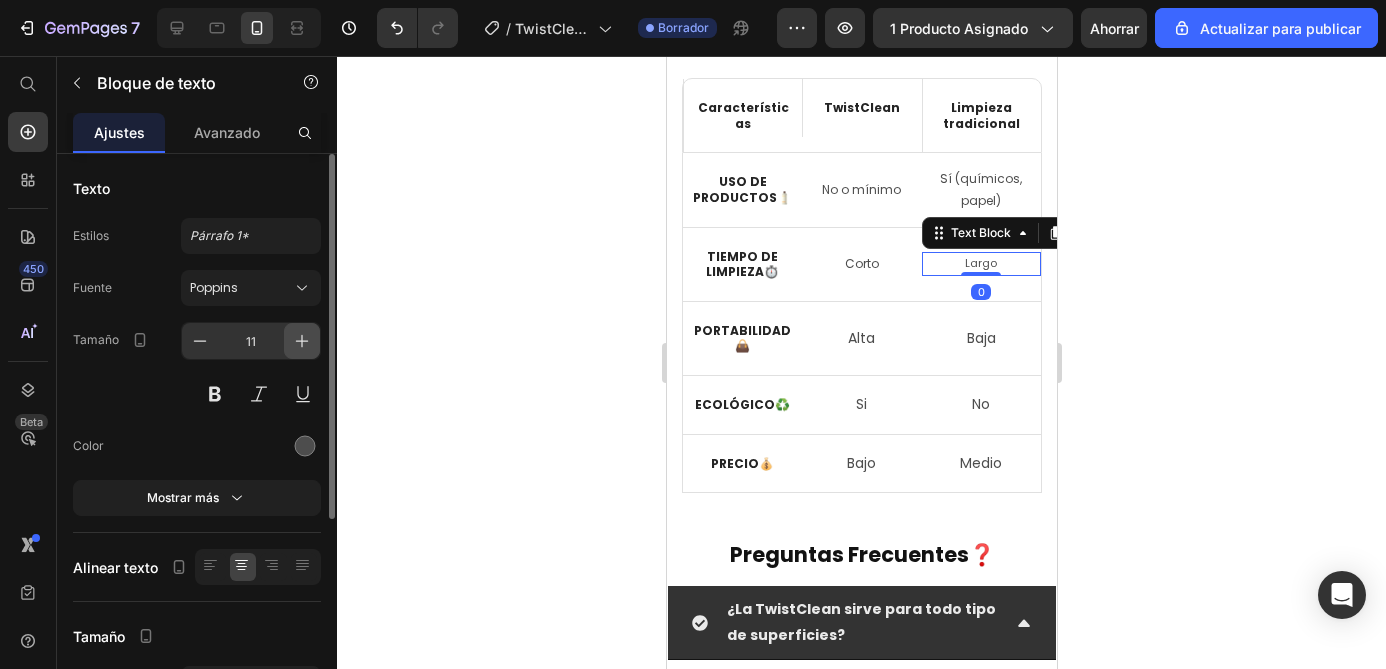 click 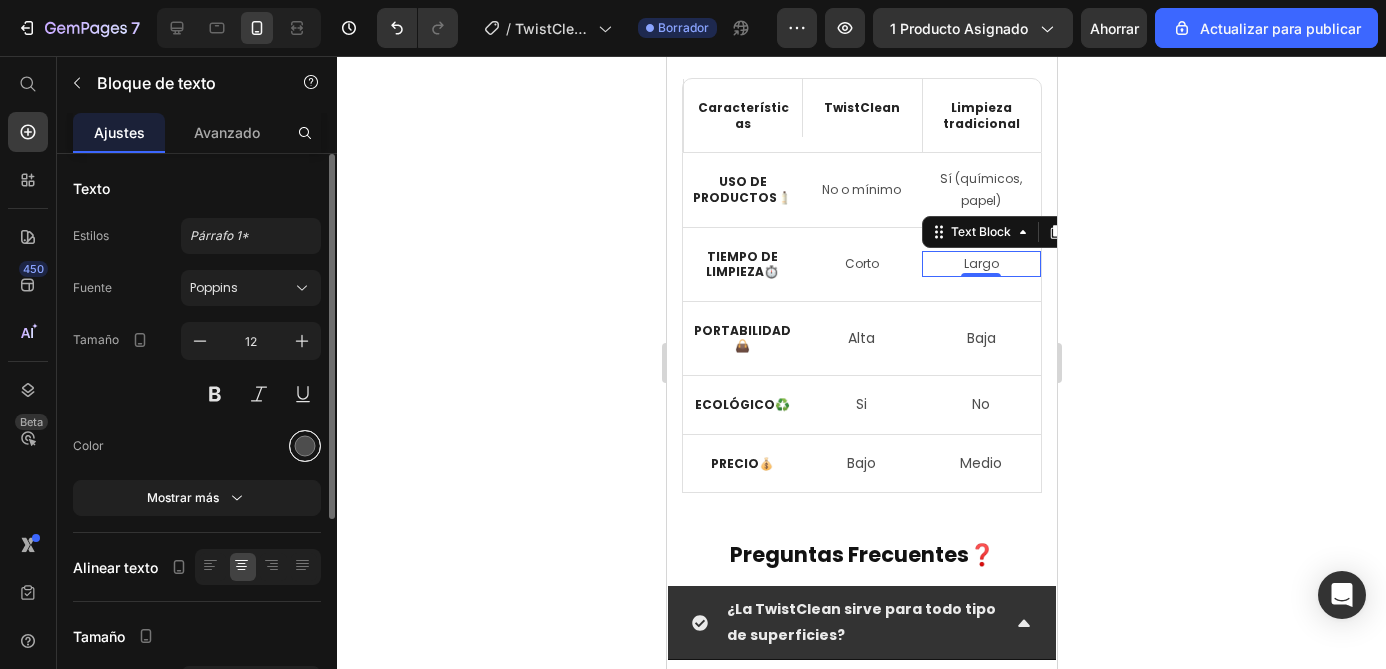 click at bounding box center [305, 446] 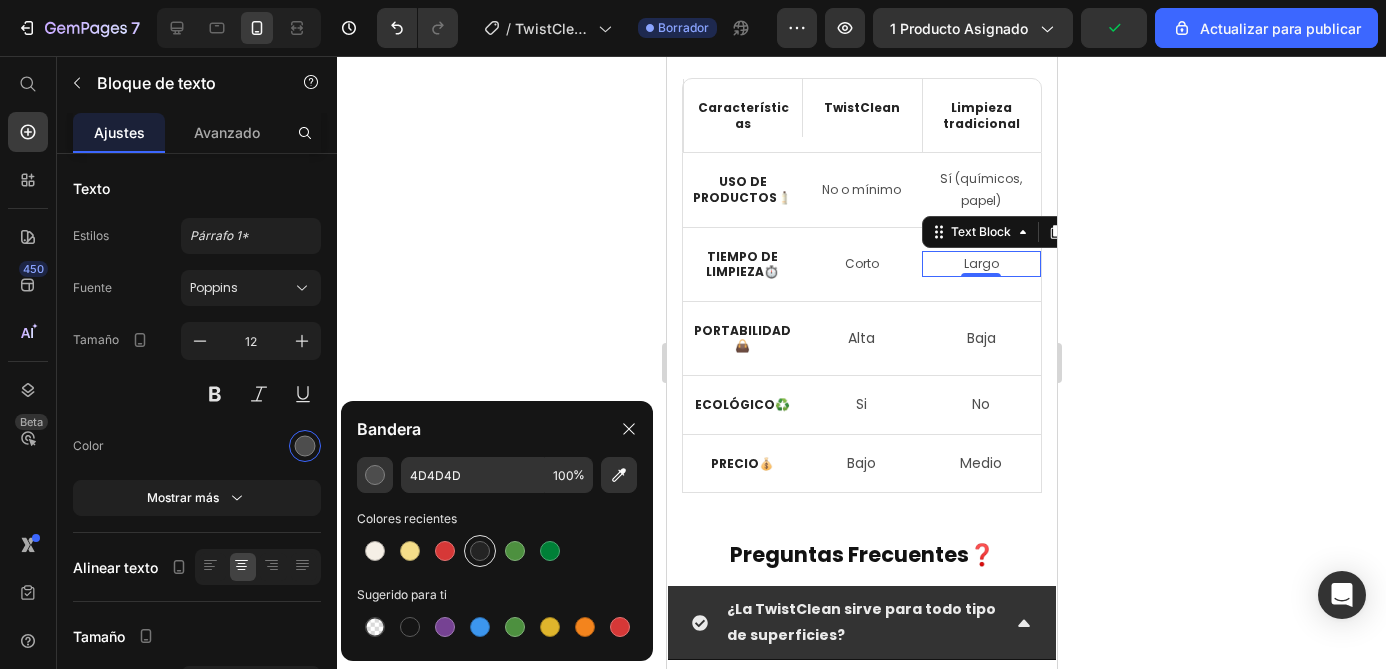 click at bounding box center (480, 551) 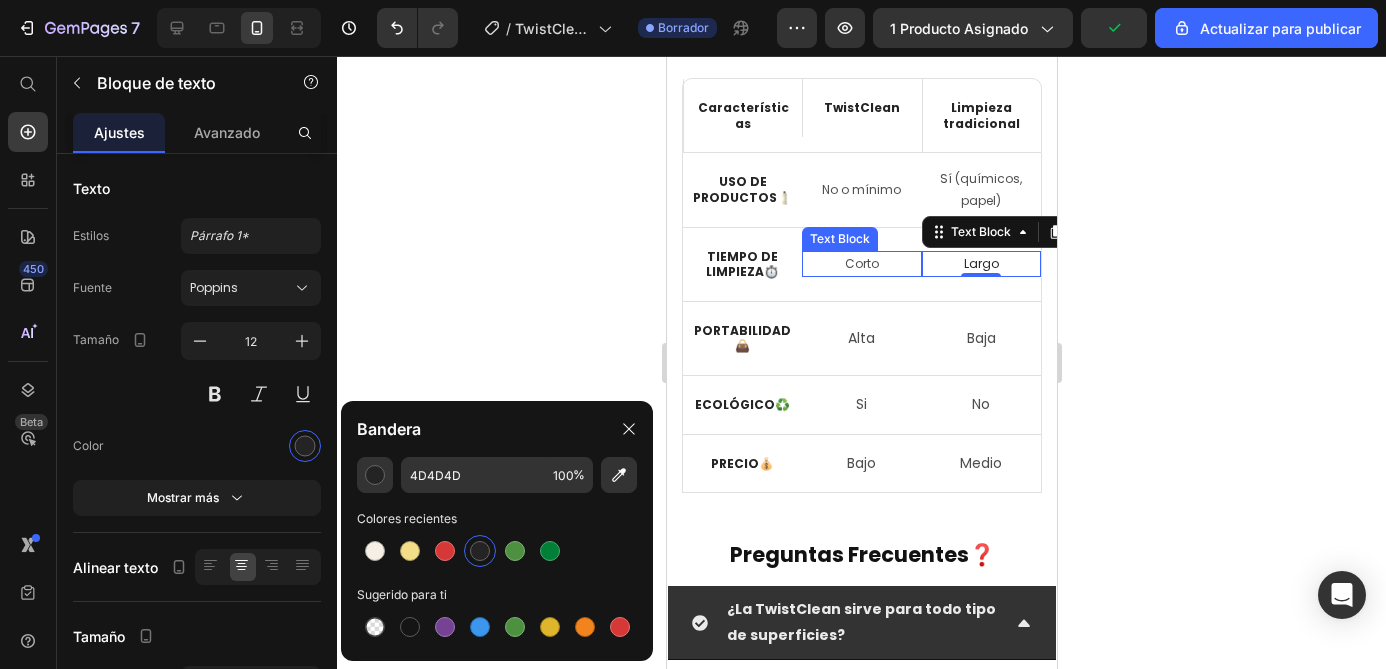 type on "242424" 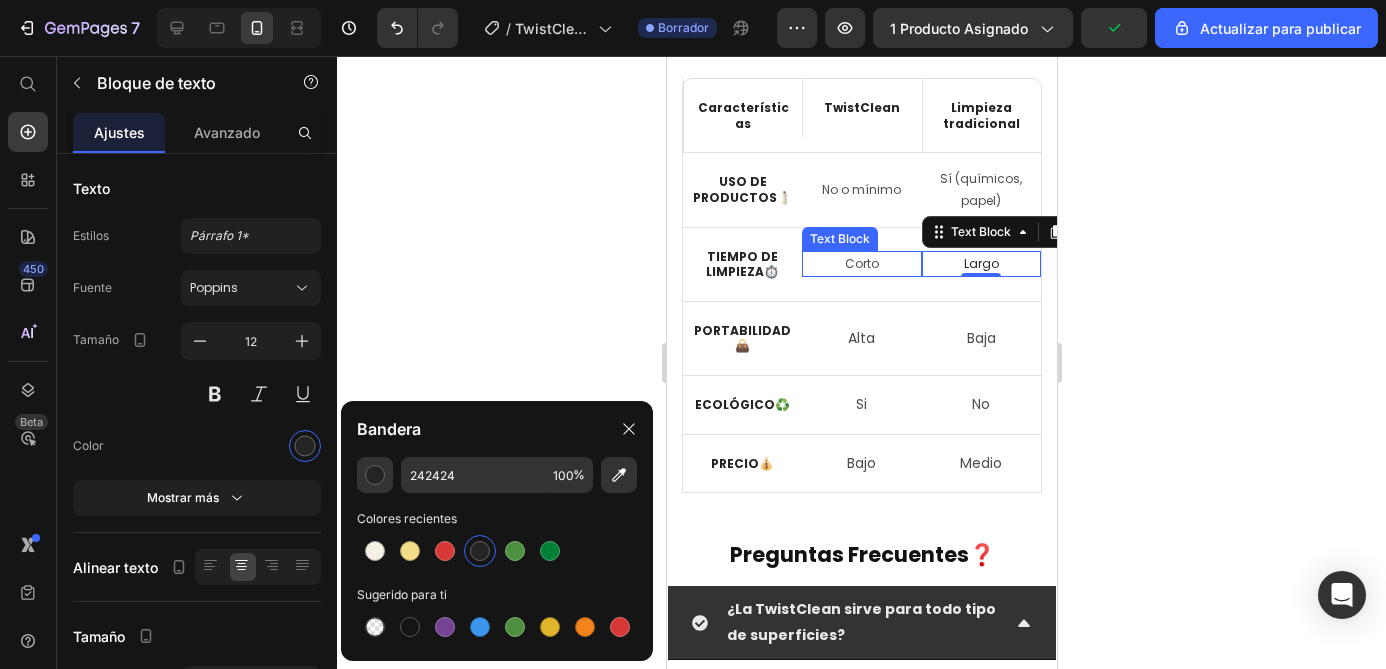 click on "Corto" at bounding box center (860, 264) 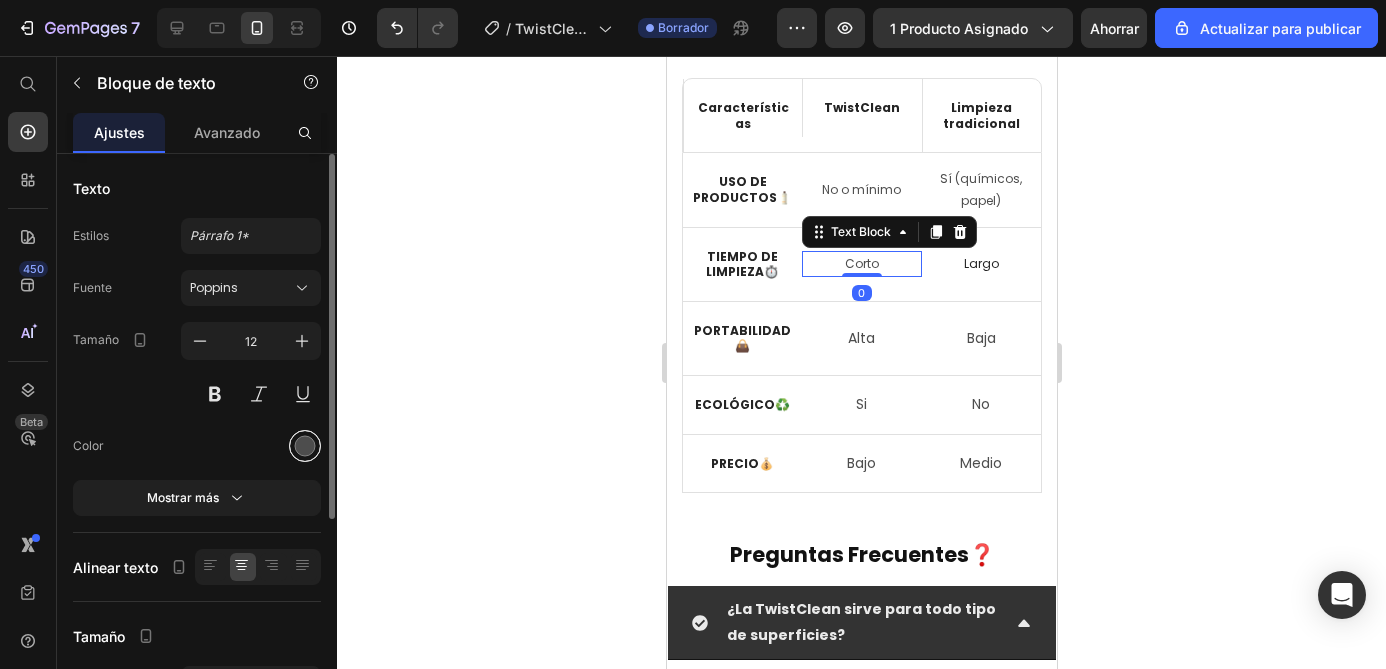 click at bounding box center (305, 446) 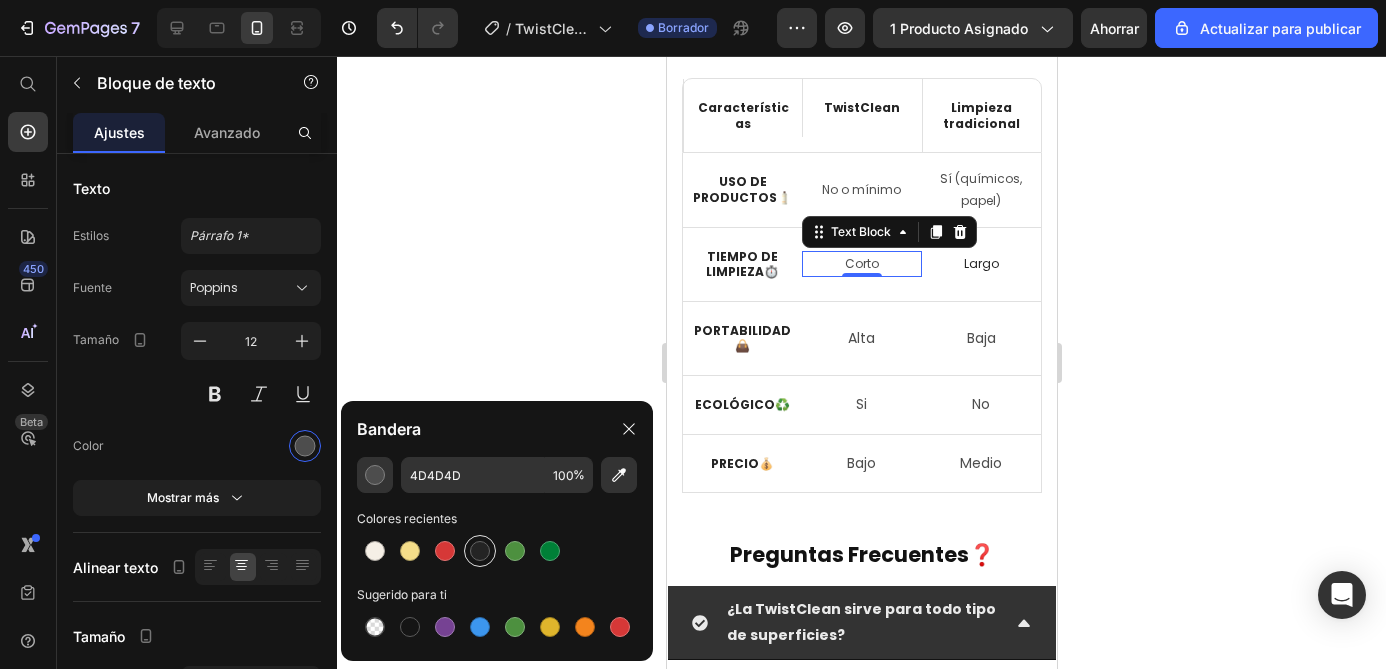 click at bounding box center (480, 551) 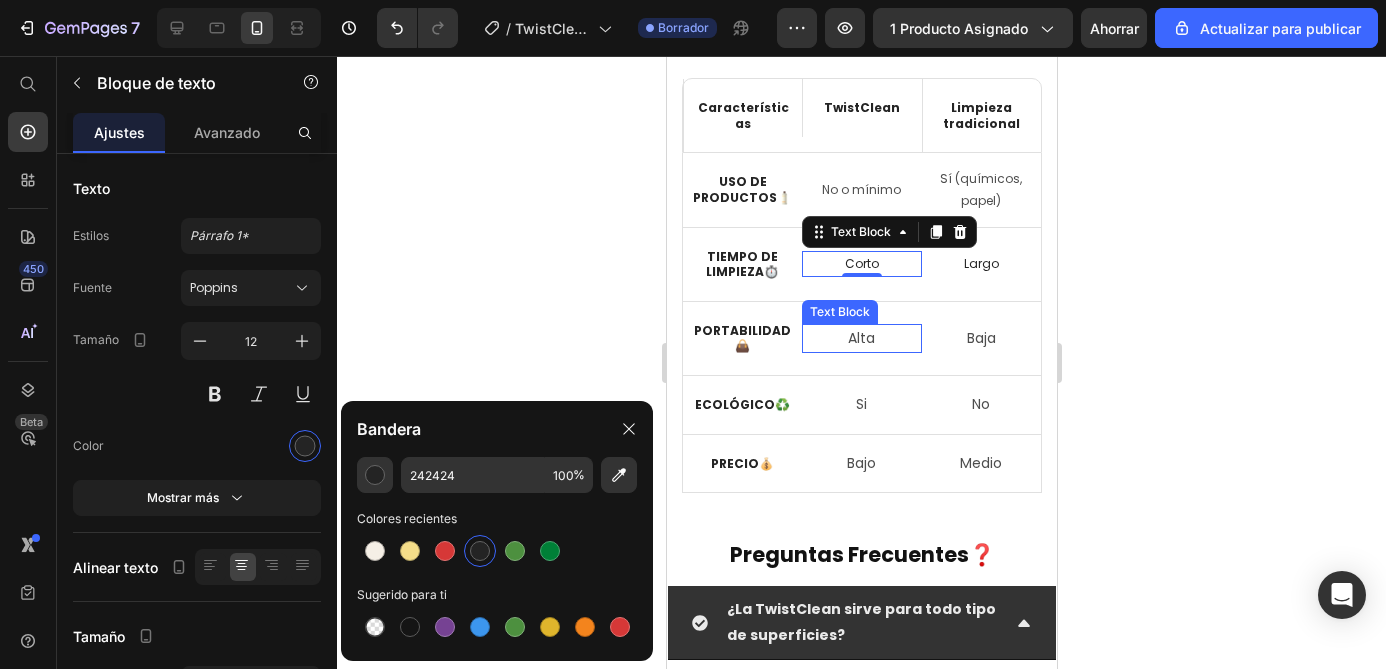 click on "Alta" at bounding box center [860, 338] 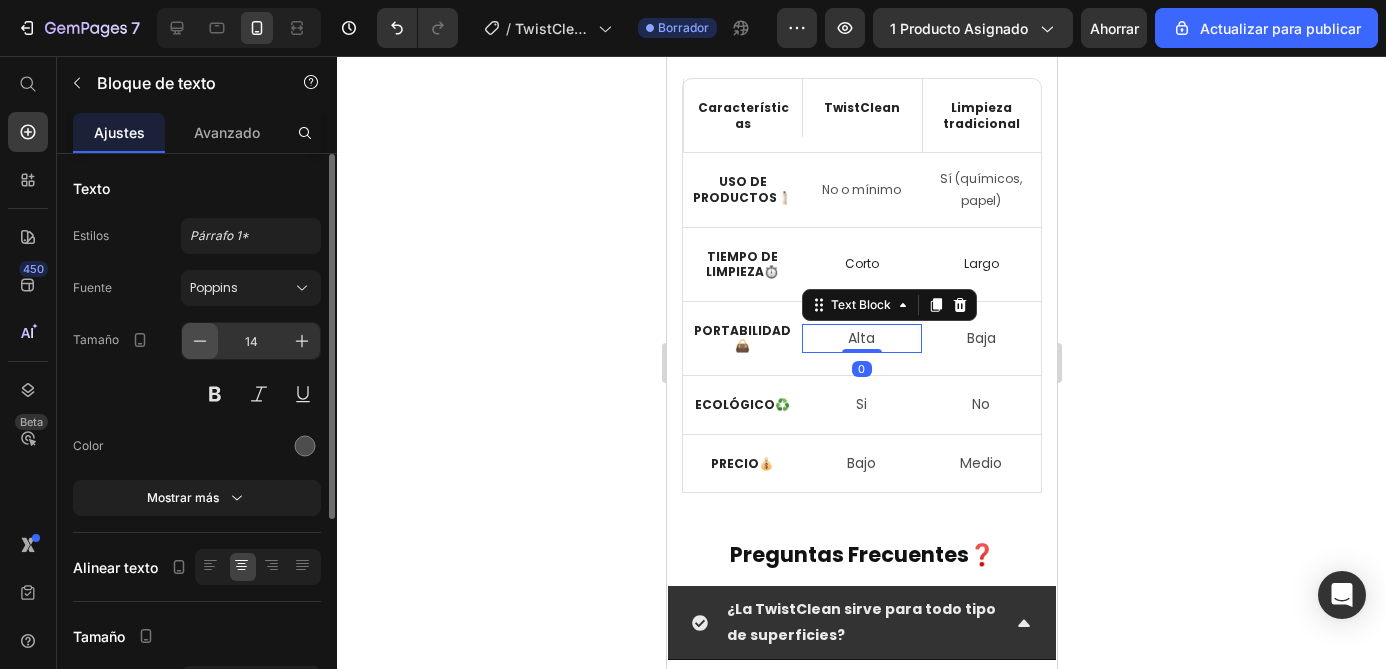 click at bounding box center (200, 341) 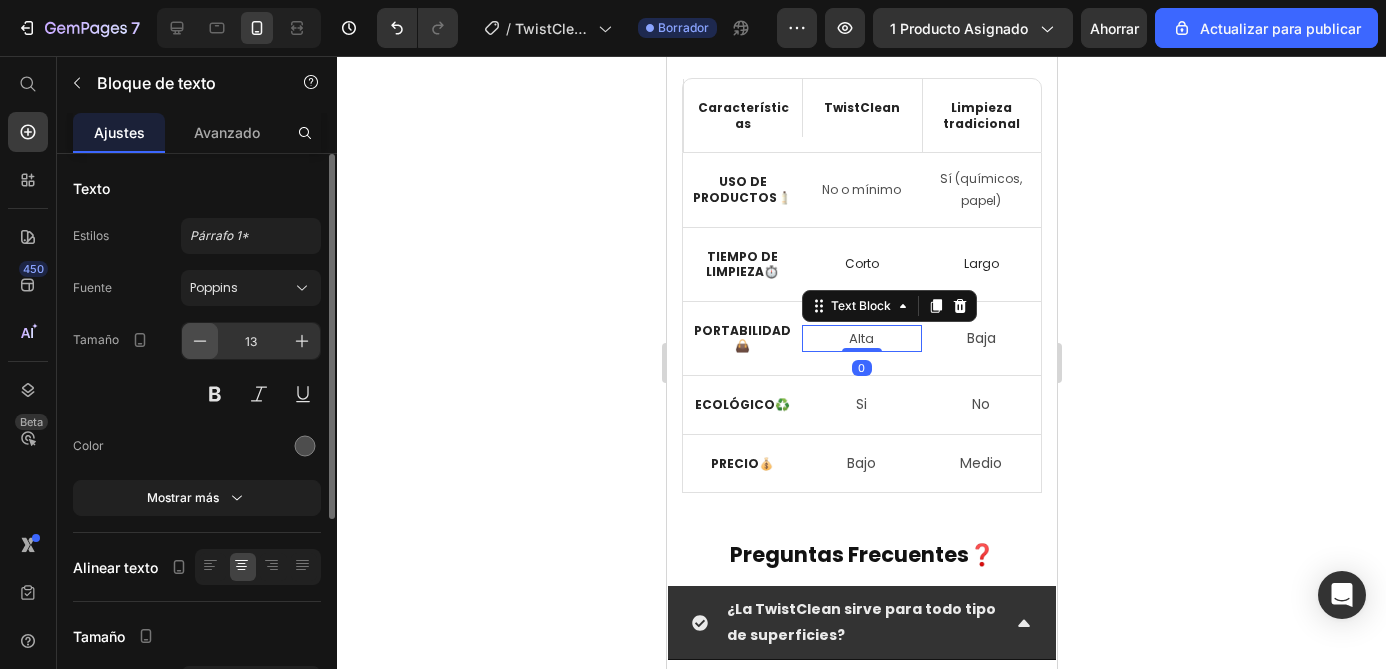 click at bounding box center (200, 341) 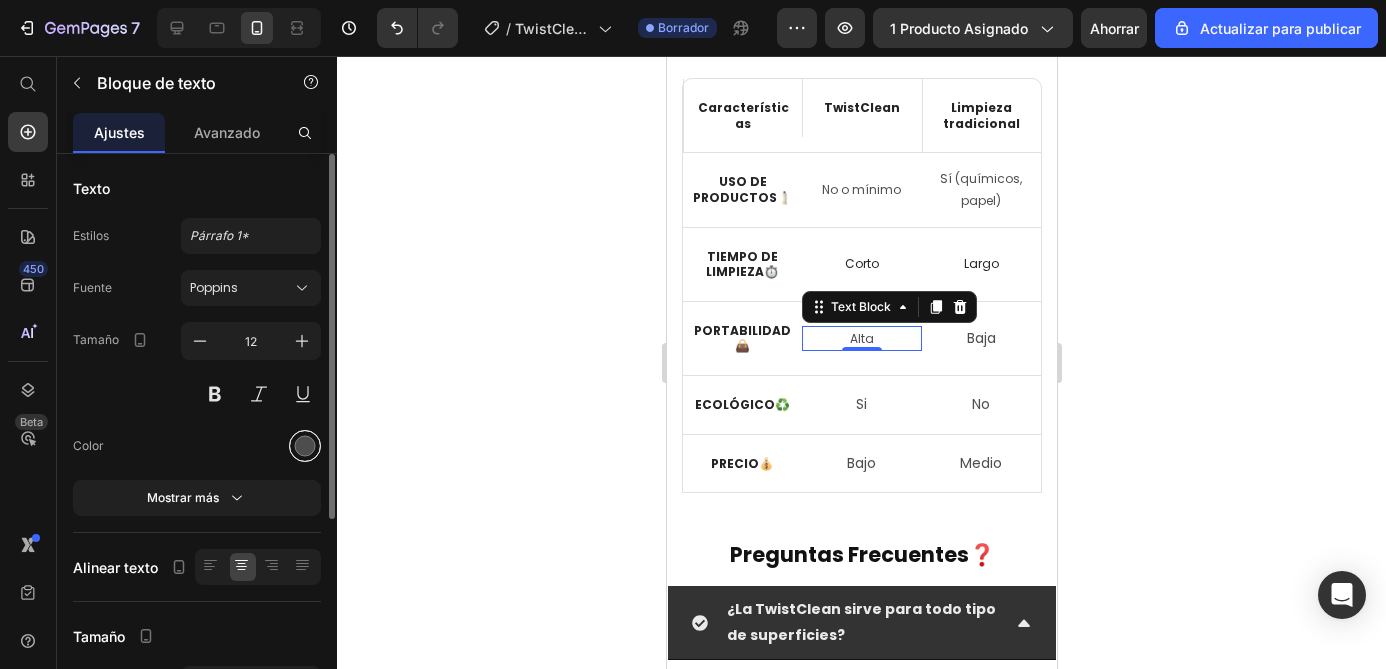 click at bounding box center [305, 446] 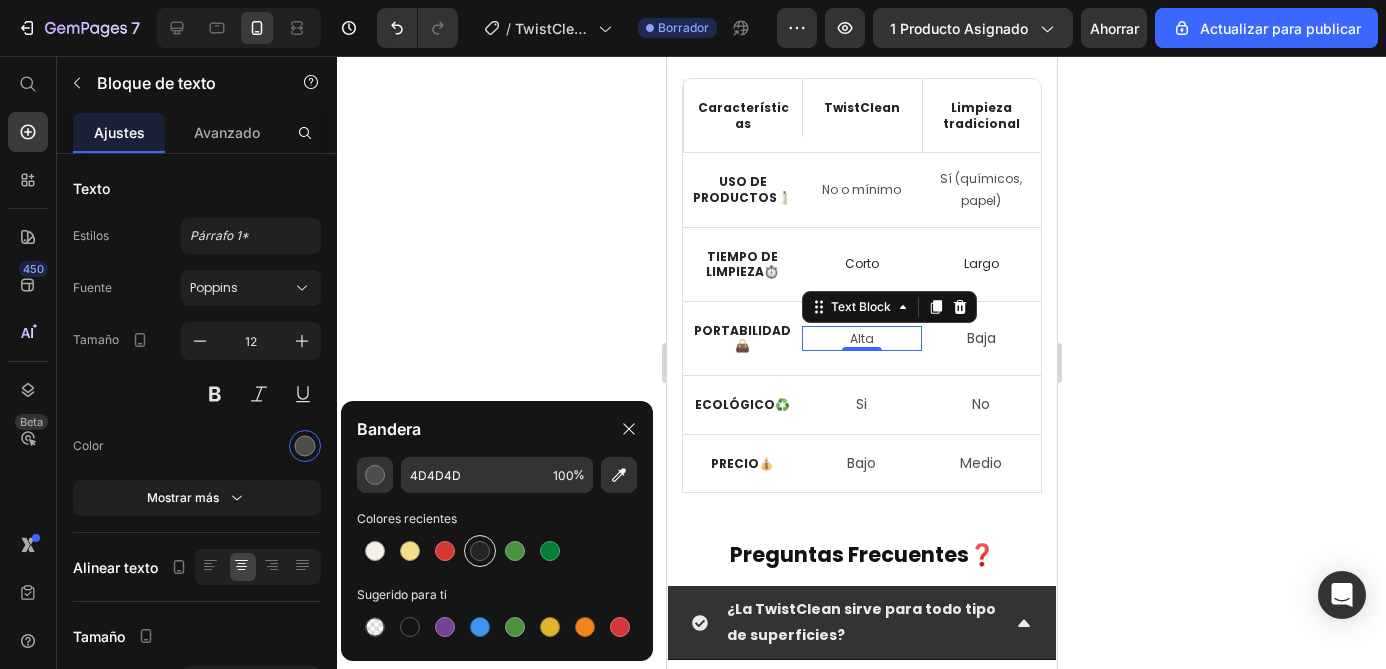 click at bounding box center [480, 551] 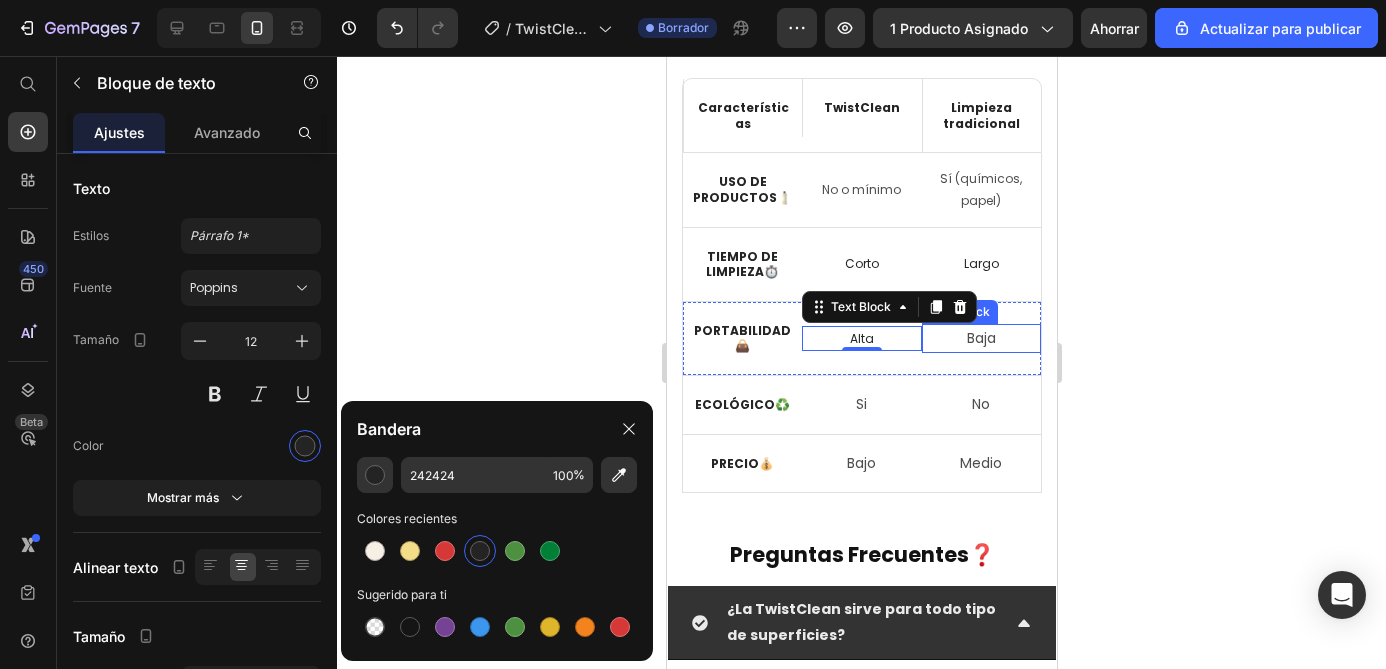 click on "Baja" at bounding box center (980, 338) 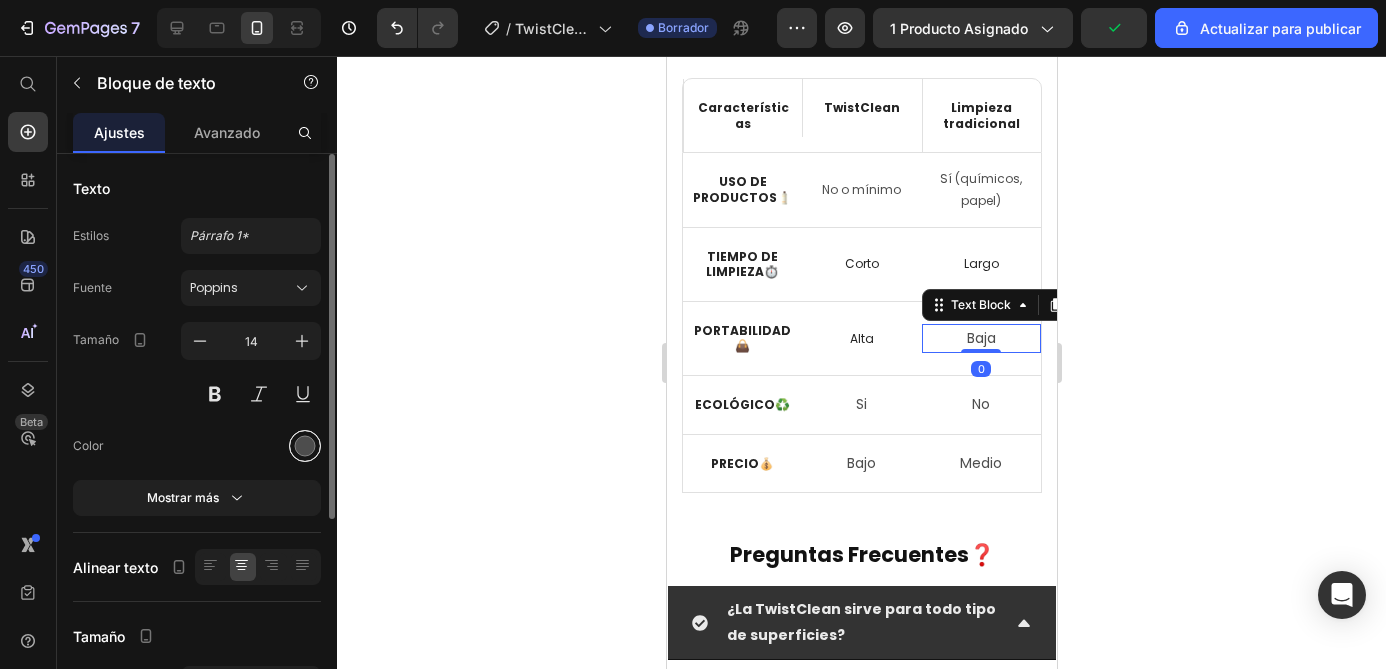click at bounding box center (305, 446) 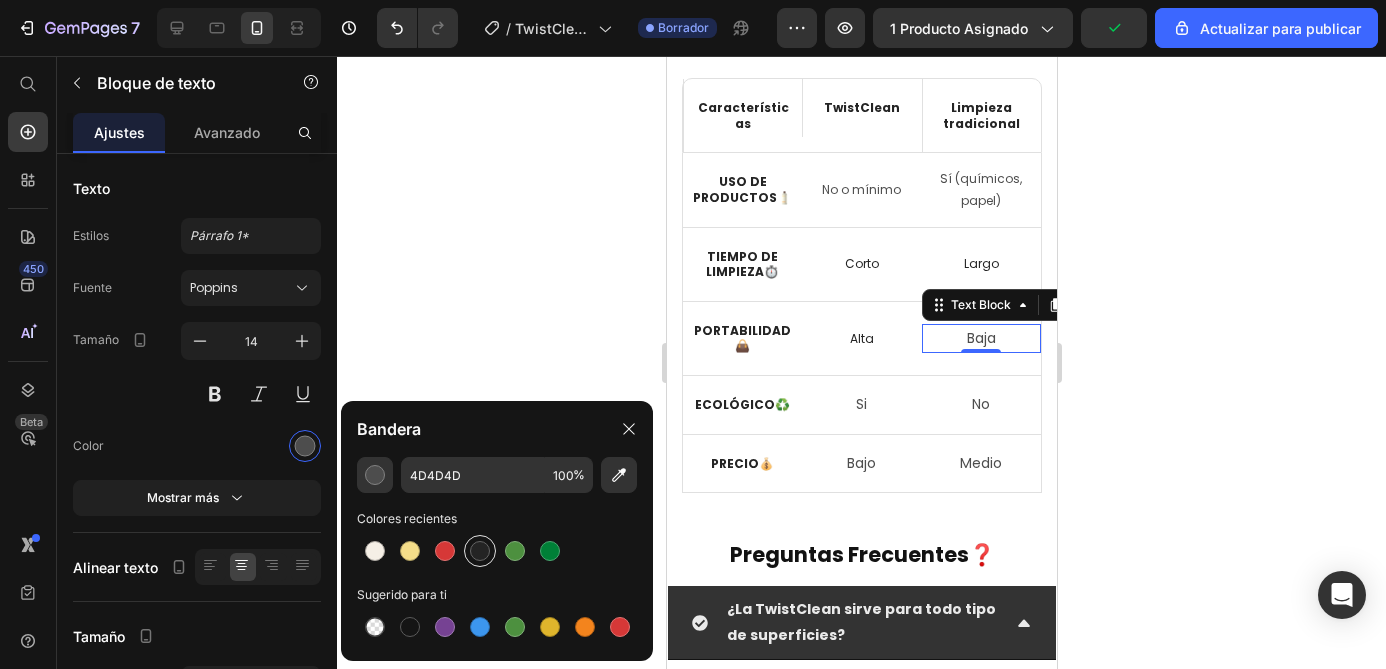 click at bounding box center [480, 551] 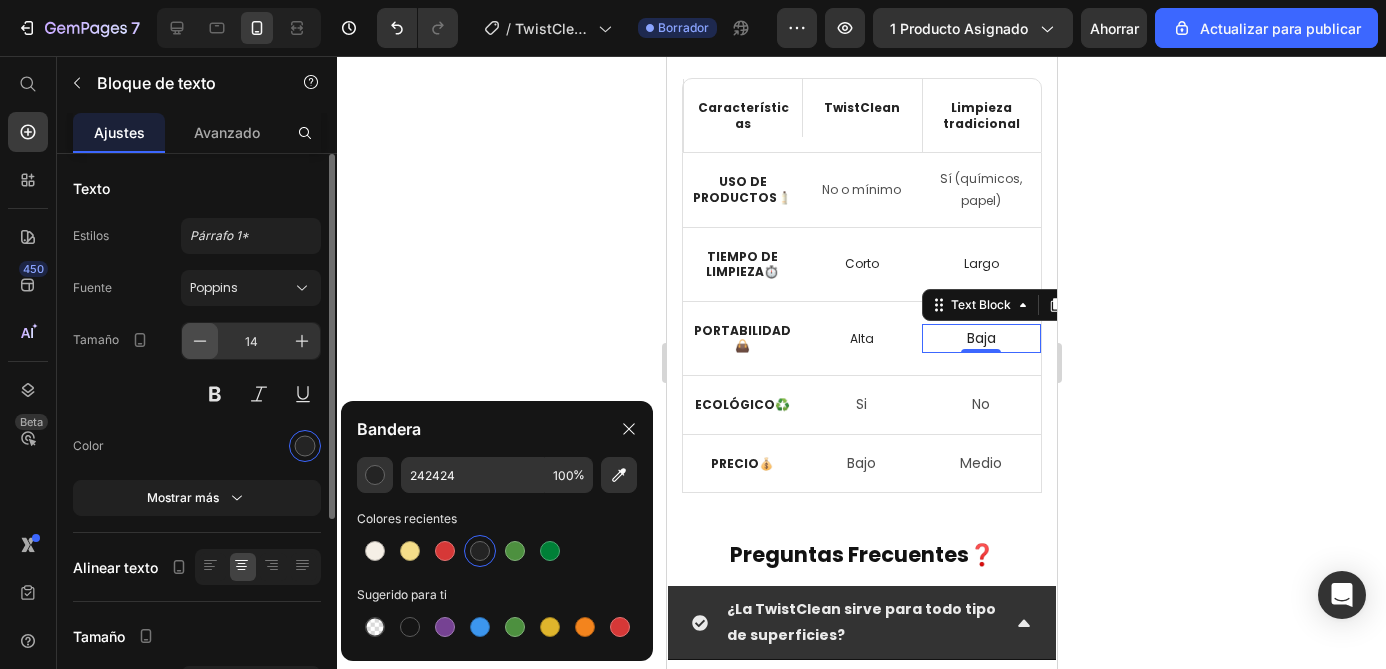 click 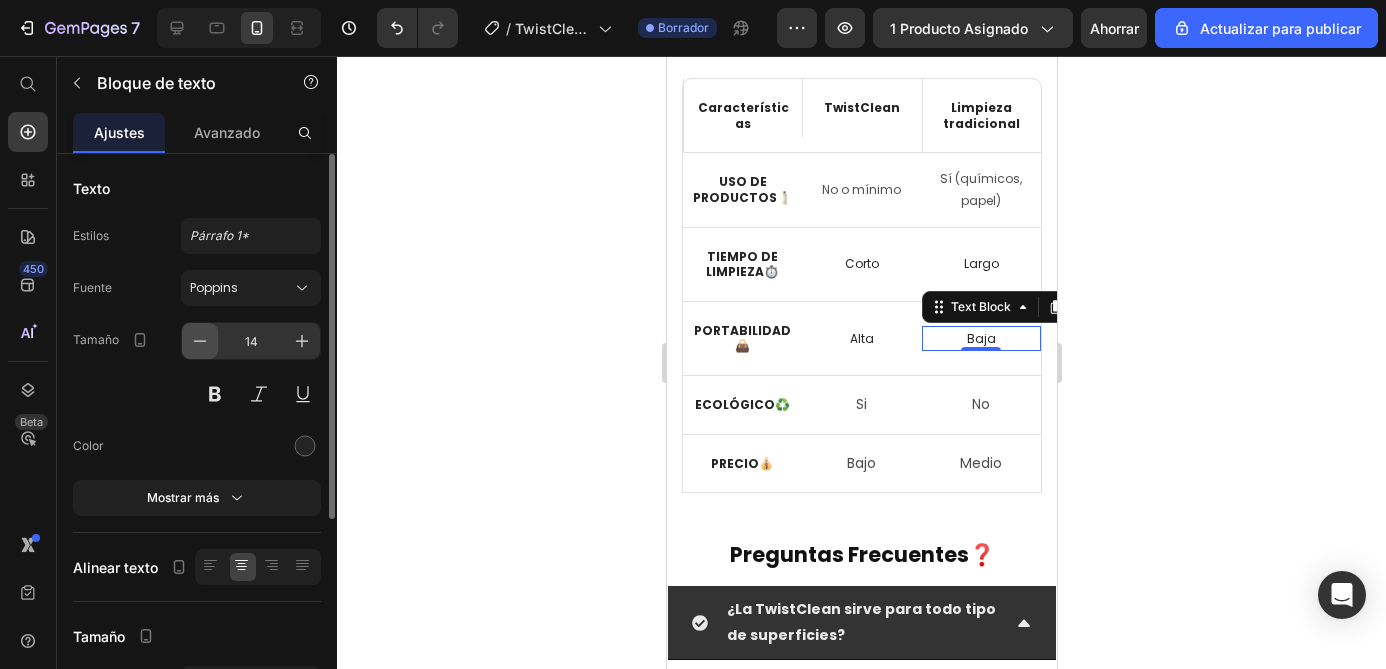 type on "12" 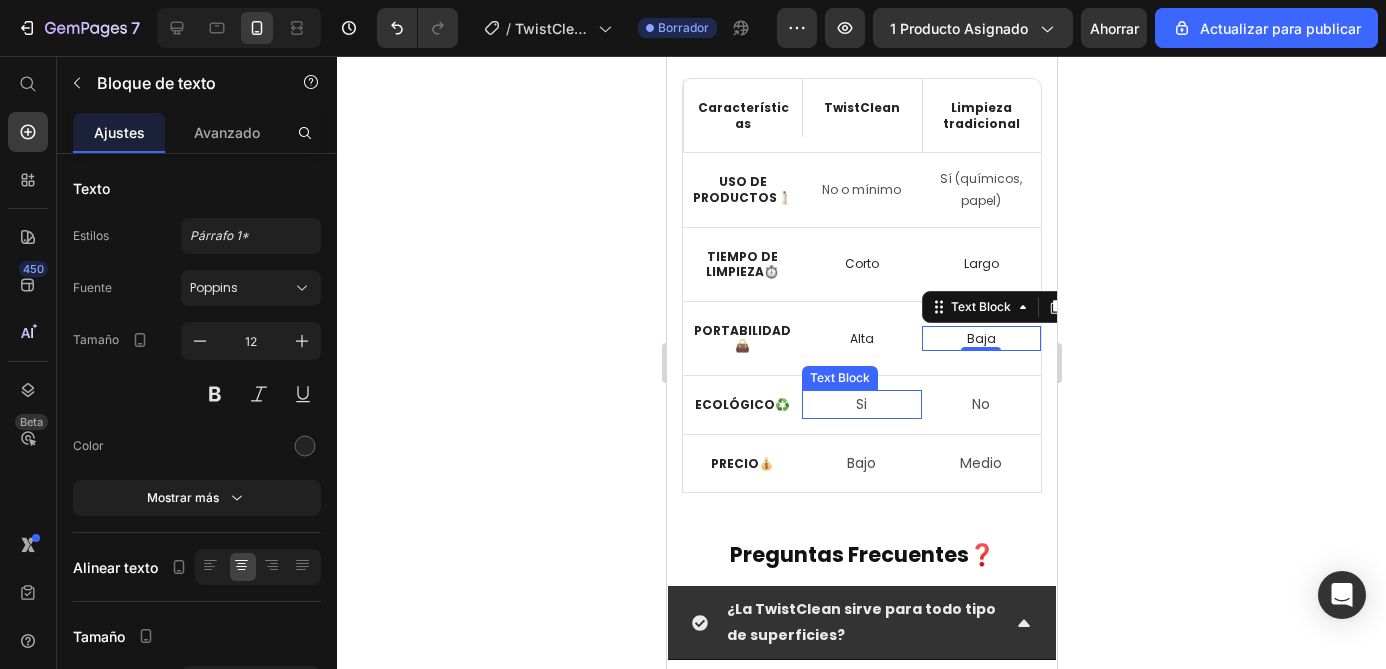 click on "Si" at bounding box center [860, 404] 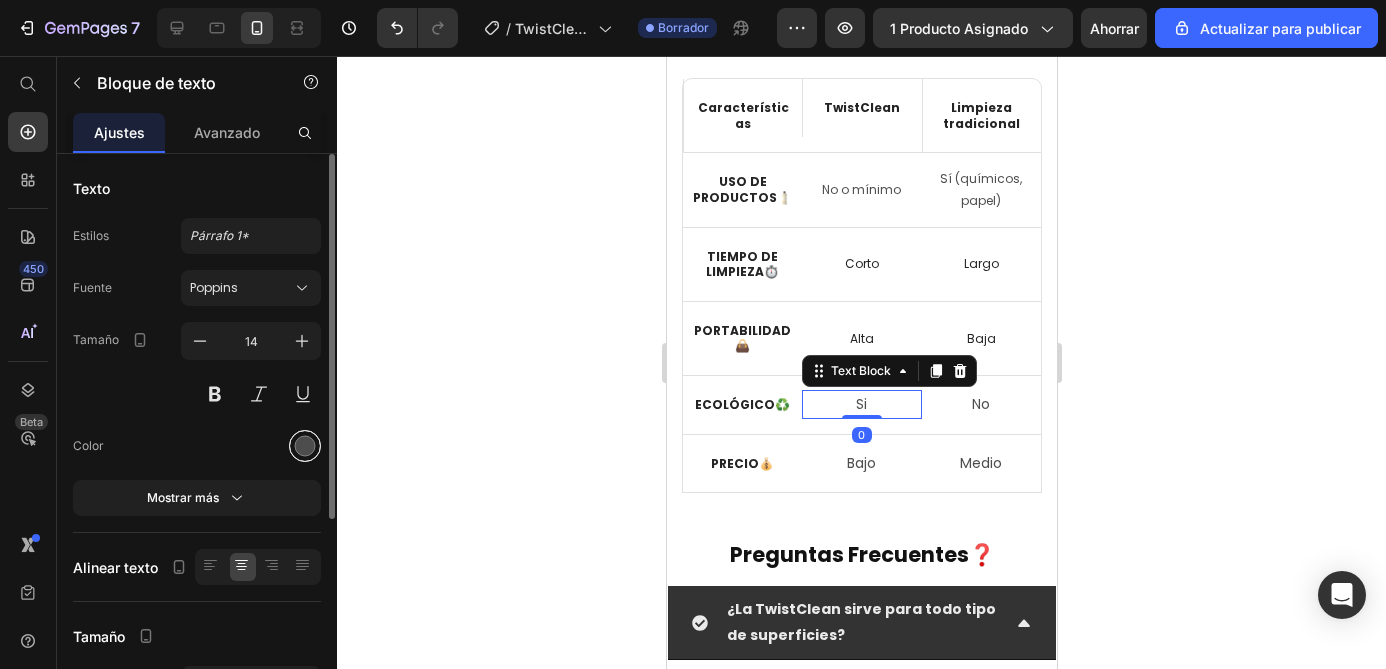 click at bounding box center [305, 446] 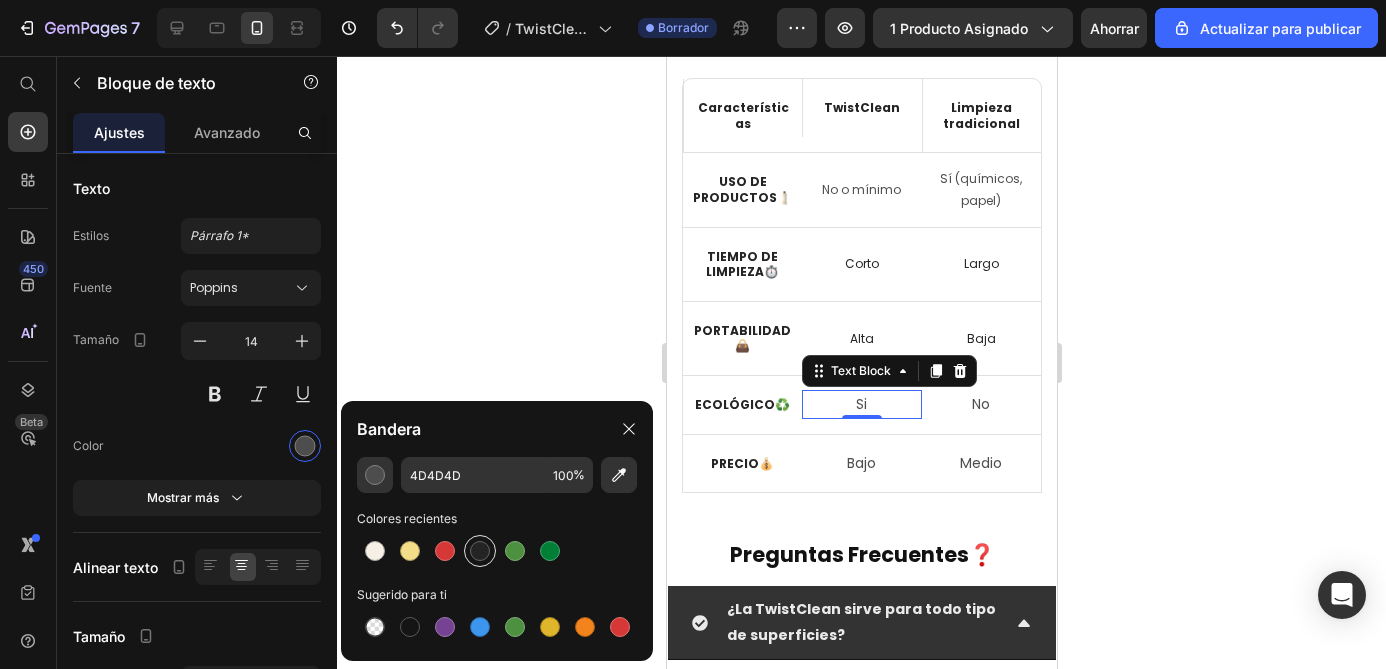 click at bounding box center (480, 551) 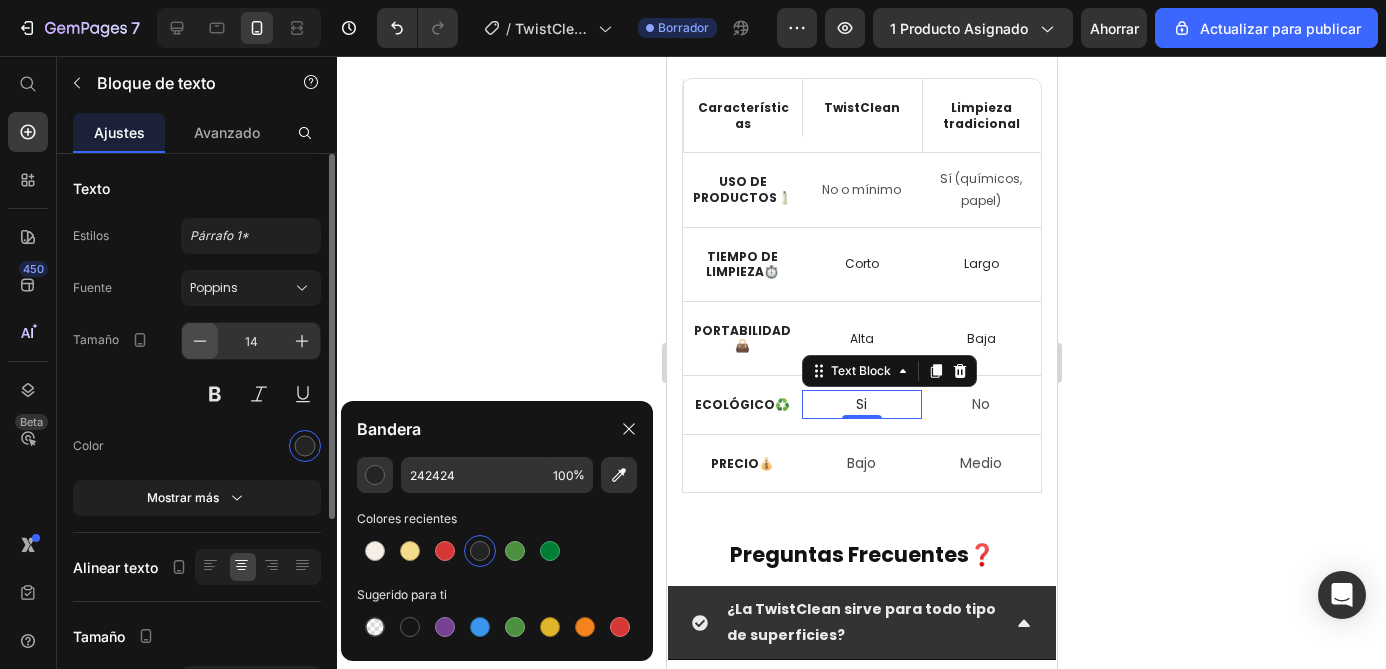 click 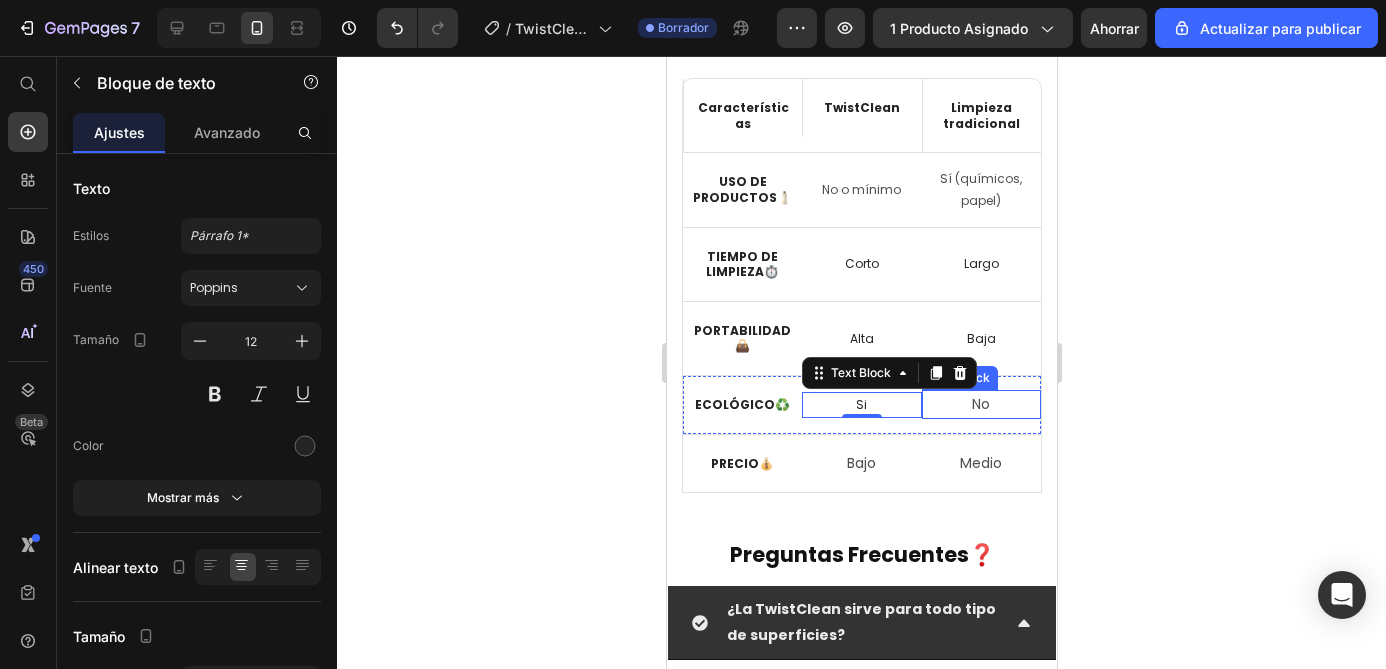 click on "No" at bounding box center [980, 404] 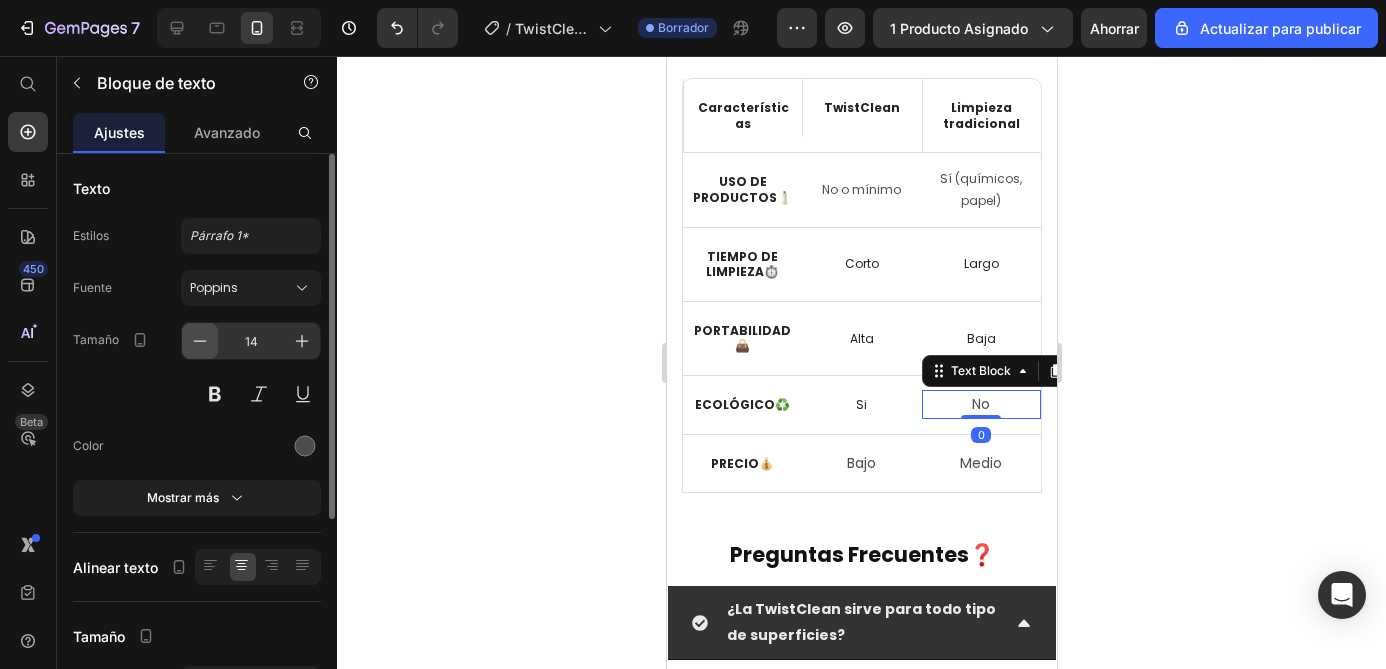 click 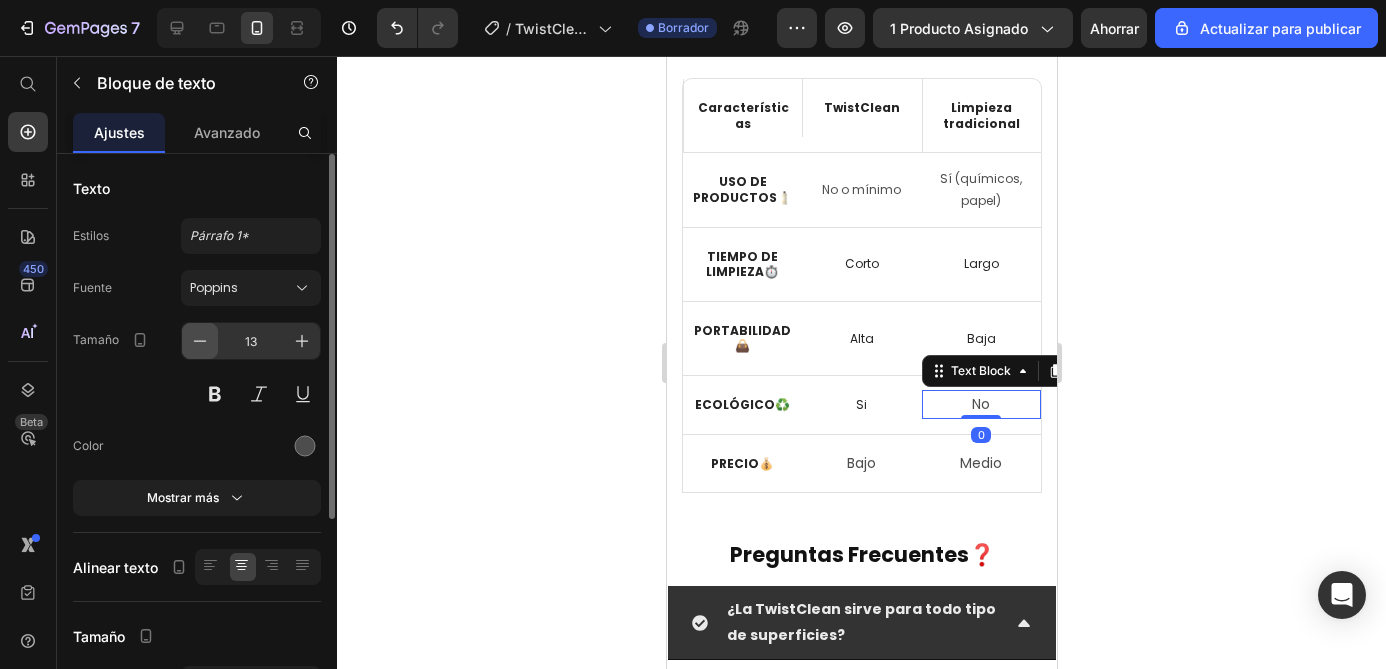 click 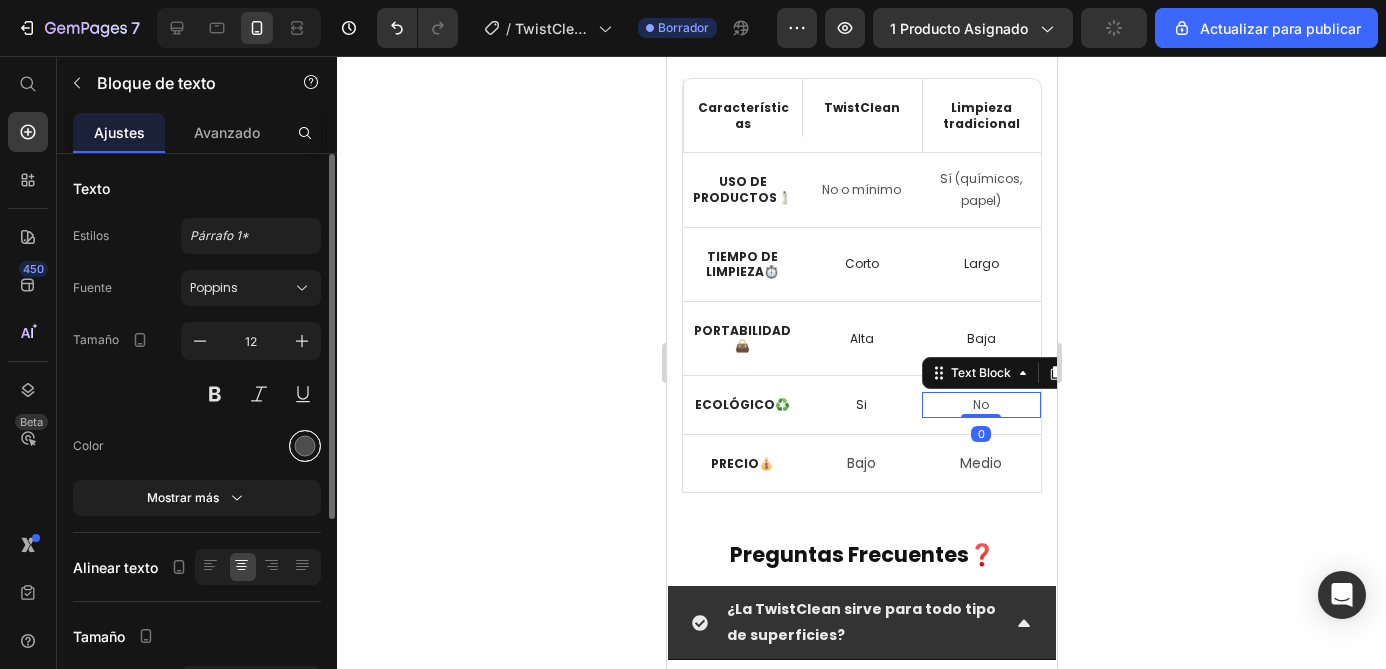 click at bounding box center (305, 446) 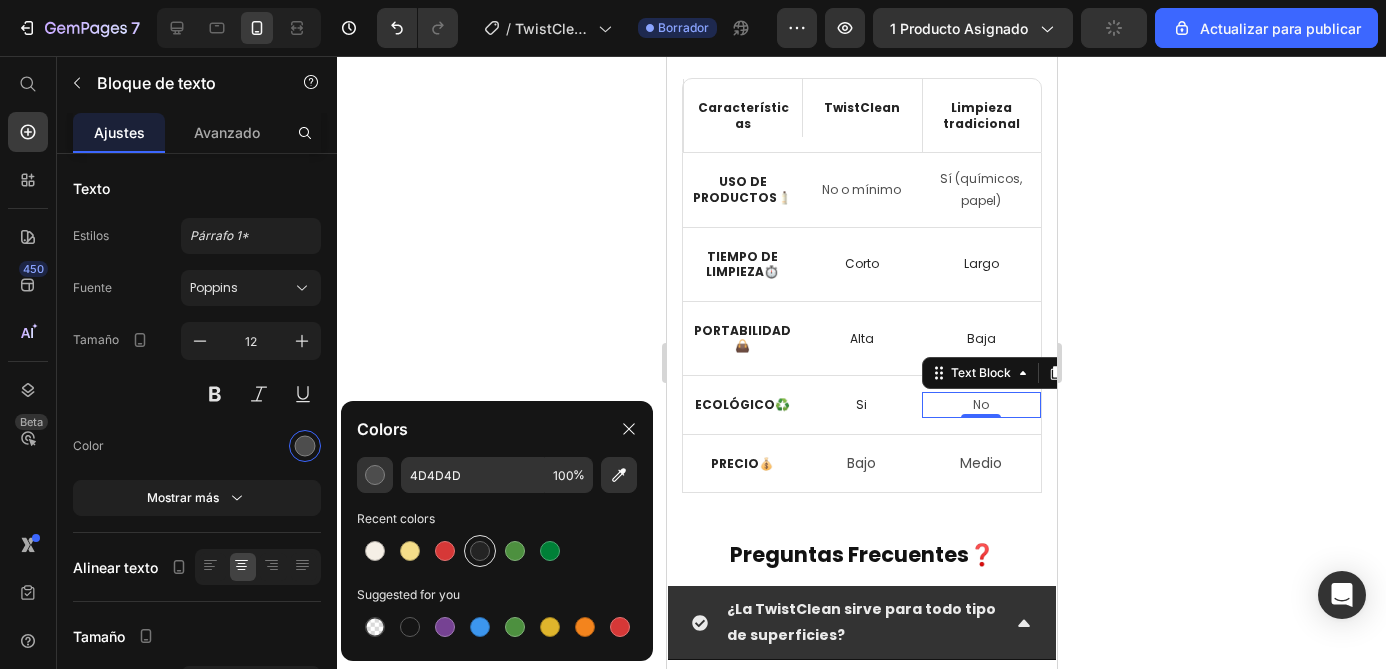 click at bounding box center [480, 551] 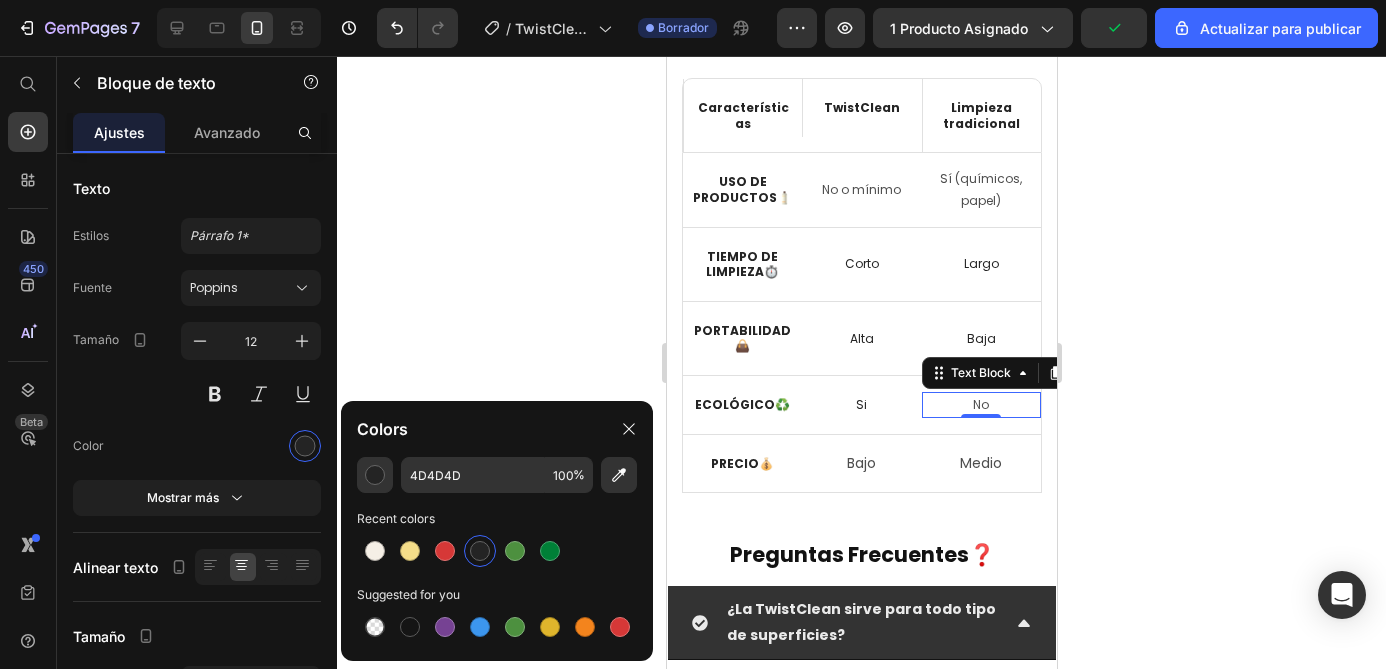 type on "242424" 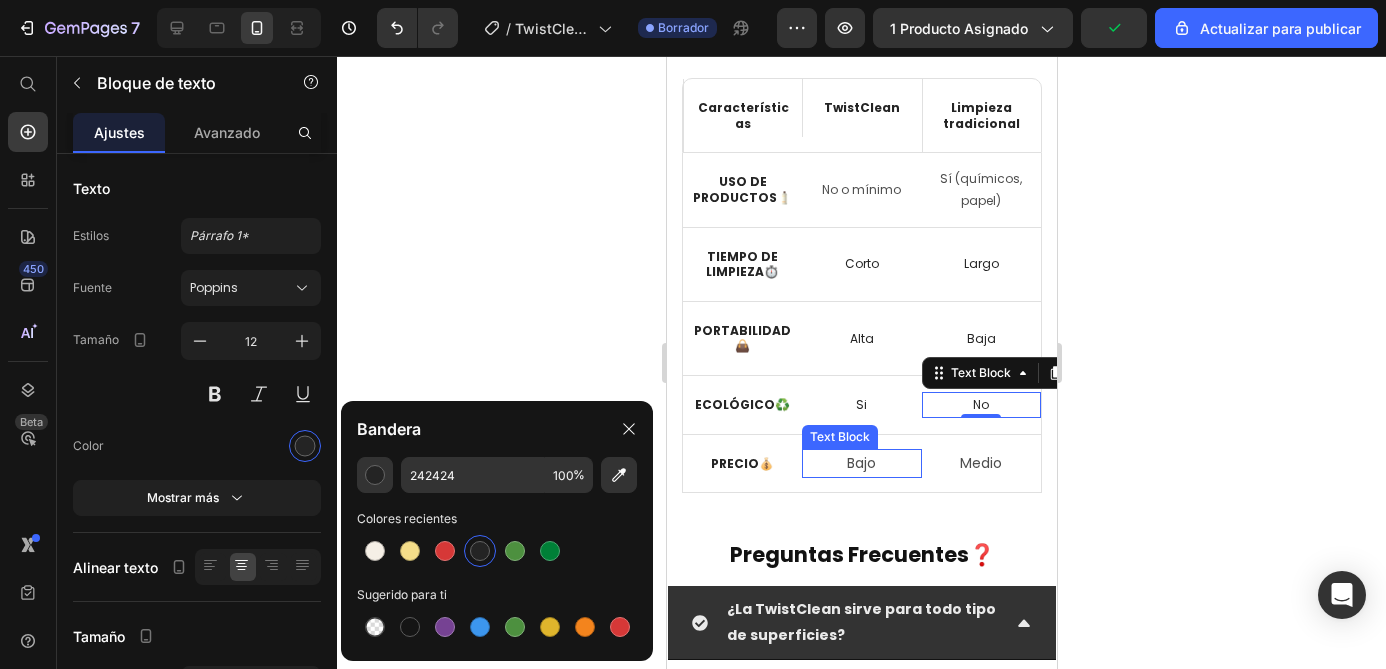 click on "Bajo" at bounding box center [860, 463] 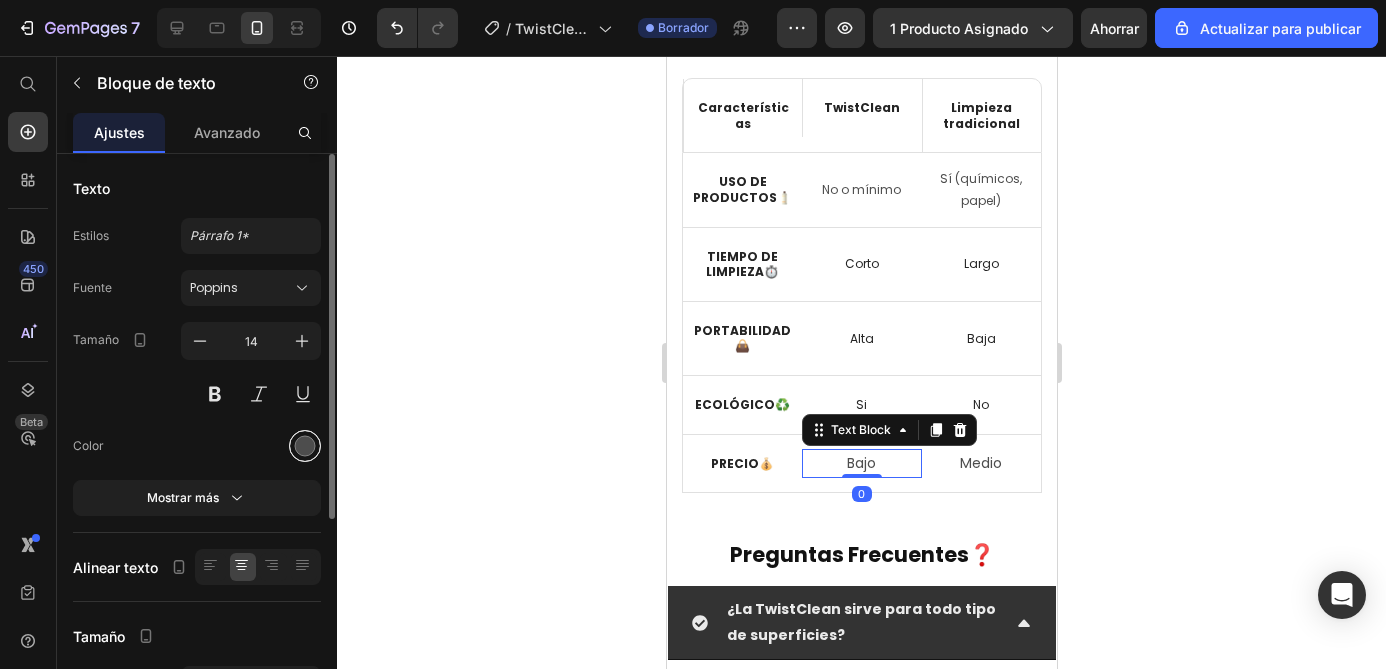click at bounding box center [305, 446] 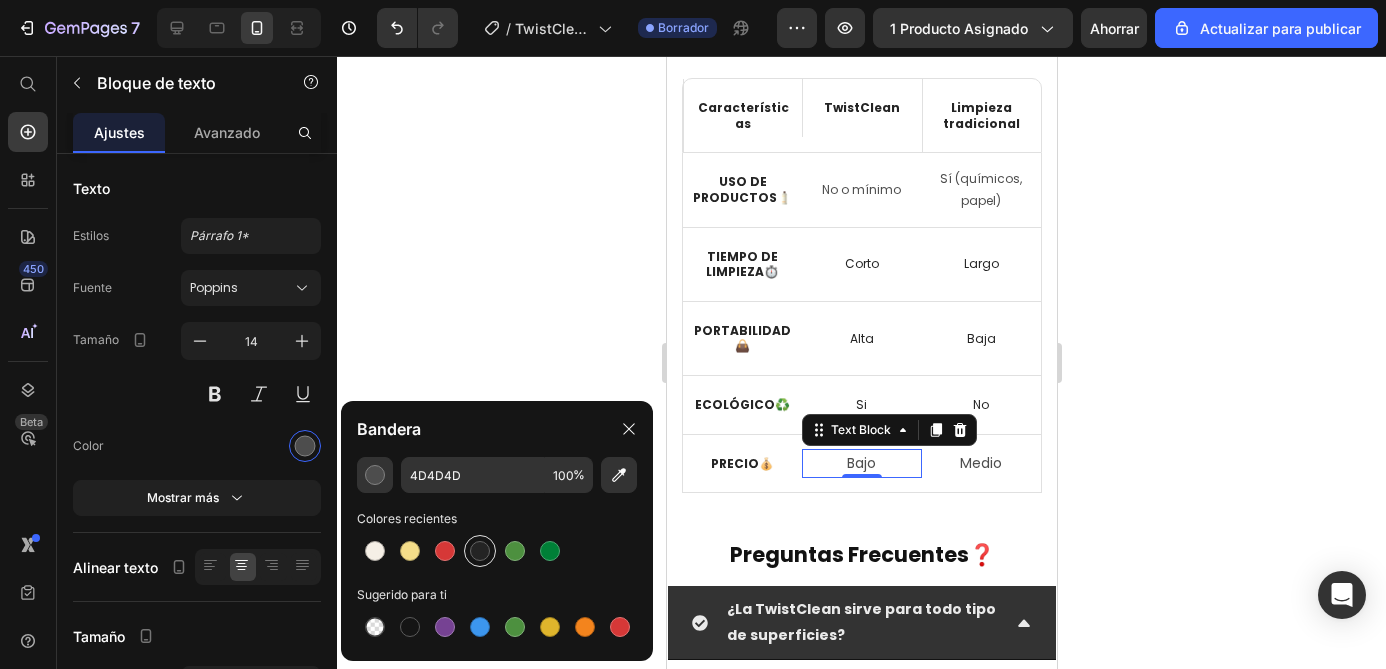 click at bounding box center [480, 551] 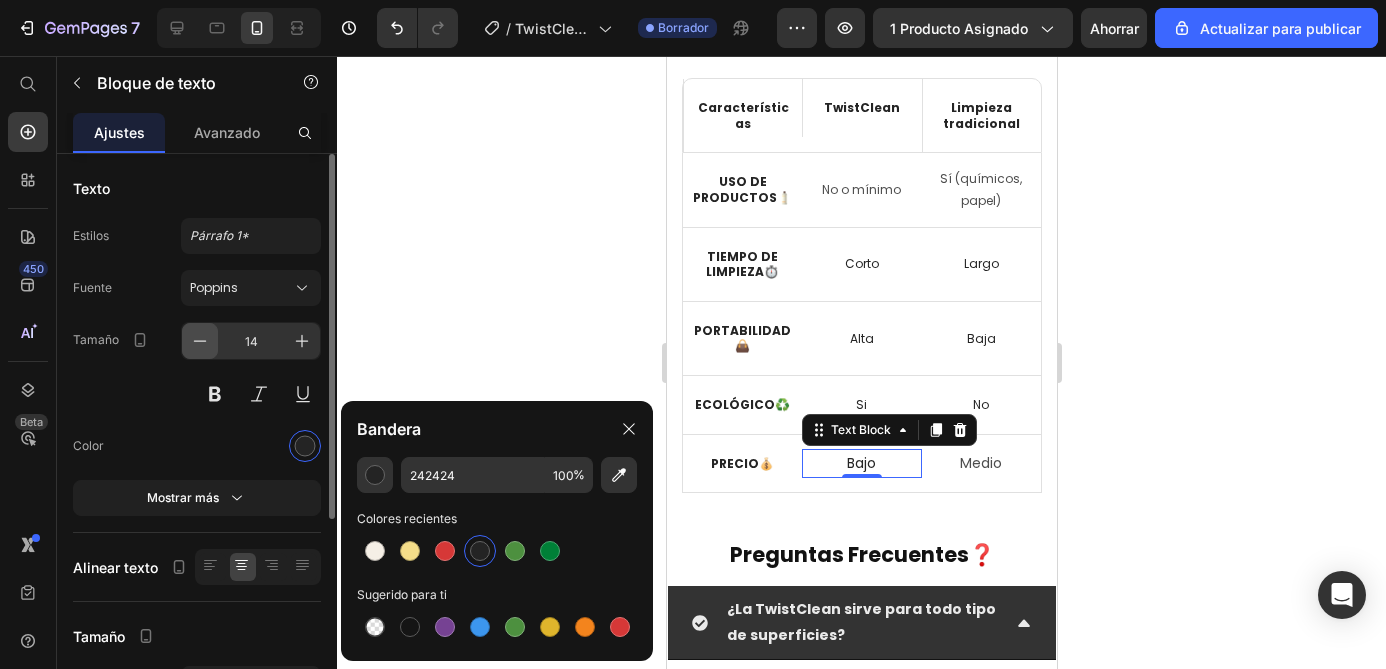 click 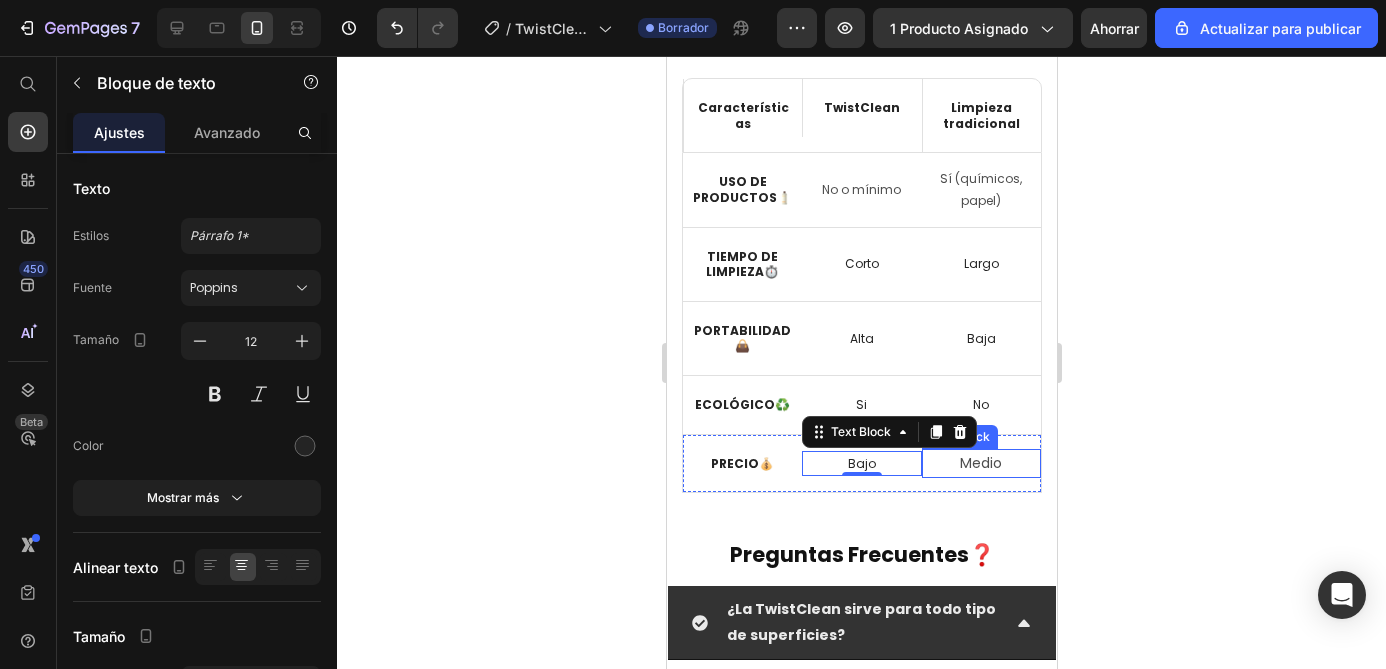 click on "Medio" at bounding box center [980, 463] 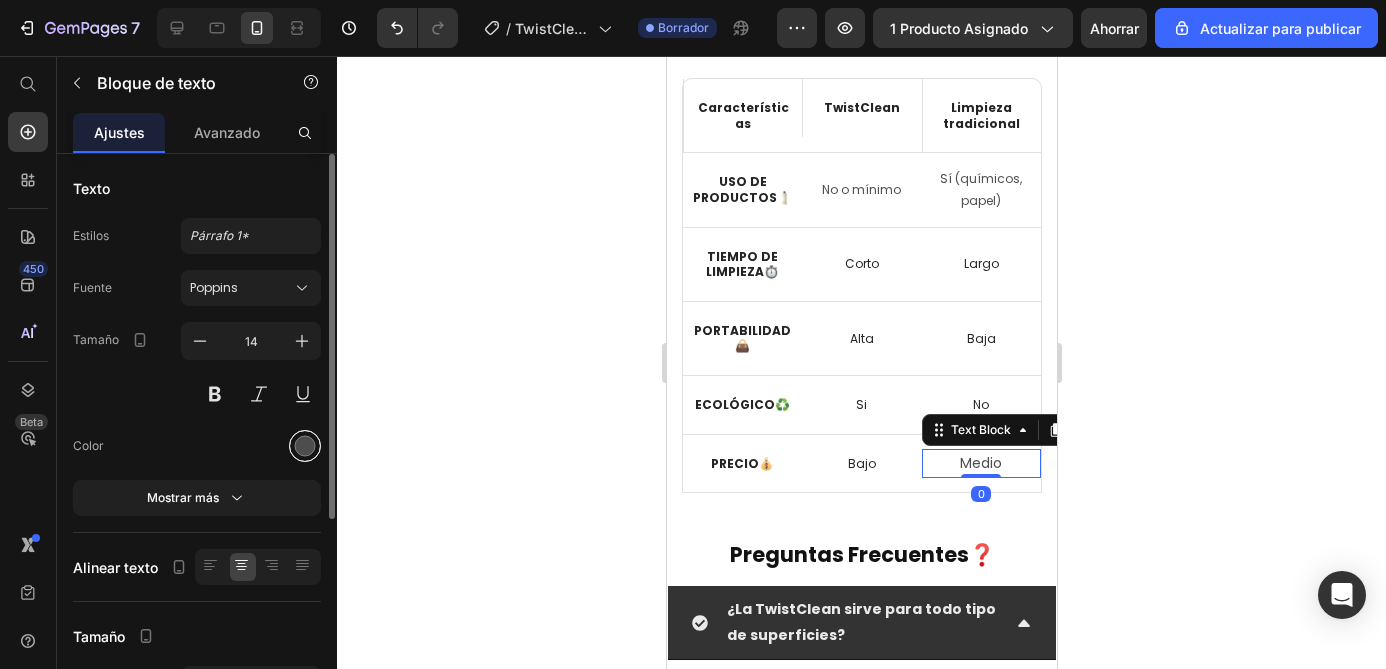 click at bounding box center [305, 446] 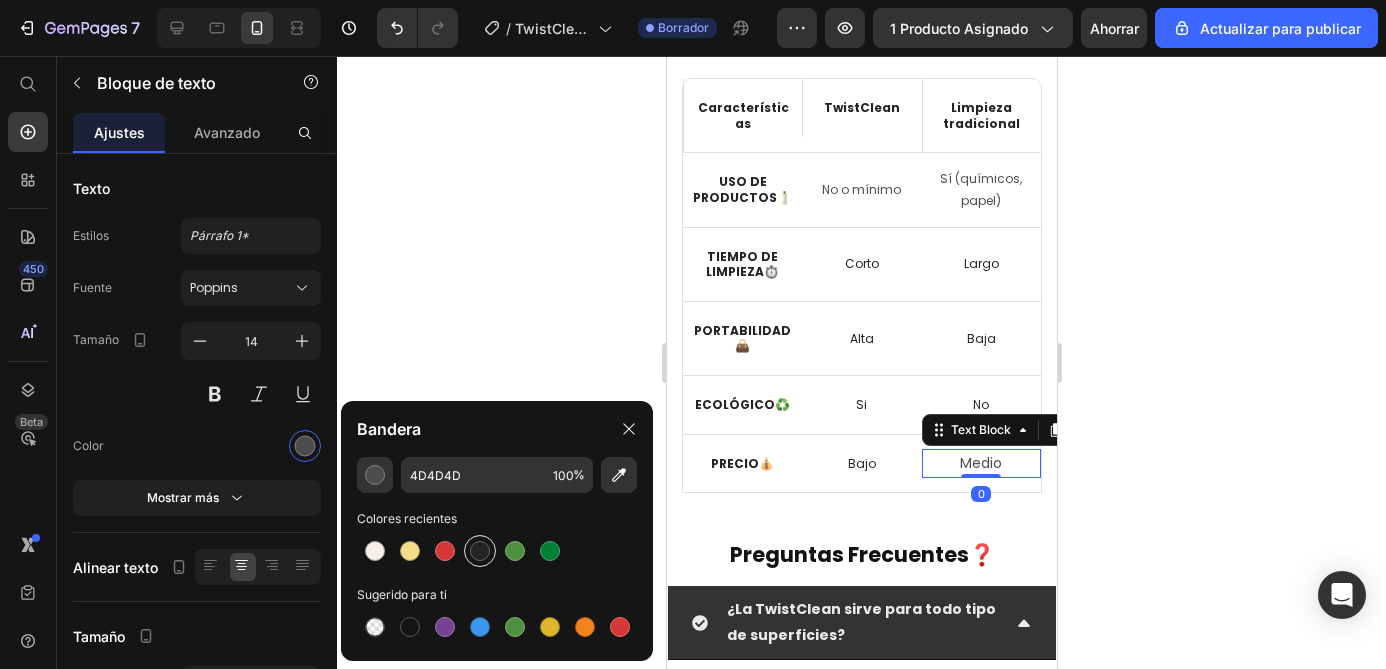 click at bounding box center [480, 551] 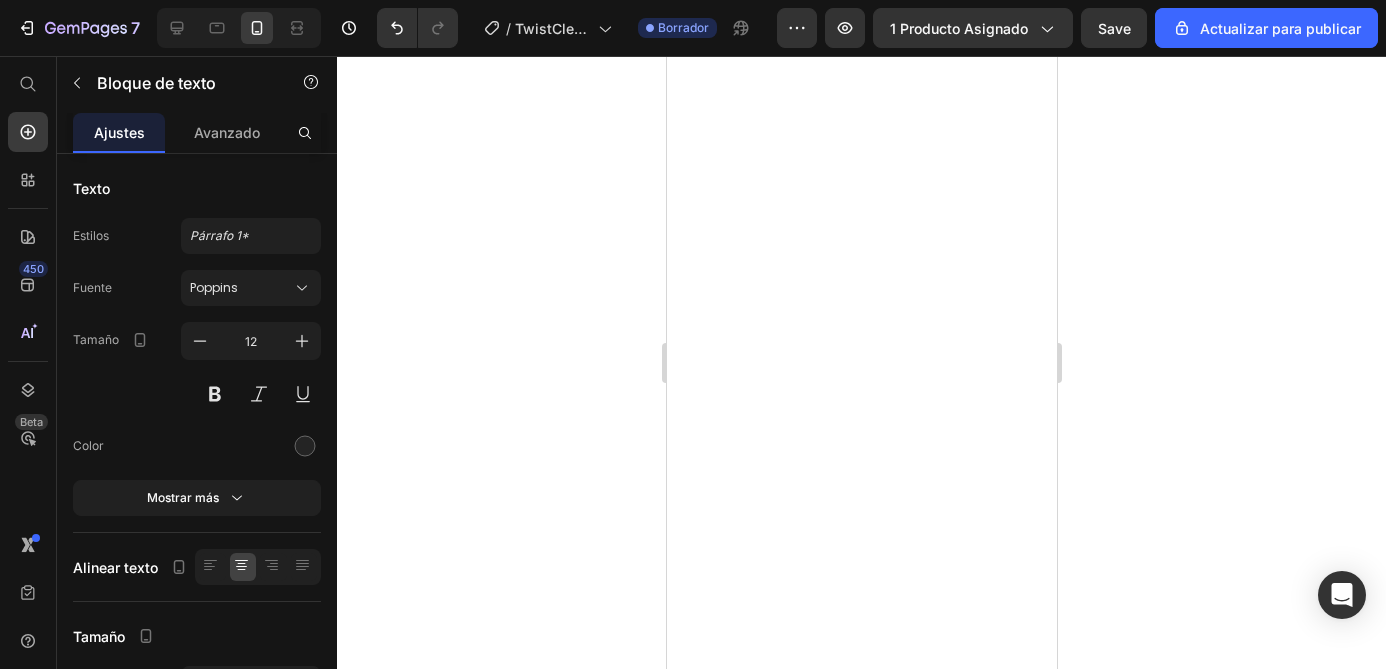 scroll, scrollTop: 0, scrollLeft: 0, axis: both 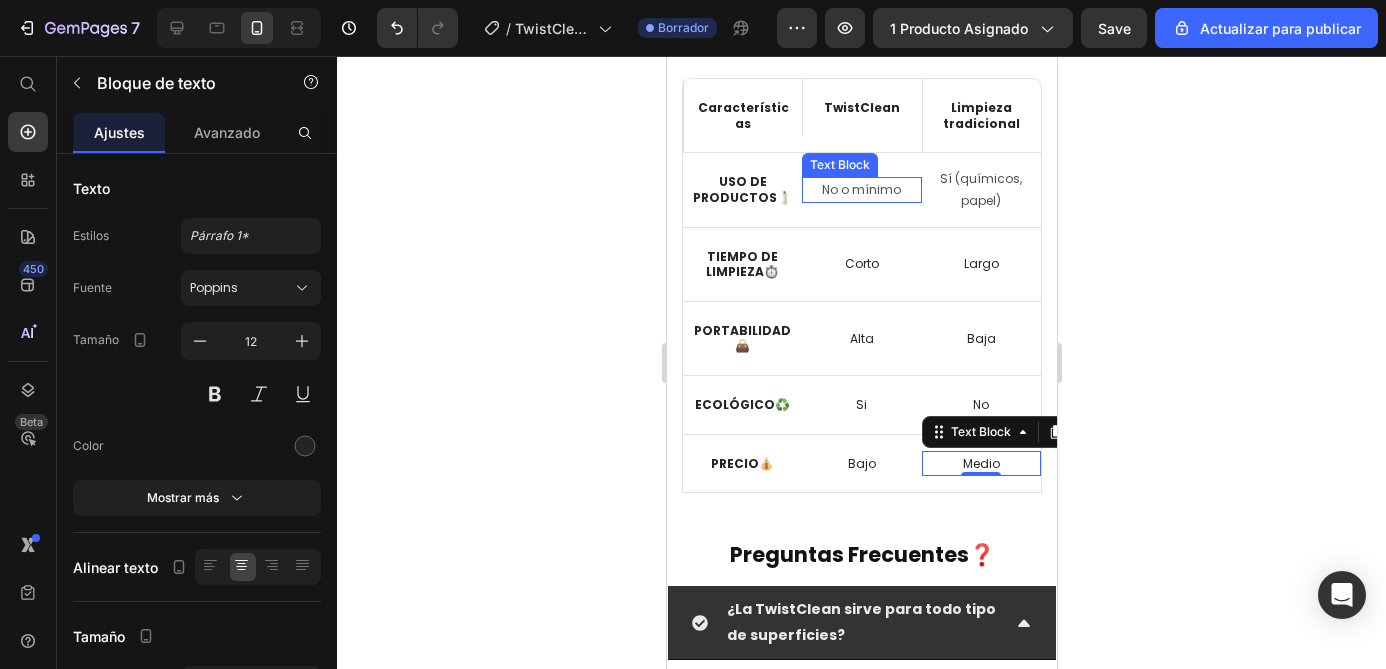 click on "No o mínimo" at bounding box center [860, 190] 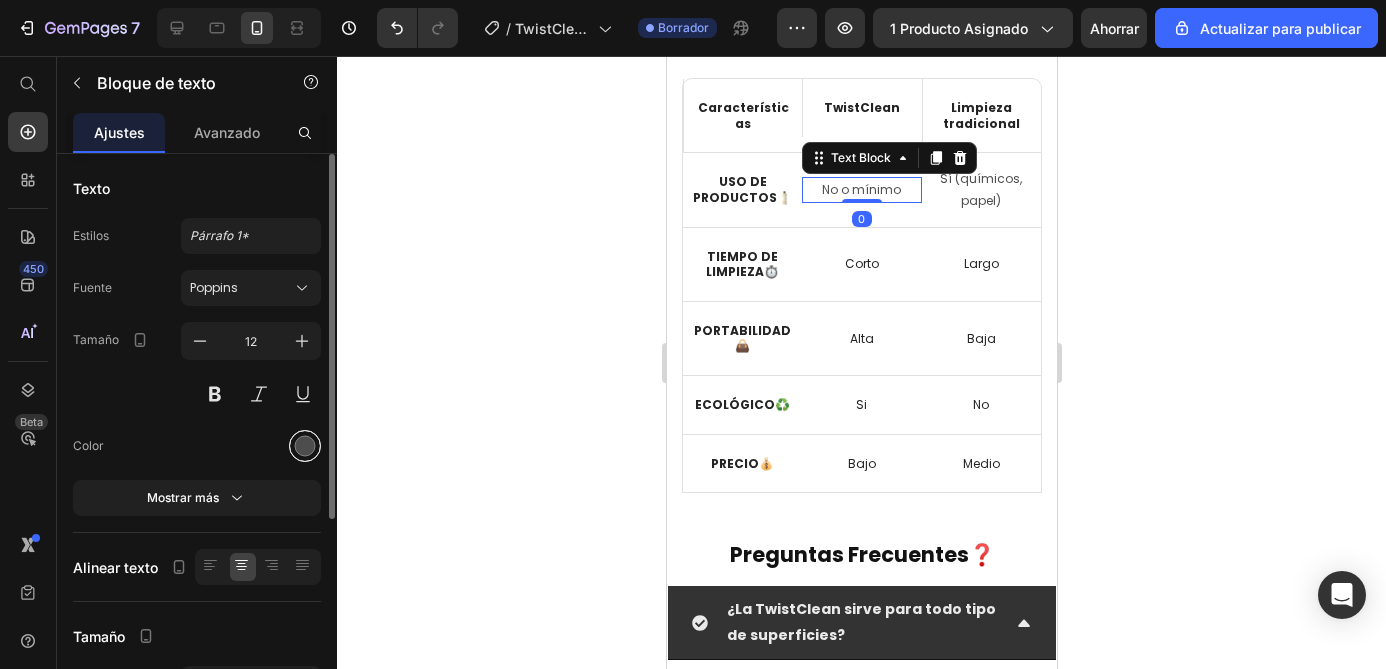 click at bounding box center [305, 446] 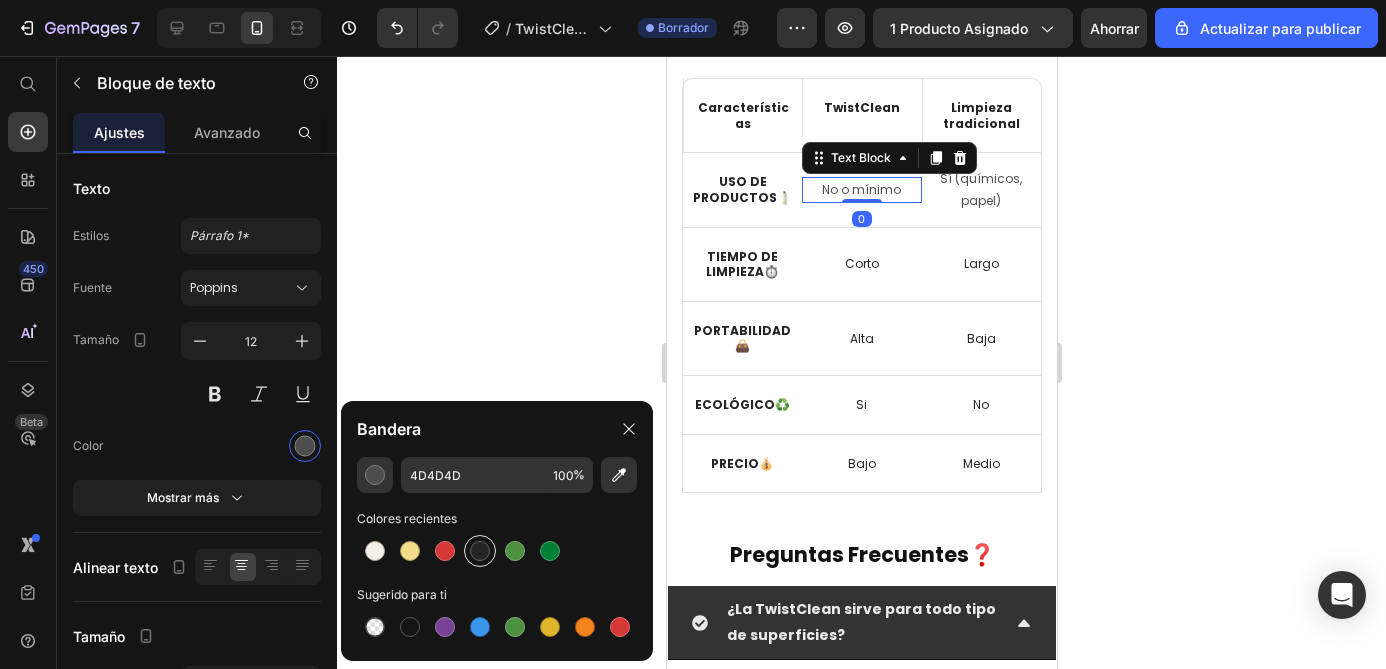 click at bounding box center [480, 551] 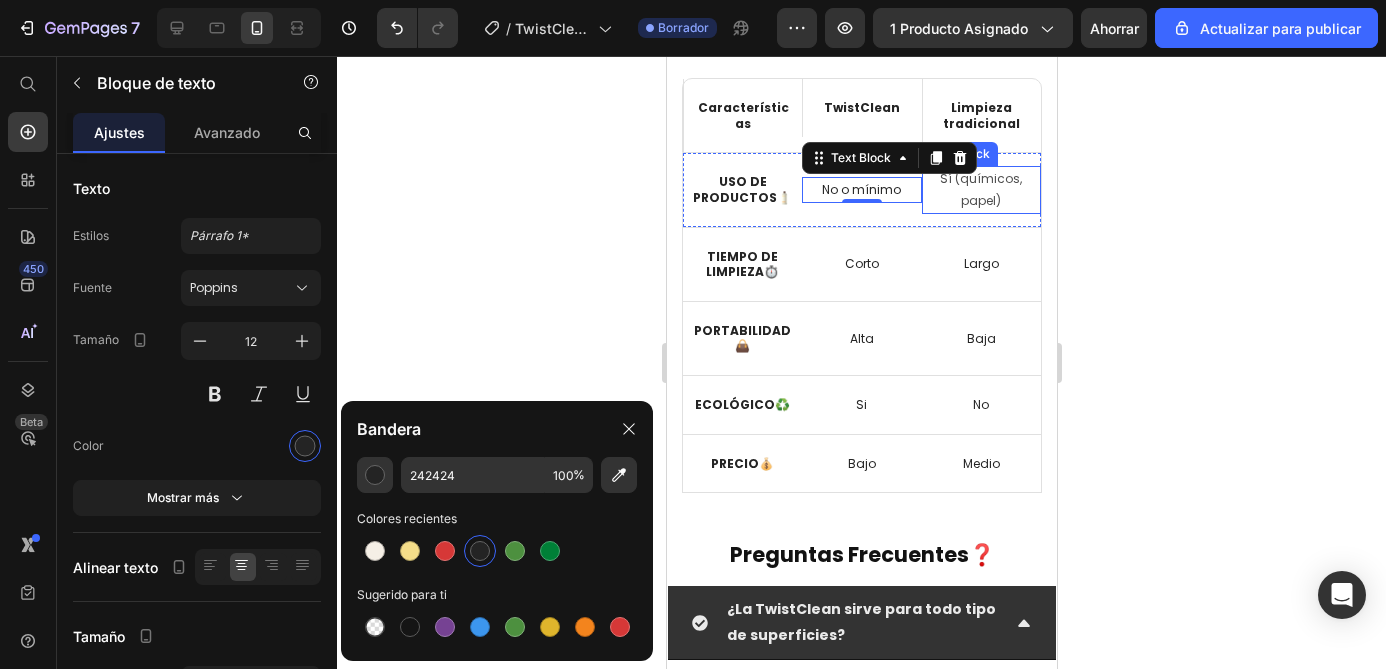 click on "Sí (químicos, papel)" at bounding box center (980, 189) 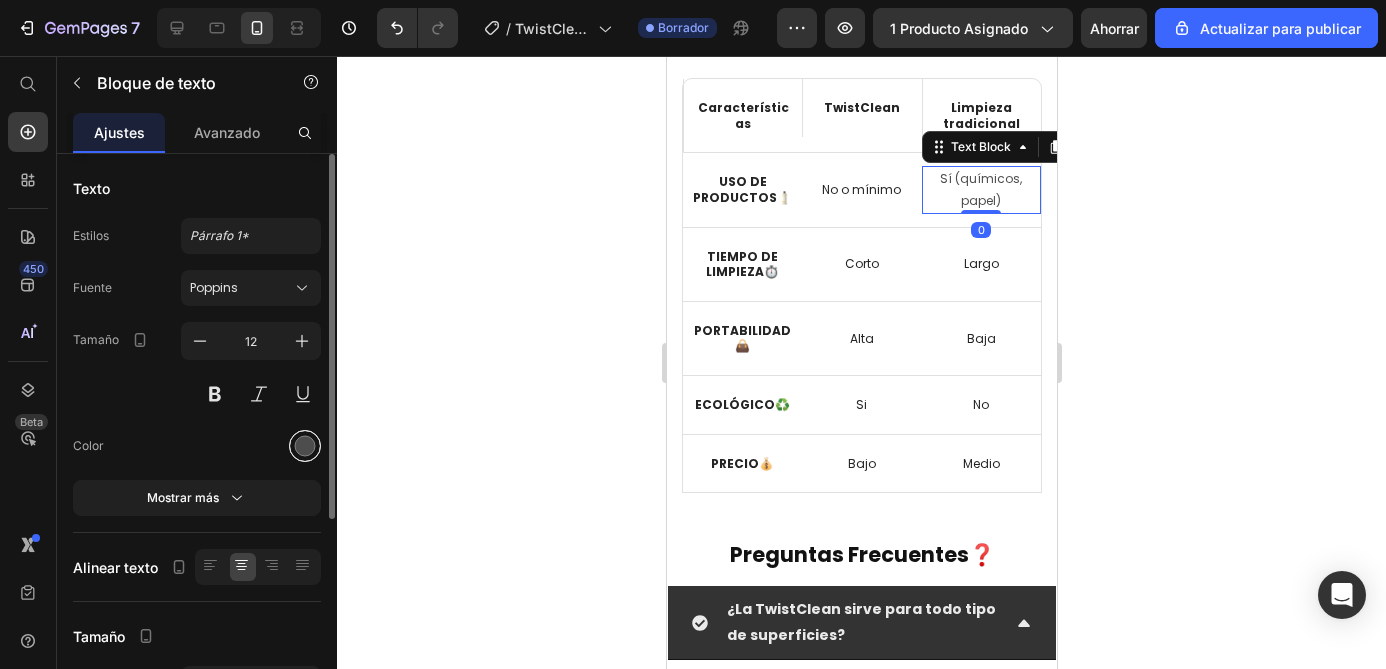 click at bounding box center (305, 446) 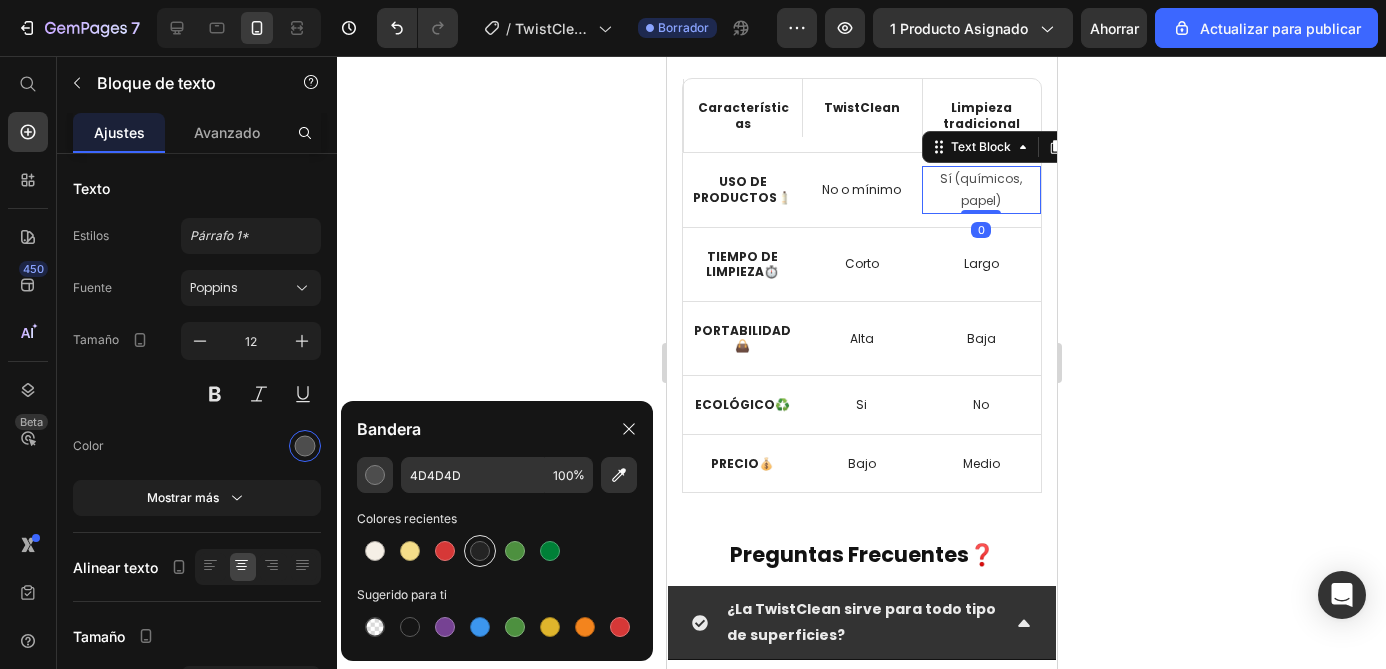 click at bounding box center [480, 551] 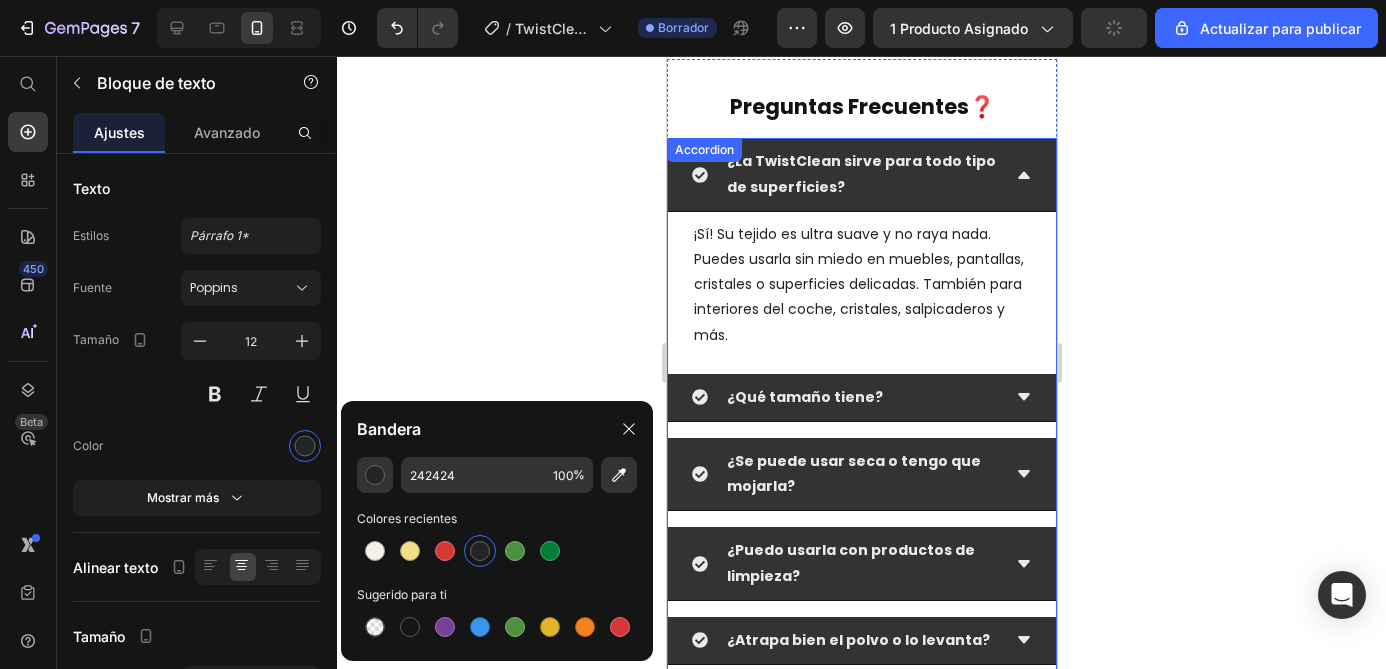 scroll, scrollTop: 4545, scrollLeft: 0, axis: vertical 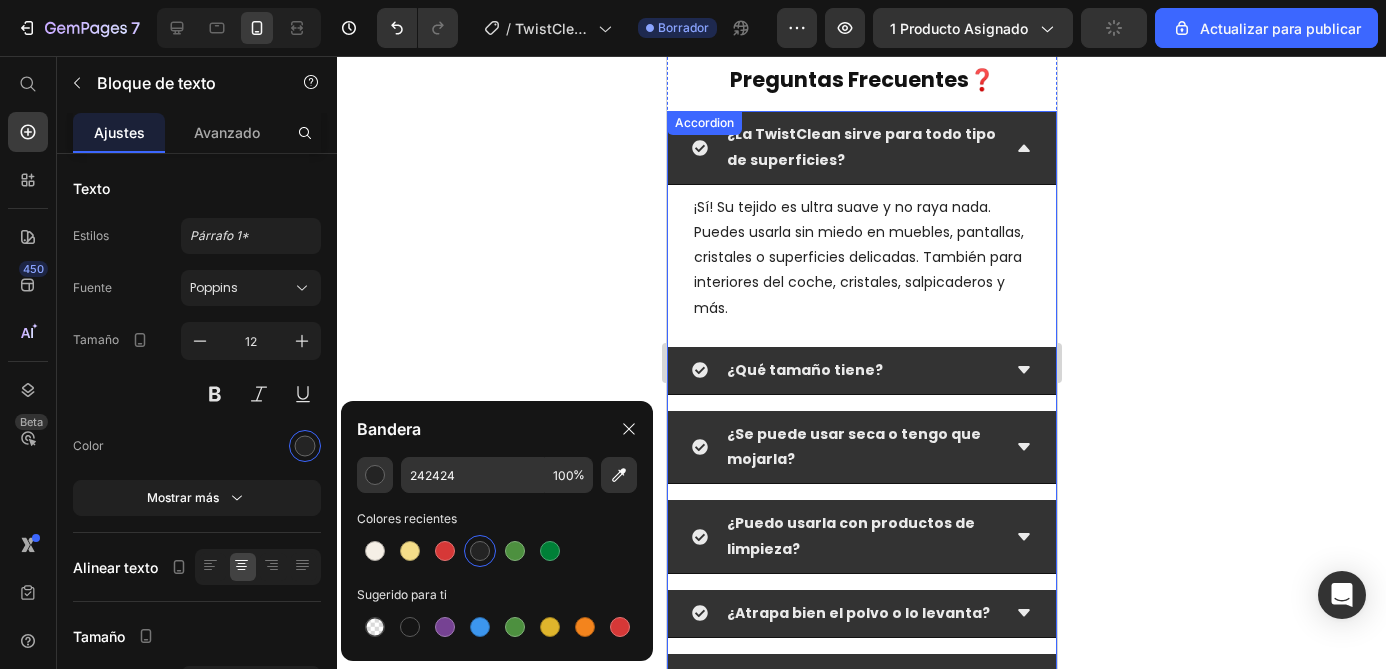 click on "¿La TwistClean sirve para todo tipo de superficies?" at bounding box center [861, 147] 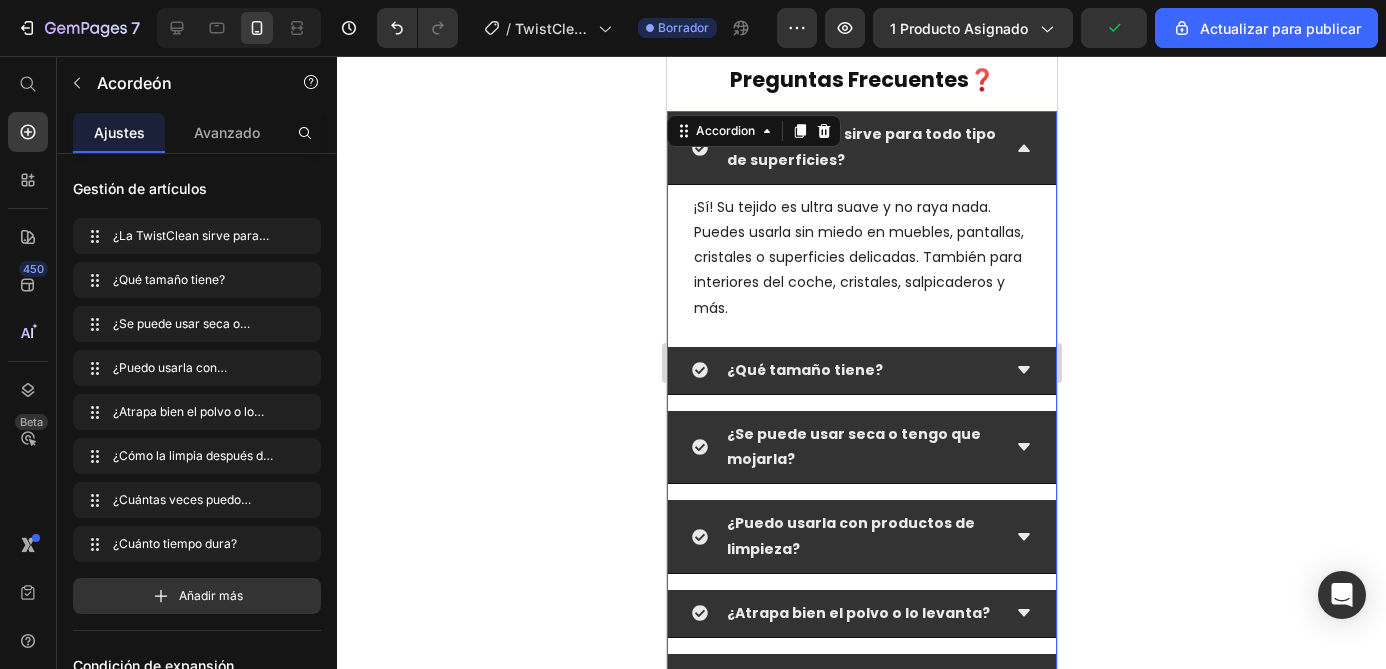click on "¿La TwistClean sirve para todo tipo de superficies?" at bounding box center (861, 147) 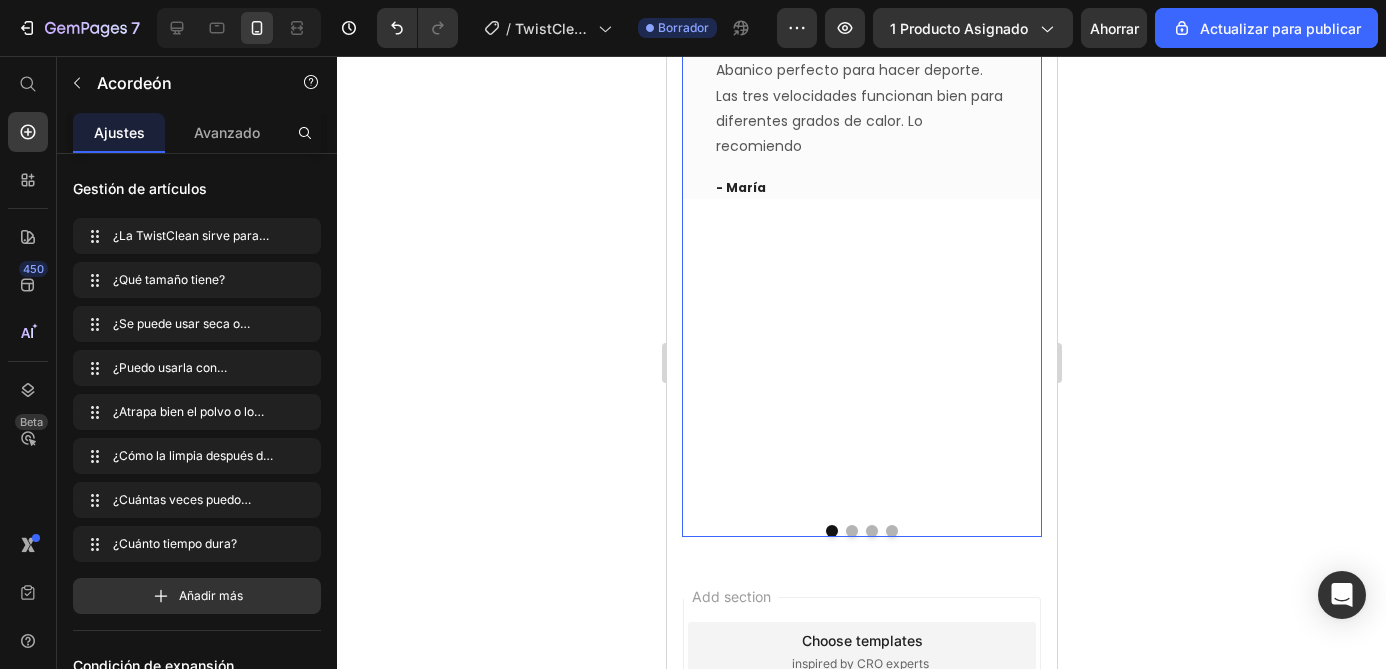 scroll, scrollTop: 5749, scrollLeft: 0, axis: vertical 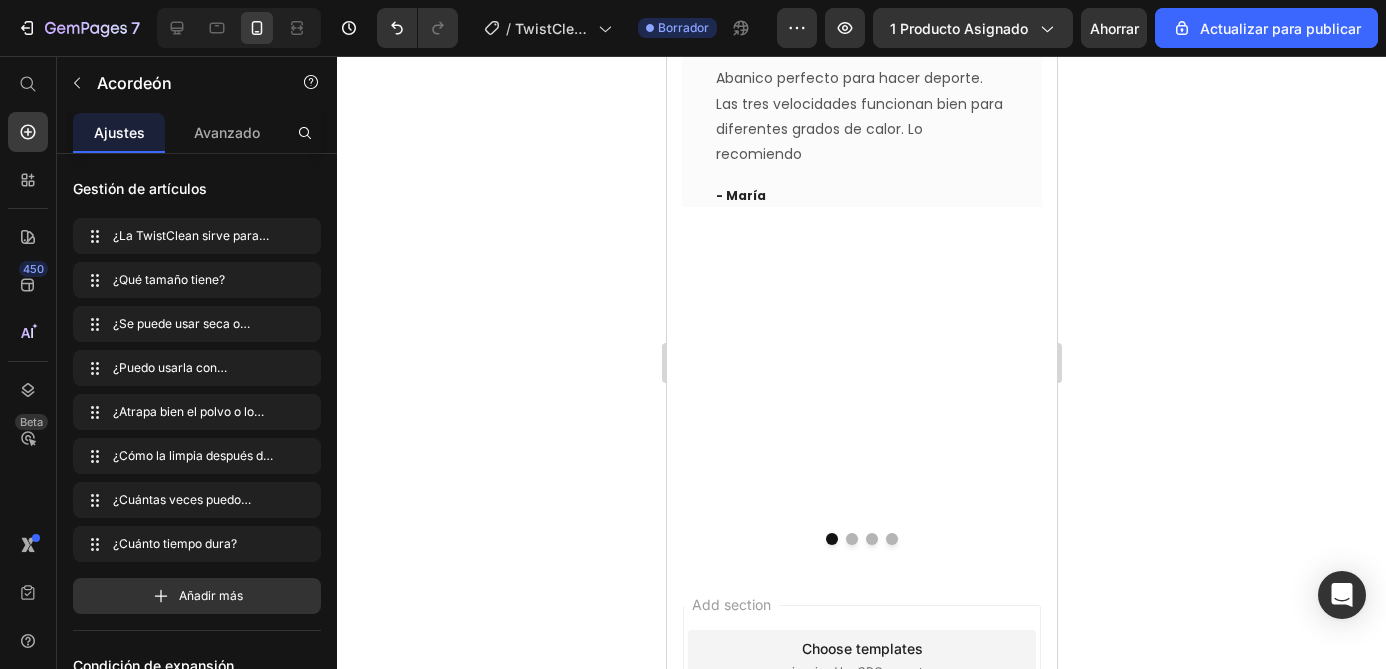 click on "7 / TwistClean - Mopa Limpieza Borrador Avance 1 producto asignado Ahorrar Actualizar para publicar" 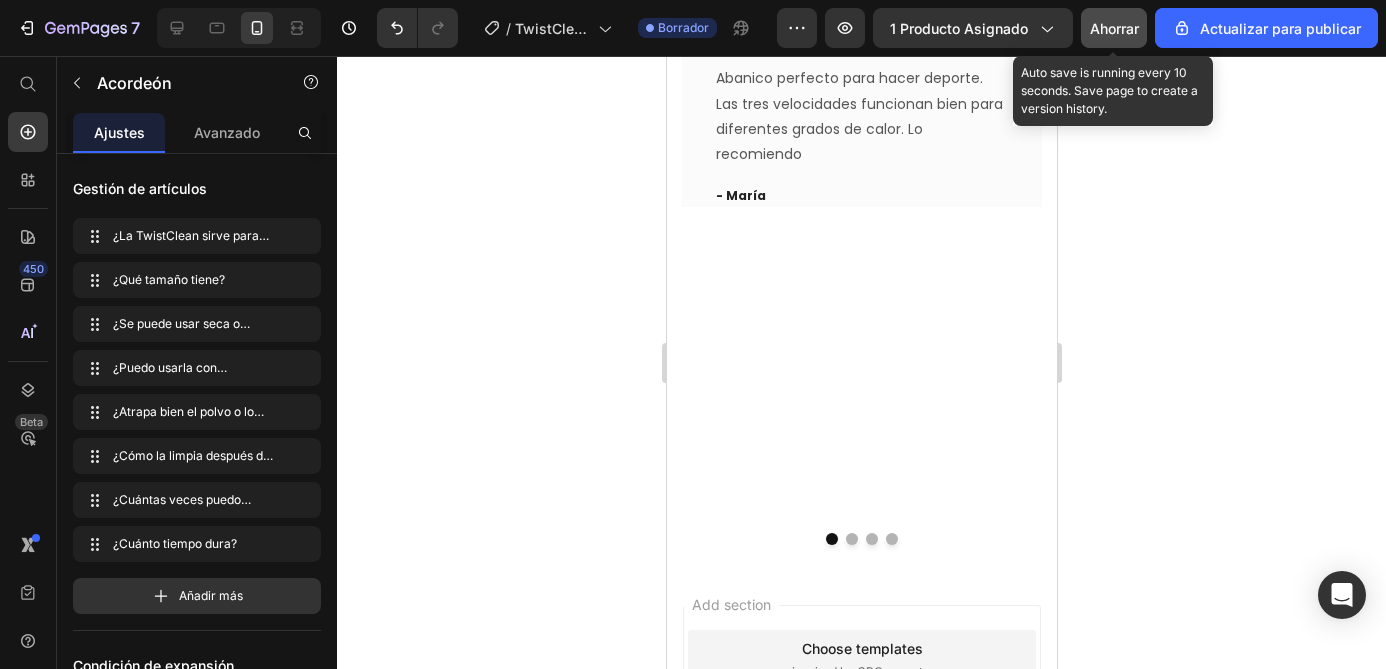 click on "Ahorrar" at bounding box center (1114, 28) 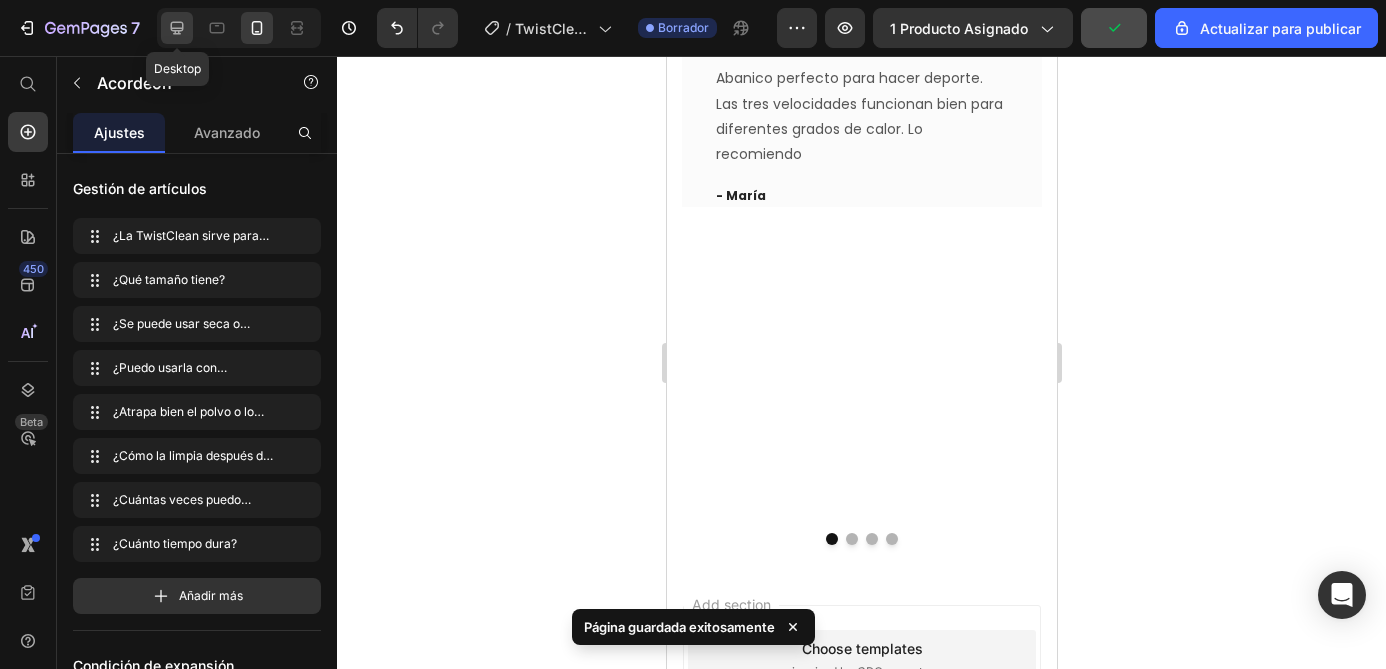 click 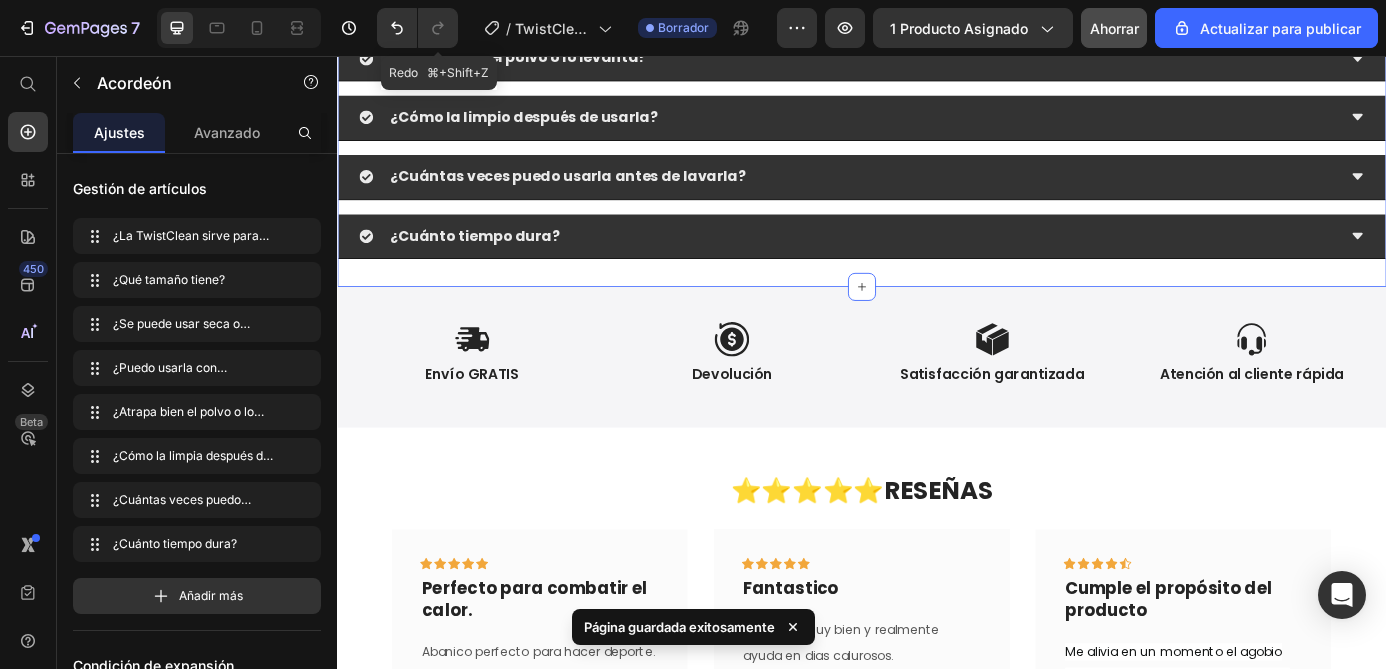 scroll, scrollTop: 4728, scrollLeft: 0, axis: vertical 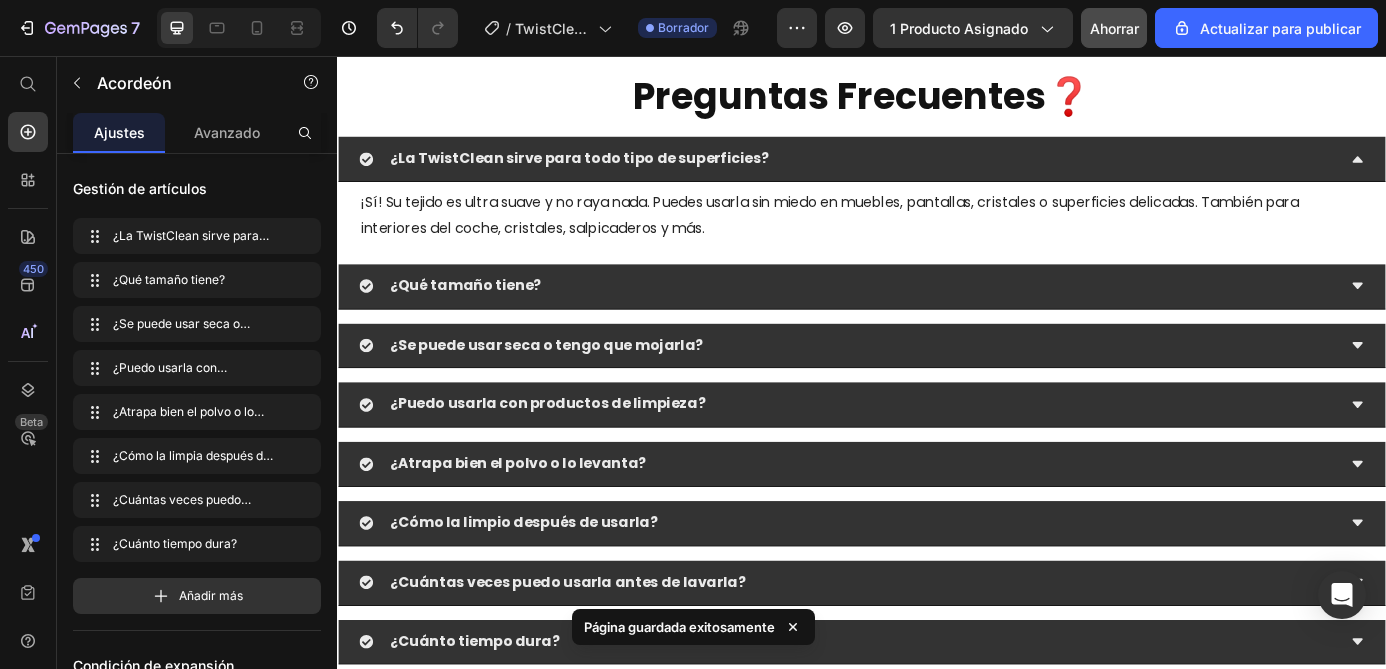click on "¿La TwistClean sirve para todo tipo de superficies?" at bounding box center [921, 173] 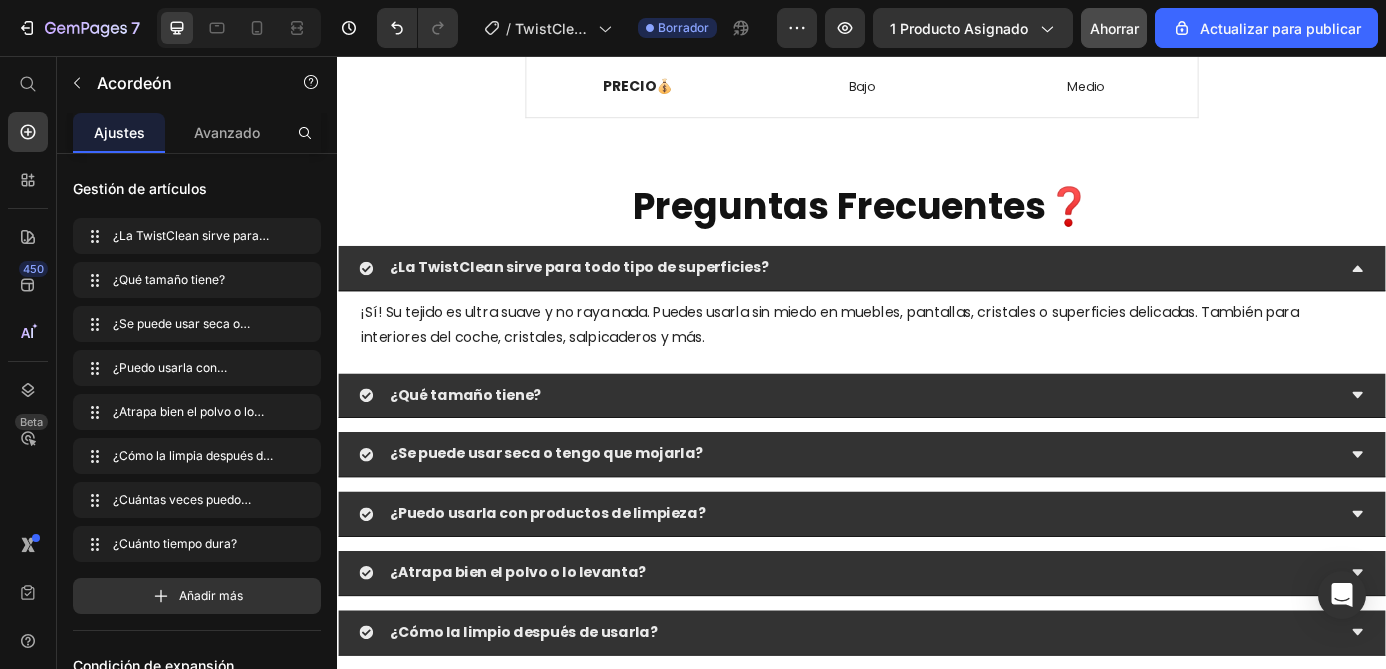scroll, scrollTop: 3802, scrollLeft: 0, axis: vertical 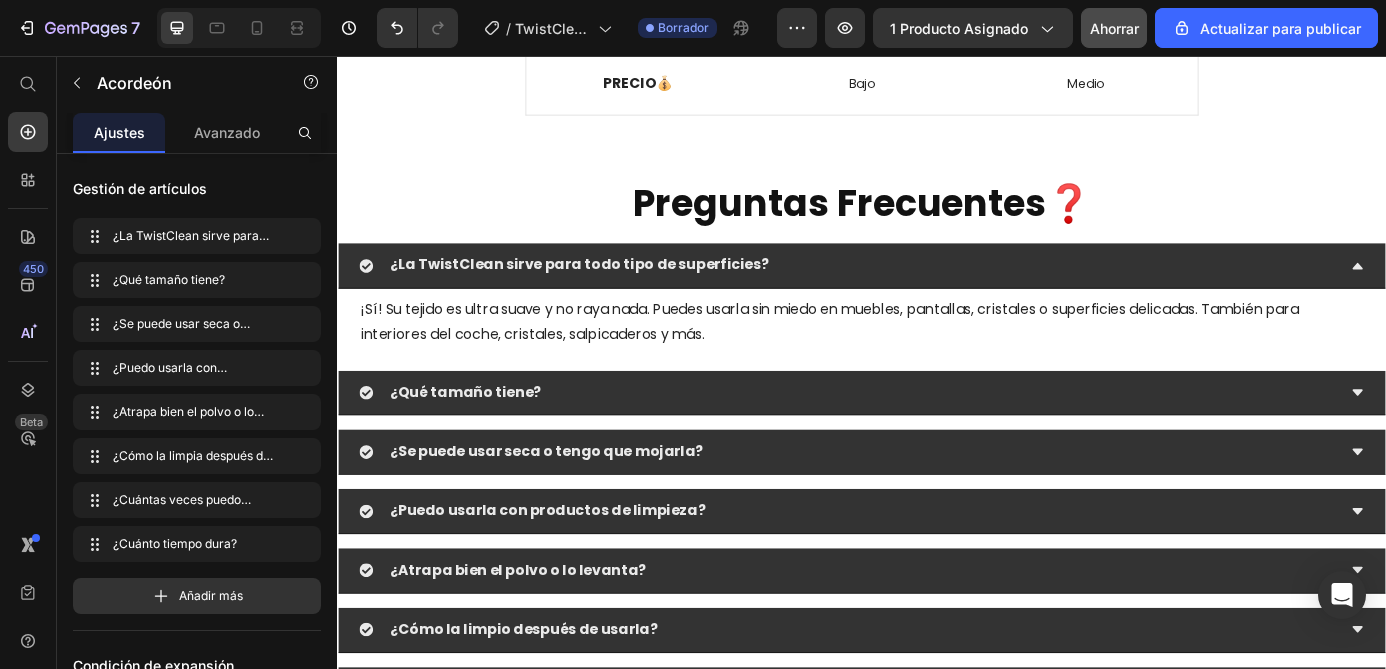 click on "¿La TwistClean sirve para todo tipo de superficies?" at bounding box center (921, 295) 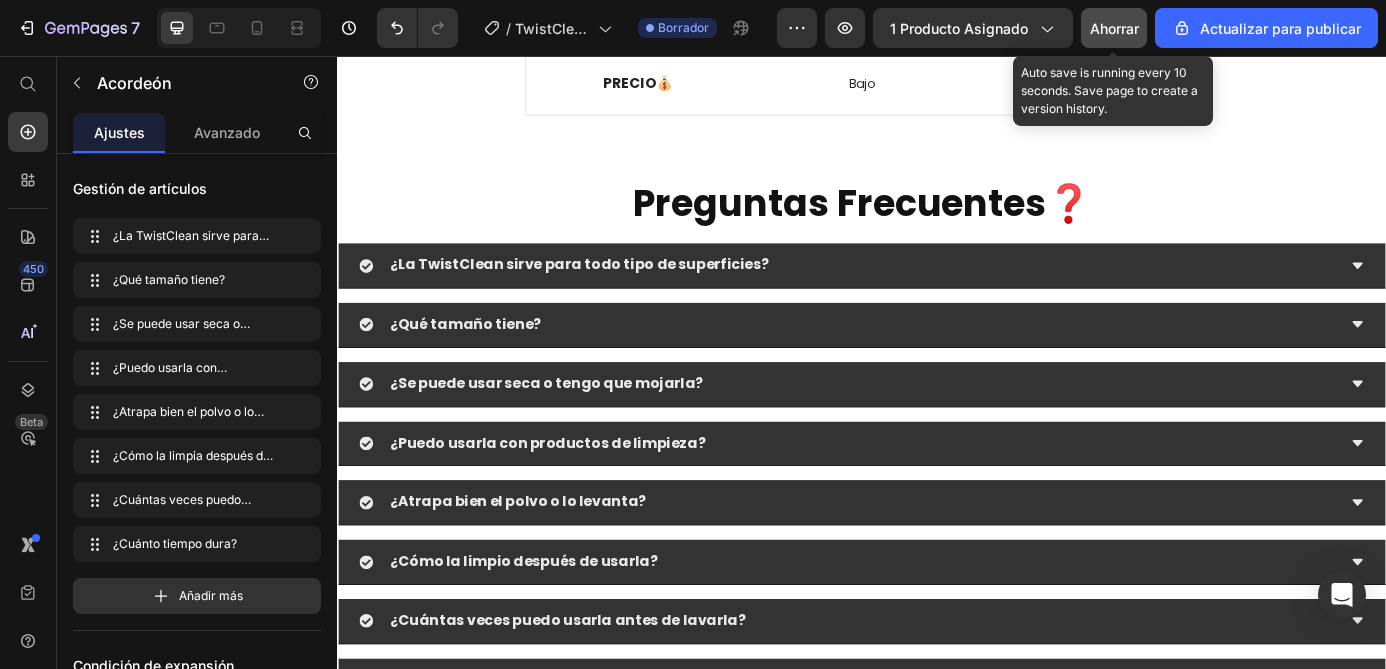 click on "Ahorrar" 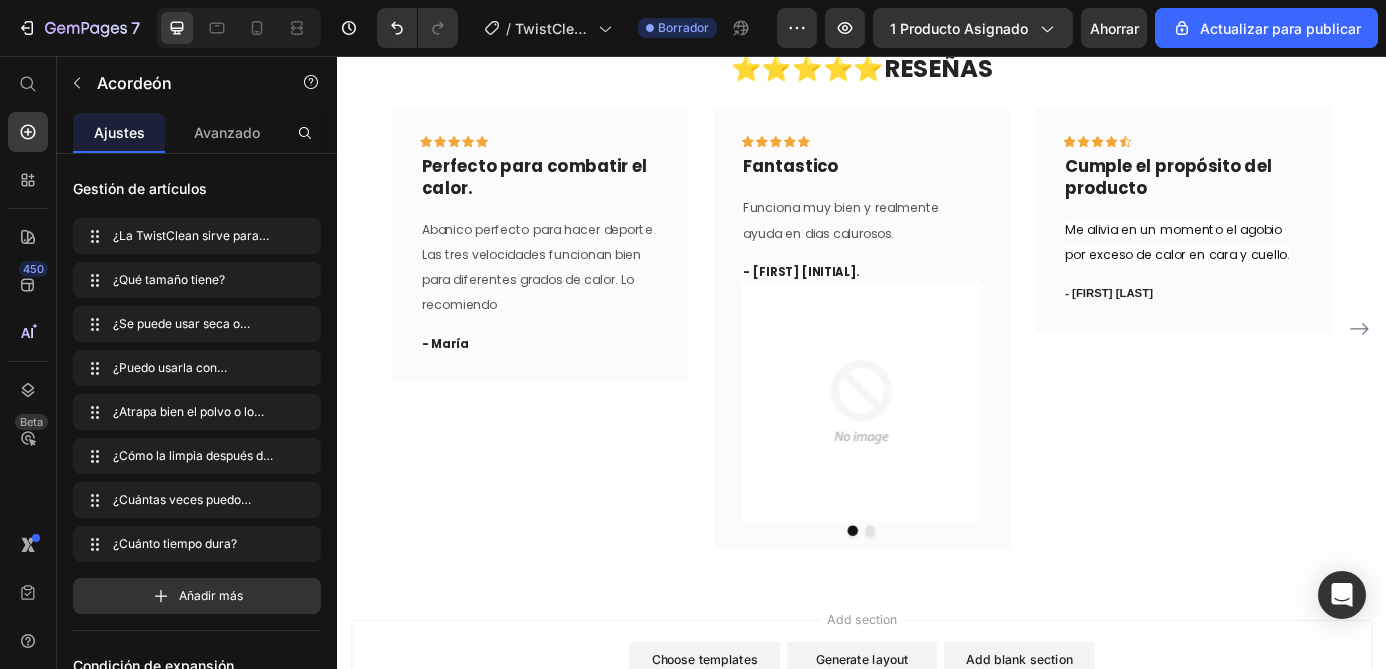 scroll, scrollTop: 4805, scrollLeft: 0, axis: vertical 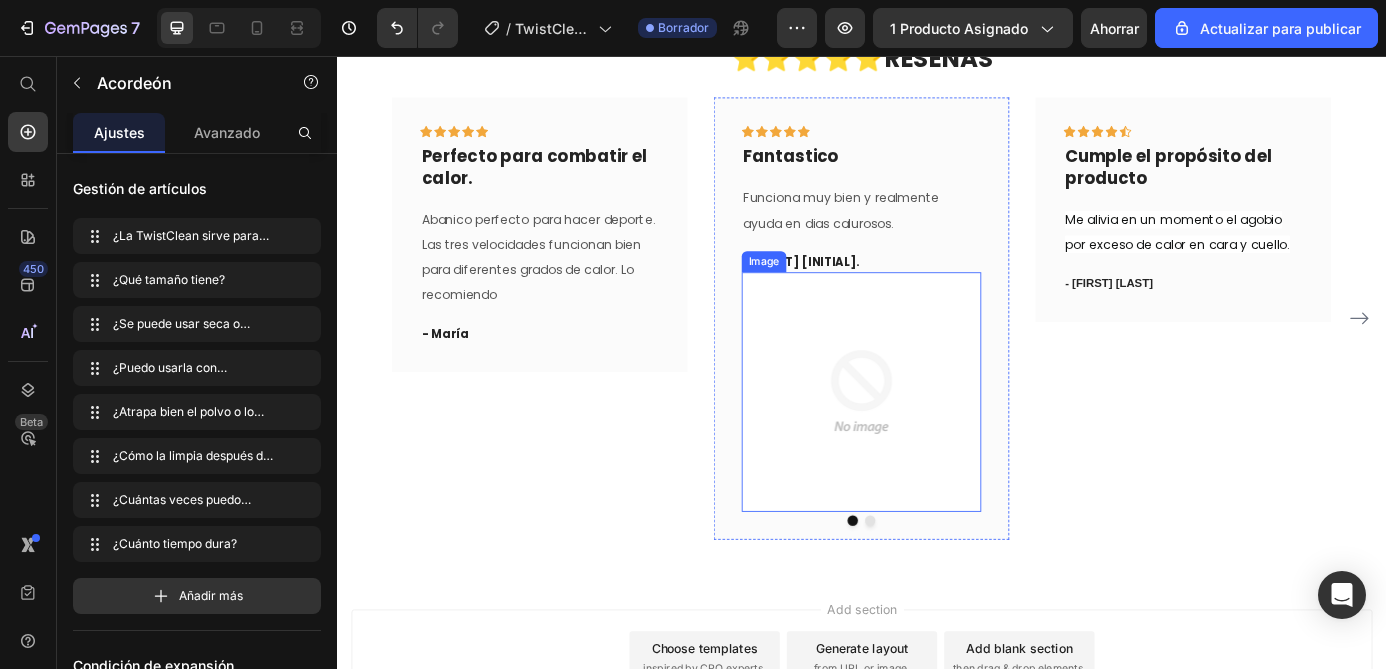 click at bounding box center [937, 440] 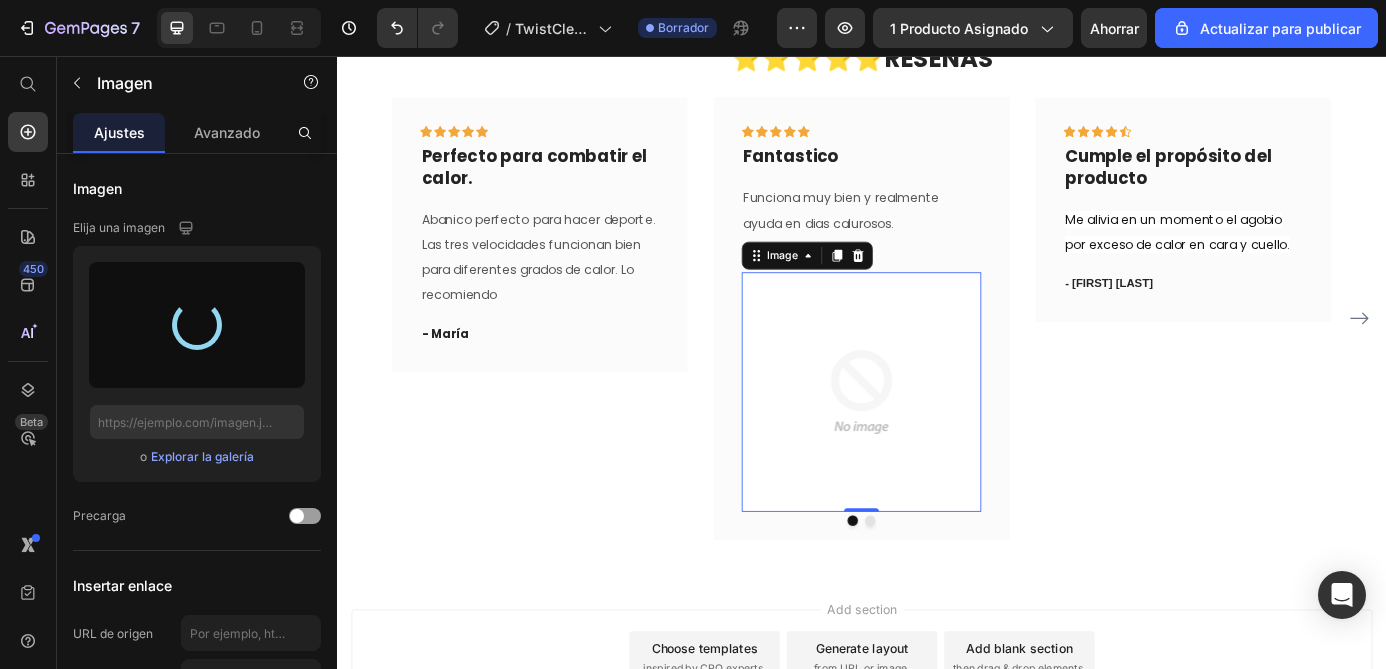 type on "https://cdn.shopify.com/s/files/1/0950/8215/2265/files/gempages_568621073436771349-4e4ef15c-4cf4-46b8-860a-0659f562bddd.png" 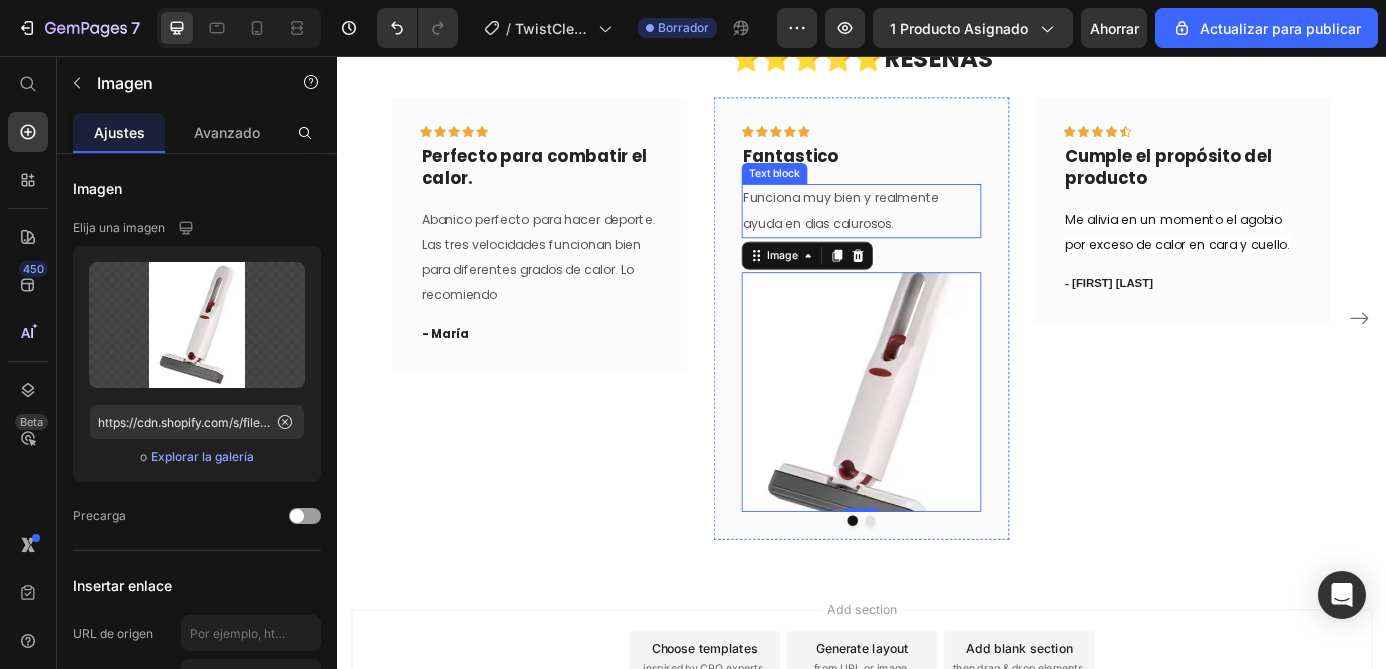 click on "Funciona muy bien y realmente ayuda en dias calurosos." at bounding box center (914, 232) 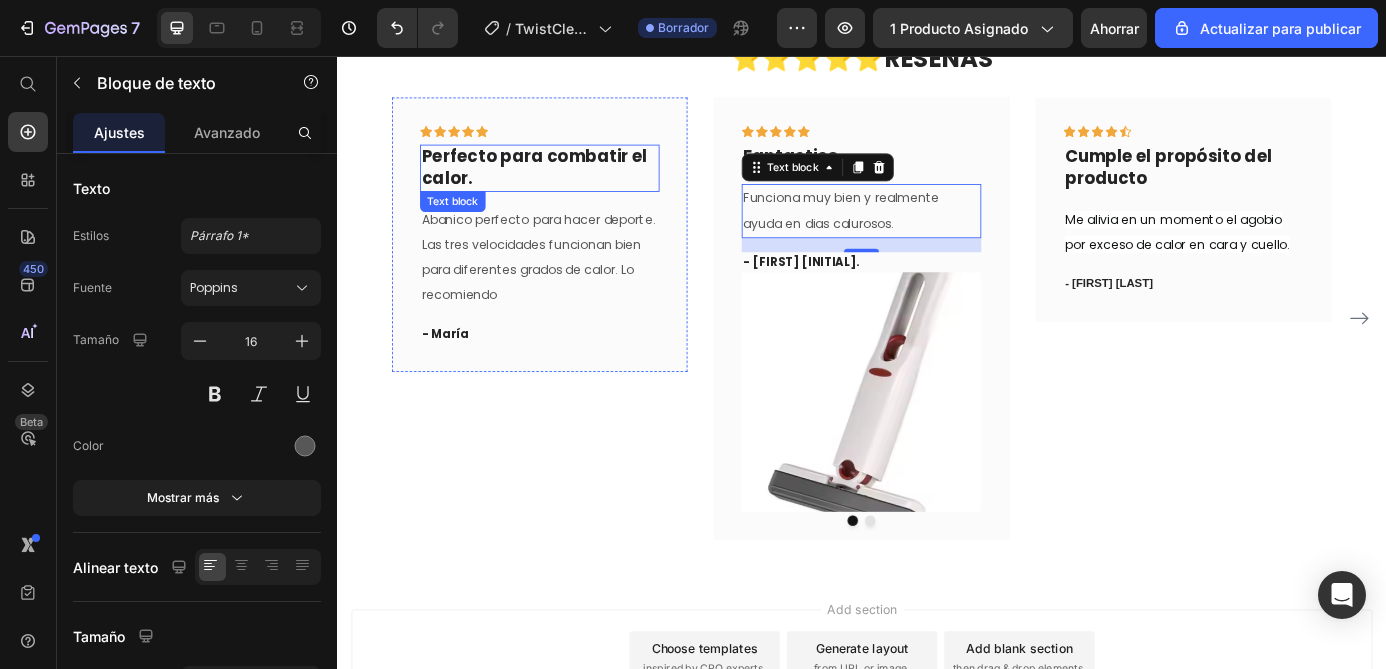 click on "Perfecto para combatir el calor." at bounding box center [569, 183] 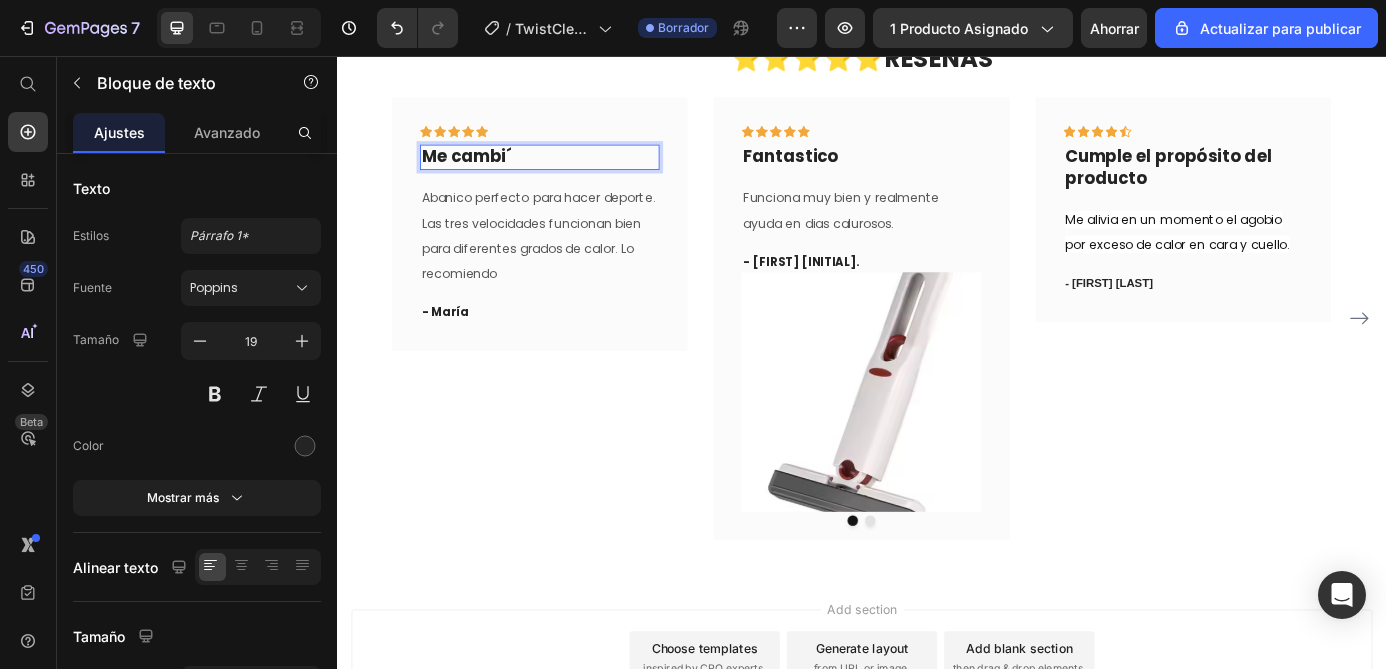 type 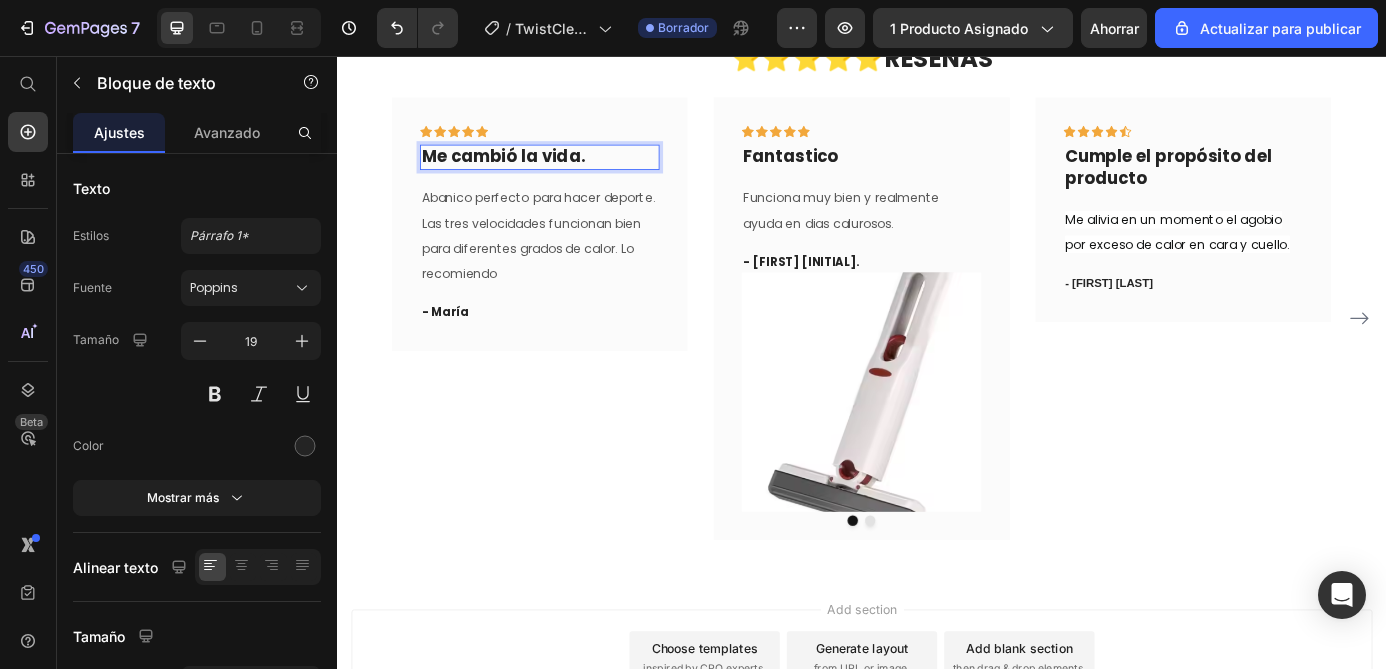 type 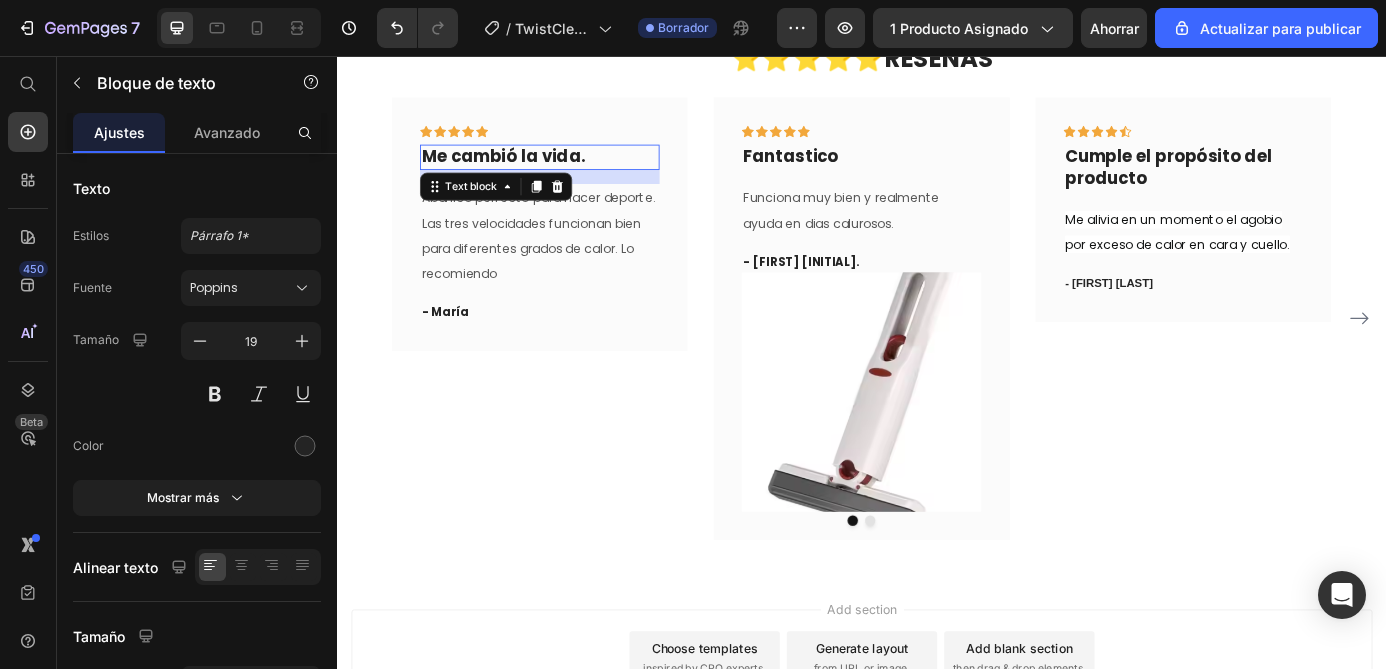 type 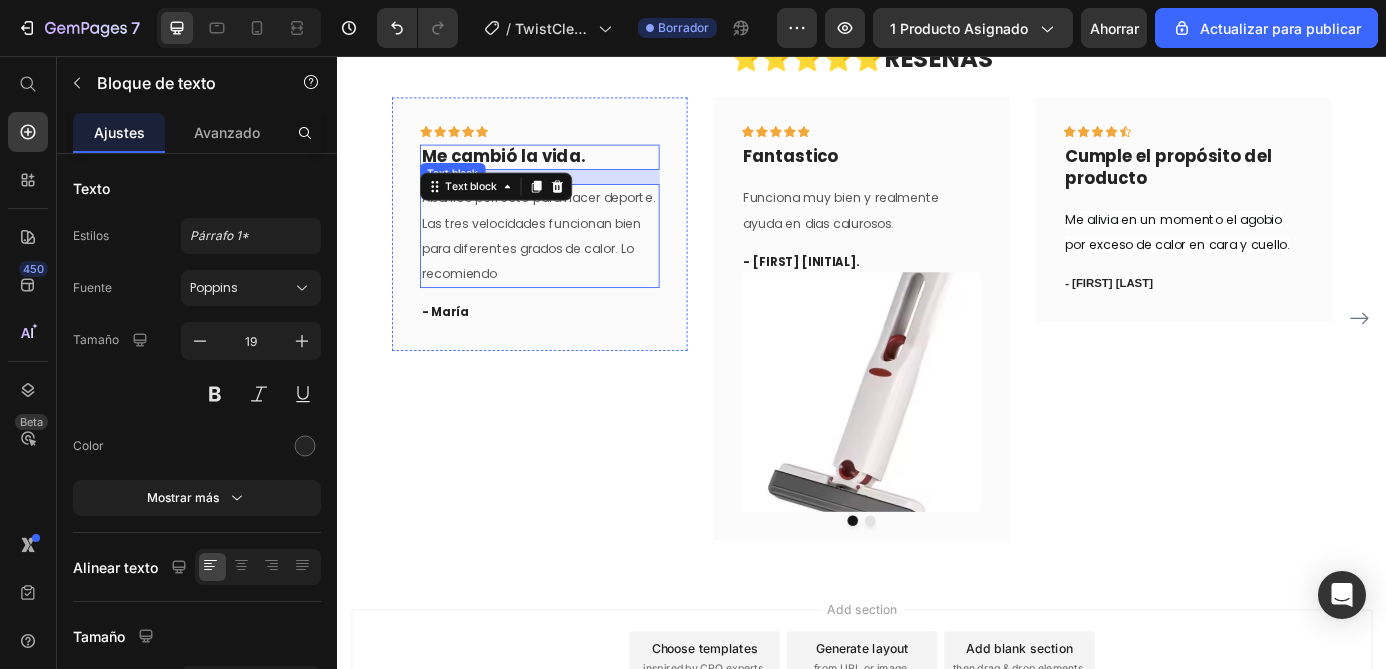 click on "Abanico perfecto para hacer deporte. Las tres velocidades funcionan bien para diferentes grados de calor. Lo recomiendo" at bounding box center [567, 261] 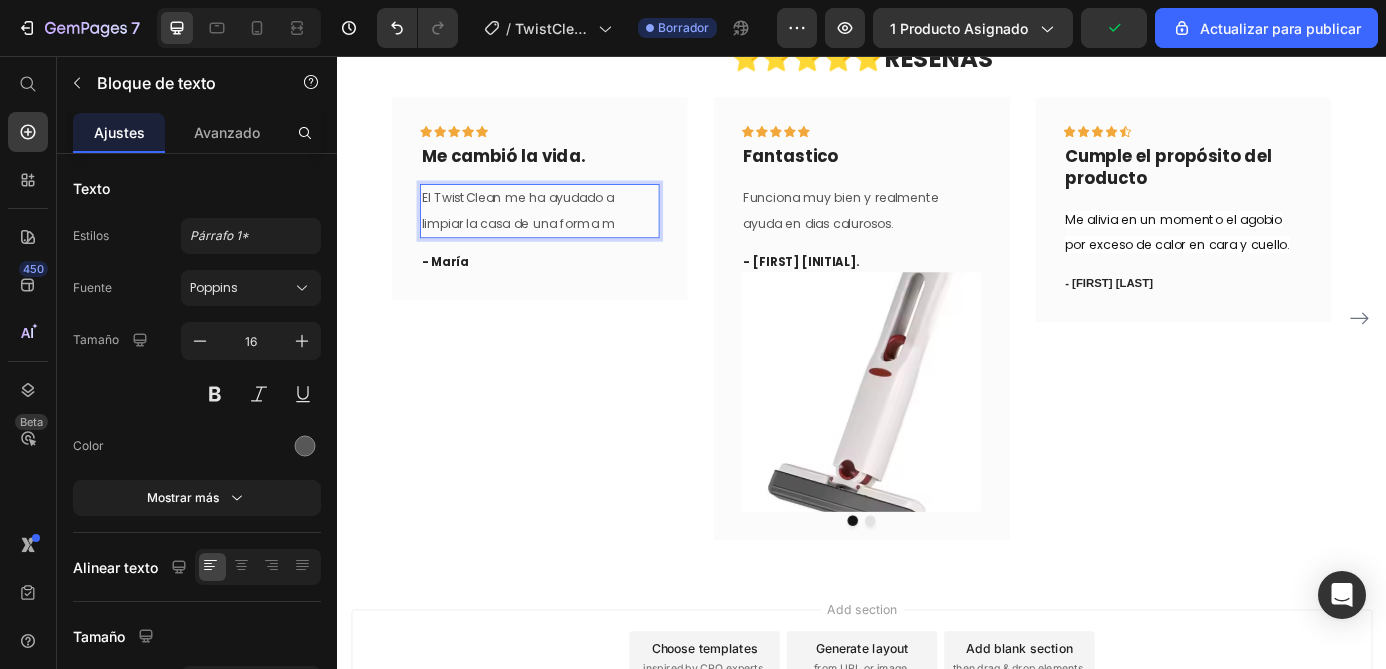 type 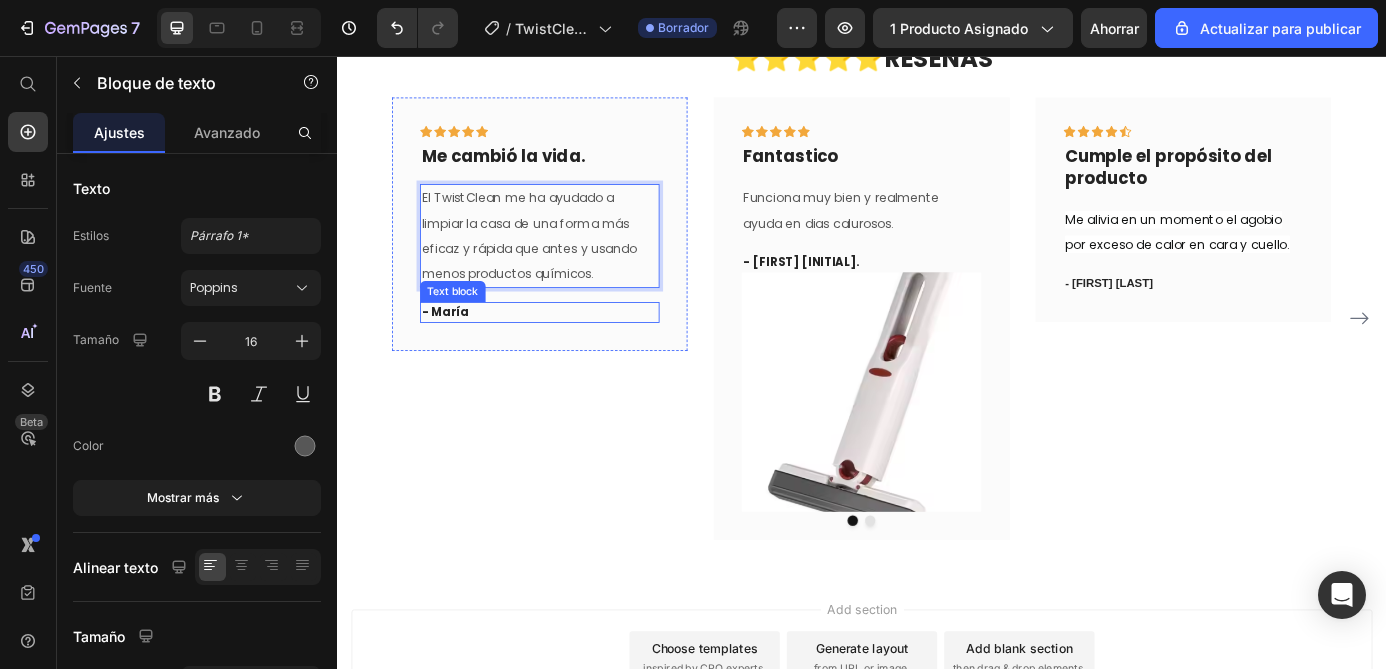 click on "- María" at bounding box center (569, 349) 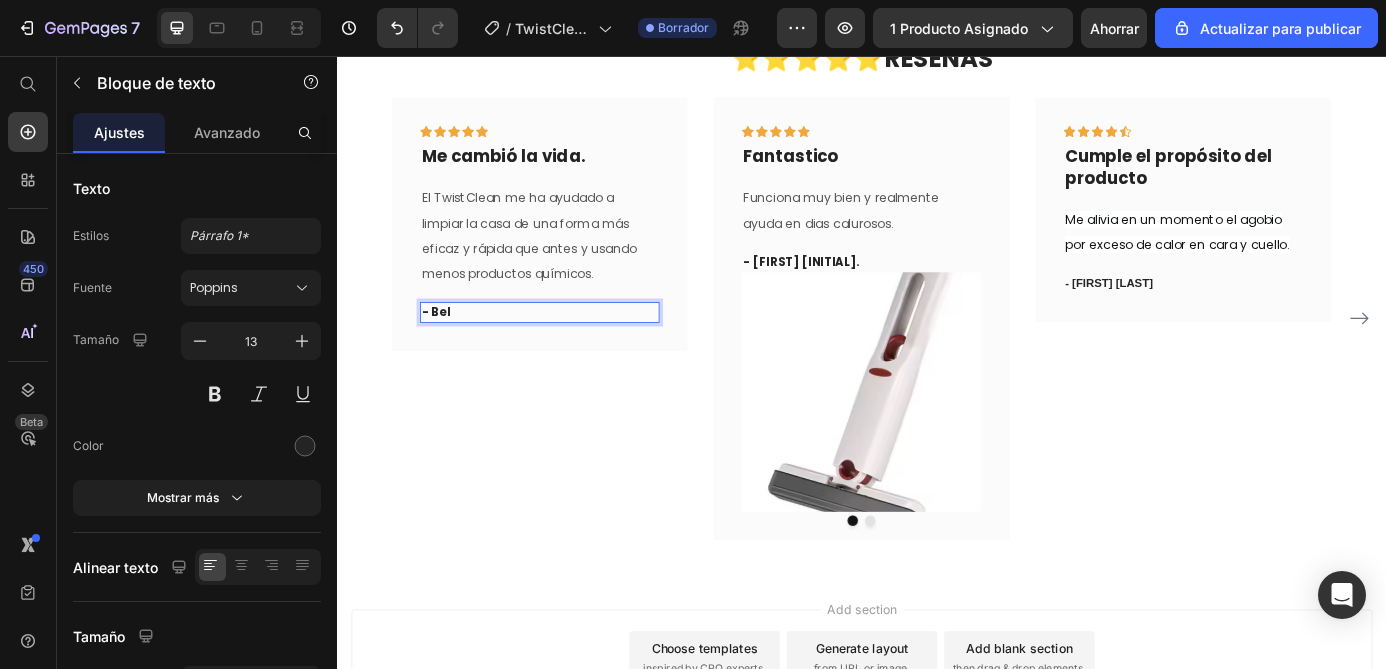 type 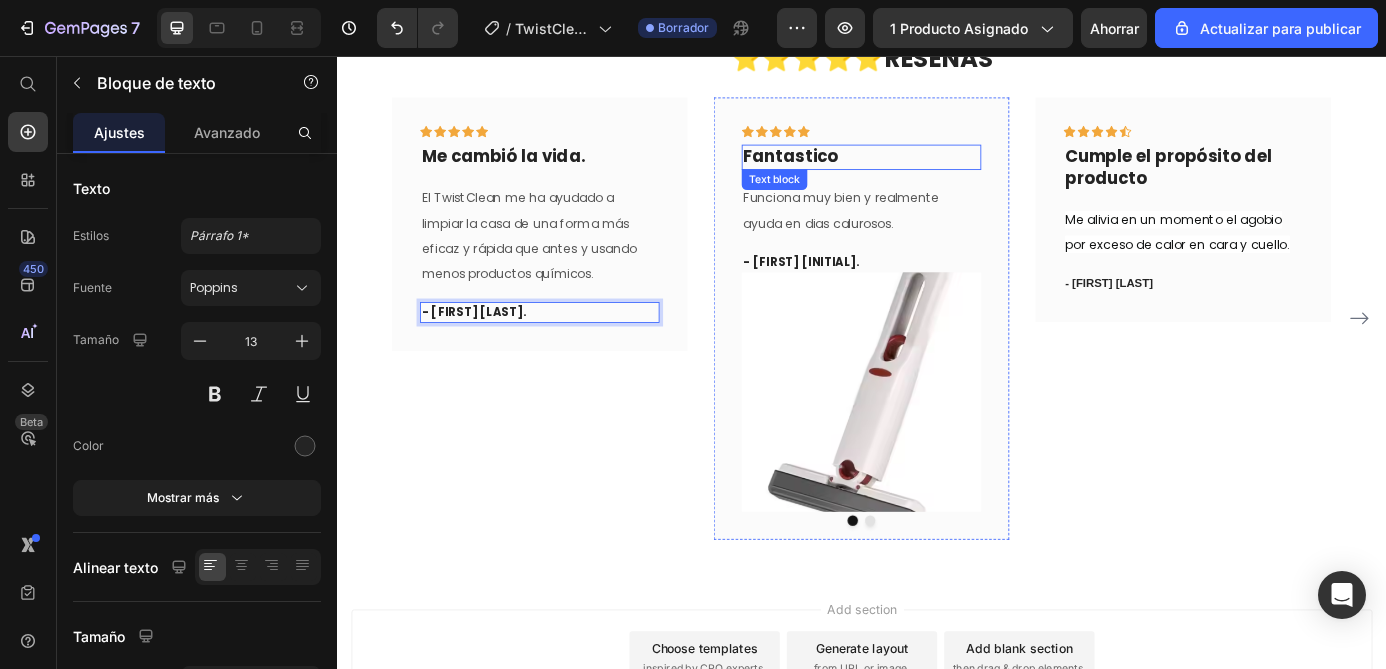 click on "Fantastico" at bounding box center (937, 171) 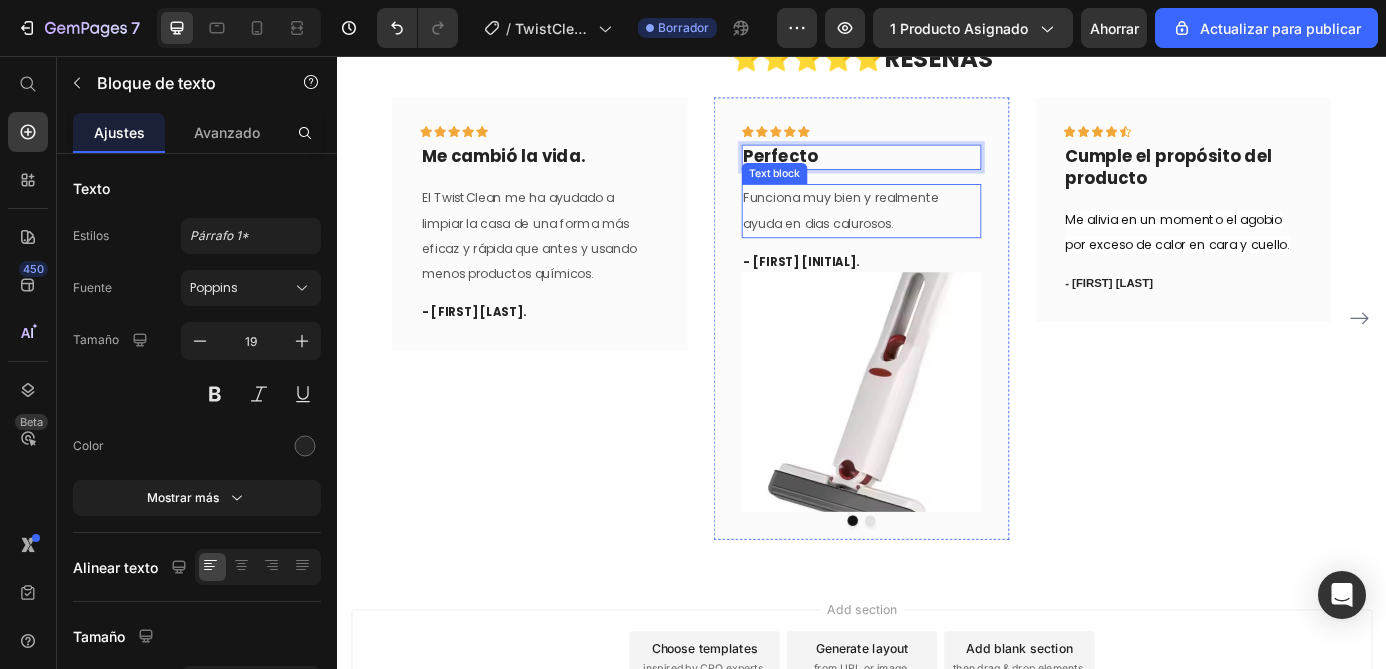 click on "Funciona muy bien y realmente ayuda en dias calurosos." at bounding box center (937, 233) 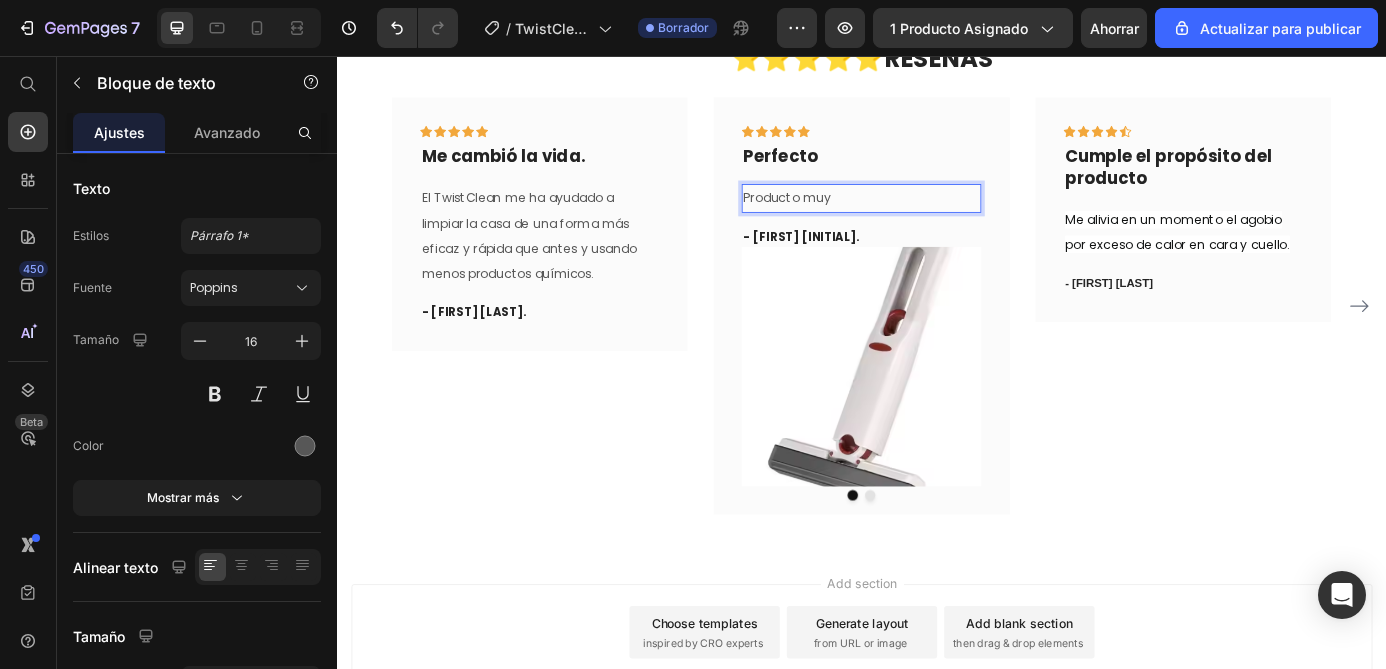 click on "Producto muy" at bounding box center (937, 218) 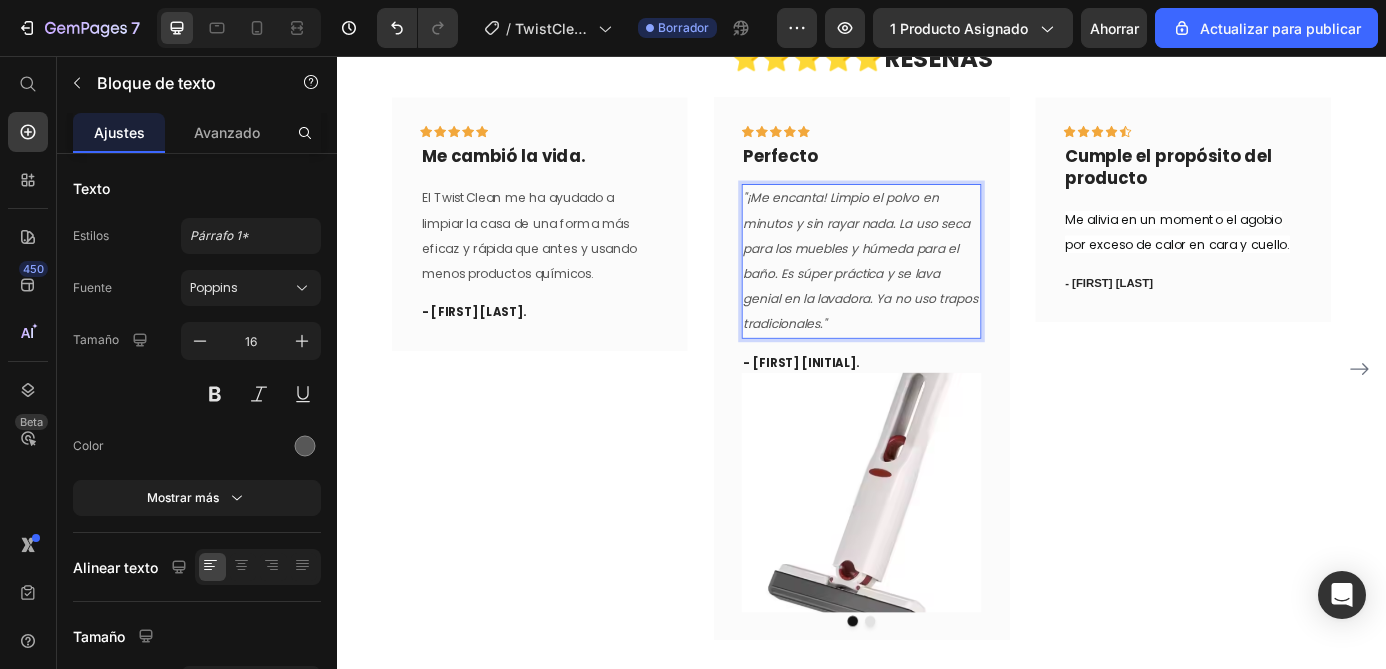 click on ""¡Me encanta! Limpio el polvo en minutos y sin rayar nada. La uso seca para los muebles y húmeda para el baño. Es súper práctica y se lava genial en la lavadora. Ya no uso trapos tradicionales."" at bounding box center (936, 290) 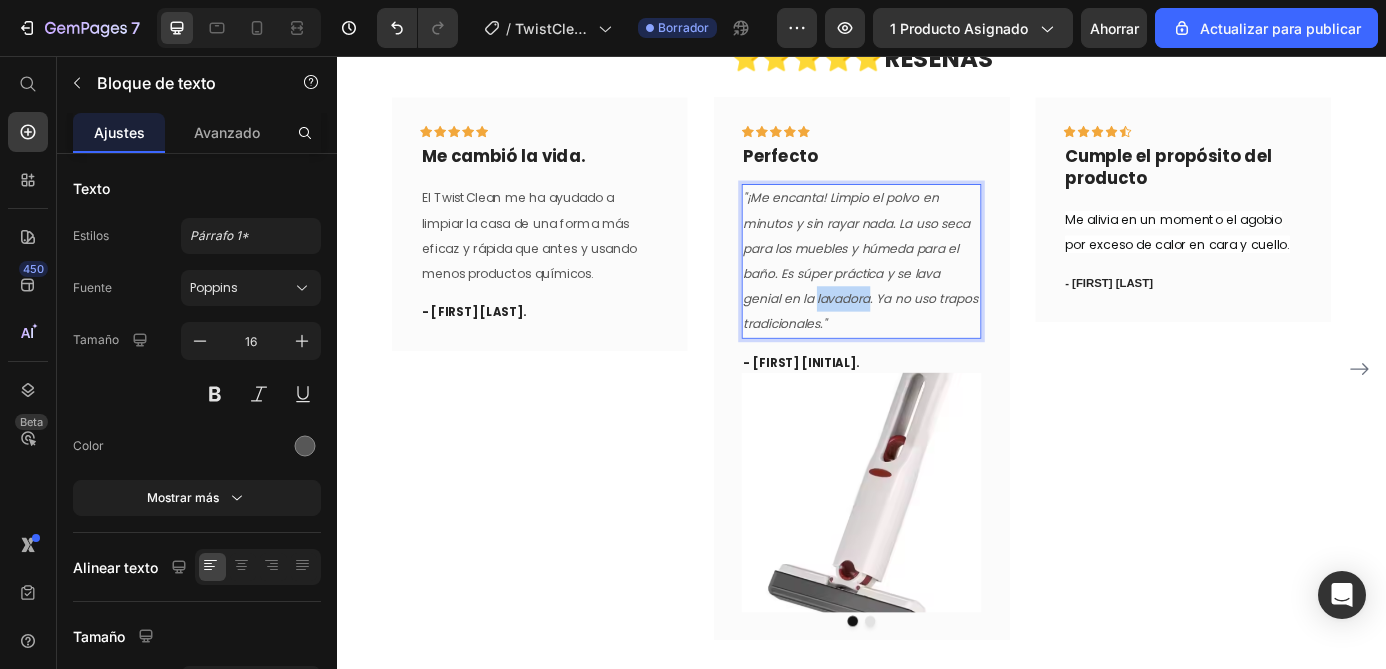 click on ""¡Me encanta! Limpio el polvo en minutos y sin rayar nada. La uso seca para los muebles y húmeda para el baño. Es súper práctica y se lava genial en la lavadora. Ya no uso trapos tradicionales."" at bounding box center [936, 290] 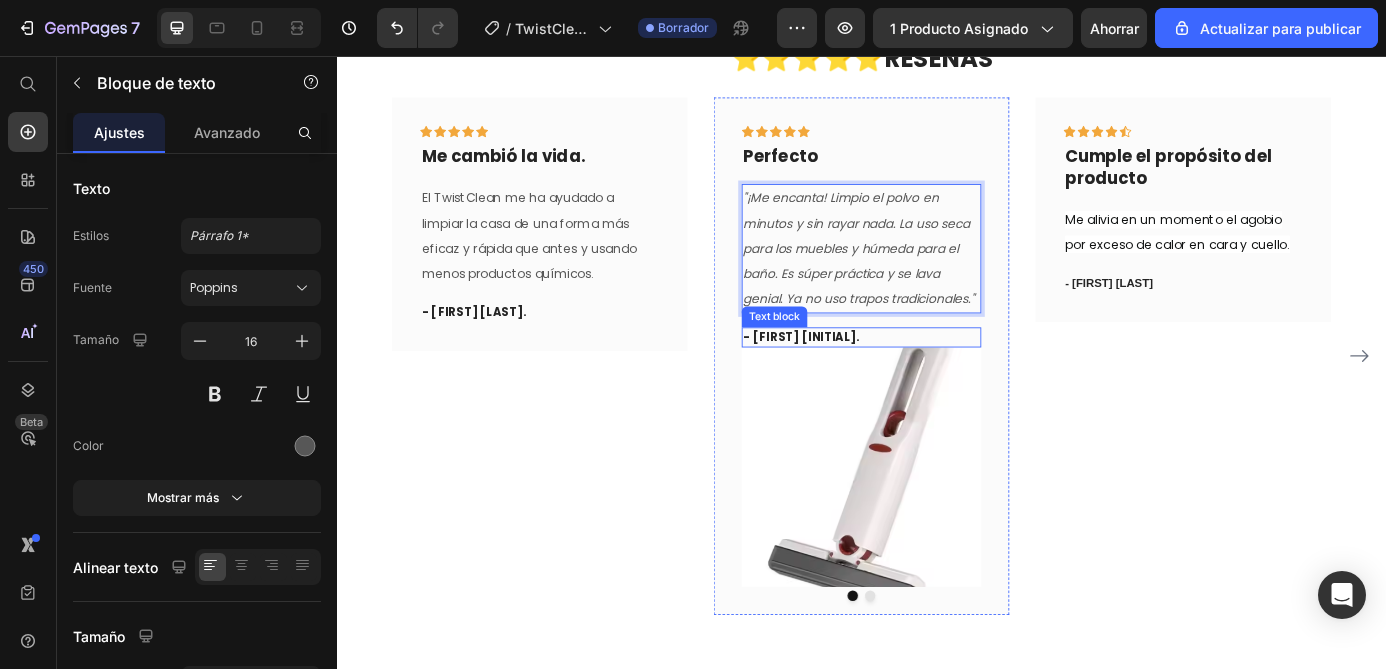 click on "- Jose M." at bounding box center (937, 378) 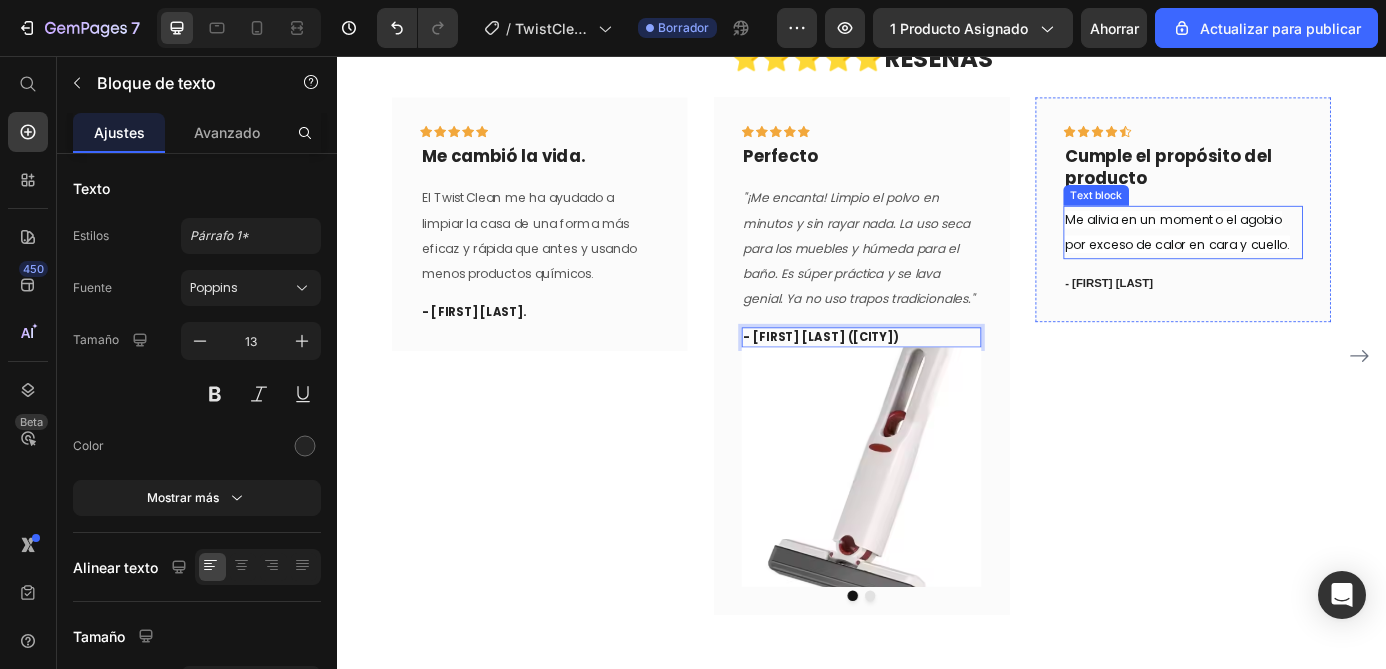 click on "Me alivia en un momento el agobio por exceso de calor en cara y cuello." at bounding box center (1298, 257) 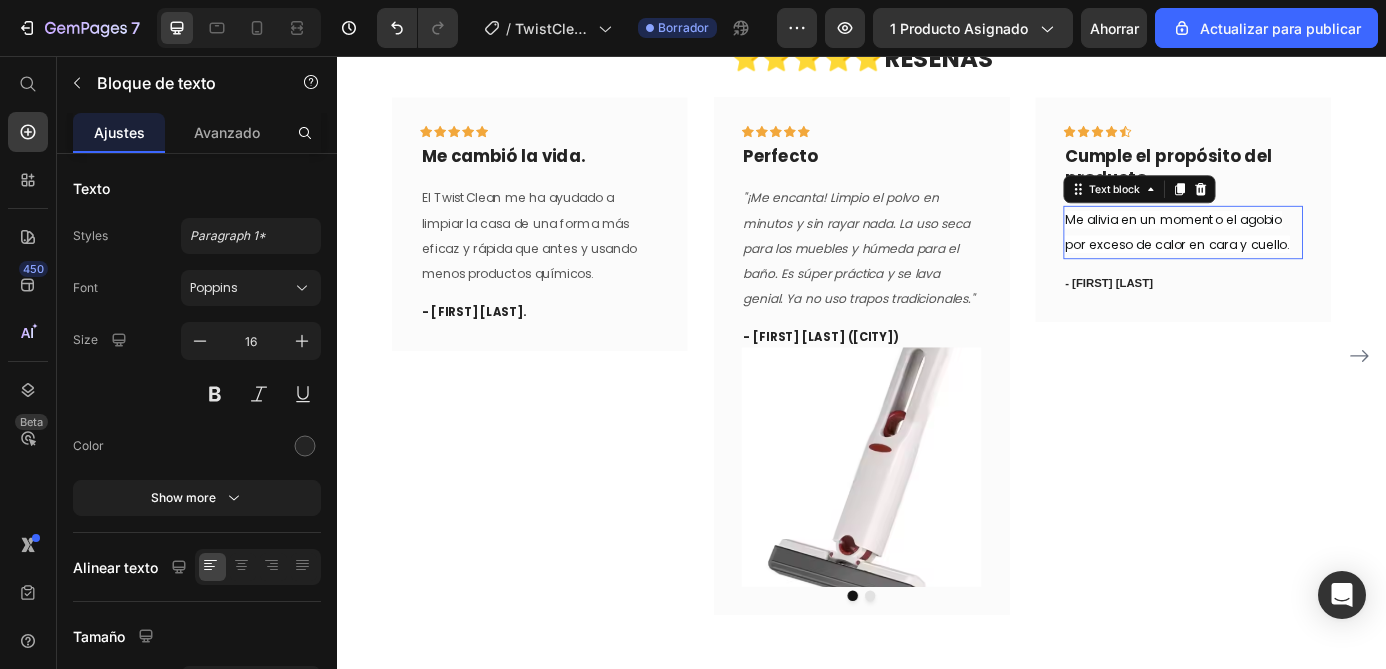 click on "Me alivia en un momento el agobio por exceso de calor en cara y cuello." at bounding box center [1298, 257] 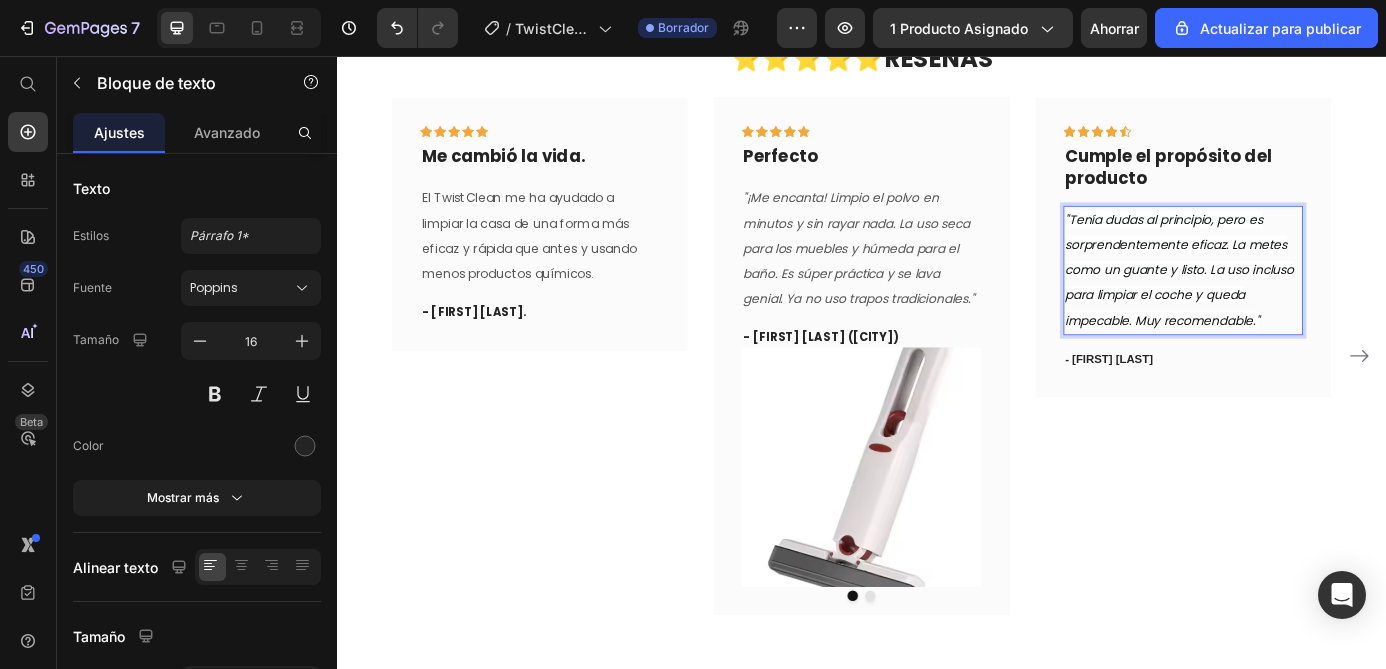 click on ""Tenía dudas al principio, pero es sorprendentemente eficaz. La metes como un guante y listo. La uso incluso para limpiar el coche y queda impecable. Muy recomendable." at bounding box center [1301, 300] 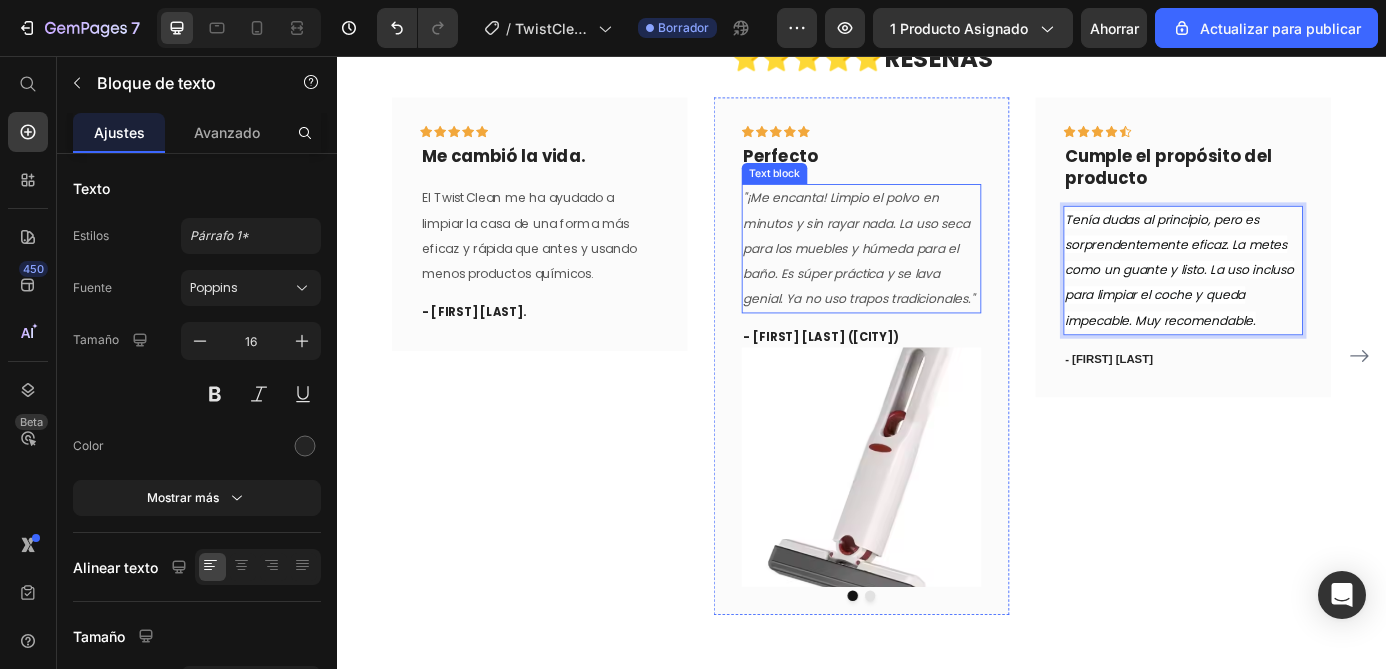 click on ""¡Me encanta! Limpio el polvo en minutos y sin rayar nada. La uso seca para los muebles y húmeda para el baño. Es súper práctica y se lava genial. Ya no uso trapos tradicionales."" at bounding box center [934, 275] 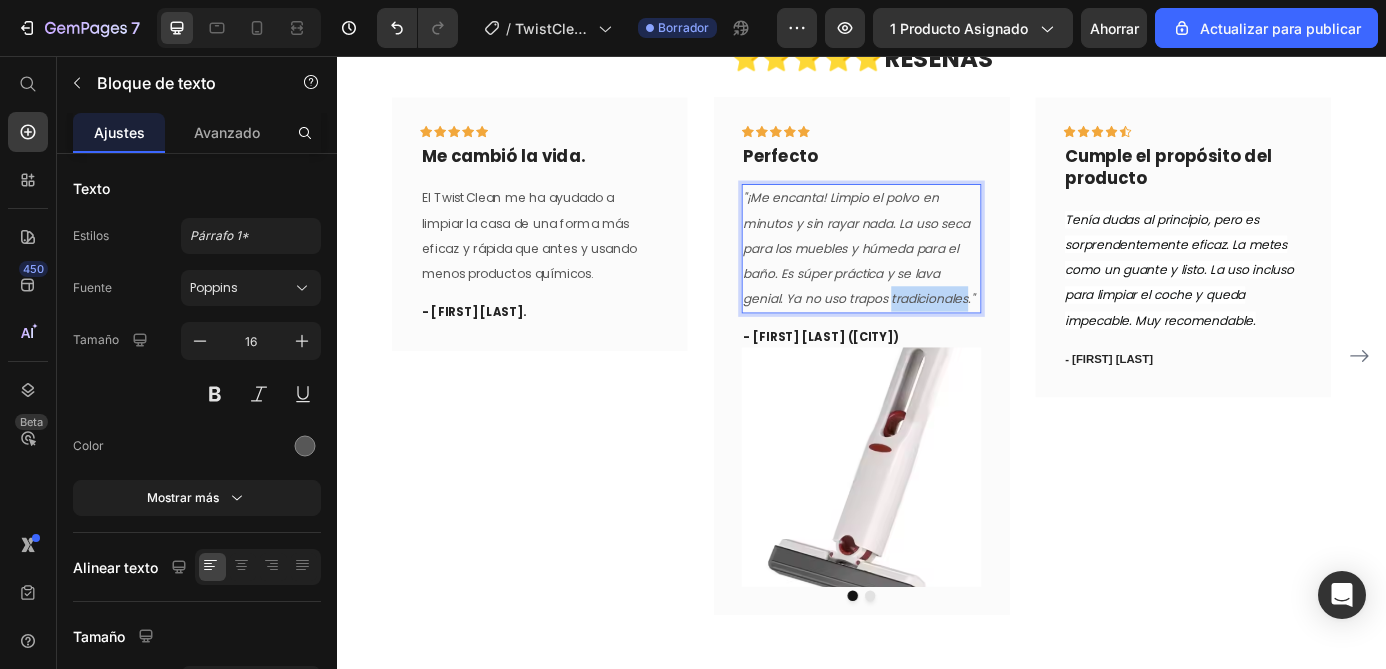 click on ""¡Me encanta! Limpio el polvo en minutos y sin rayar nada. La uso seca para los muebles y húmeda para el baño. Es súper práctica y se lava genial. Ya no uso trapos tradicionales."" at bounding box center (934, 275) 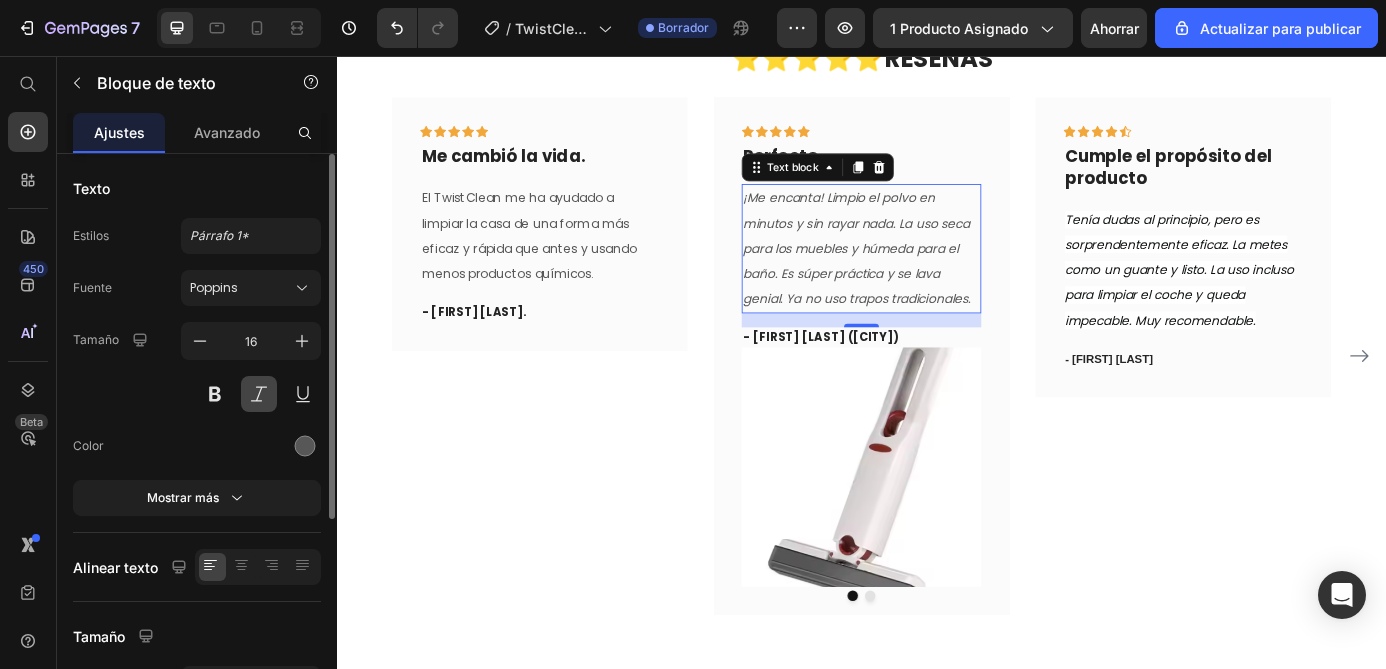 click at bounding box center (259, 394) 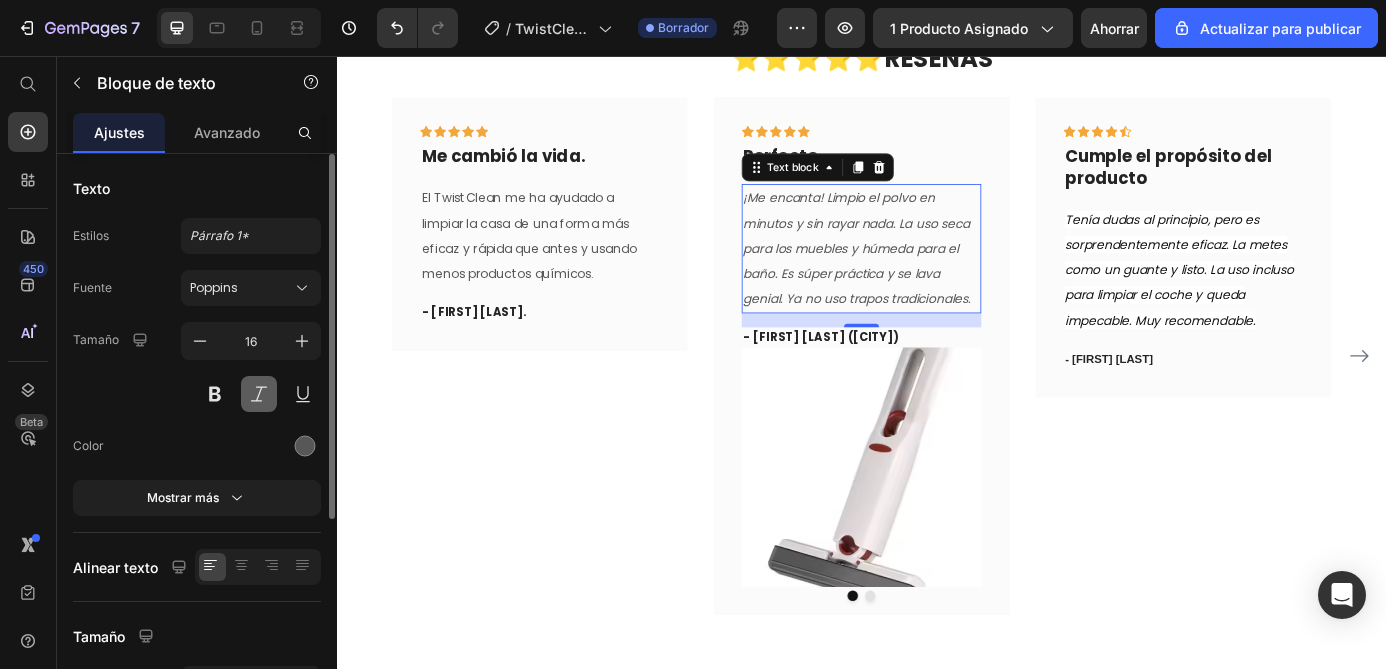 click at bounding box center (259, 394) 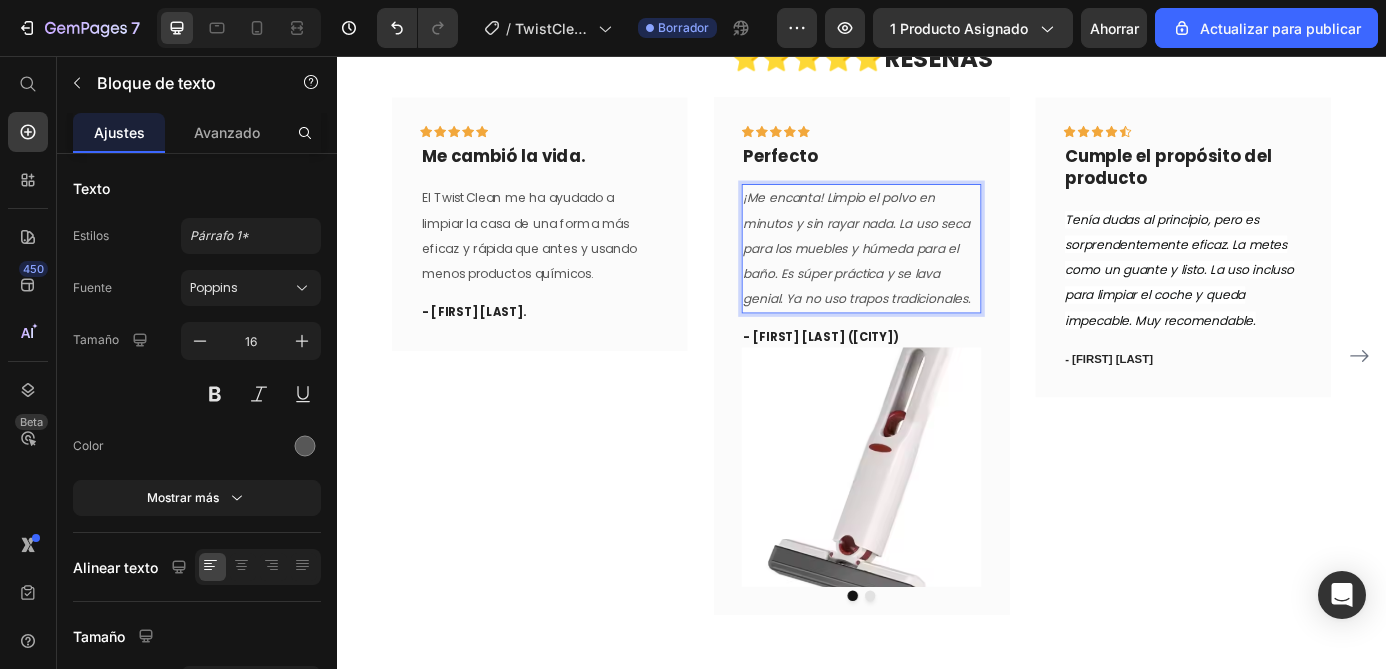 click on "¡Me encanta! Limpio el polvo en minutos y sin rayar nada. La uso seca para los muebles y húmeda para el baño. Es súper práctica y se lava genial. Ya no uso trapos tradicionales." at bounding box center [932, 275] 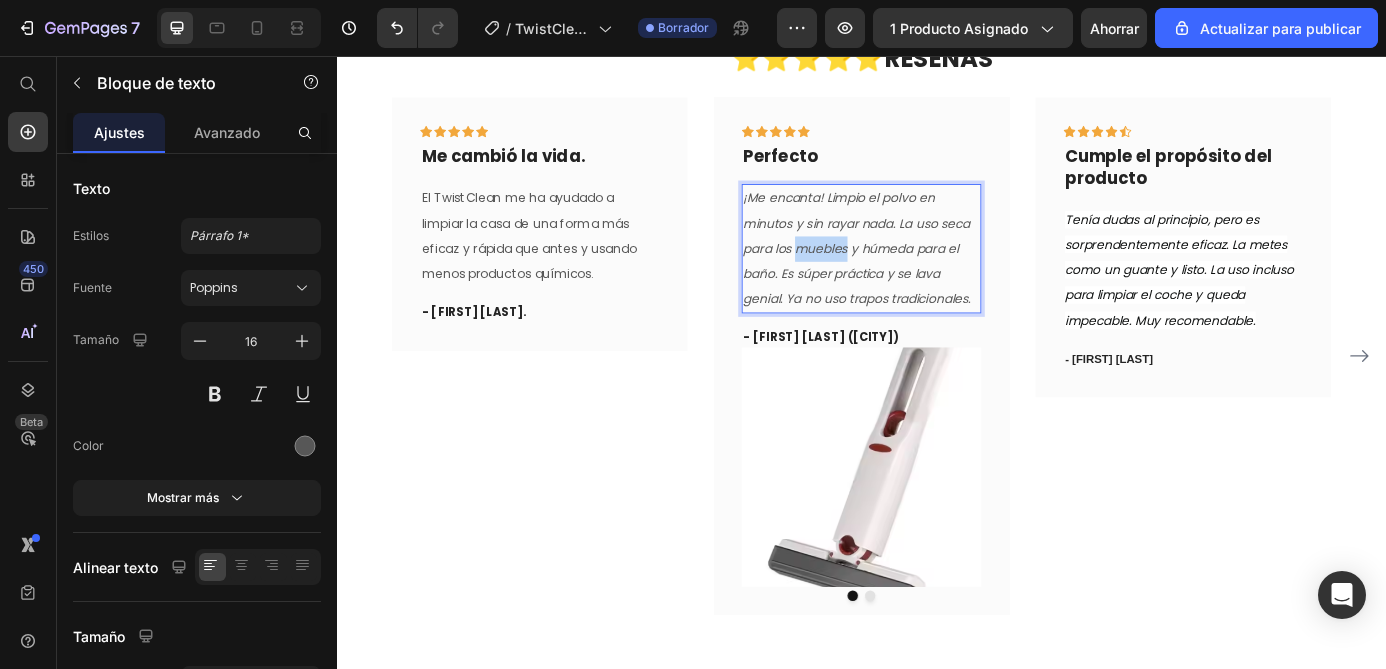 click on "¡Me encanta! Limpio el polvo en minutos y sin rayar nada. La uso seca para los muebles y húmeda para el baño. Es súper práctica y se lava genial. Ya no uso trapos tradicionales." at bounding box center [932, 275] 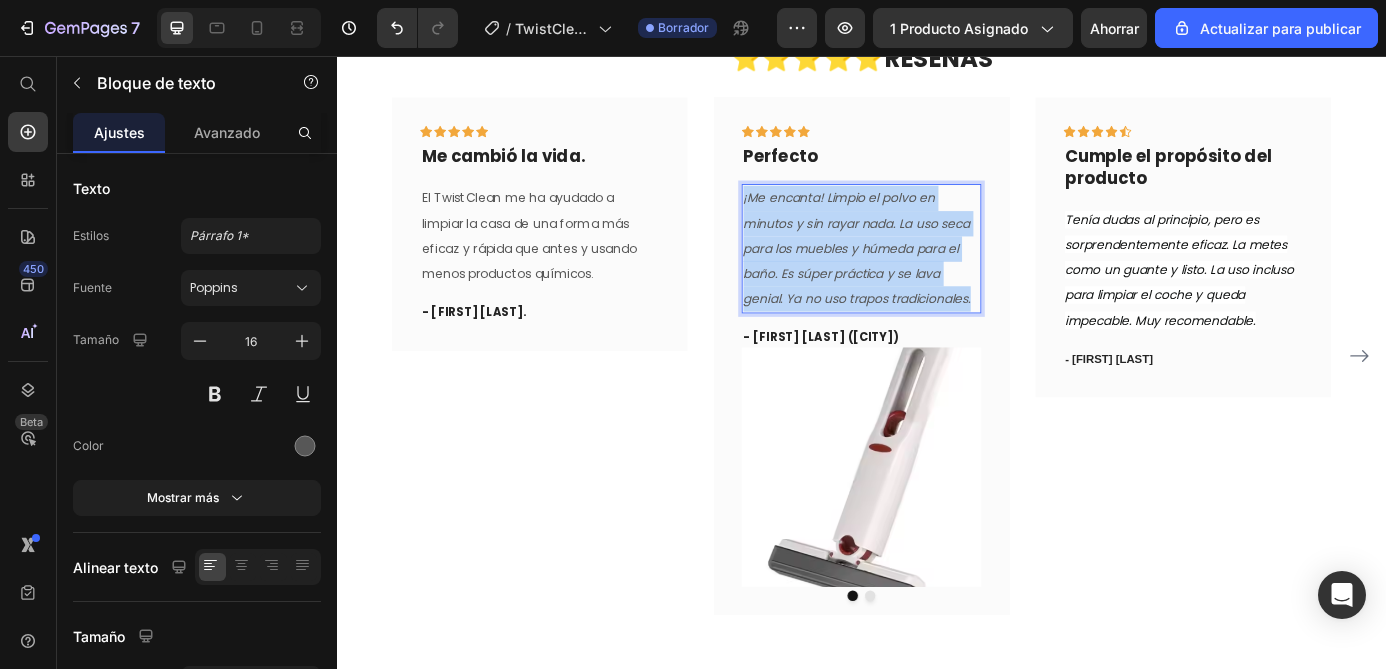 click on "¡Me encanta! Limpio el polvo en minutos y sin rayar nada. La uso seca para los muebles y húmeda para el baño. Es súper práctica y se lava genial. Ya no uso trapos tradicionales." at bounding box center (932, 275) 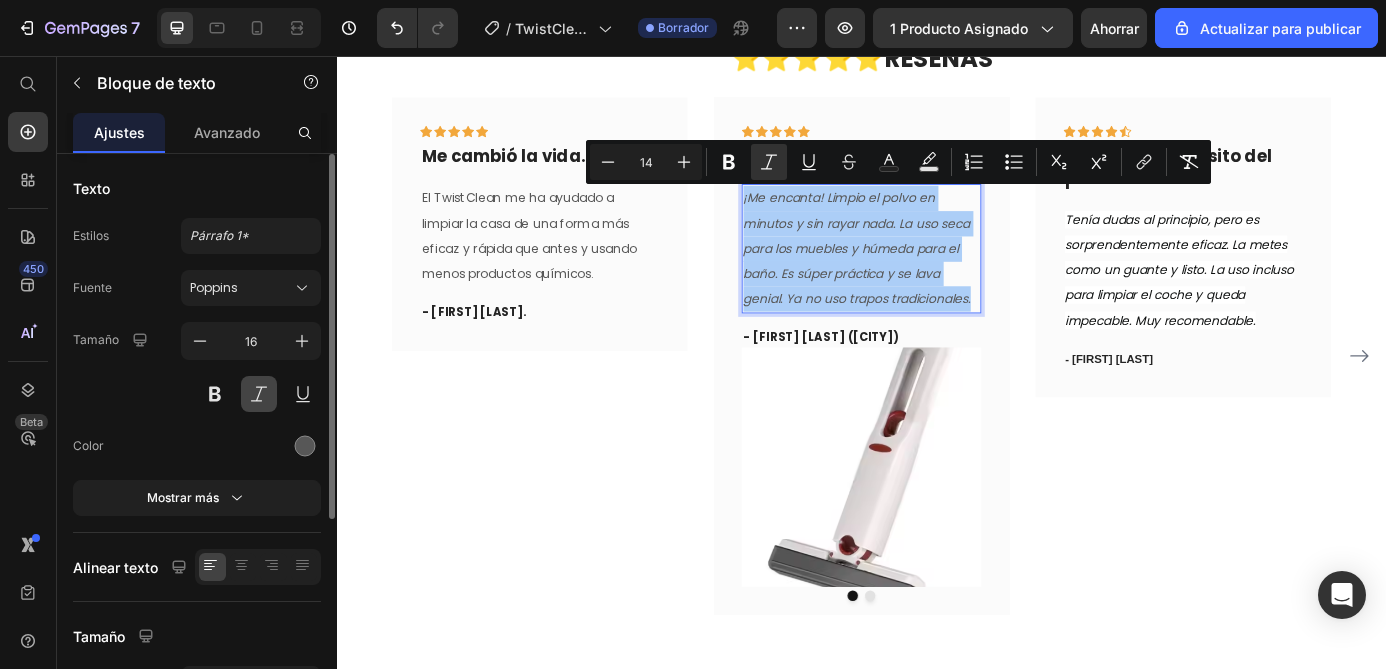 click at bounding box center (259, 394) 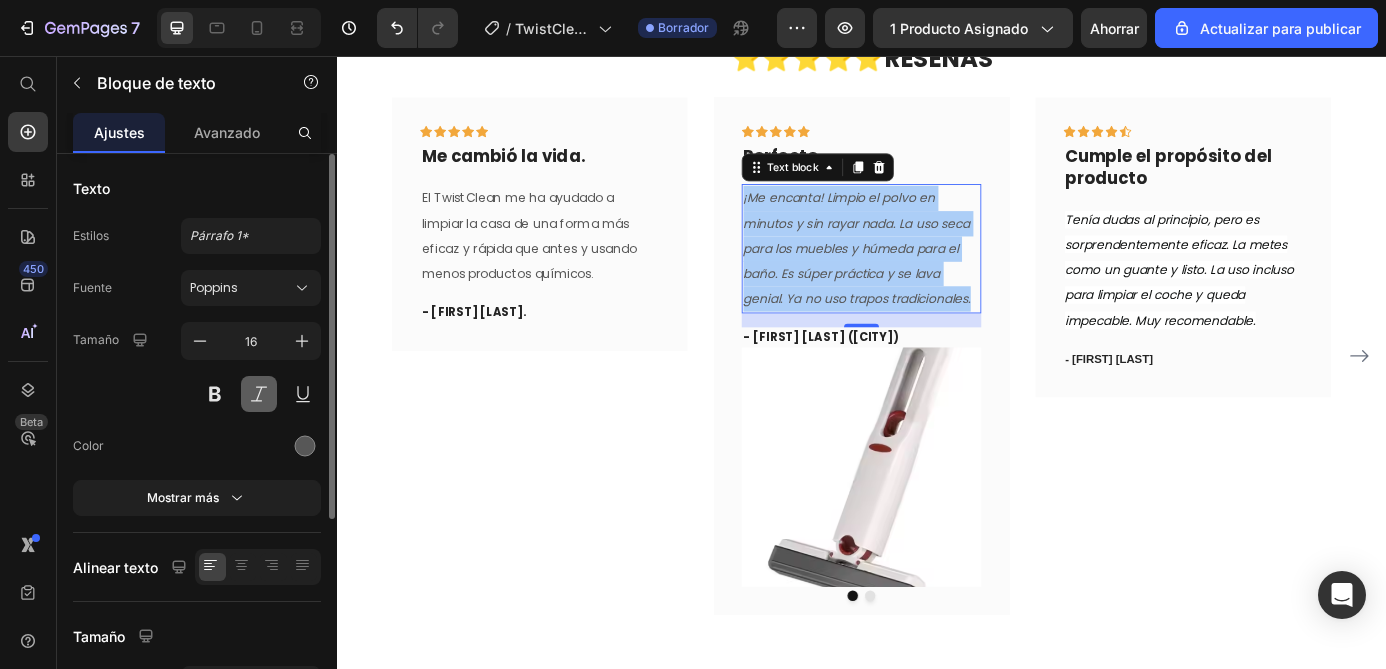 click at bounding box center (259, 394) 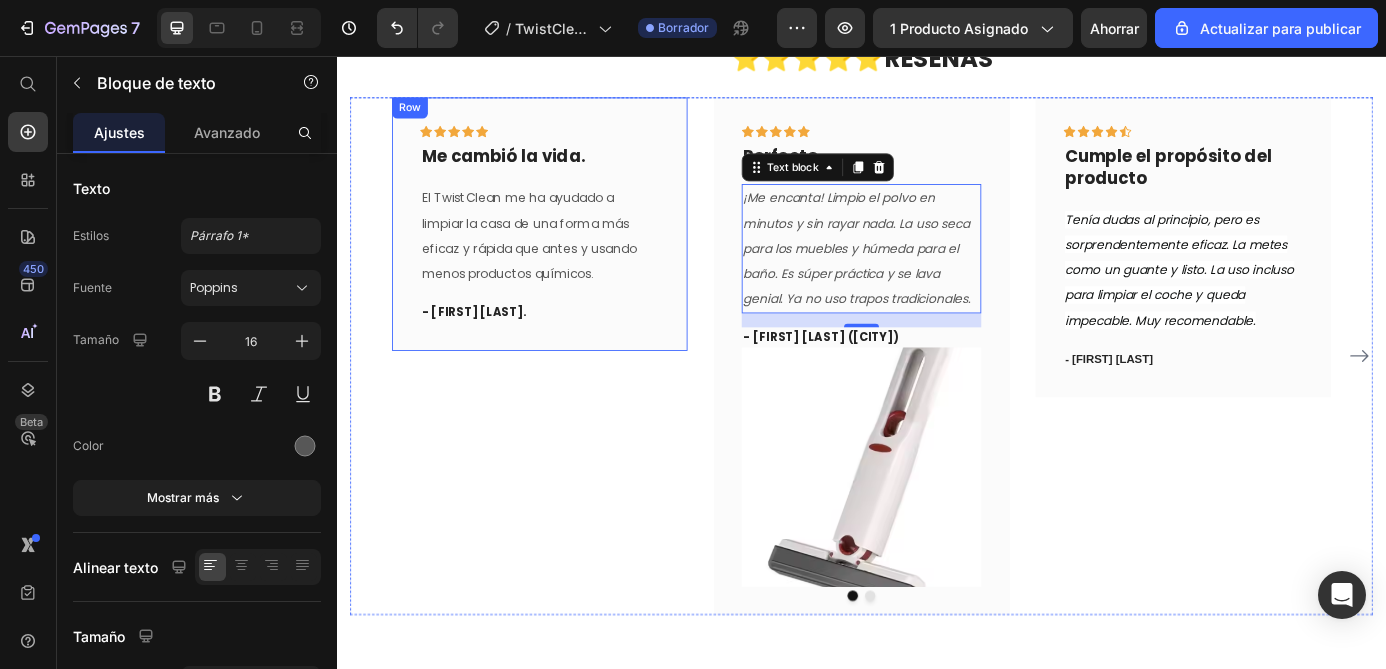 click on "El TwistClean me ha ayudado a limpiar la casa de una forma más eficaz y rápida que antes y usando menos productos químicos." at bounding box center (569, 261) 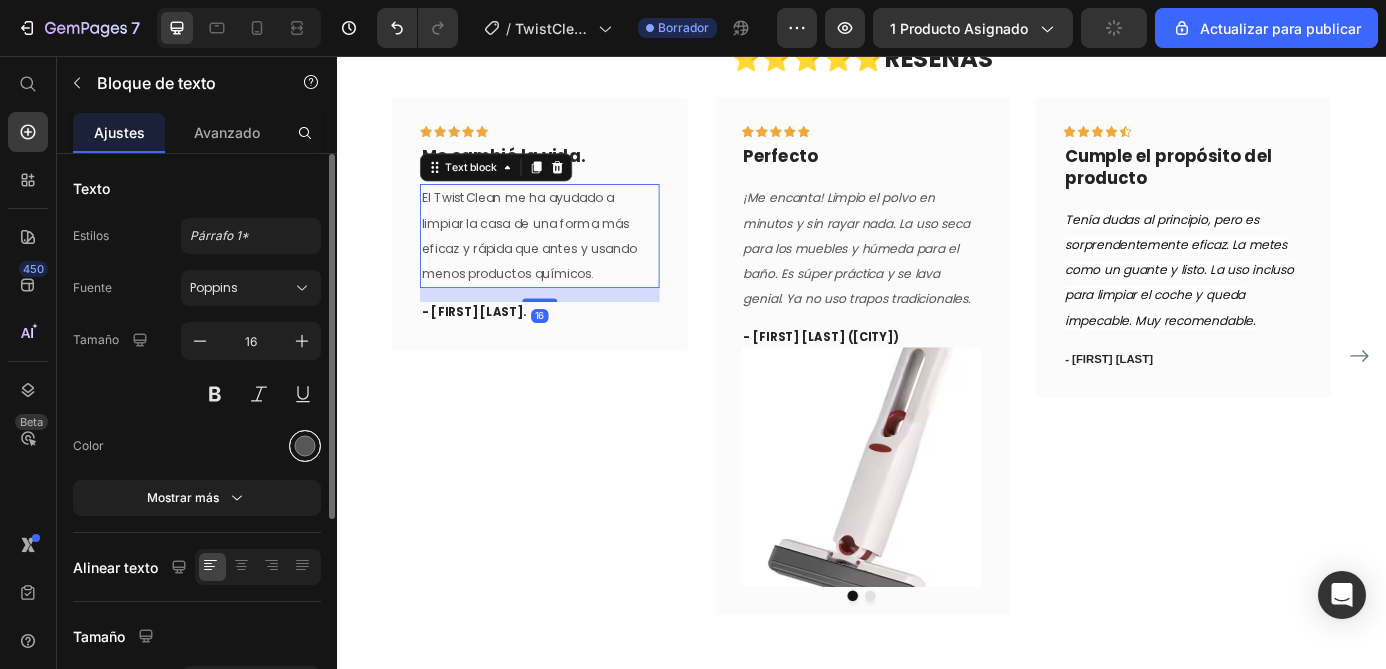 click at bounding box center (305, 446) 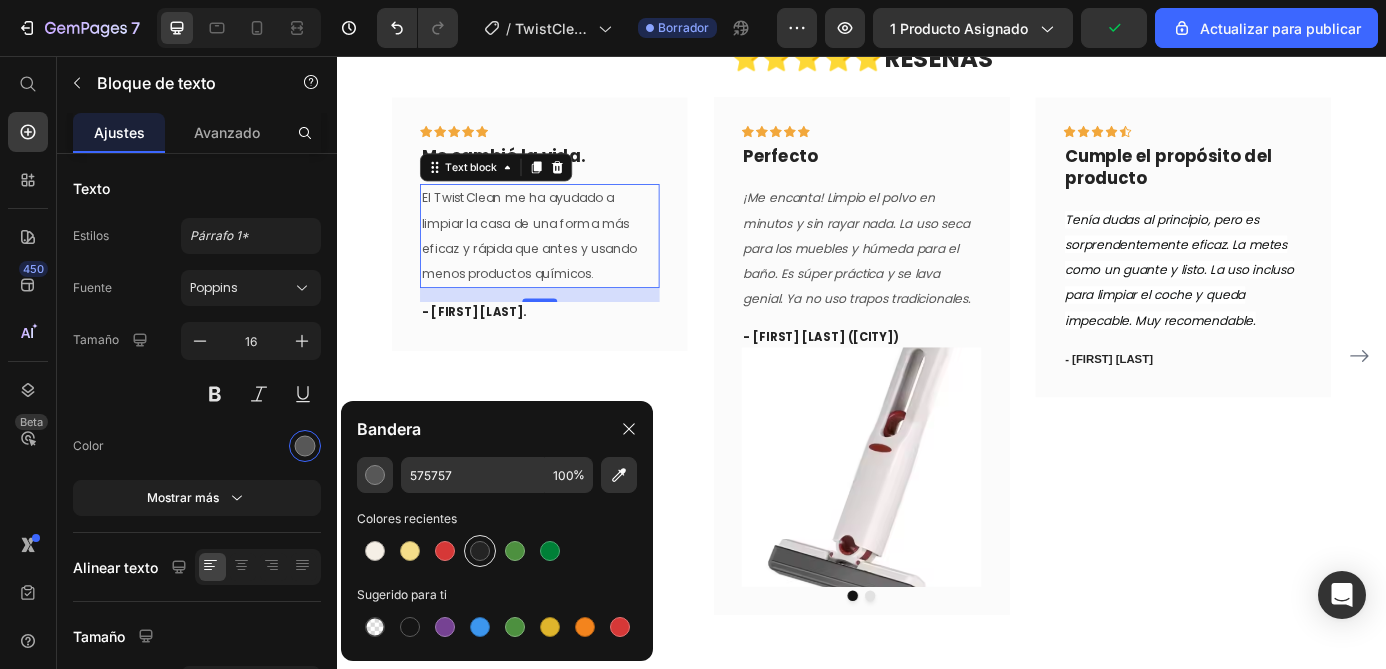 click at bounding box center (480, 551) 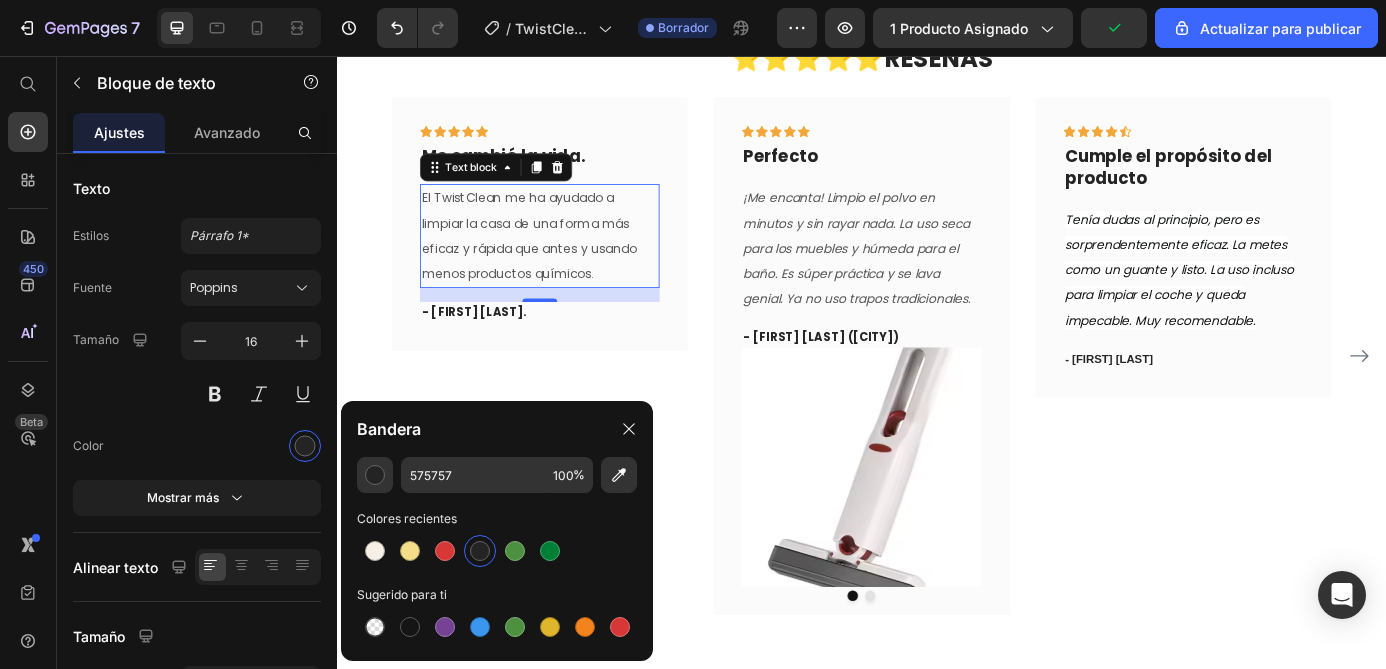 type on "242424" 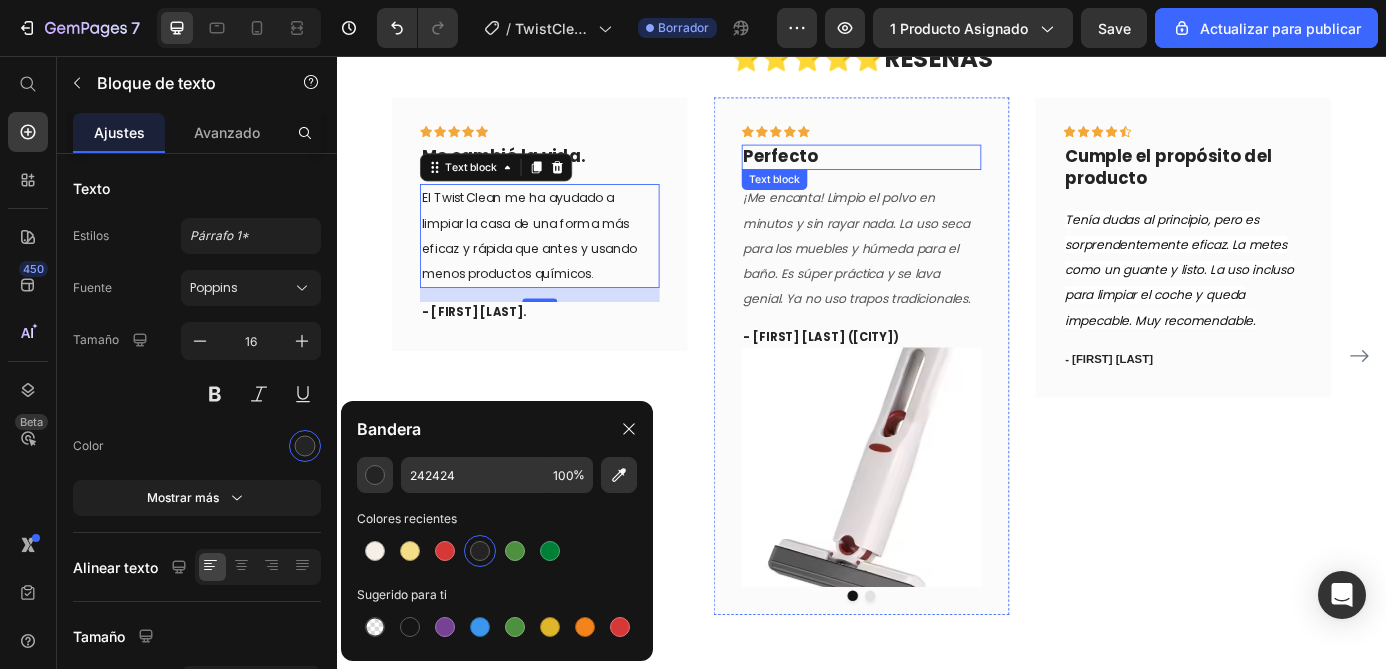 click on "¡Me encanta! Limpio el polvo en minutos y sin rayar nada. La uso seca para los muebles y húmeda para el baño. Es súper práctica y se lava genial. Ya no uso trapos tradicionales." at bounding box center [932, 275] 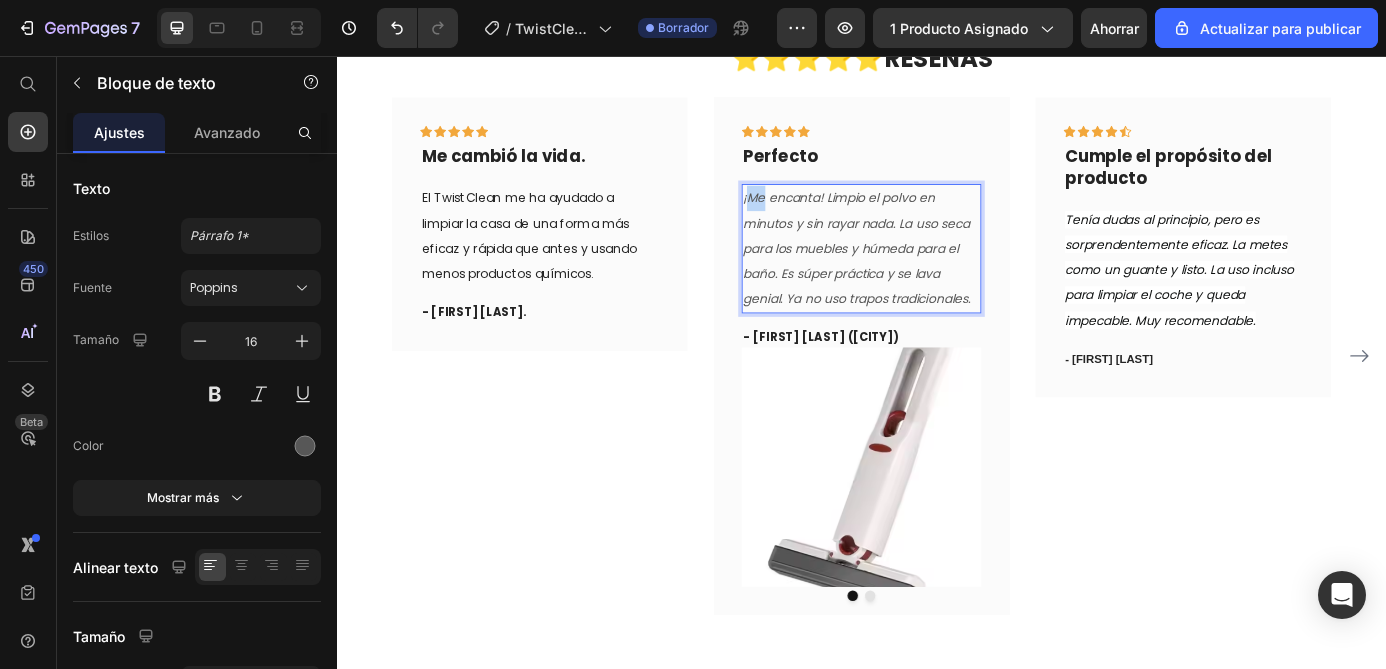 click on "¡Me encanta! Limpio el polvo en minutos y sin rayar nada. La uso seca para los muebles y húmeda para el baño. Es súper práctica y se lava genial. Ya no uso trapos tradicionales." at bounding box center [932, 275] 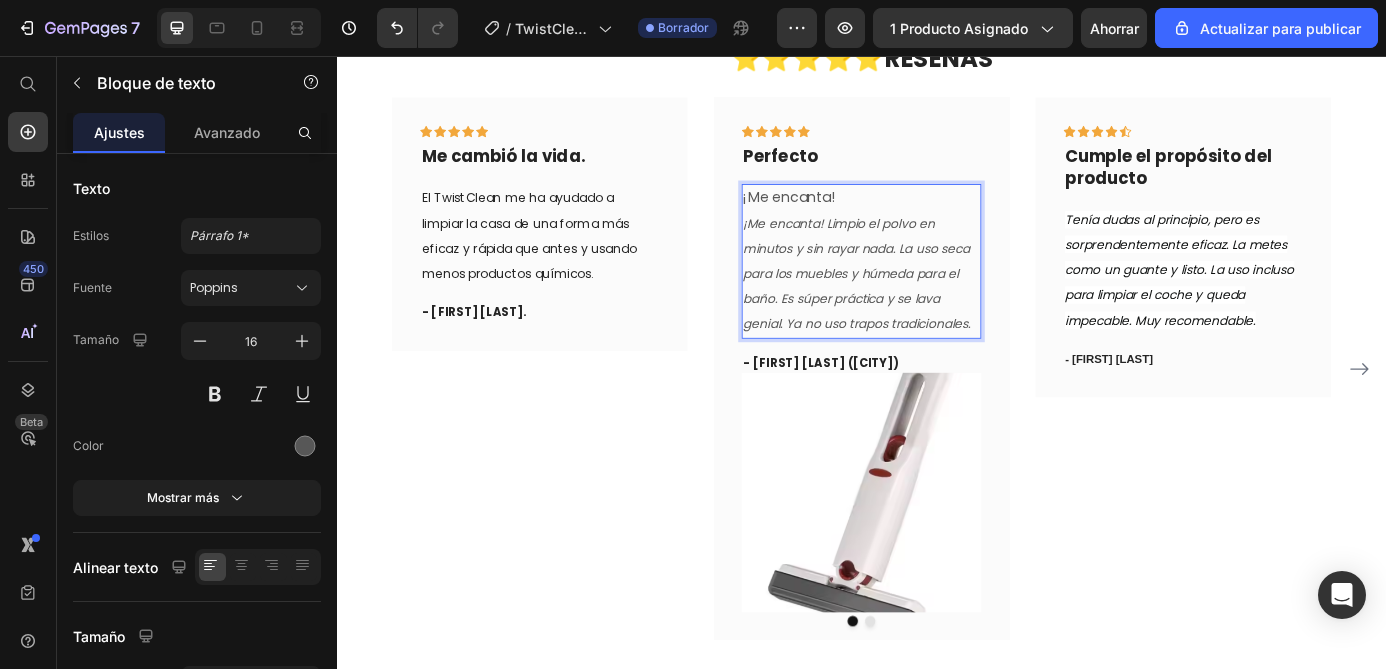click on "¡Me encanta!" at bounding box center [937, 218] 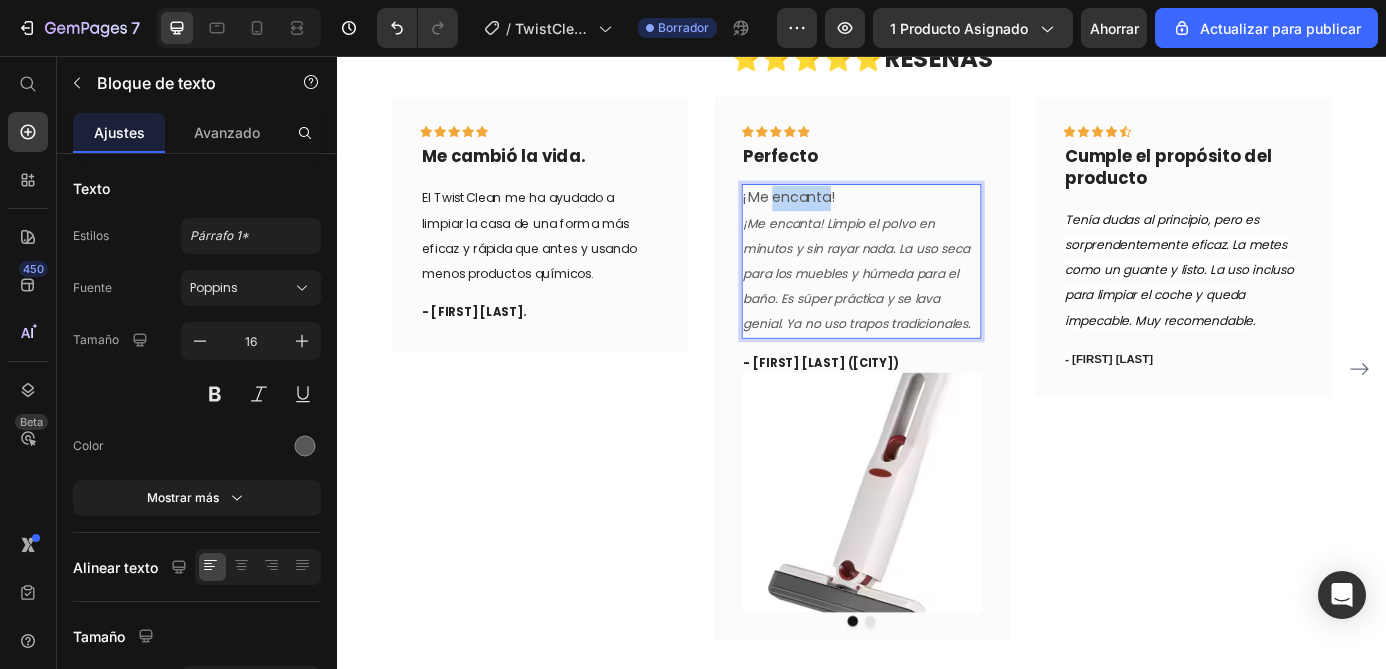 click on "¡Me encanta!" at bounding box center [937, 218] 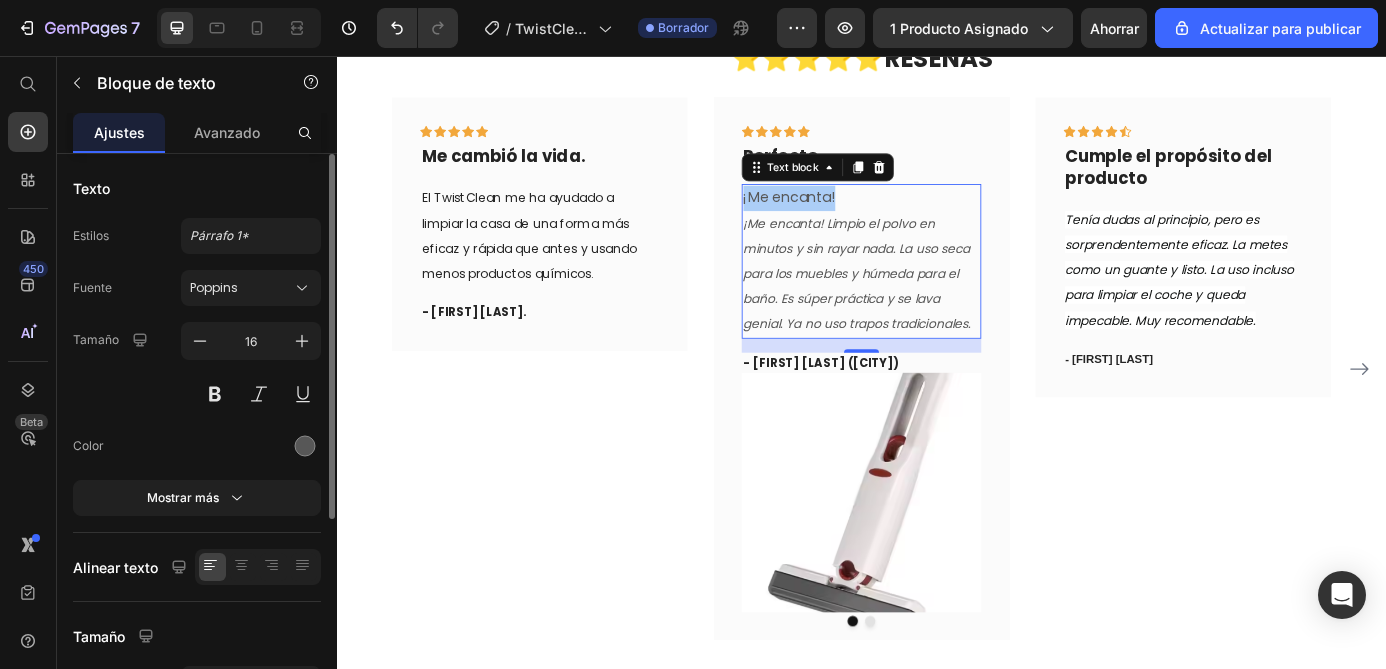 click at bounding box center [305, 446] 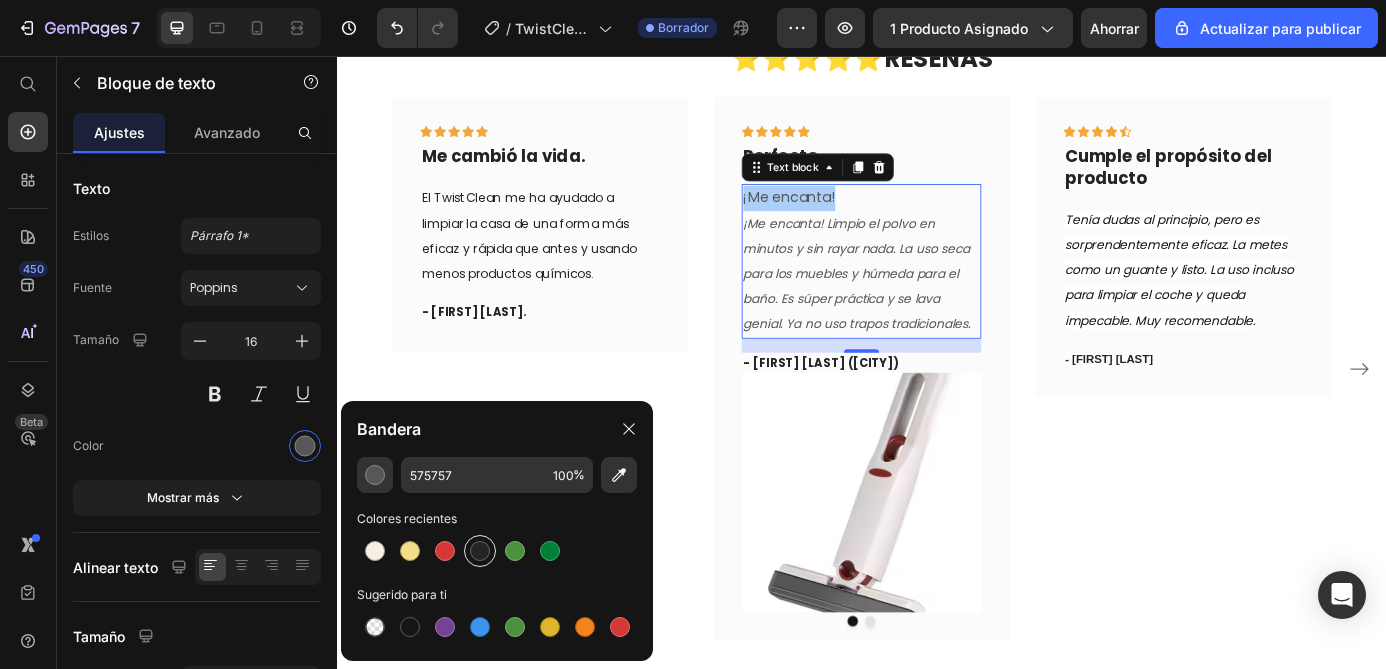 click at bounding box center (480, 551) 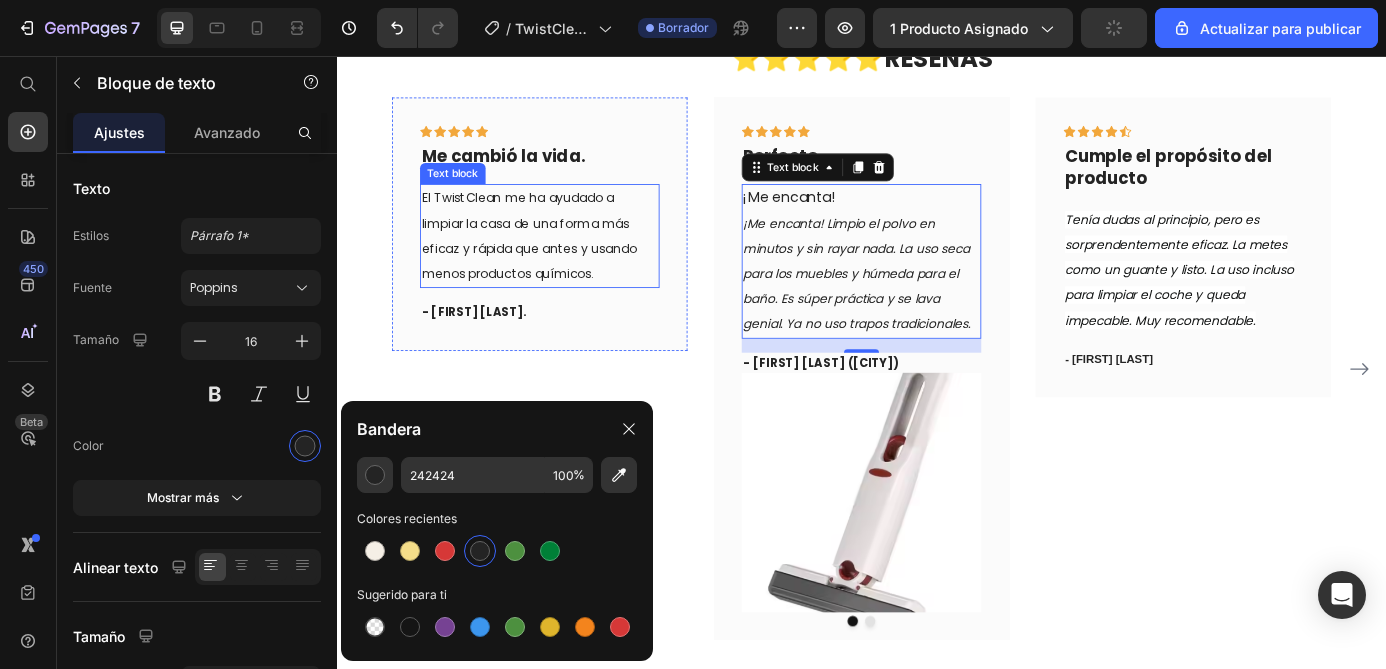 click on "El TwistClean me ha ayudado a limpiar la casa de una forma más eficaz y rápida que antes y usando menos productos químicos." at bounding box center (569, 261) 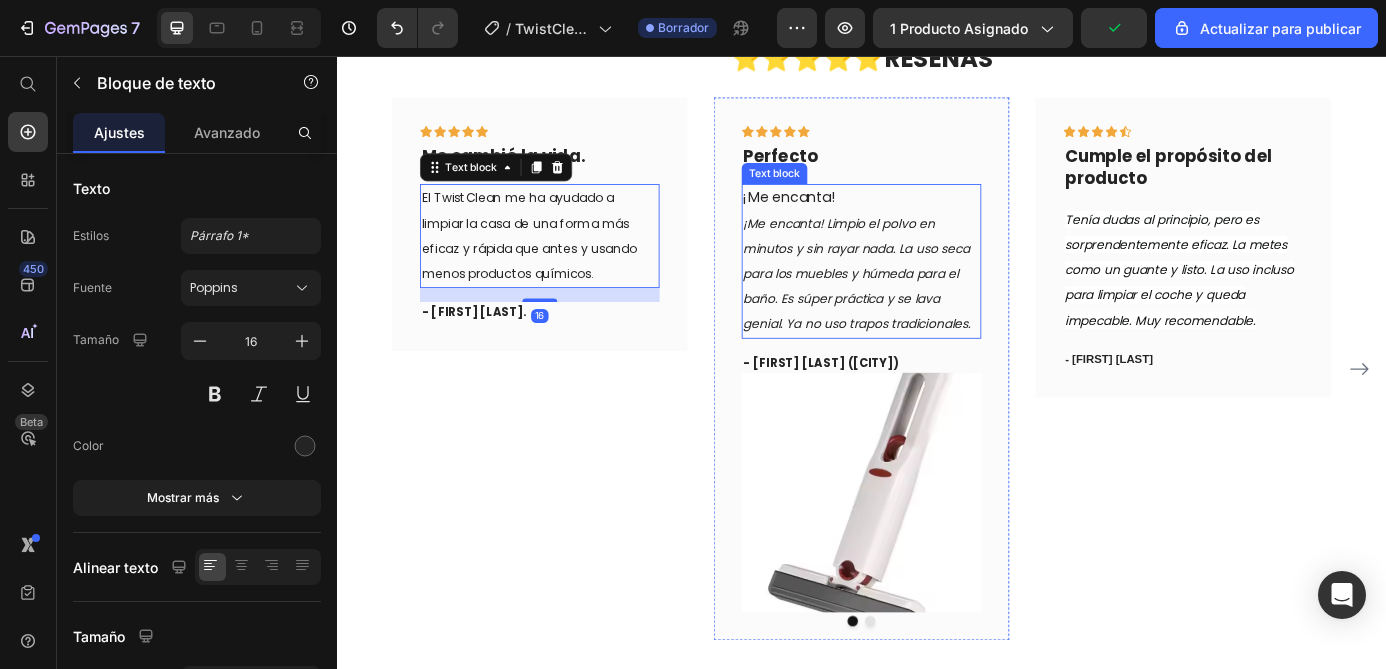 click on "¡Me encanta!" at bounding box center (937, 218) 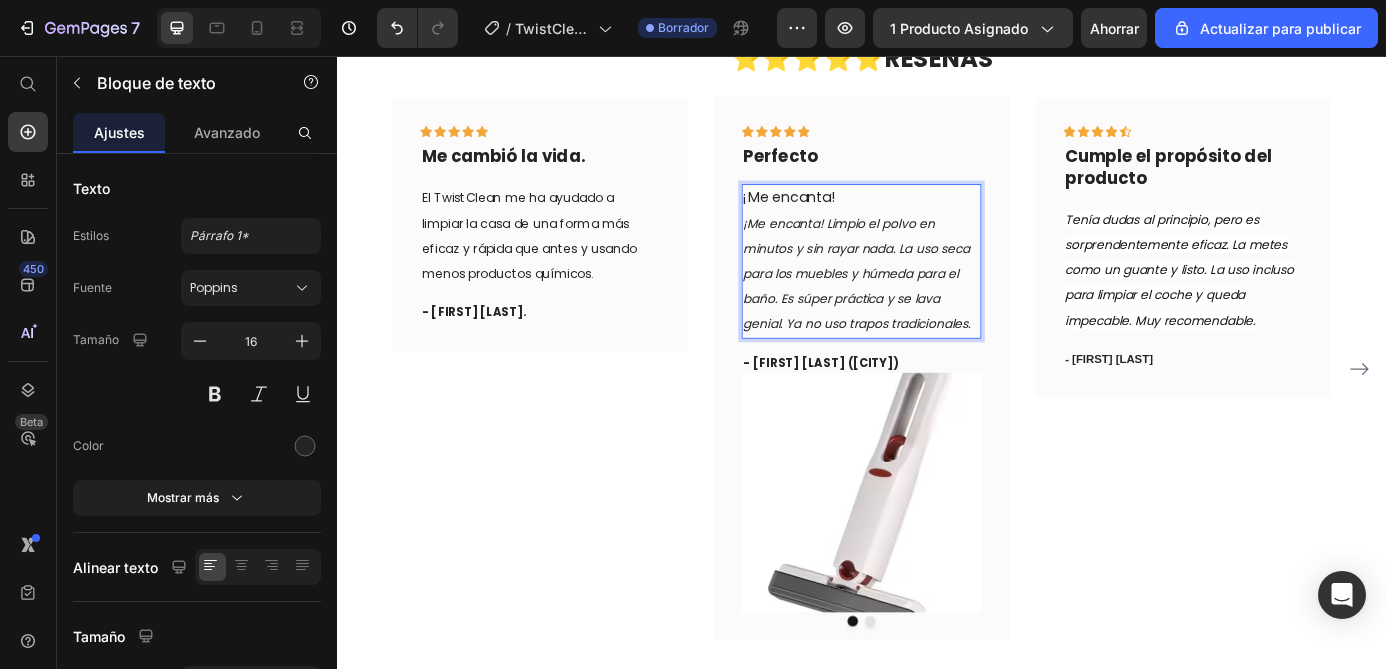click on "¡Me encanta!" at bounding box center [937, 218] 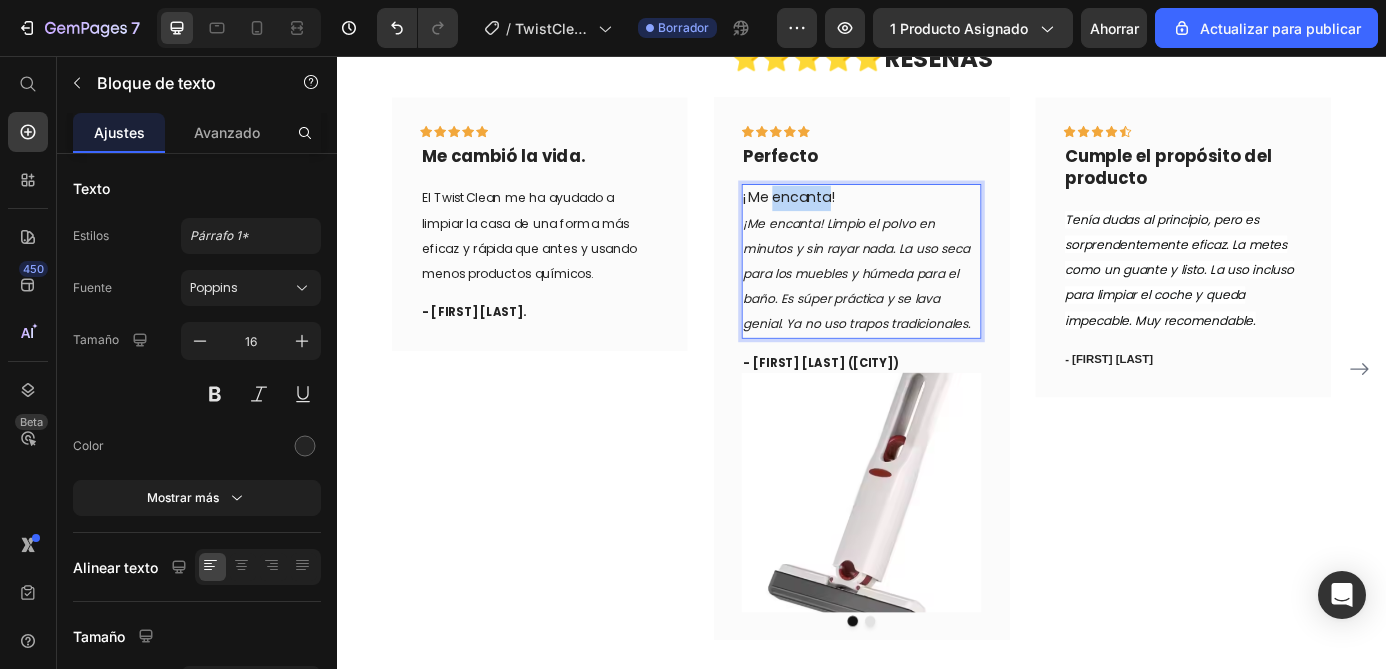 click on "¡Me encanta!" at bounding box center [937, 218] 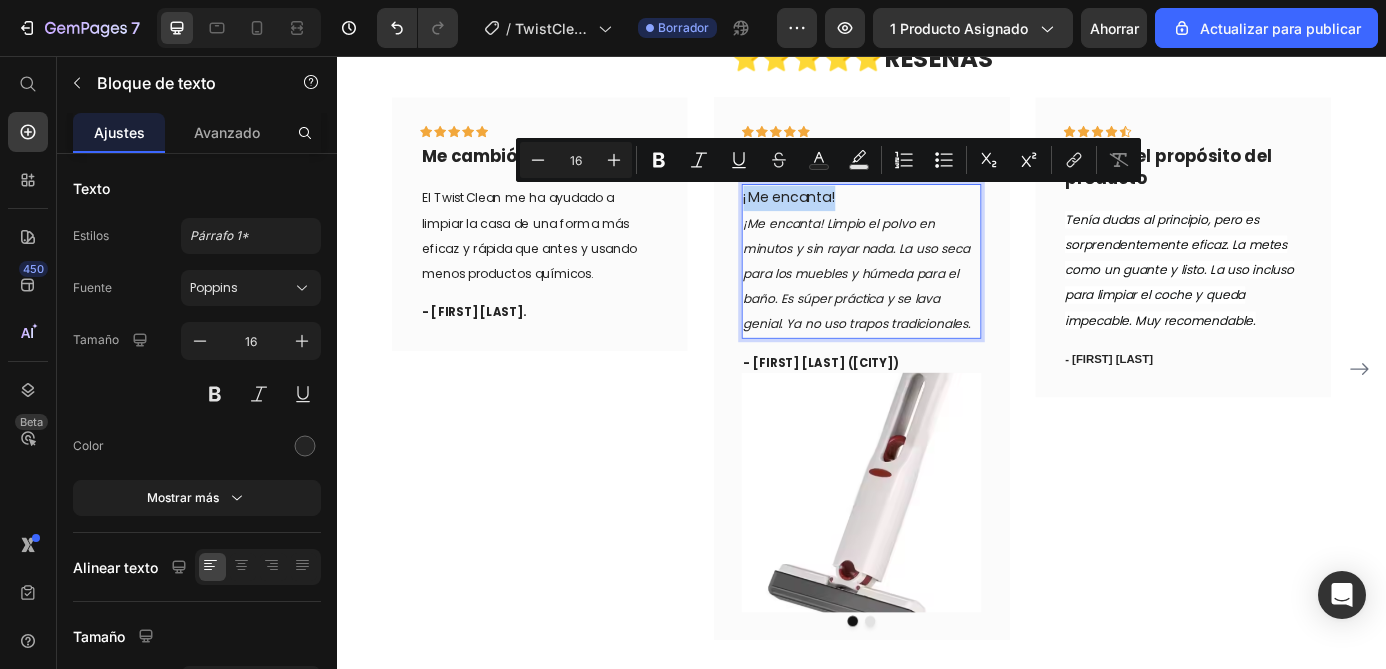 click on "¡Me encanta!" at bounding box center [937, 218] 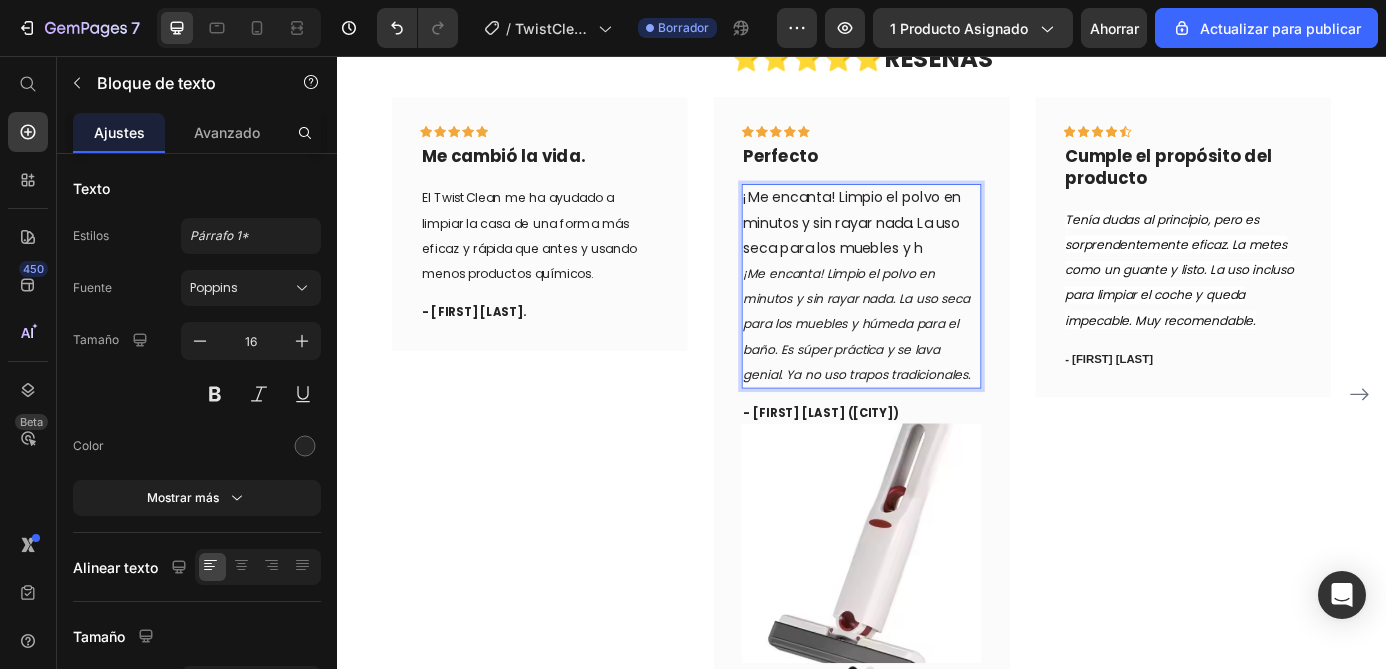 type 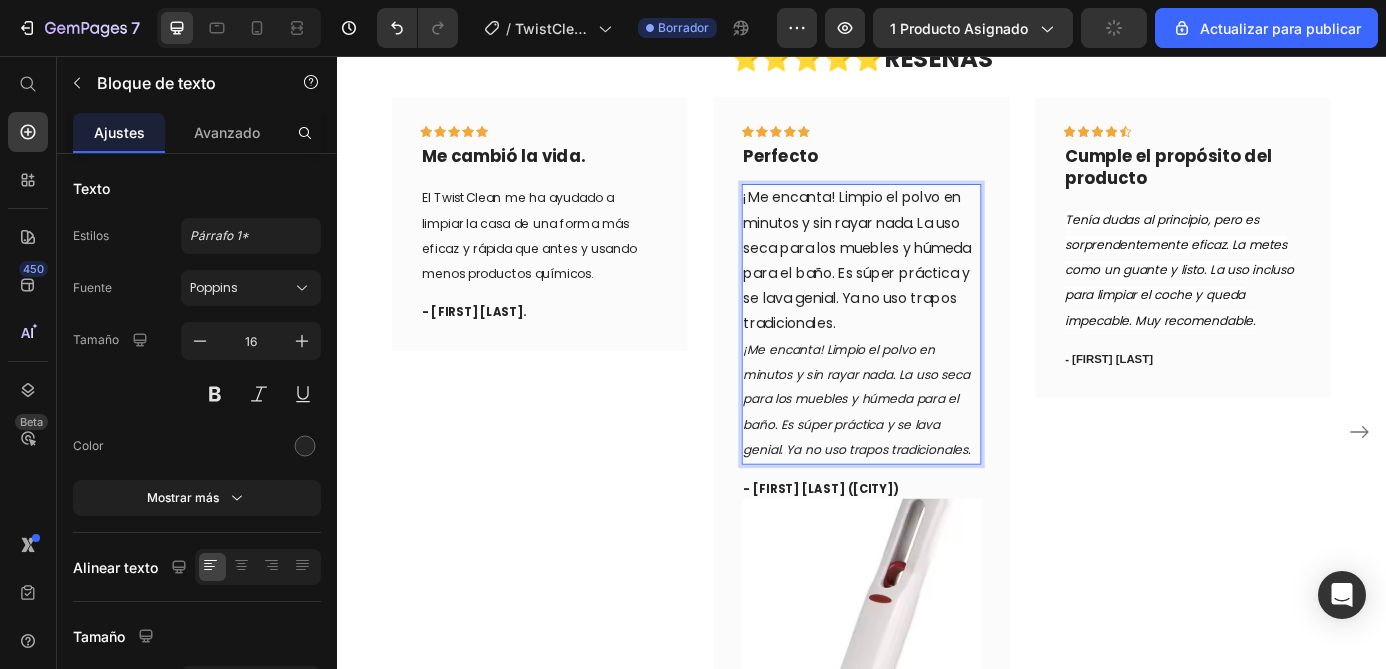 click on "¡Me encanta! Limpio el polvo en minutos y sin rayar nada. La uso seca para los muebles y húmeda para el baño. Es súper práctica y se lava genial. Ya no uso trapos tradicionales." at bounding box center (932, 448) 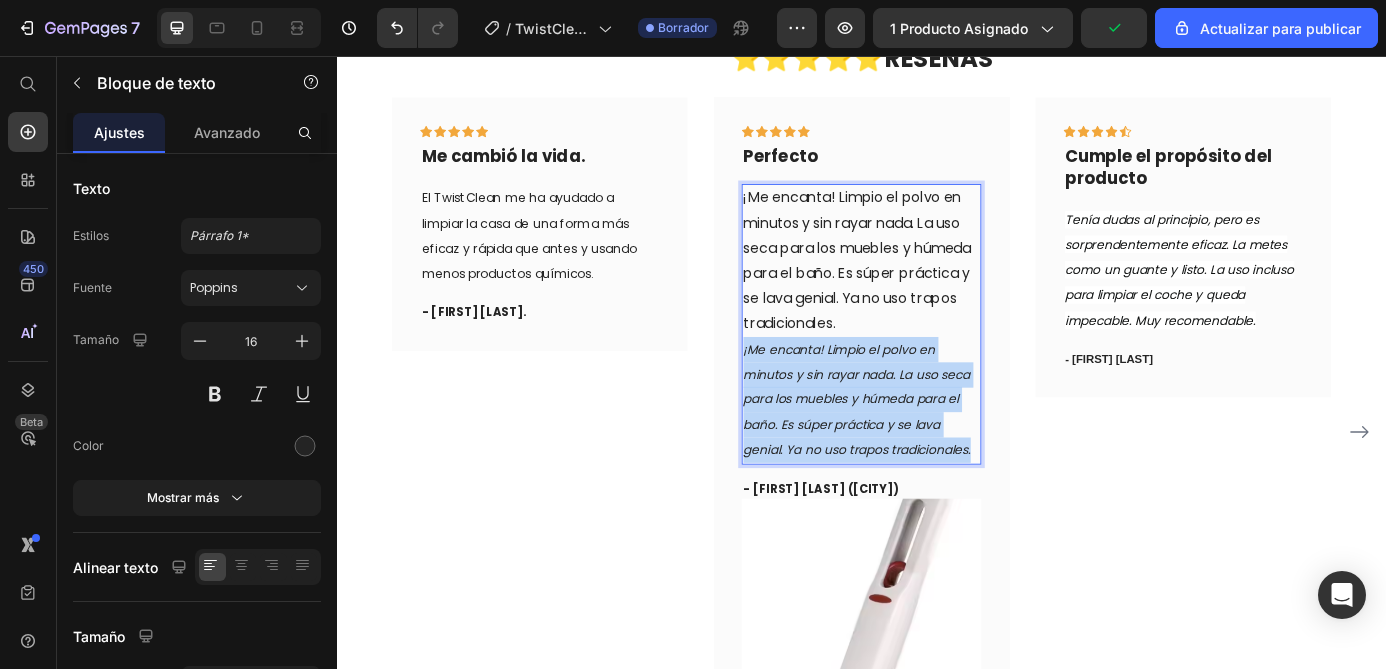 click on "¡Me encanta! Limpio el polvo en minutos y sin rayar nada. La uso seca para los muebles y húmeda para el baño. Es súper práctica y se lava genial. Ya no uso trapos tradicionales." at bounding box center (932, 448) 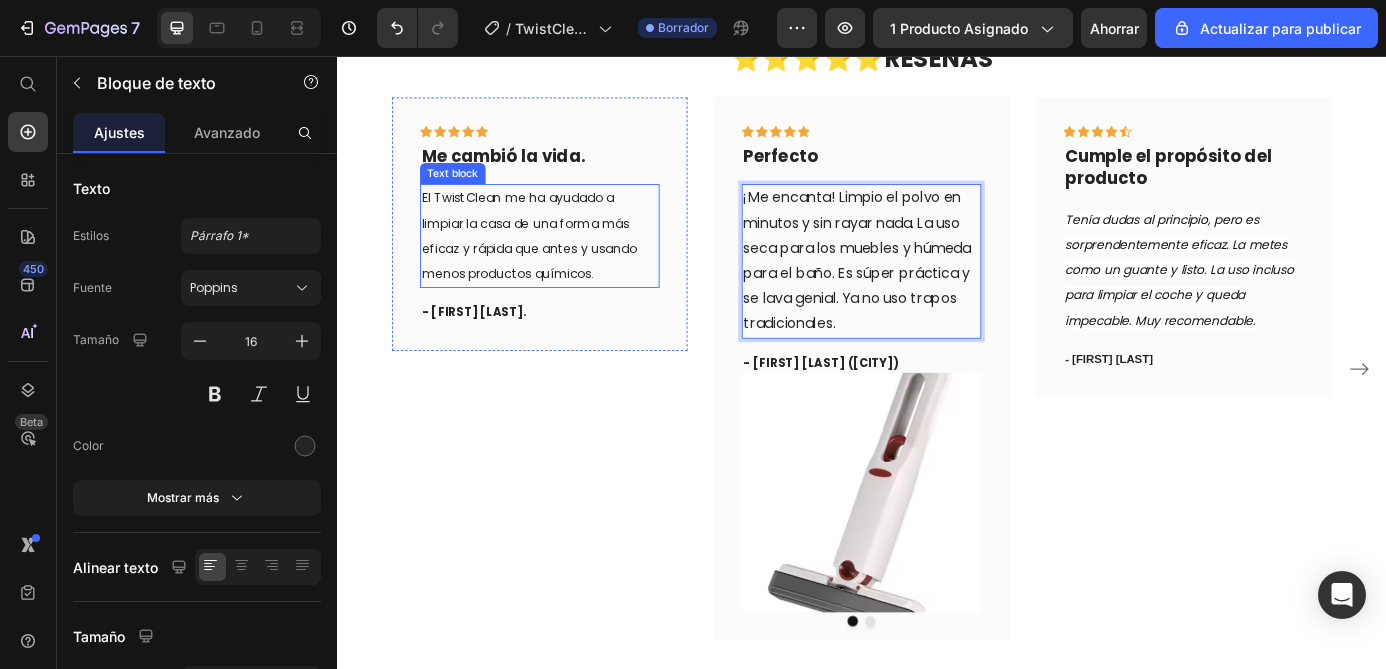 click on "El TwistClean me ha ayudado a limpiar la casa de una forma más eficaz y rápida que antes y usando menos productos químicos." at bounding box center [557, 261] 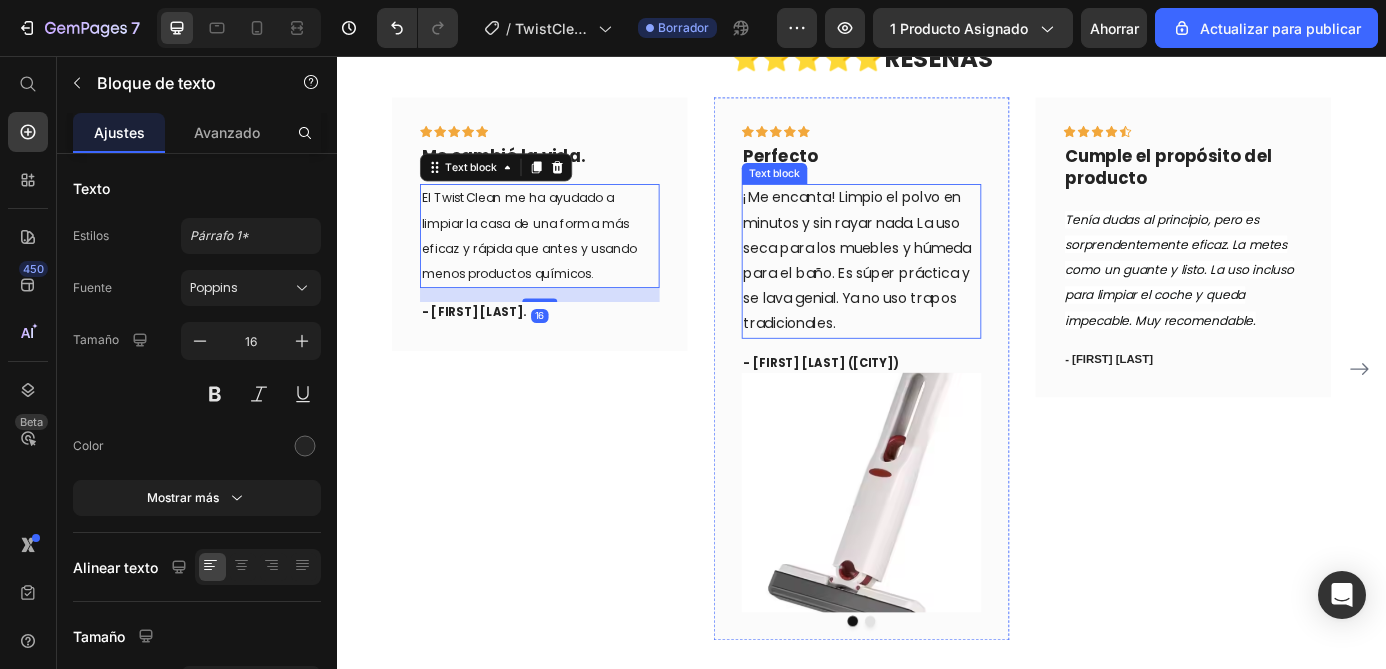 click on "¡Me encanta! Limpio el polvo en minutos y sin rayar nada. La uso seca para los muebles y húmerda para el baño. Es súper práctica y se lava genial. Ya no uso trapos tradicionales." at bounding box center [937, 290] 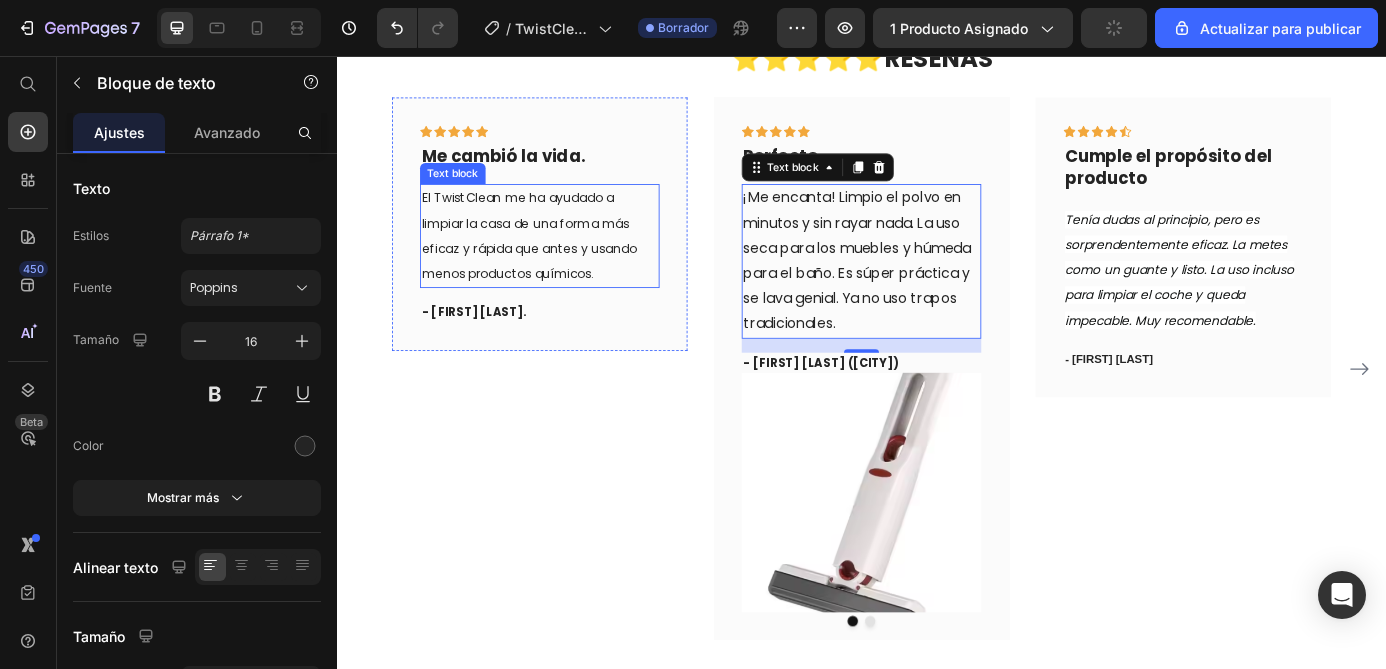 click on "El TwistClean me ha ayudado a limpiar la casa de una forma más eficaz y rápida que antes y usando menos productos químicos." at bounding box center (557, 261) 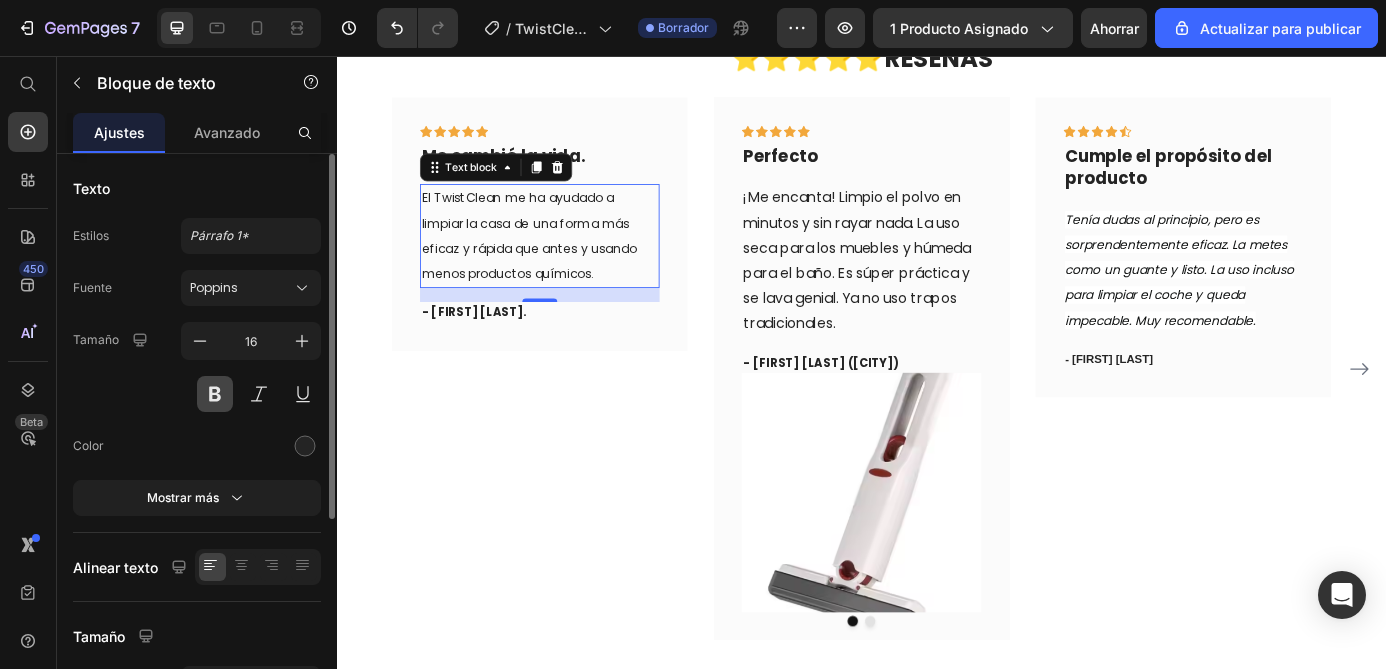 click at bounding box center (215, 394) 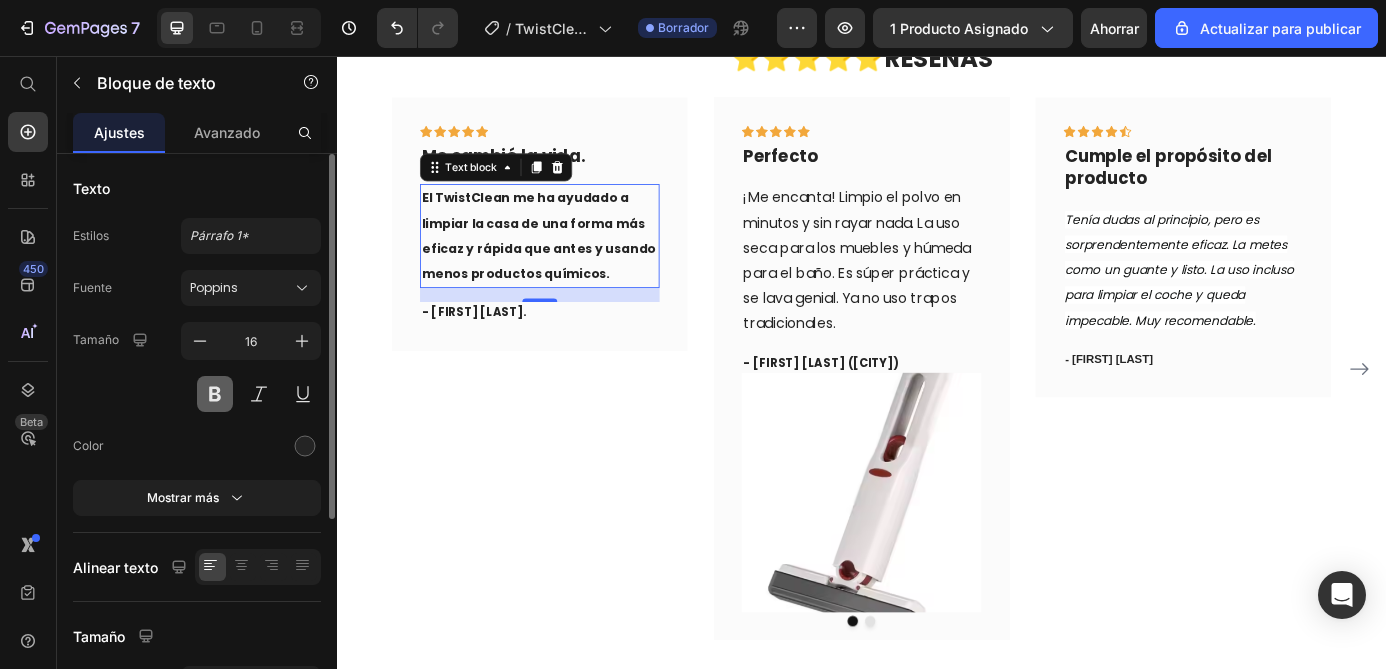 click at bounding box center [215, 394] 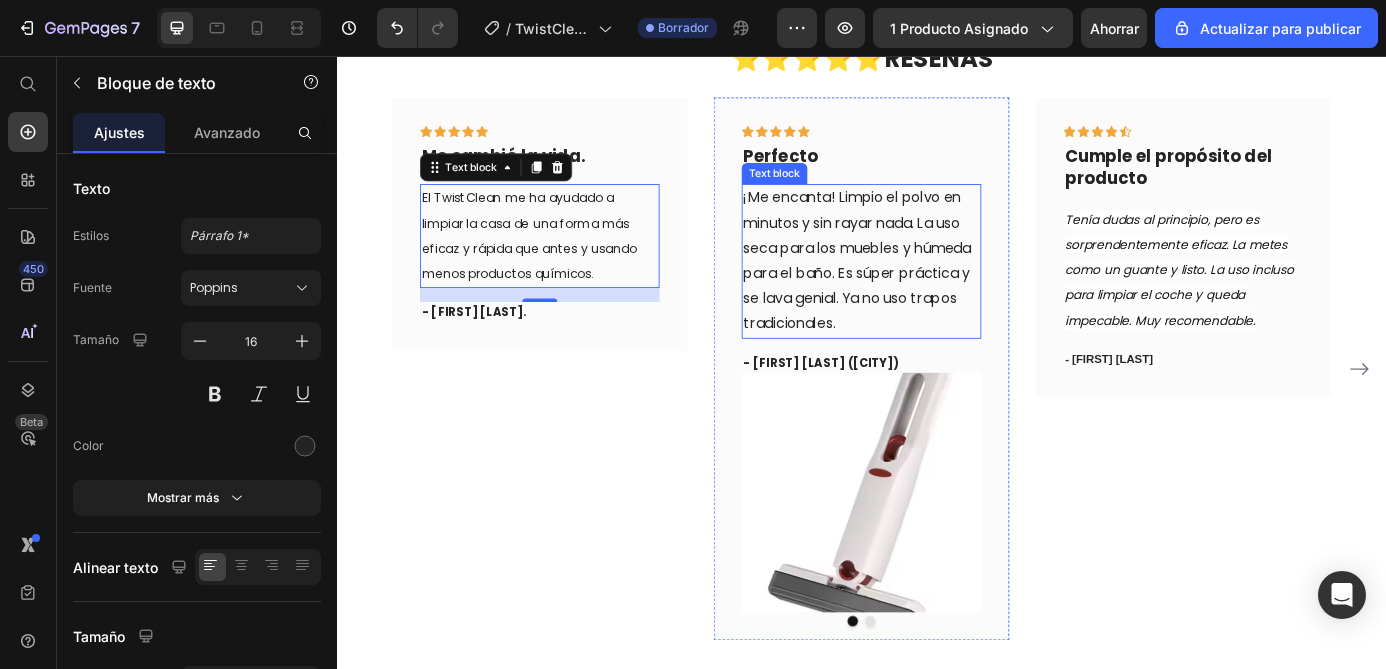 click on "¡Me encanta! Limpio el polvo en minutos y sin rayar nada. La uso seca para los muebles y húmerda para el baño. Es súper práctica y se lava genial. Ya no uso trapos tradicionales." at bounding box center [937, 290] 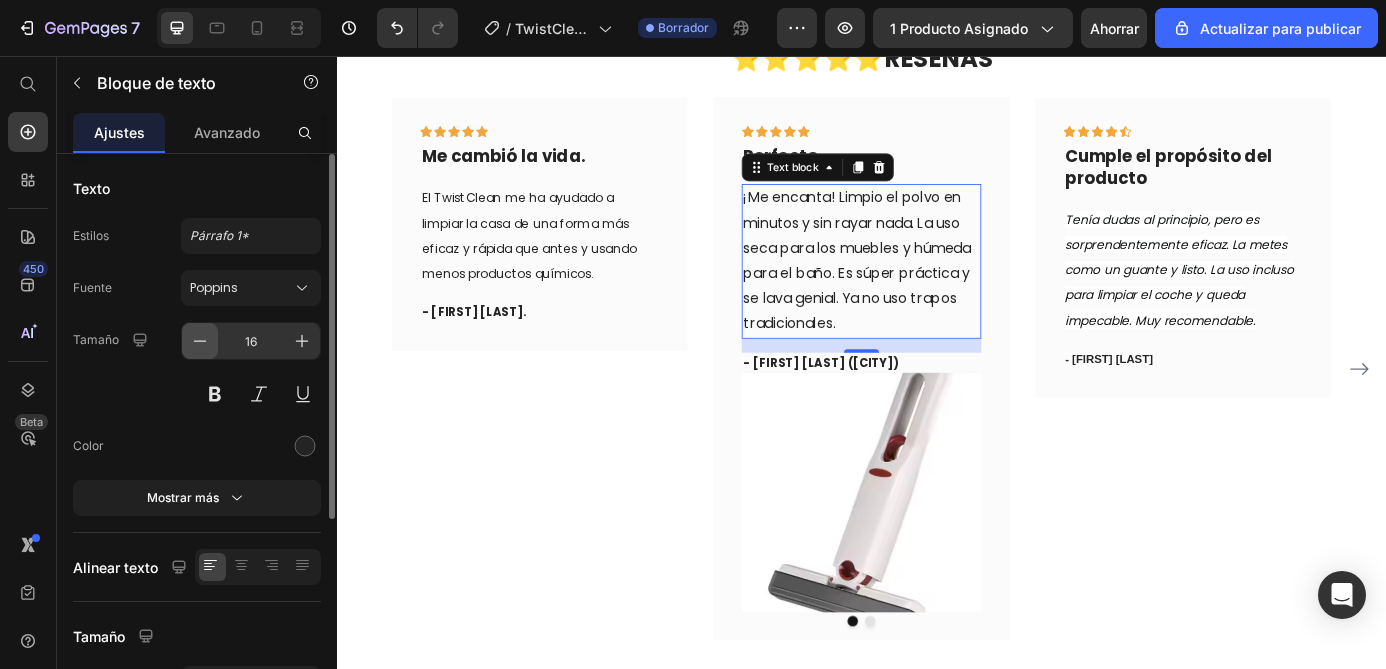 click 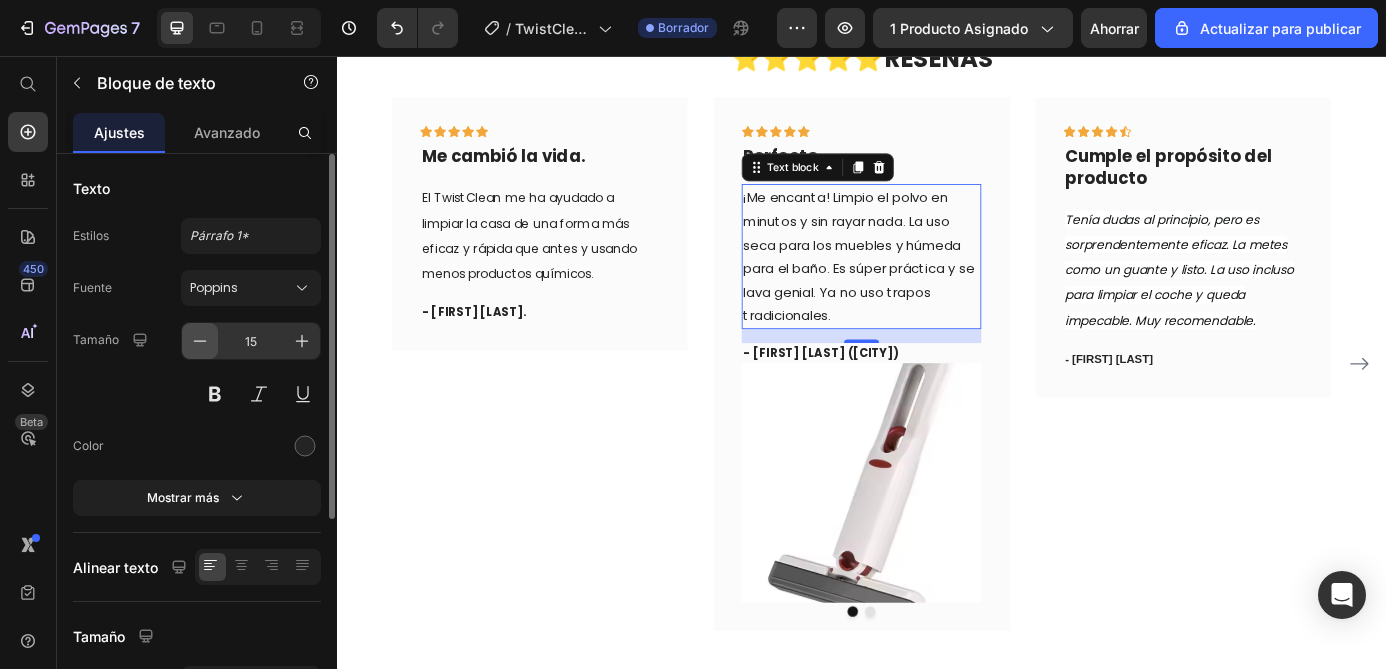 click 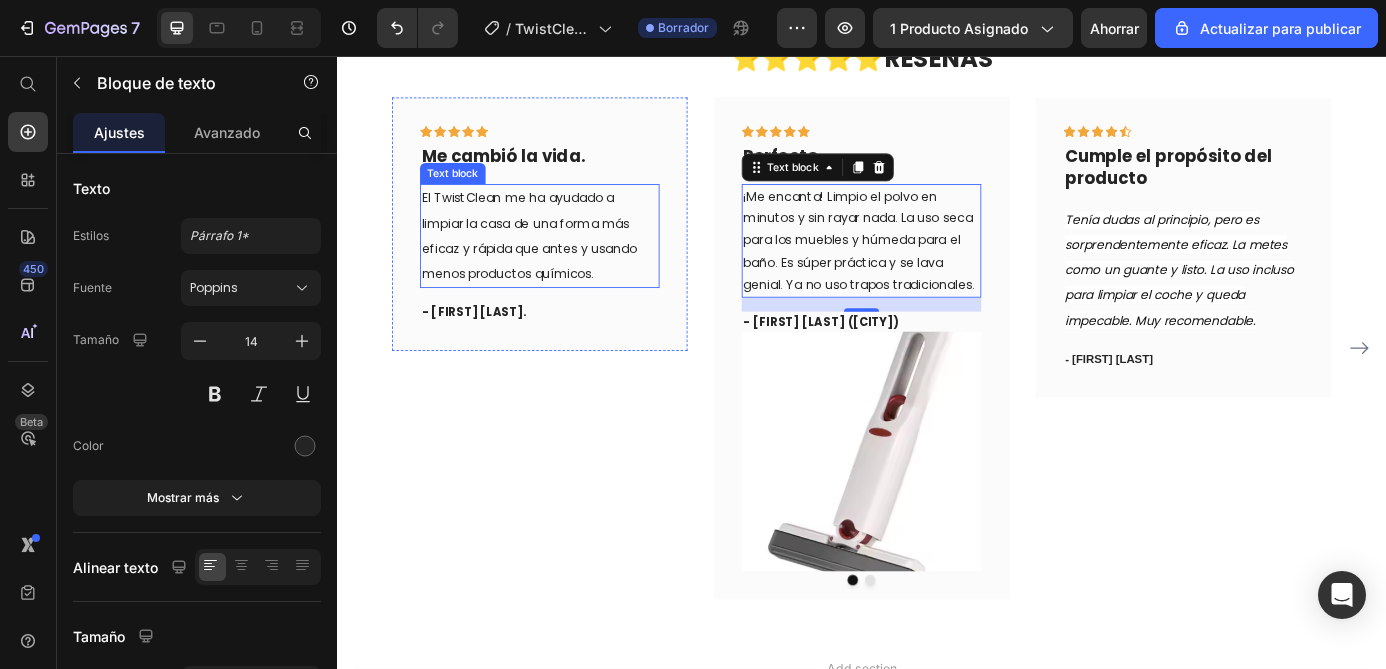 click on "El TwistClean me ha ayudado a limpiar la casa de una forma más eficaz y rápida que antes y usando menos productos químicos." at bounding box center (557, 261) 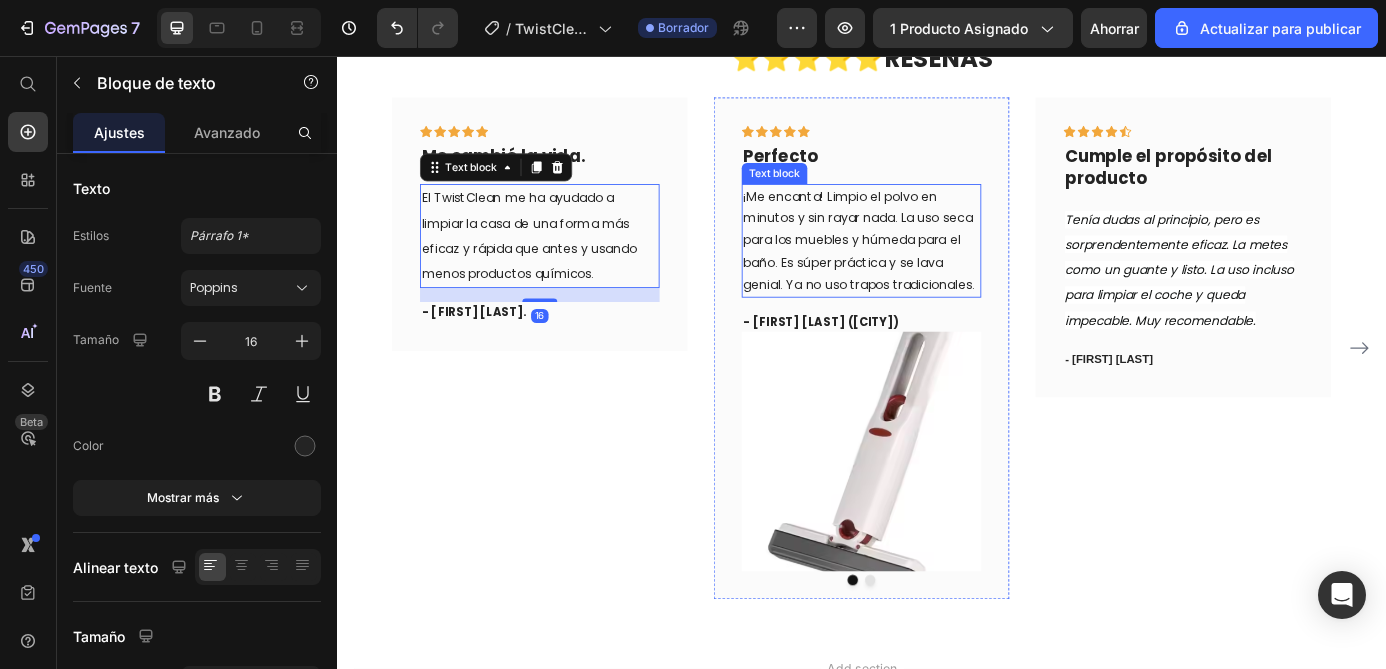 click on "¡Me encanta! Limpio el polvo en minutos y sin rayar nada. La uso seca para los muebles y húmerda para el baño. Es súper práctica y se lava genial. Ya no uso trapos tradicionales." at bounding box center (937, 267) 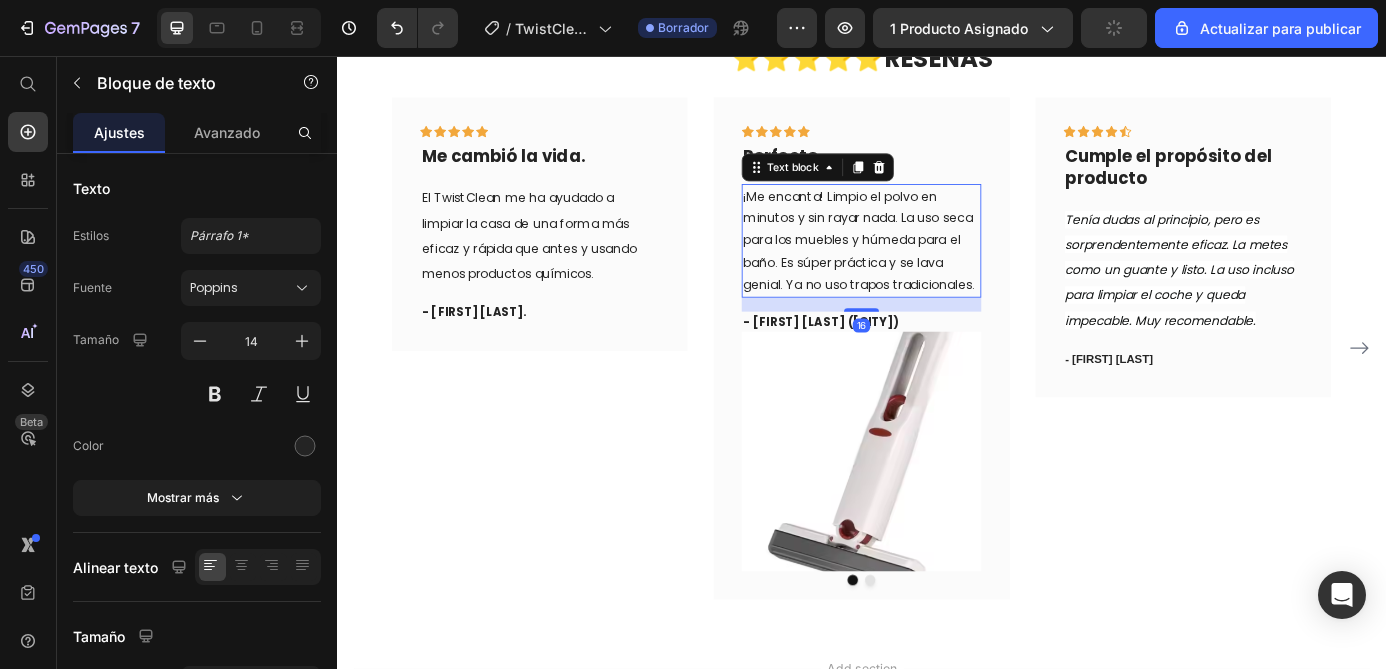 click on "Cumple el propósito del producto" at bounding box center [1305, 183] 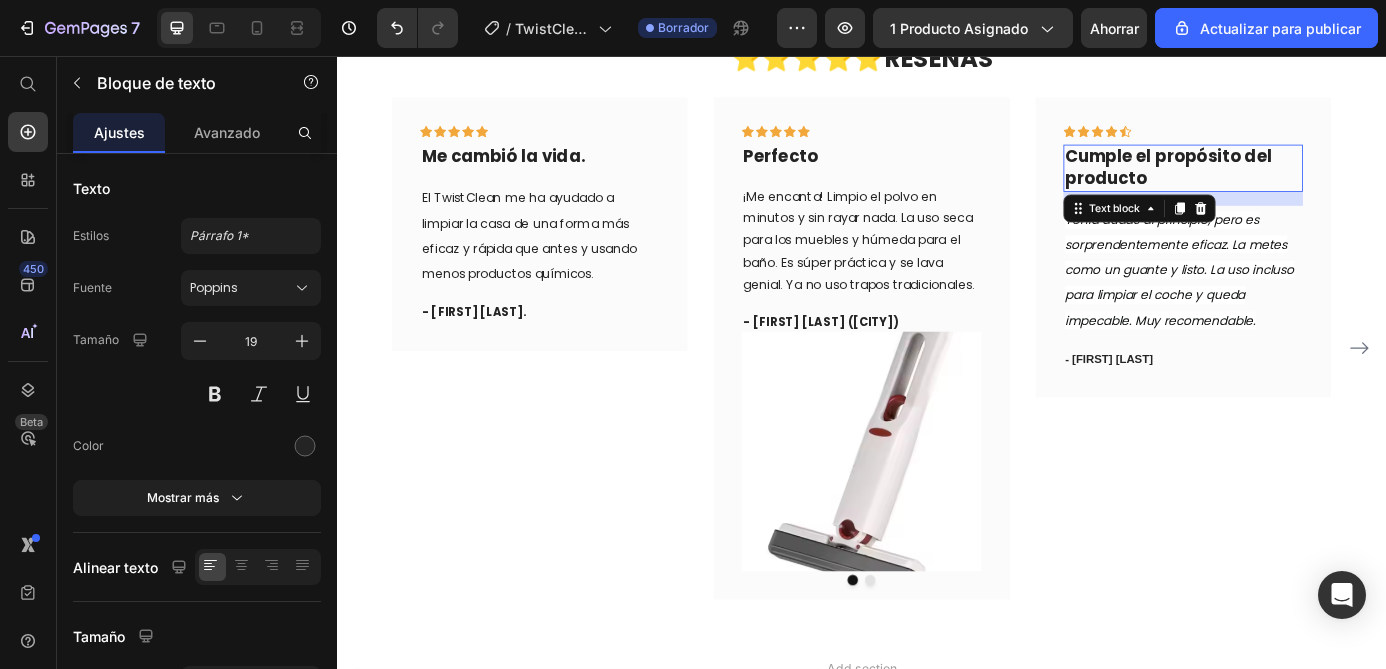 click on "Cumple el propósito del producto" at bounding box center (1305, 183) 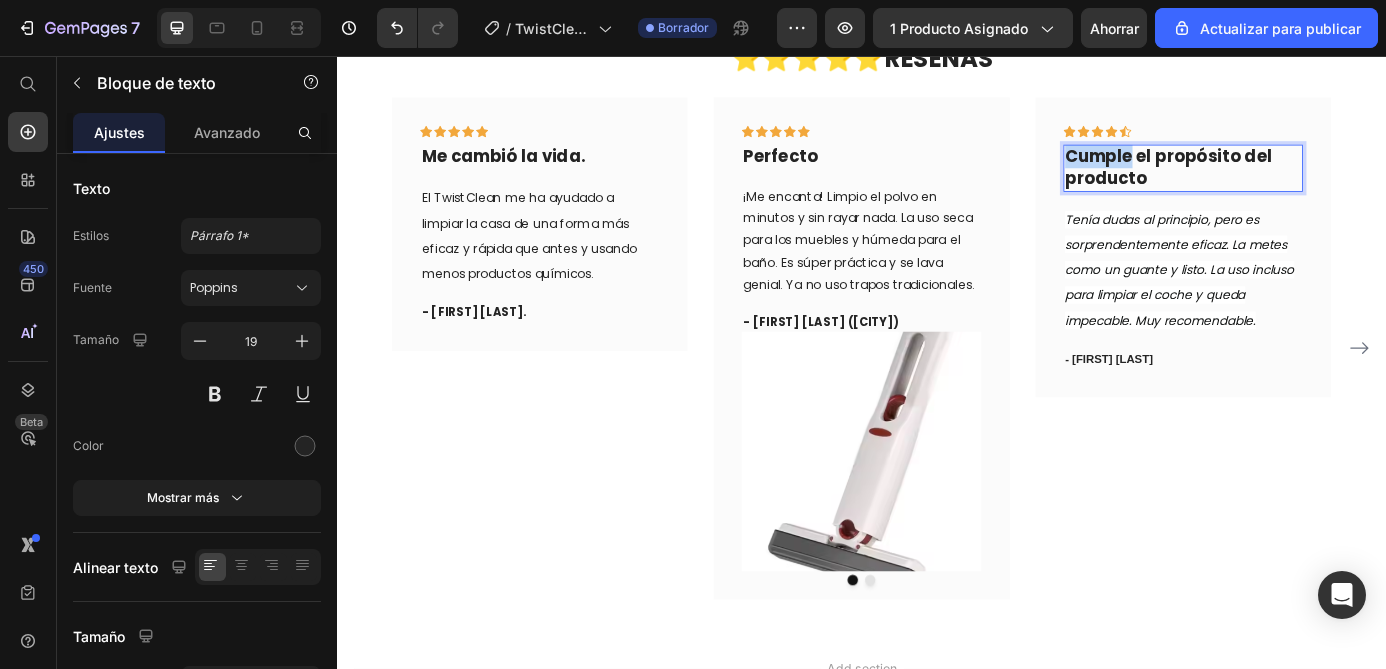 click on "Cumple el propósito del producto" at bounding box center [1305, 183] 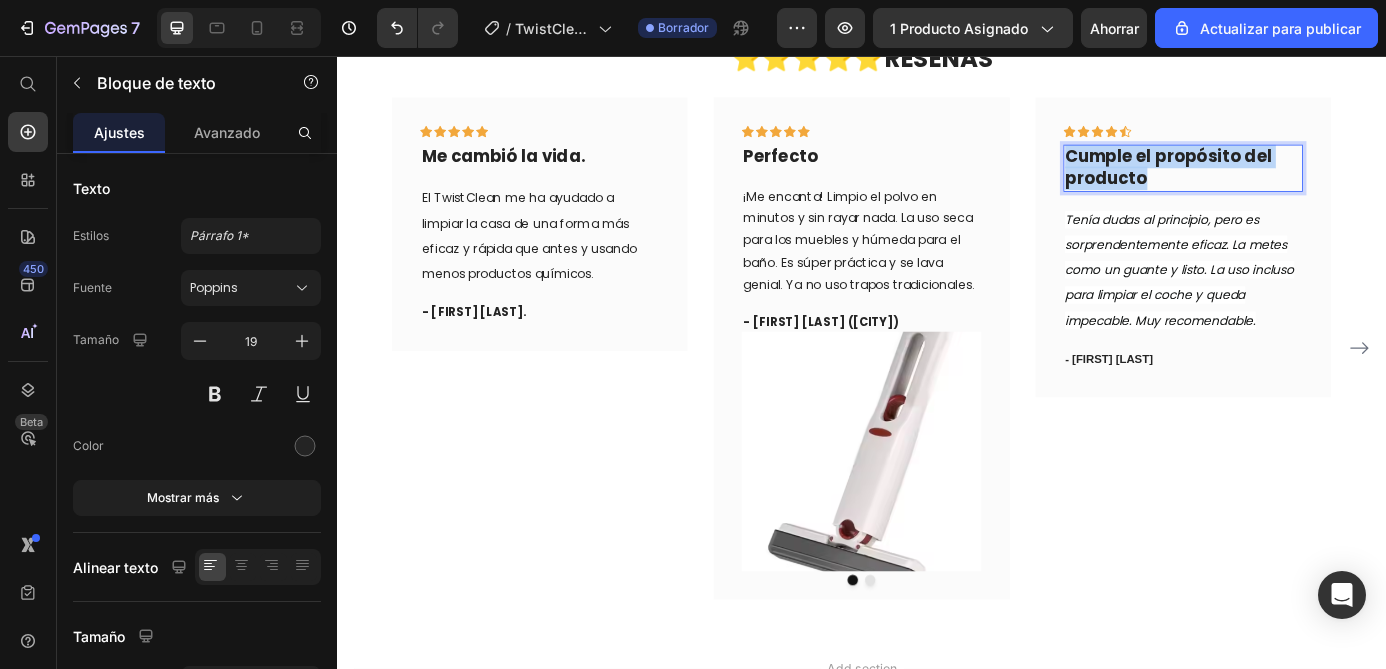 click on "Cumple el propósito del producto" at bounding box center [1305, 183] 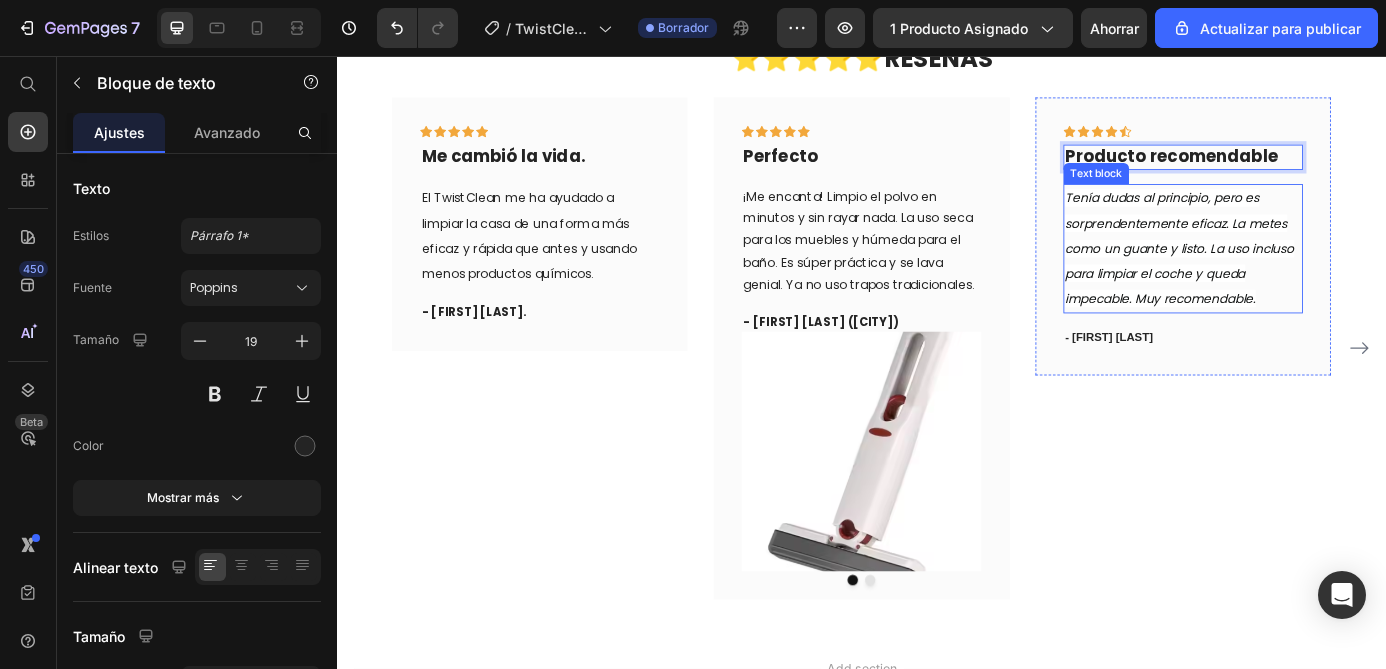 click on "Tenía dudas al principio, pero es sorprendentemente eficaz. La metes como un guante y listo. La uso incluso para limpiar el coche y queda impecable. Muy recomendable." at bounding box center [1305, 276] 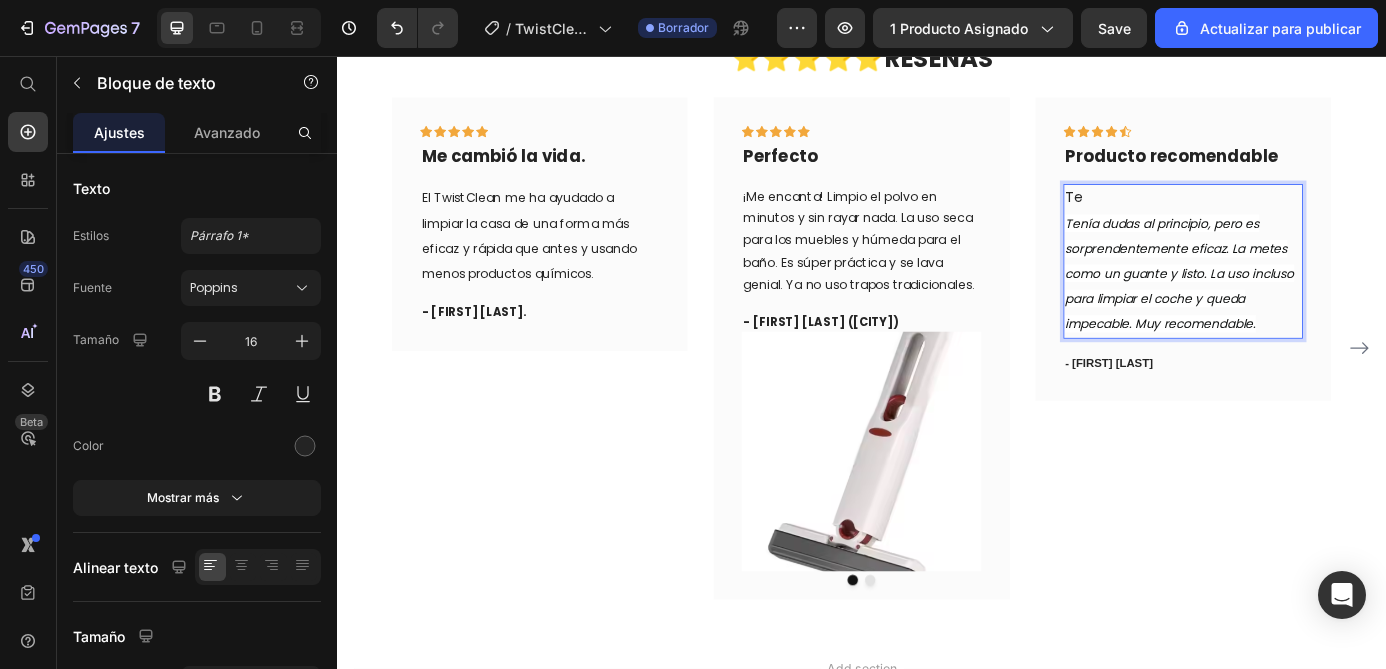 type 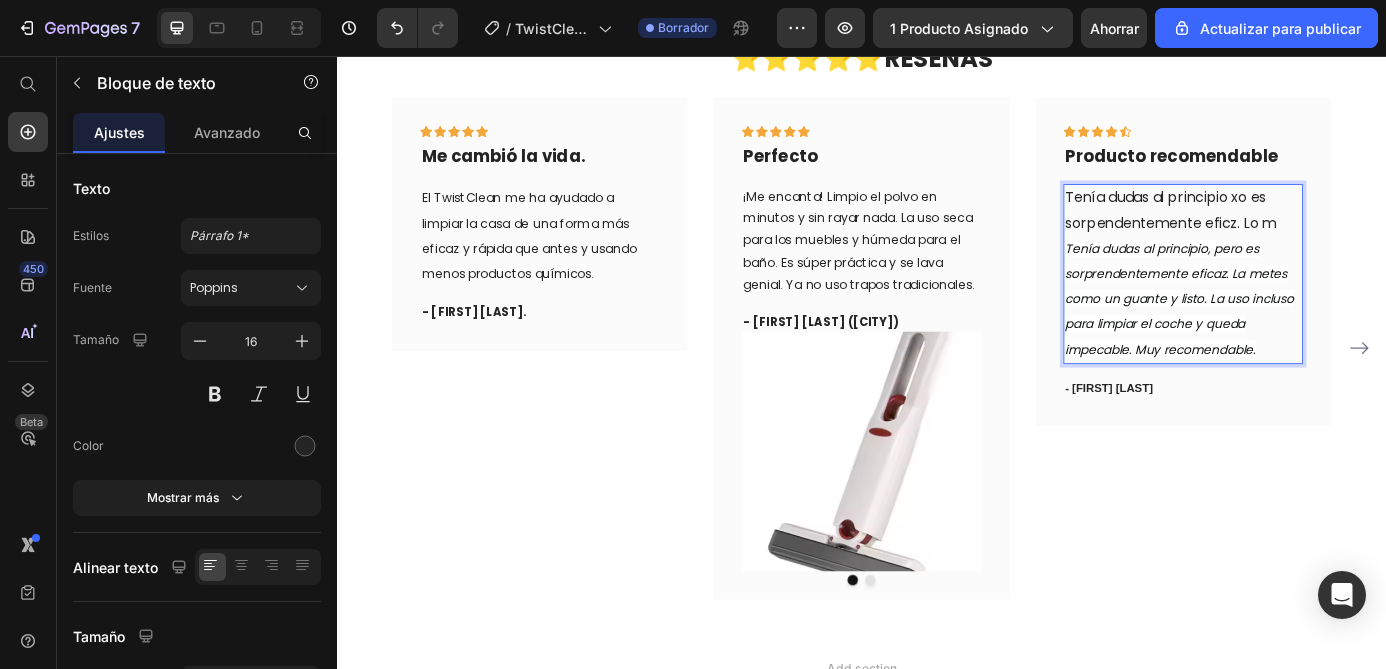 click on "Tenía dudas al principio xo es sorpendentemente eficz. Lo m" at bounding box center (1305, 233) 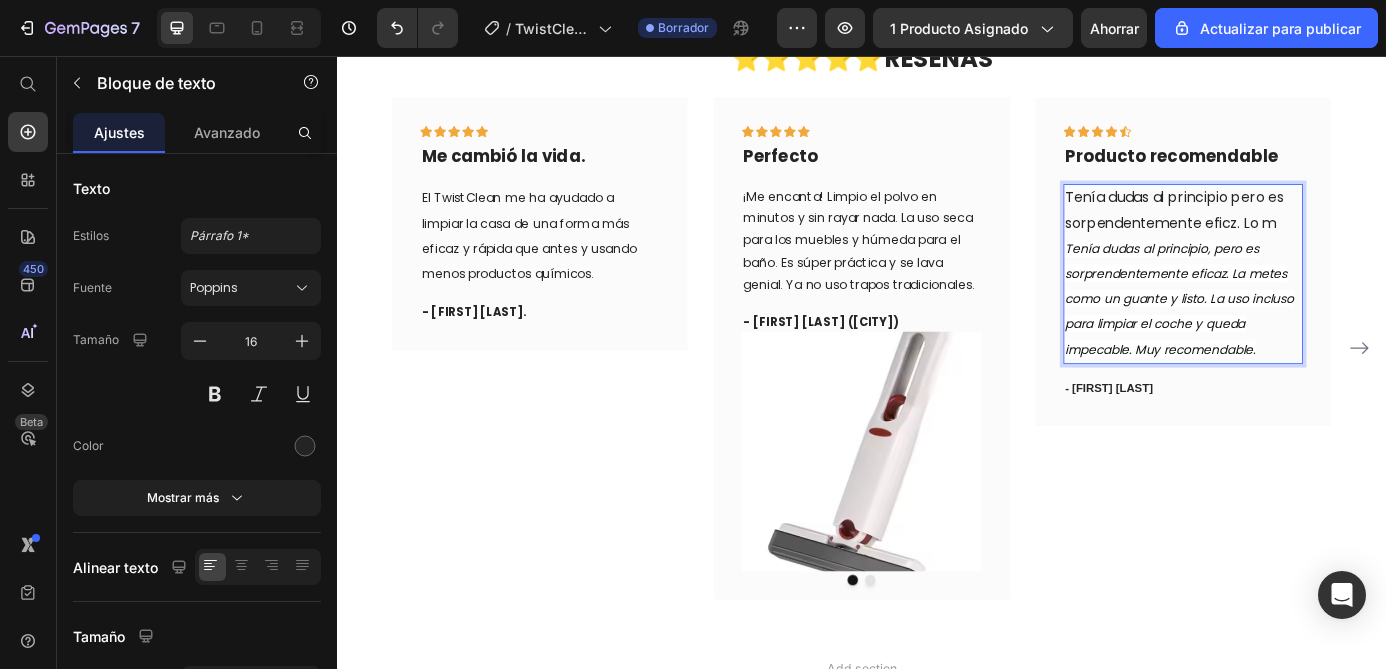 click on "Tenía dudas al principio pero es sorpendentemente eficz. Lo m" at bounding box center [1305, 233] 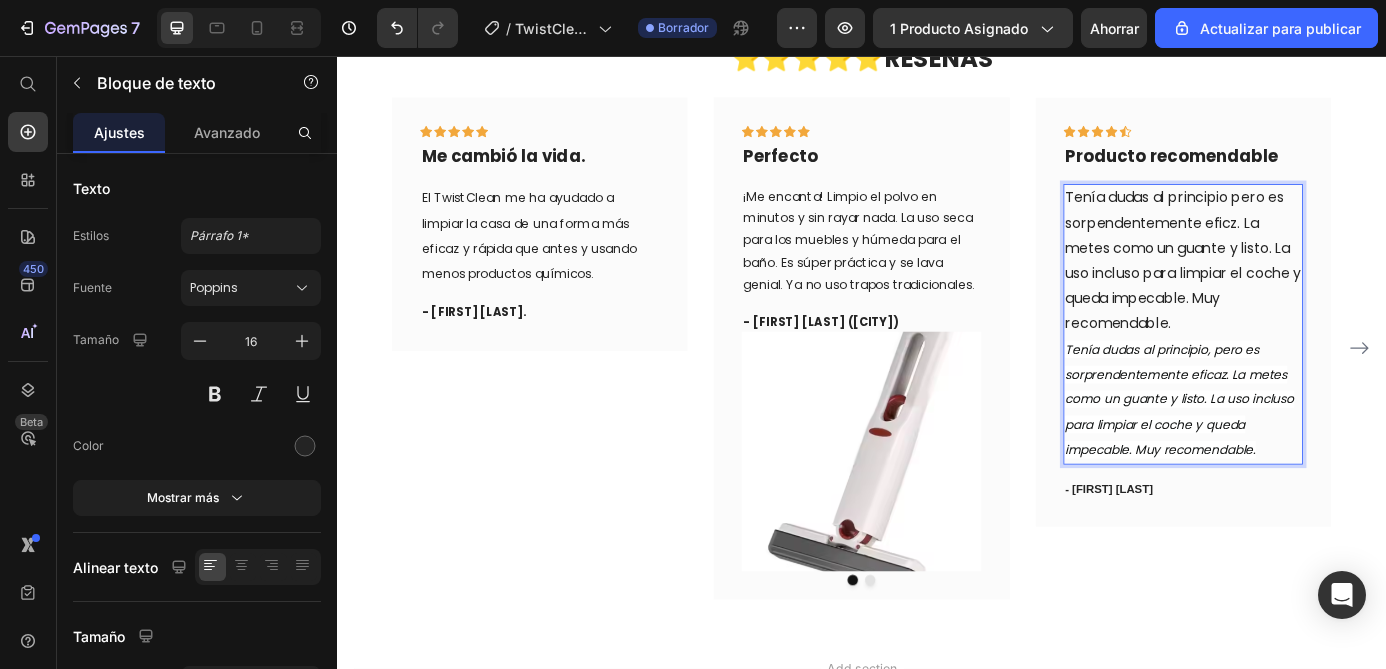 click on "Tenía dudas al principio, pero es sorprendentemente eficaz. La metes como un guante y listo. La uso incluso para limpiar el coche y queda impecable. Muy recomendable." at bounding box center [1301, 448] 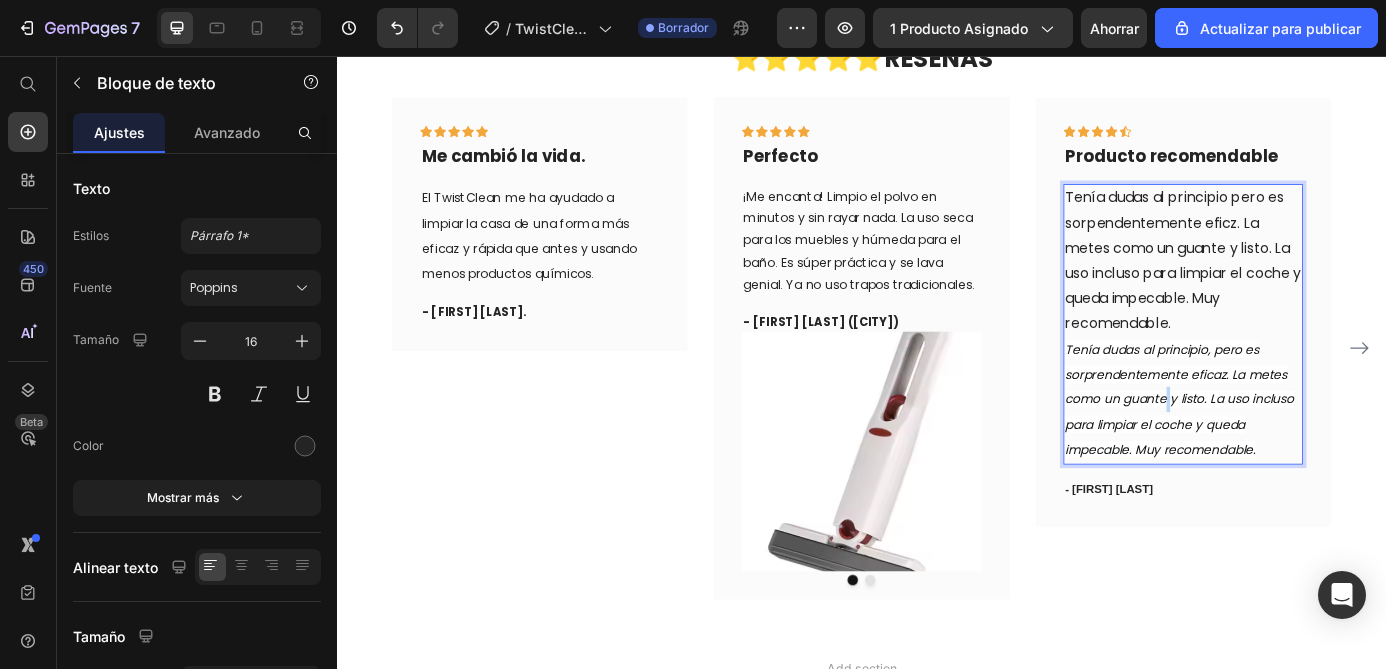click on "Tenía dudas al principio, pero es sorprendentemente eficaz. La metes como un guante y listo. La uso incluso para limpiar el coche y queda impecable. Muy recomendable." at bounding box center (1301, 448) 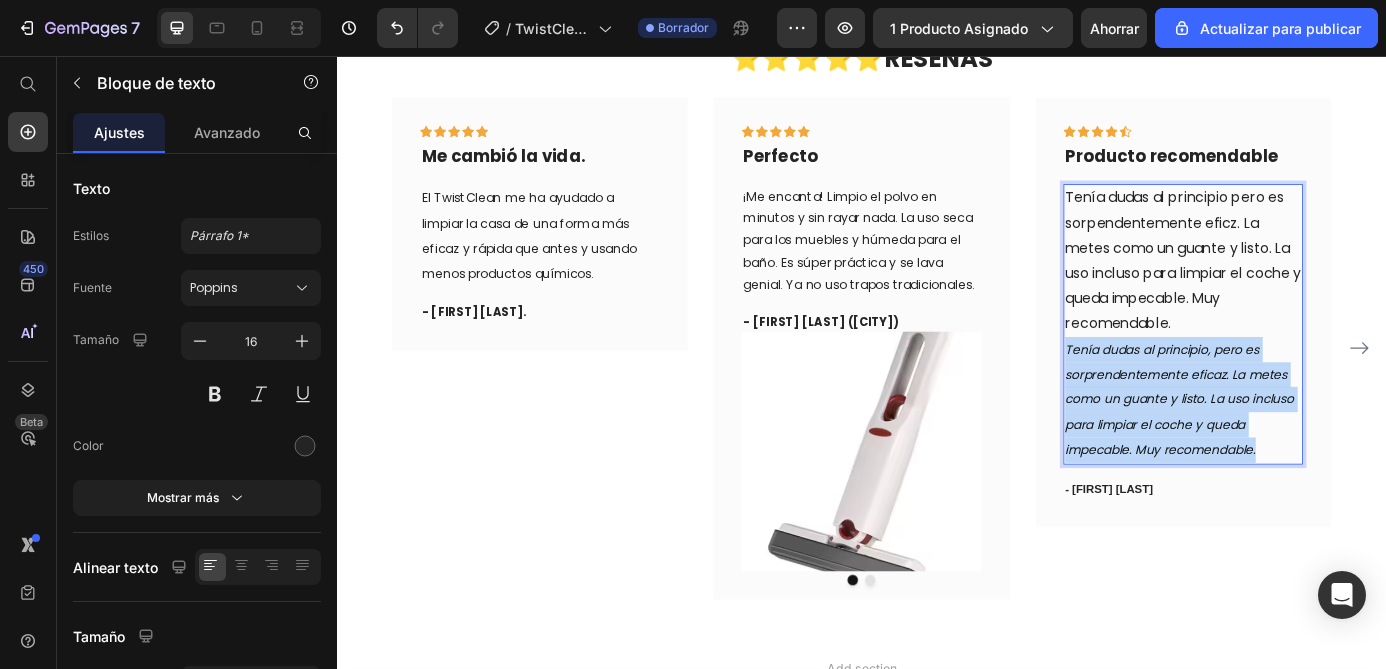 click on "Tenía dudas al principio, pero es sorprendentemente eficaz. La metes como un guante y listo. La uso incluso para limpiar el coche y queda impecable. Muy recomendable." at bounding box center (1301, 448) 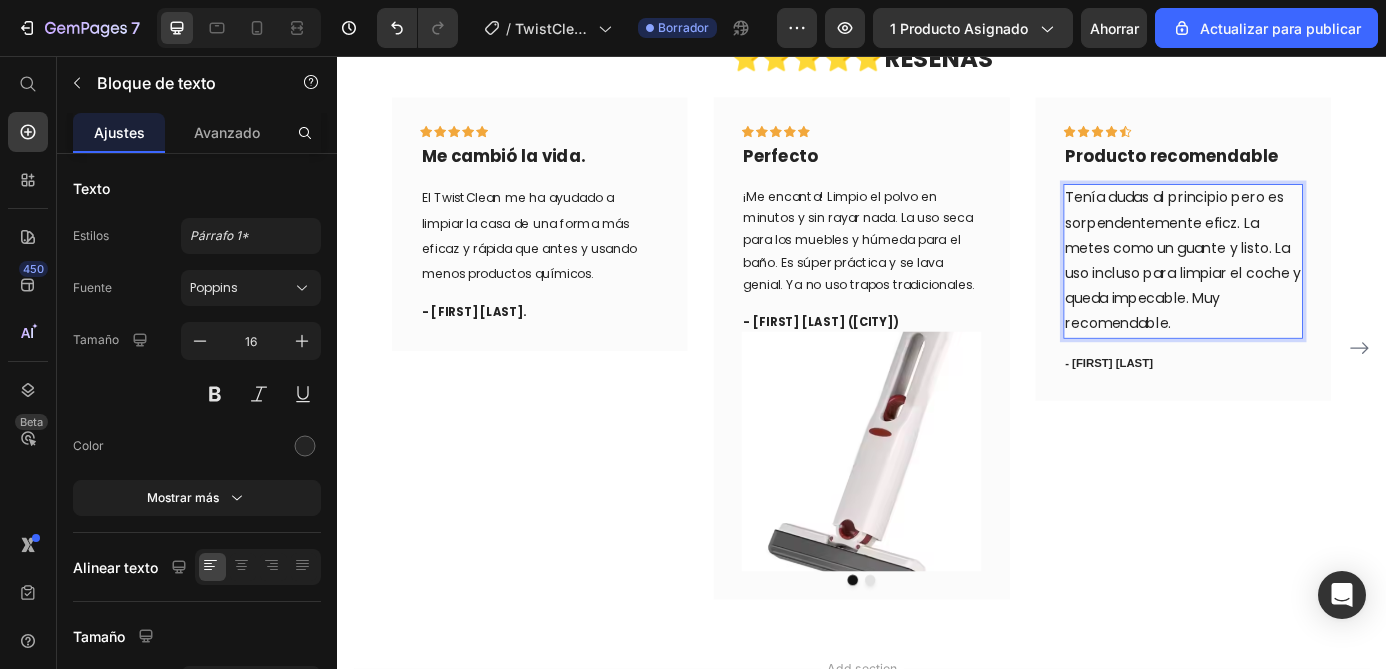click on "Tenía dudas al principio pero es sorpendentemente eficz. La metes como un guante y listo. La uso incluso para limpiar el coche y queda impecable. Muy recomendable." at bounding box center [1305, 290] 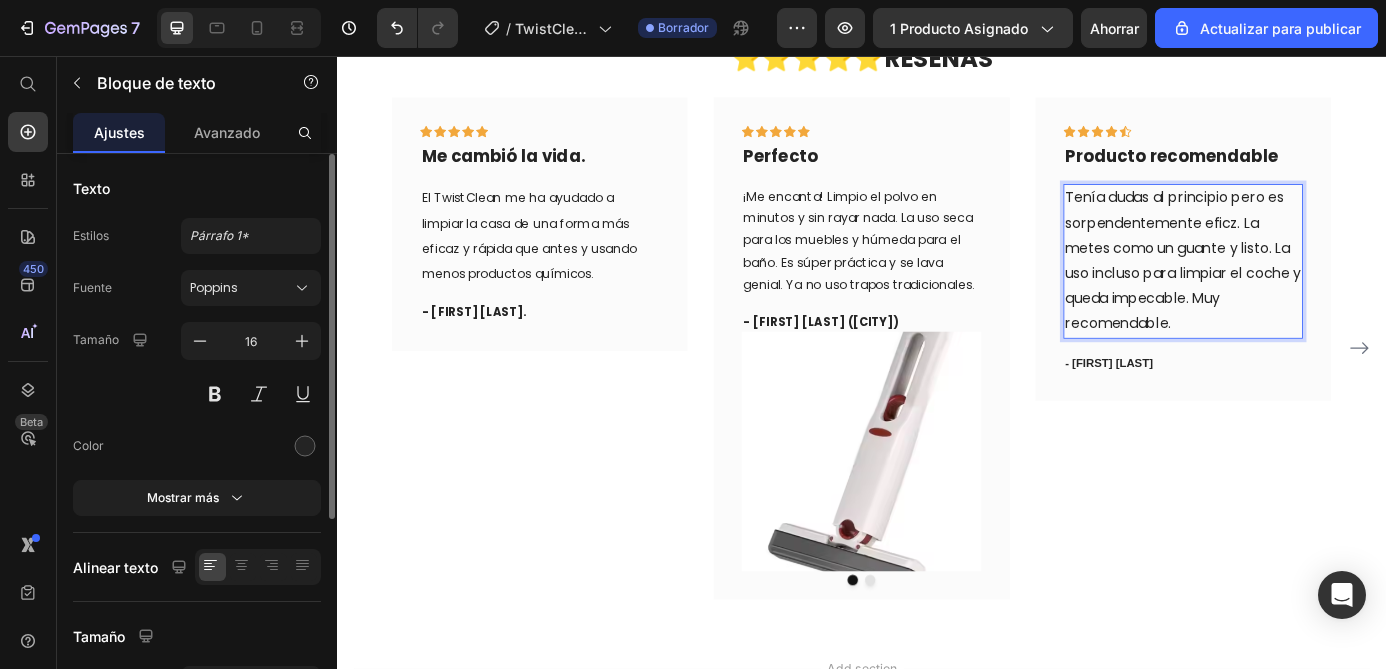 click on "Fuente Poppins Tamaño 16 Color Mostrar más" at bounding box center (197, 393) 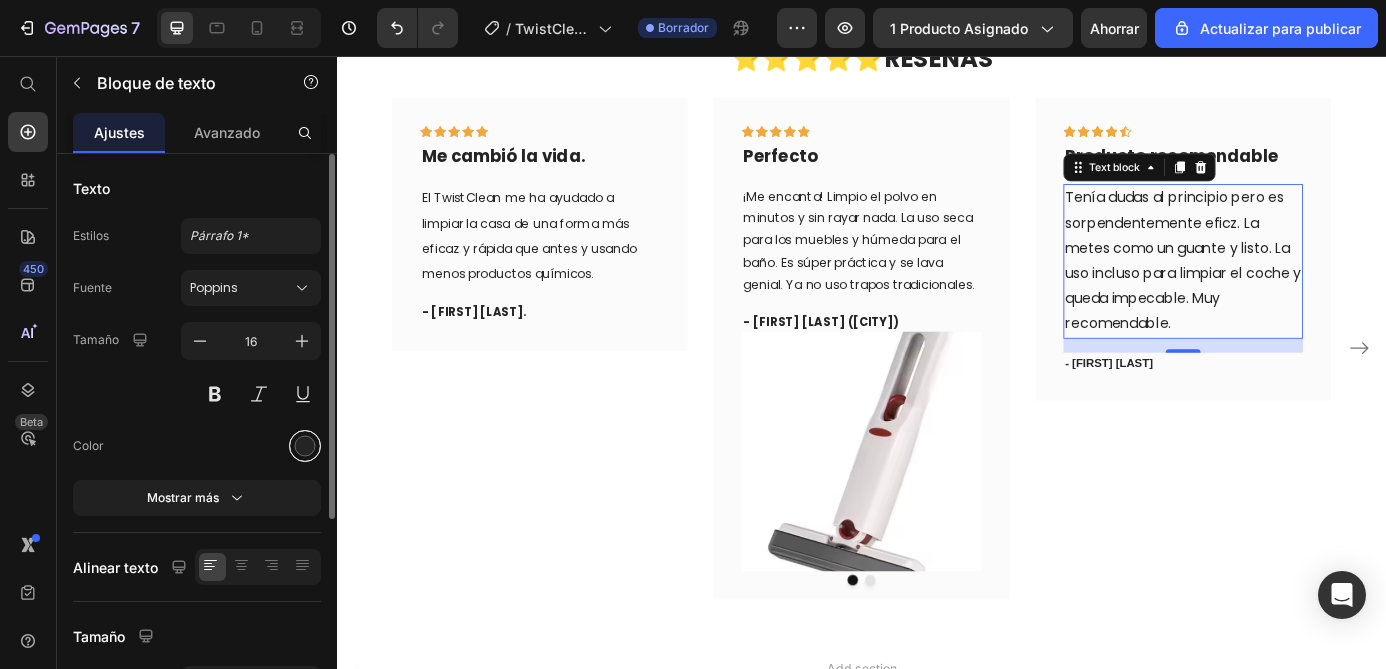 click at bounding box center (305, 446) 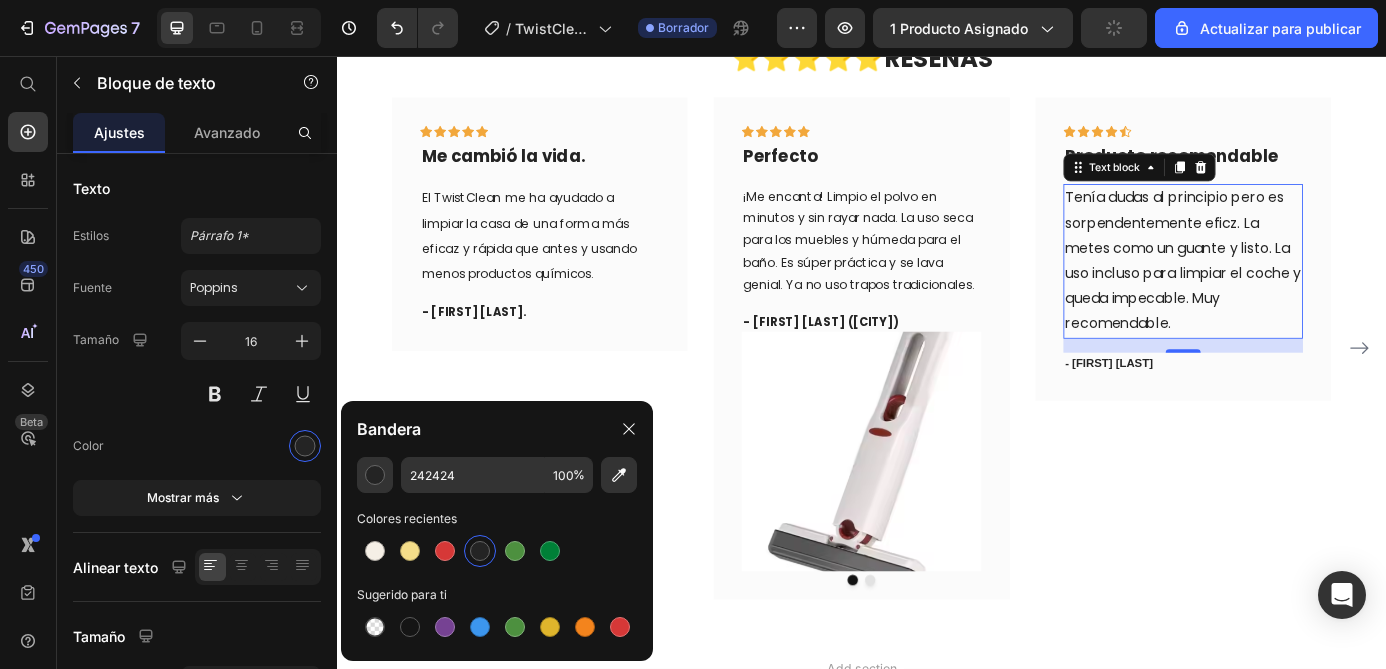 click at bounding box center [480, 551] 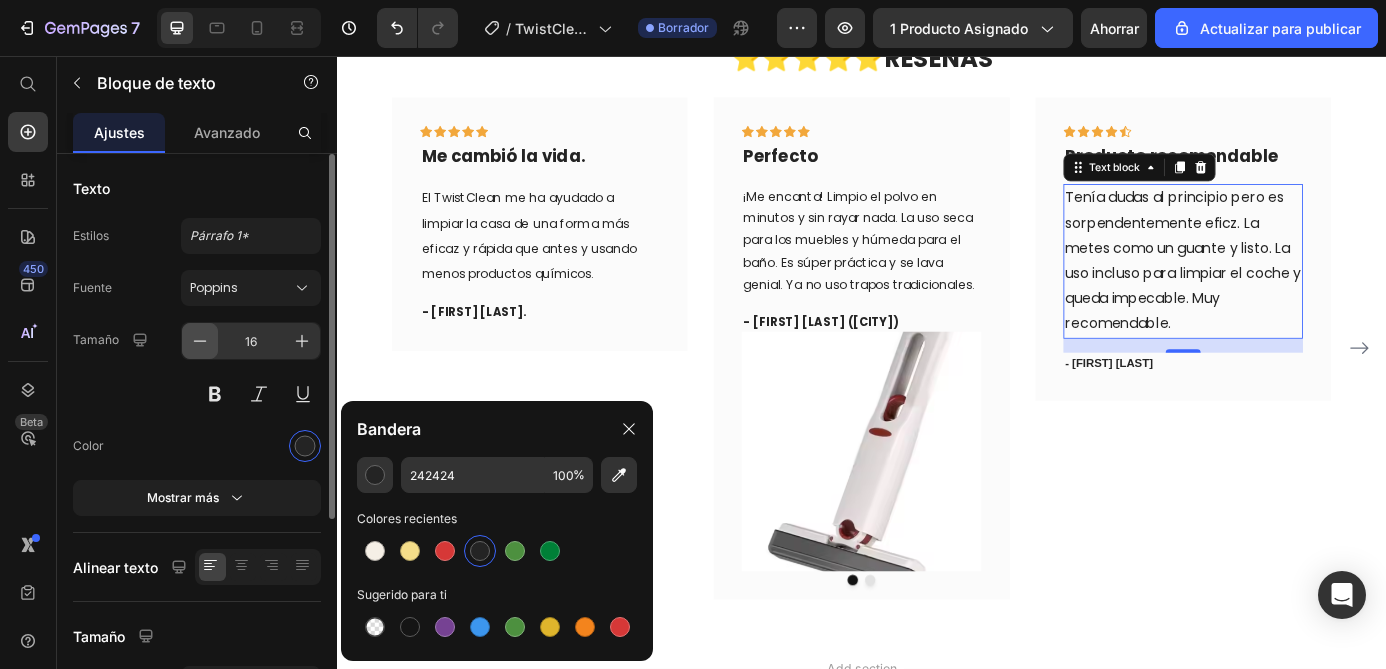 click at bounding box center [200, 341] 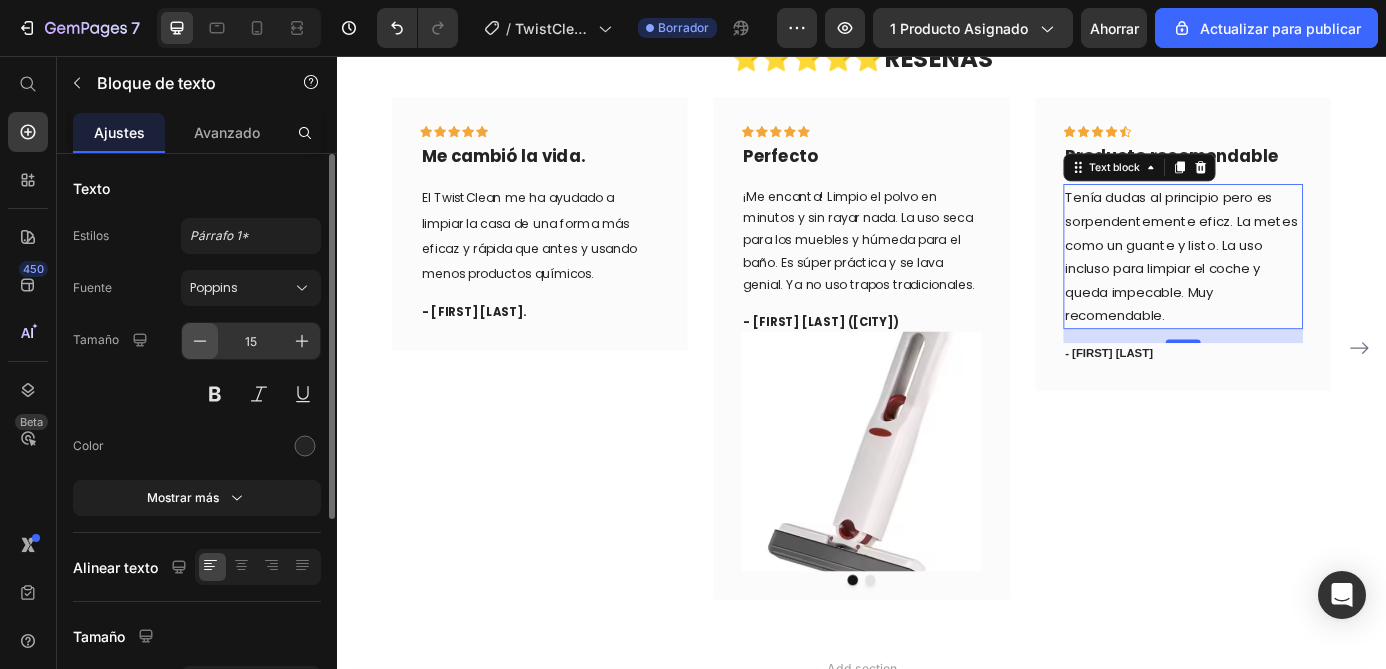 click at bounding box center (200, 341) 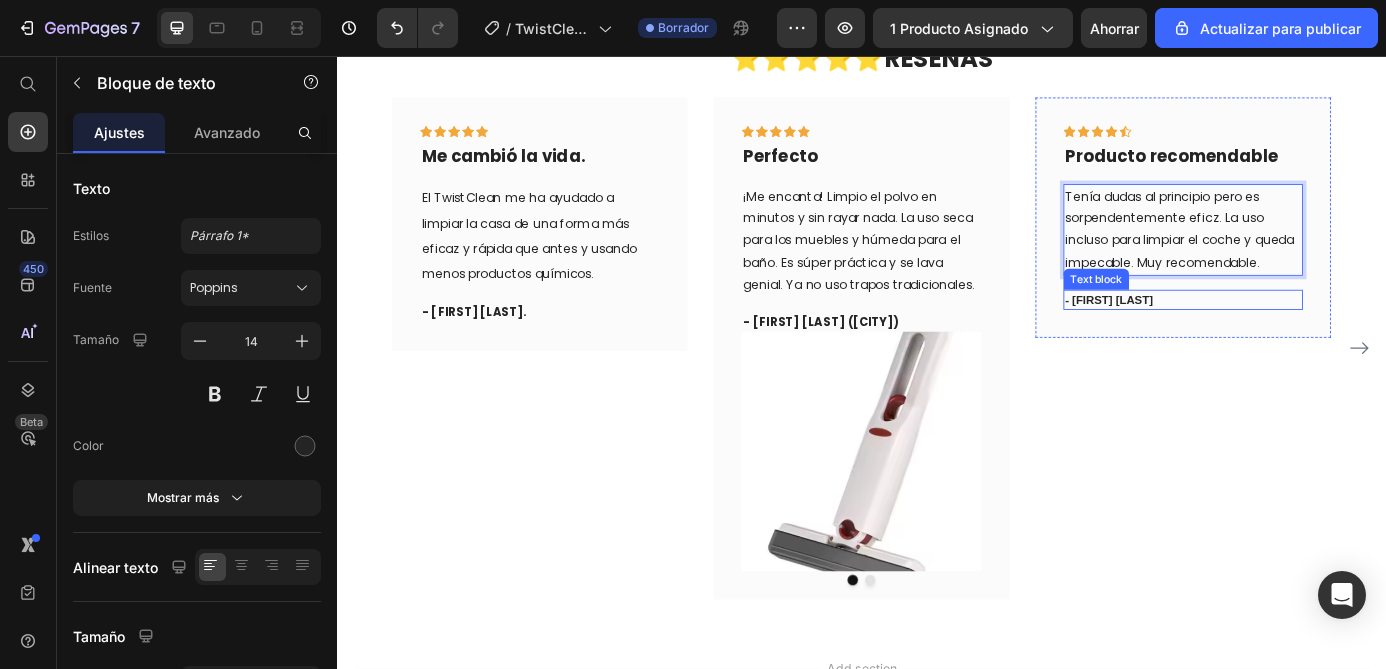 click on "- Antonio Díaz" at bounding box center (1305, 335) 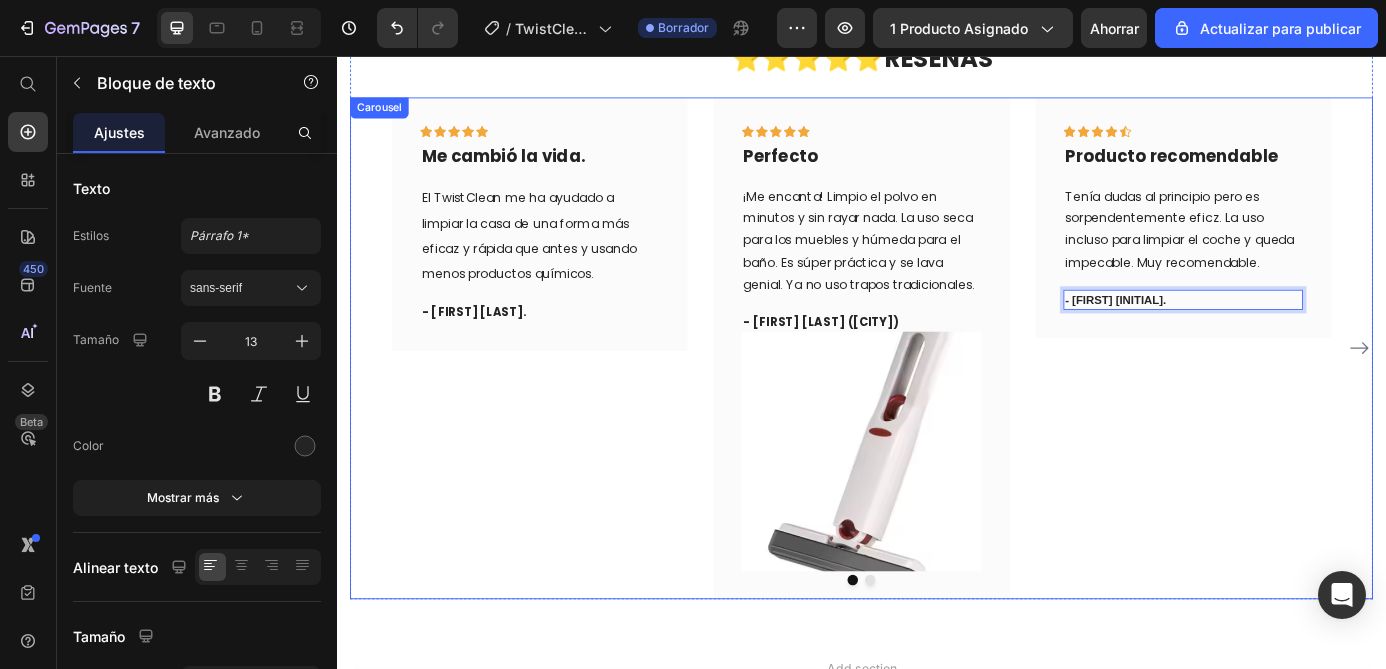 click 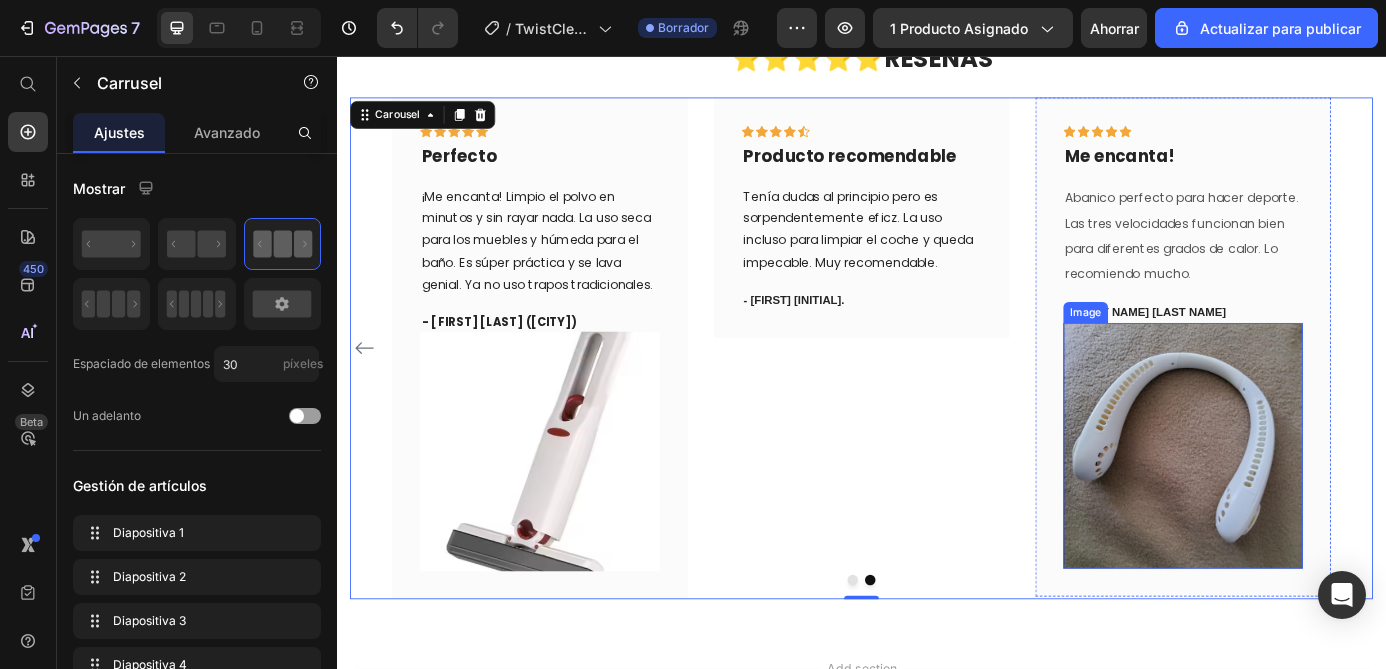 click at bounding box center [1305, 501] 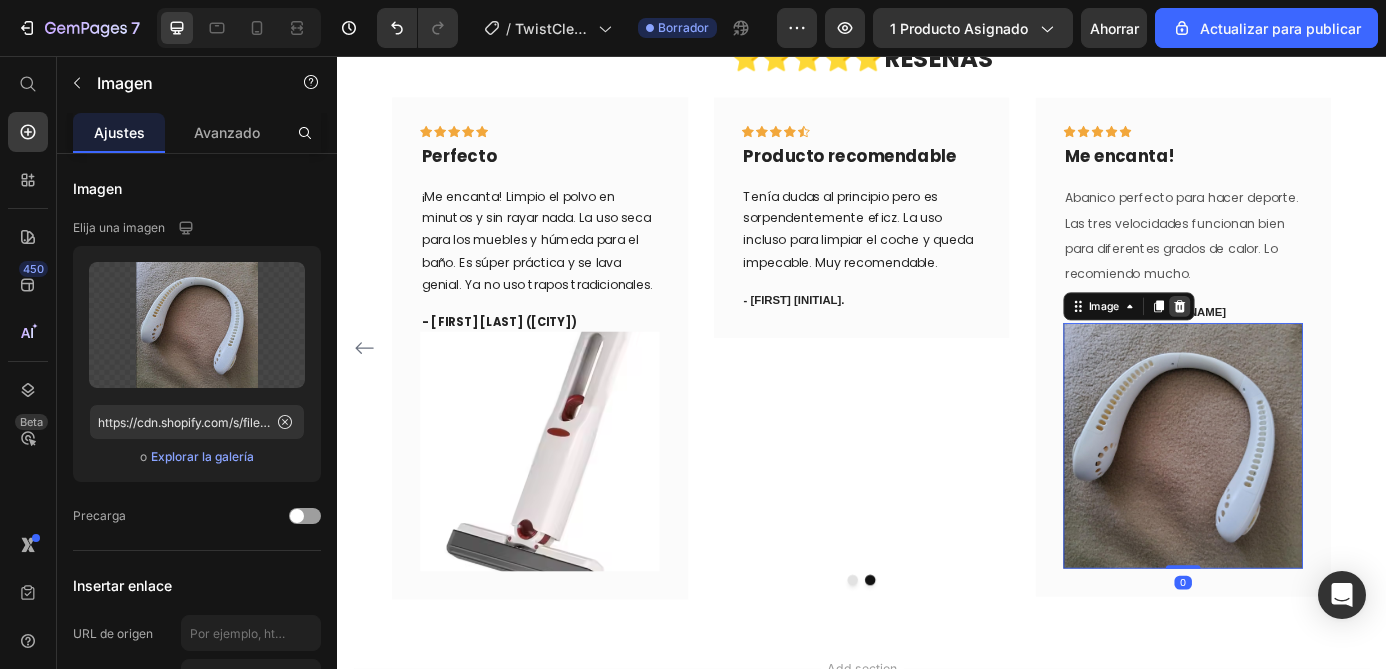 click 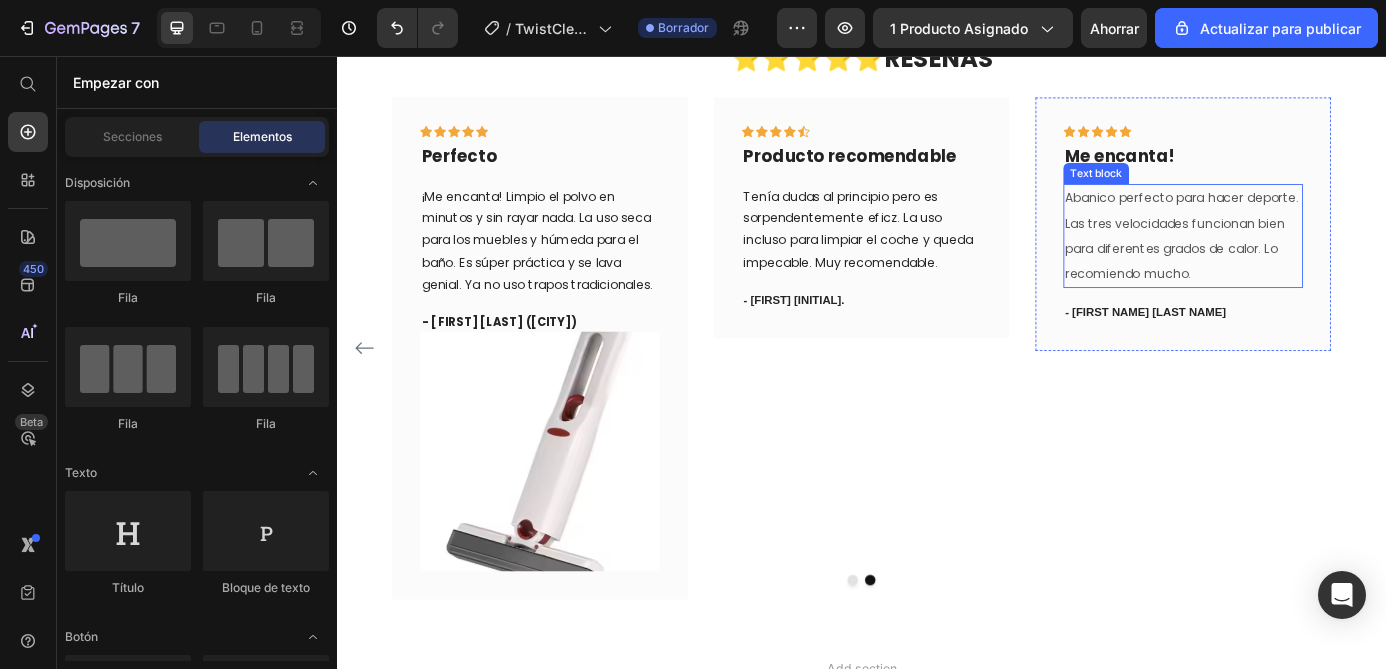 click on "Abanico perfecto para hacer deporte. Las tres velocidades funcionan bien para diferentes grados de calor. Lo recomiendo mucho." at bounding box center [1305, 261] 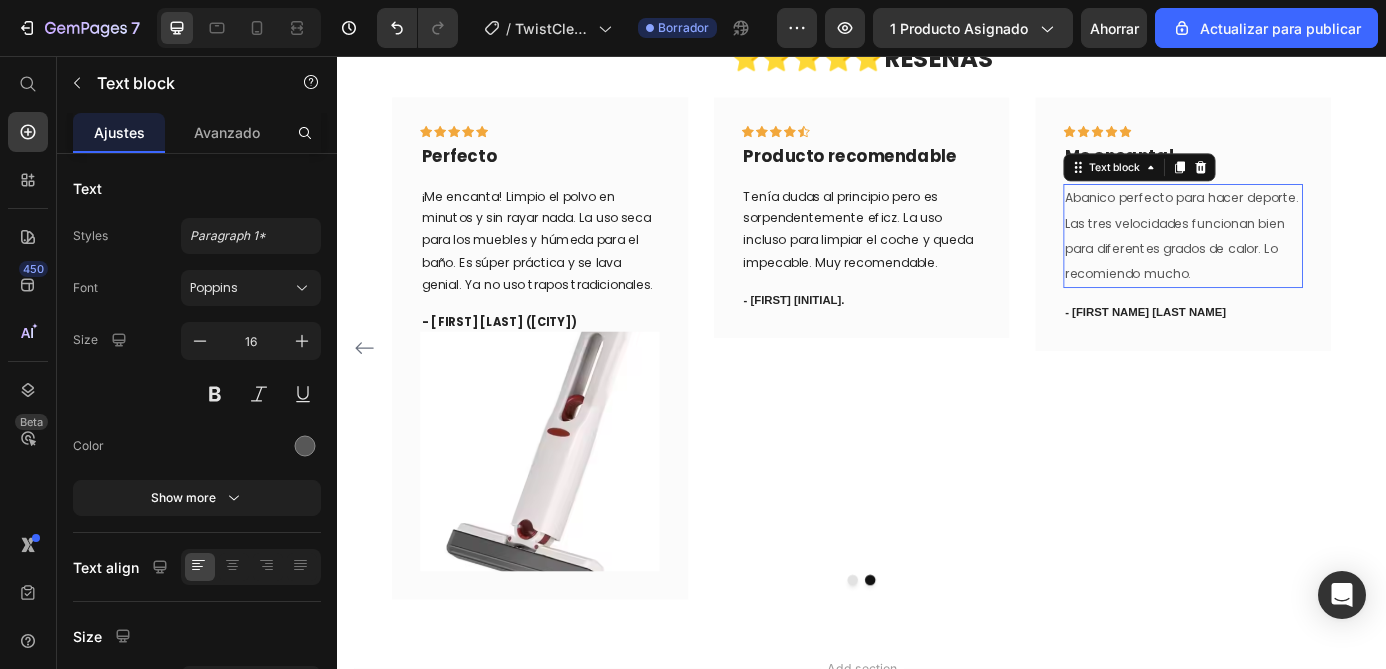 click on "Abanico perfecto para hacer deporte. Las tres velocidades funcionan bien para diferentes grados de calor. Lo recomiendo mucho." at bounding box center (1305, 261) 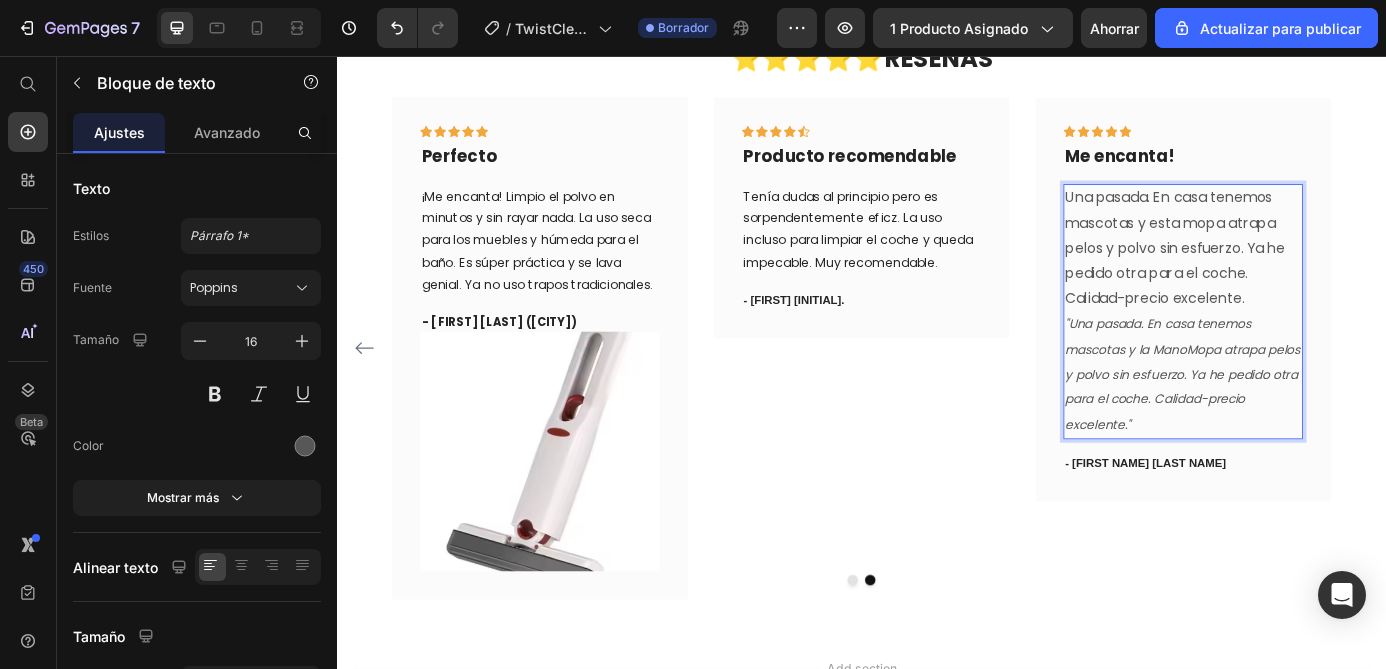 click on ""Una pasada. En casa tenemos mascotas y la ManoMopa atrapa pelos y polvo sin esfuerzo. Ya he pedido otra para el coche. Calidad-precio excelente."" at bounding box center [1305, 420] 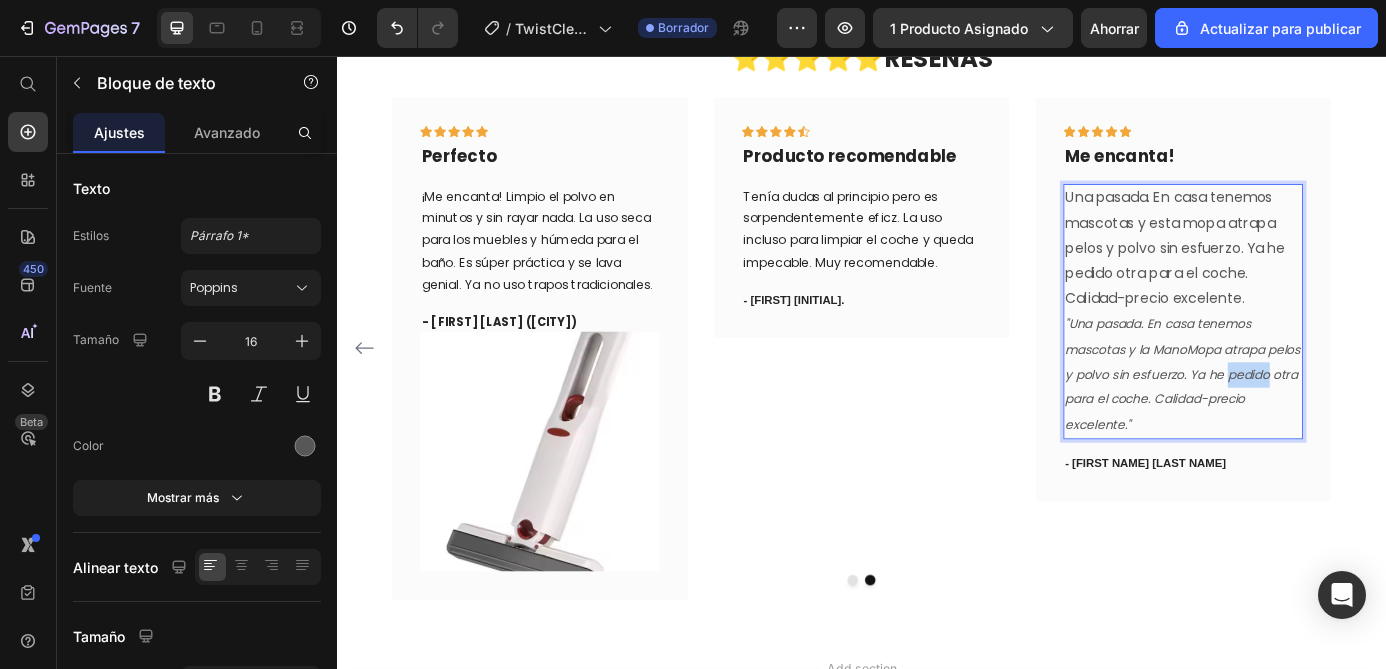 click on ""Una pasada. En casa tenemos mascotas y la ManoMopa atrapa pelos y polvo sin esfuerzo. Ya he pedido otra para el coche. Calidad-precio excelente."" at bounding box center (1305, 420) 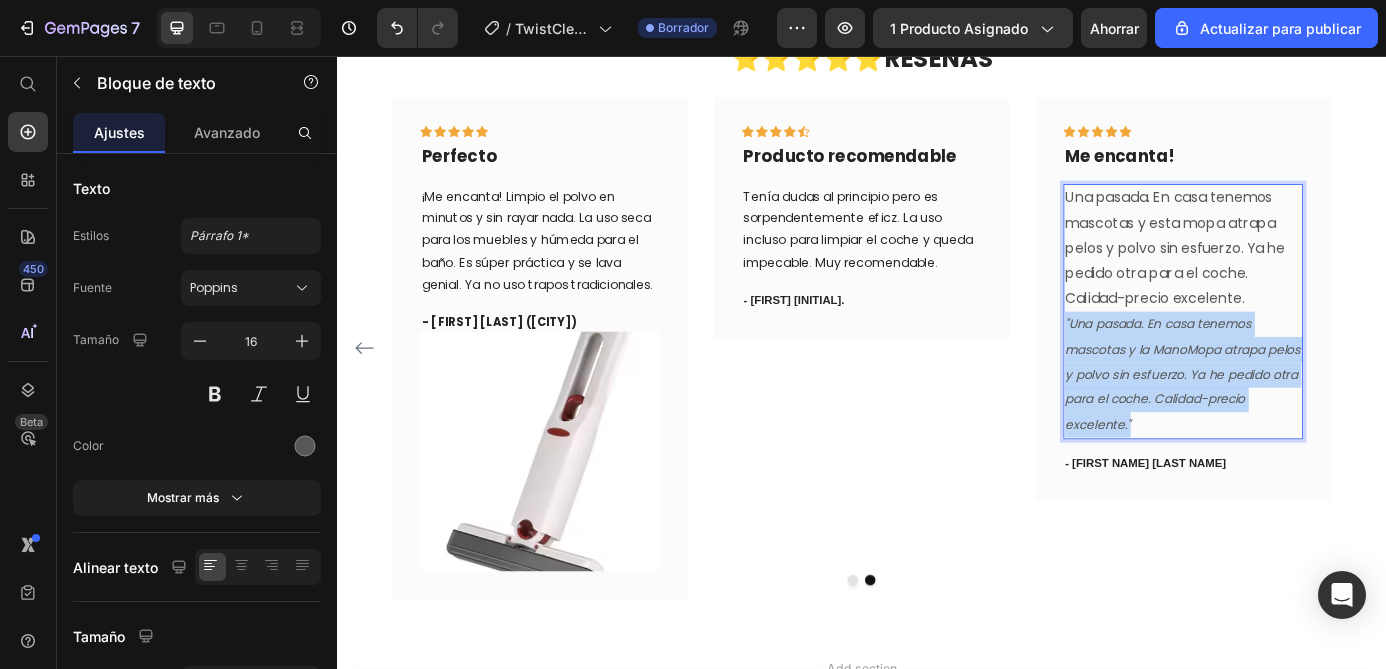 click on ""Una pasada. En casa tenemos mascotas y la ManoMopa atrapa pelos y polvo sin esfuerzo. Ya he pedido otra para el coche. Calidad-precio excelente."" at bounding box center [1305, 420] 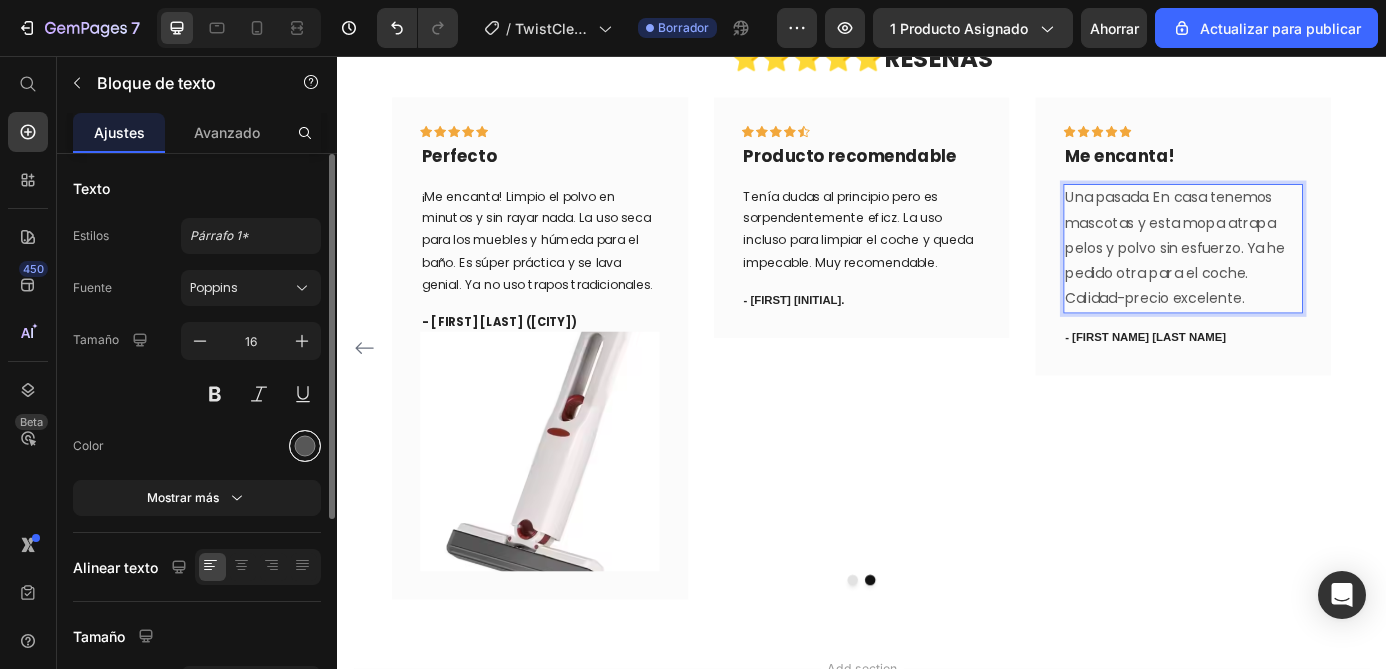 click at bounding box center (305, 446) 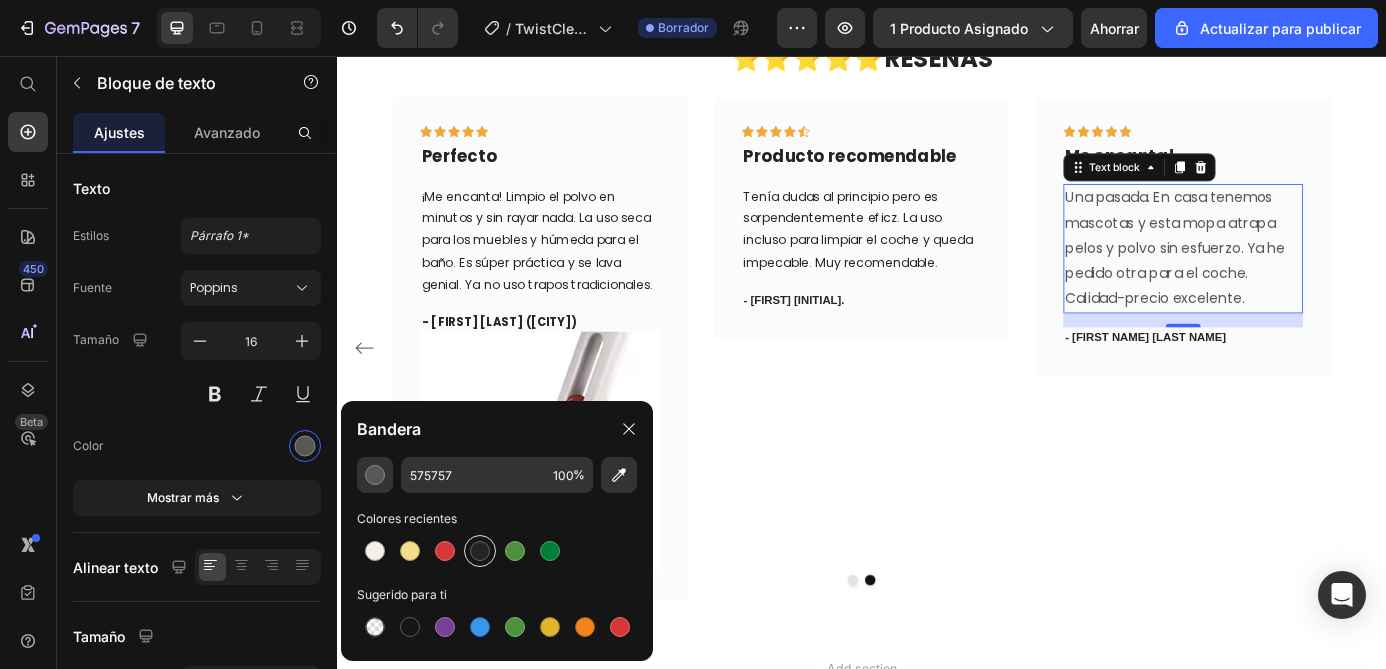click at bounding box center [480, 551] 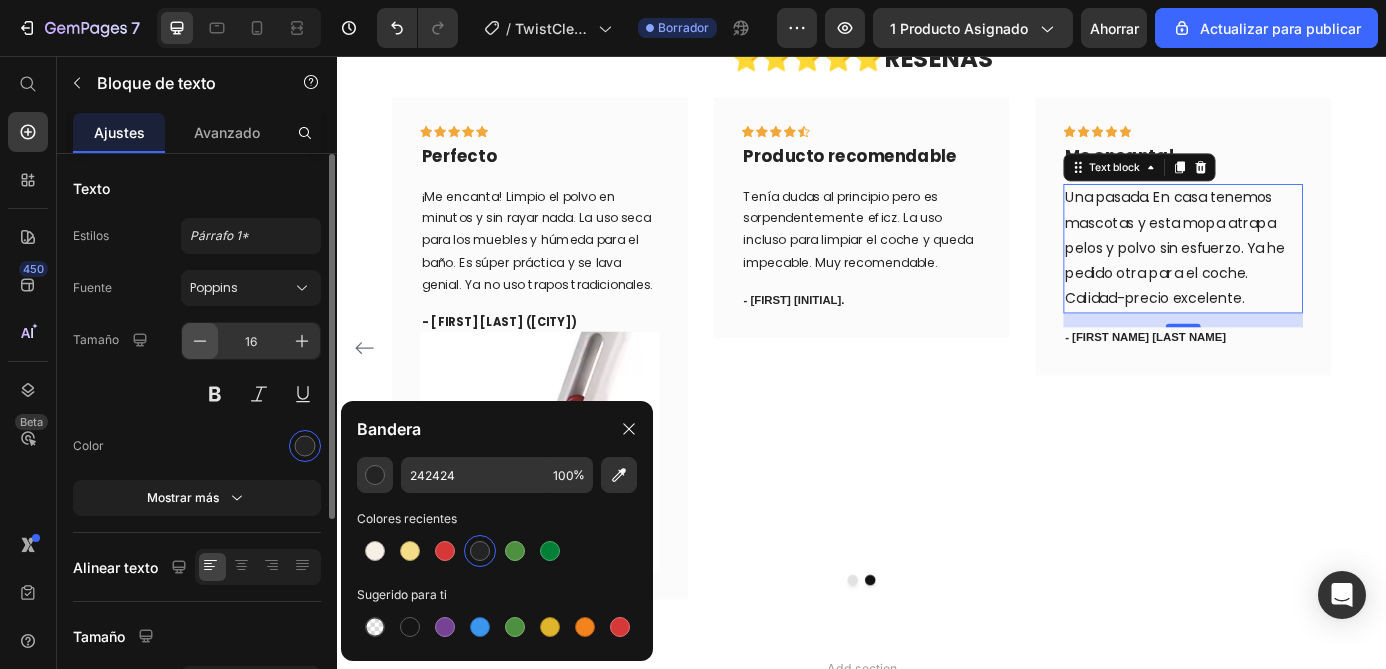click at bounding box center [200, 341] 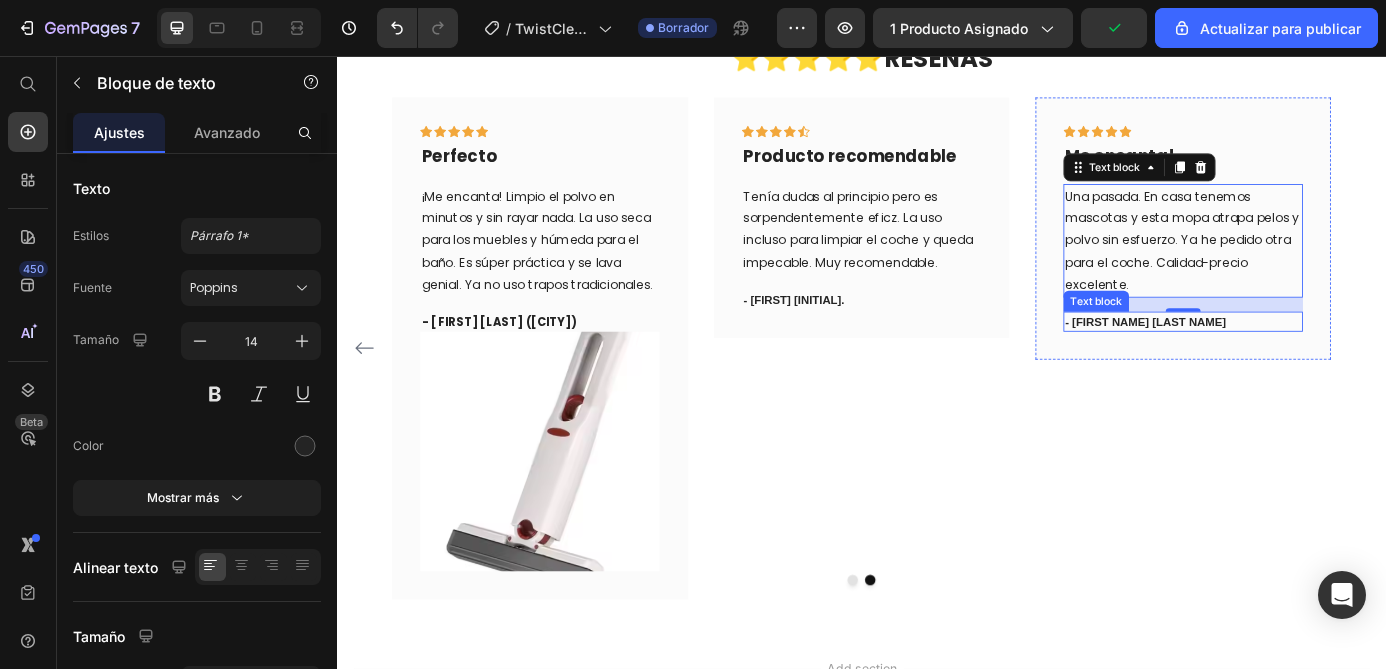 click on "- Luisa Gimenez" at bounding box center (1305, 360) 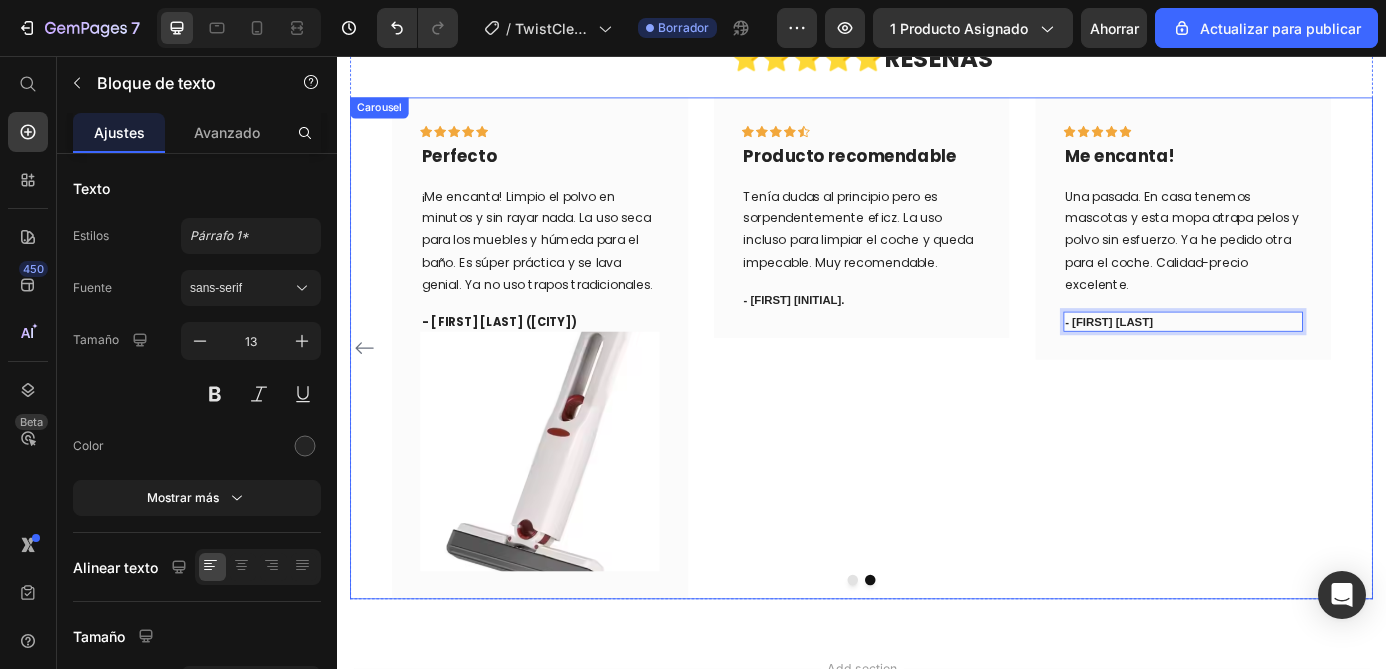 click on "Icon
Icon
Icon
Icon
Icon Row Me cambió la vida. Text block El TwistClean me ha ayudado a limpiar la casa de una forma más eficaz y rápida que antes y usando menos productos químicos. Text block - Belén García. Text block Row
Icon
Icon
Icon
Icon
Icon Row Perfecto Text block ¡Me encanta! Limpio el polvo en minutos y sin rayar nada. La uso seca para los muebles y húmerda para el baño. Es súper práctica y se lava genial. Ya no uso trapos tradicionales. Text block - María G. (Barcelona) Text block Image Row
Icon
Icon
Icon
Icon
Icon Row Producto recomendable Text block Tenía dudas al principio pero es sorpendentemente eficz. La uso incluso para limpiar el coche y queda impecable. Muy recomendable. Text block - Luis R. Text block Row" at bounding box center [937, 390] 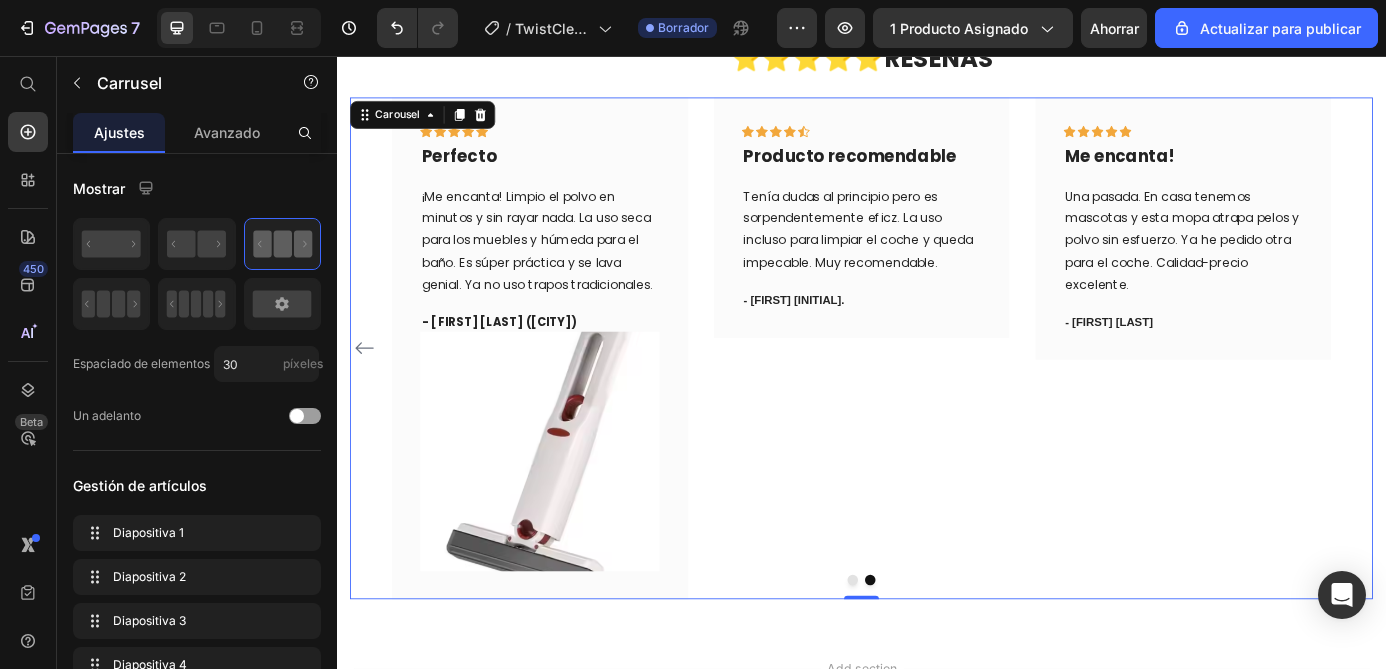 click on "Icon
Icon
Icon
Icon
Icon Row Me encanta! Text block Una pasada. En casa tenemos mascotas y esta mopa atrapa pelos y polvo sin esfuerzo. Ya he pedido otra para el coche. Calidad-precio excelente. Text block - Carlos Molina Text block Row" at bounding box center [1305, 390] 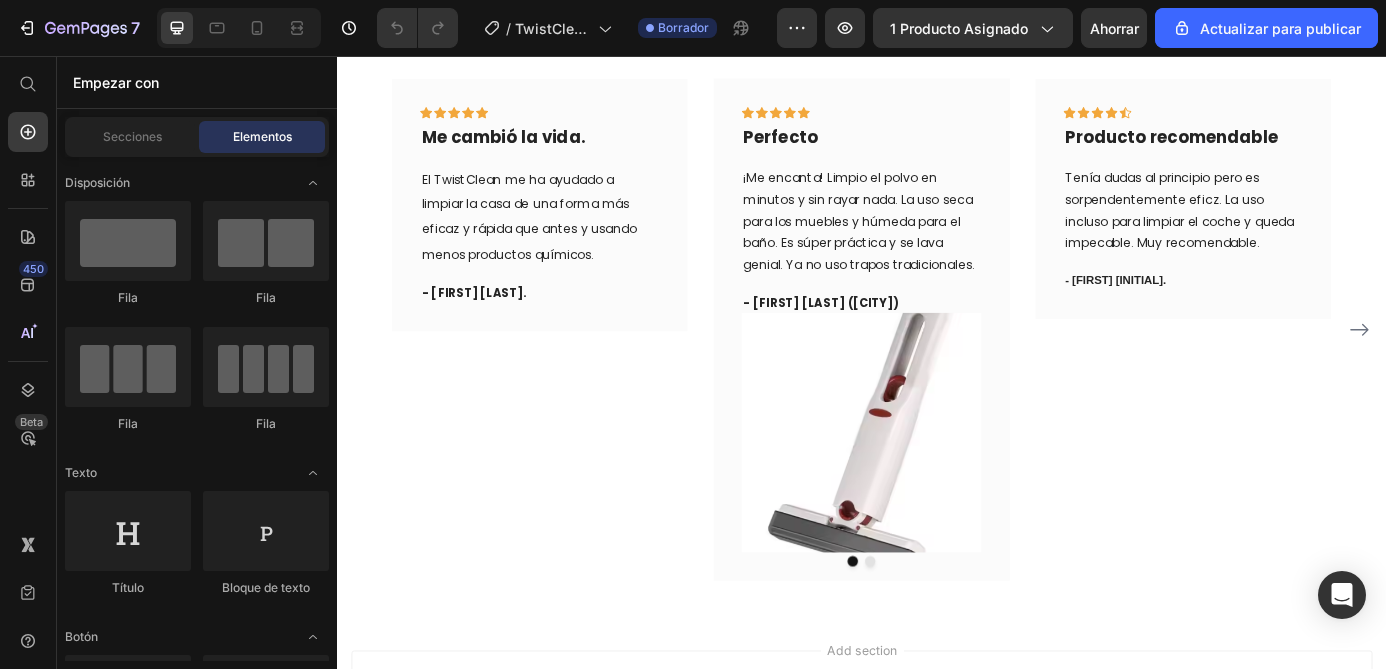 scroll, scrollTop: 4875, scrollLeft: 0, axis: vertical 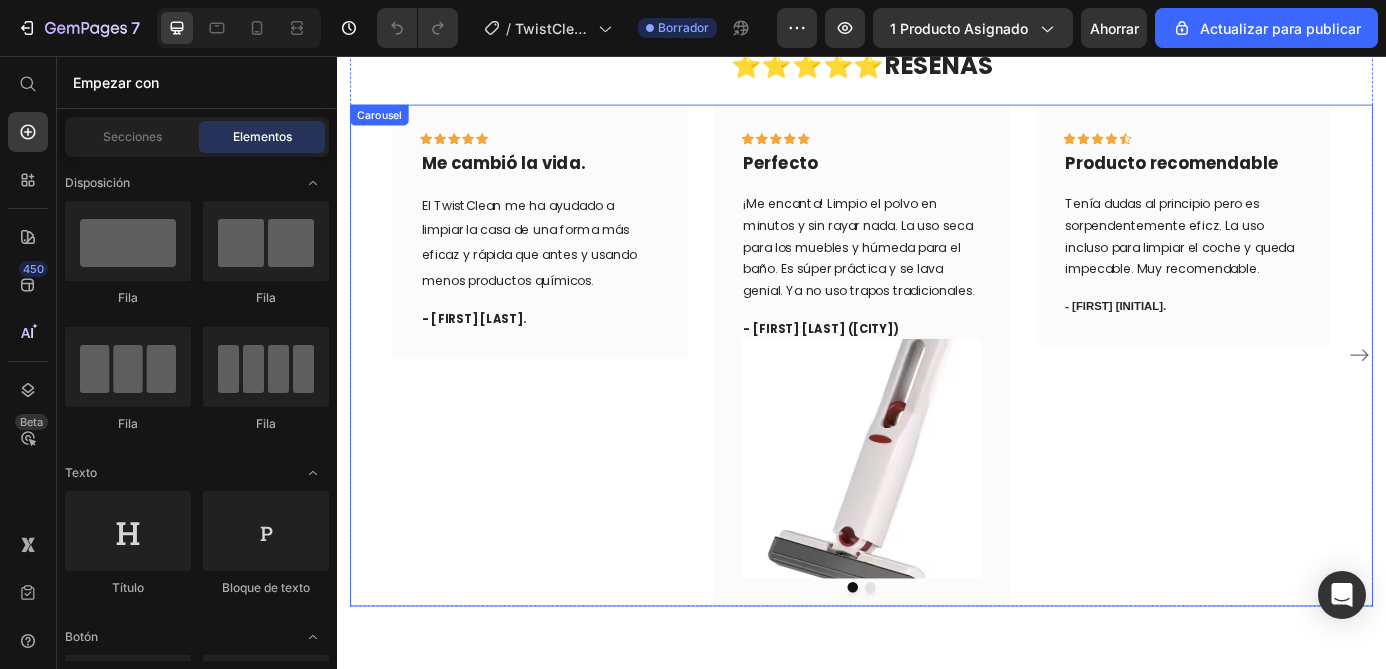 click 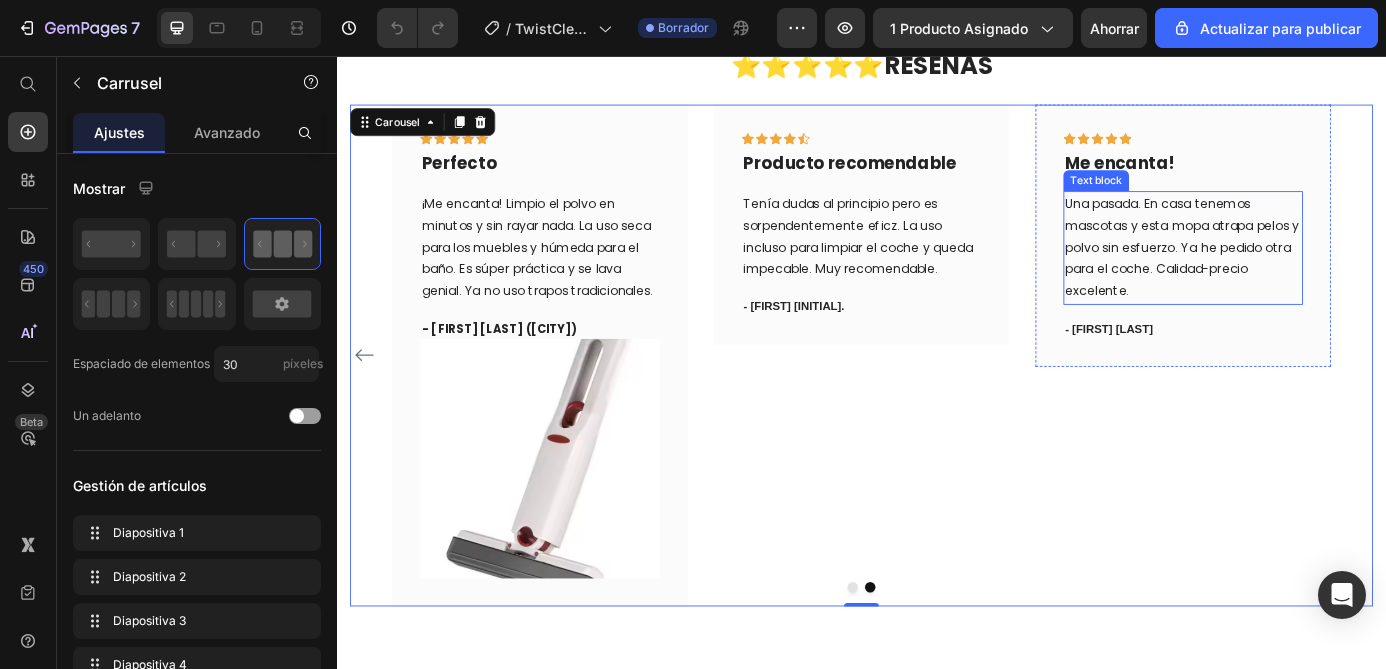 click on "Una pasada. En casa tenemos mascotas y esta mopa atrapa pelos y polvo sin esfuerzo. Ya he pedido otra para el coche. Calidad-precio excelente." at bounding box center [1305, 275] 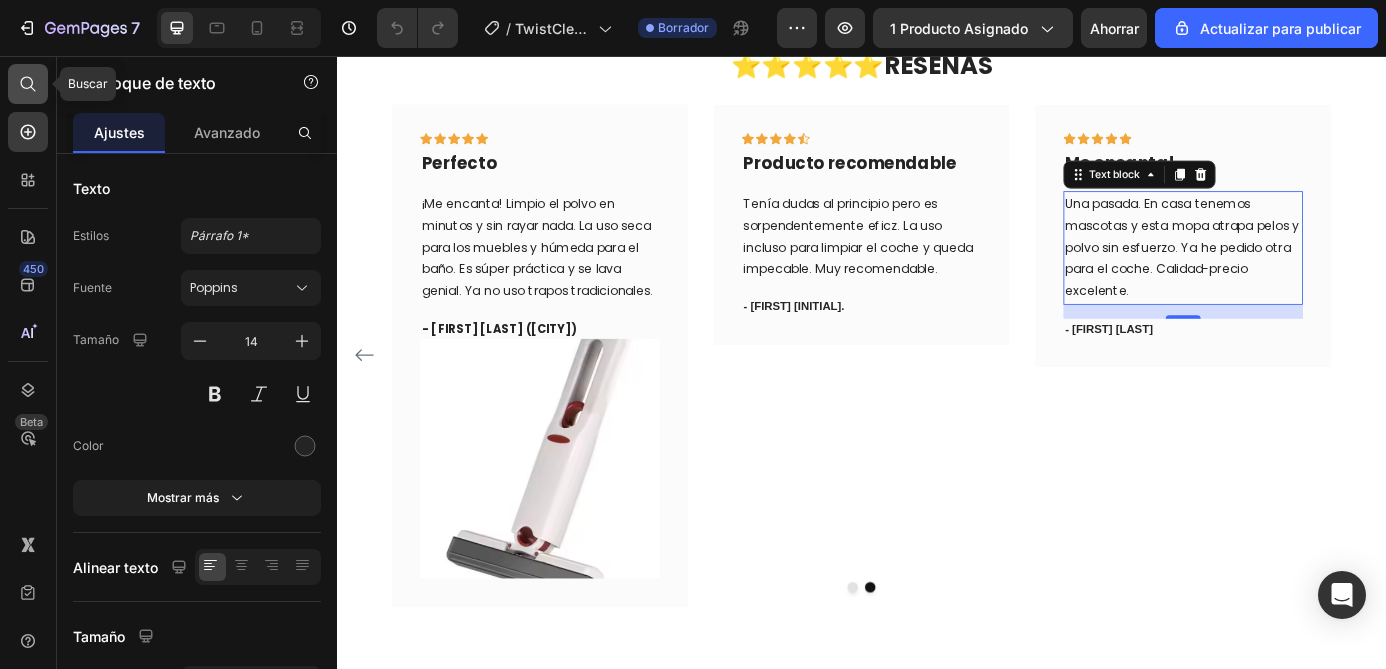 click 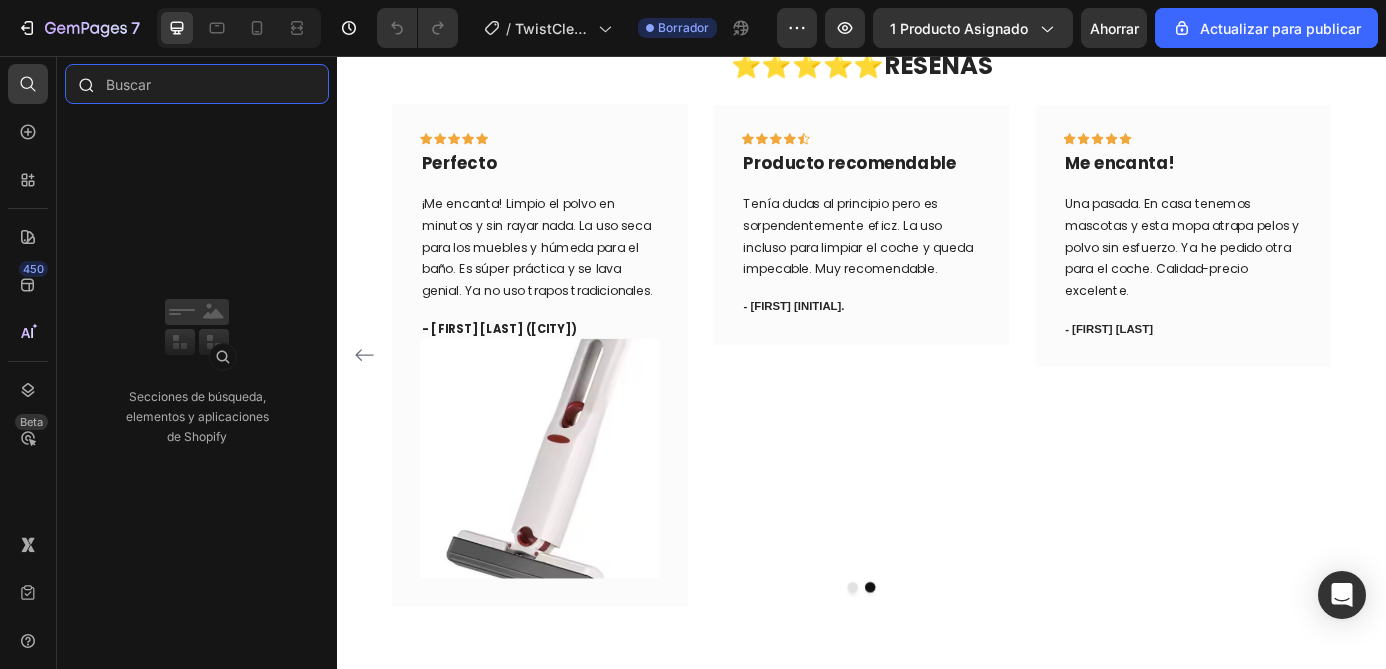 click at bounding box center (197, 84) 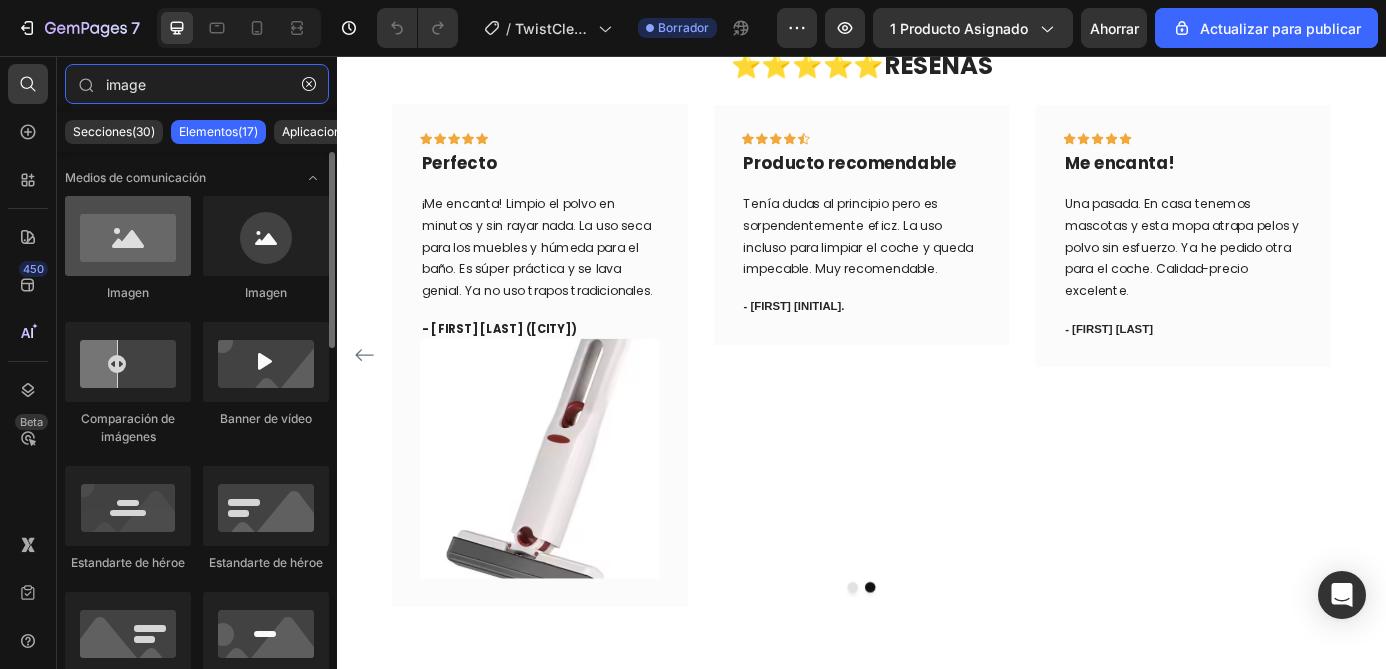 type on "image" 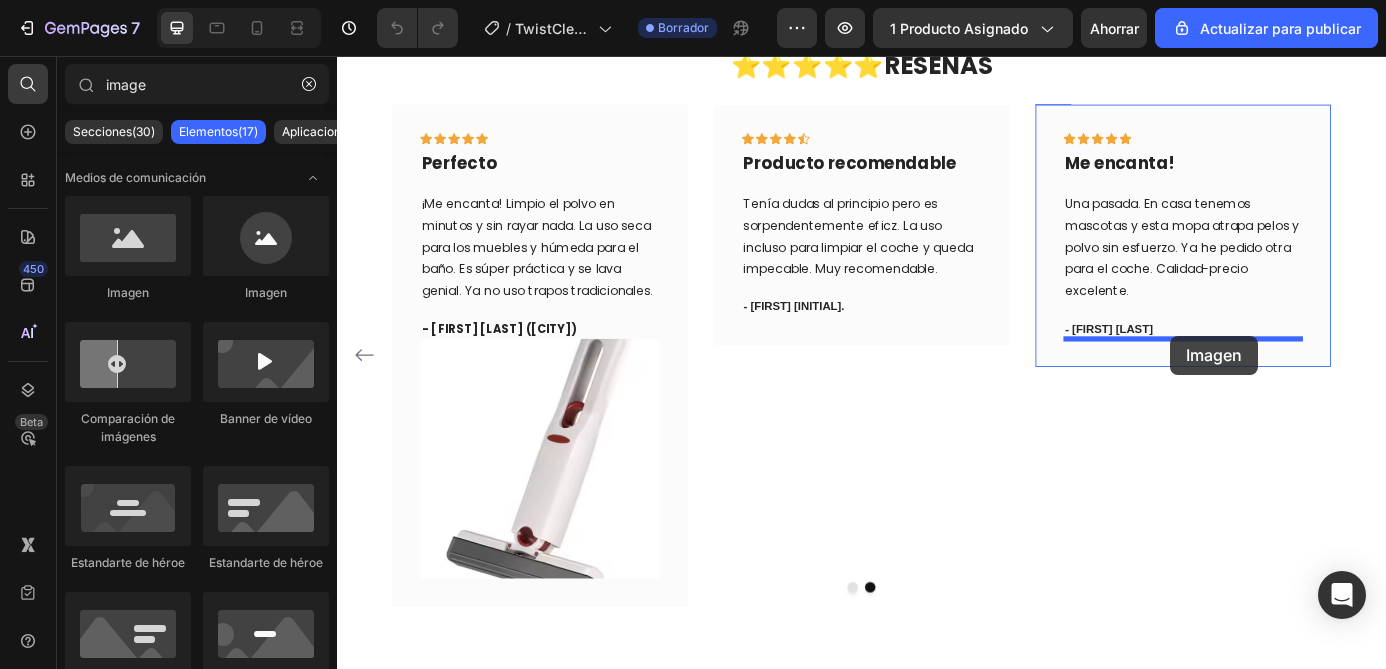 drag, startPoint x: 476, startPoint y: 295, endPoint x: 1290, endPoint y: 376, distance: 818.02014 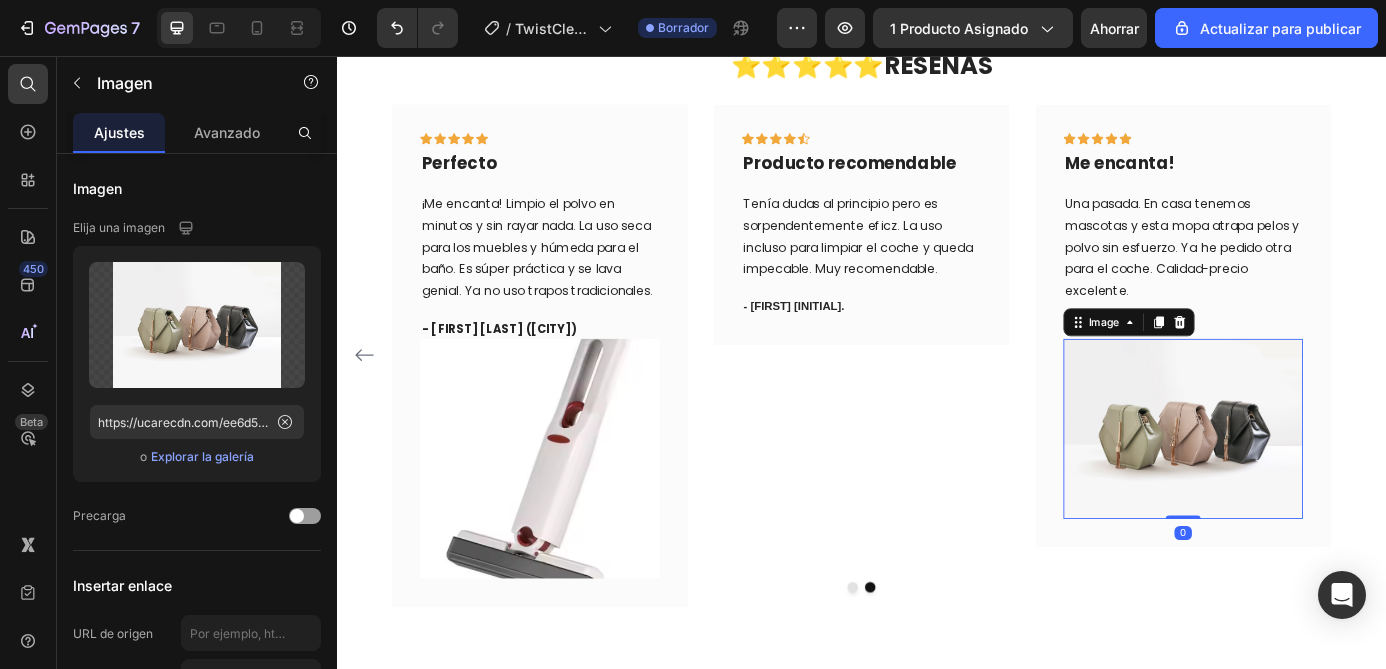 click at bounding box center [1305, 482] 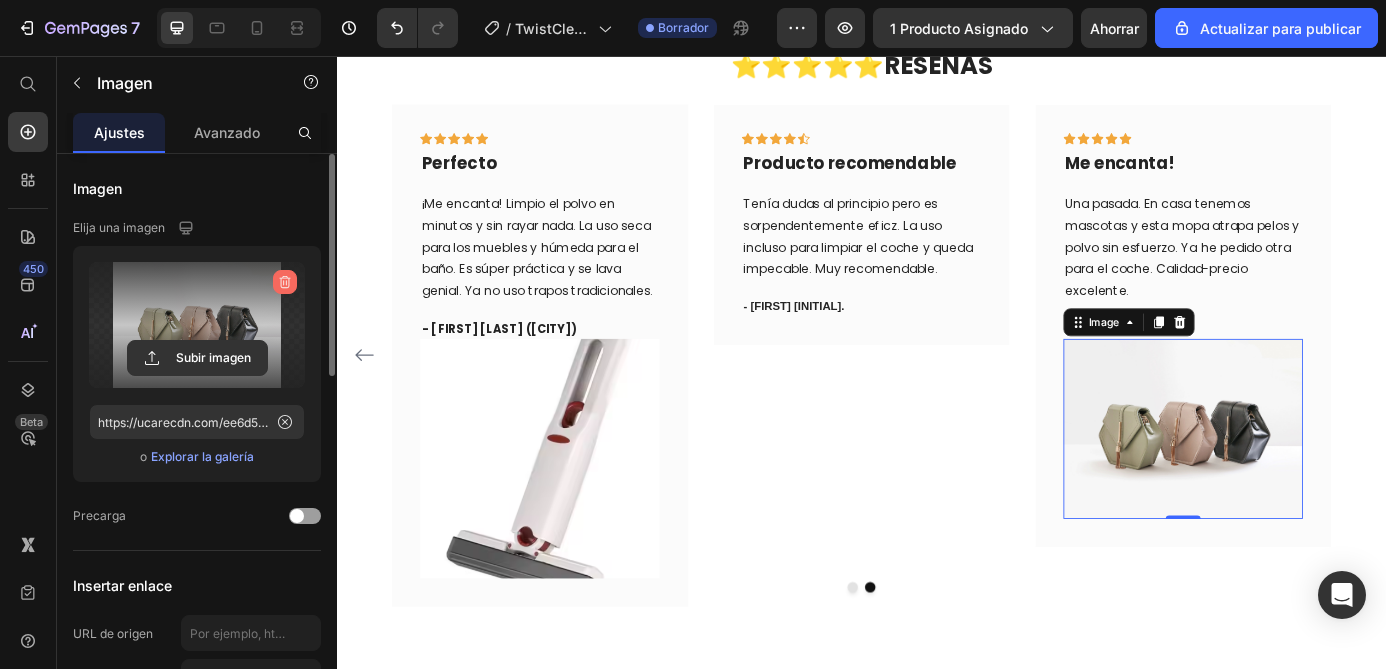 click 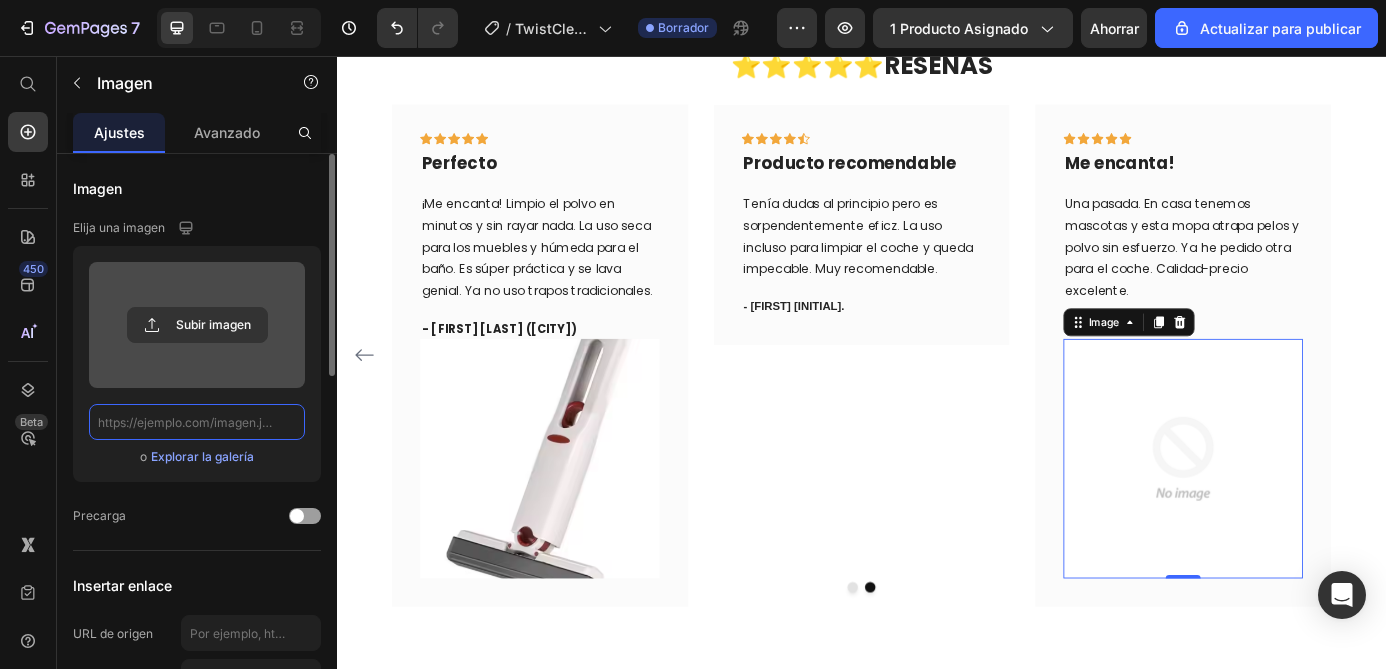 scroll, scrollTop: 0, scrollLeft: 0, axis: both 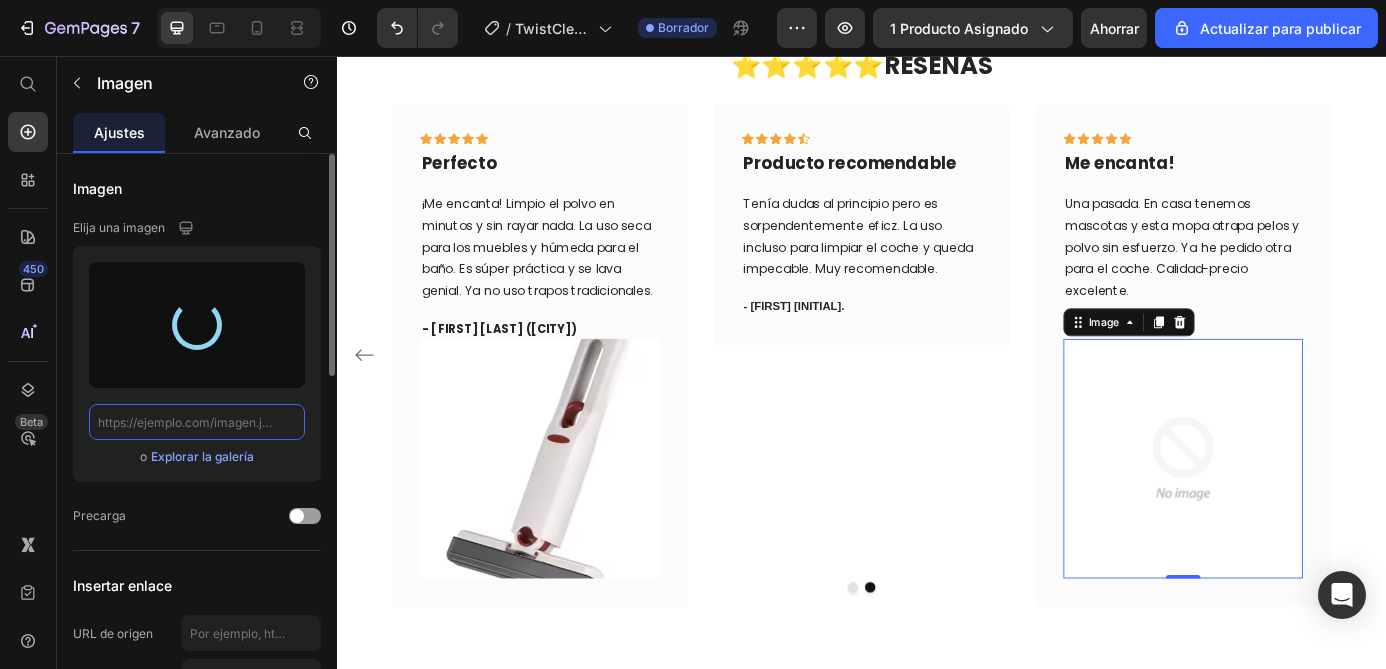 type on "https://cdn.shopify.com/s/files/1/0950/8215/2265/files/gempages_568621073436771349-525e871f-0f90-43a7-9da9-3aa6af90b7ad.png" 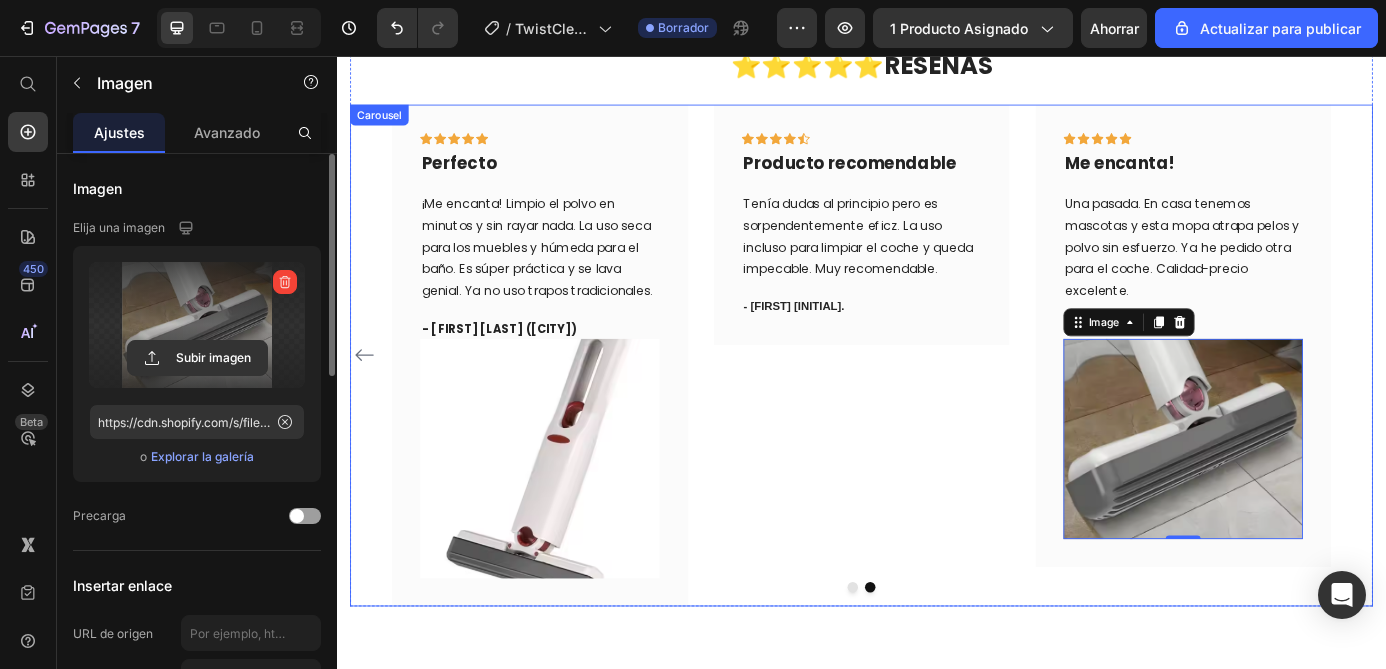 click 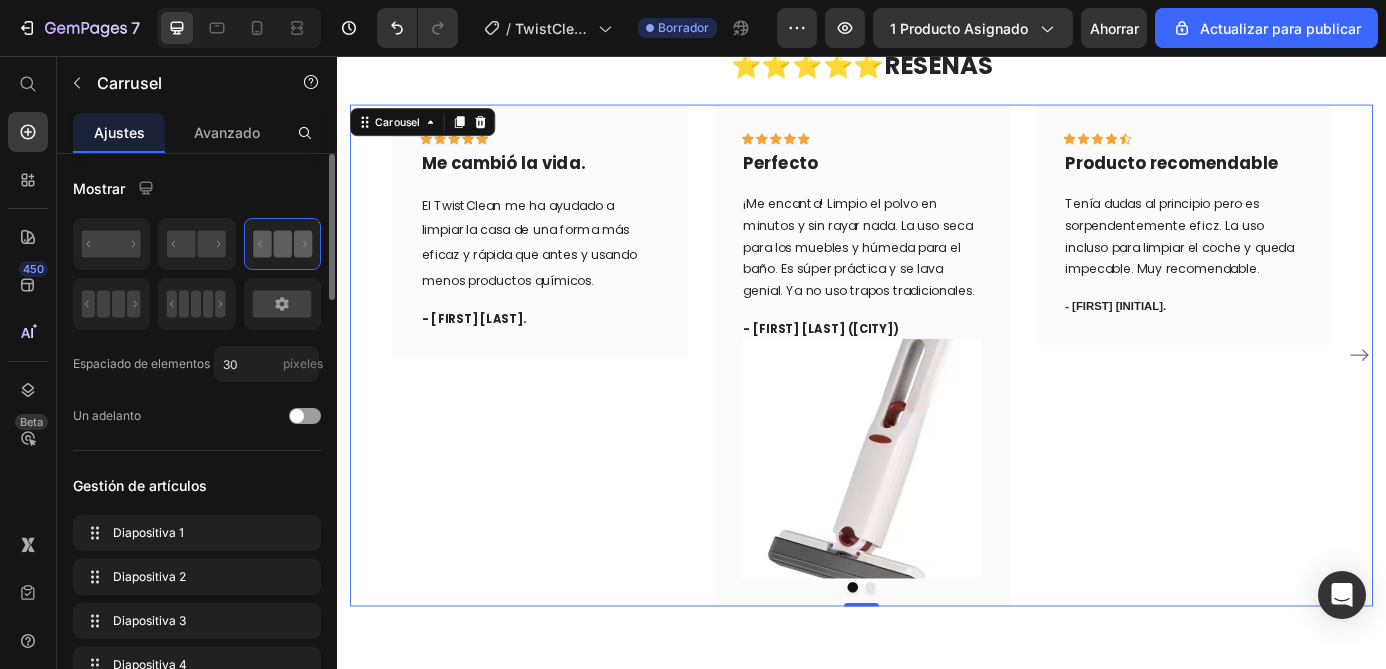 click 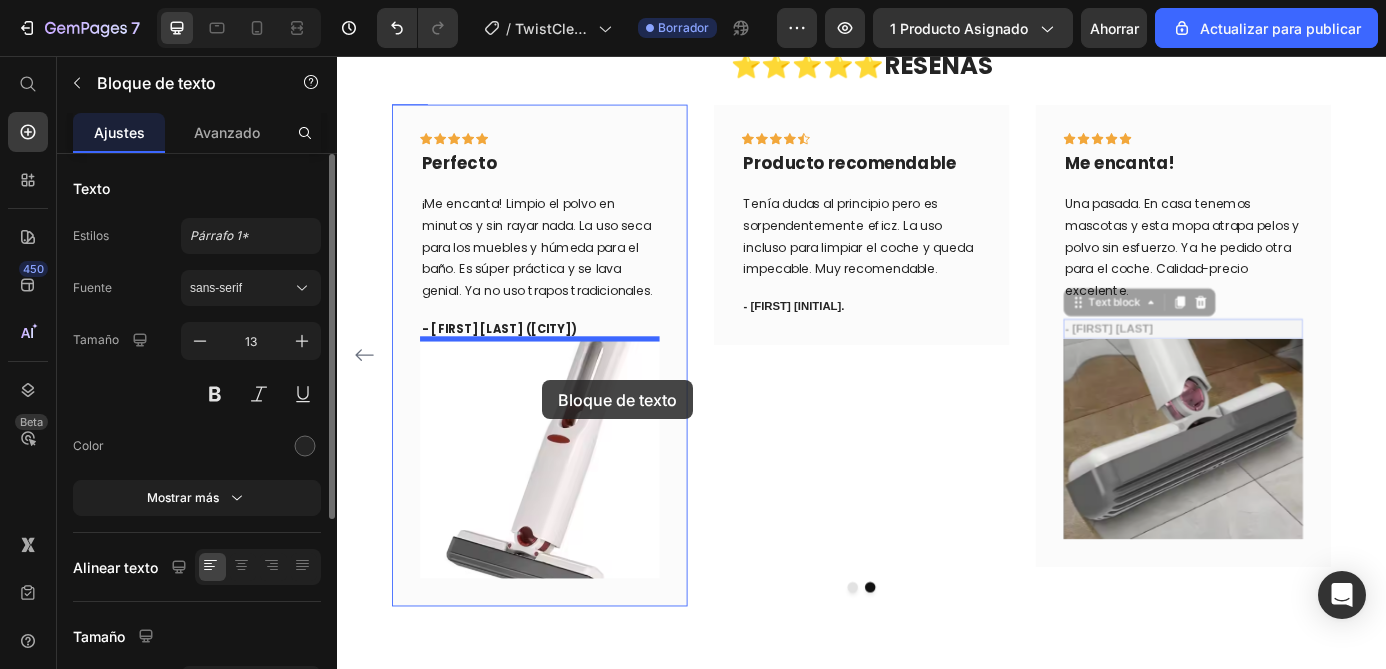 drag, startPoint x: 1241, startPoint y: 368, endPoint x: 572, endPoint y: 427, distance: 671.5966 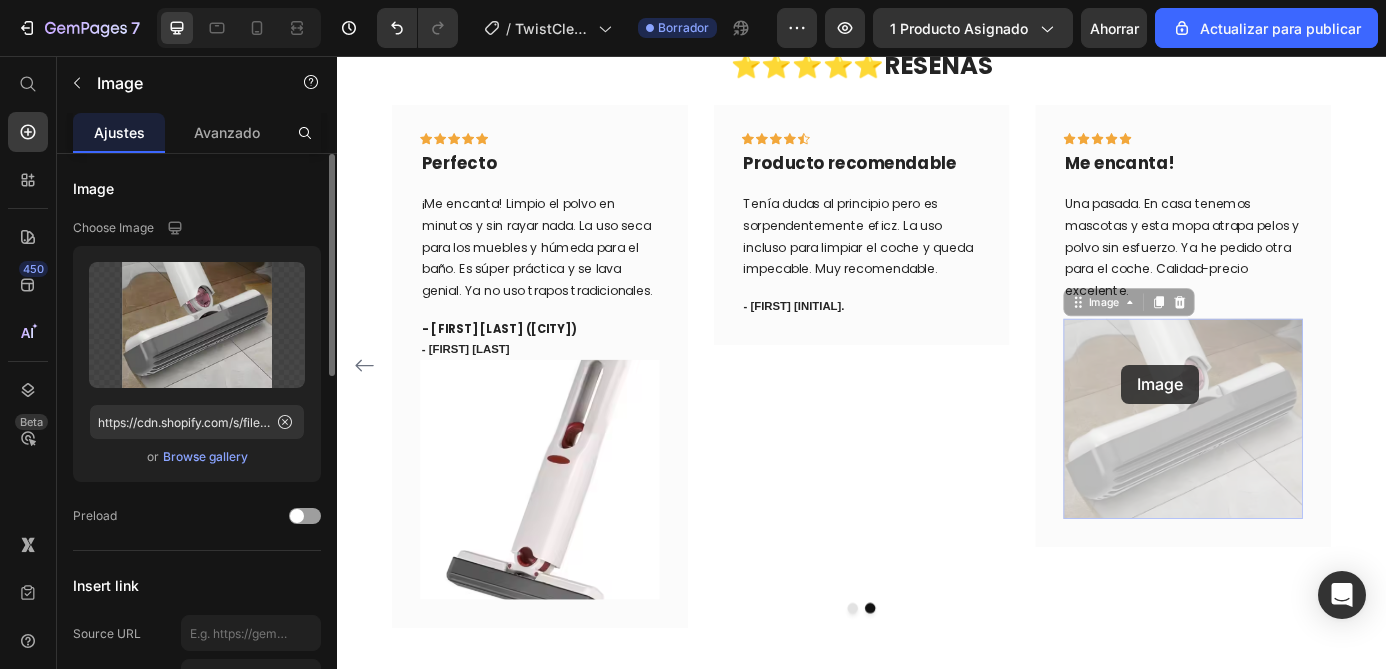 drag, startPoint x: 1234, startPoint y: 409, endPoint x: 766, endPoint y: 198, distance: 513.36633 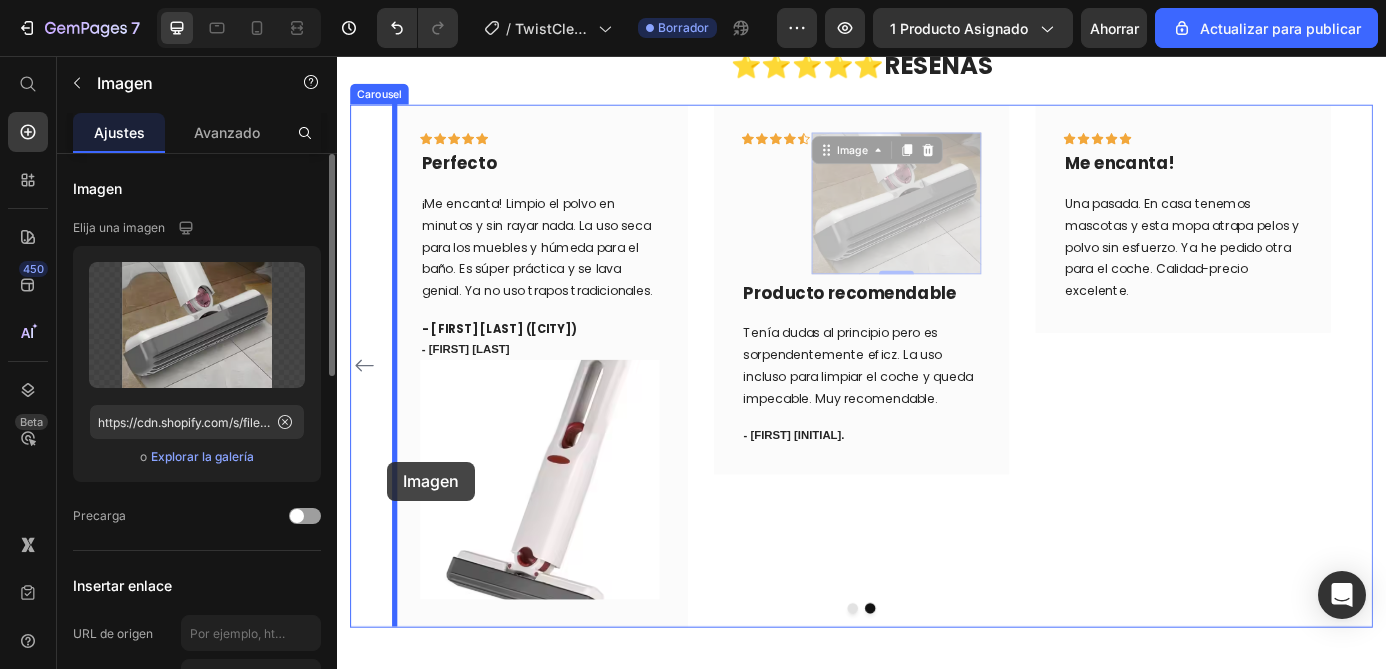 drag, startPoint x: 937, startPoint y: 225, endPoint x: 677, endPoint y: 67, distance: 304.24332 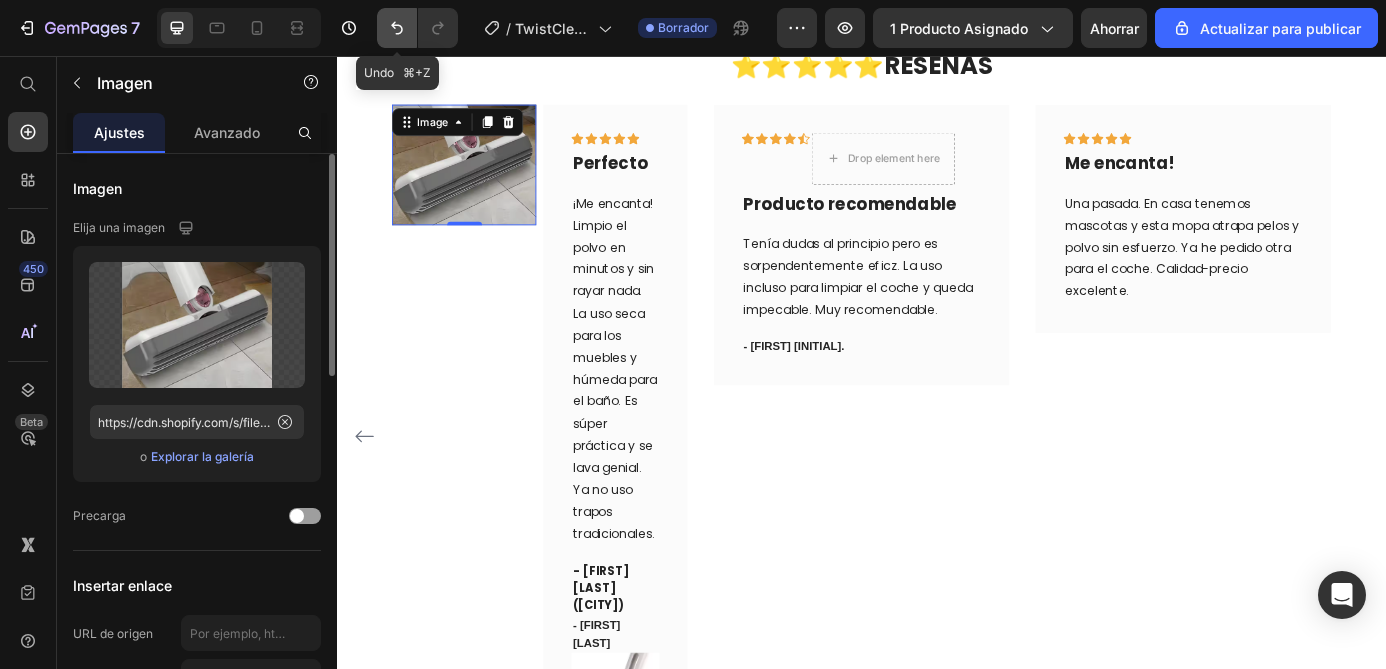 click 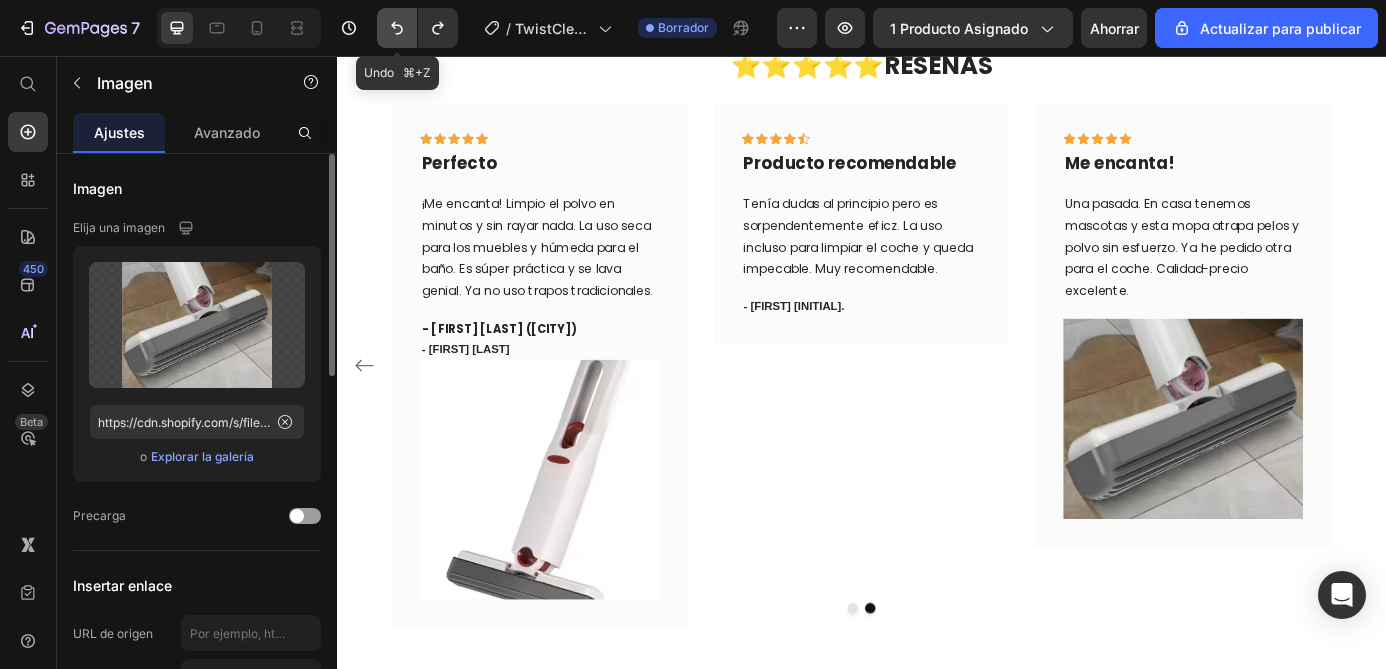 click 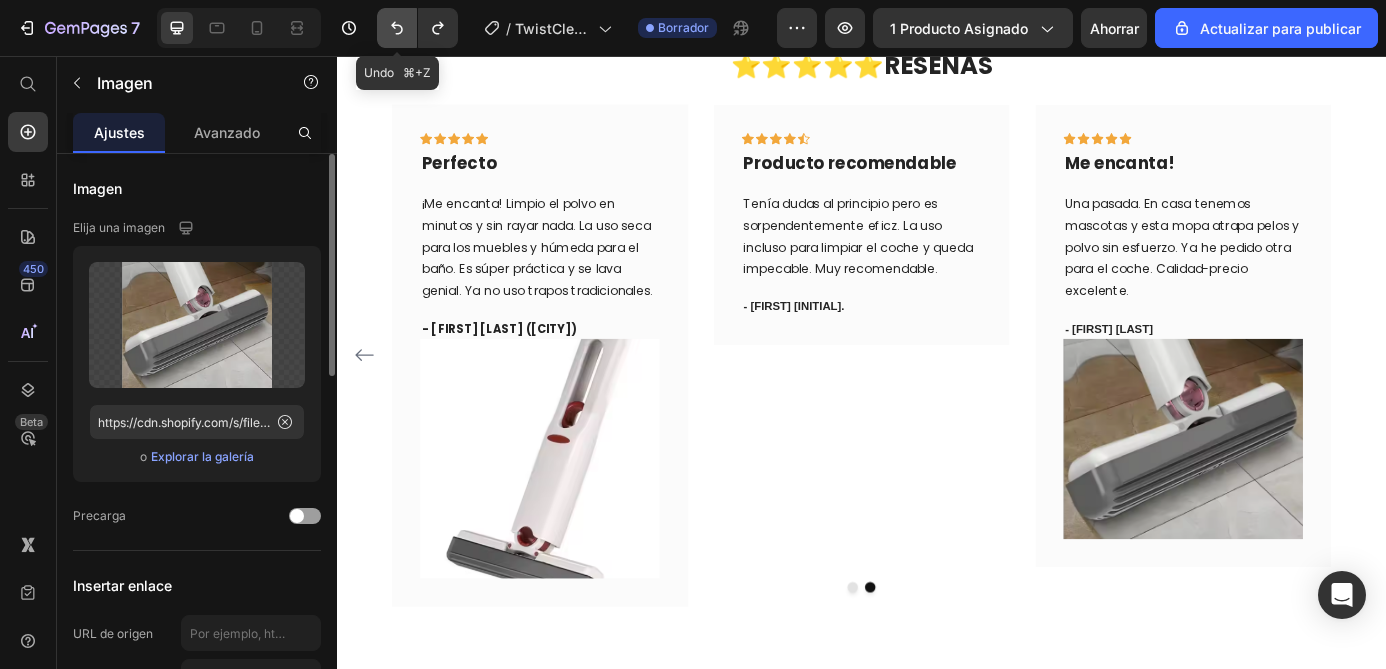 click 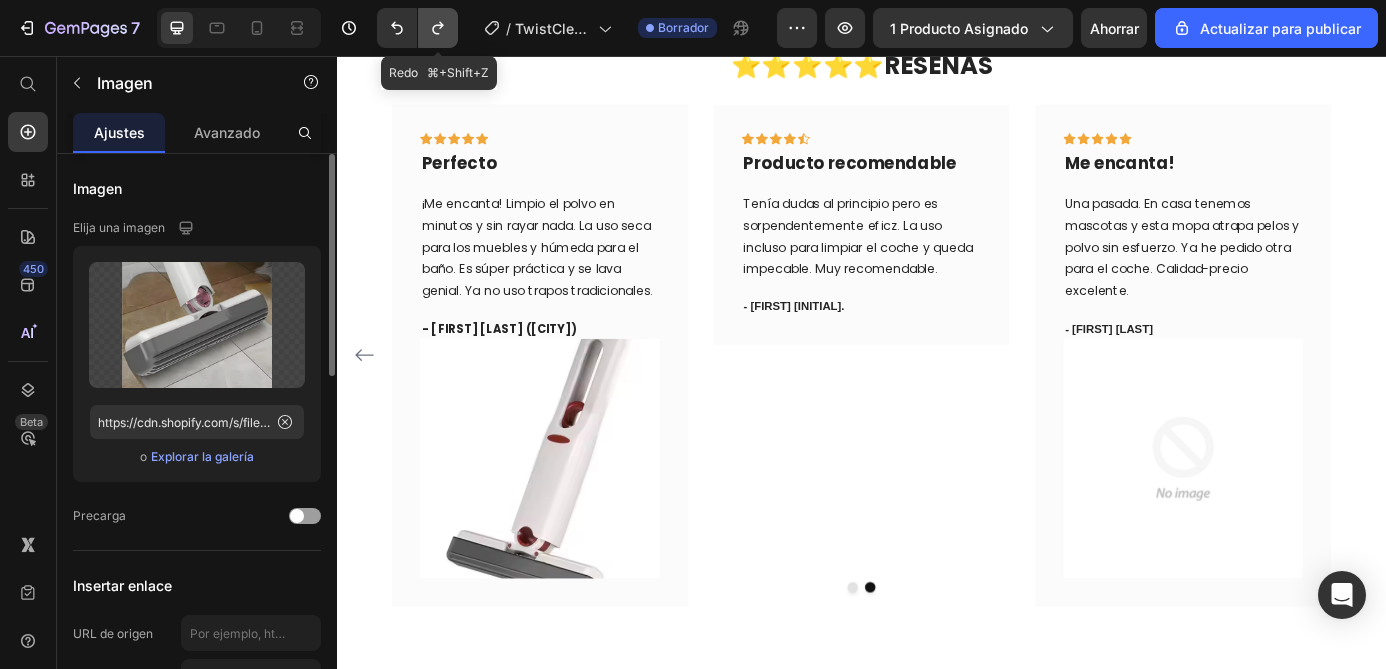 click 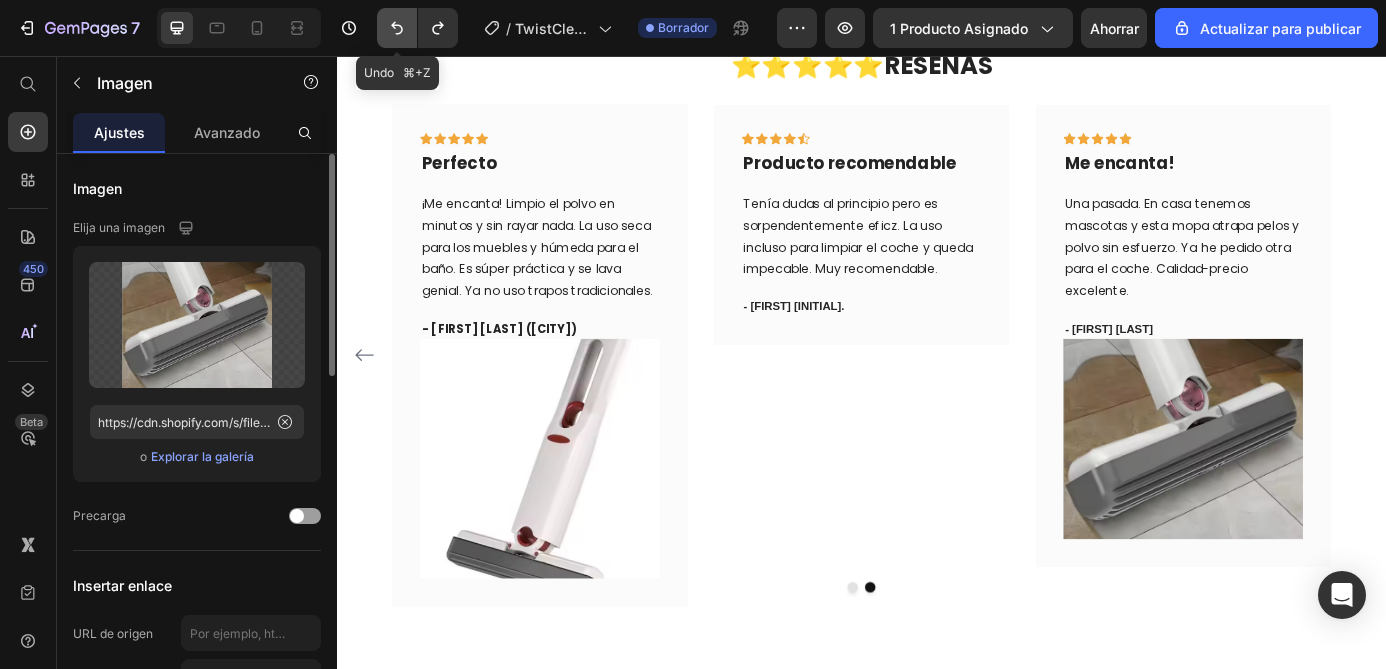 click 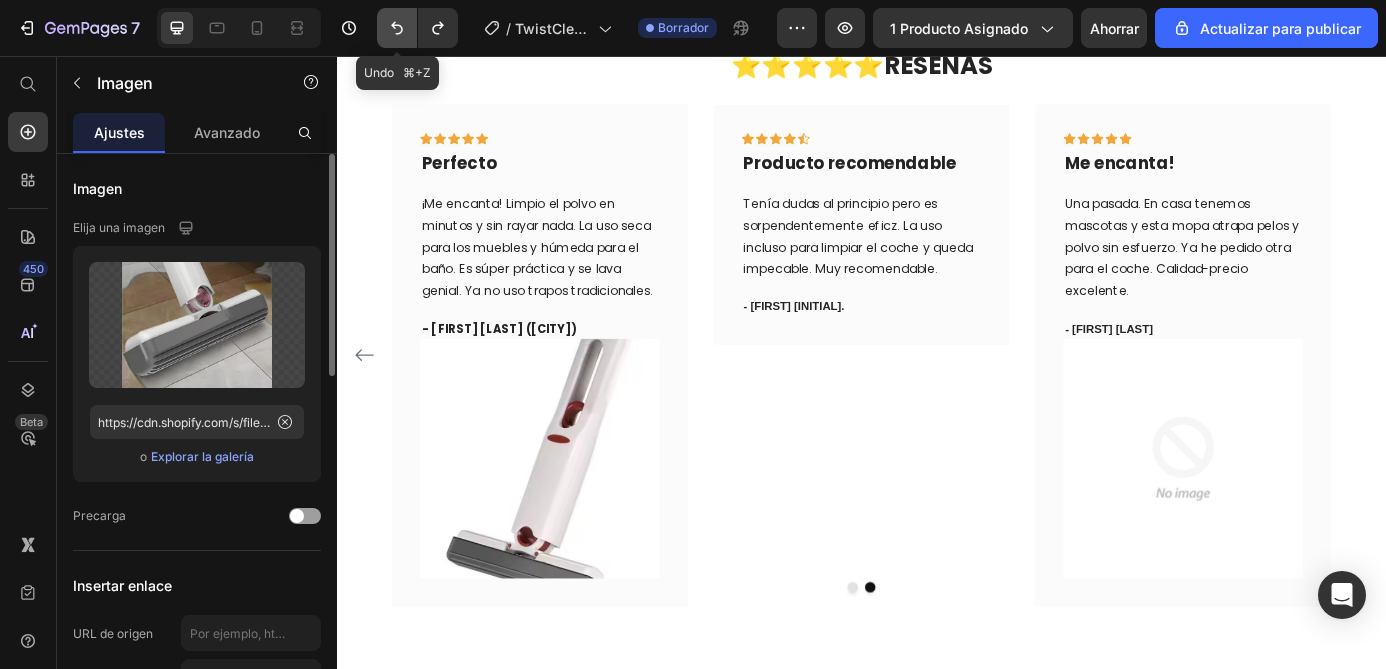click 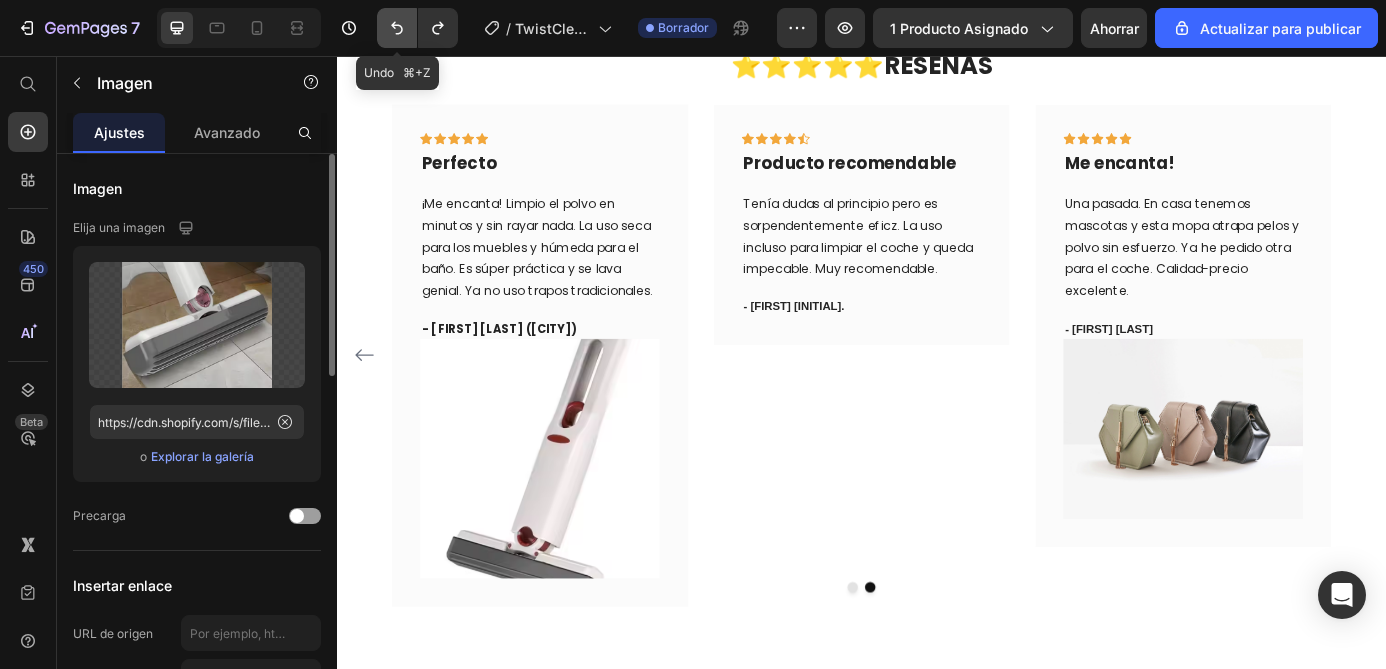 click 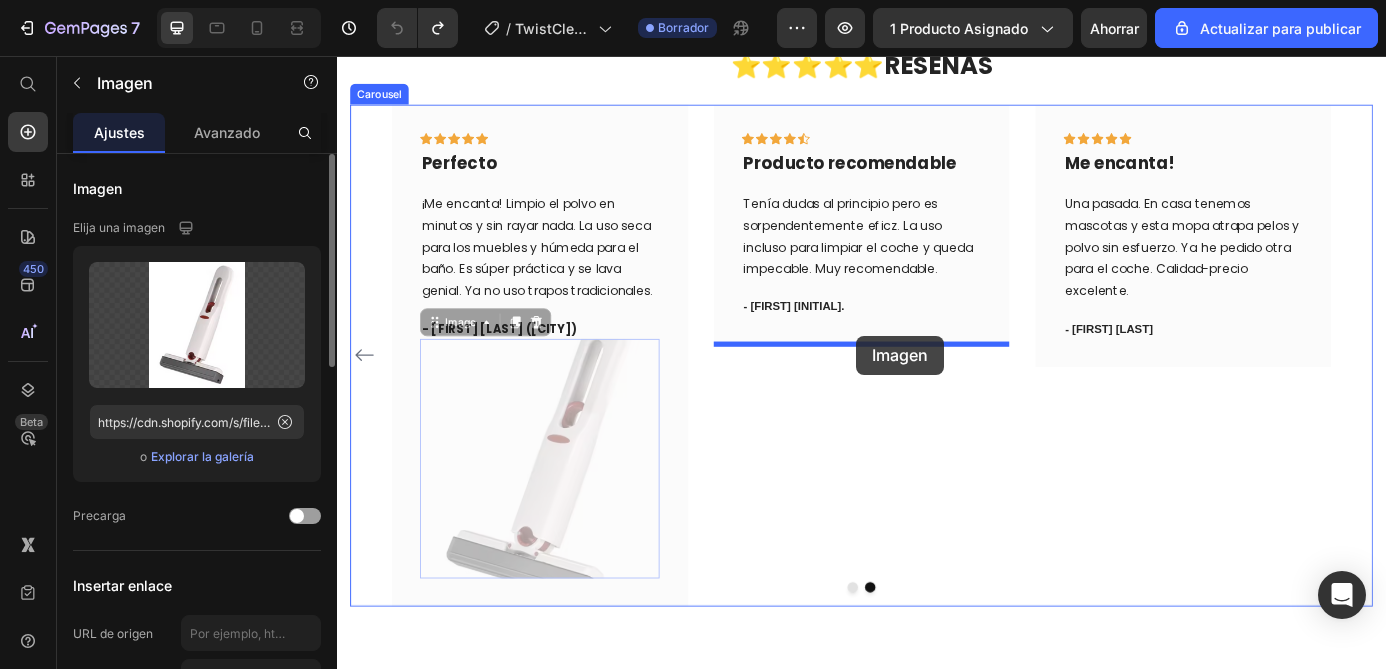 drag, startPoint x: 592, startPoint y: 410, endPoint x: 931, endPoint y: 376, distance: 340.70074 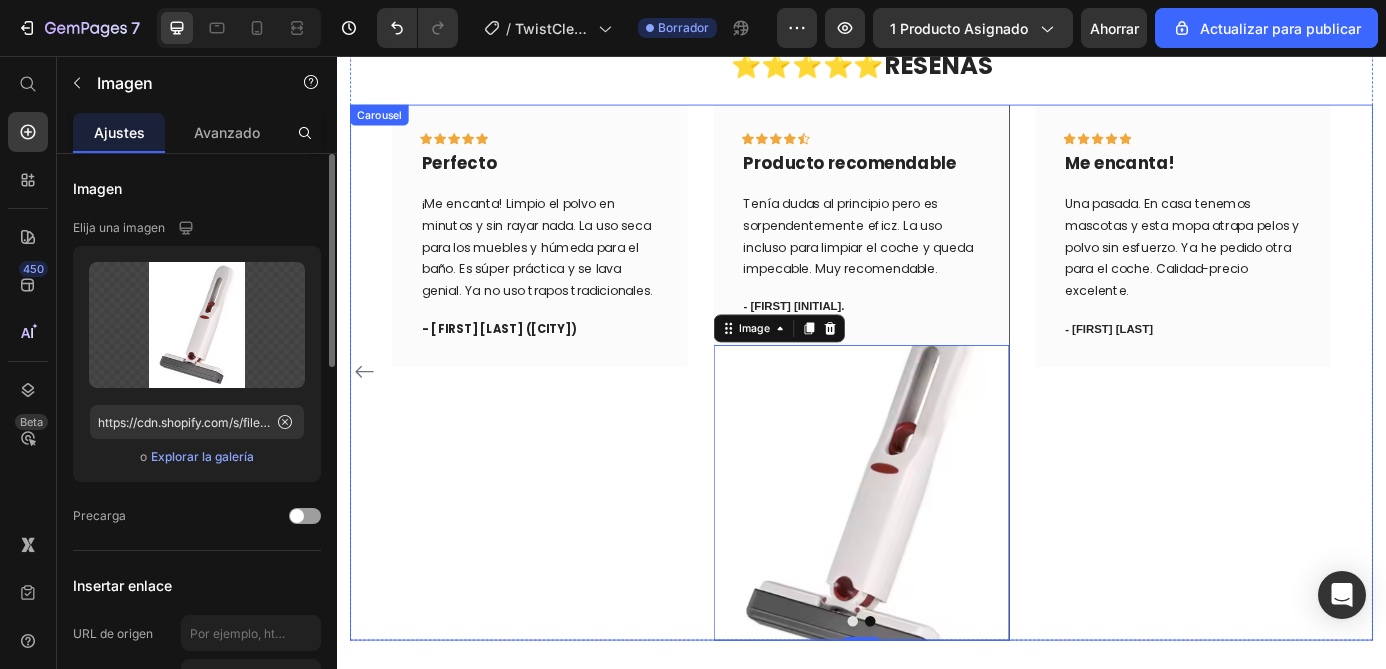 click 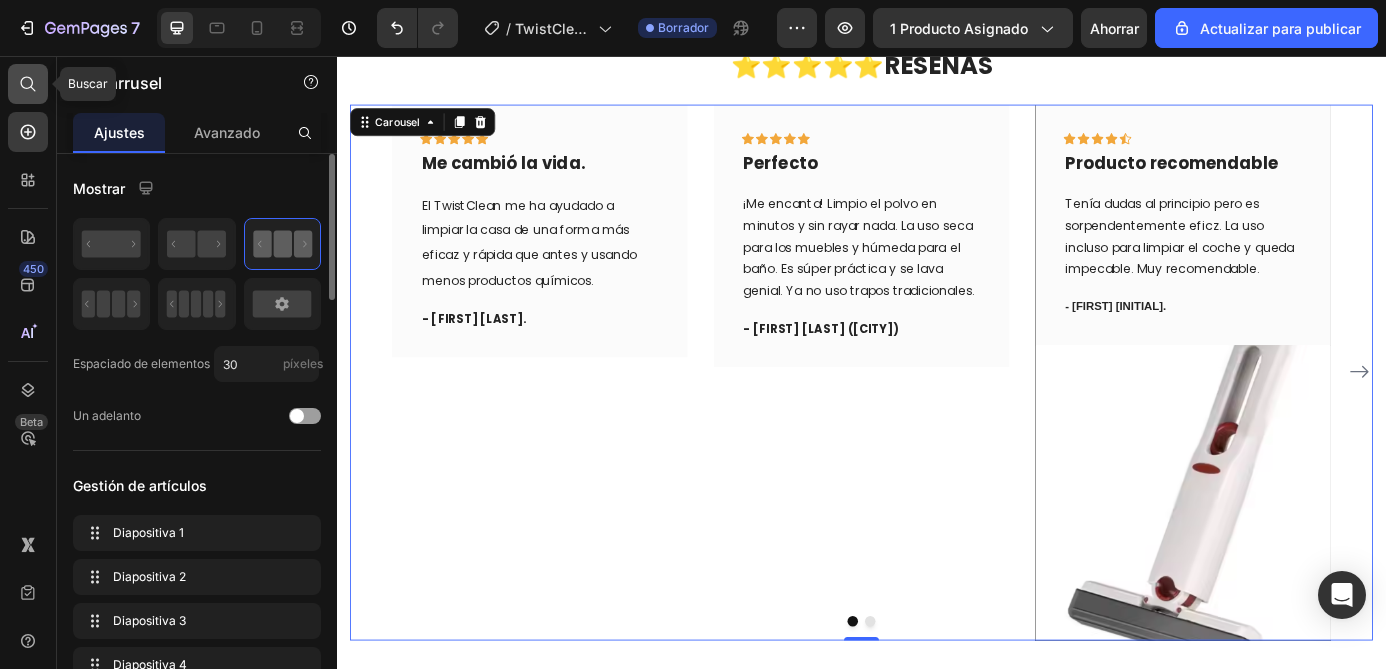 click 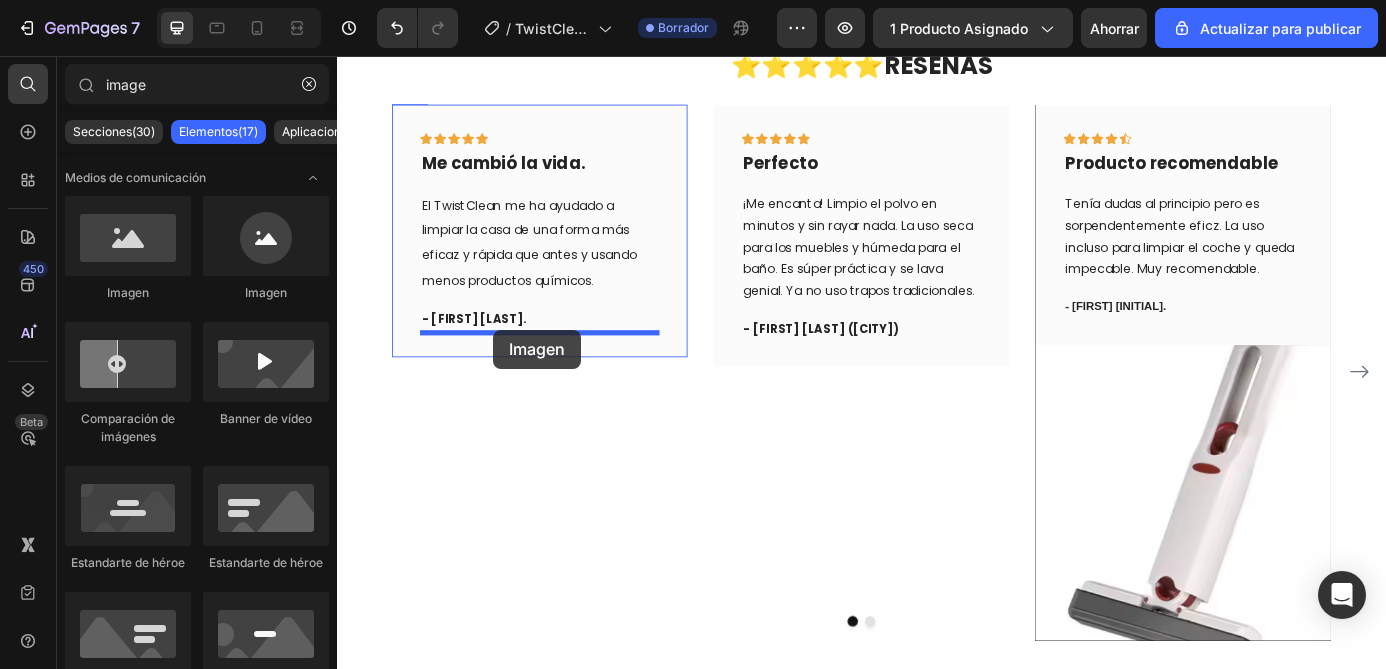 drag, startPoint x: 346, startPoint y: 326, endPoint x: 515, endPoint y: 369, distance: 174.38463 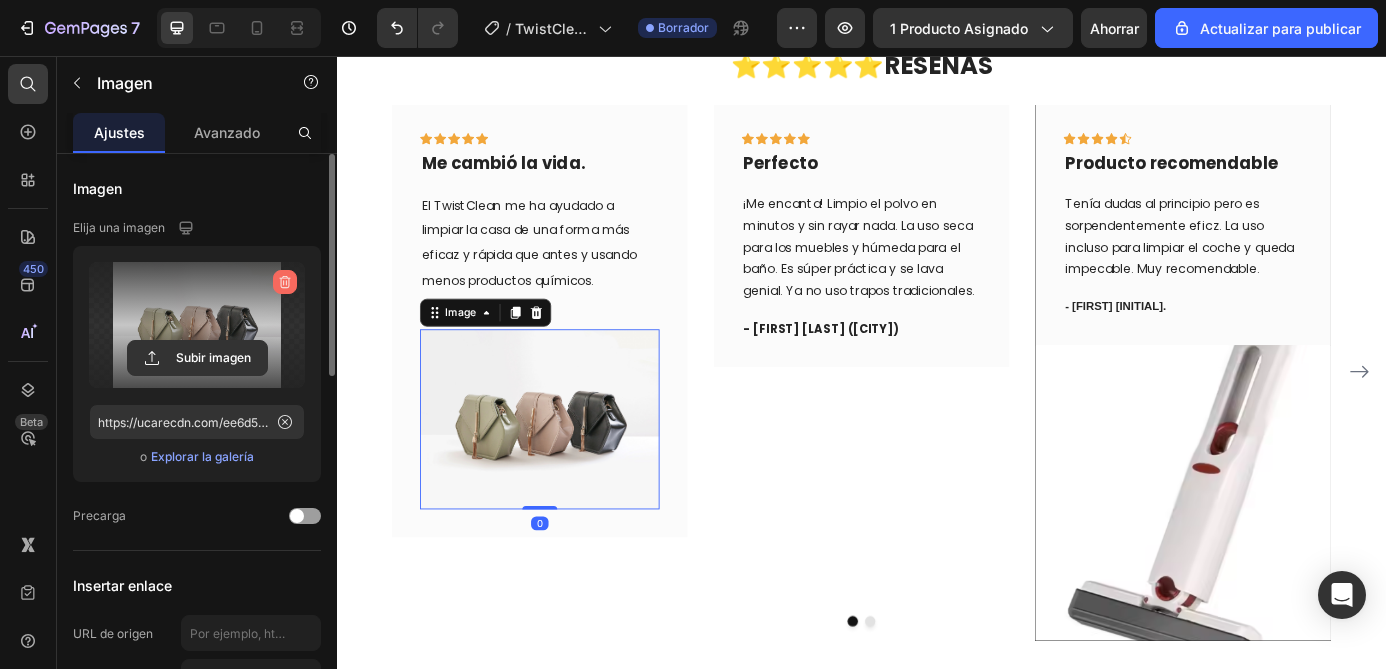 click 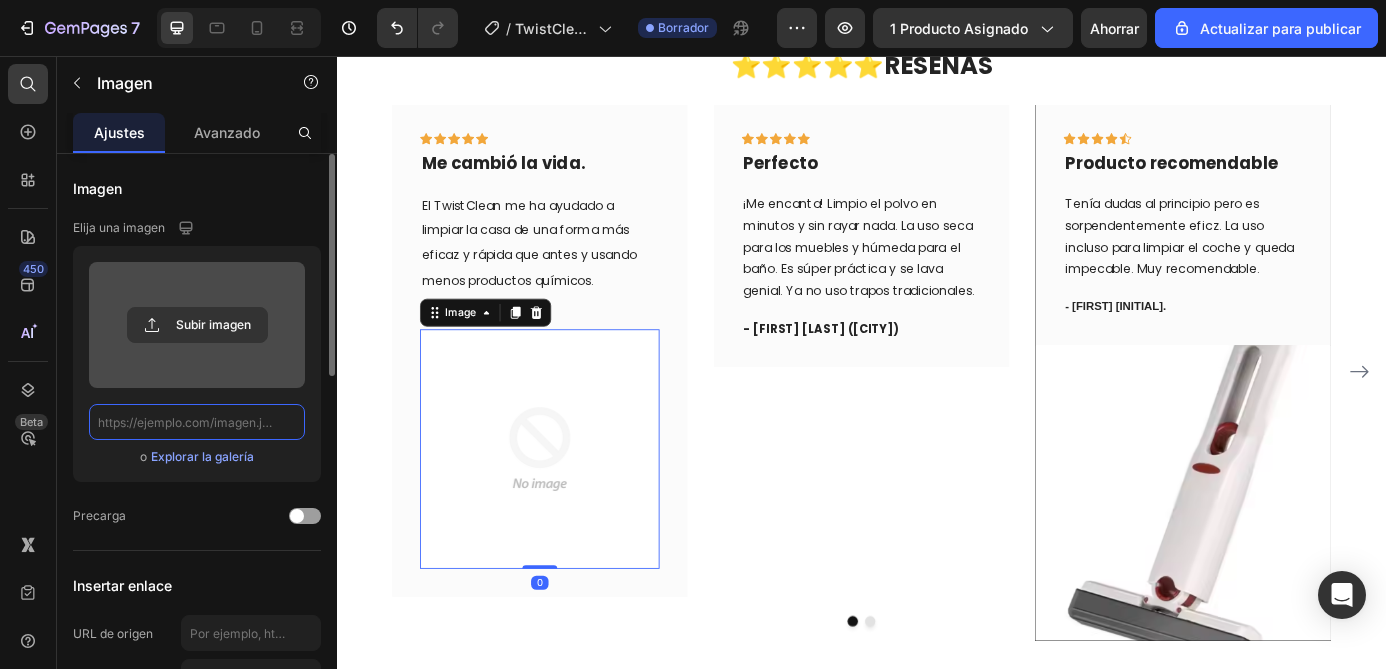 scroll, scrollTop: 0, scrollLeft: 0, axis: both 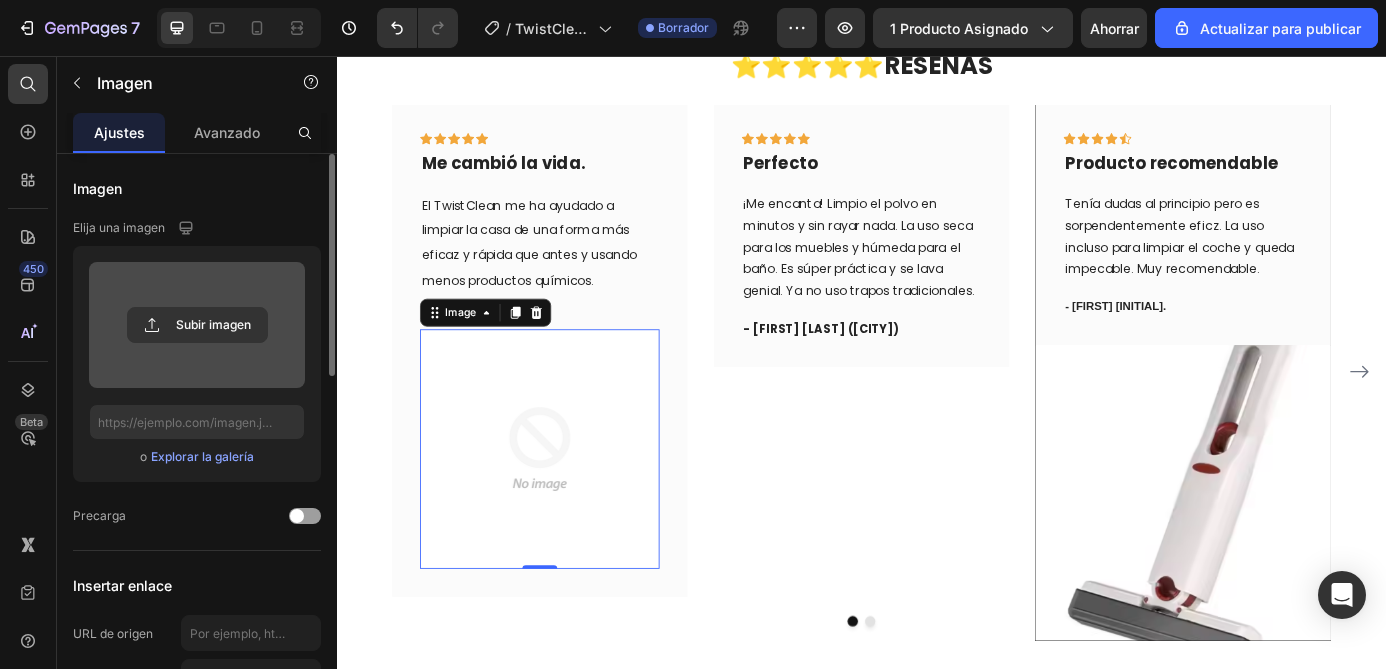 click on "Explorar la galería" at bounding box center (202, 456) 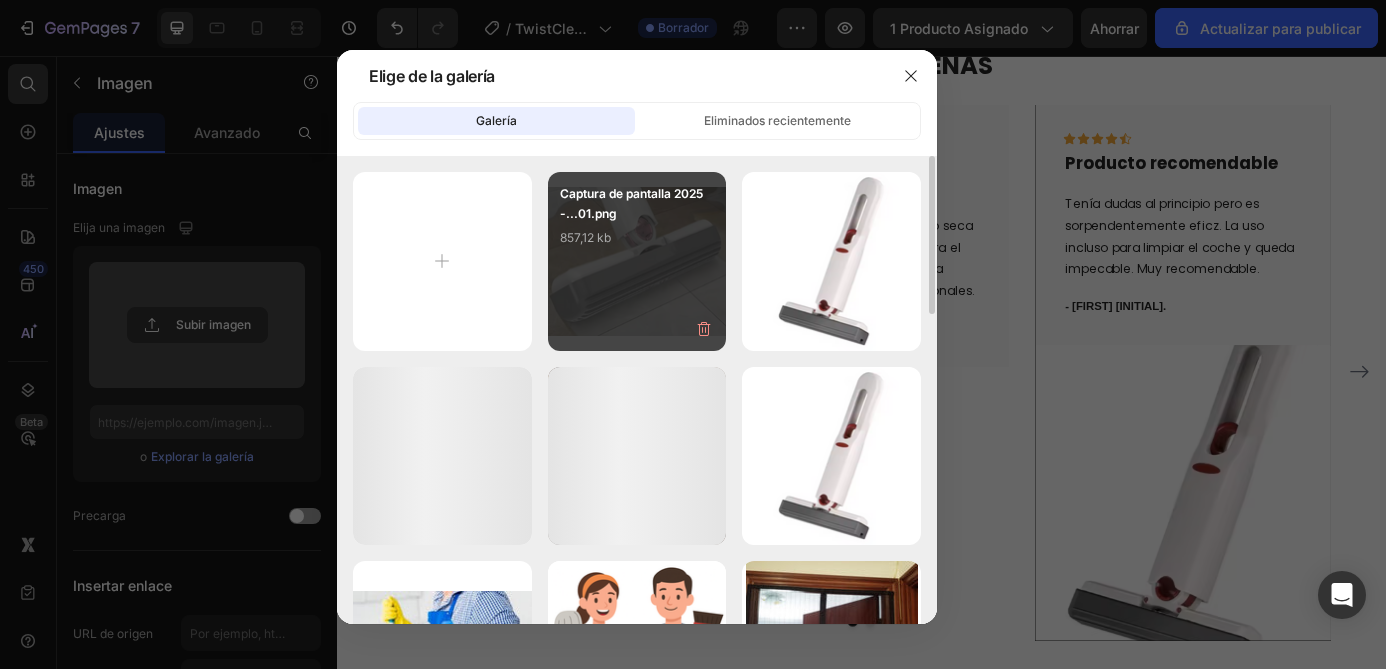 click on "Captura de pantalla 2025-...01.png 857,12 kb" at bounding box center [637, 224] 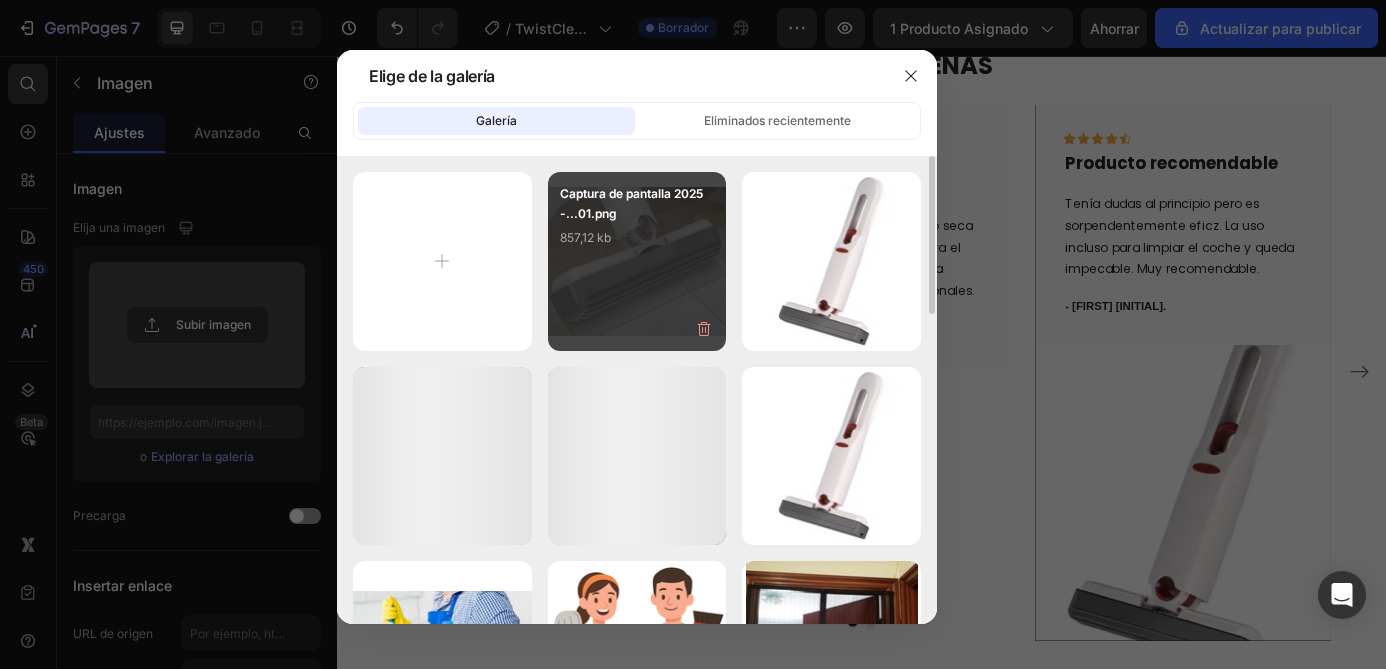 type on "https://cdn.shopify.com/s/files/1/0950/8215/2265/files/gempages_568621073436771349-525e871f-0f90-43a7-9da9-3aa6af90b7ad.png" 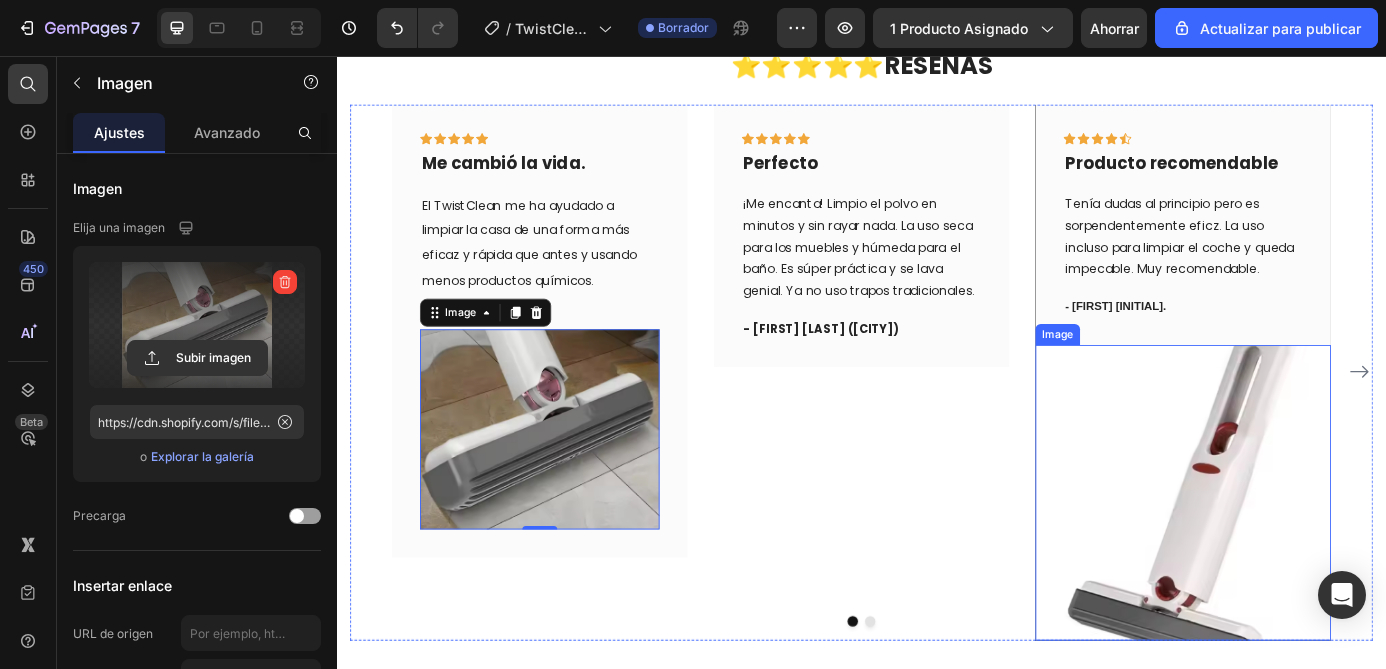 click at bounding box center (1305, 555) 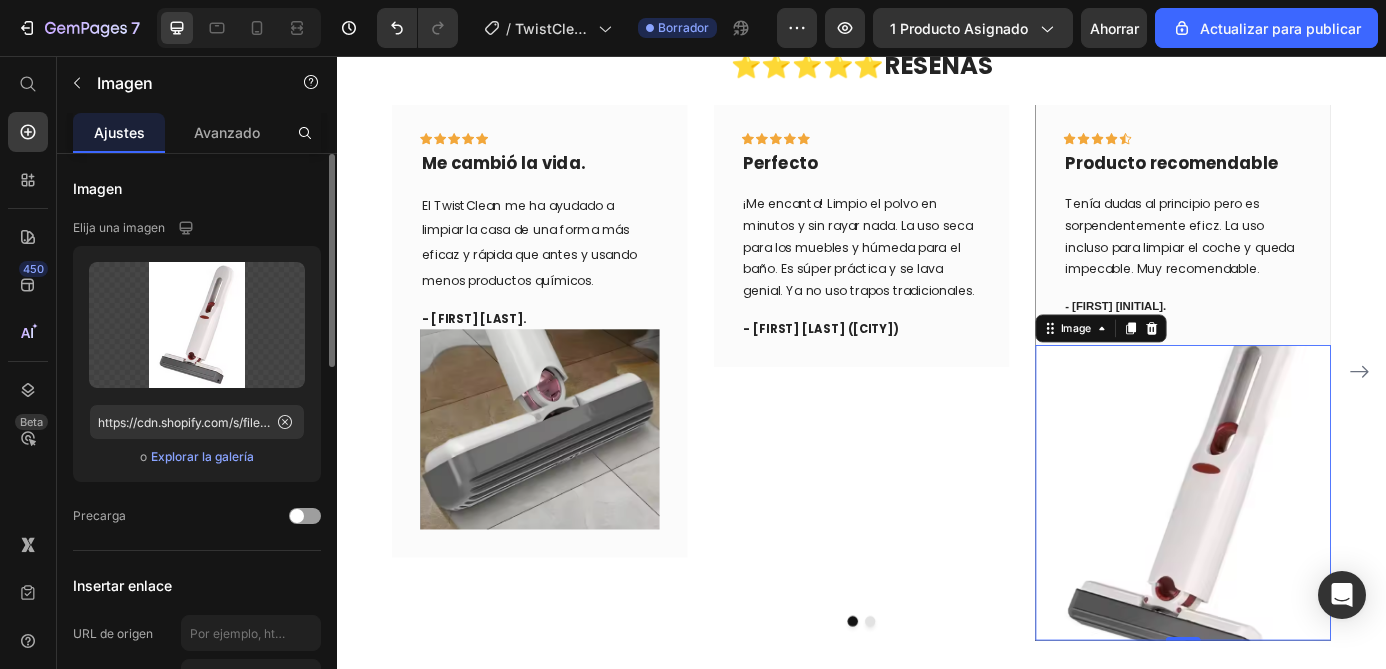 click on "Avanzado" at bounding box center [227, 132] 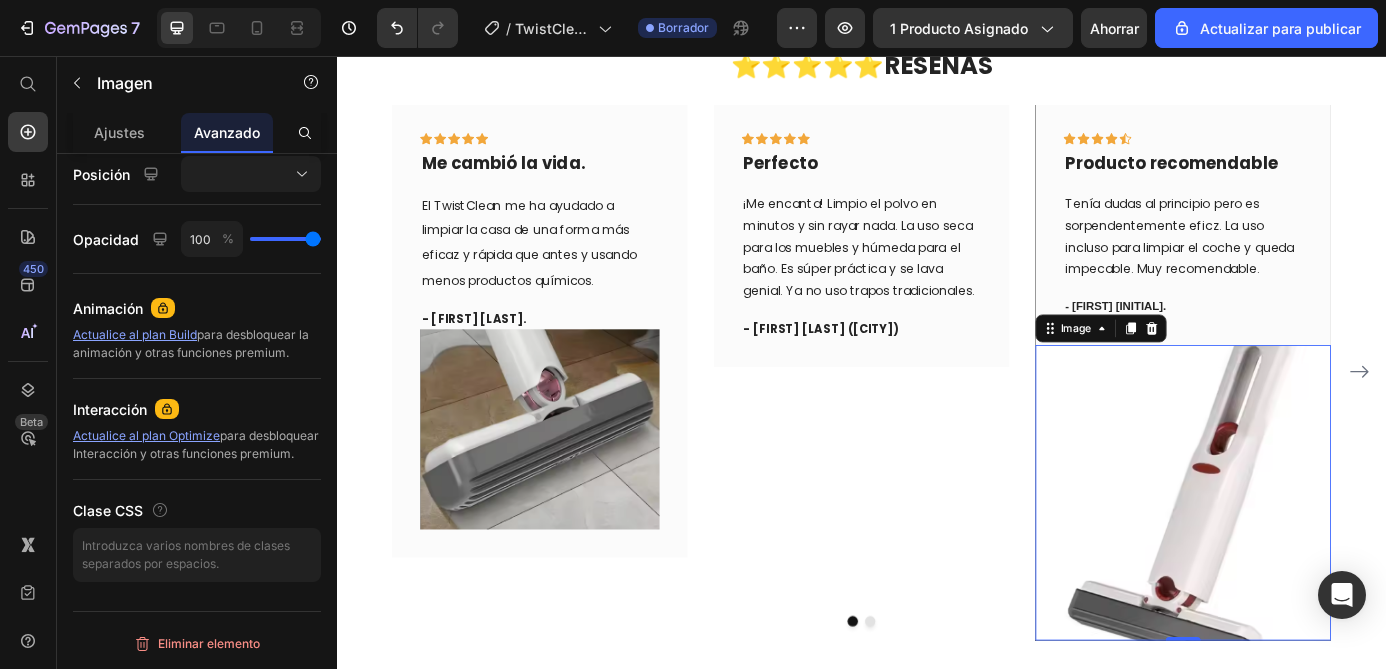 scroll, scrollTop: 0, scrollLeft: 0, axis: both 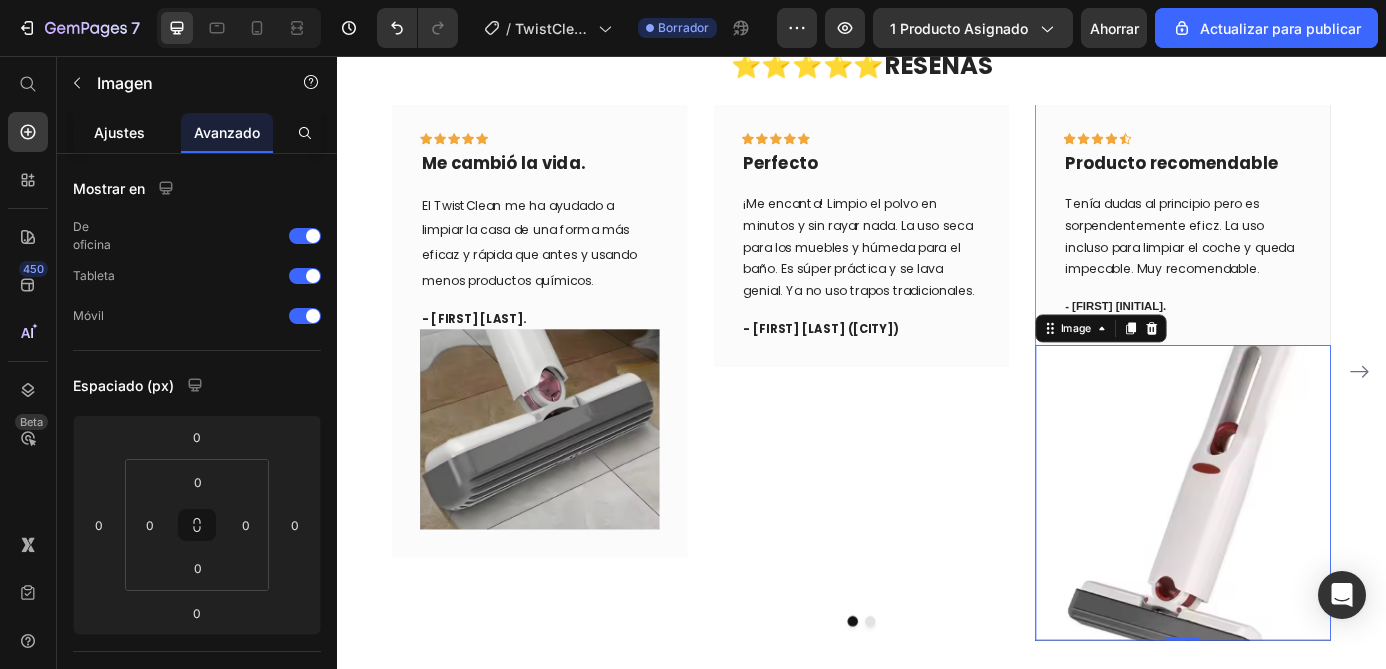 click on "Ajustes" 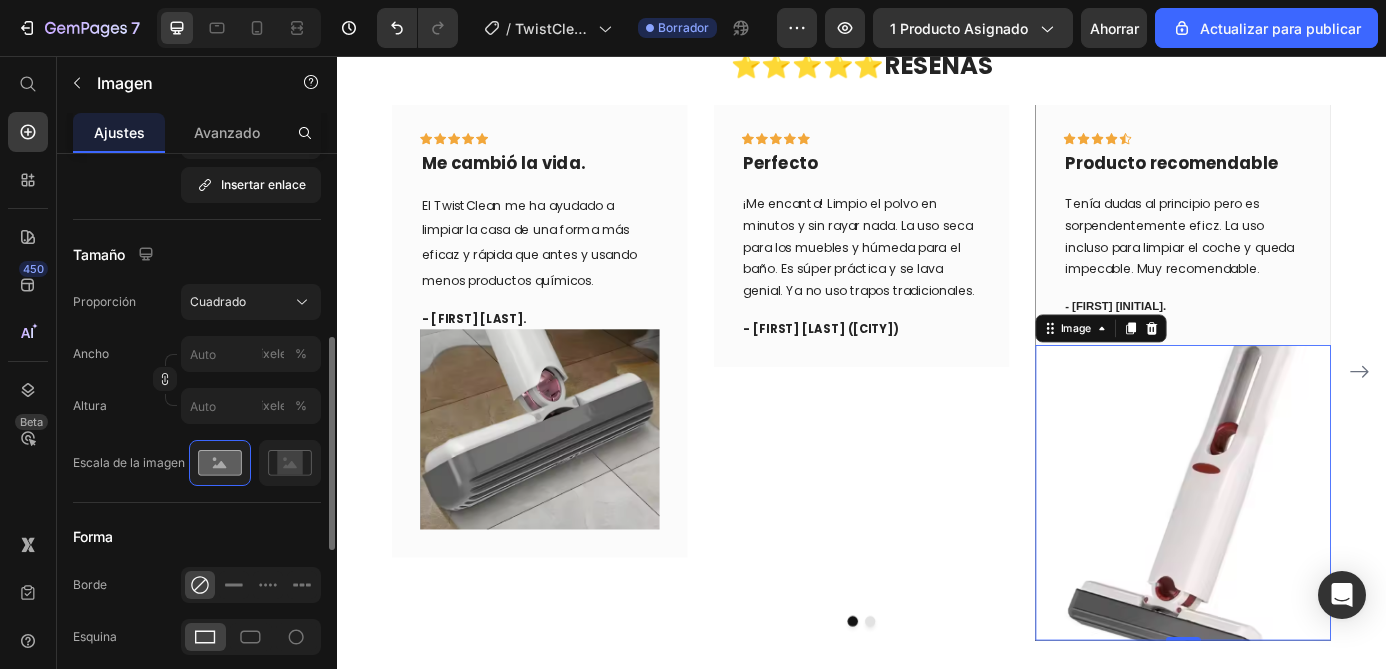 scroll, scrollTop: 500, scrollLeft: 0, axis: vertical 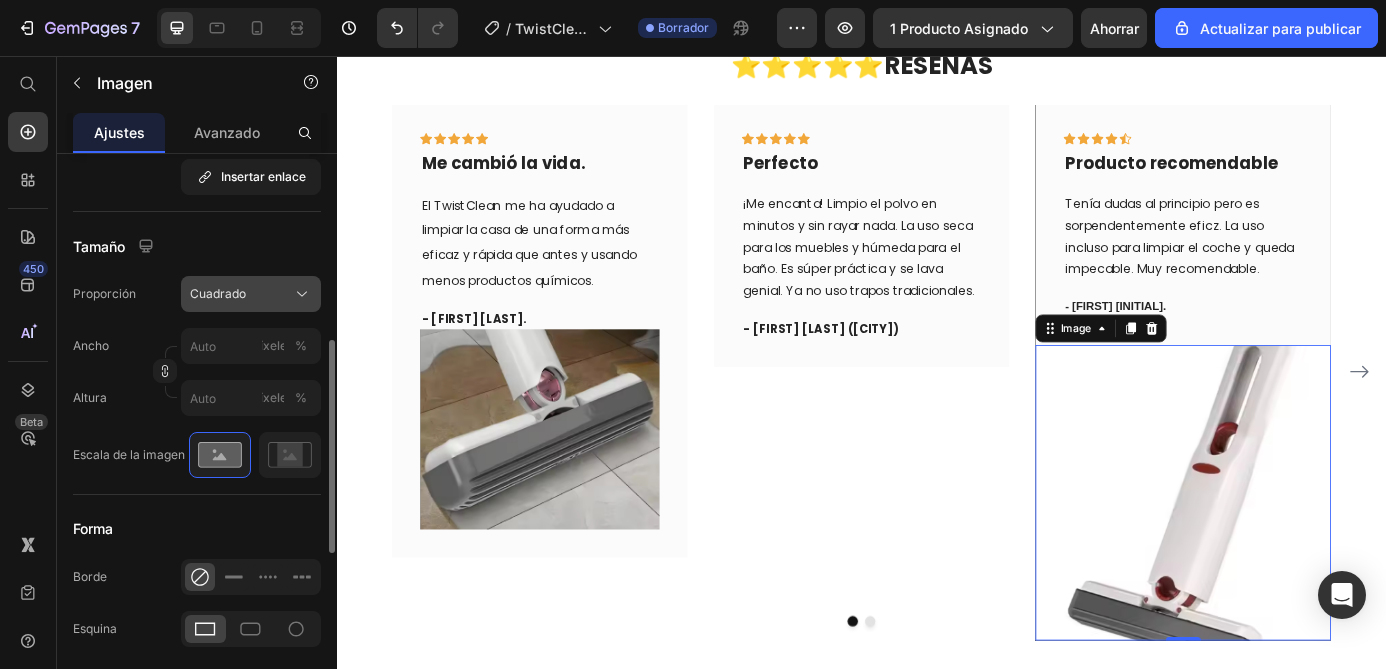click on "Cuadrado" 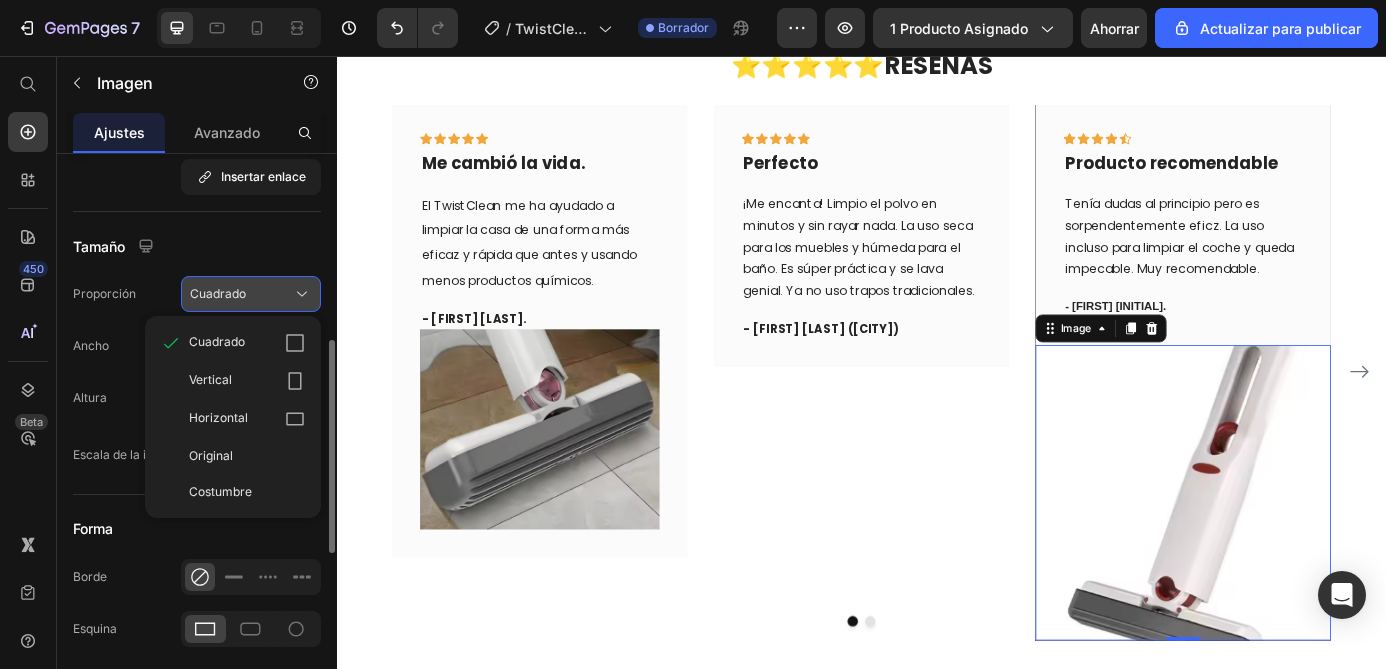 click on "Cuadrado" 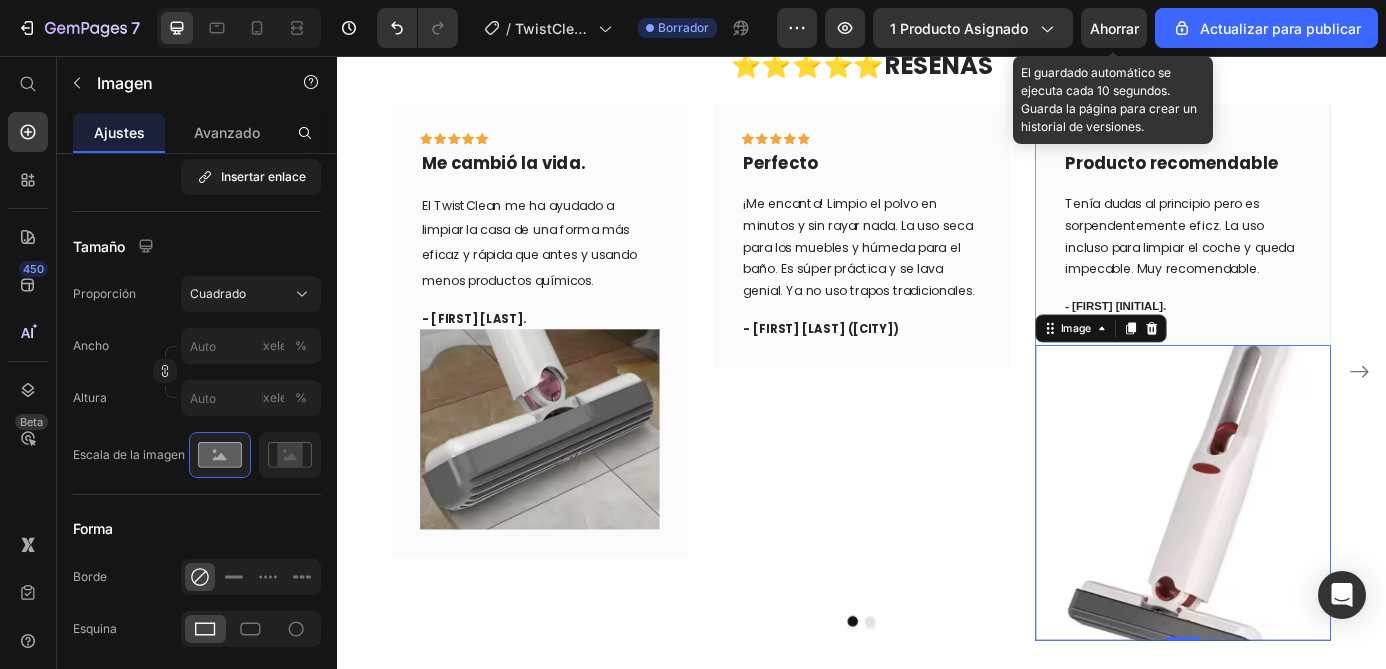 click on "Ahorrar" at bounding box center (1114, 28) 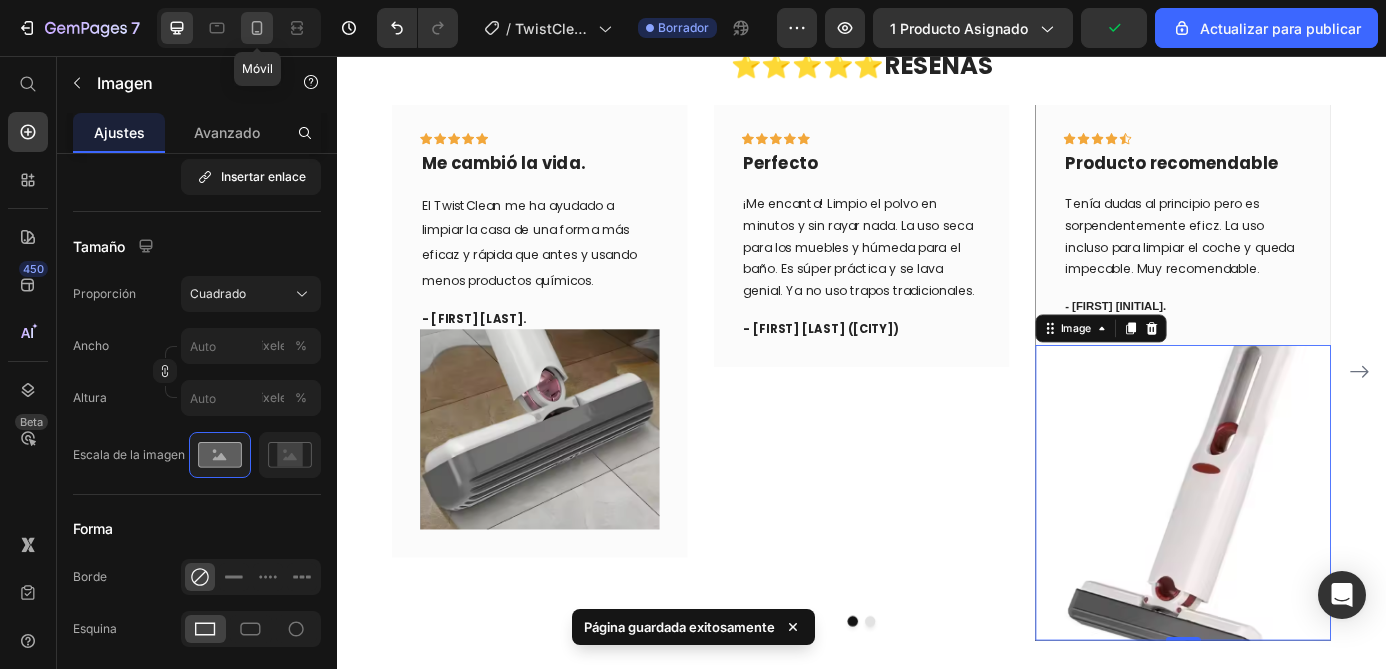 click 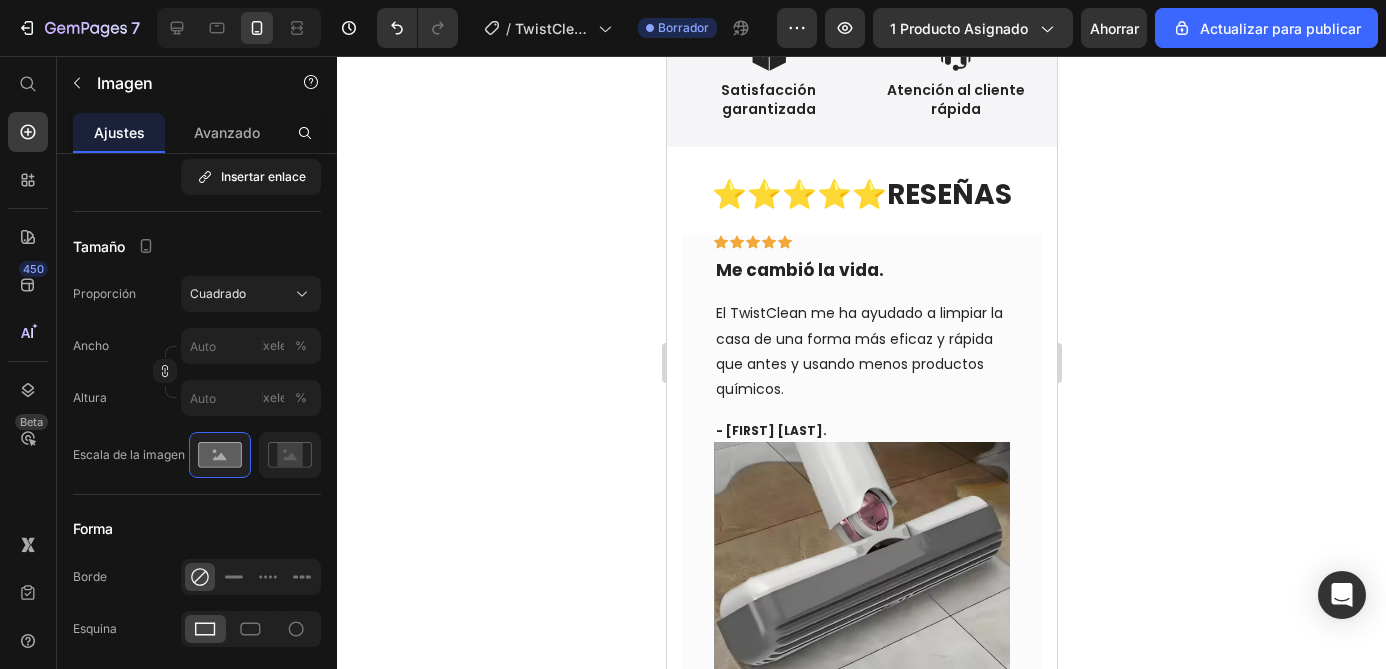 scroll, scrollTop: 6157, scrollLeft: 0, axis: vertical 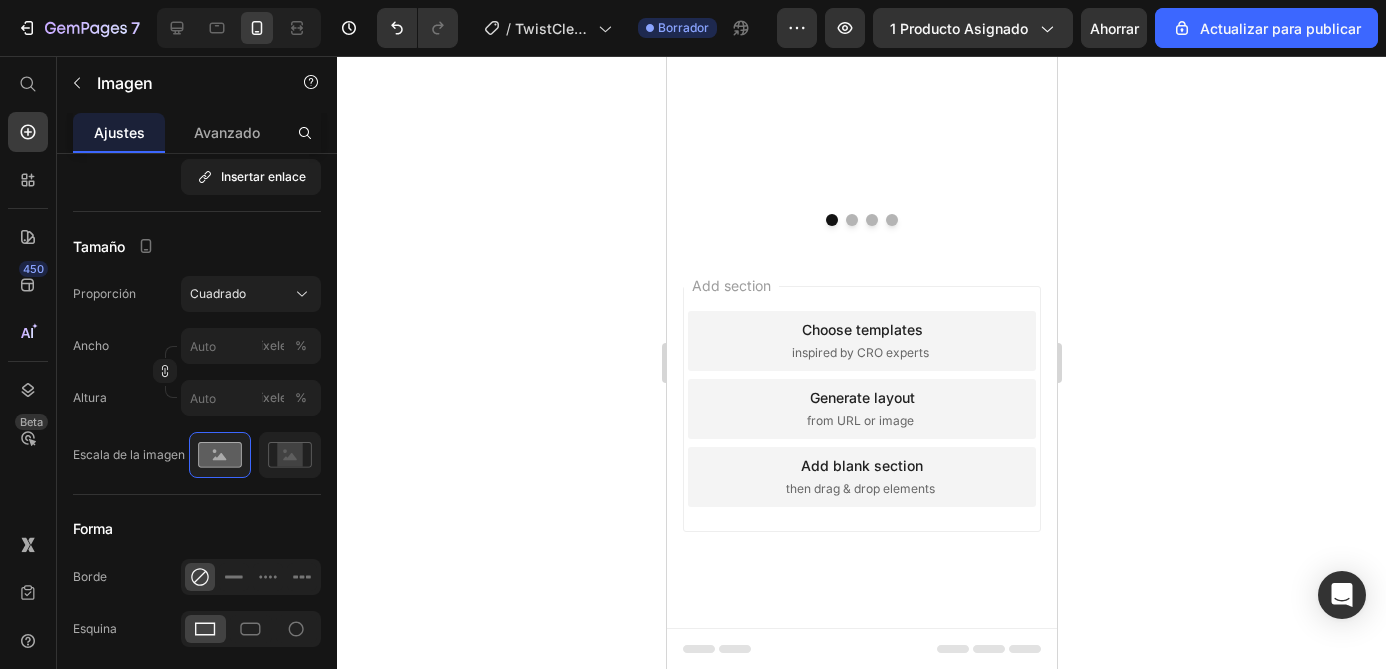 click at bounding box center [239, 28] 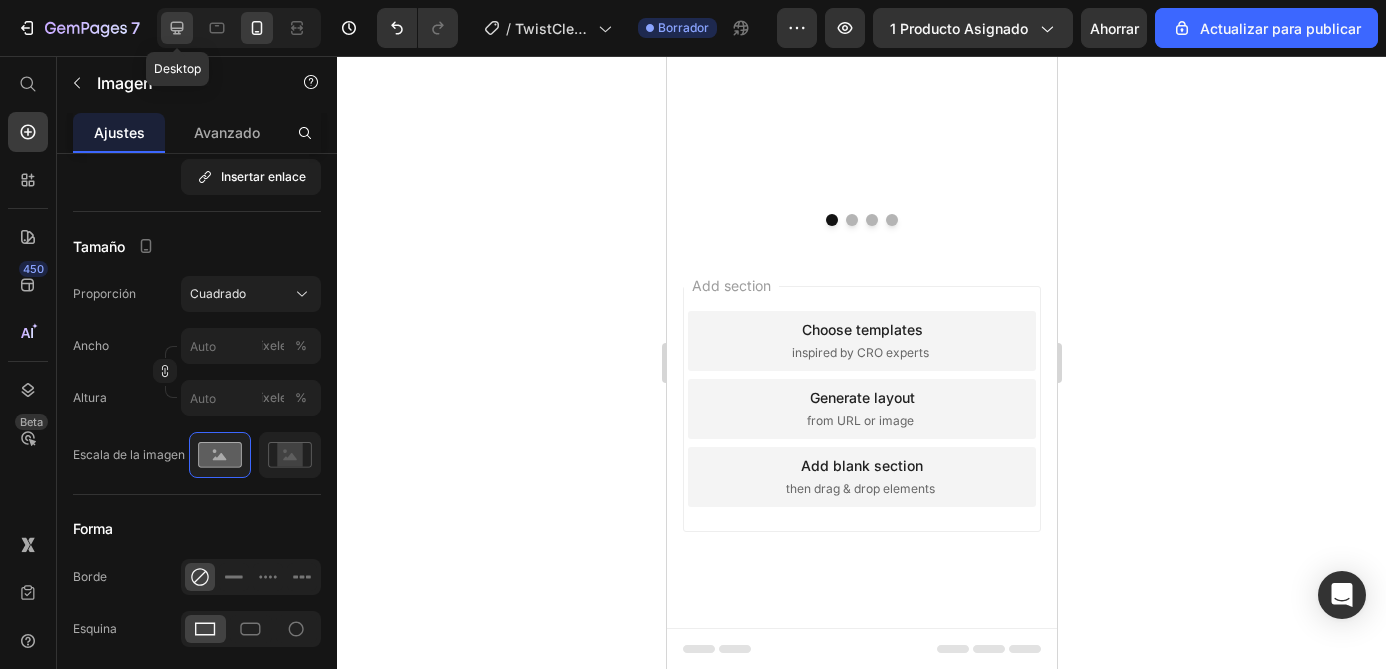 drag, startPoint x: 174, startPoint y: 29, endPoint x: 306, endPoint y: 352, distance: 348.9312 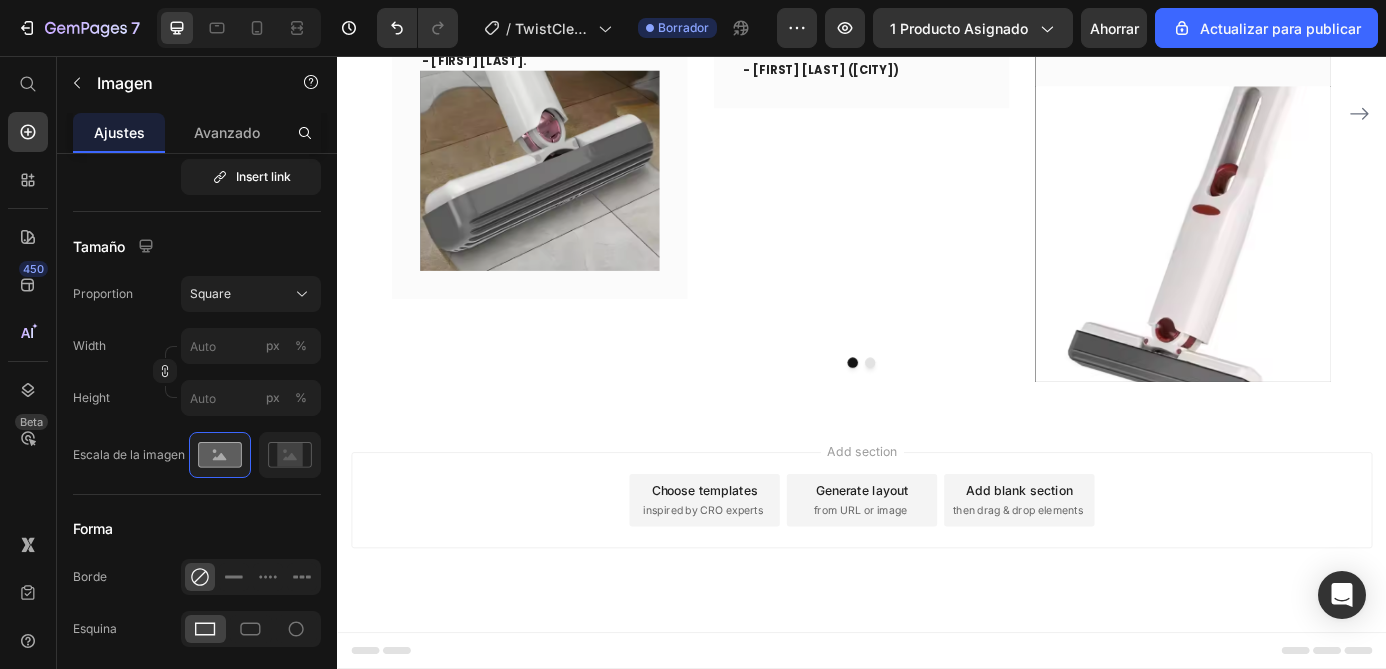 scroll, scrollTop: 5916, scrollLeft: 0, axis: vertical 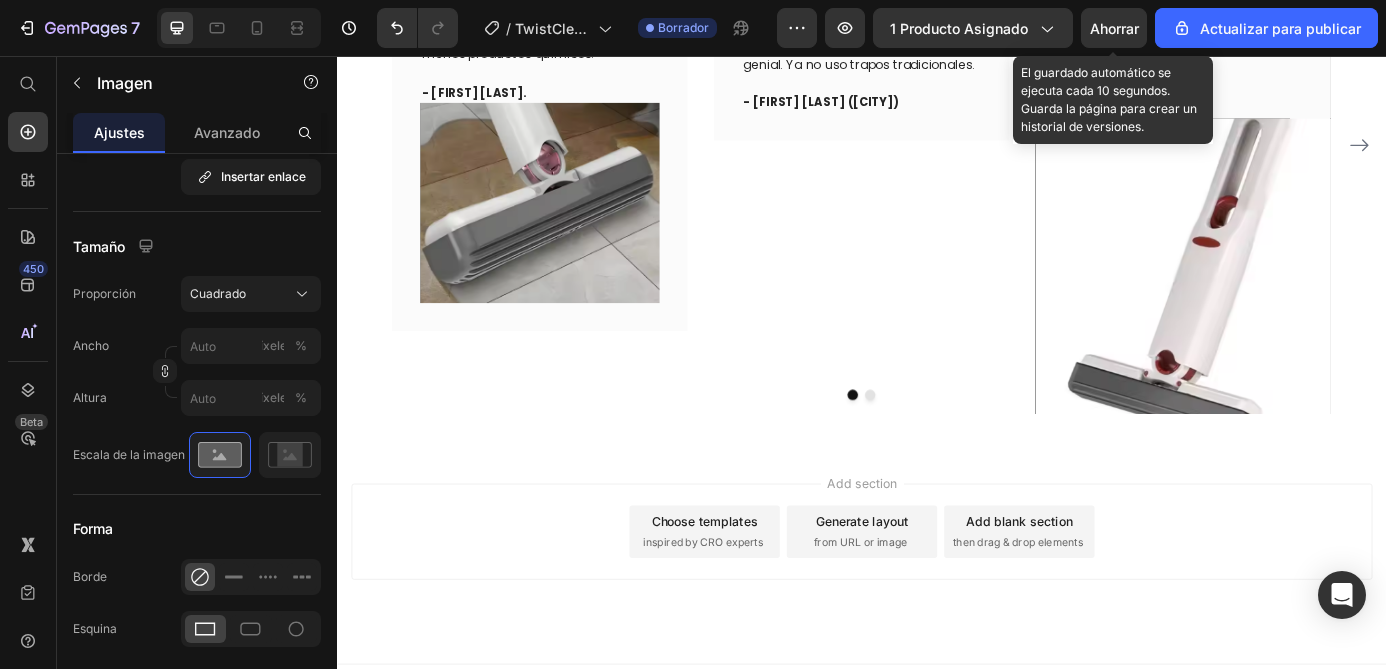 click on "Ahorrar" at bounding box center (1114, 28) 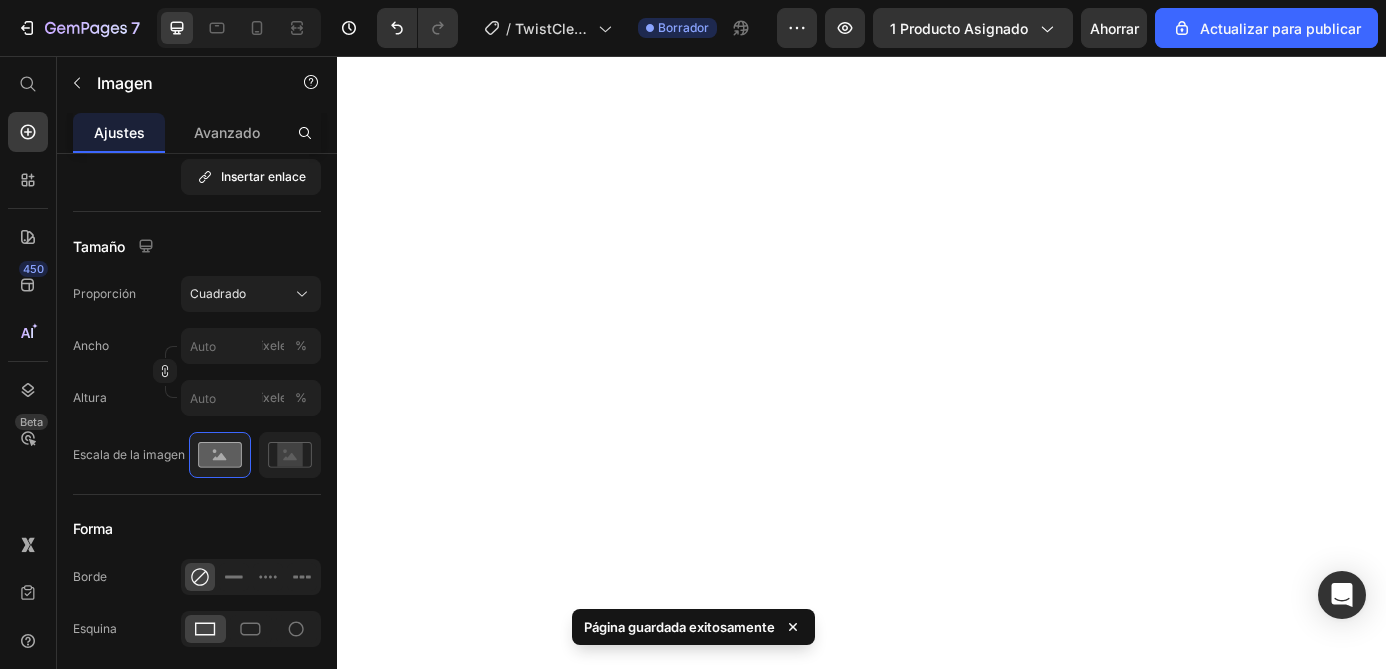 scroll, scrollTop: 0, scrollLeft: 0, axis: both 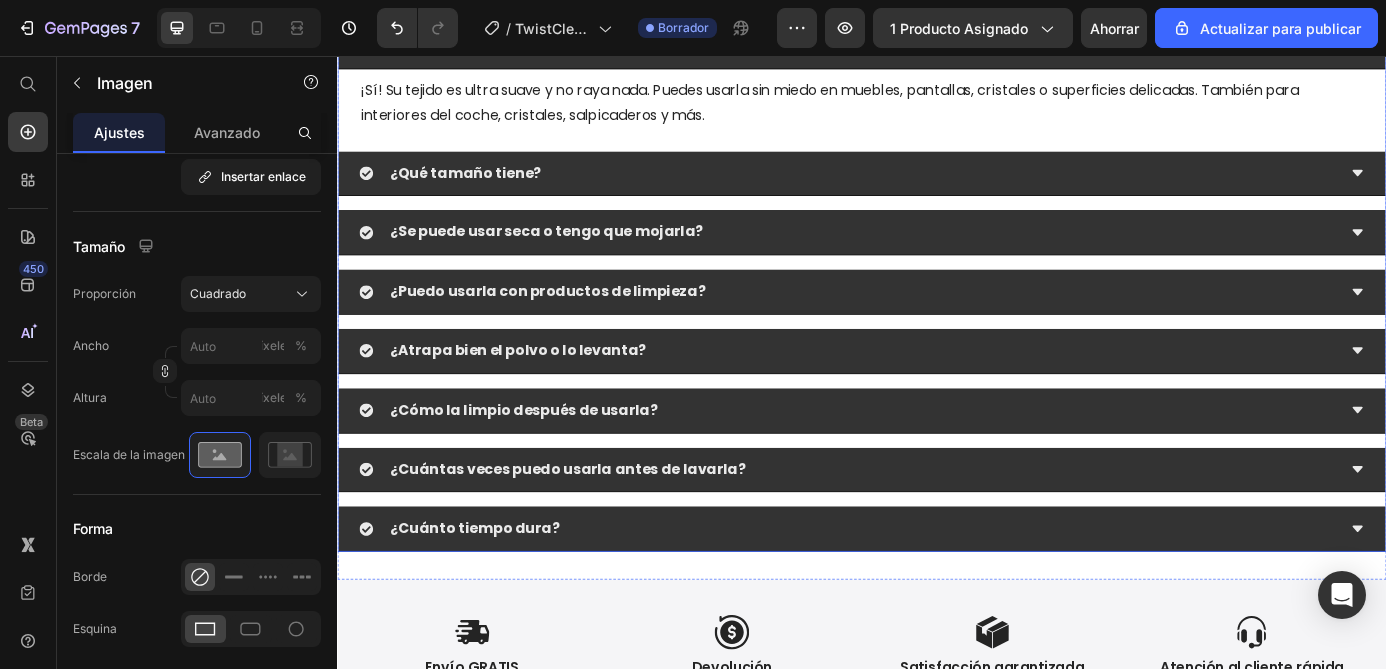click on "¿Qué tamaño tiene?" at bounding box center (921, 190) 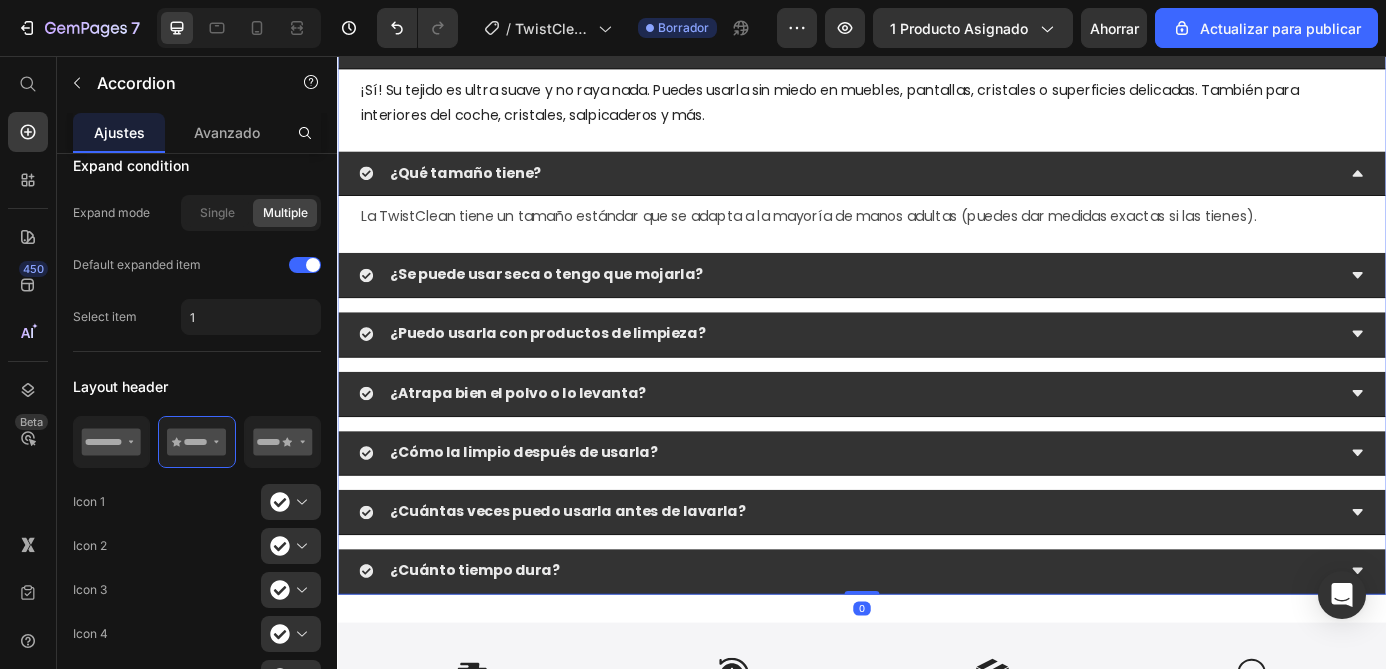 scroll, scrollTop: 0, scrollLeft: 0, axis: both 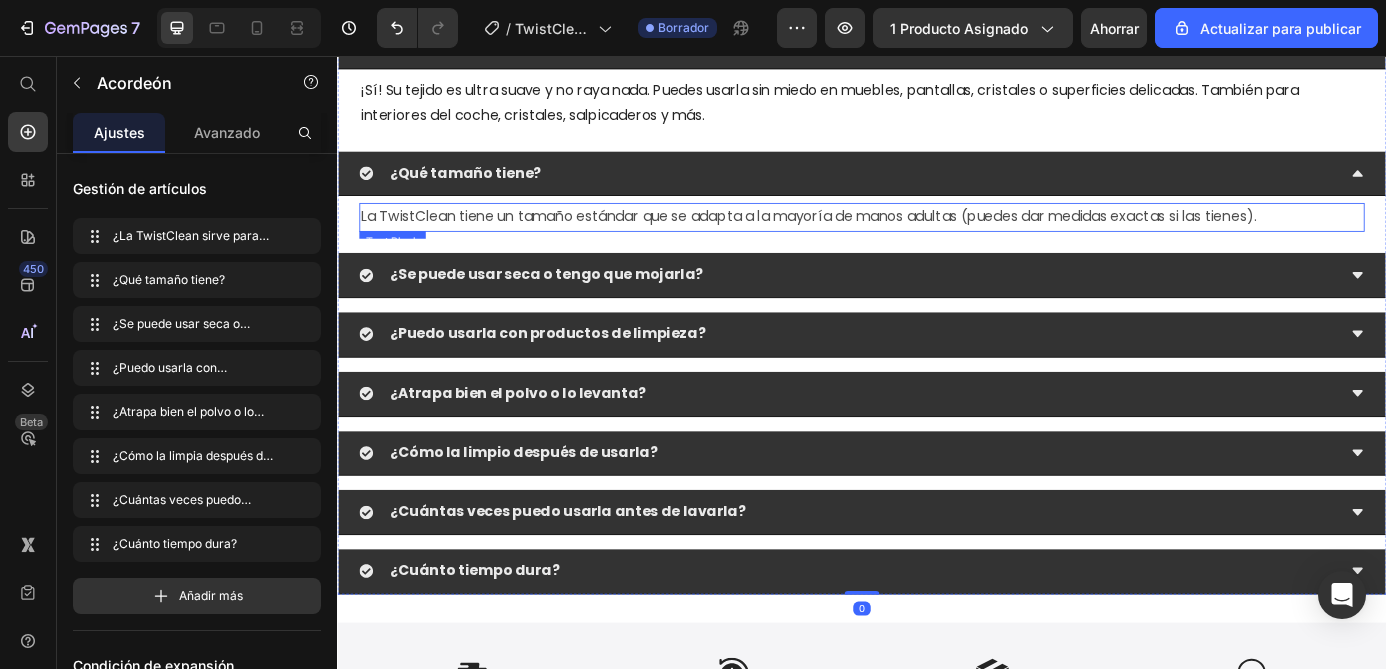 click on "La TwistClean tiene un tamaño estándar que se adapta a la mayoría de manos adultas (puedes dar medidas exactas si las tienes)." at bounding box center [937, 240] 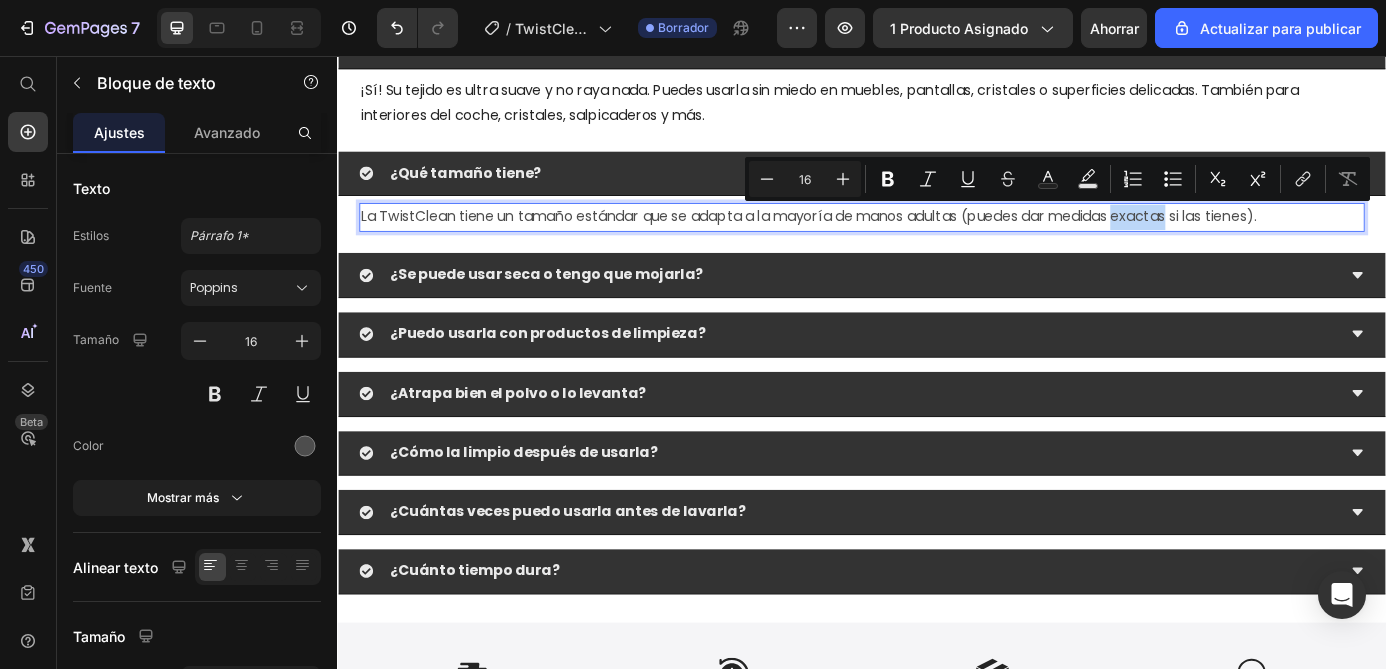 click on "La TwistClean tiene un tamaño estándar que se adapta a la mayoría de manos adultas (puedes dar medidas exactas si las tienes)." at bounding box center (937, 240) 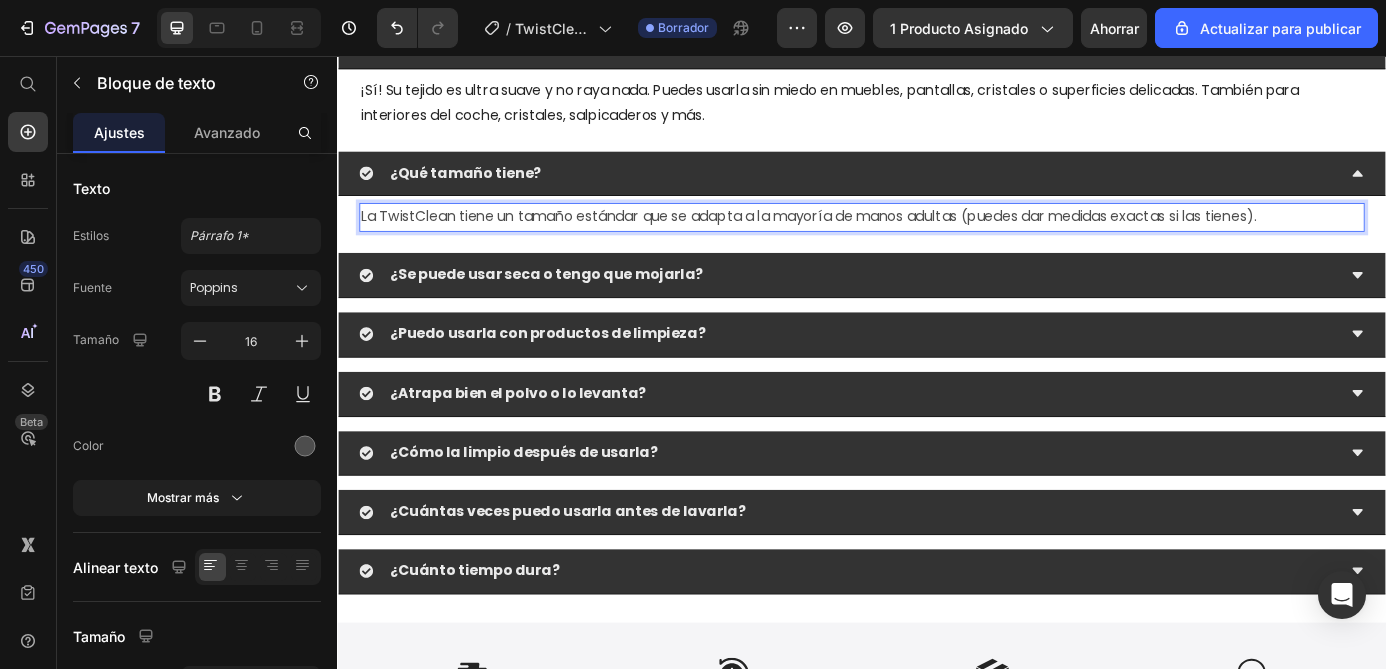 click on "La TwistClean tiene un tamaño estándar que se adapta a la mayoría de manos adultas (puedes dar medidas exactas si las tienes)." at bounding box center (937, 240) 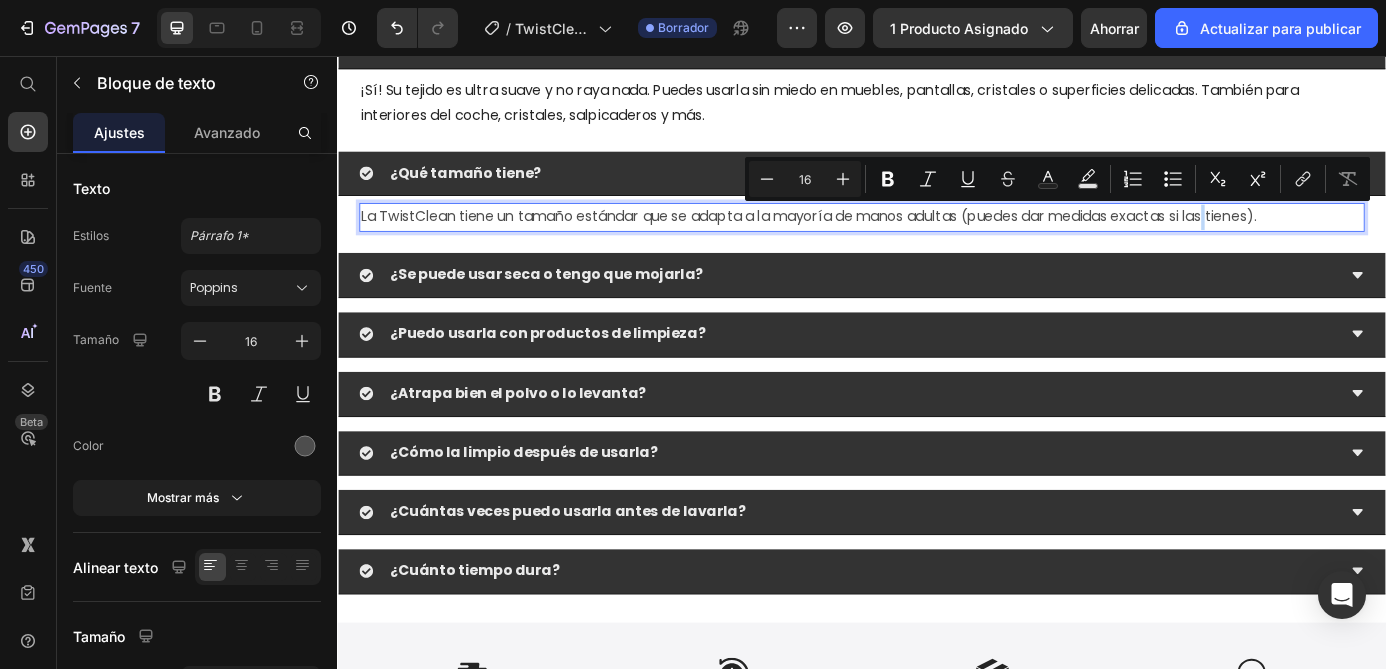 click on "La TwistClean tiene un tamaño estándar que se adapta a la mayoría de manos adultas (puedes dar medidas exactas si las tienes)." at bounding box center [937, 240] 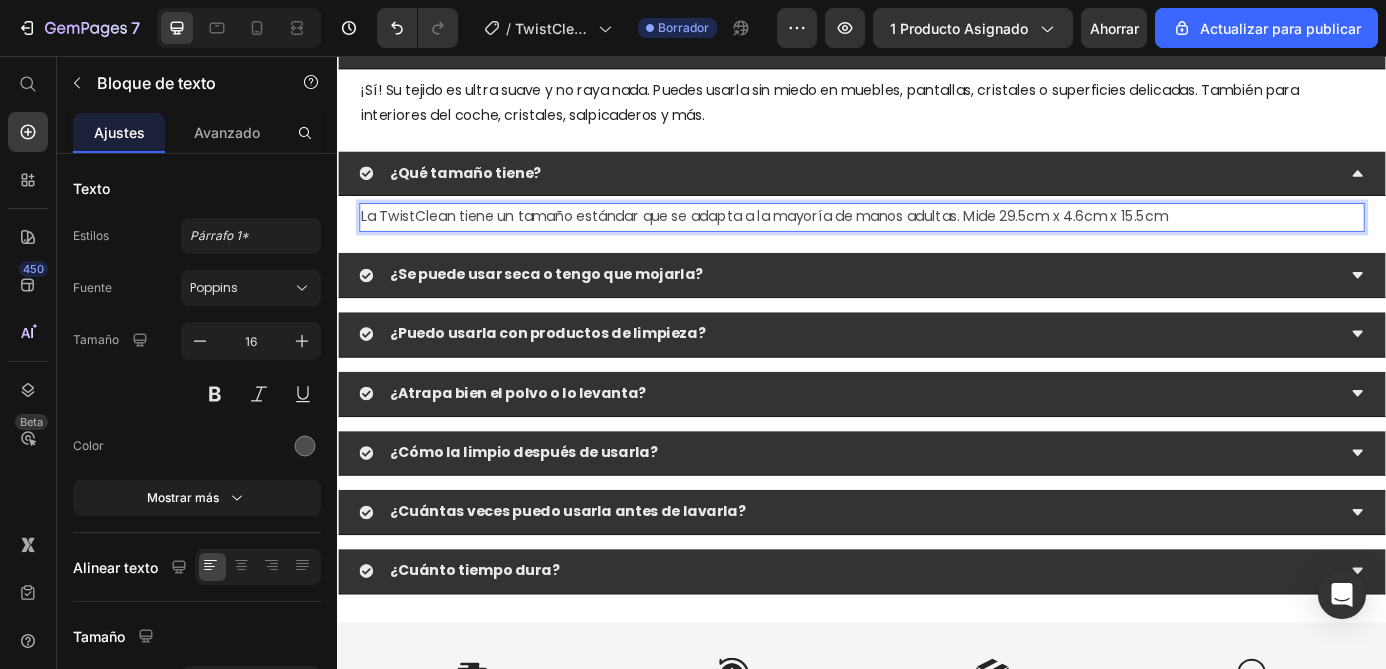 click on "La TwistClean tiene un tamaño estándar que se adapta a la mayoría de manos adultas. Mide 29.5cm x 4.6cm x 15.5cm" at bounding box center [937, 240] 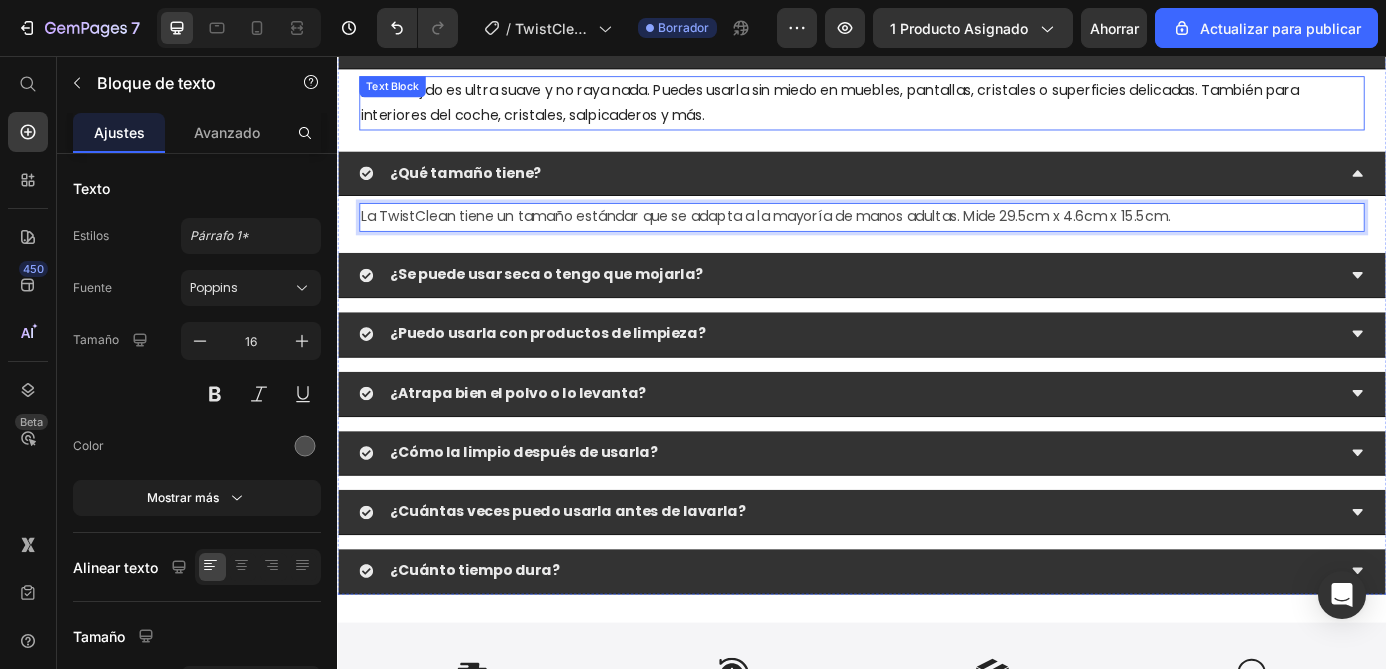 click on "¿Qué tamaño tiene?" at bounding box center [937, 191] 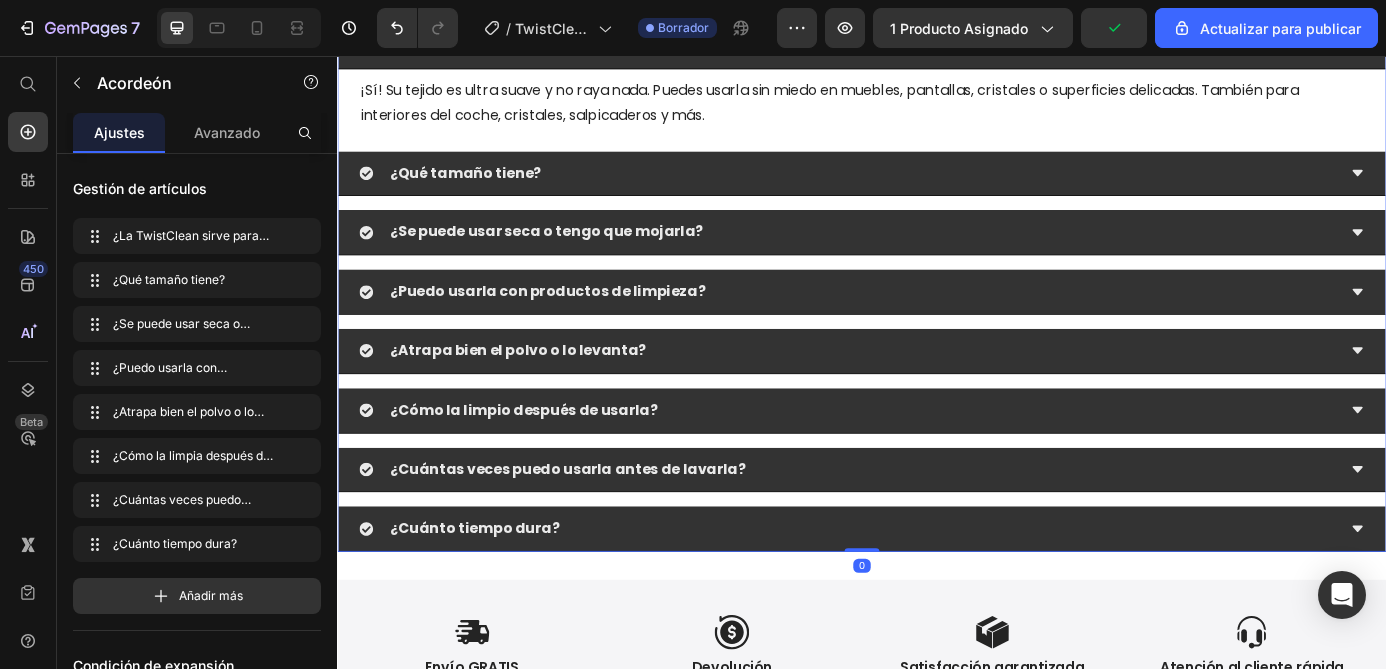 click on "¿Qué tamaño tiene?" at bounding box center [921, 190] 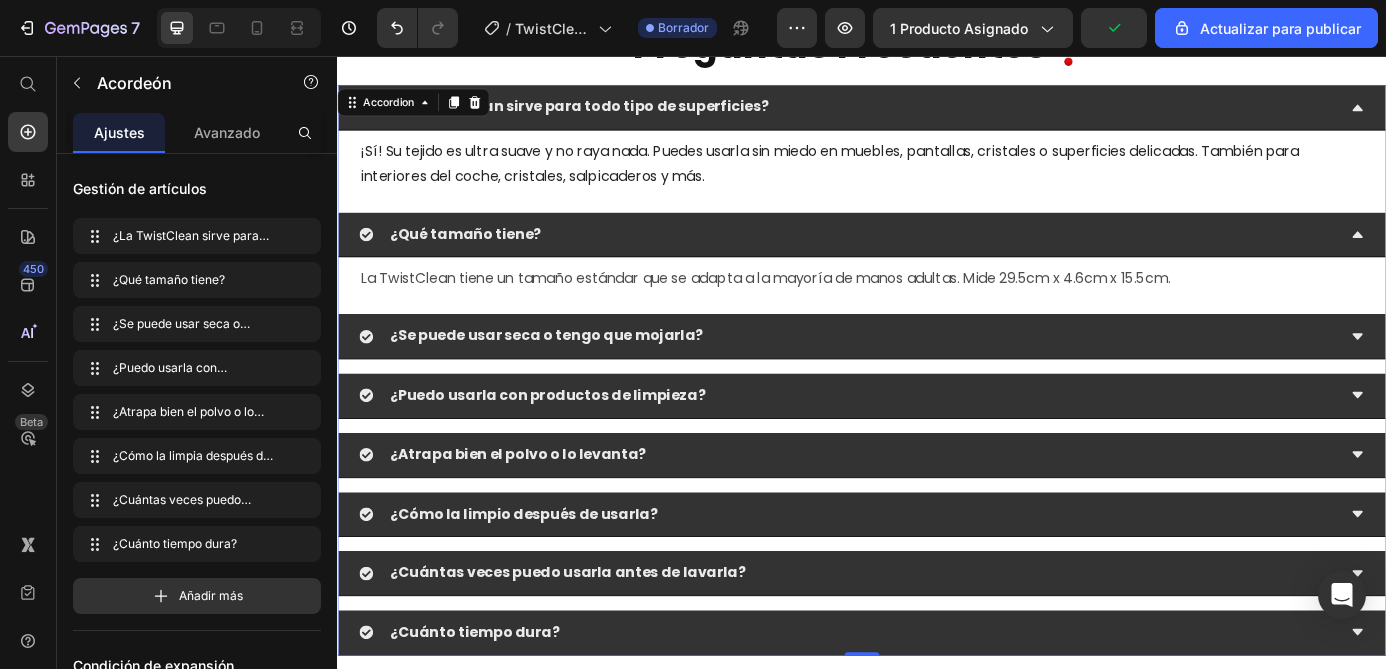 scroll, scrollTop: 3957, scrollLeft: 0, axis: vertical 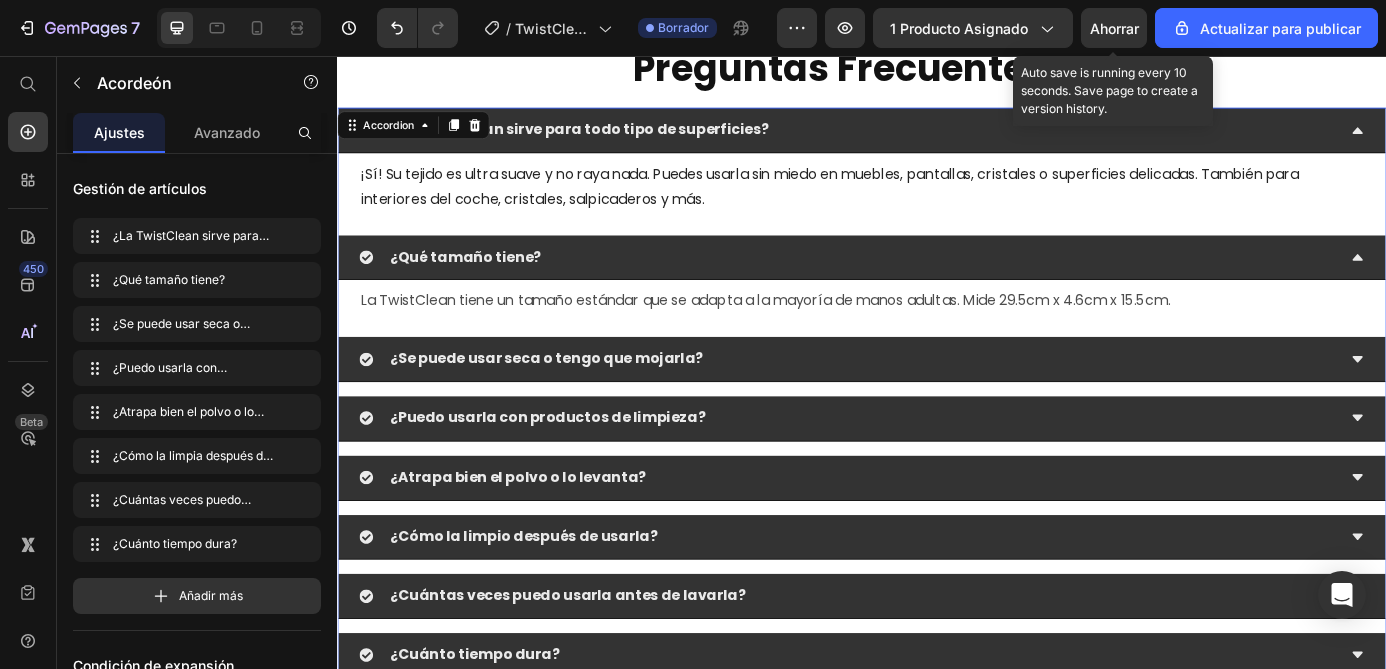 click on "Ahorrar" at bounding box center [1114, 28] 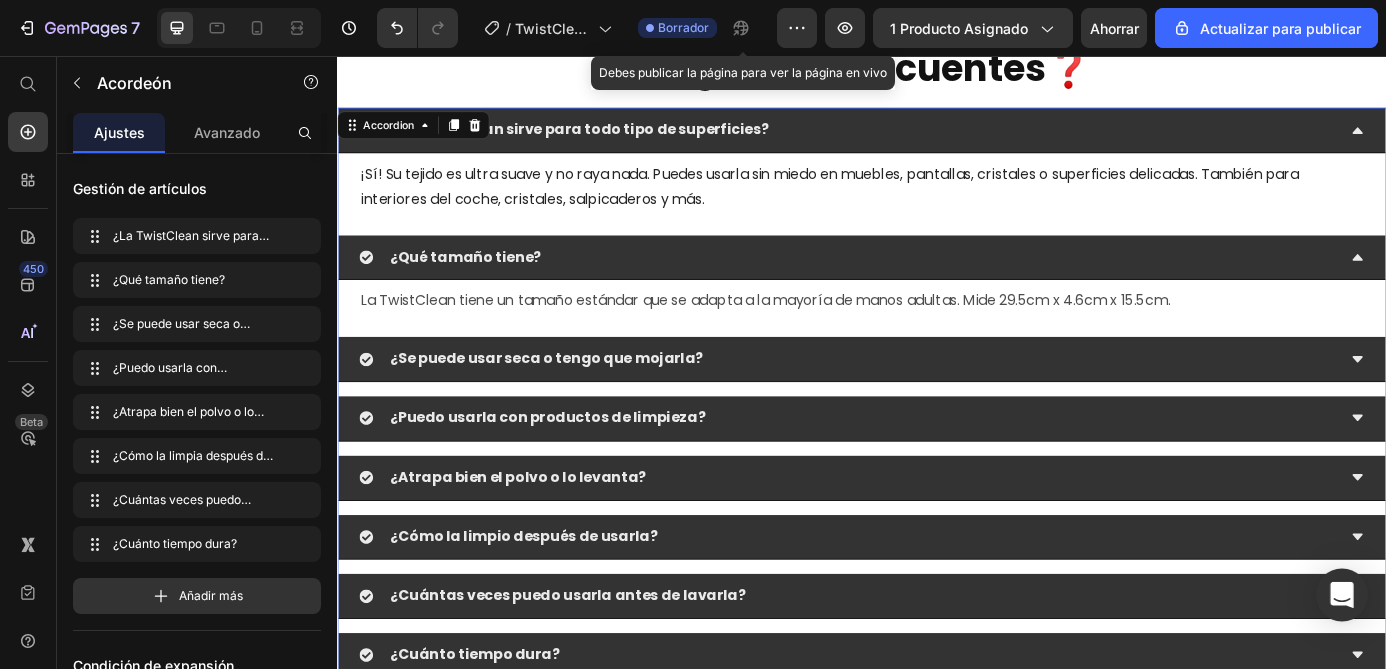 click 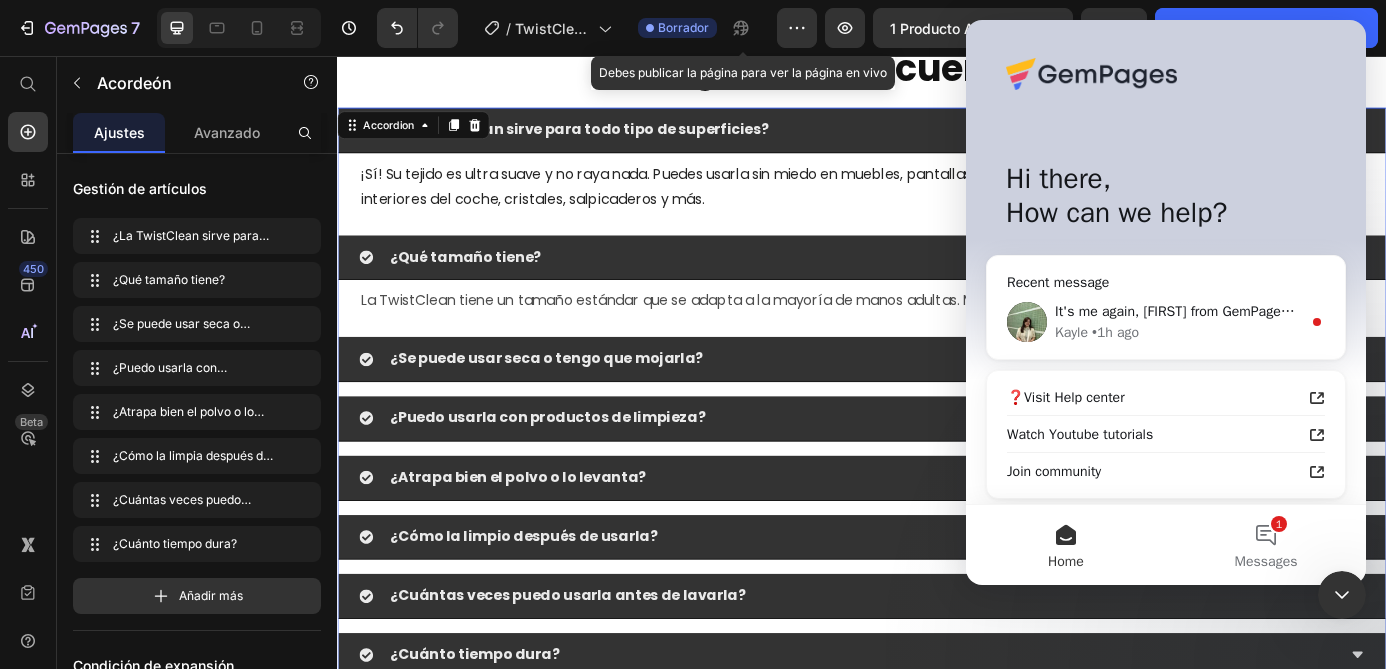 scroll, scrollTop: 0, scrollLeft: 0, axis: both 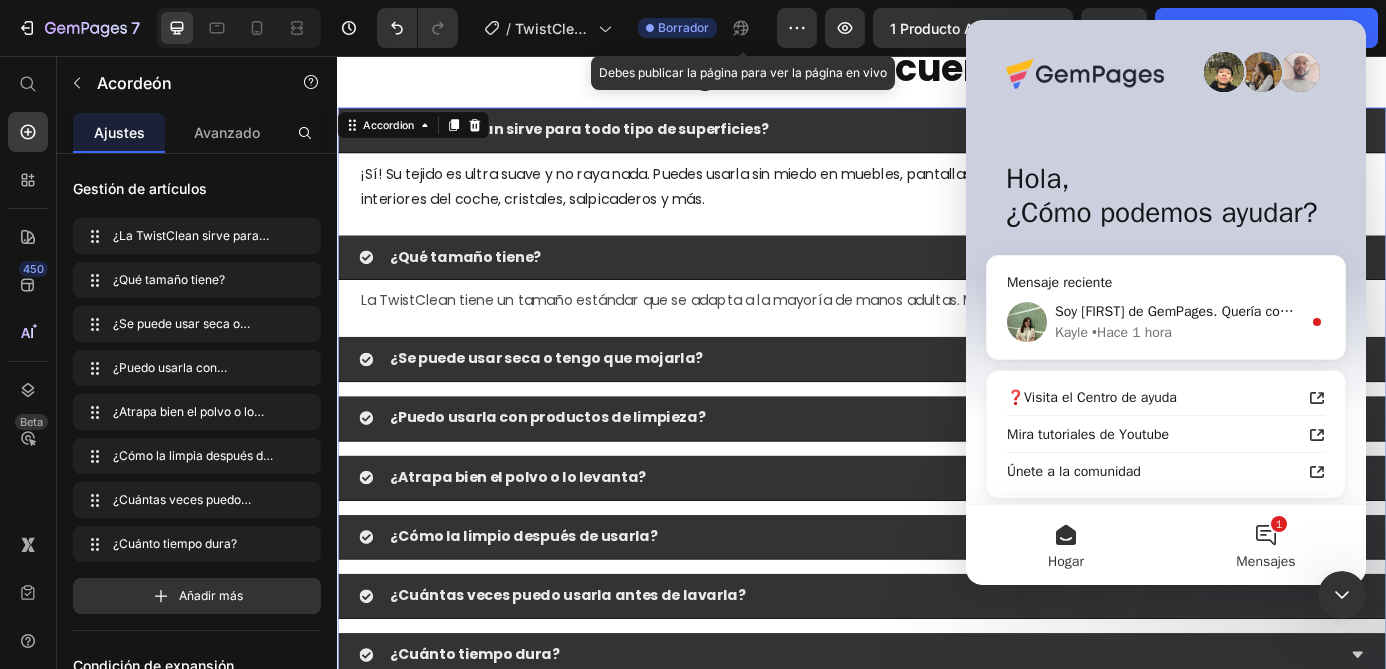 click on "1 Mensajes" at bounding box center (1266, 545) 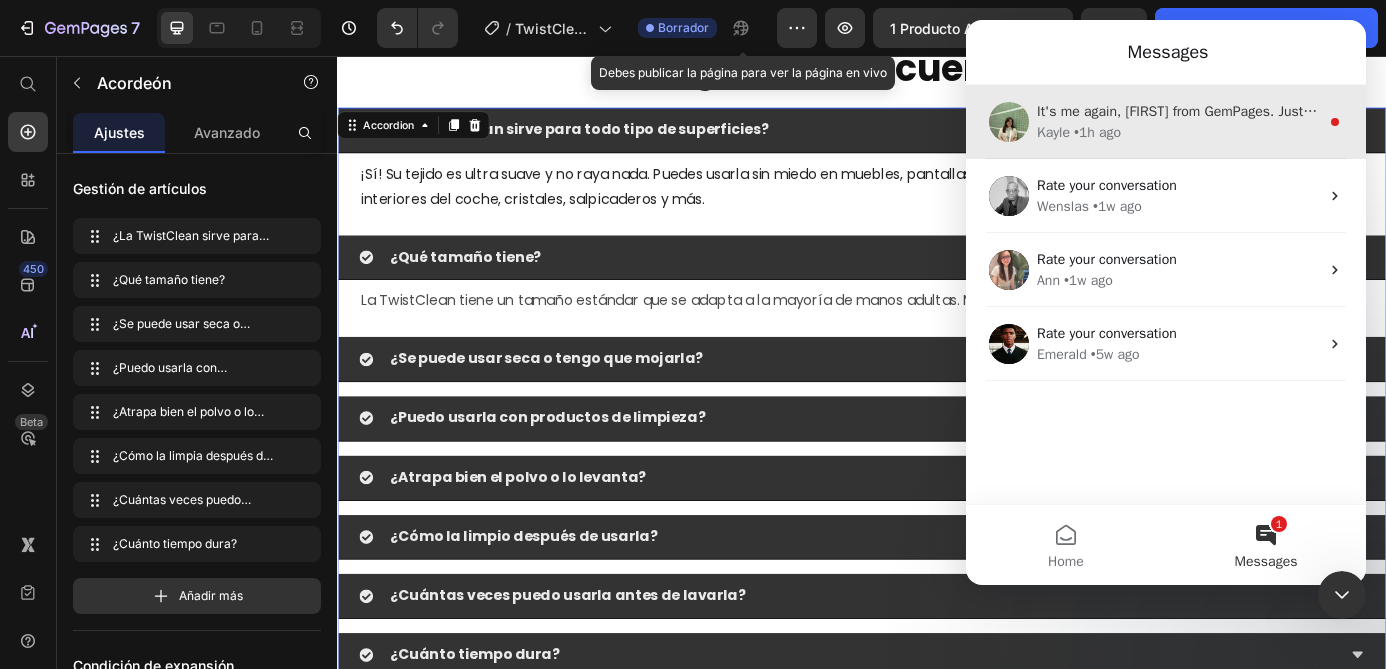 click on "Kayle •  1h ago" at bounding box center (1178, 132) 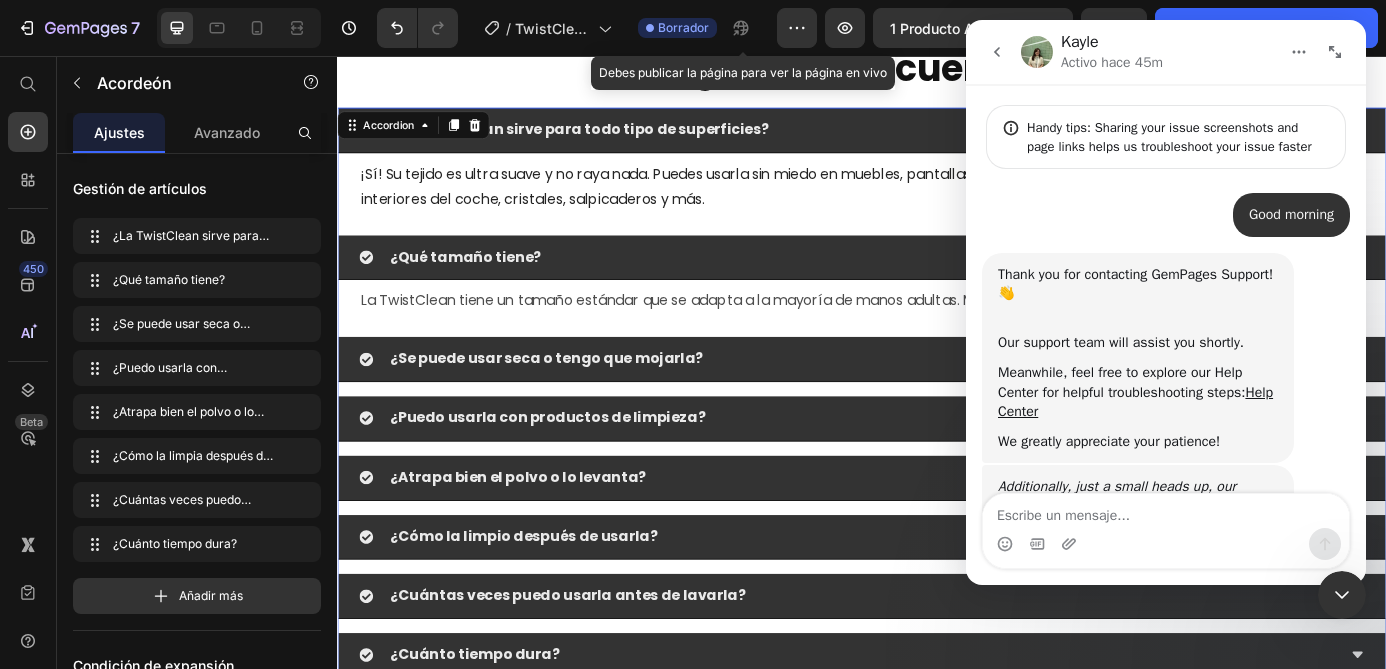 click at bounding box center [1166, 511] 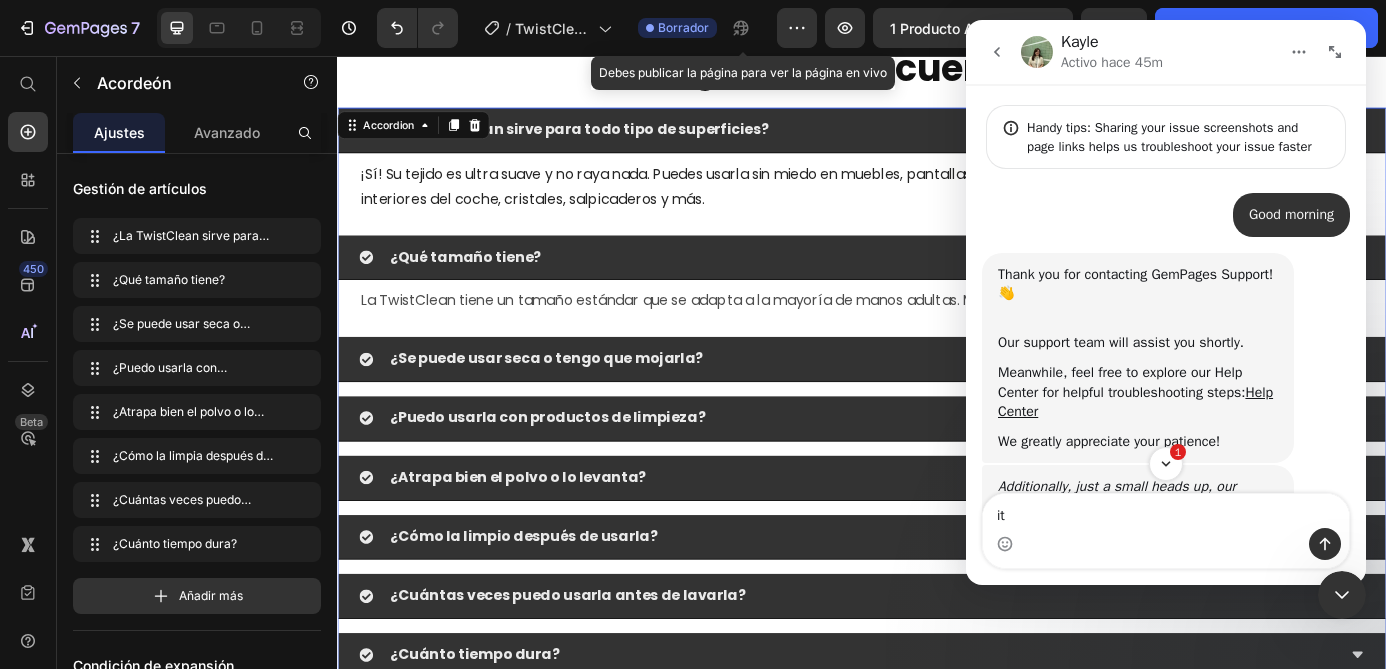 scroll, scrollTop: 3, scrollLeft: 0, axis: vertical 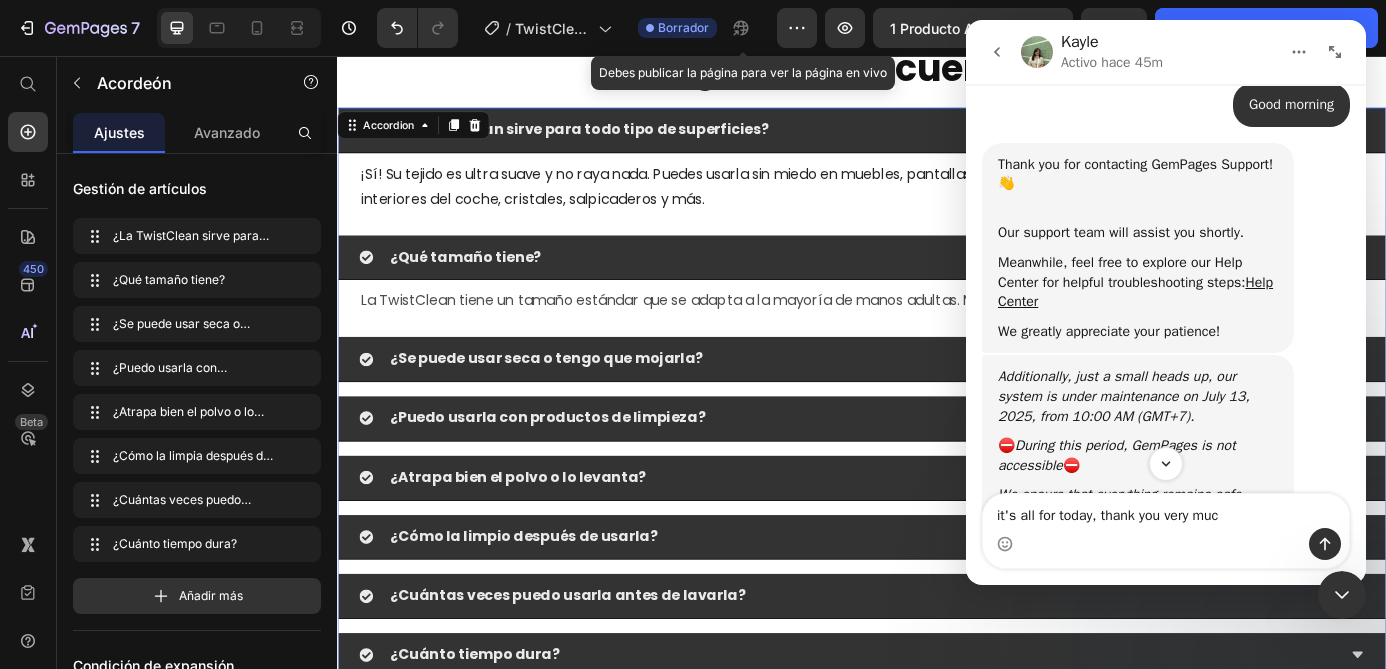 type on "it's all for today, thank you very much" 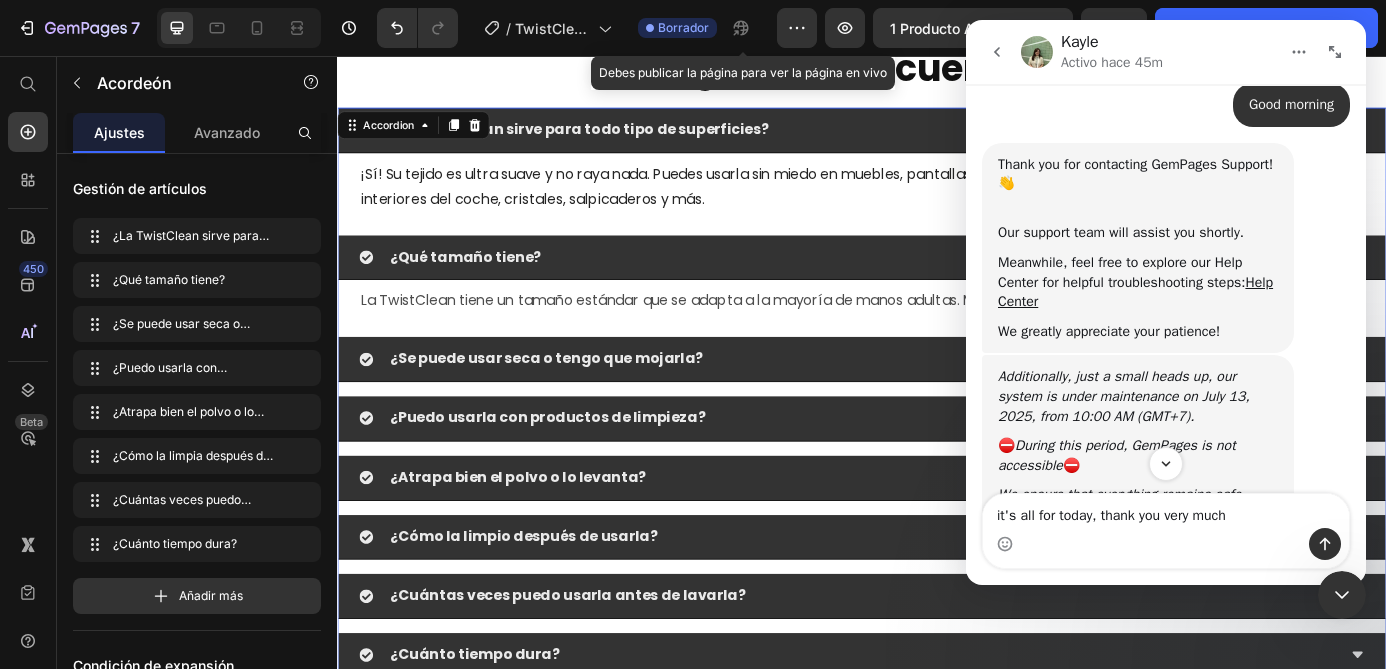 type 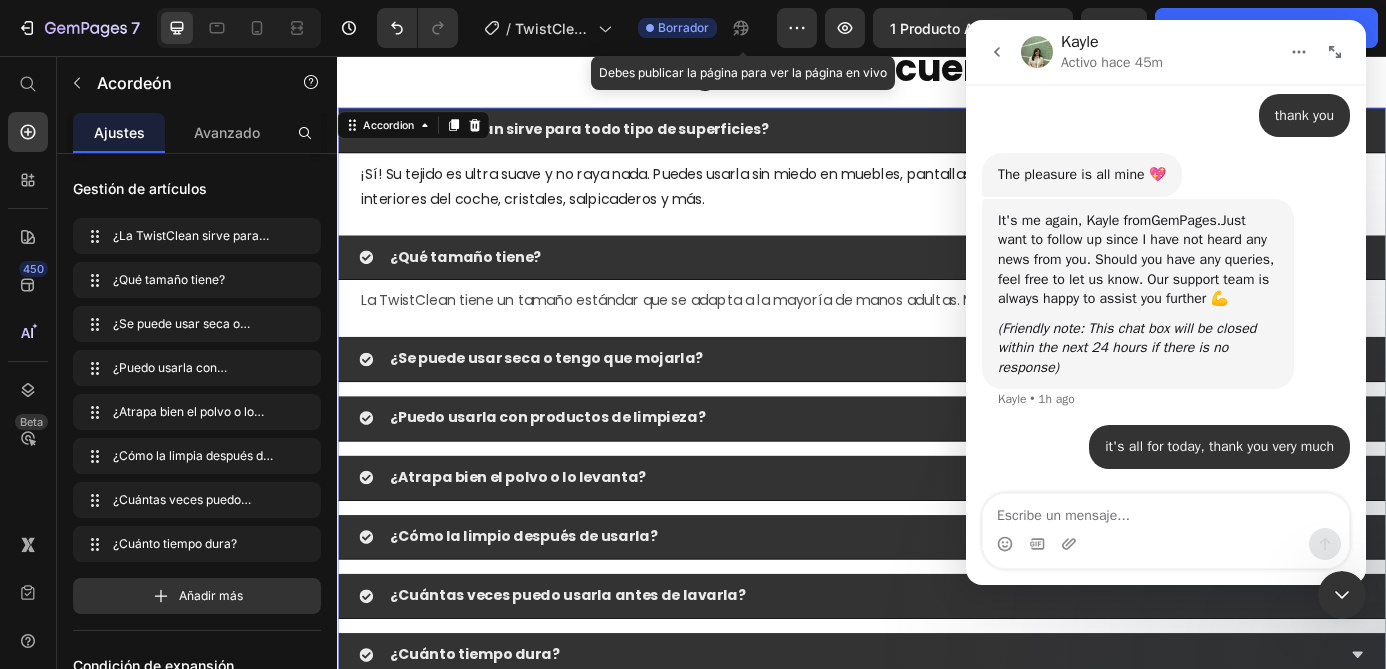 scroll, scrollTop: 9108, scrollLeft: 0, axis: vertical 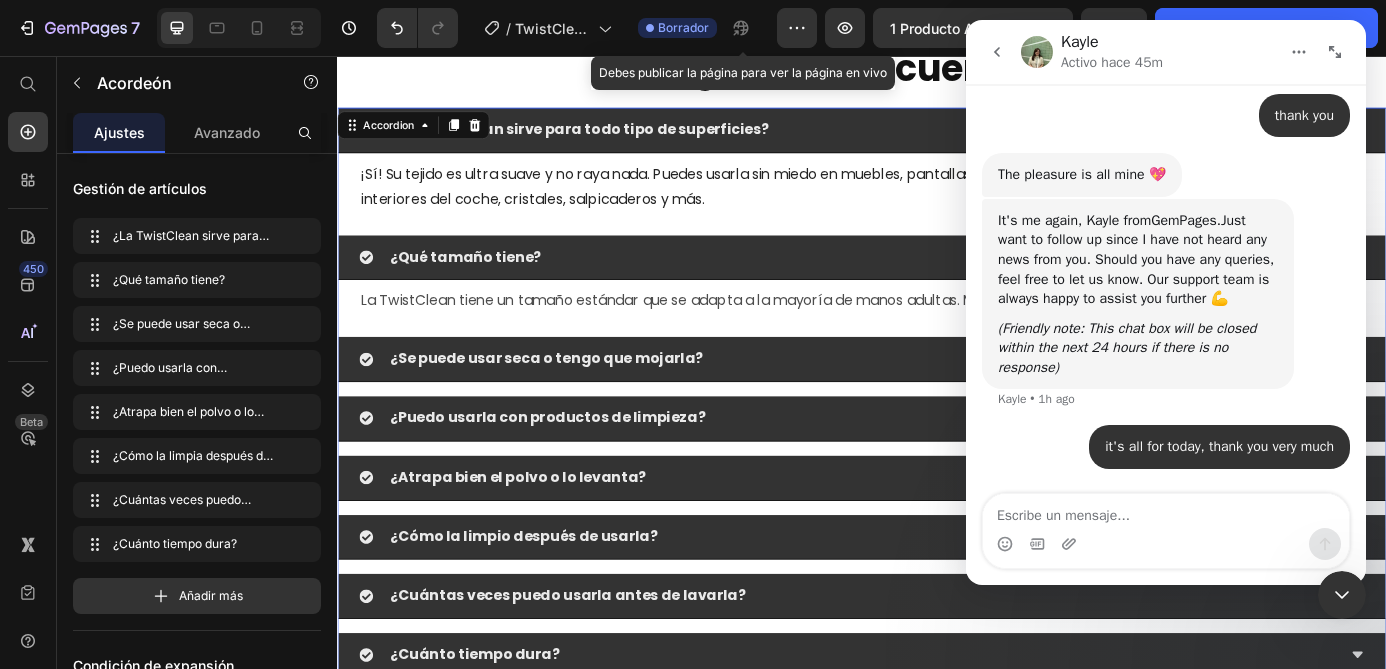click 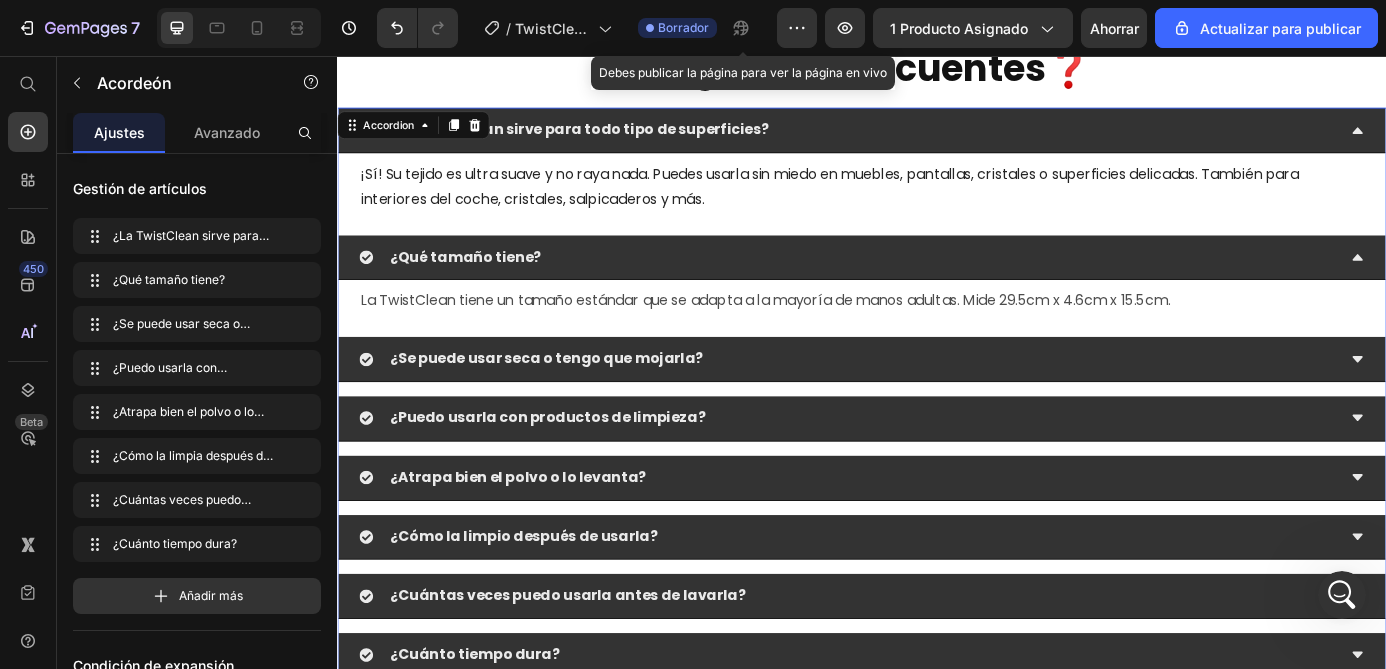 scroll, scrollTop: 0, scrollLeft: 0, axis: both 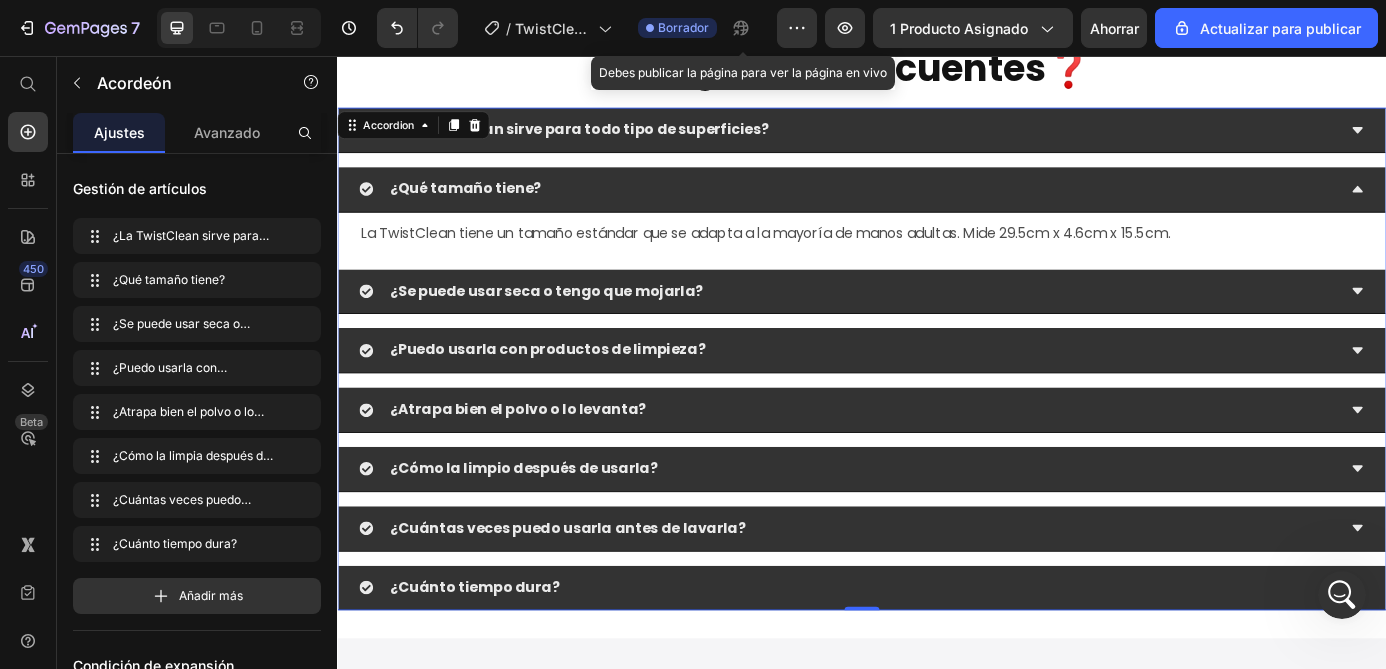 click on "¿Qué tamaño tiene?" at bounding box center (921, 208) 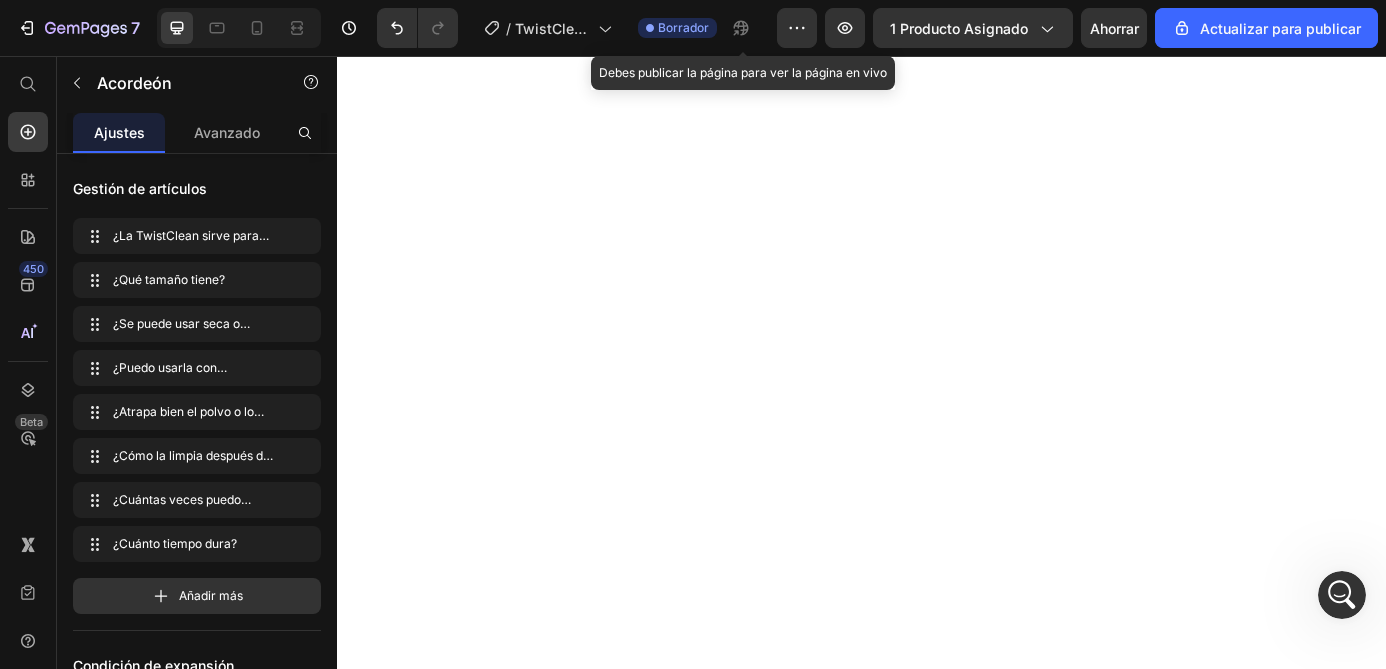 scroll, scrollTop: 0, scrollLeft: 0, axis: both 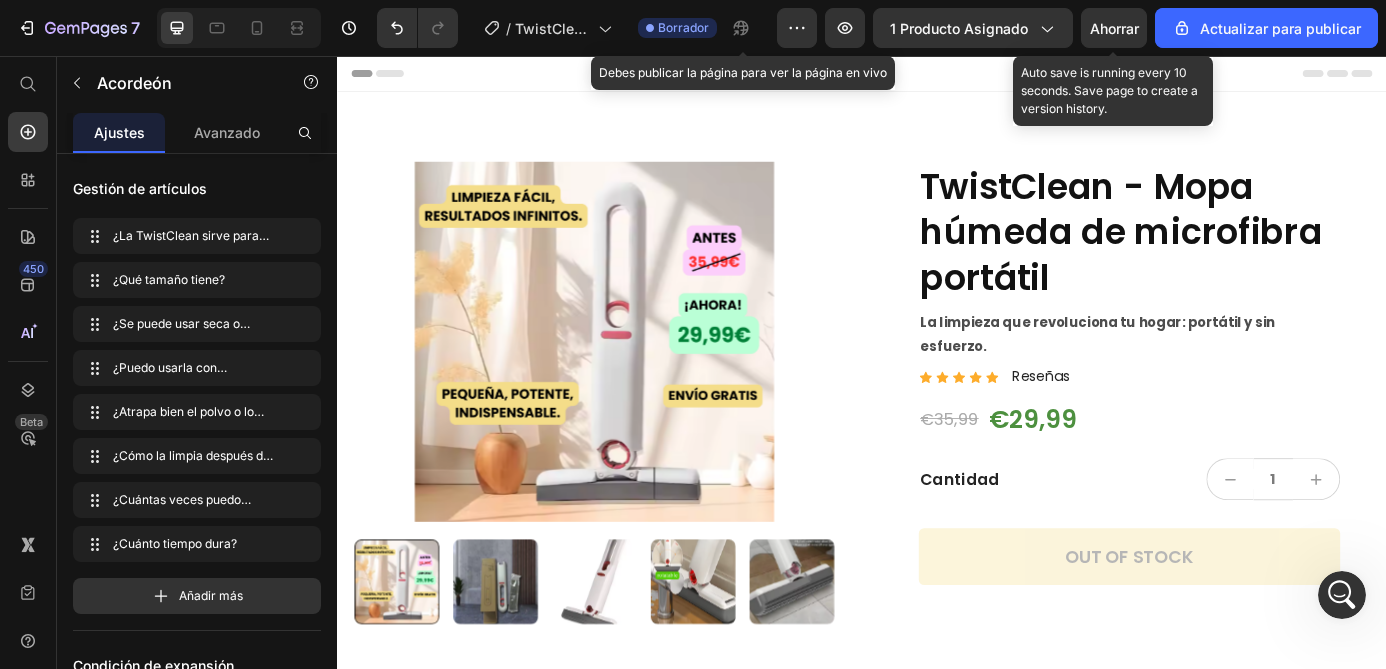 click on "Ahorrar" 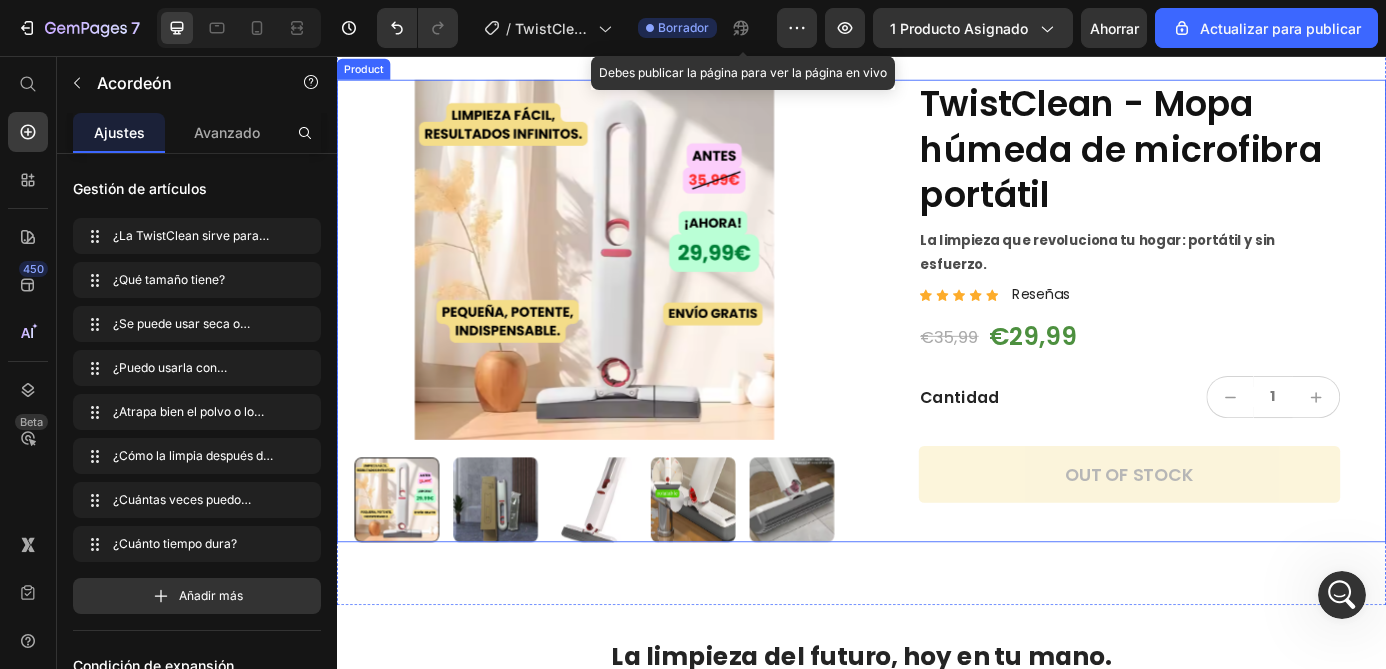 scroll, scrollTop: 0, scrollLeft: 0, axis: both 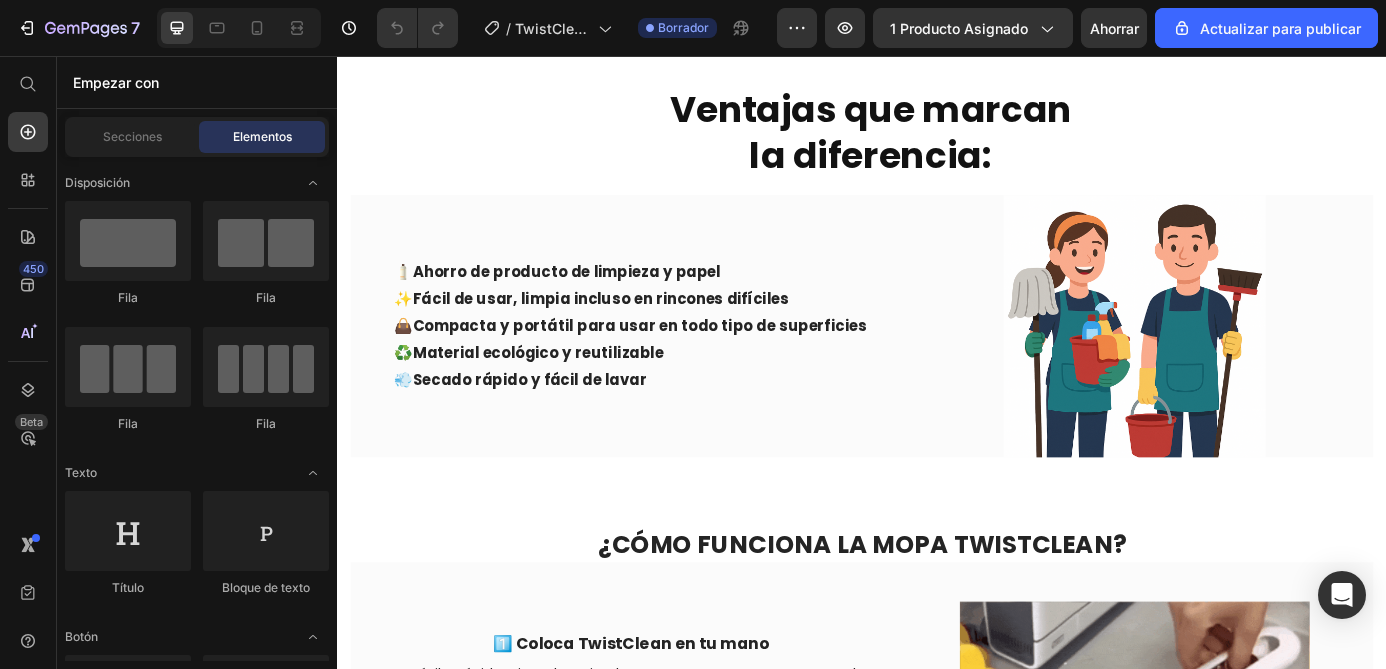 click on "¡CÓMPRALO YA!" at bounding box center [937, -17] 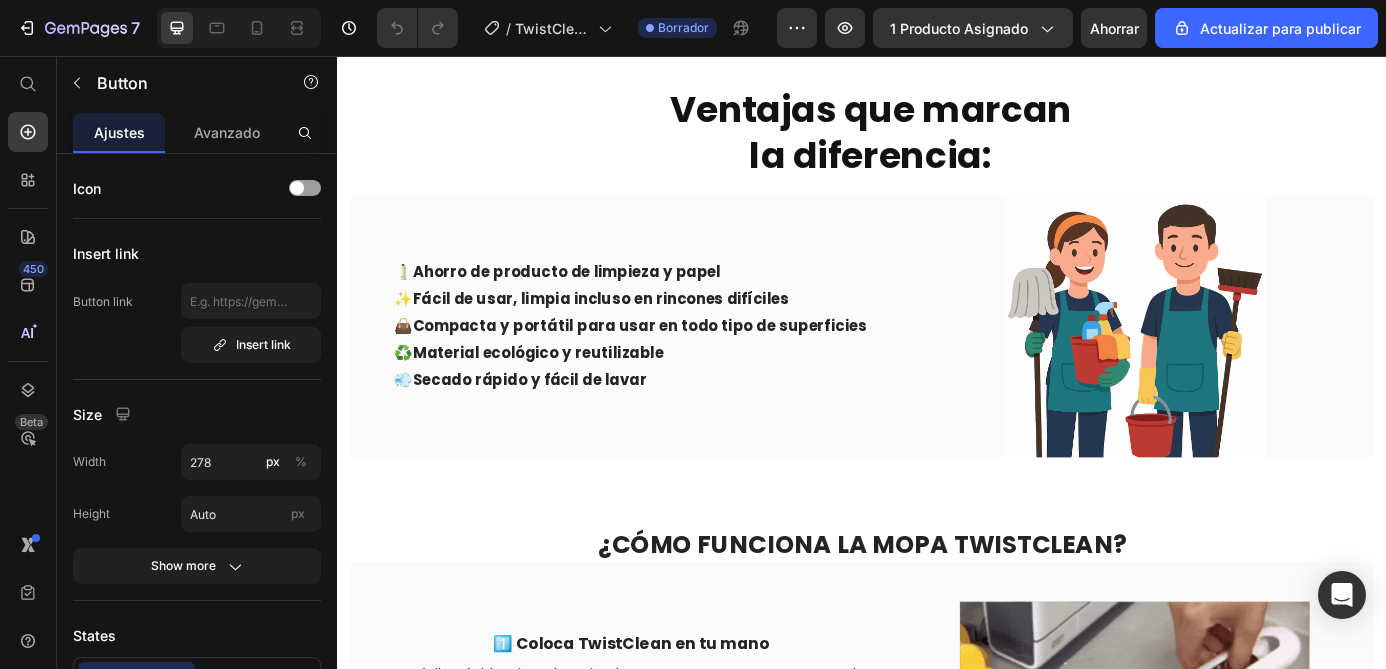 click on "¡CÓMPRALO YA!" at bounding box center [937, -17] 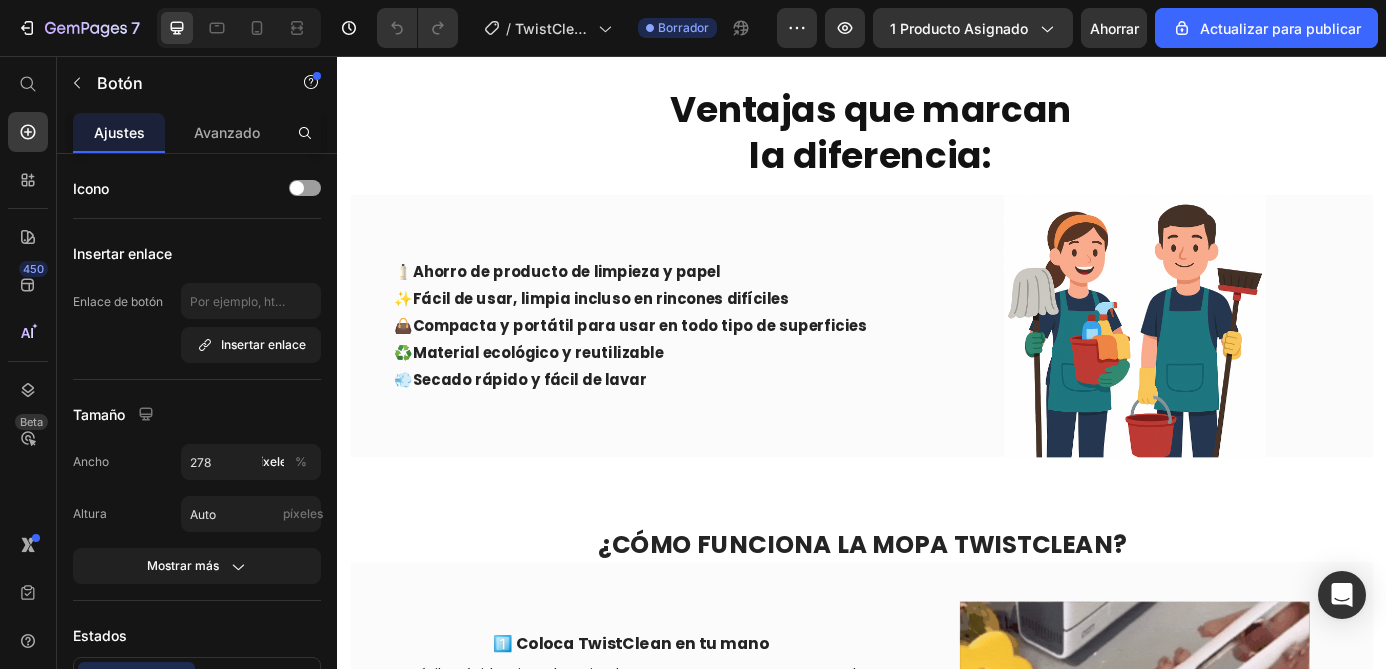 click on "¡CÓMPRALO YA!" at bounding box center (937, -17) 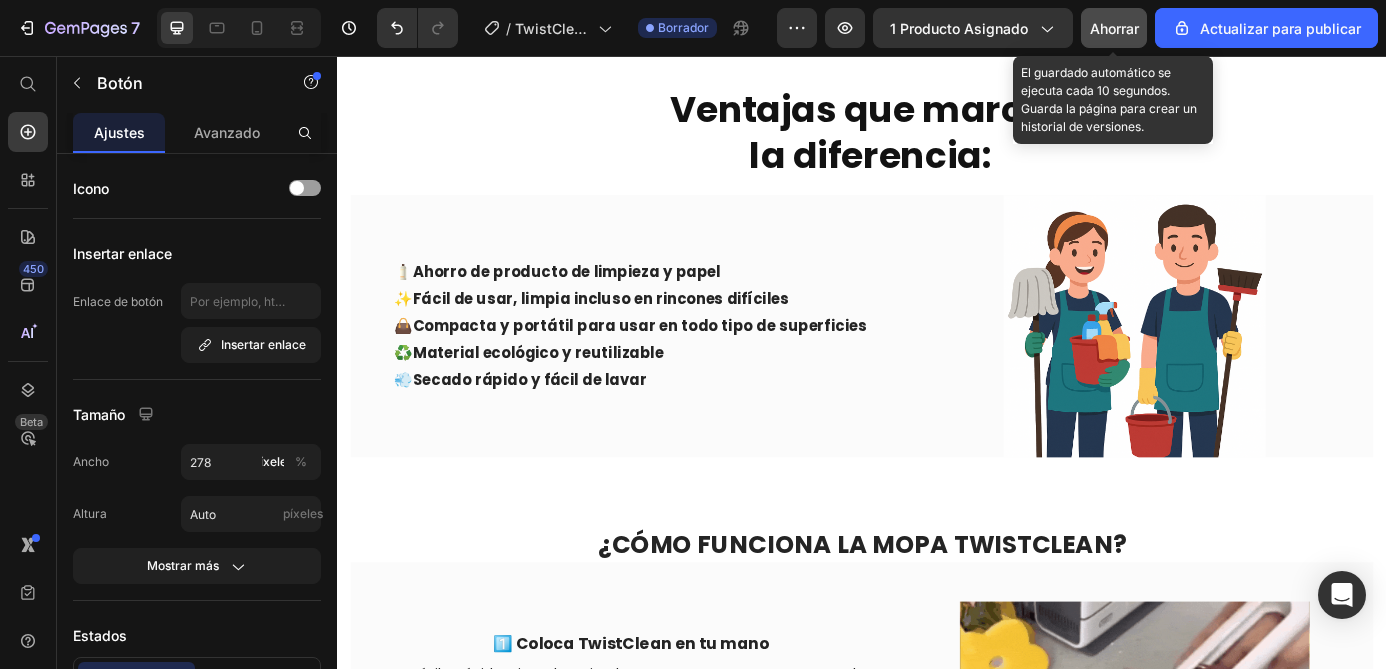 click on "Ahorrar" at bounding box center (1114, 28) 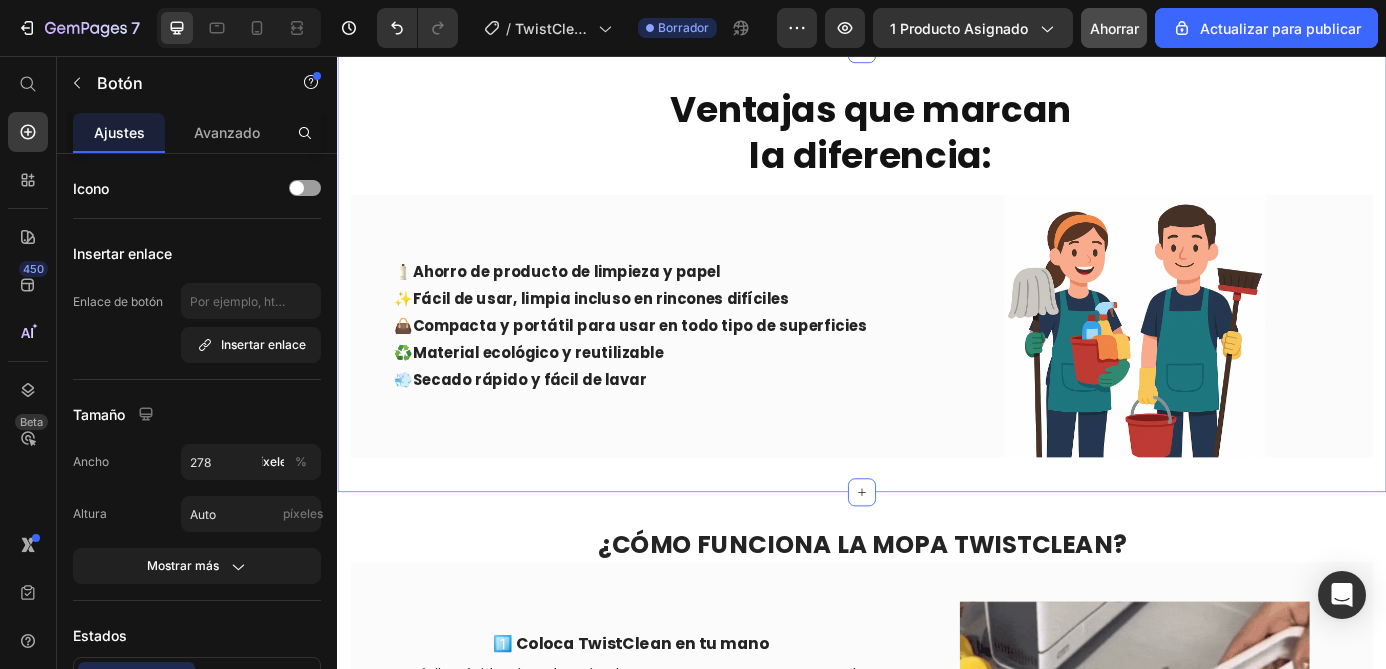 click on "Ventajas que marcan  la diferencia: Heading 🧴  Ahorro de producto de limpieza y papel ✨  Fácil de usar, limpia incluso en rincones difíciles 👜  Compacta y portátil para usar en todo tipo de superficies ♻️  Material ecológico y reutilizable 💨  Secado rápido y fácil de lavar Text Block Image Row Row Section 4" at bounding box center (937, 301) 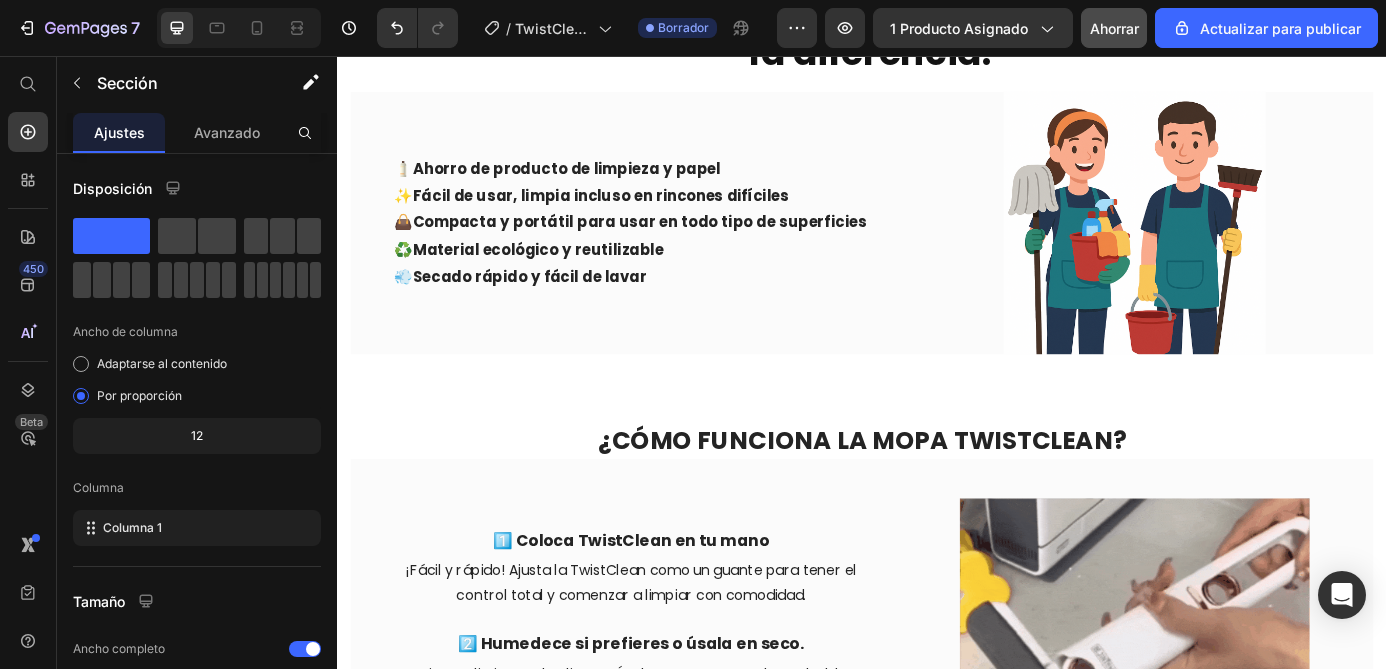 scroll, scrollTop: 2098, scrollLeft: 0, axis: vertical 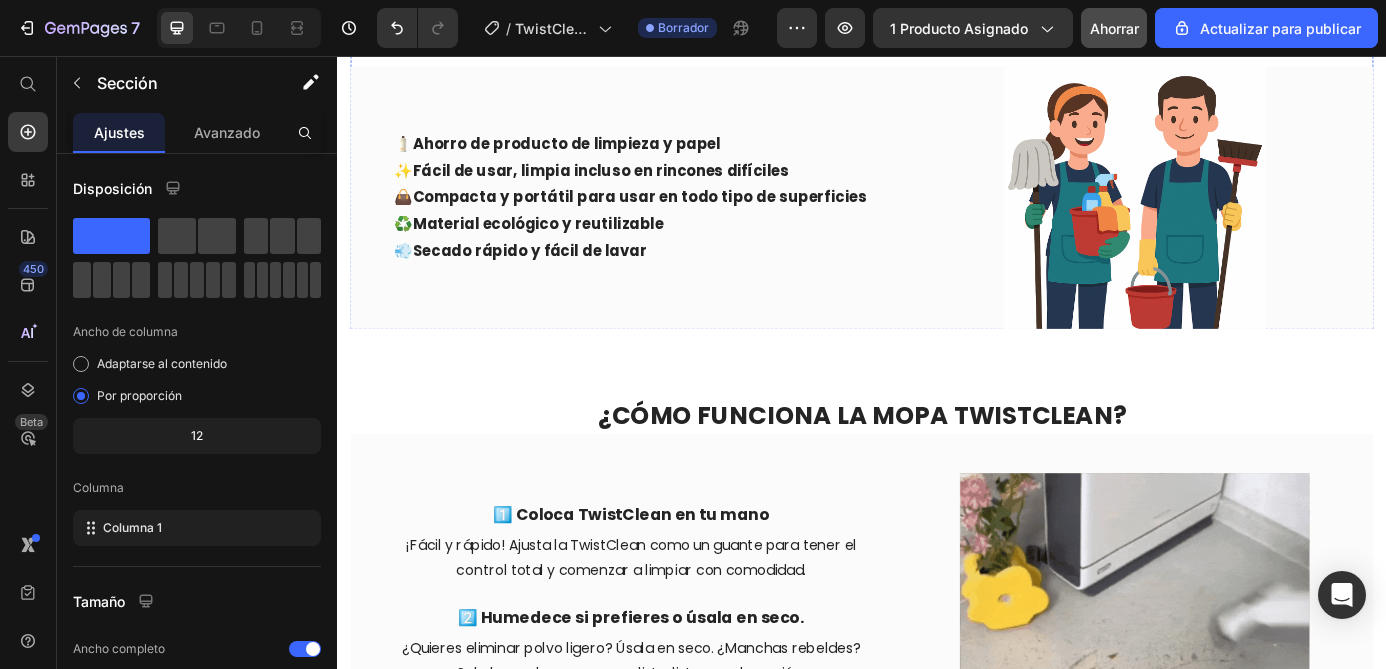click on "la diferencia:" at bounding box center (947, 22) 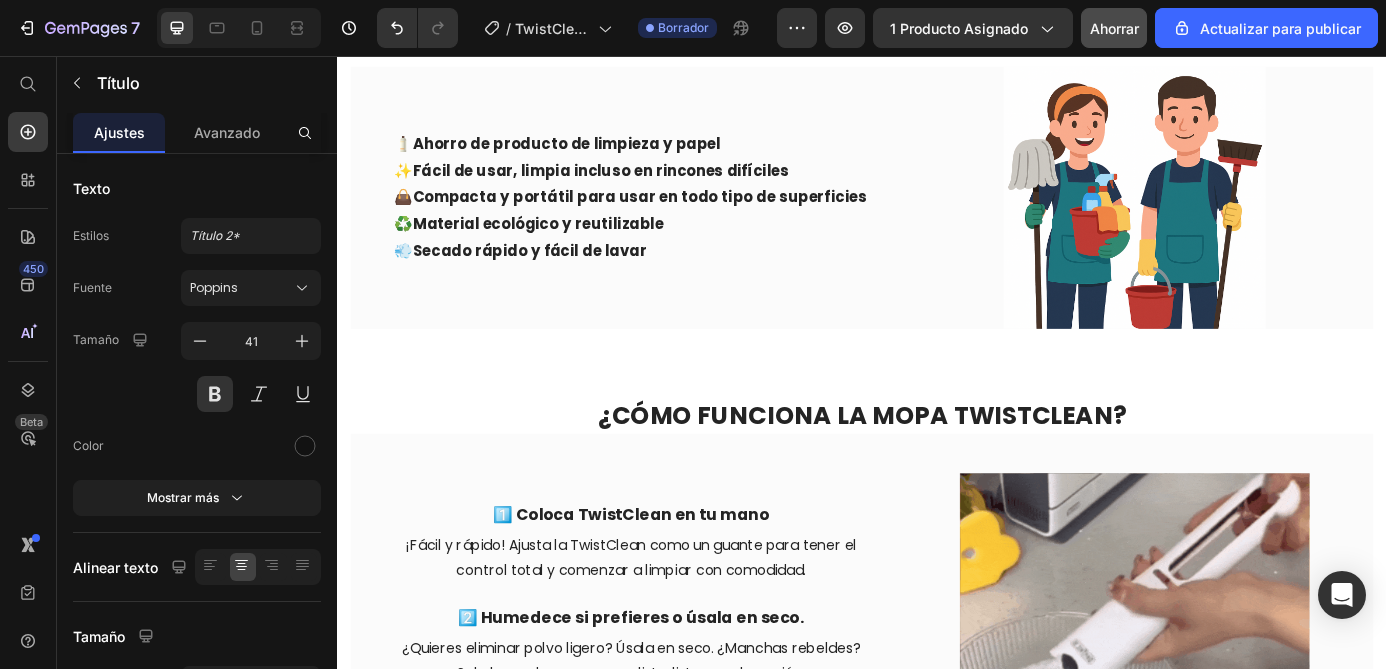 click on "la diferencia:" at bounding box center (947, 22) 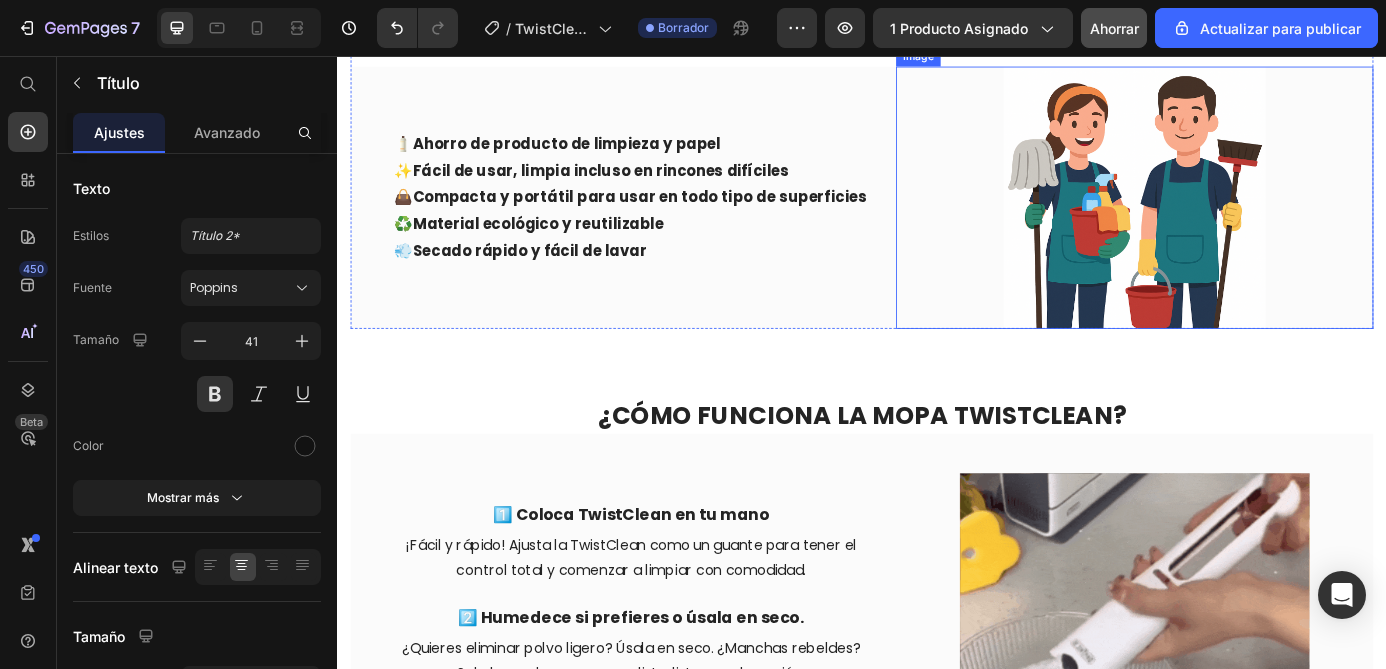 click at bounding box center (1249, 218) 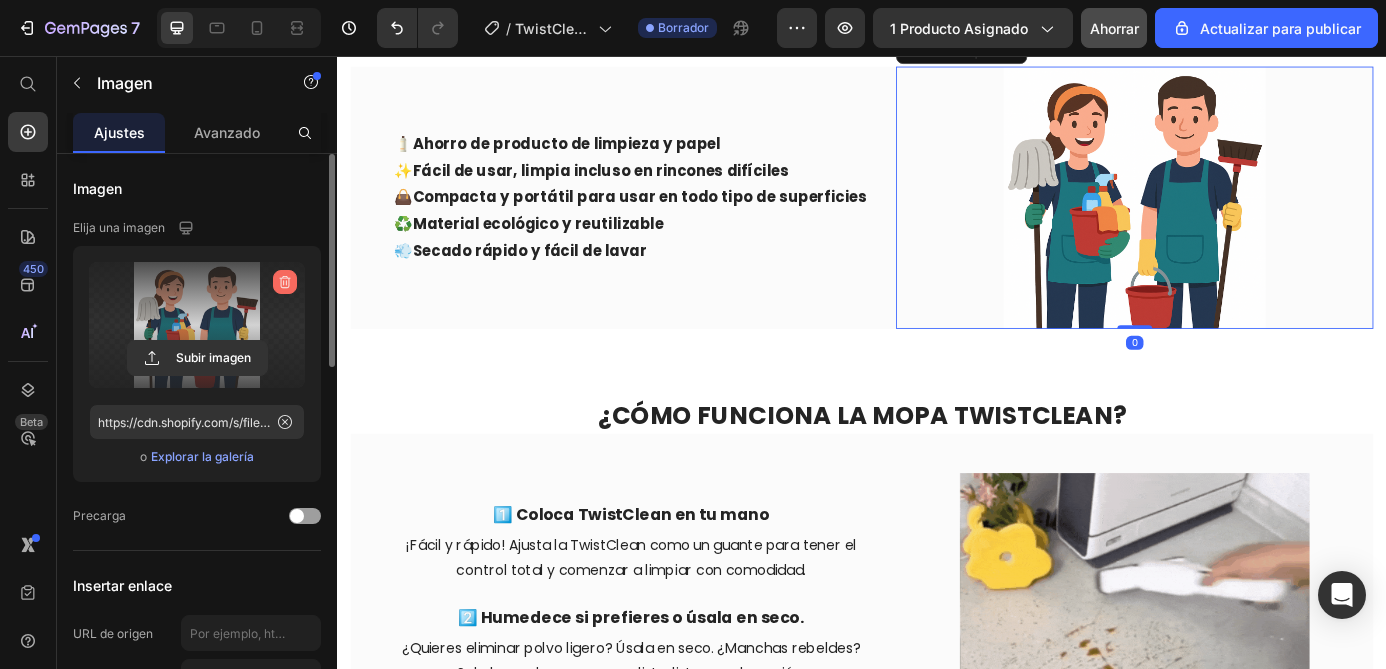 drag, startPoint x: 280, startPoint y: 284, endPoint x: 281, endPoint y: 355, distance: 71.00704 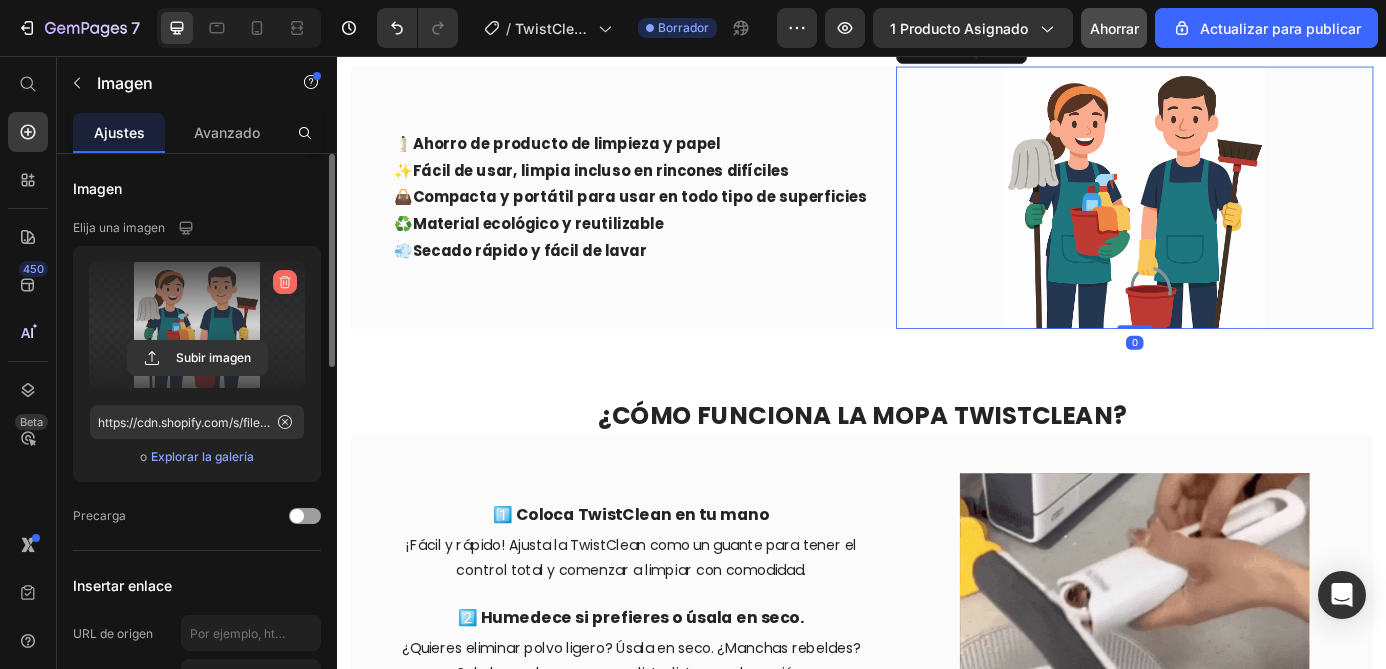 click 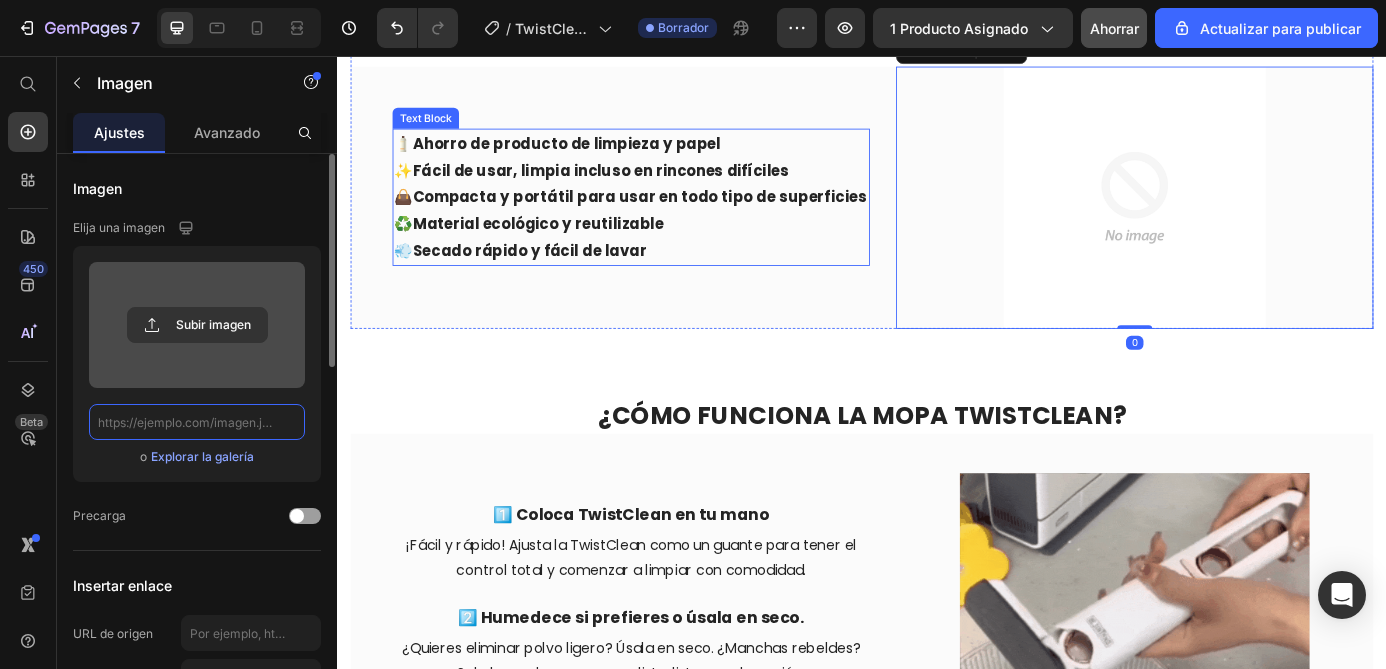 scroll, scrollTop: 0, scrollLeft: 0, axis: both 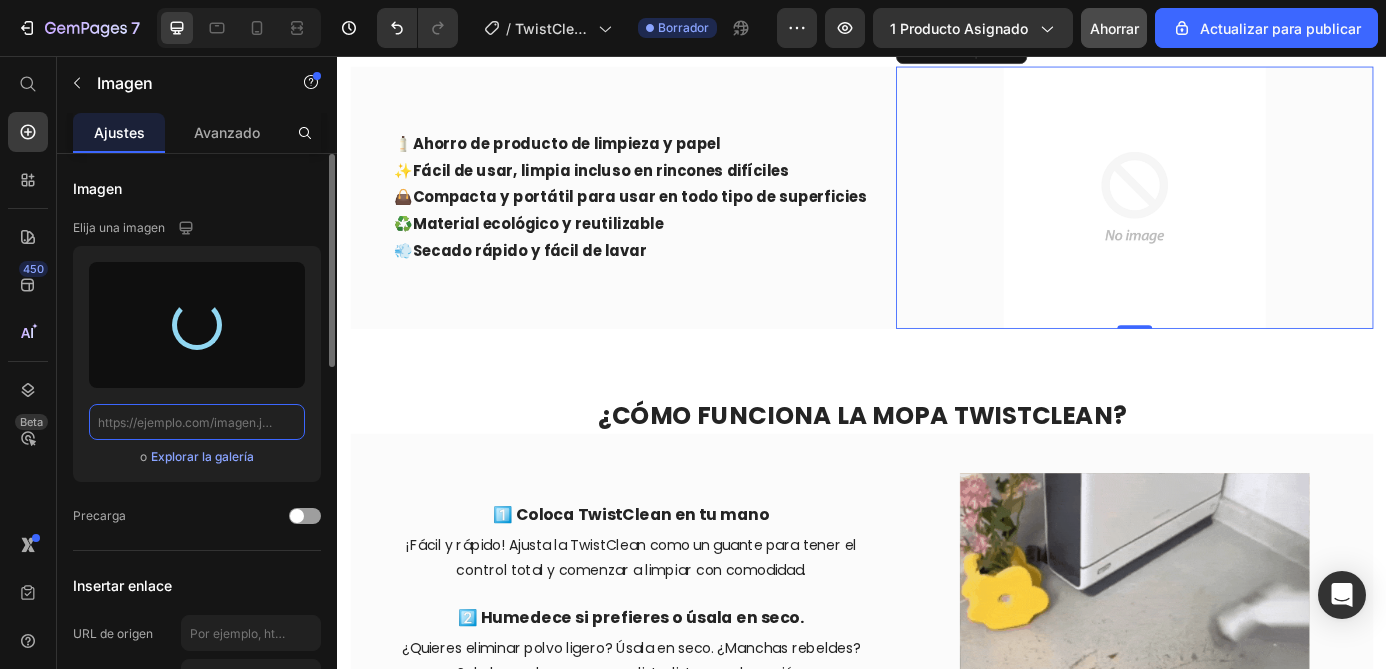 type on "https://cdn.shopify.com/s/files/1/0950/8215/2265/files/gempages_568621073436771349-e7883d10-8289-4297-8e6c-979b6c58d939.jpg" 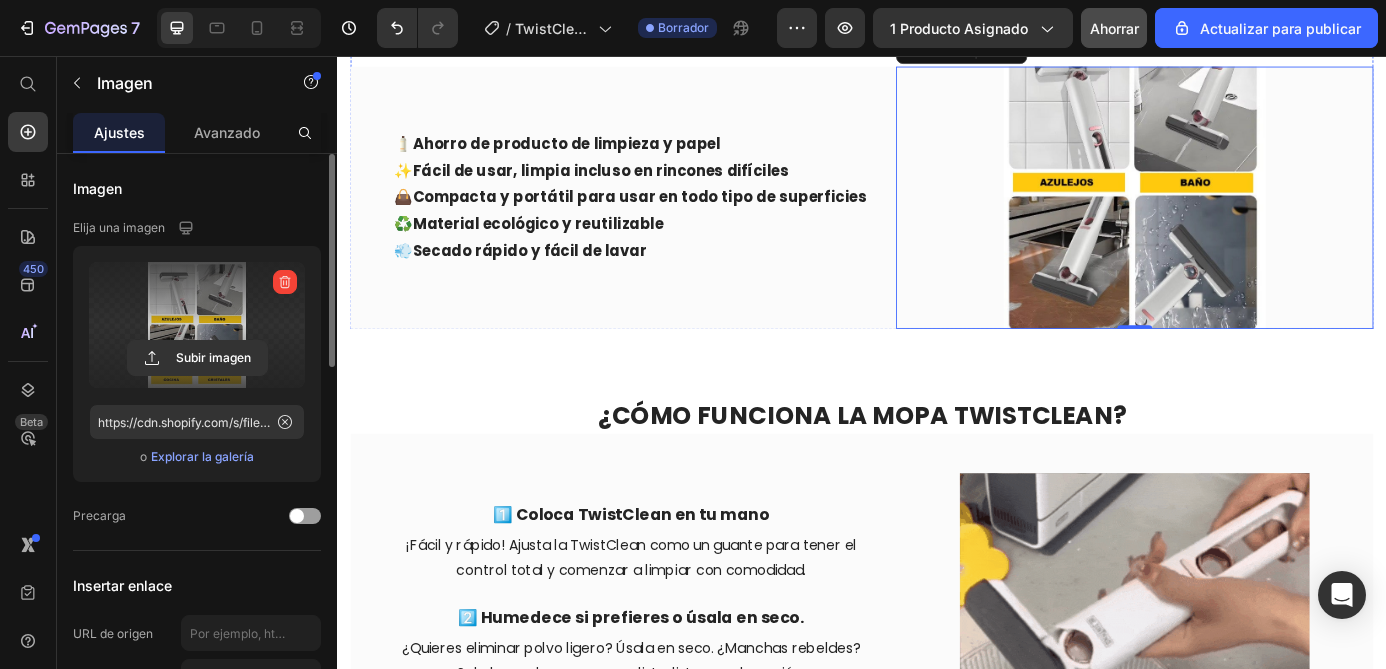 click on "la diferencia y usos:" at bounding box center (947, 22) 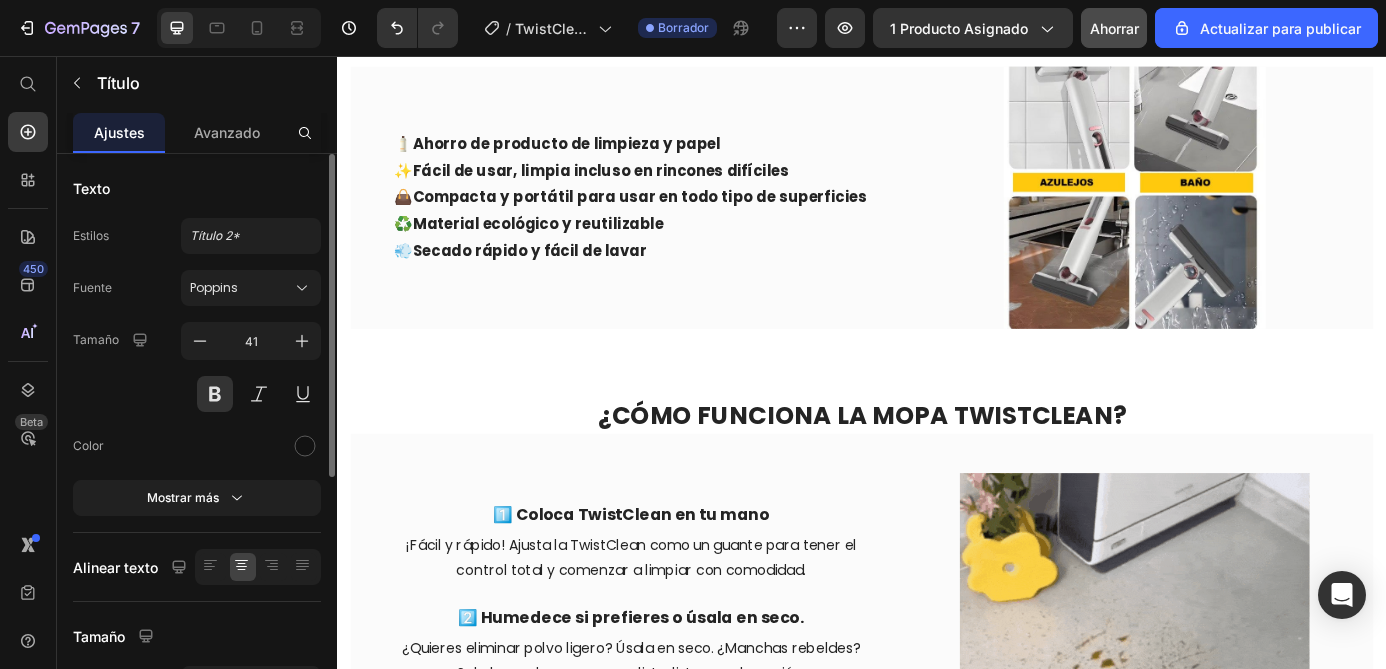 click on "la diferencia y usos:" at bounding box center [947, 22] 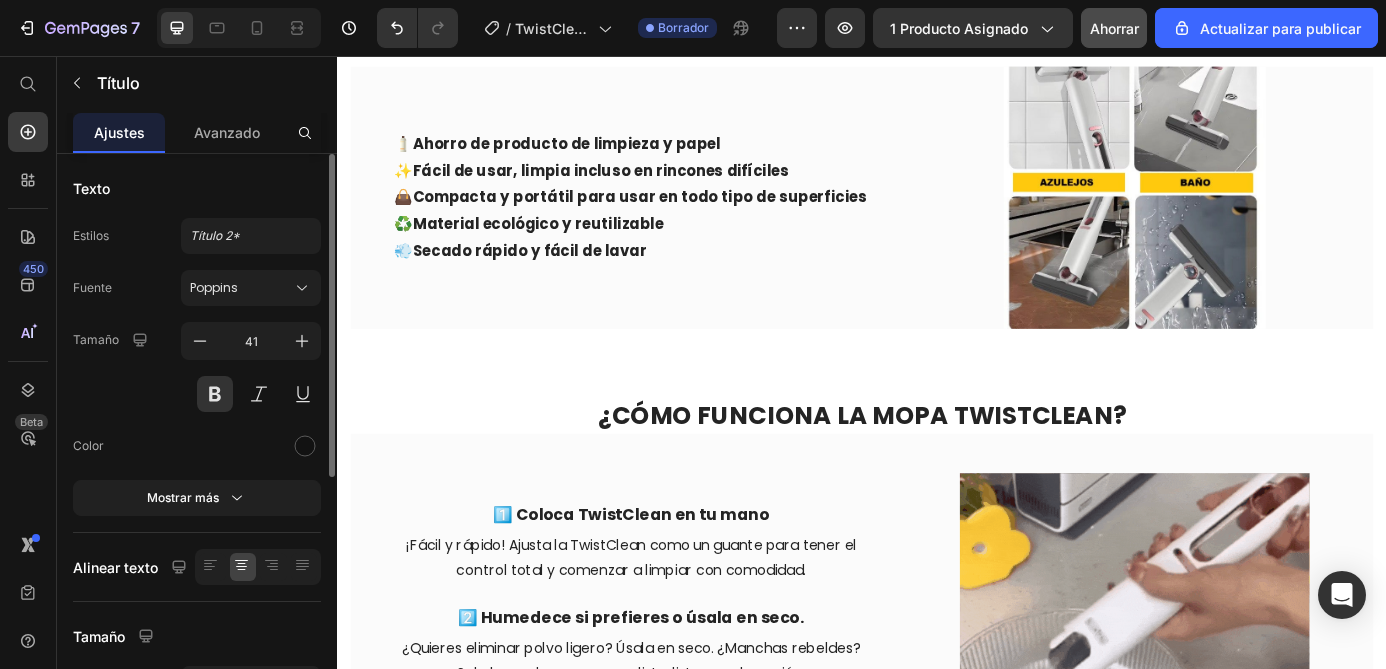click on "la diferencia y usos:" at bounding box center (947, 22) 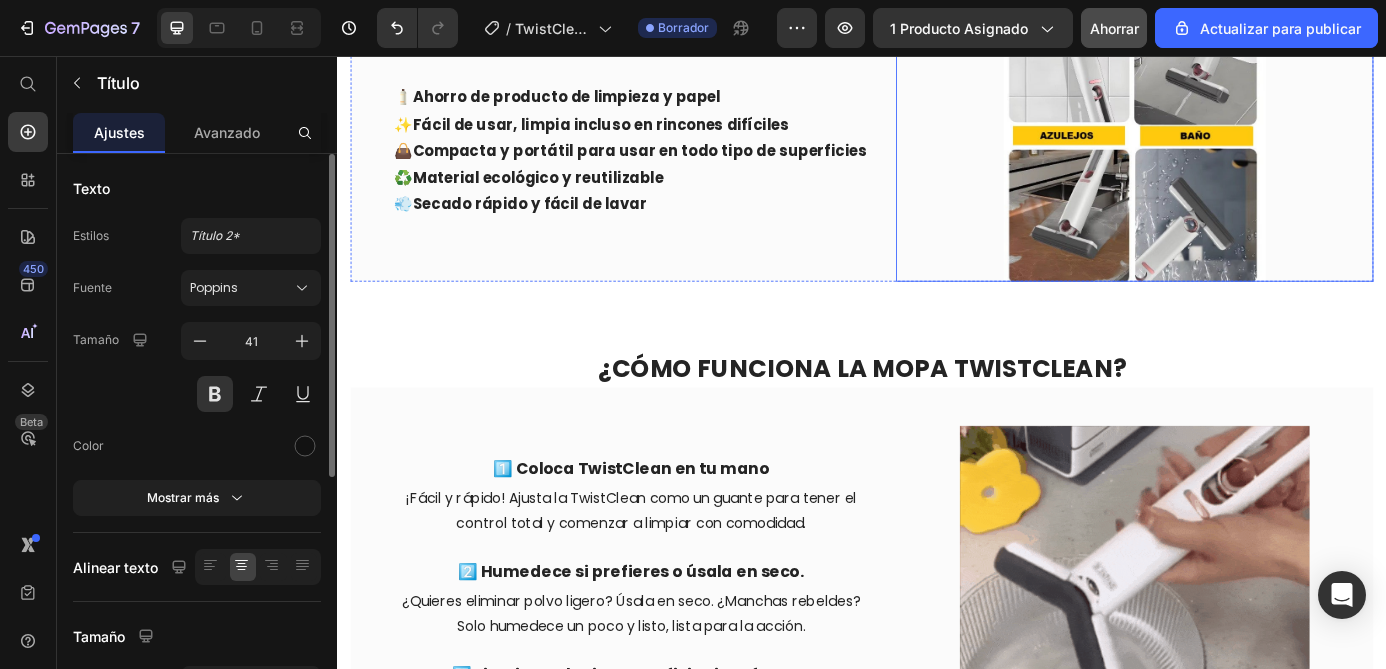 click at bounding box center [1249, 164] 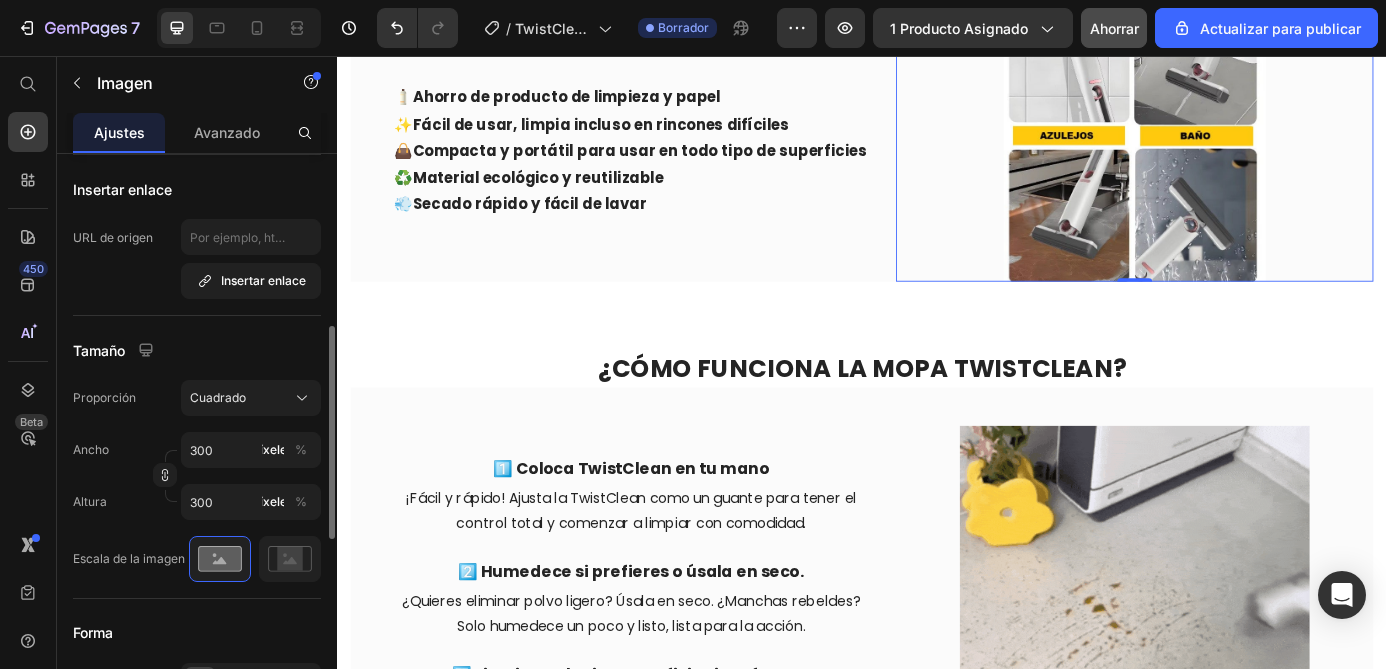 scroll, scrollTop: 428, scrollLeft: 0, axis: vertical 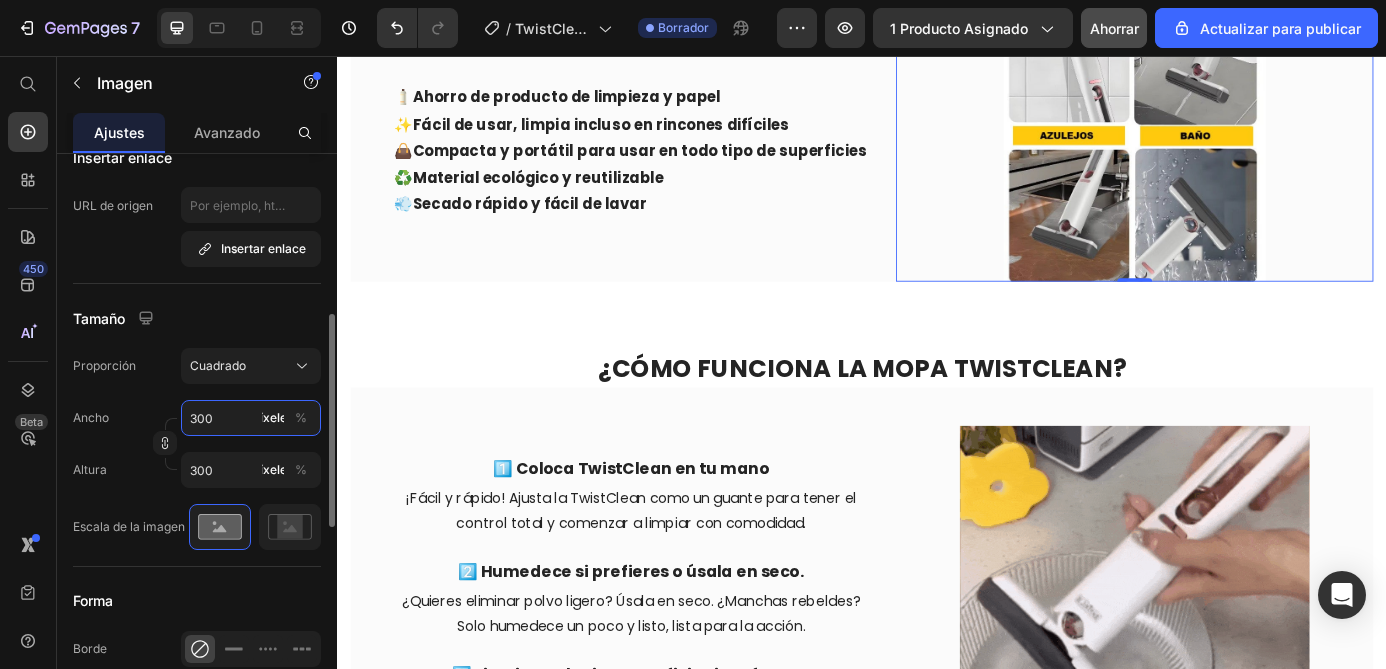 click on "300" at bounding box center (251, 418) 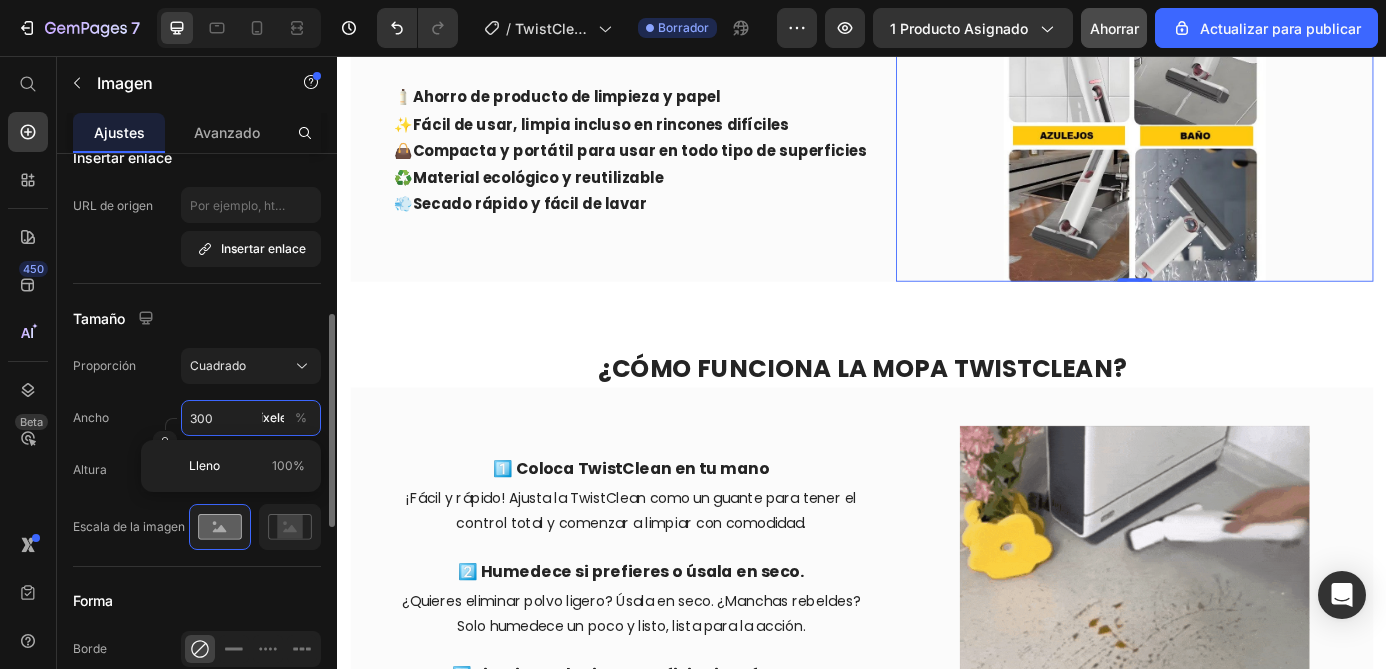 type on "4" 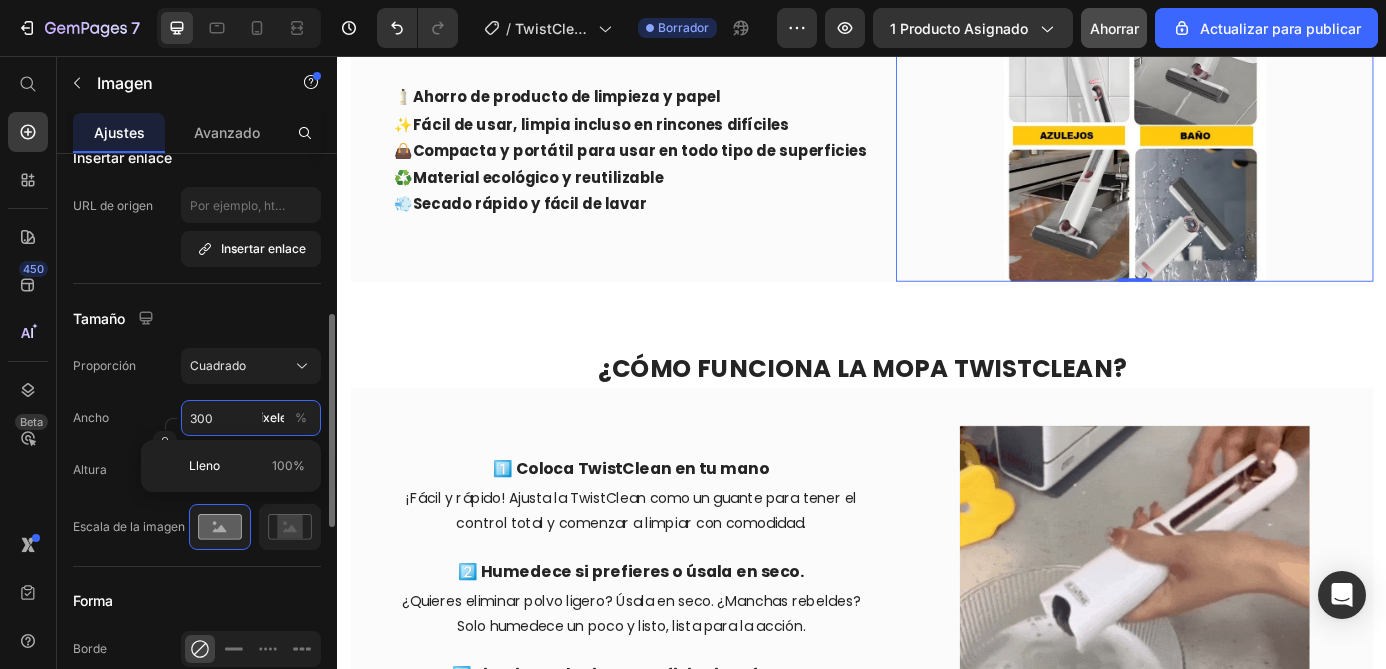 type on "4" 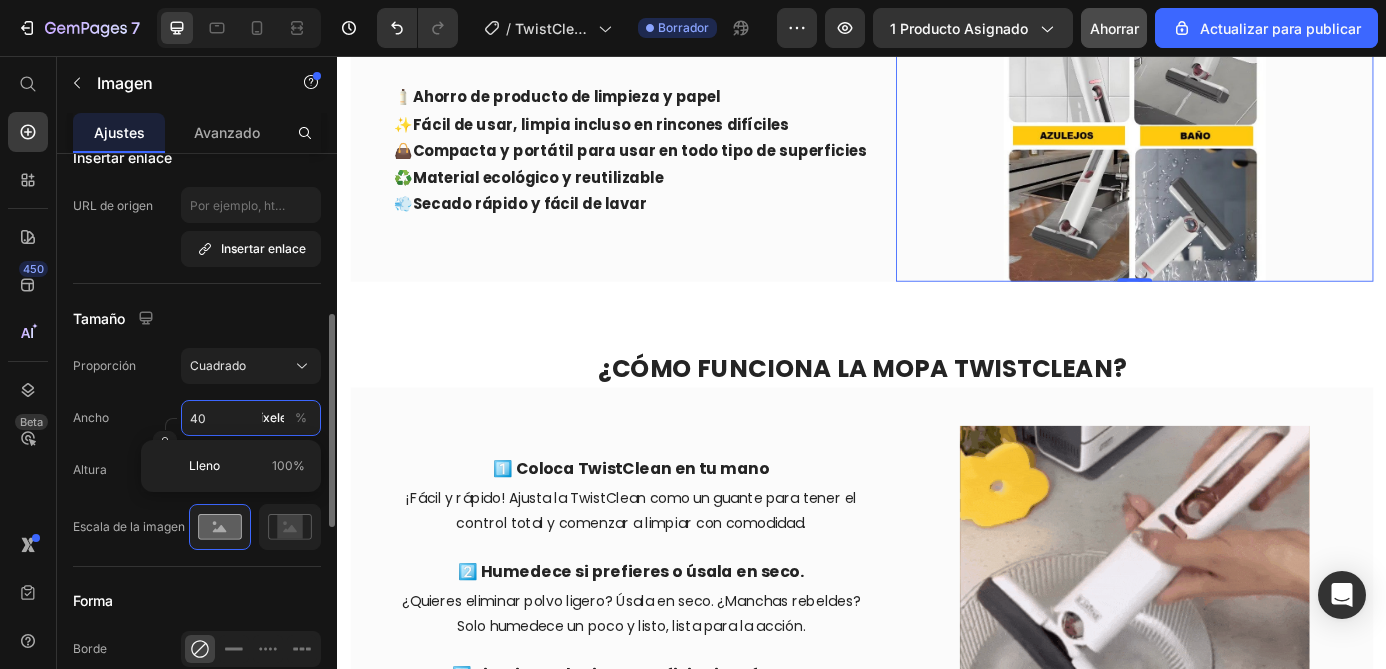 type on "400" 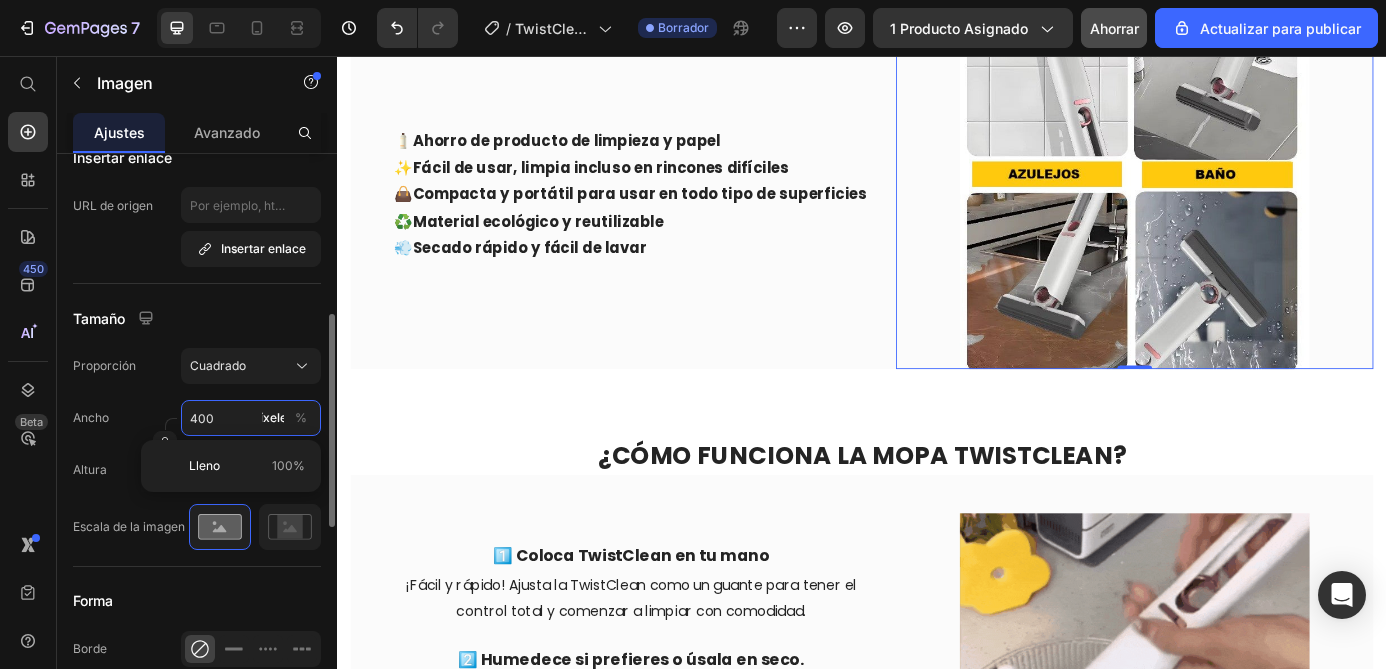 type on "400" 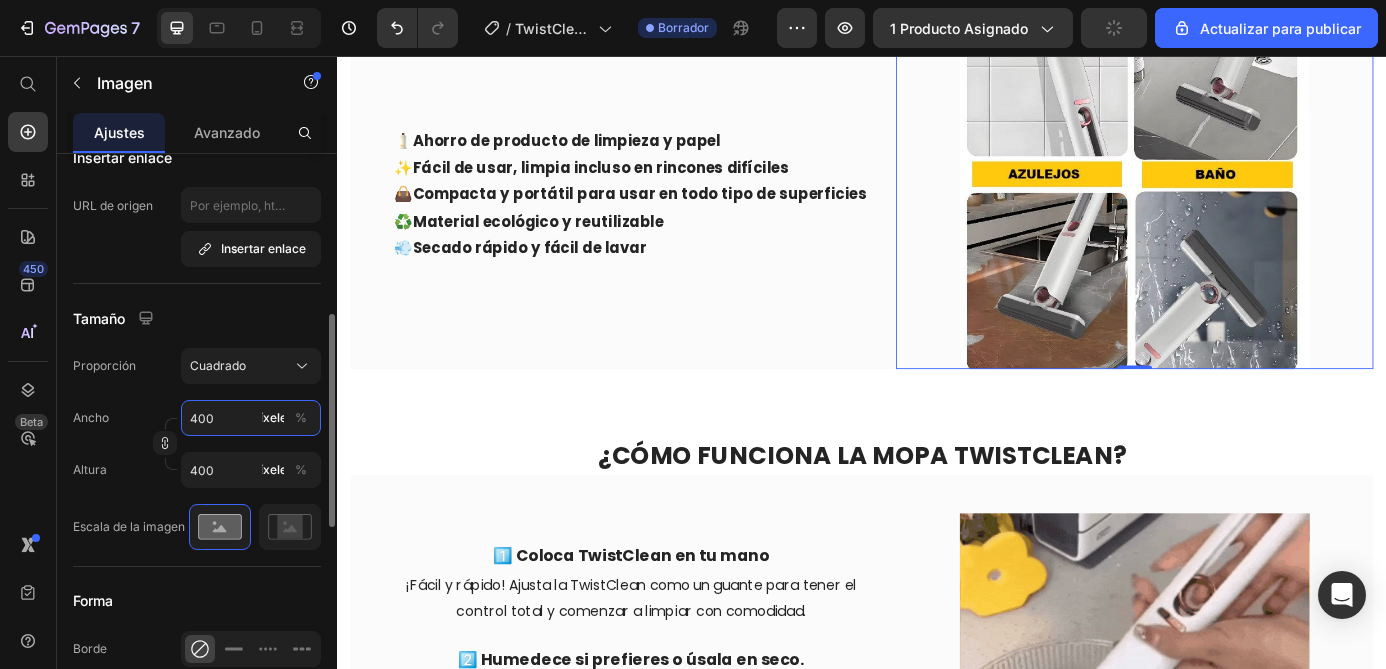 type on "300" 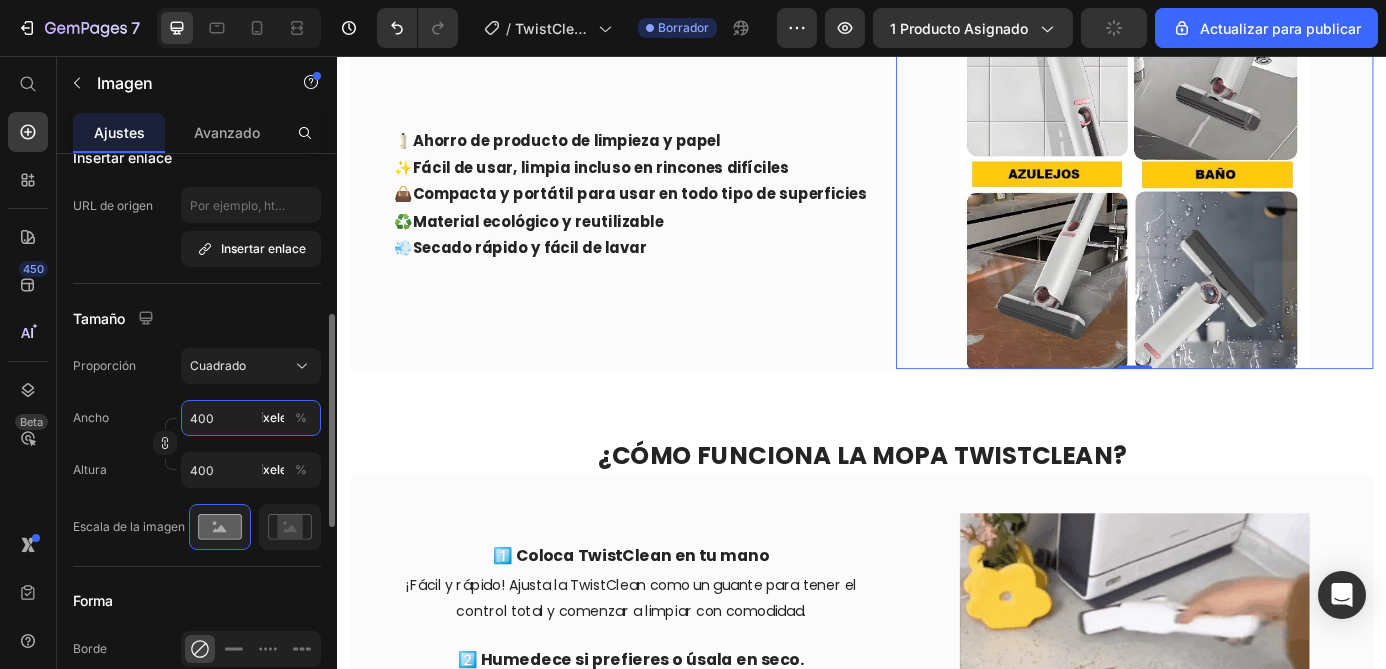 type on "300" 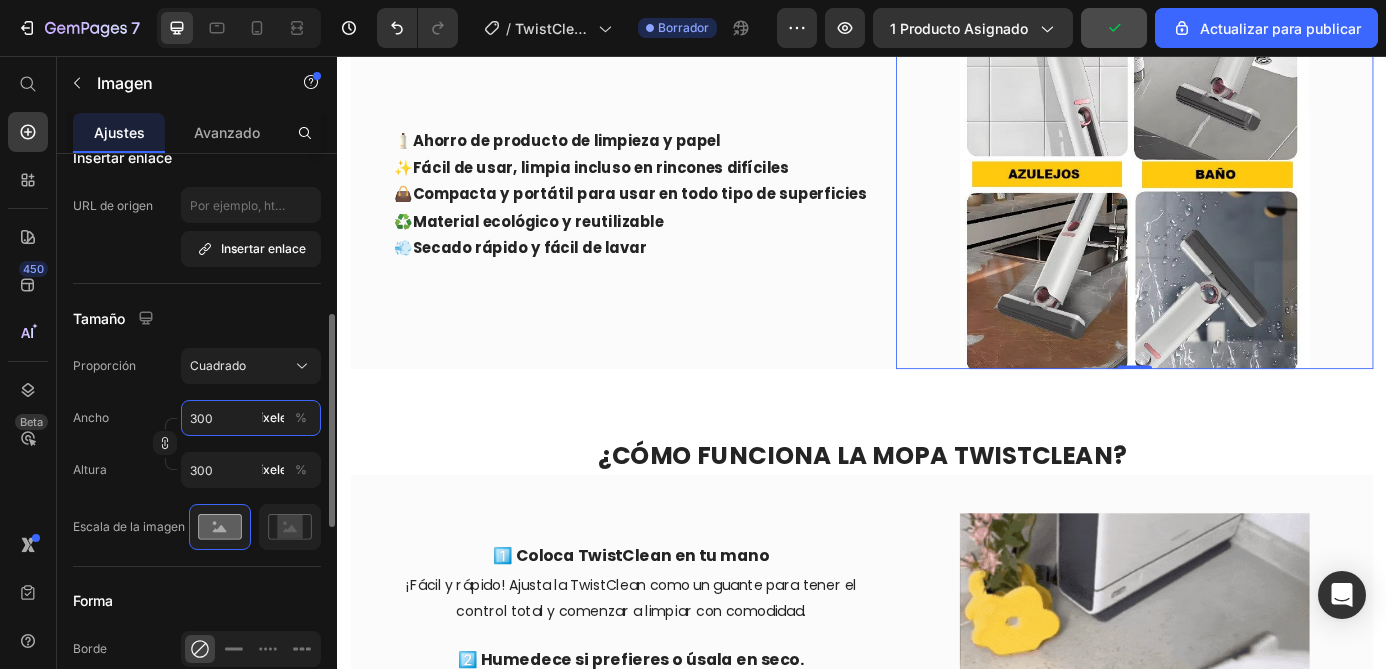 type on "400" 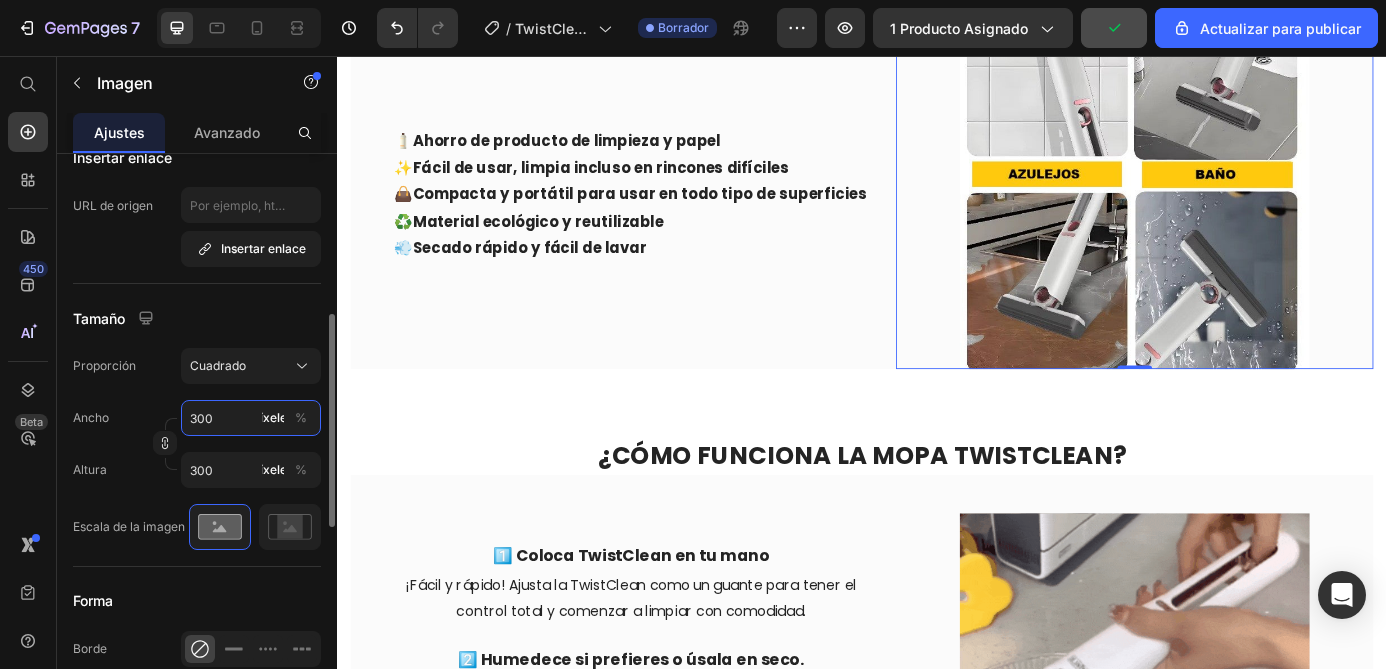 type on "400" 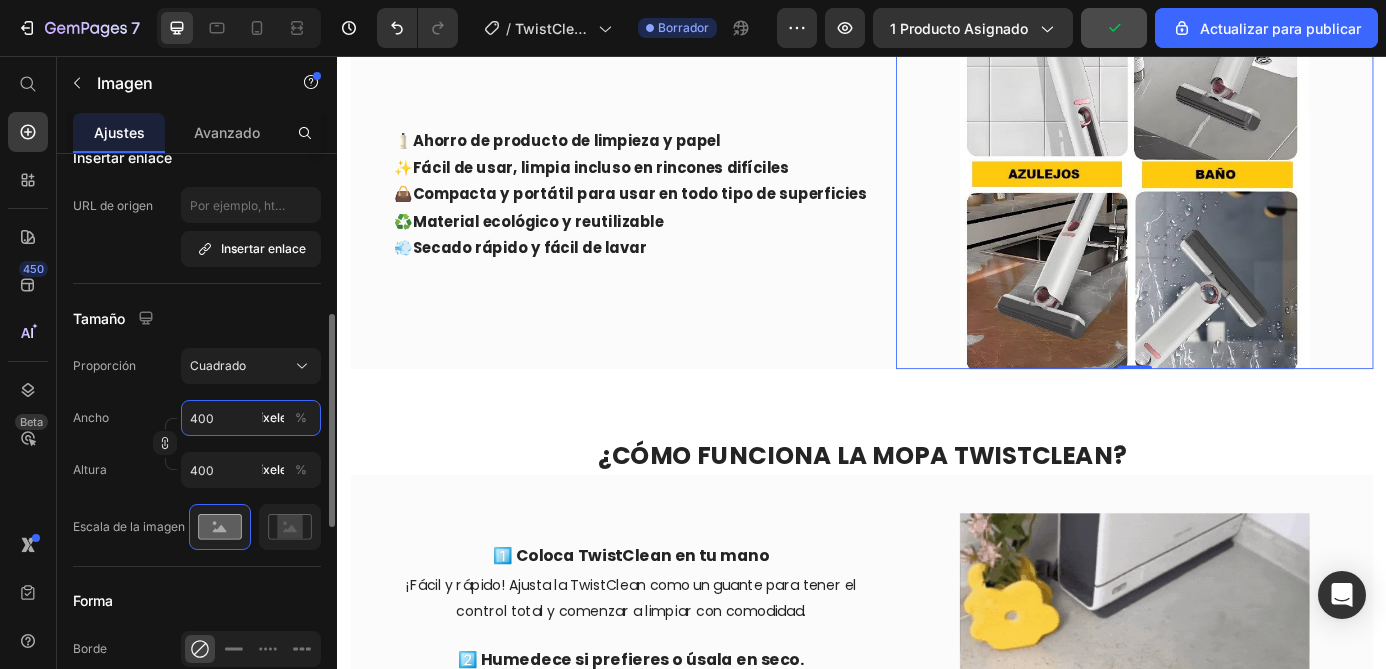 click on "400" at bounding box center [251, 418] 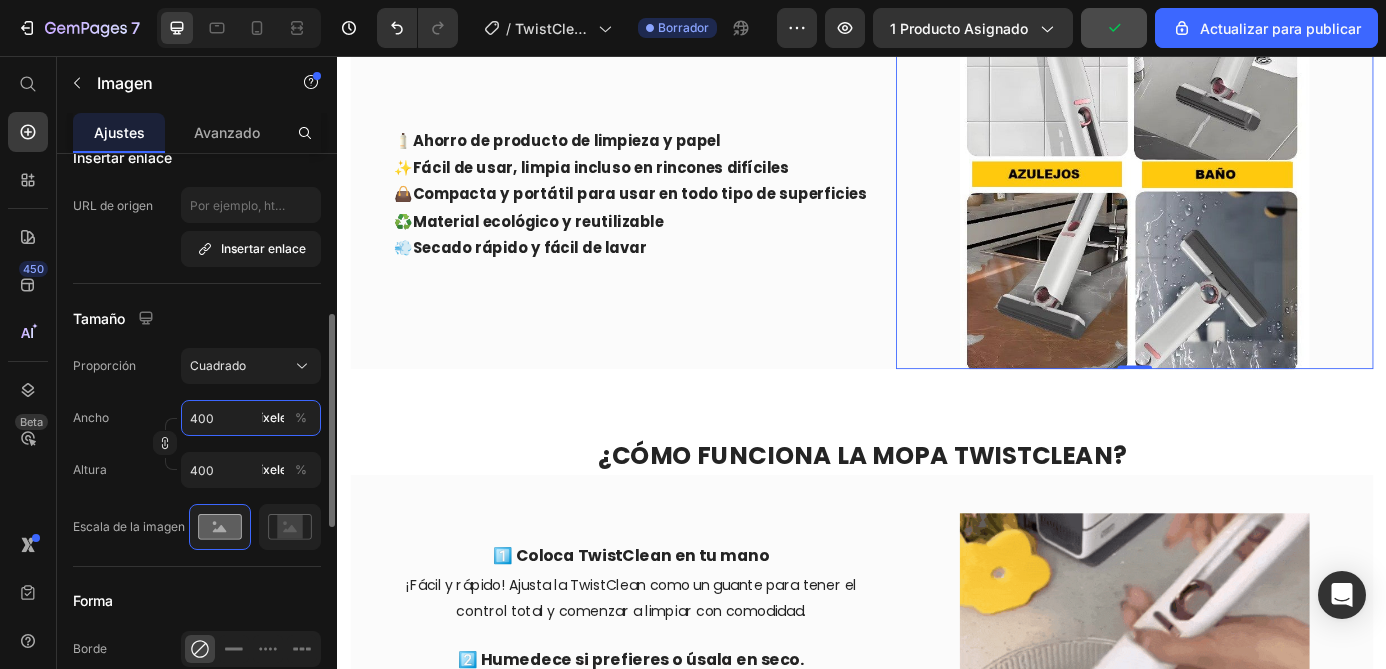 click on "400" at bounding box center [251, 418] 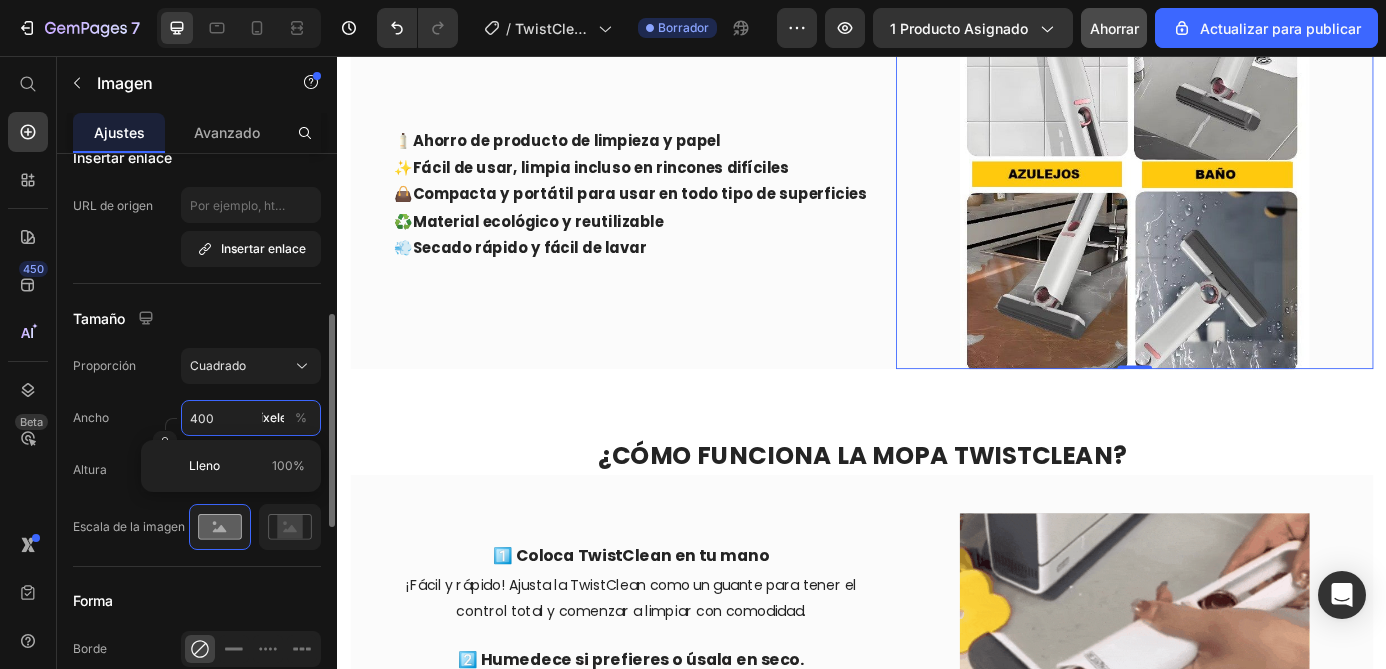 type on "5" 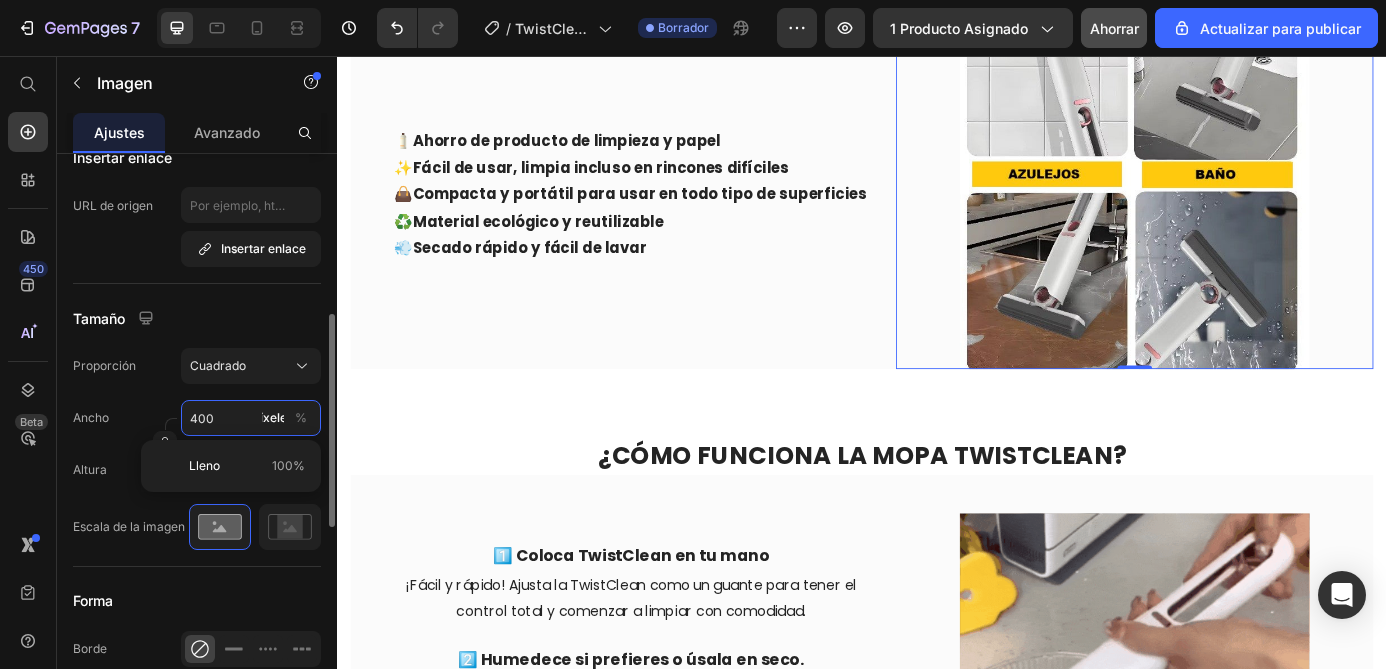 type on "5" 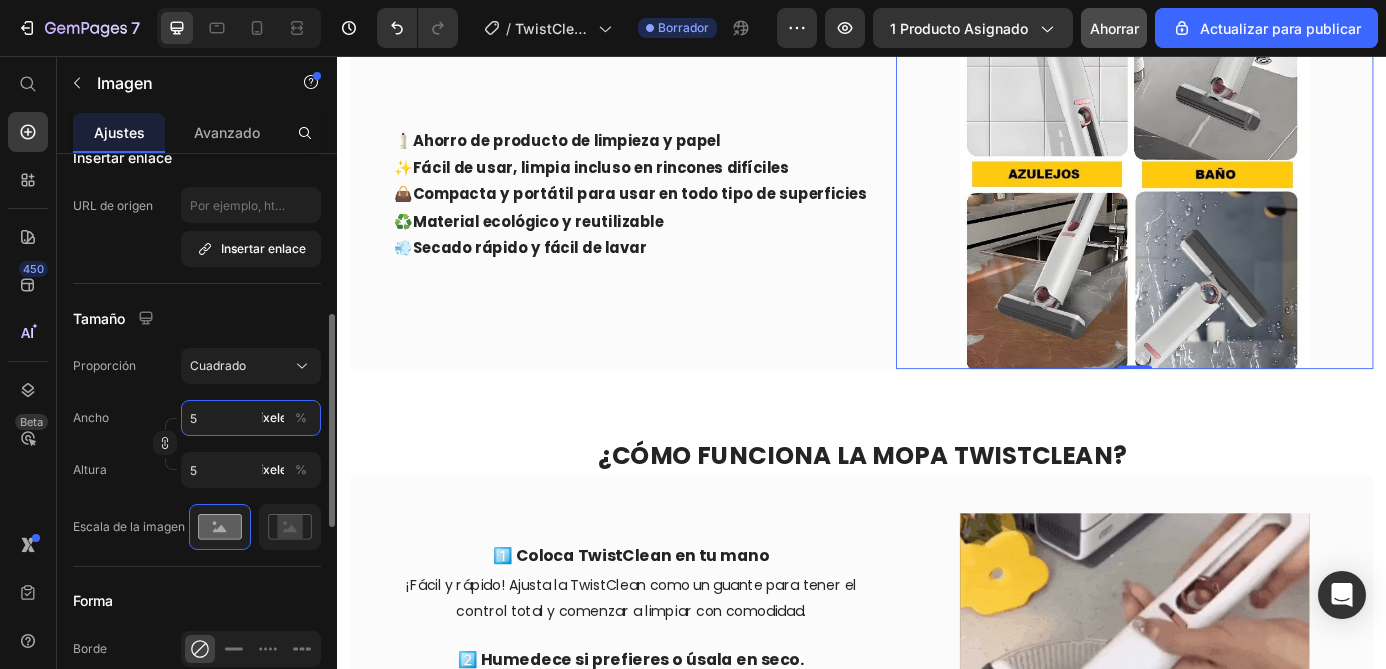 type on "50" 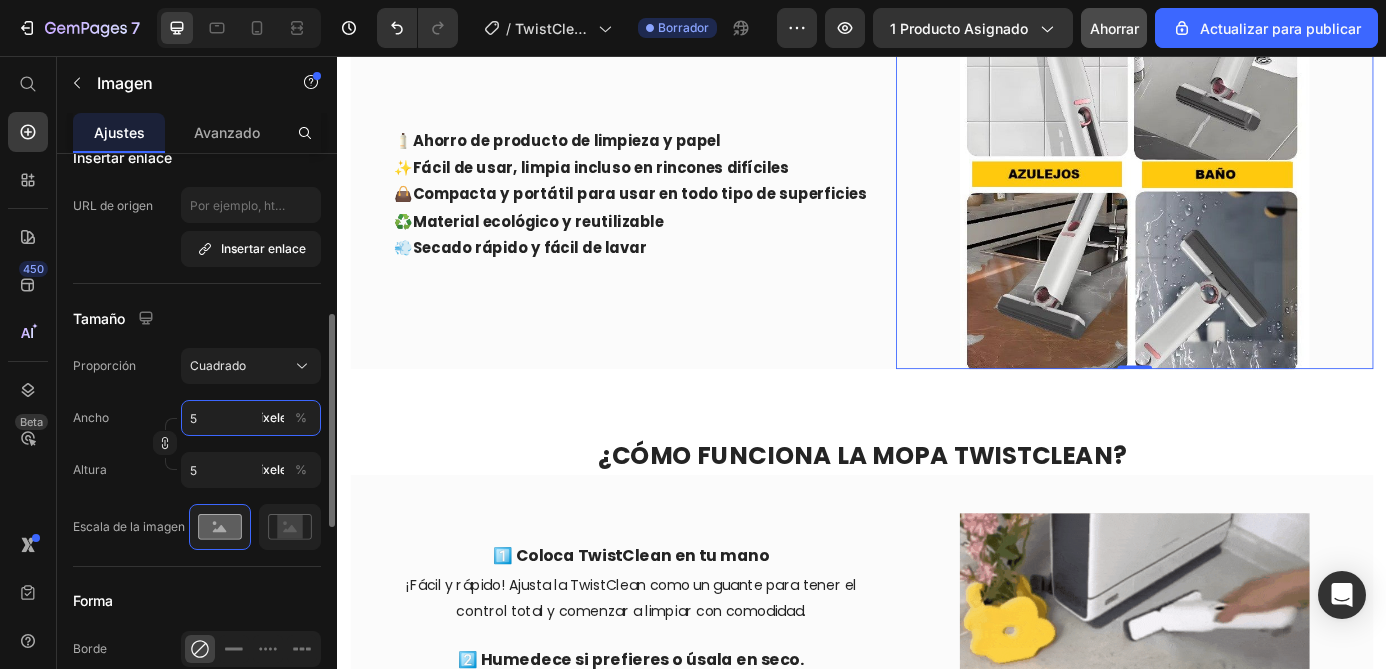 type on "50" 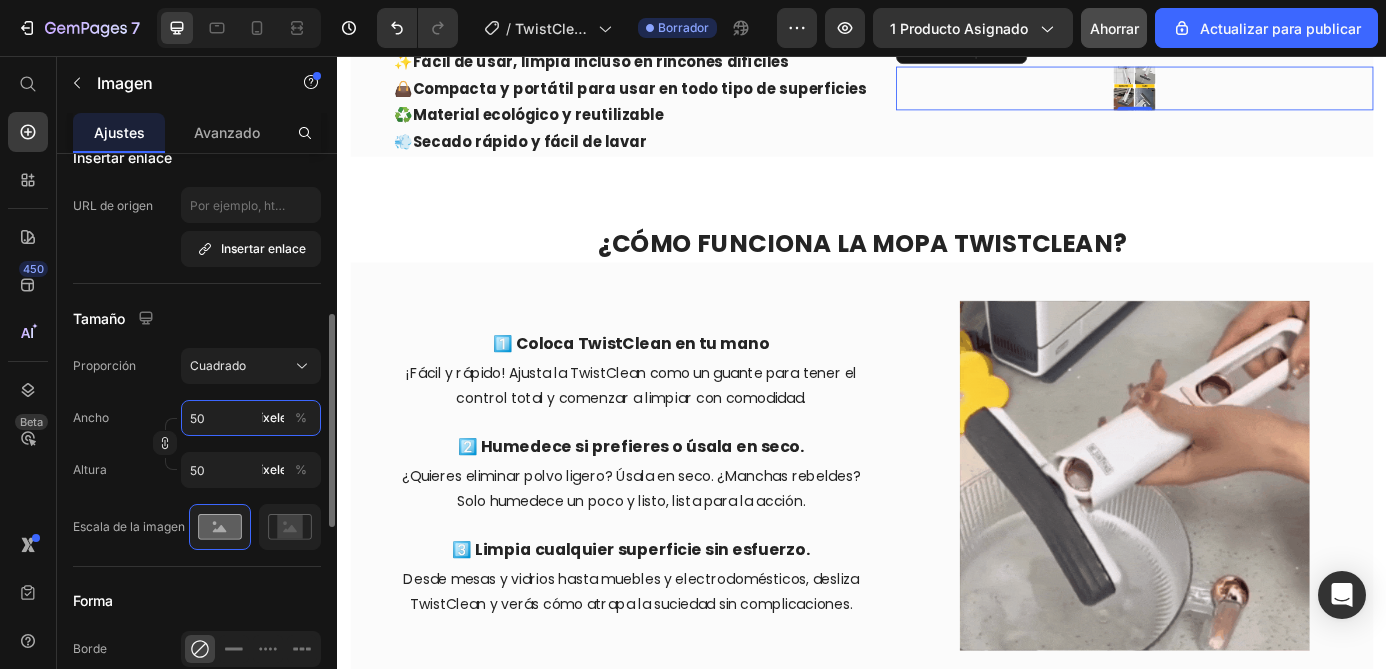 type on "500" 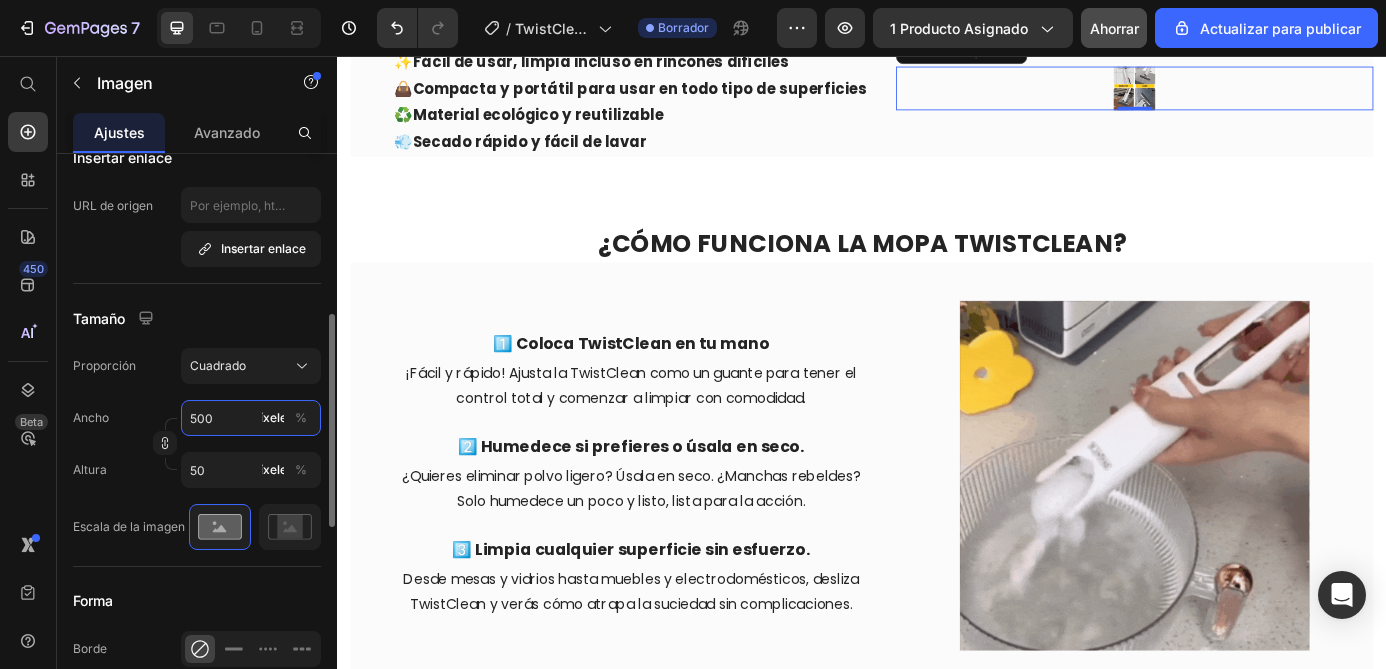 type on "500" 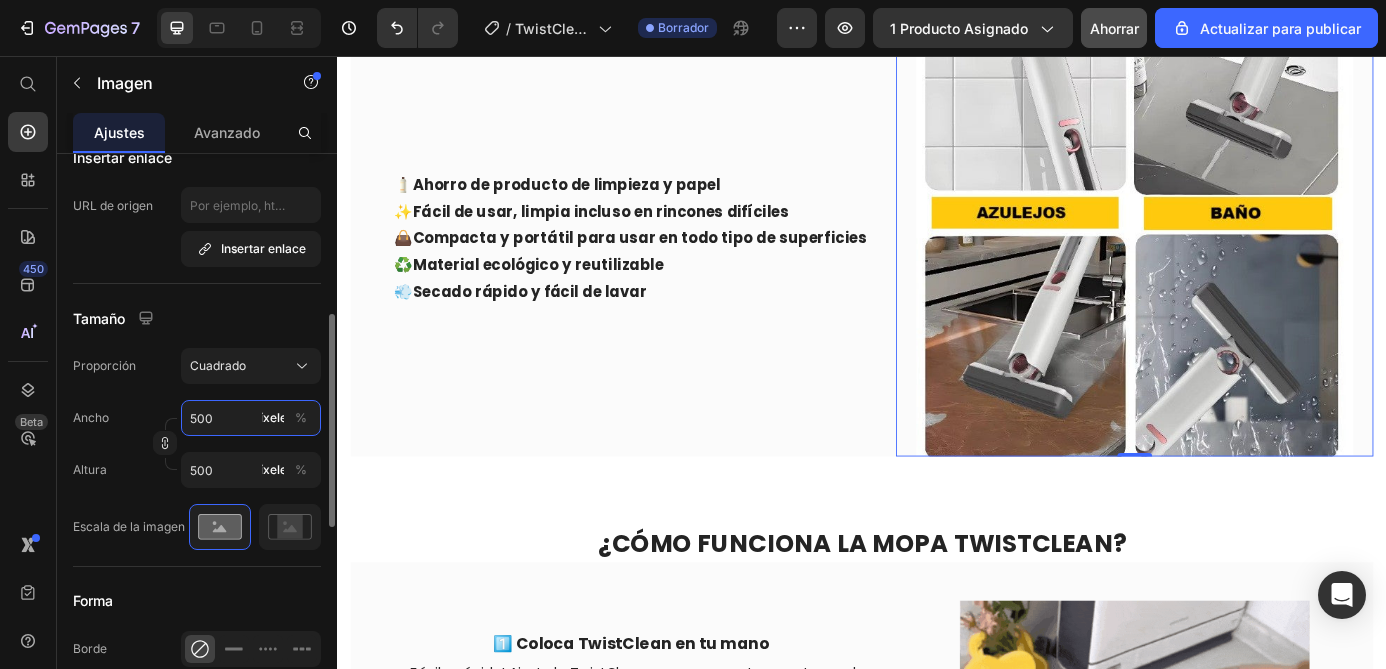 type on "50" 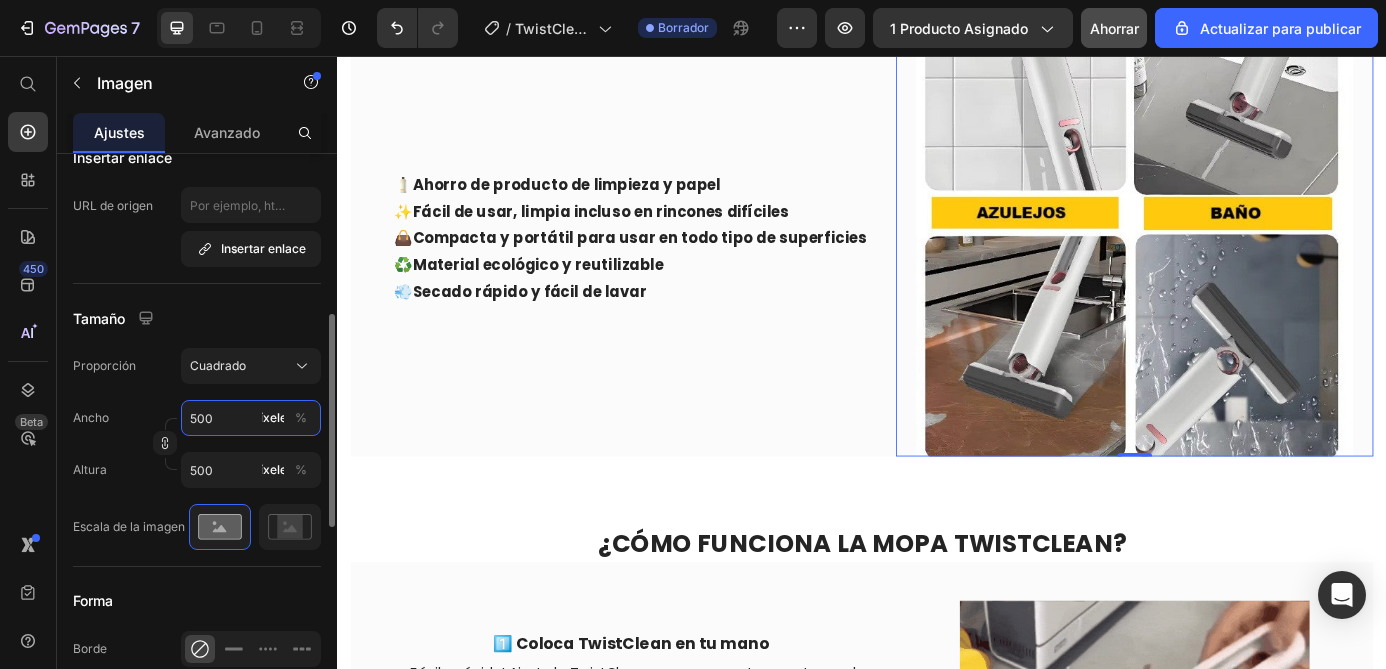 type on "50" 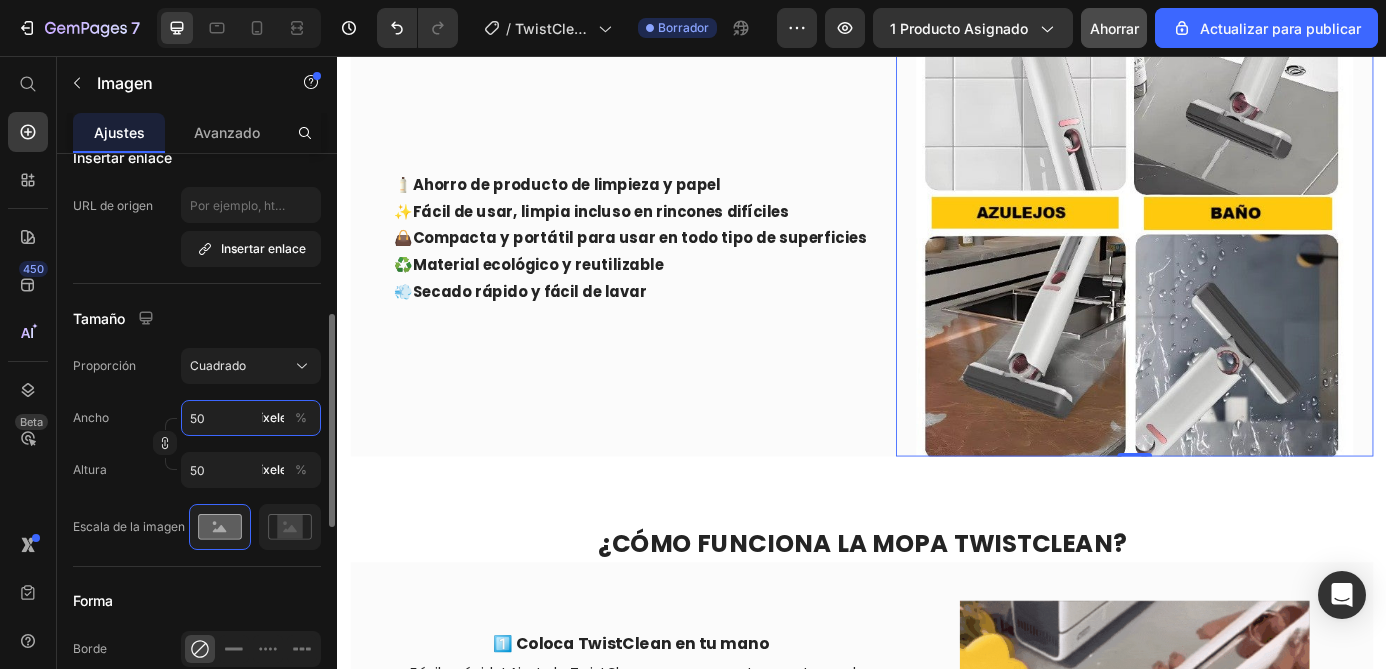type on "5" 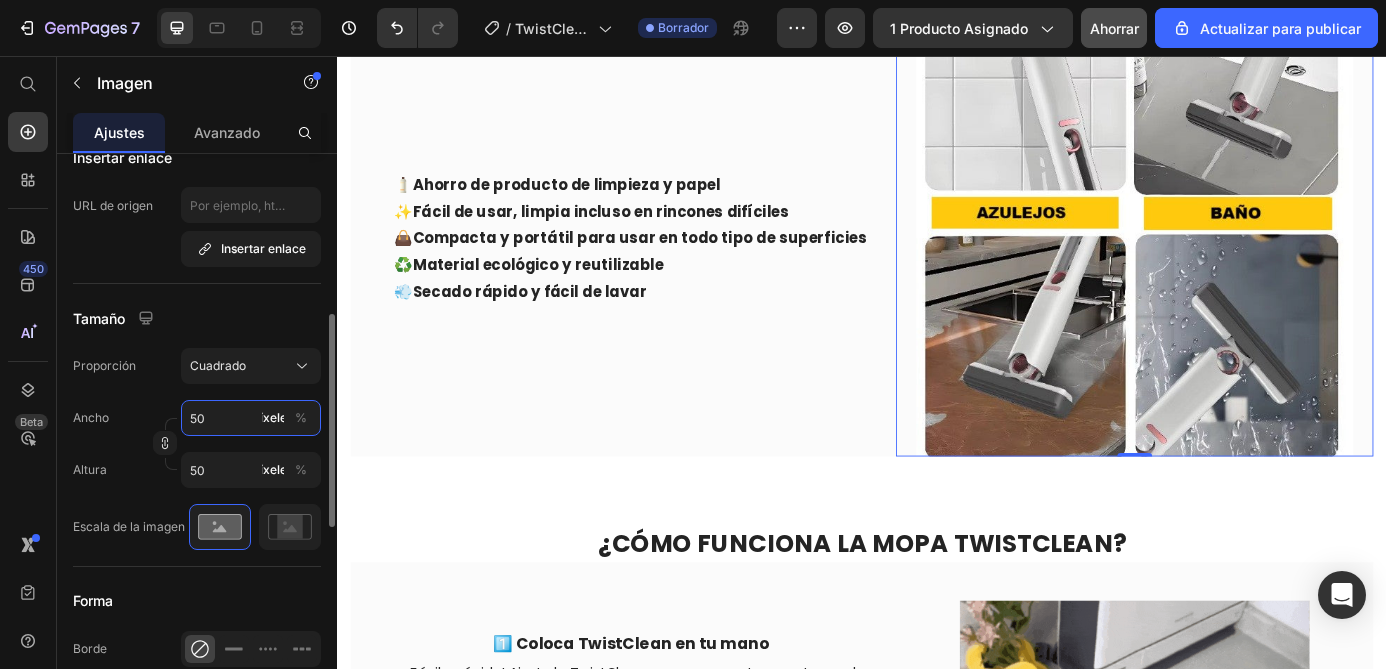type on "5" 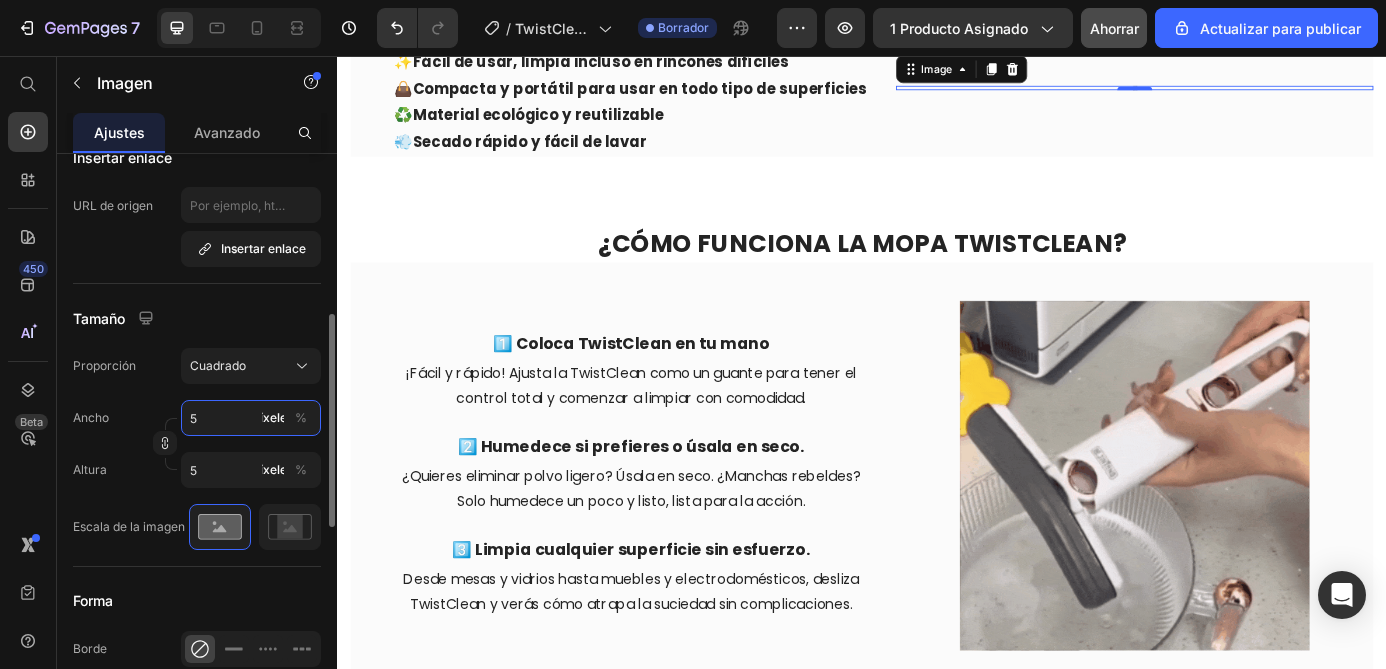 type 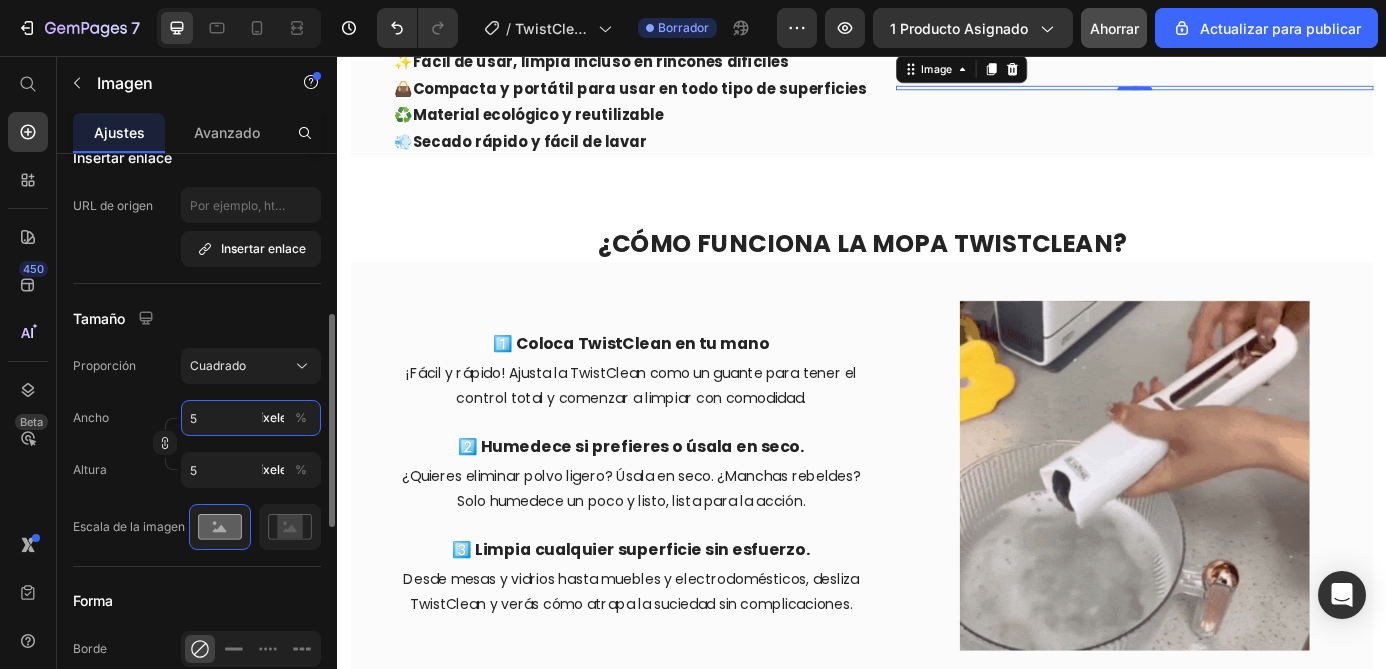 type 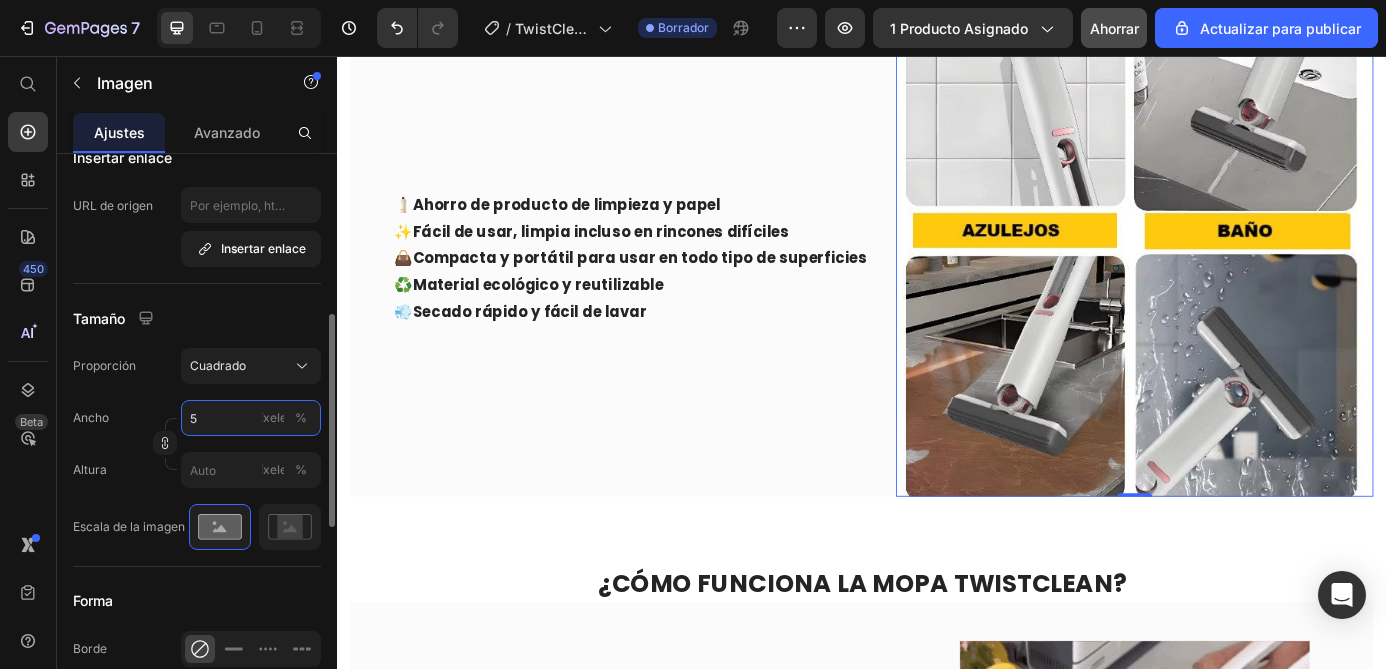 type on "54" 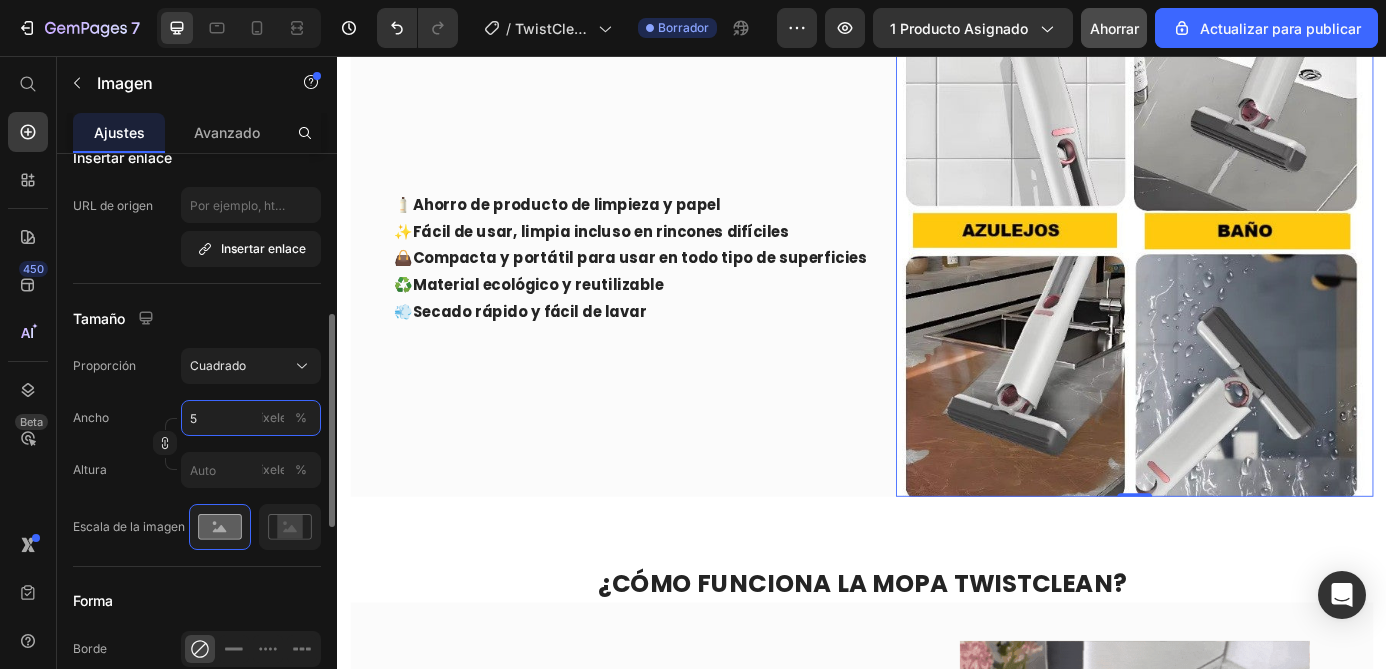 type on "54" 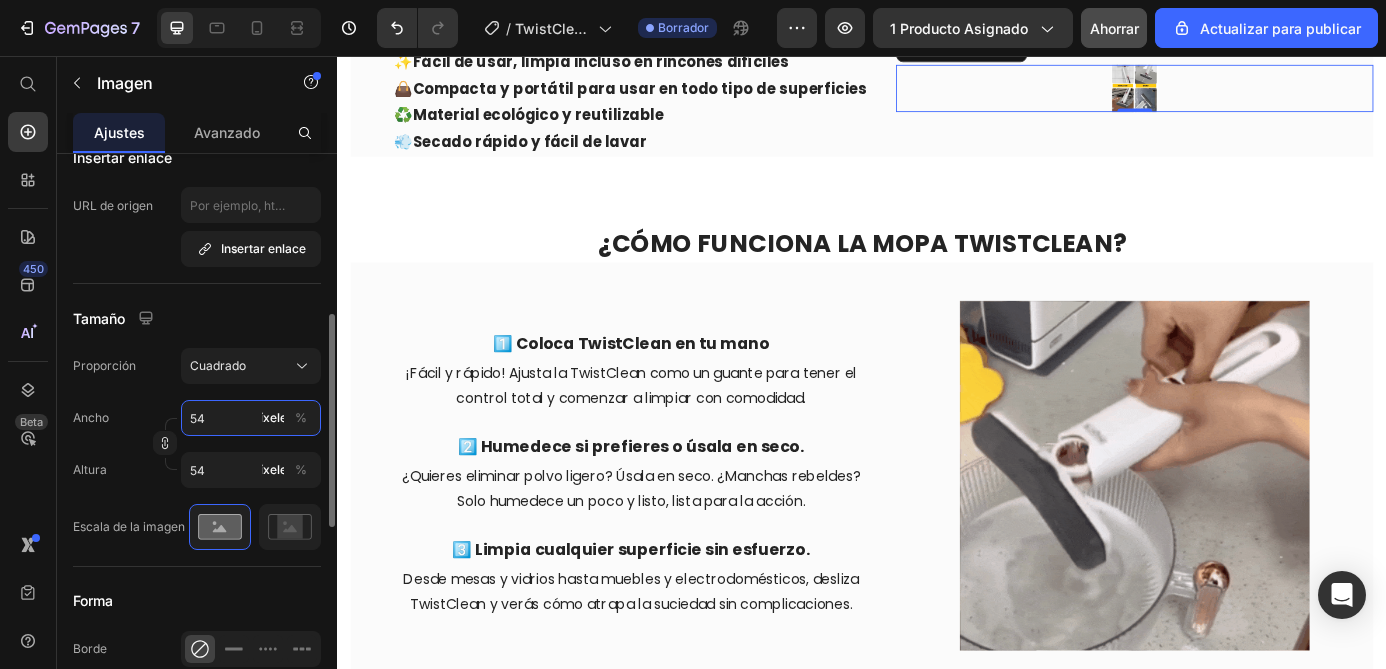 type on "540" 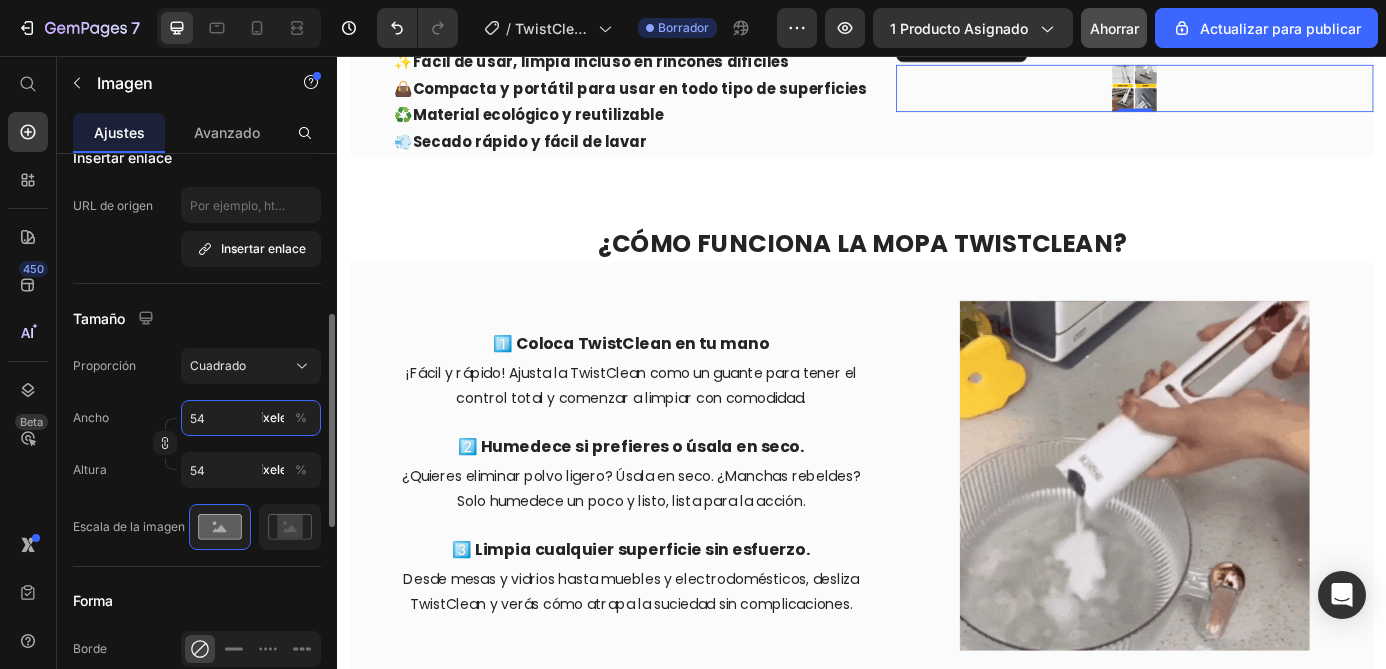 type on "540" 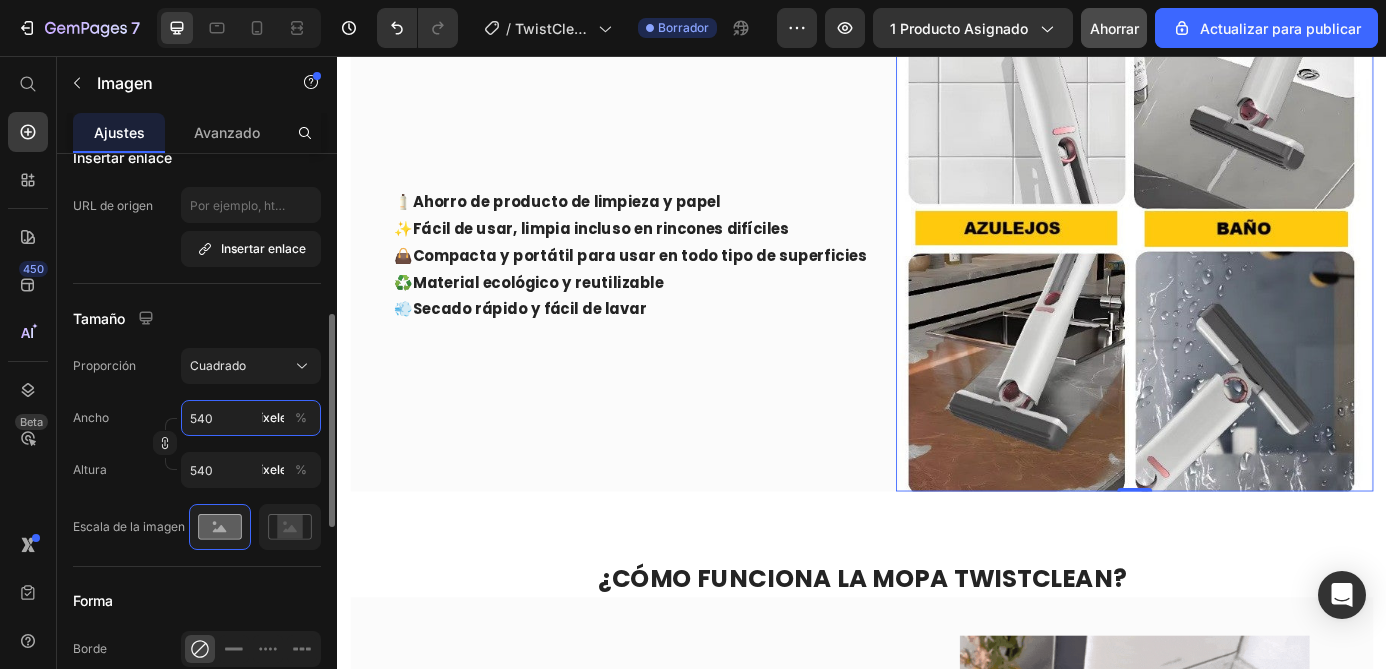 type on "5400" 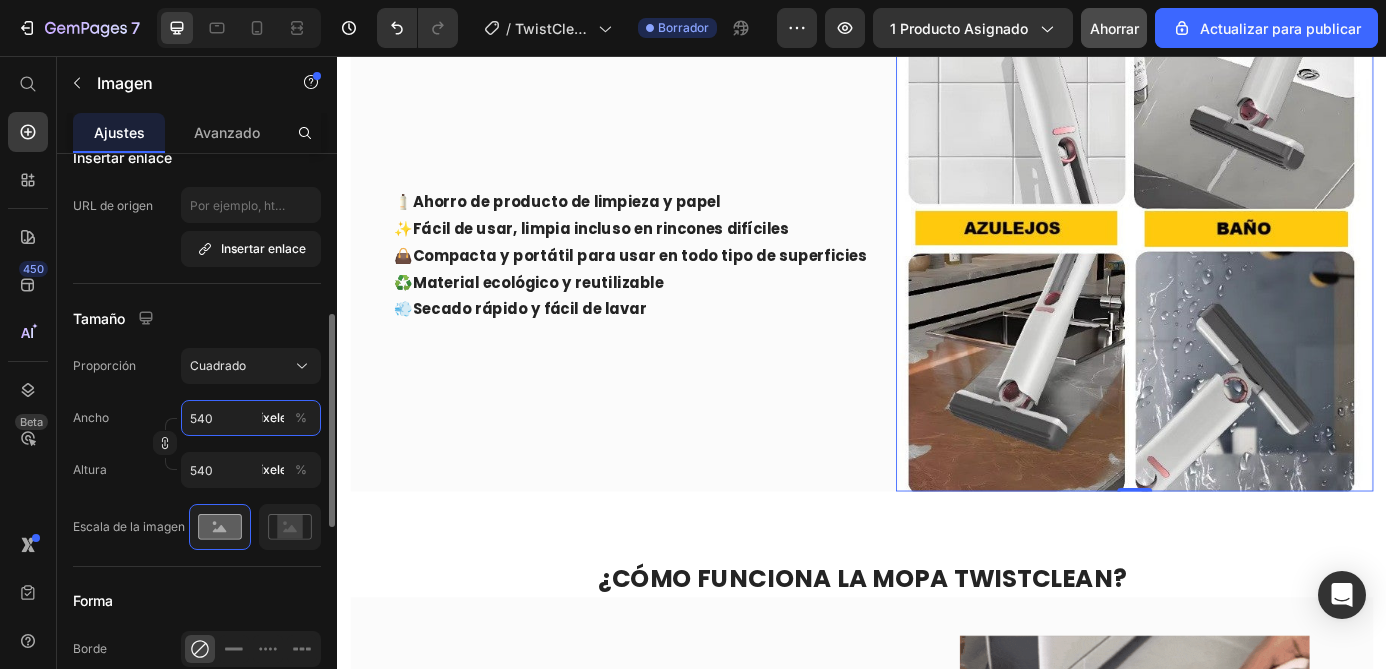 type on "5400" 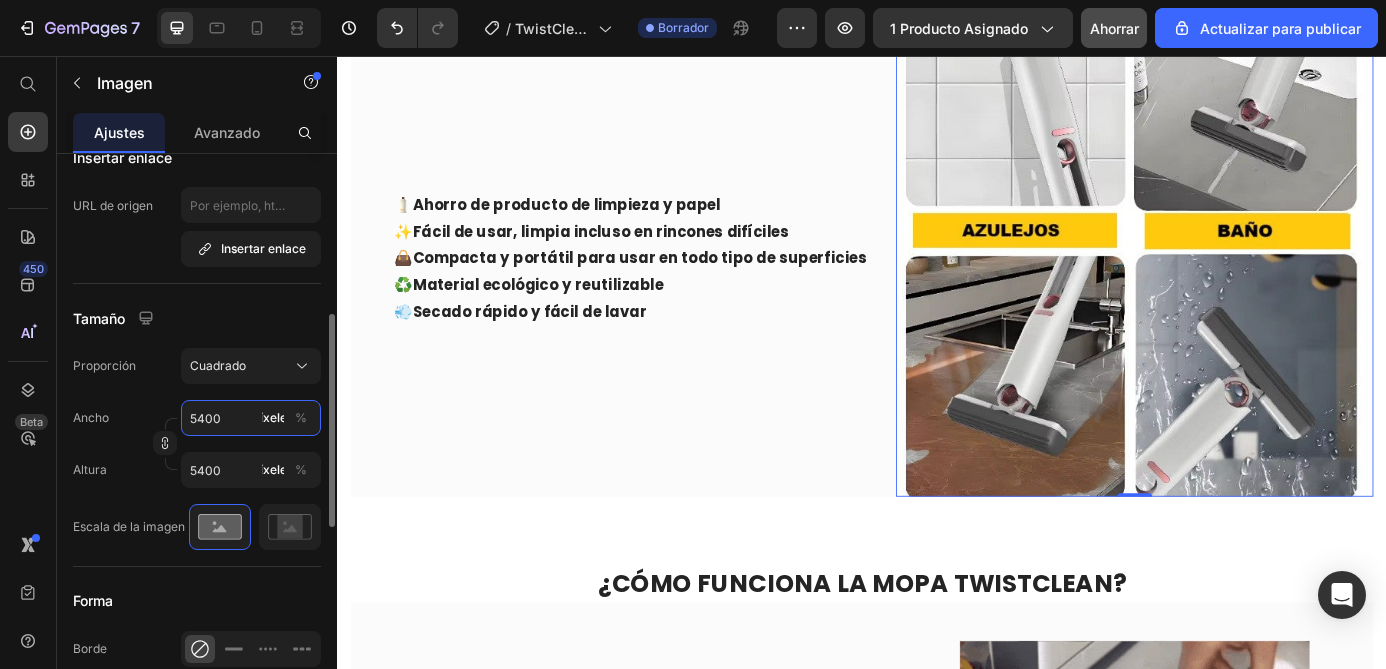 type on "400" 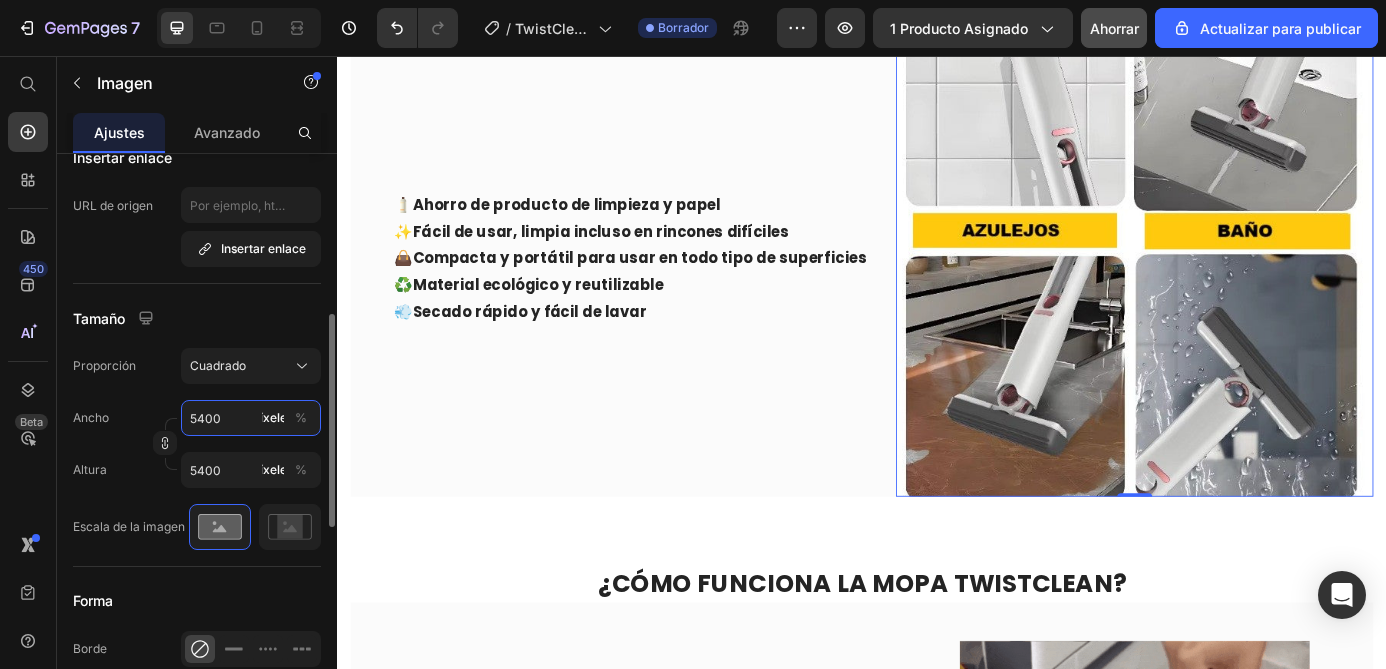 type on "400" 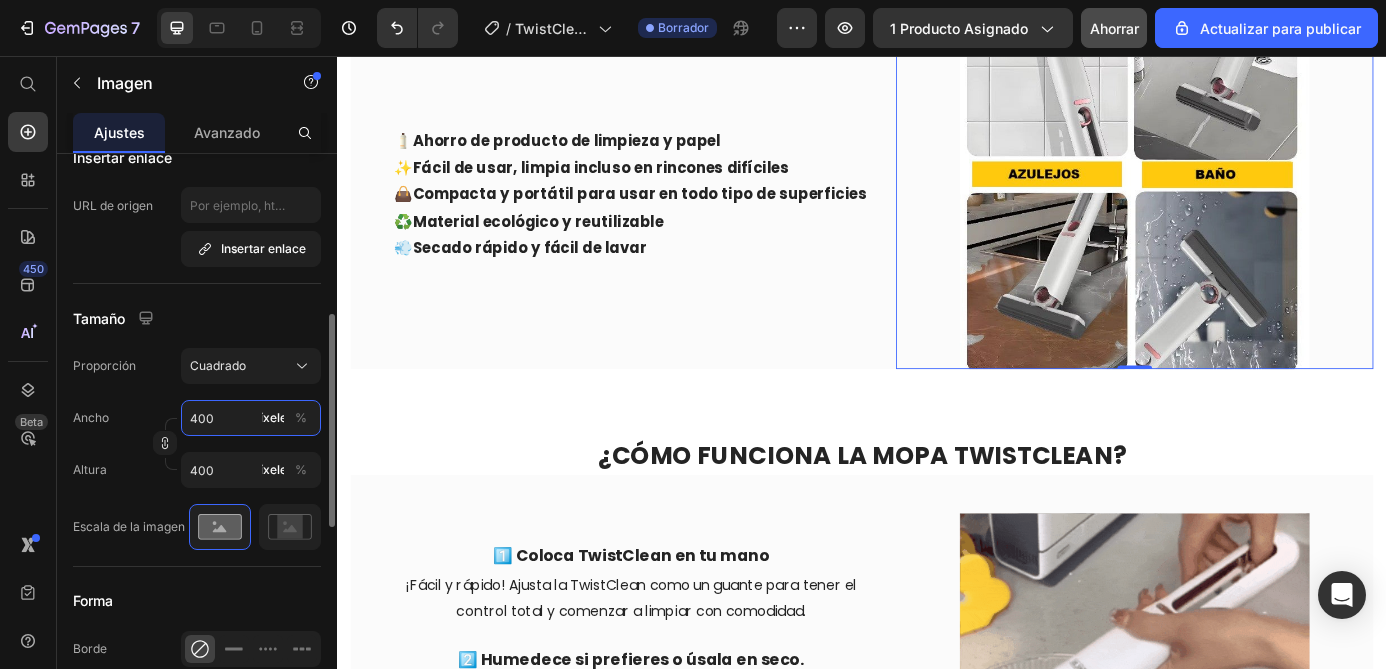 click on "400" at bounding box center (251, 418) 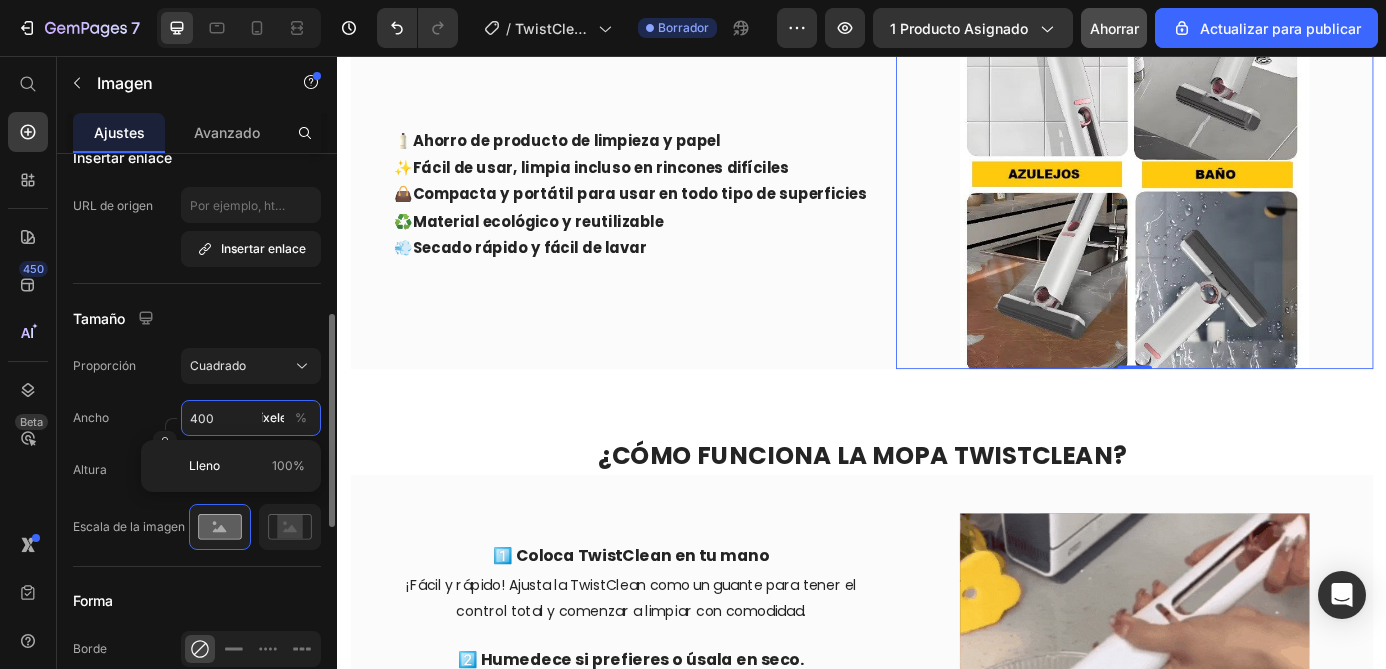 click on "400" at bounding box center [251, 418] 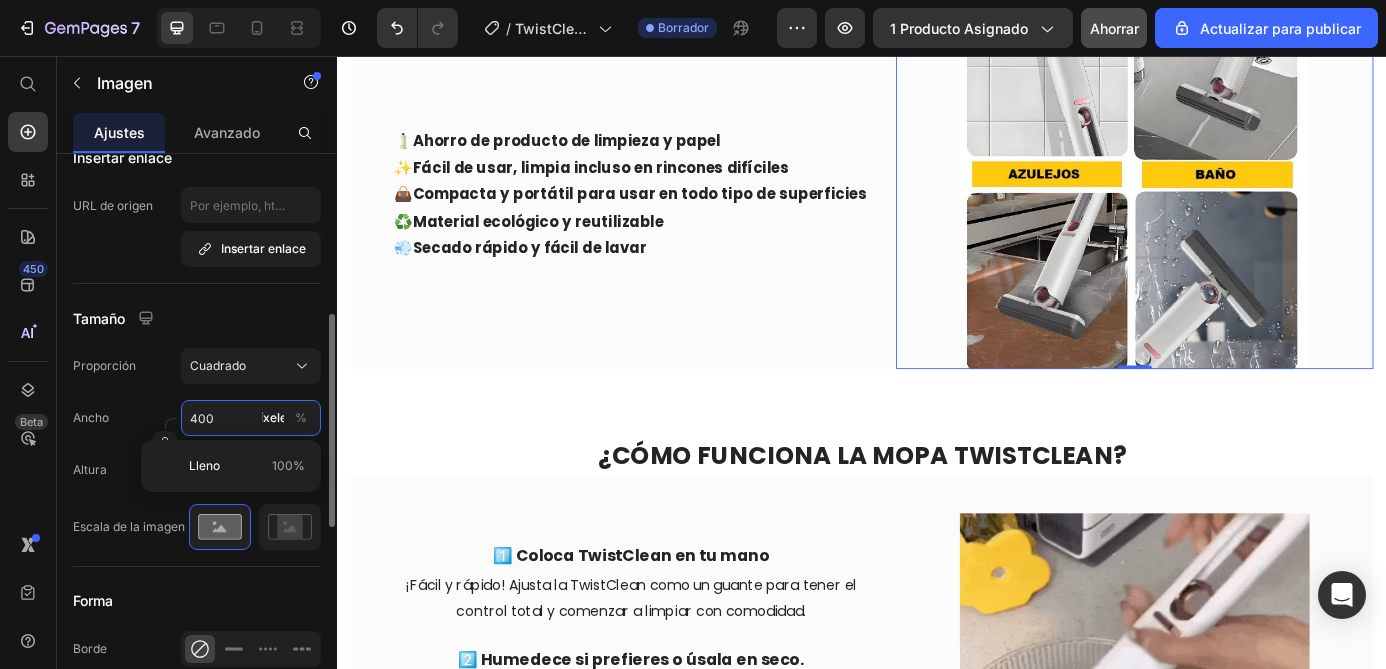 type on "3" 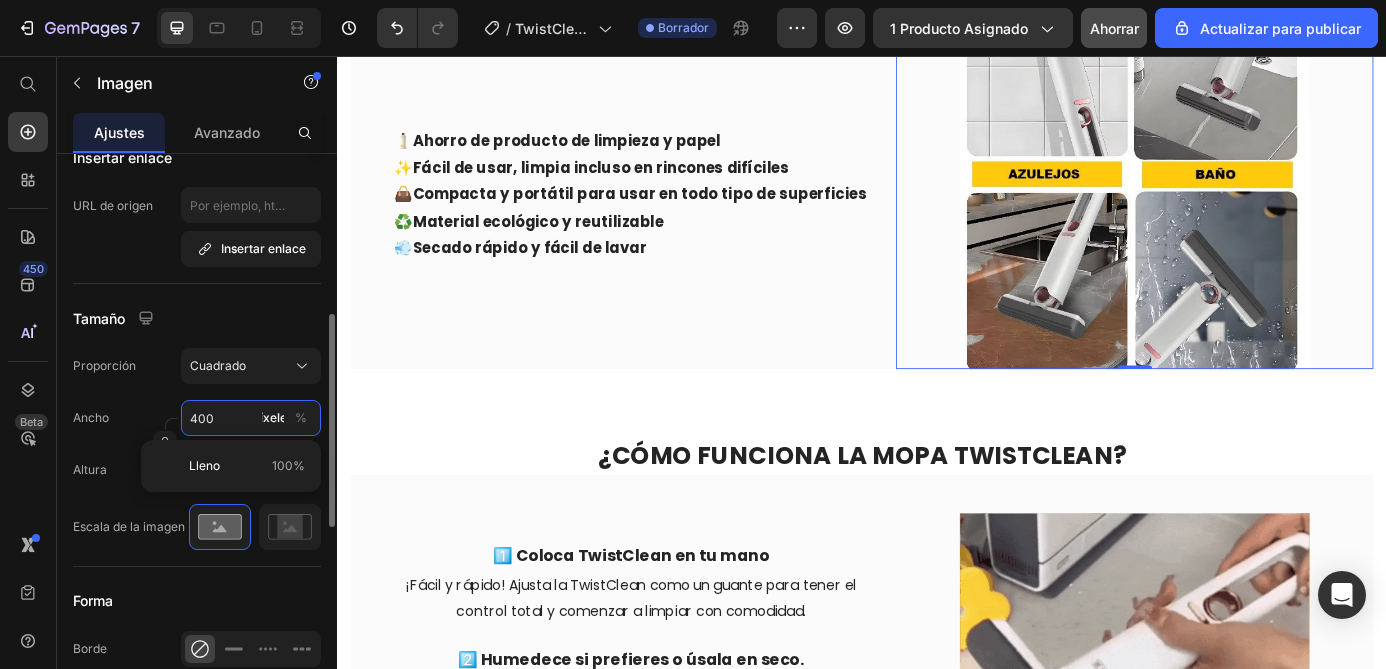 type on "3" 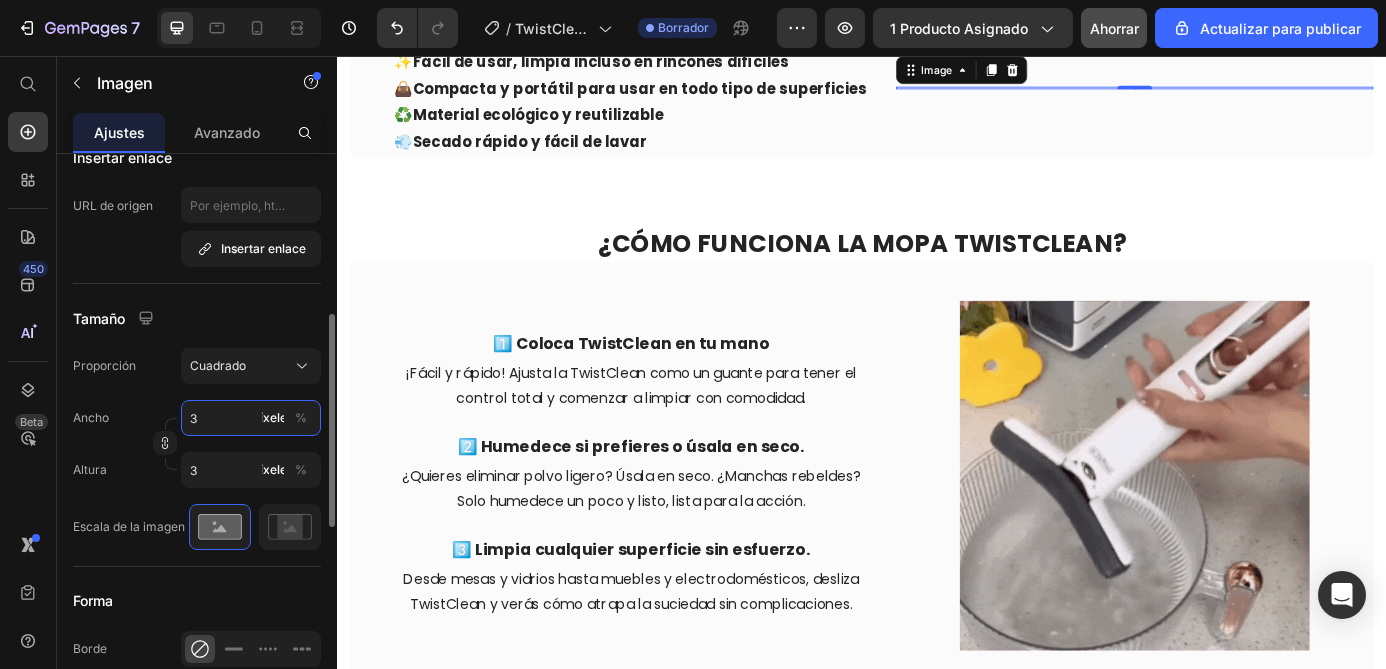 type on "30" 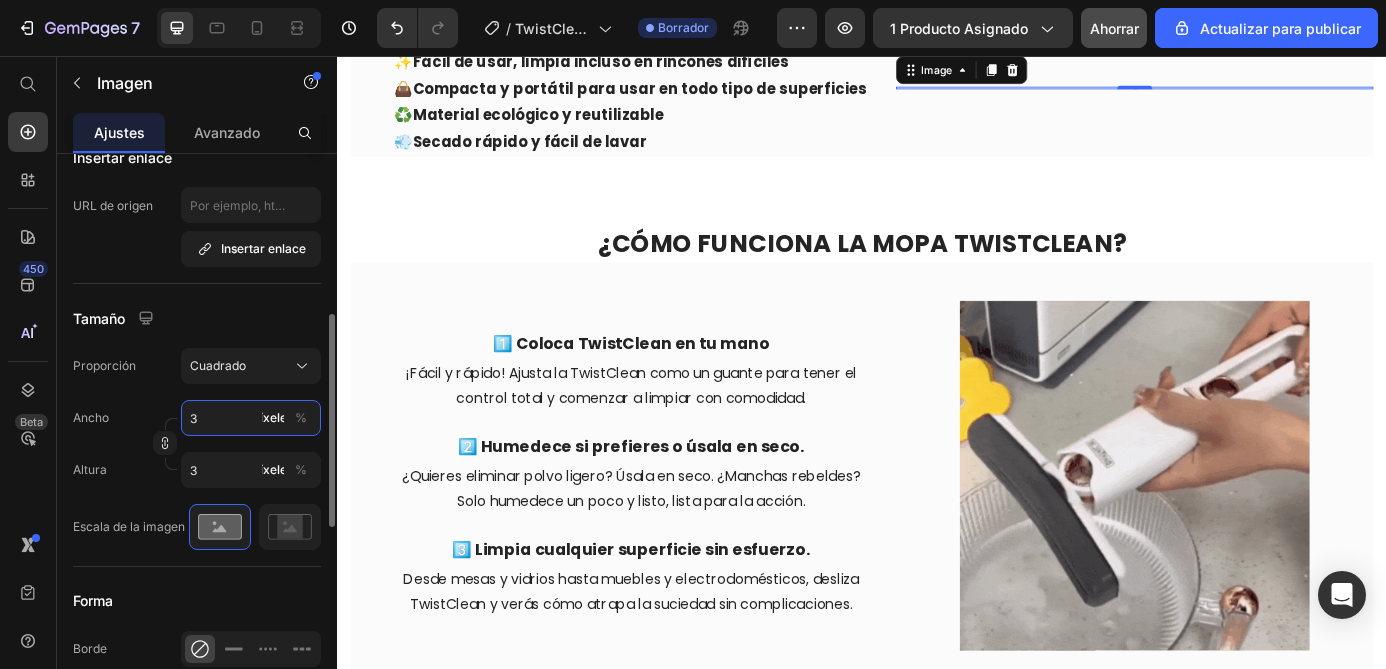 type on "30" 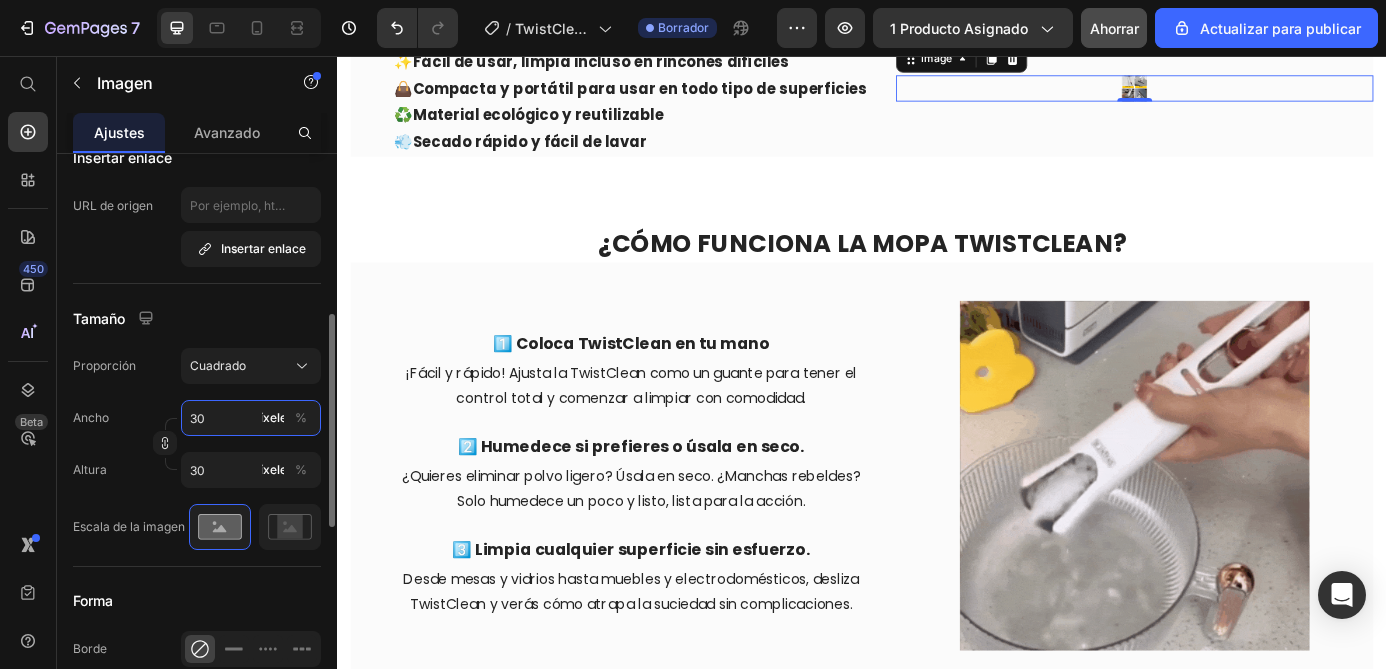 type on "300" 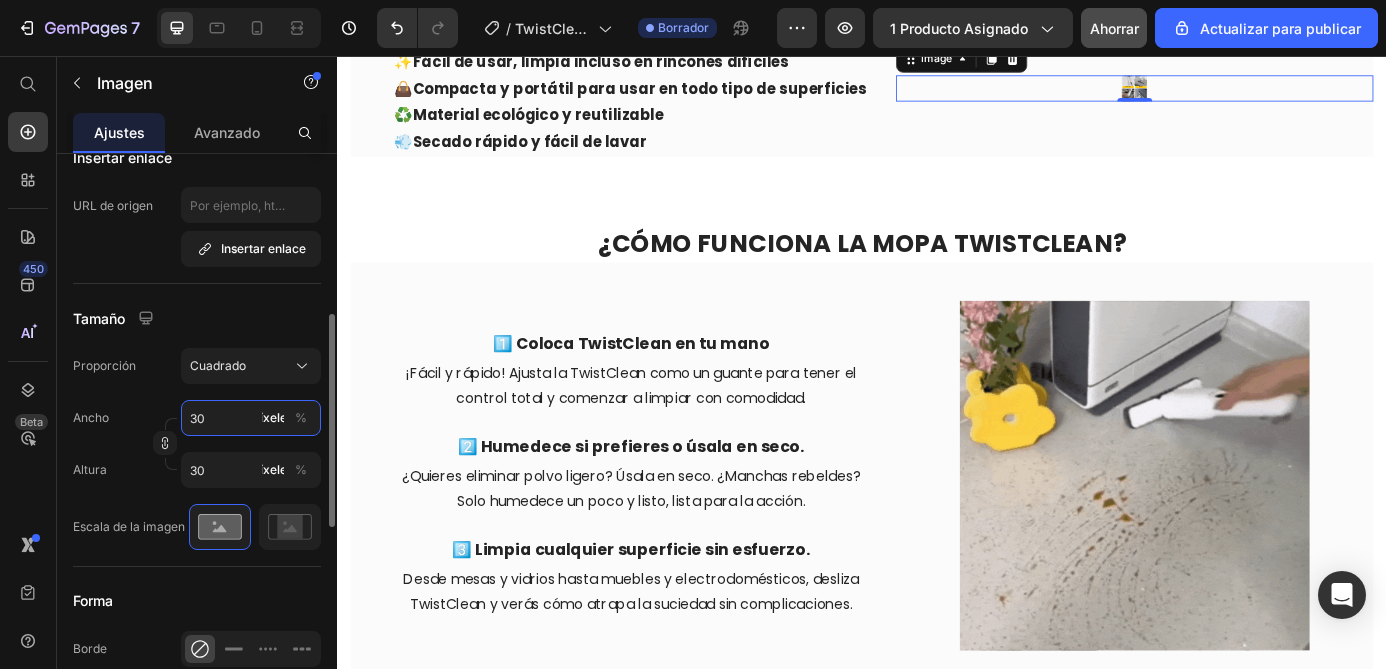 type on "300" 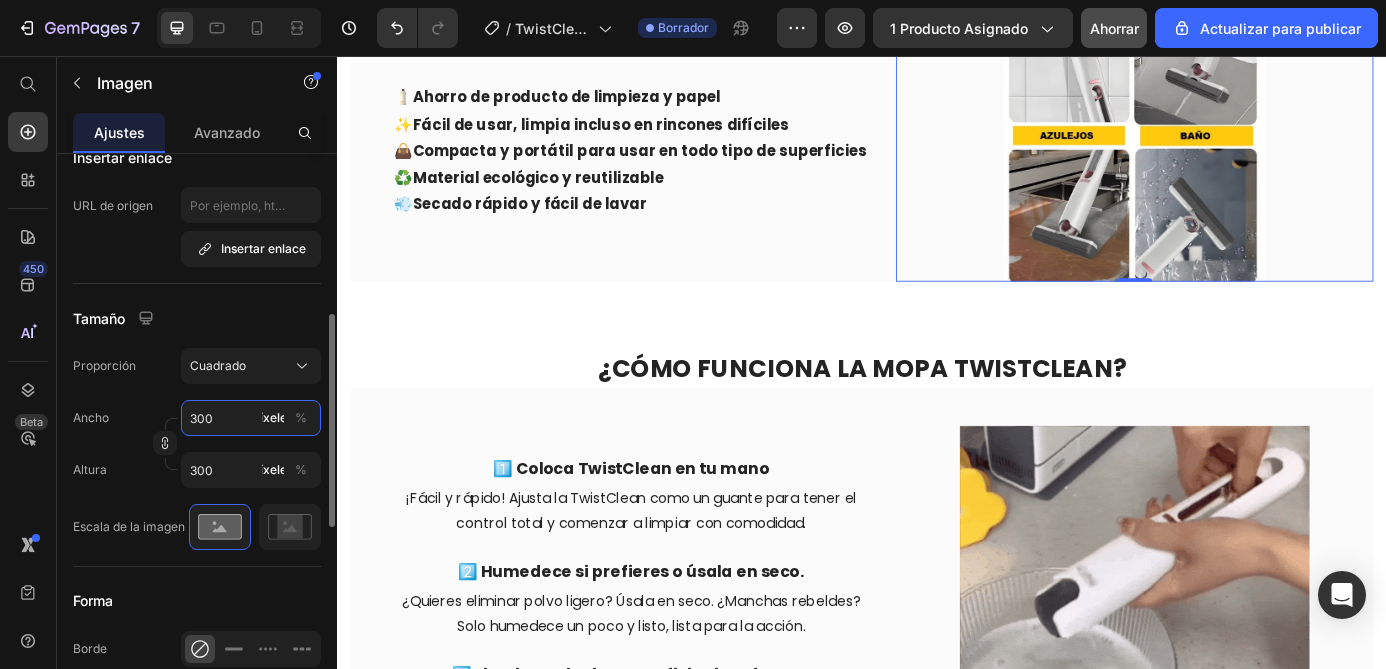 type on "30" 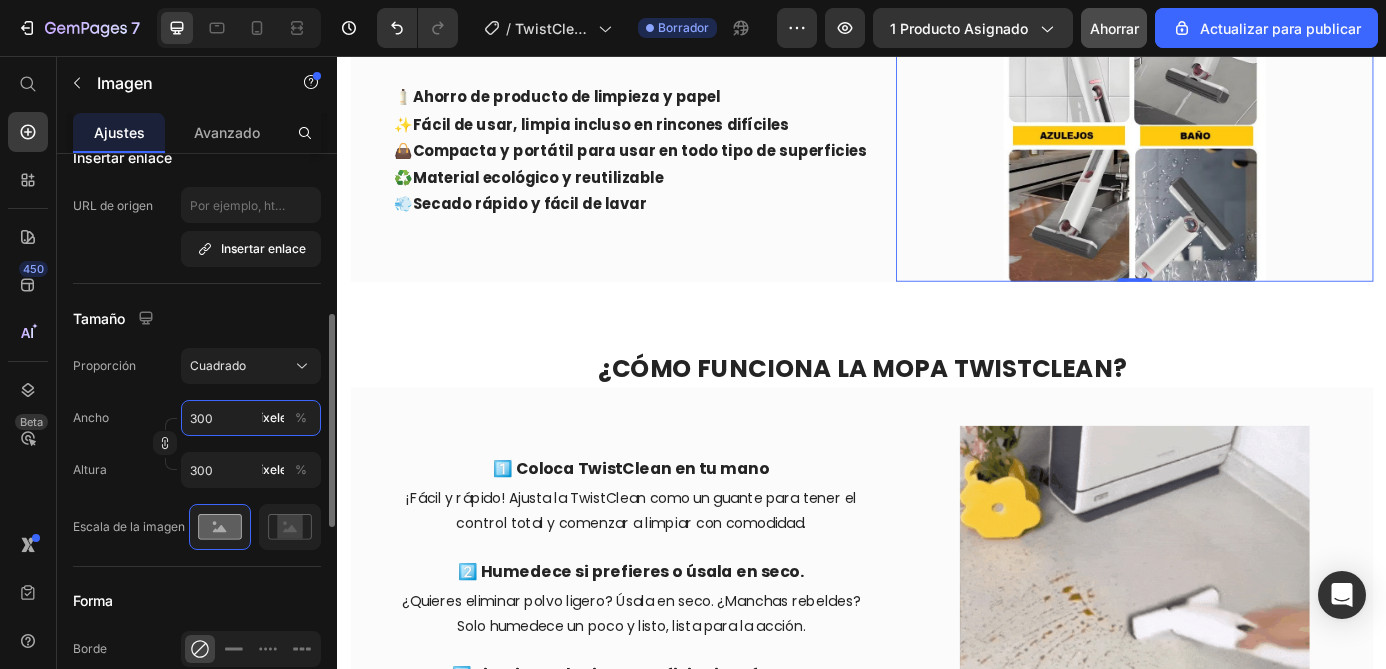 type on "30" 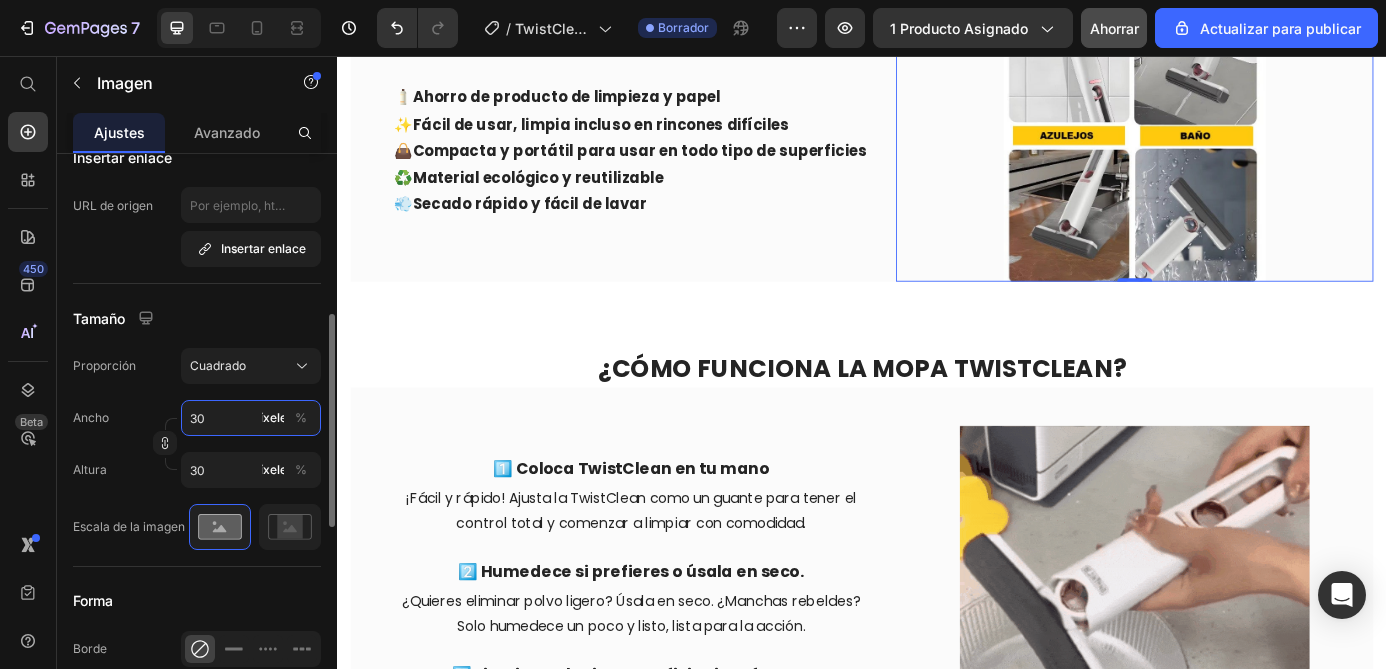 type on "3" 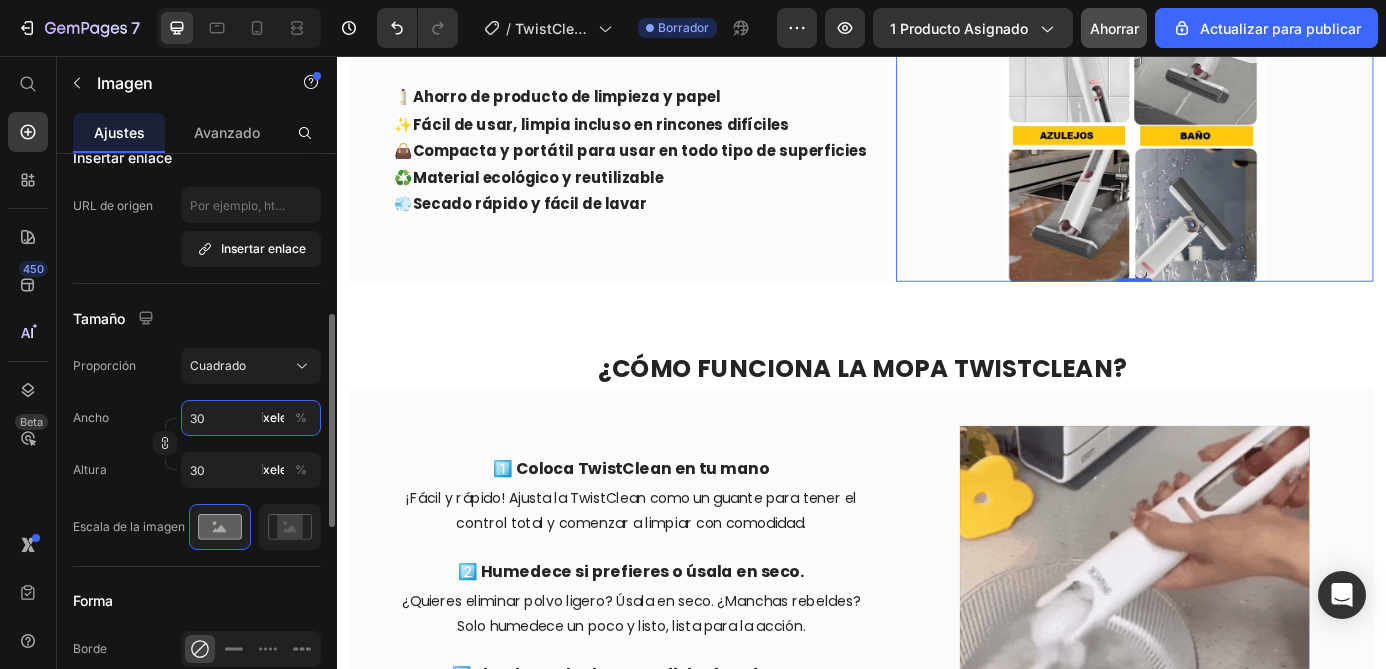 type on "3" 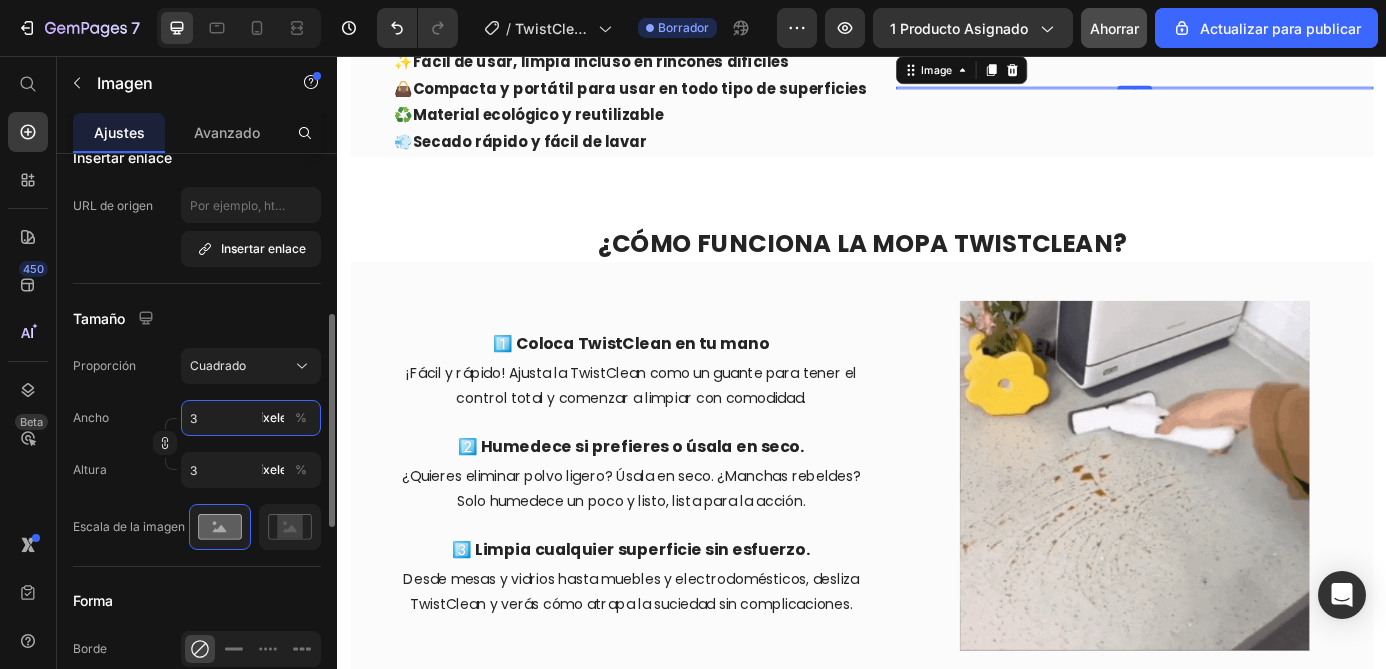 type 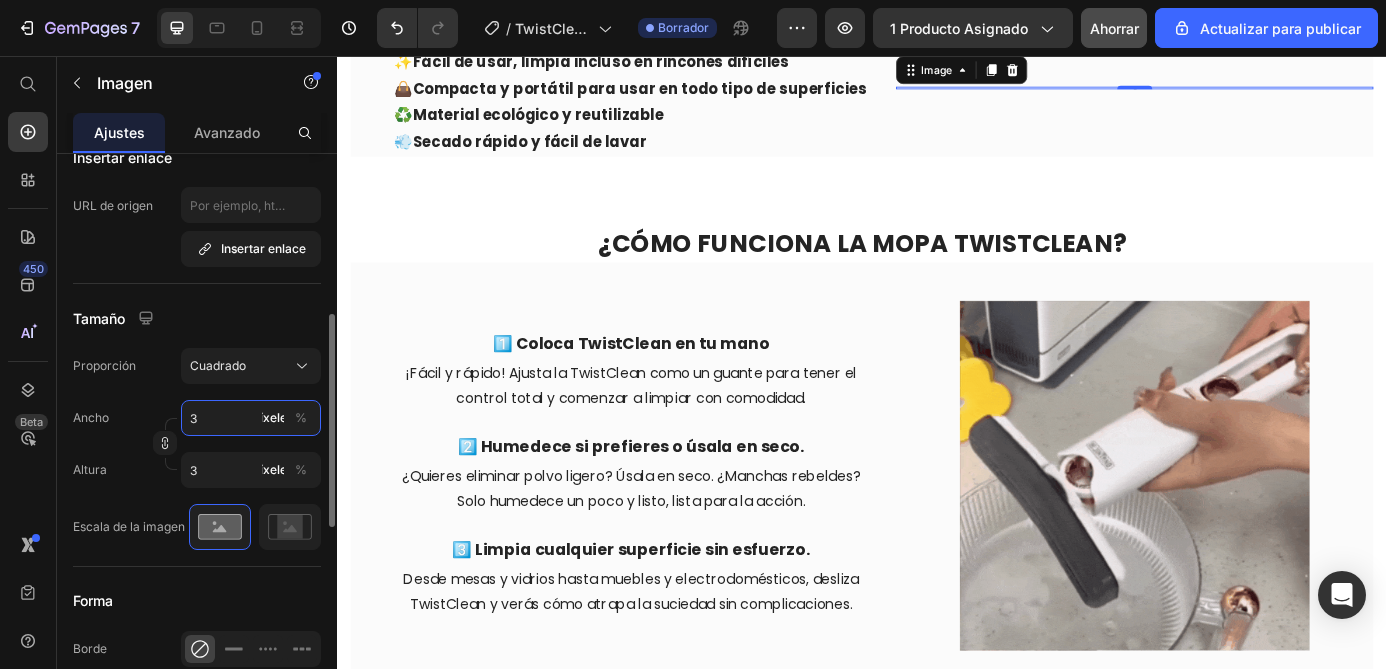 type 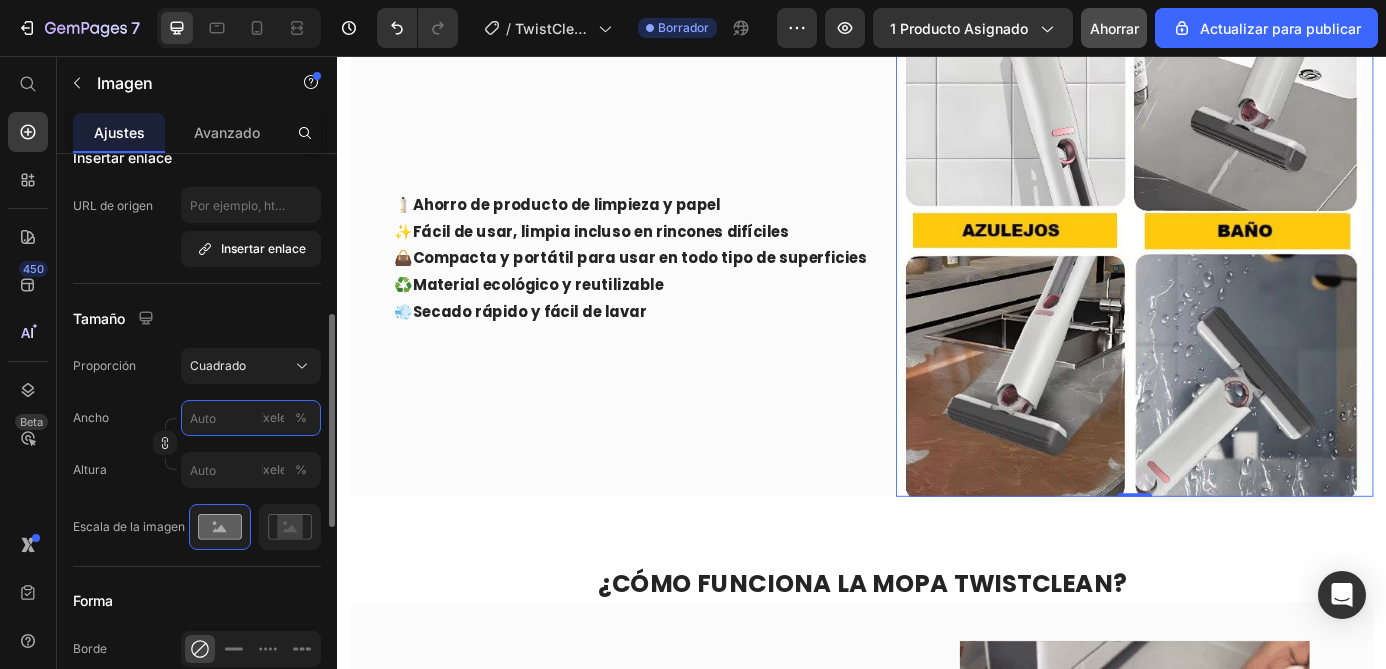 type on "2" 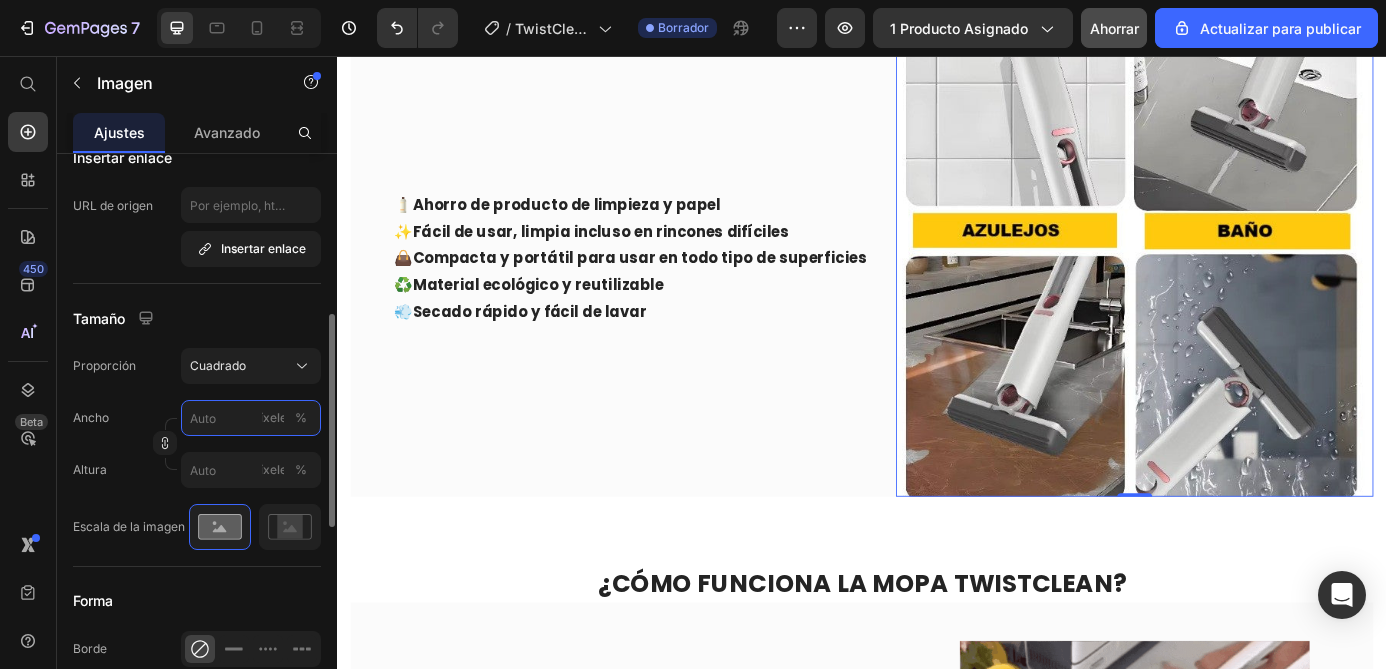 type on "2" 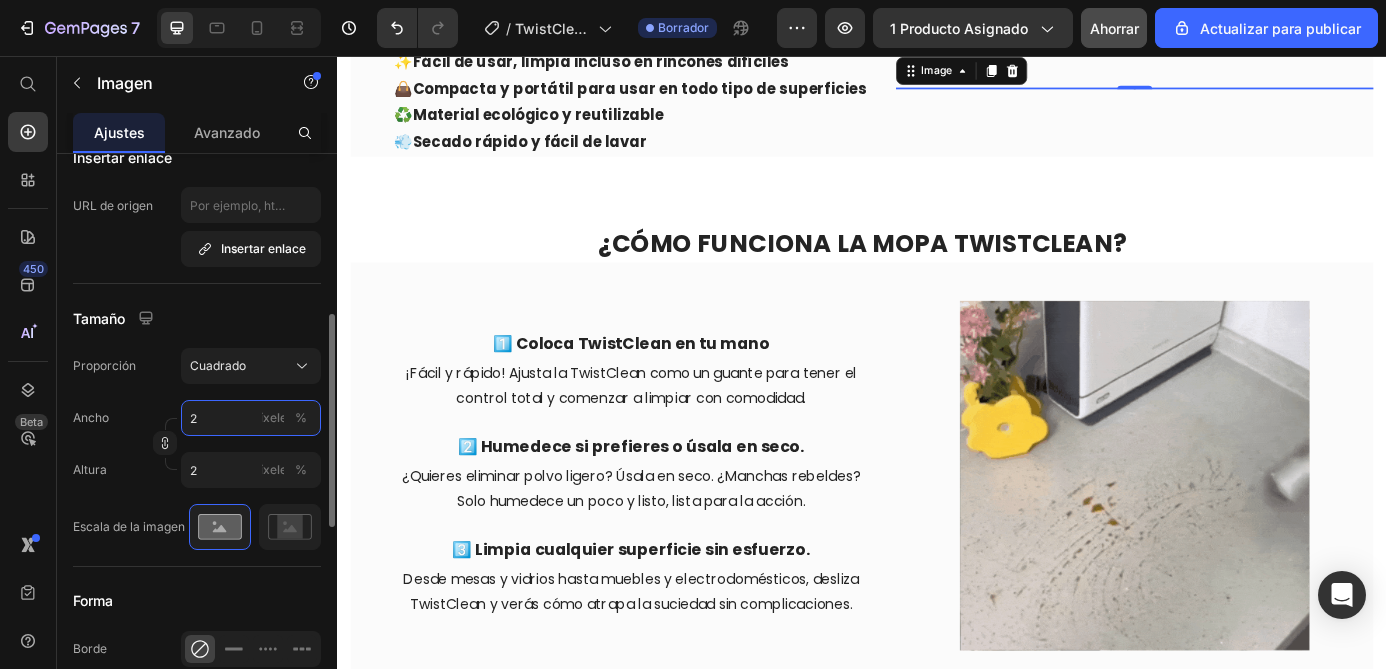 type on "20" 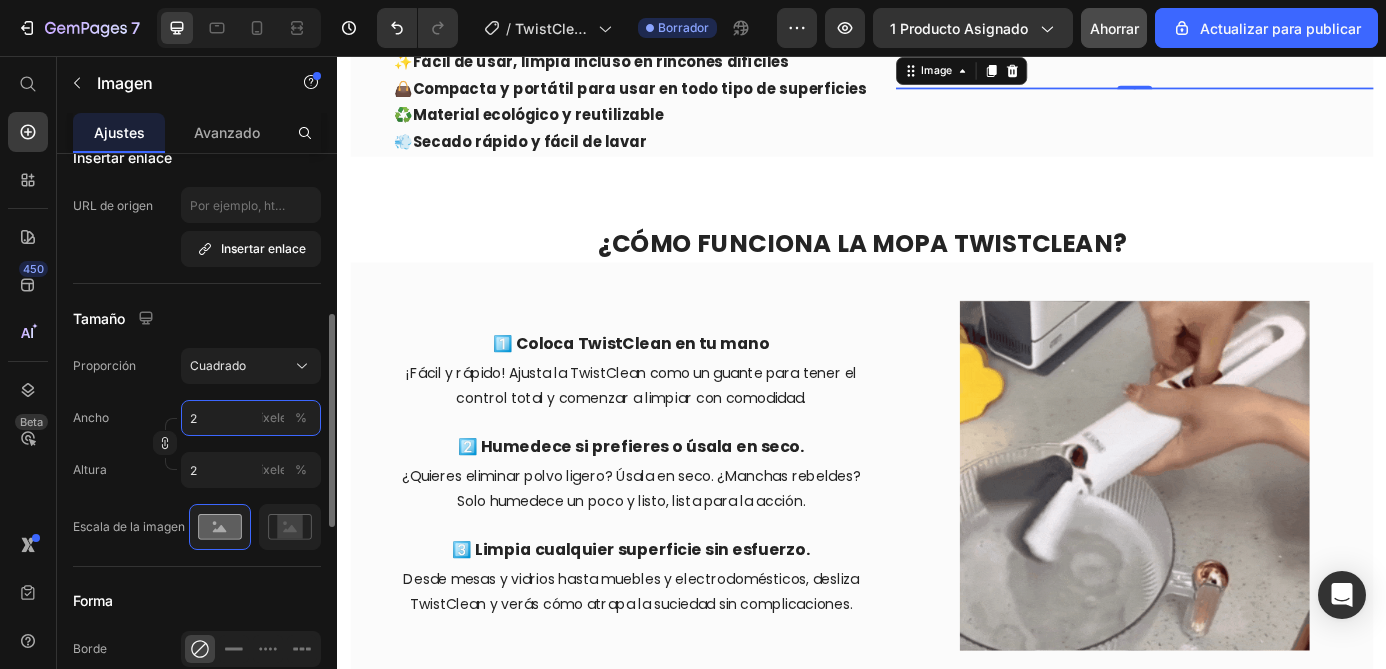 type on "20" 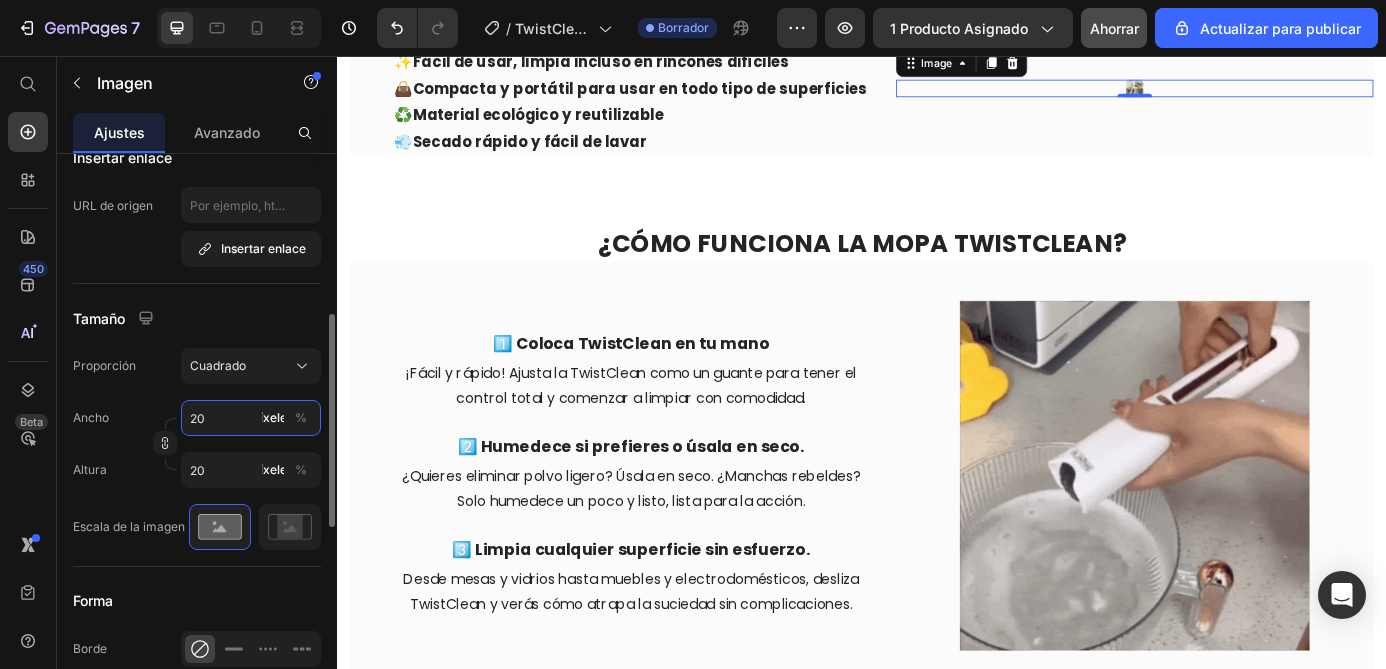 type on "200" 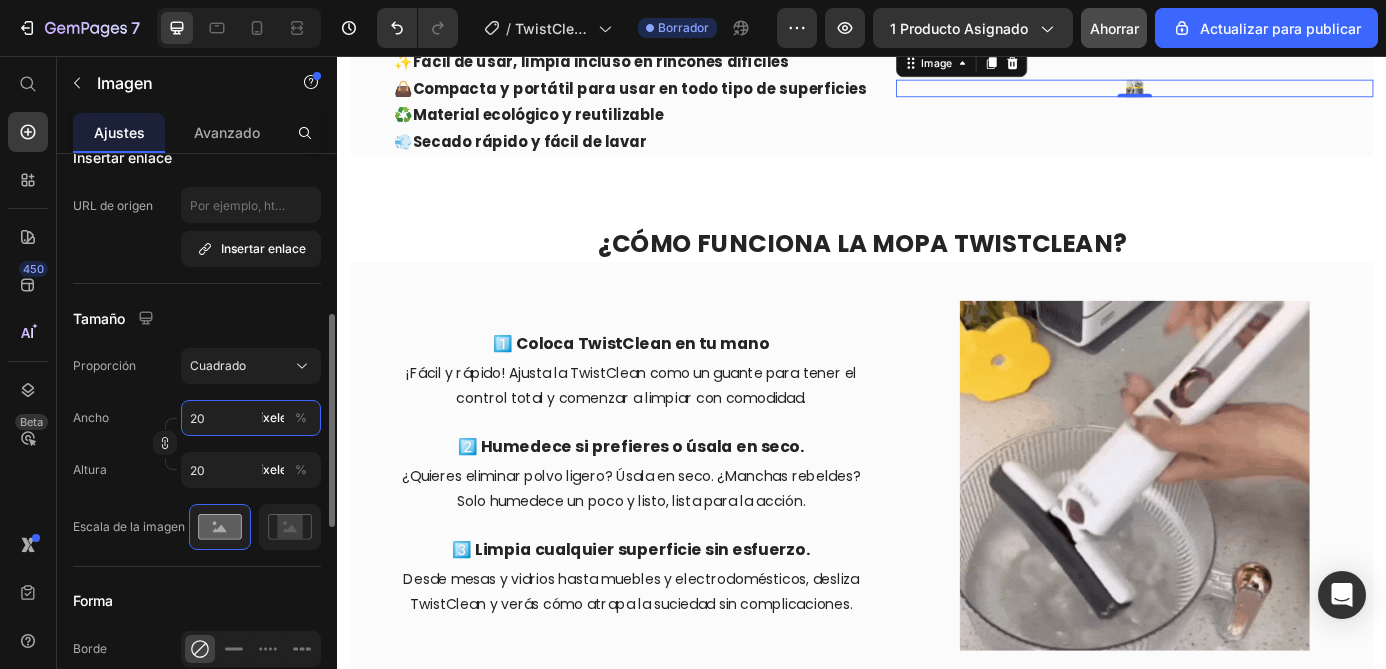 type on "200" 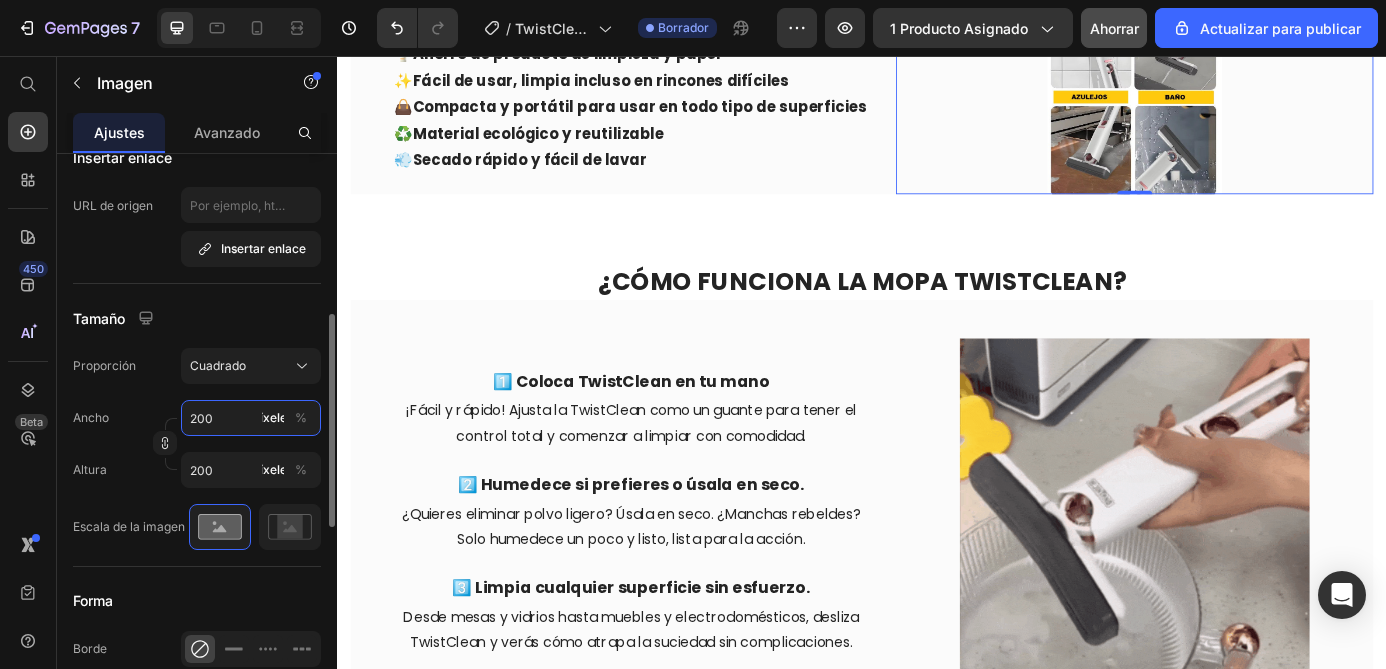 type on "20" 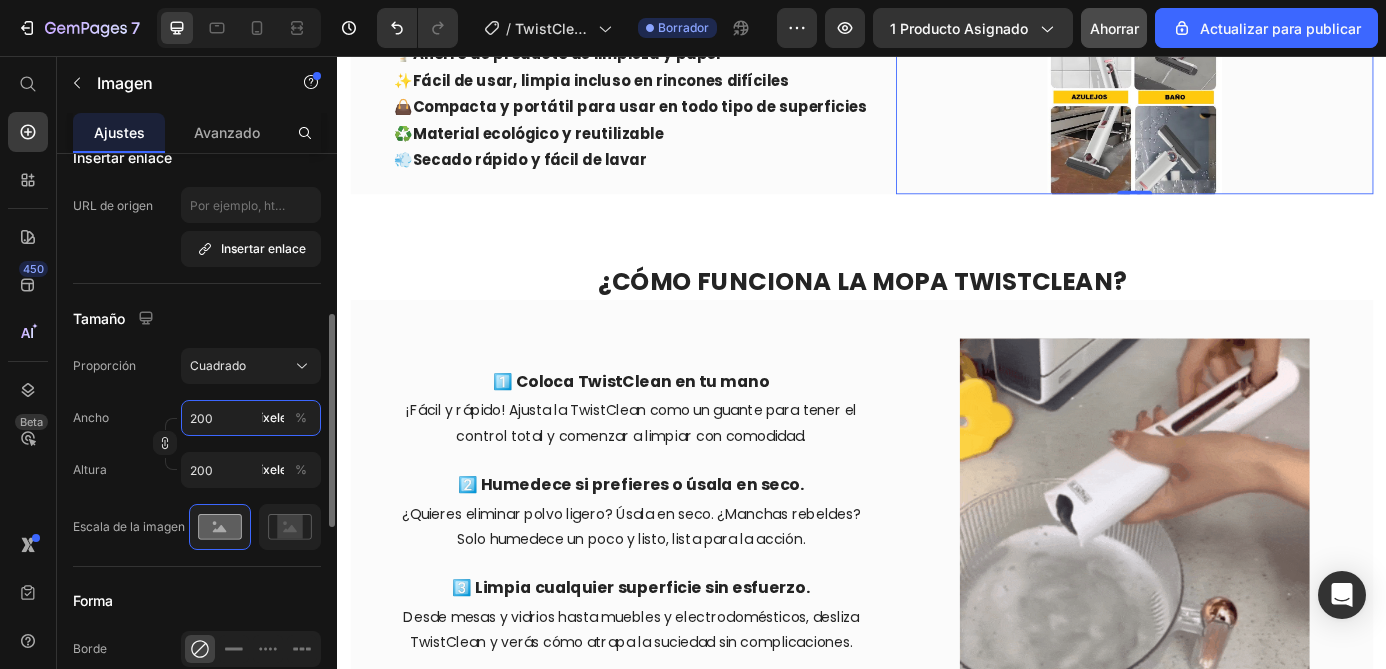 type on "20" 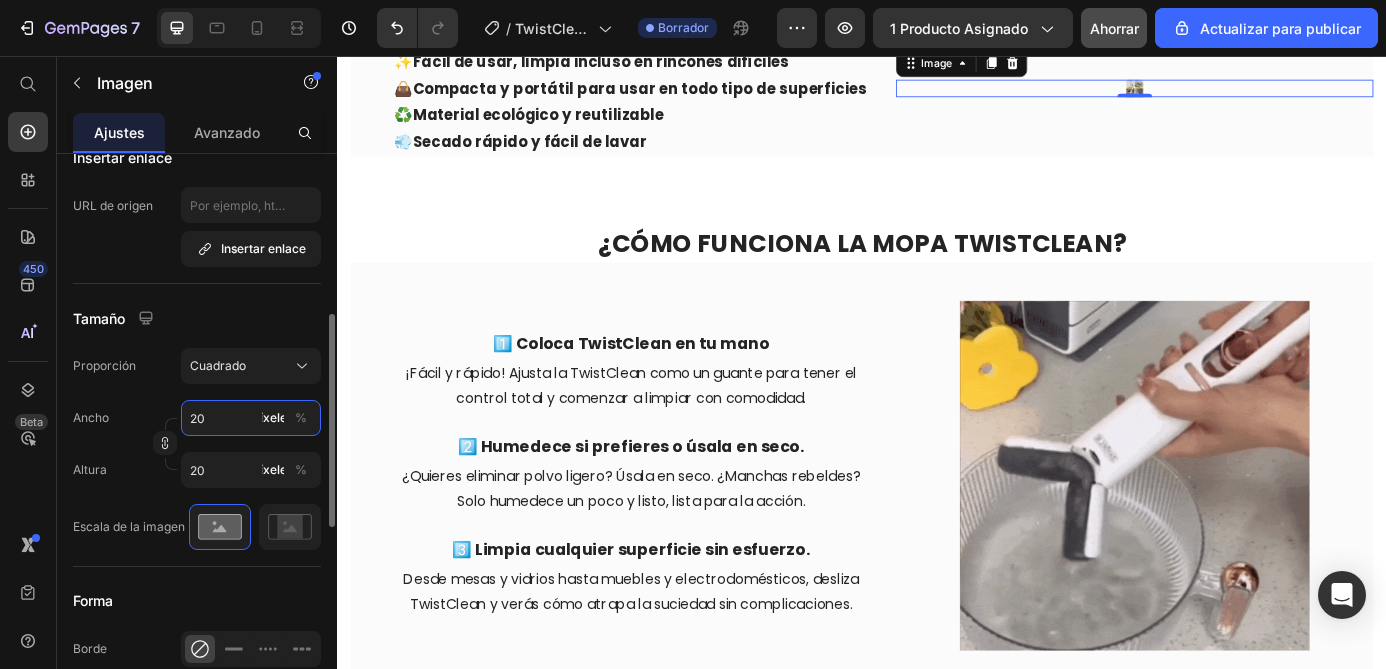 type on "2" 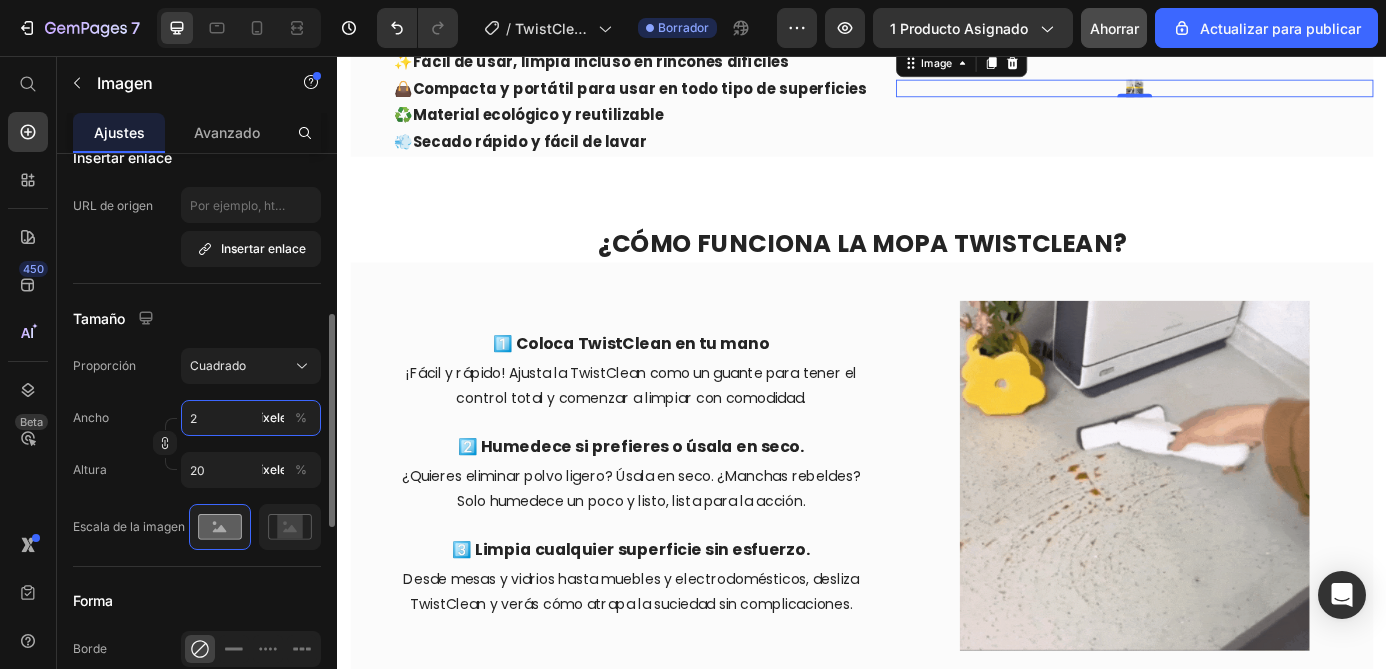 type on "2" 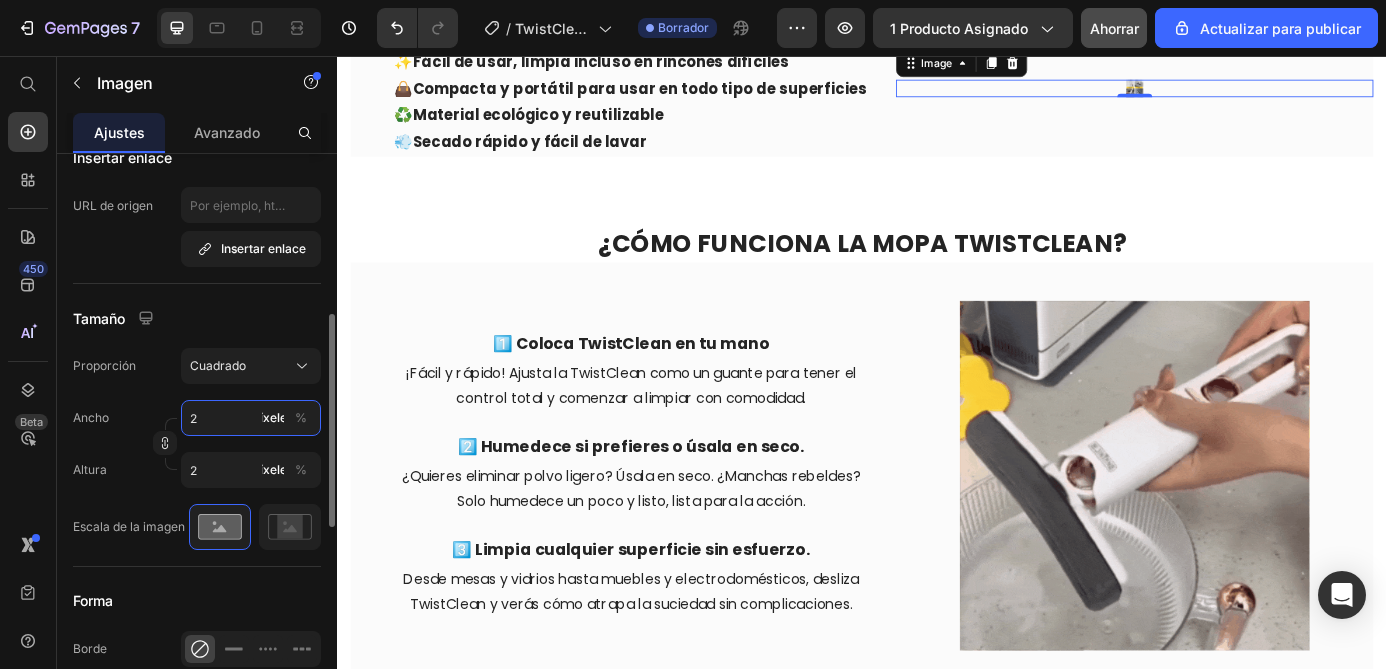 type 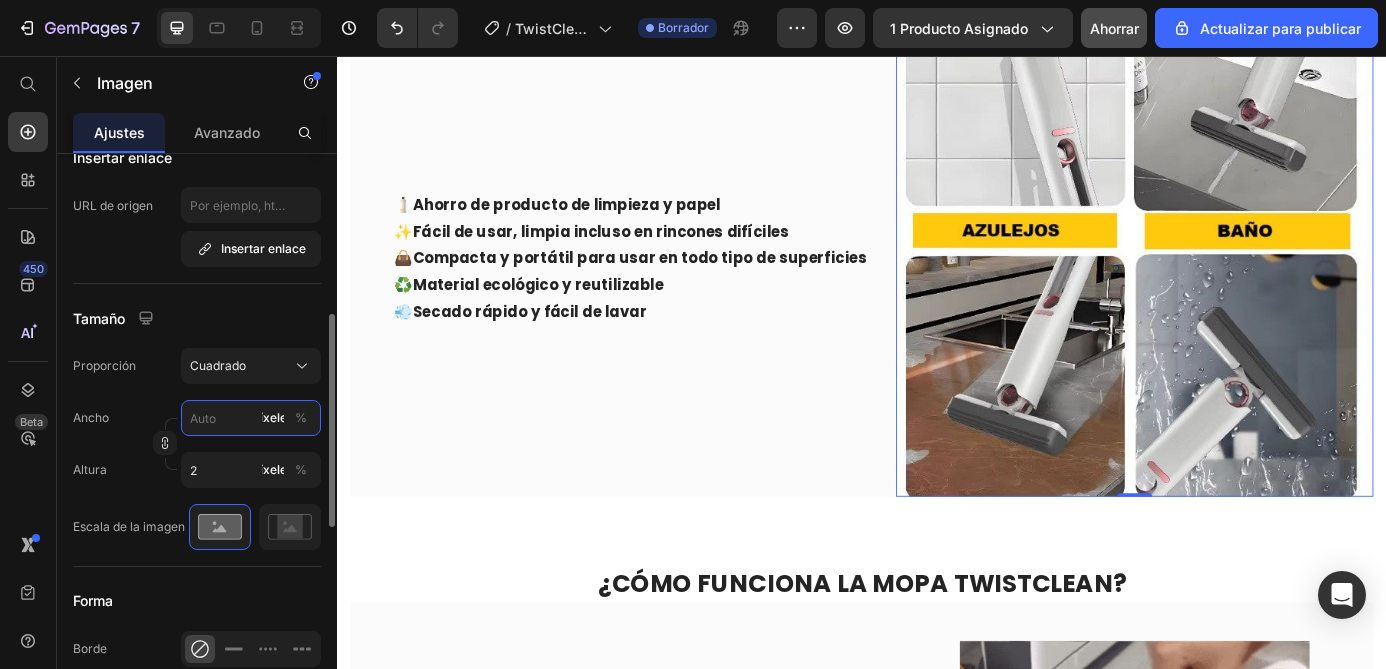 type 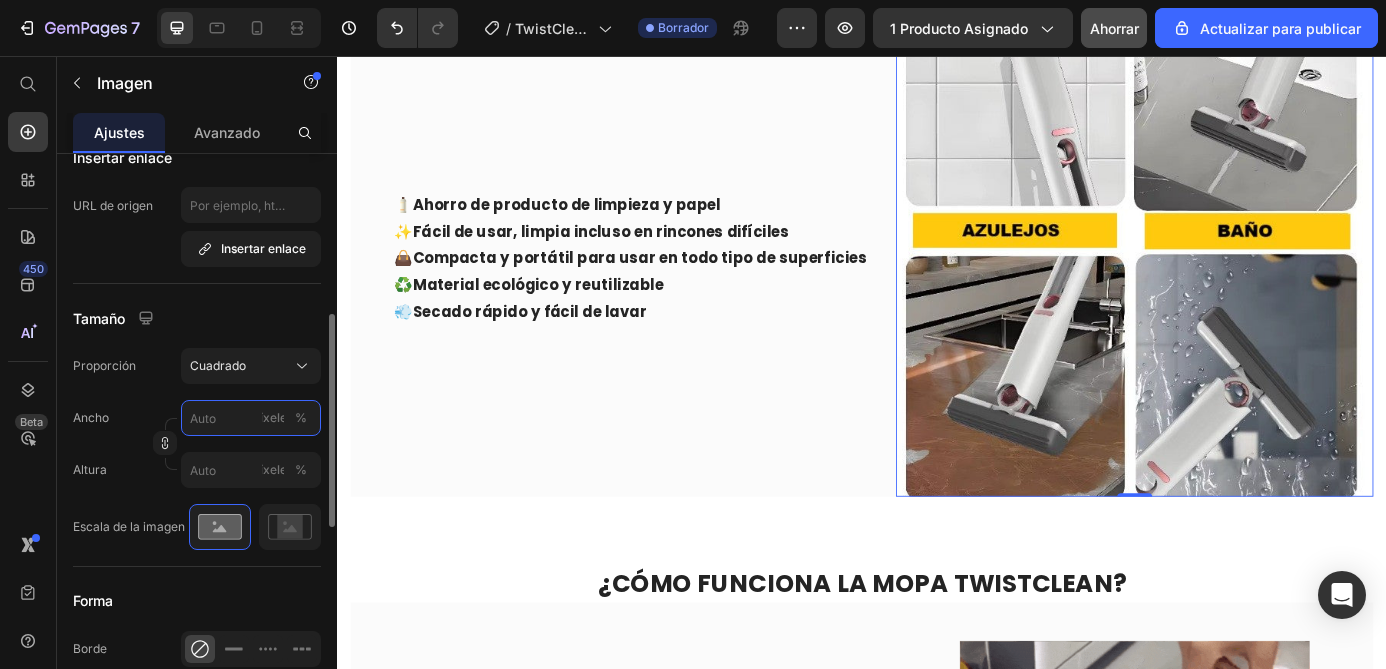 type on "1" 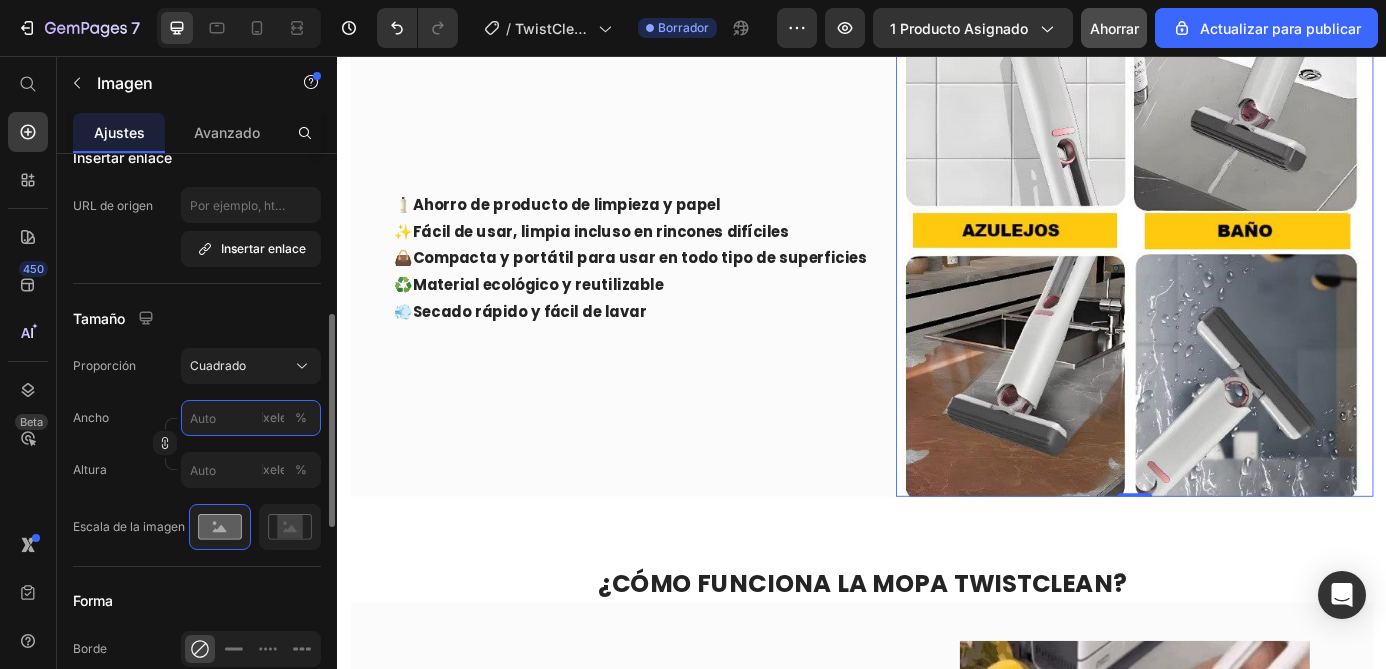 type on "1" 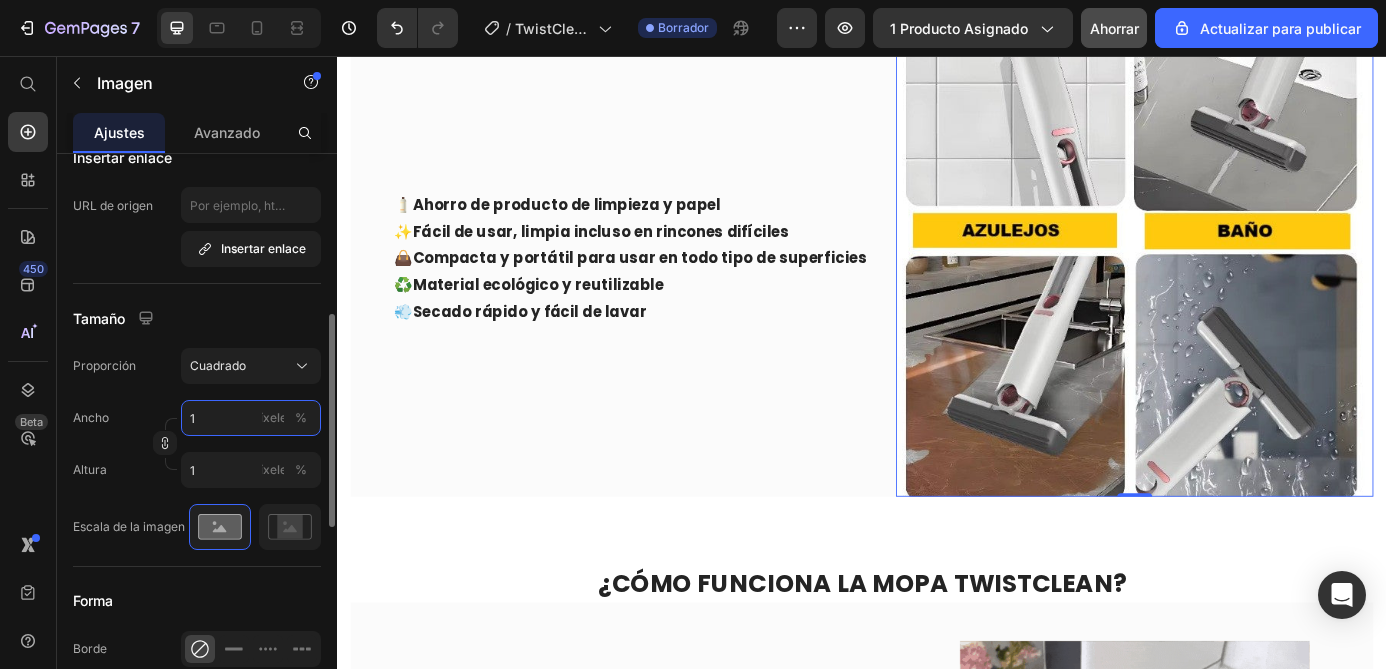 type on "10" 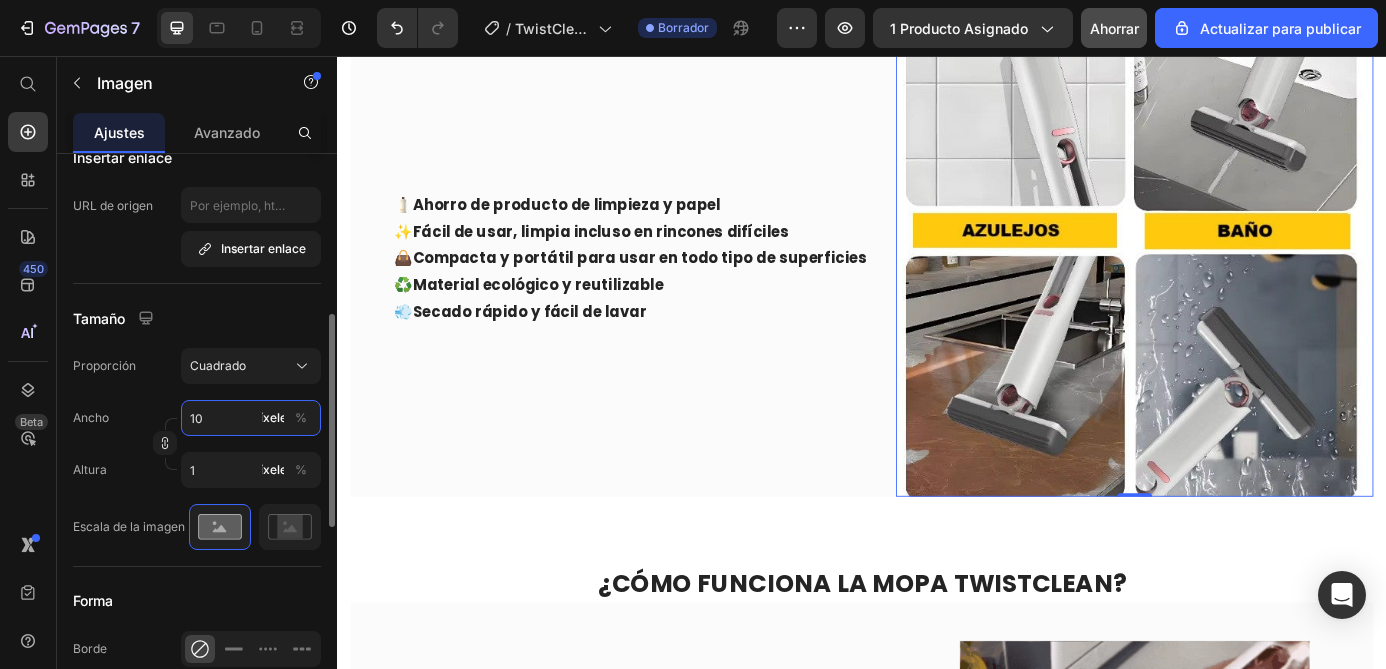 type on "10" 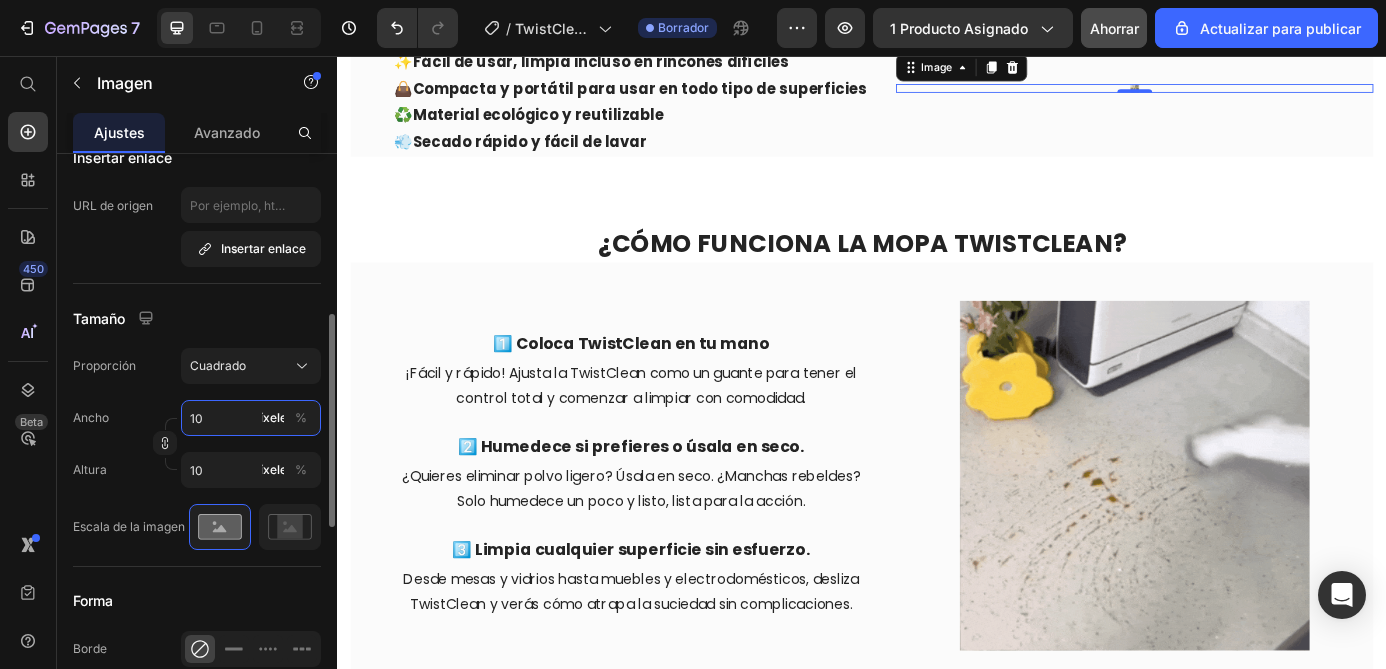 type on "100" 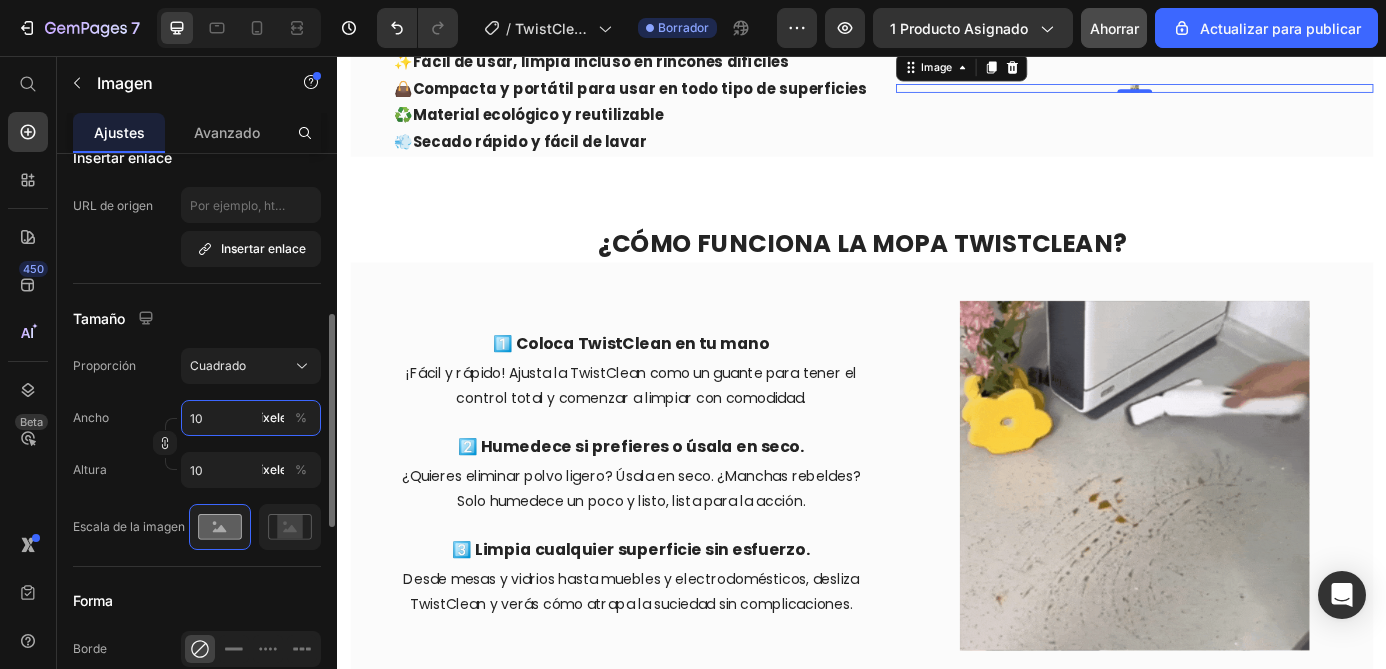 type on "100" 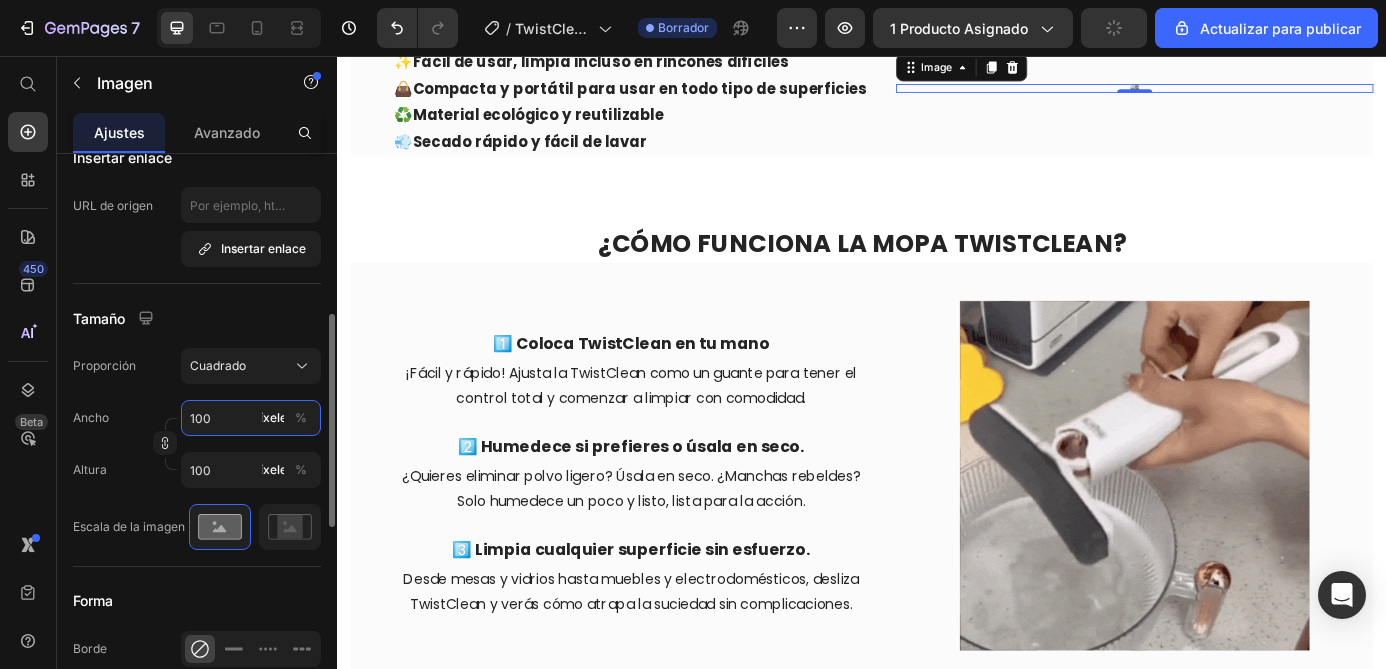 type on "10" 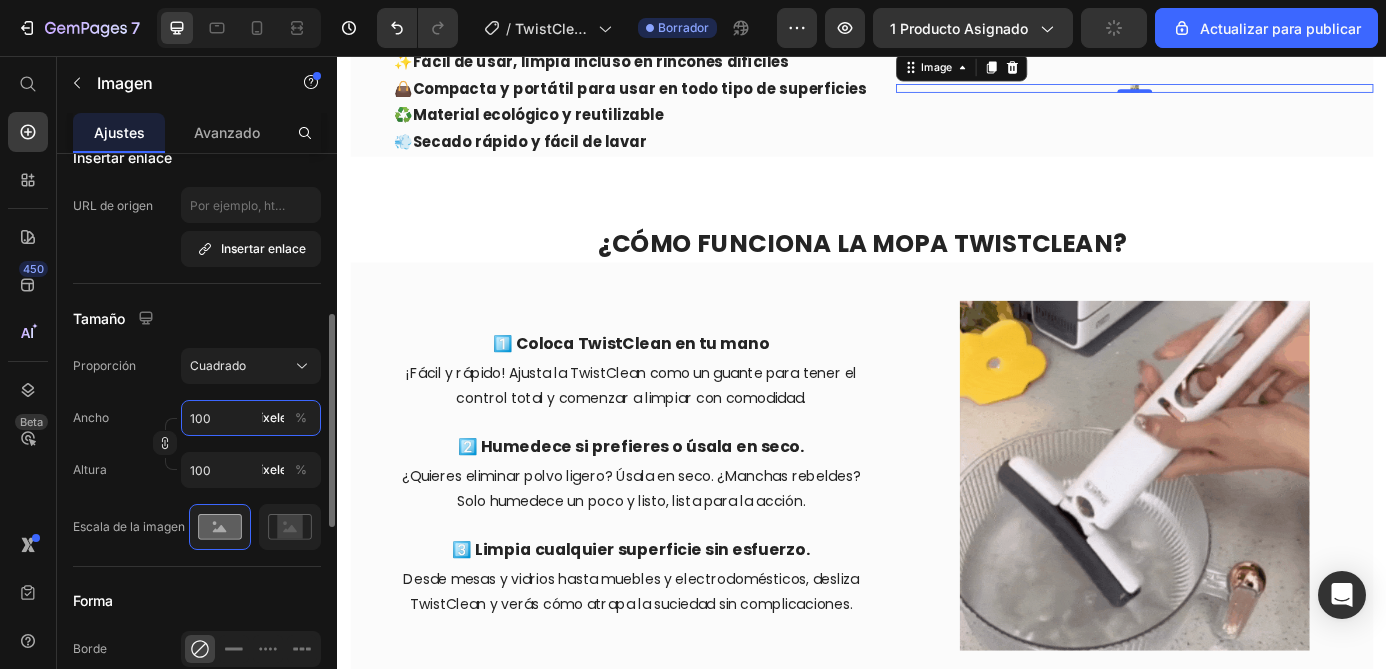 type on "10" 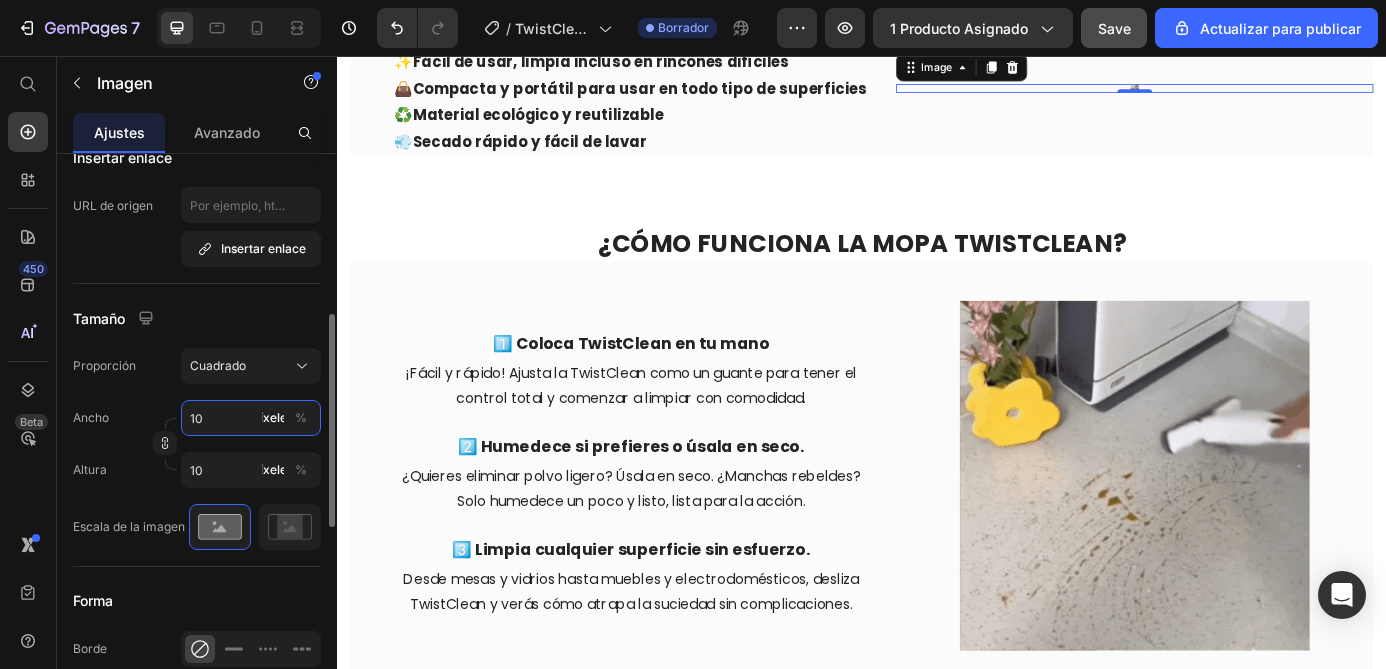 type on "1" 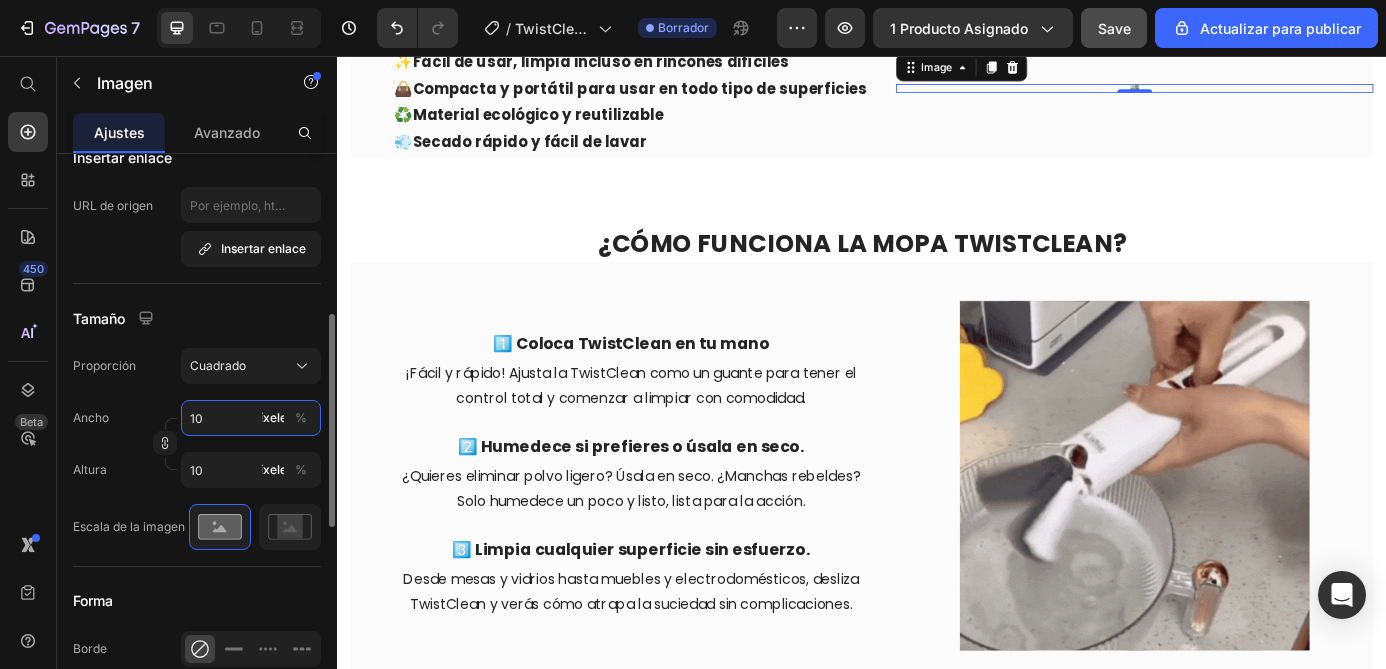 type on "1" 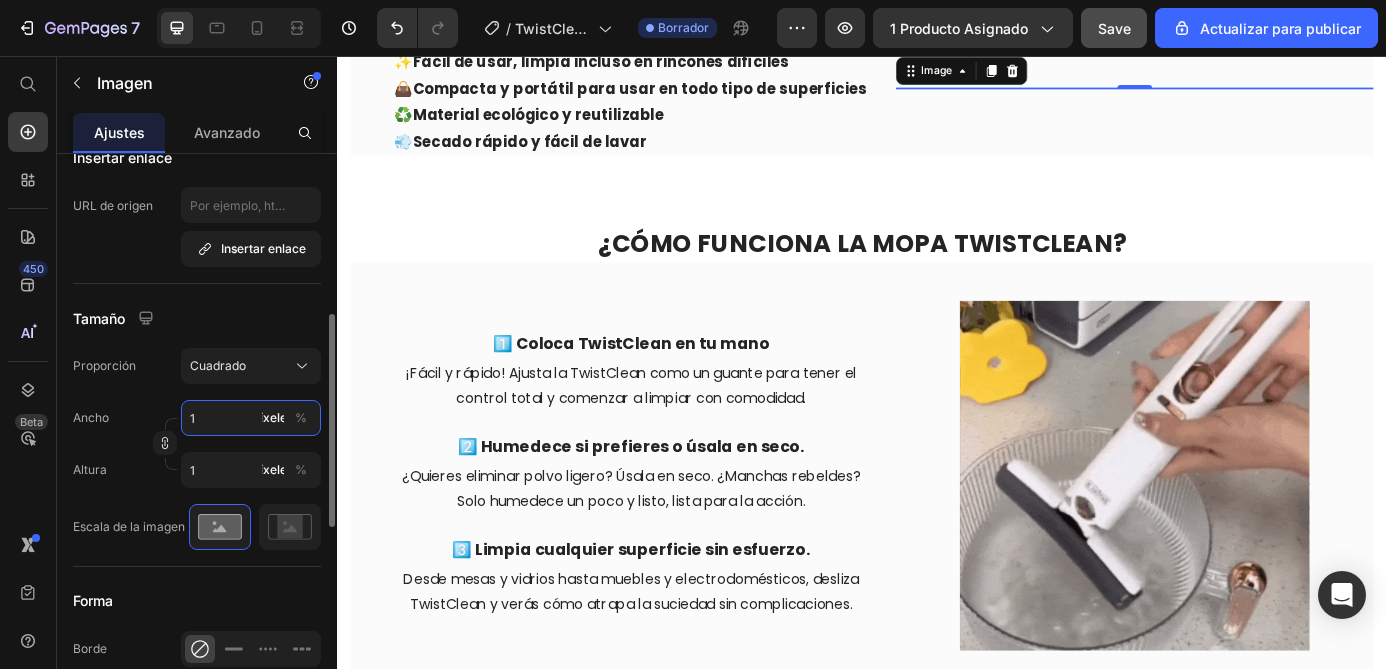 type 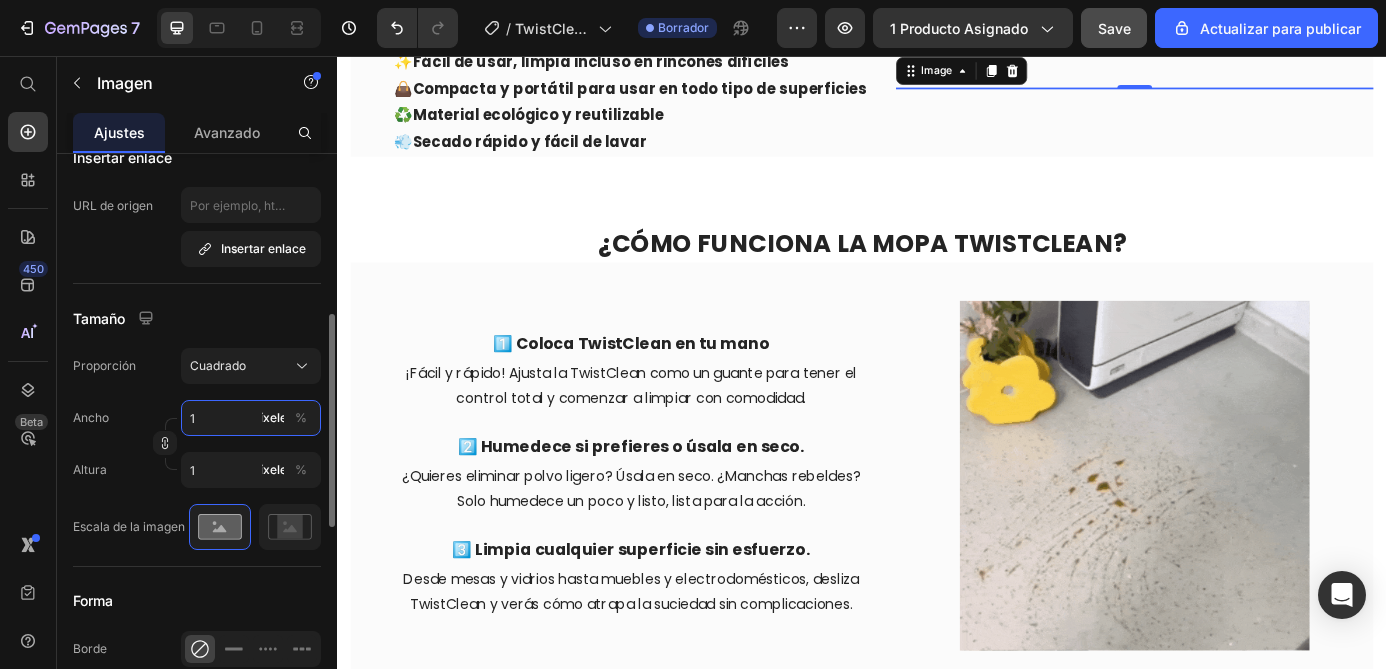 type 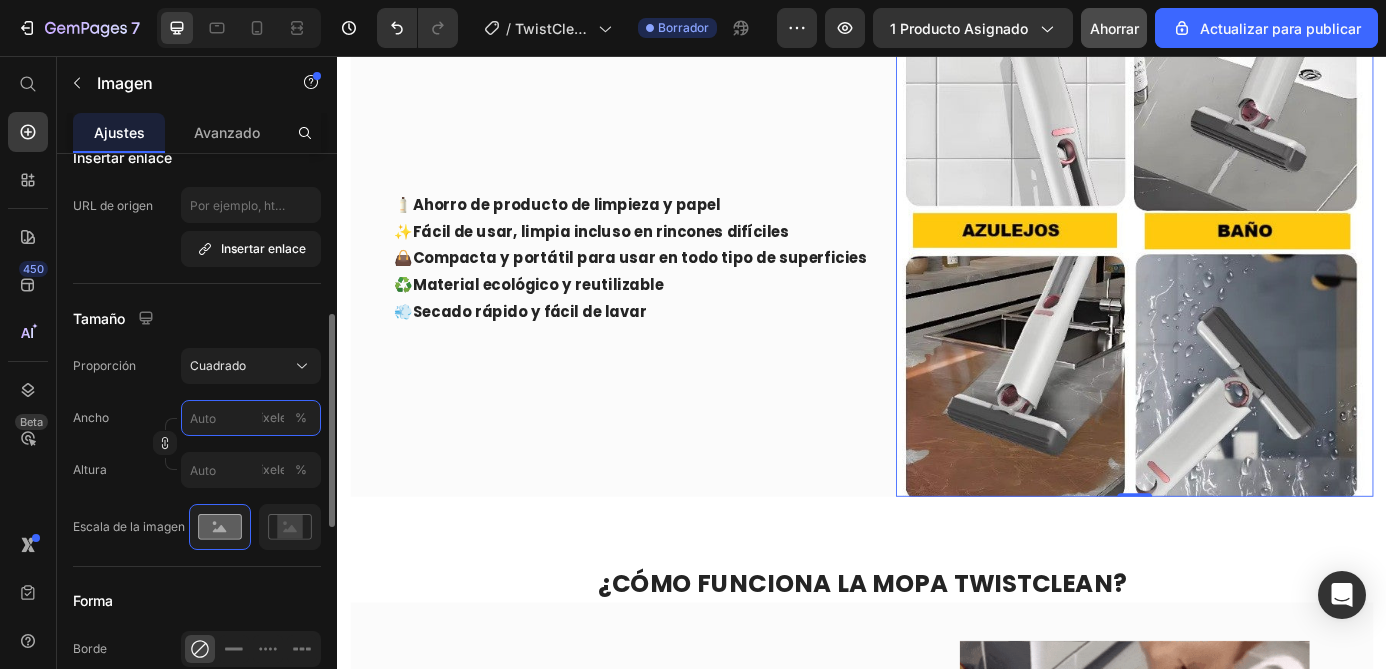 type on "1" 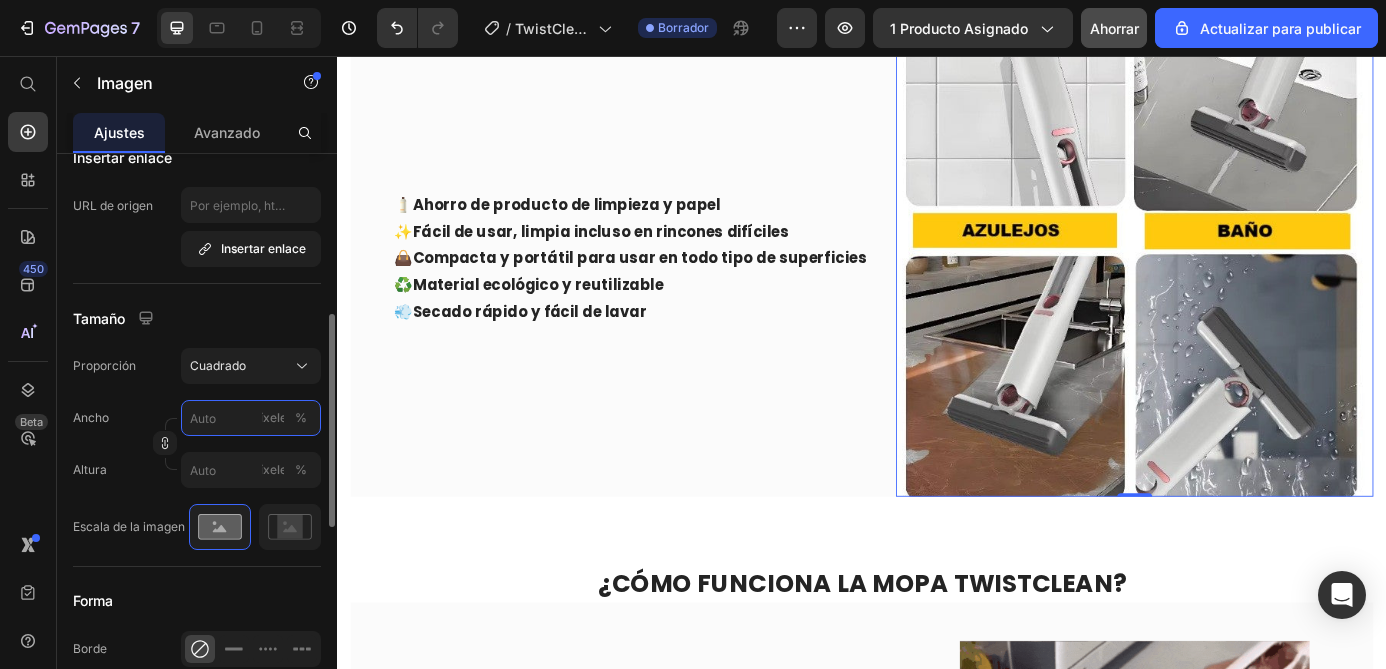 type on "1" 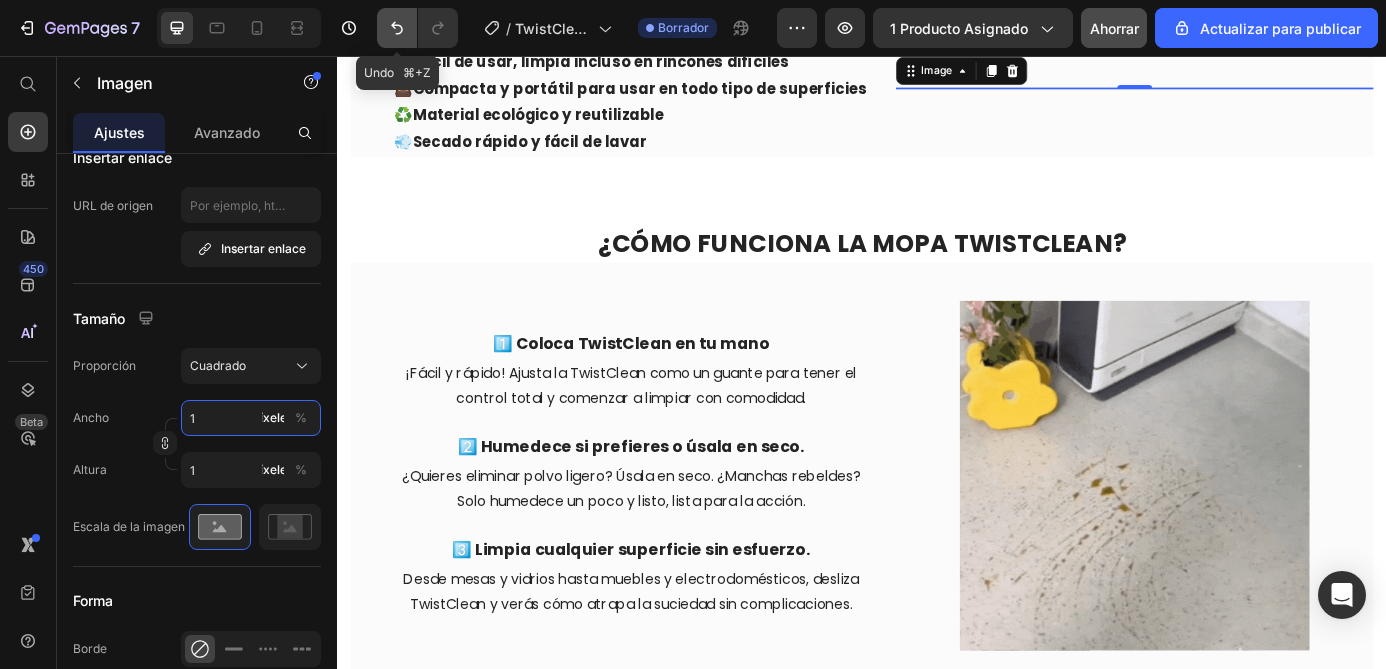 type on "1" 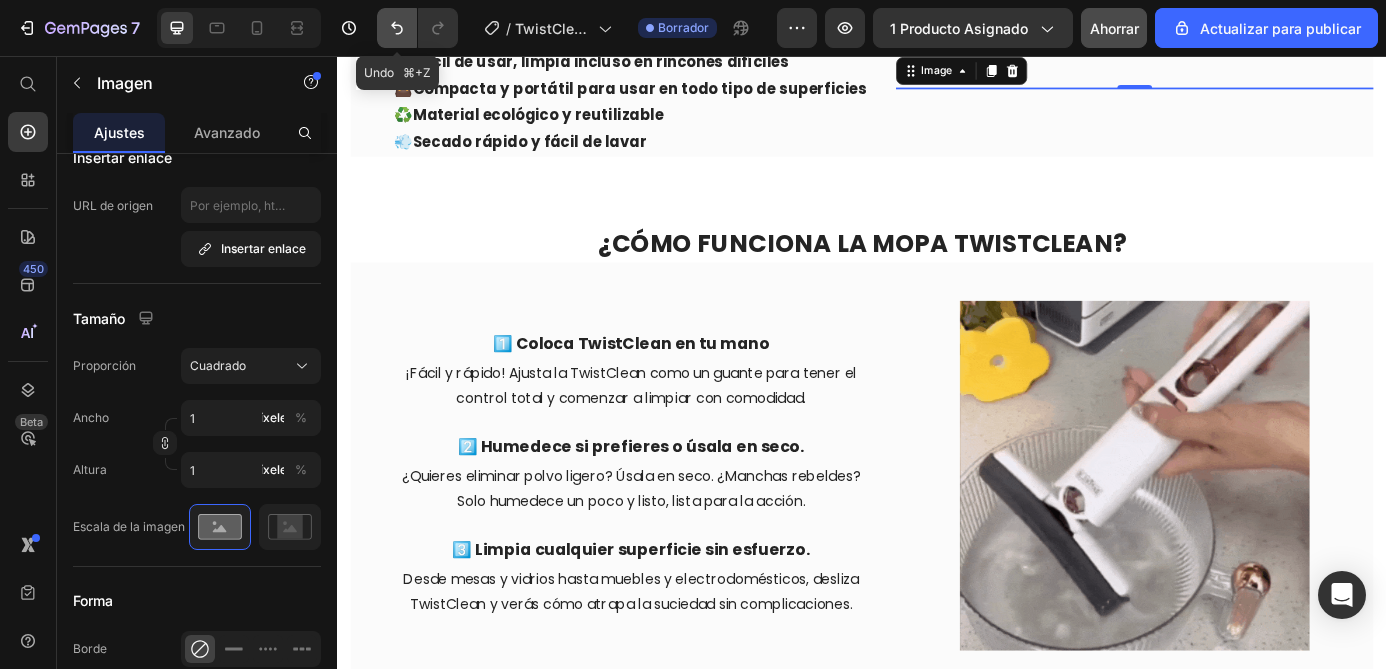 click 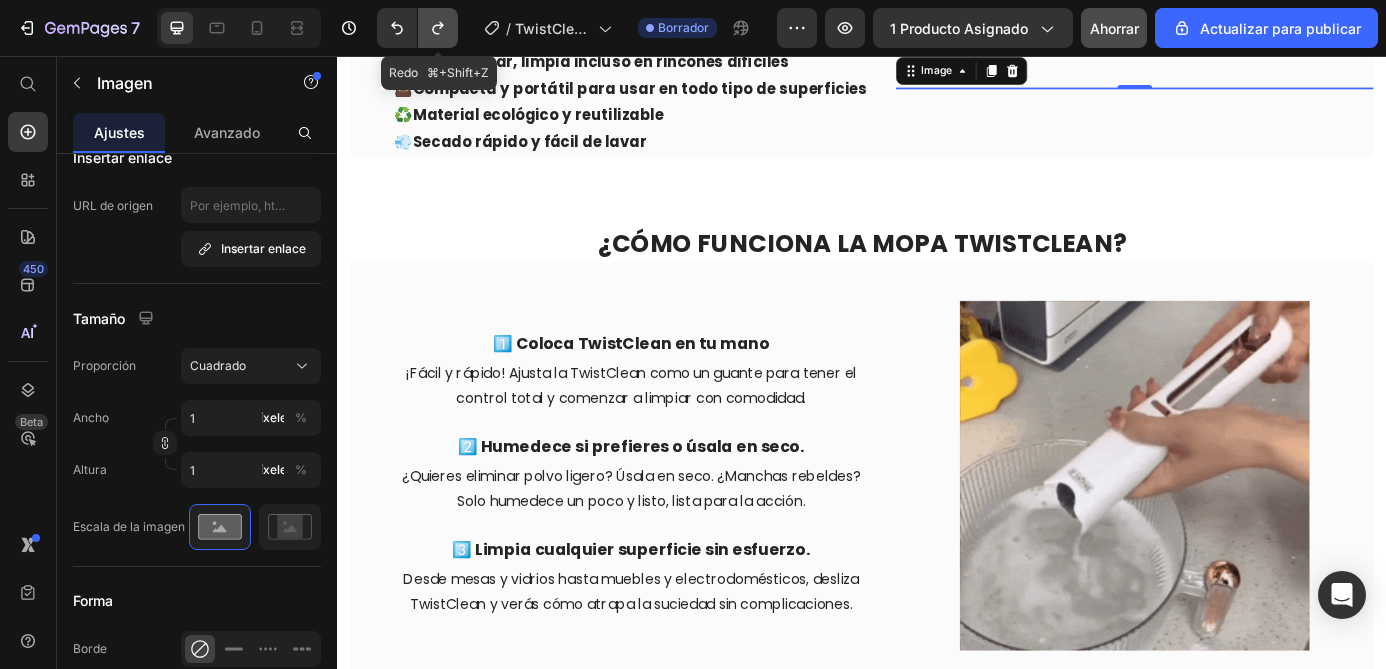 click 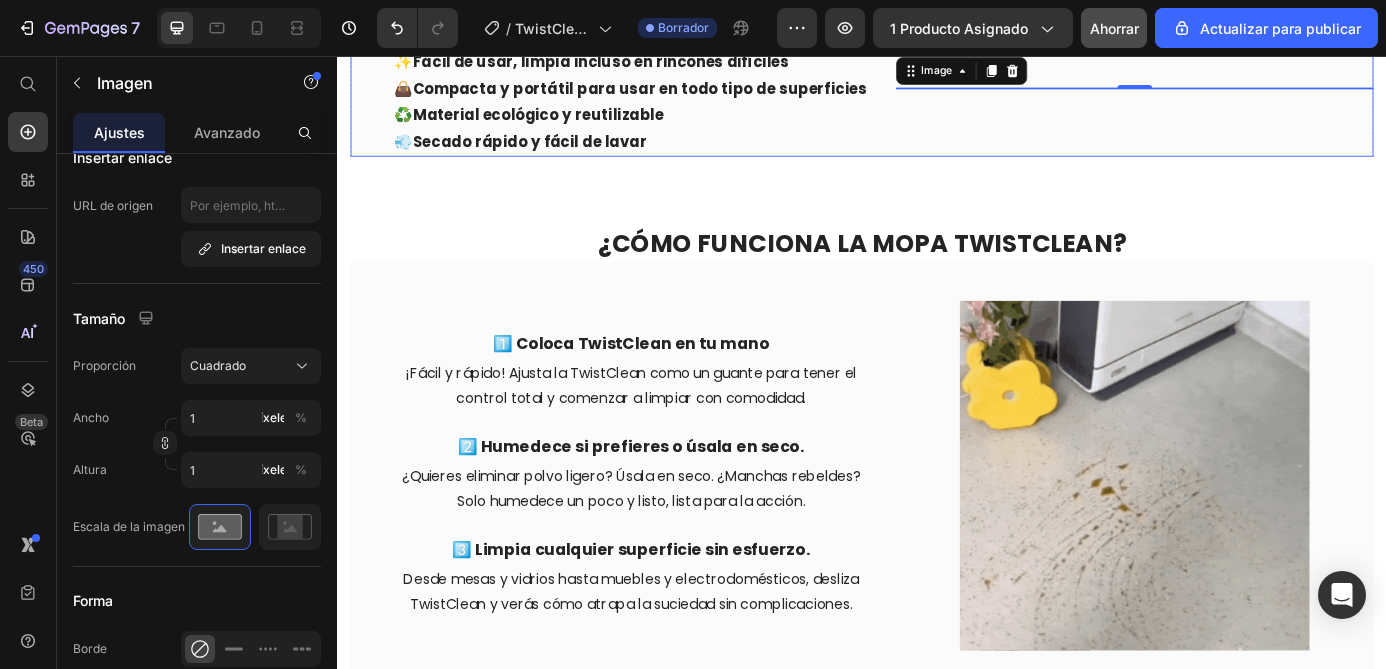 click on "Image   0" at bounding box center (1249, 92) 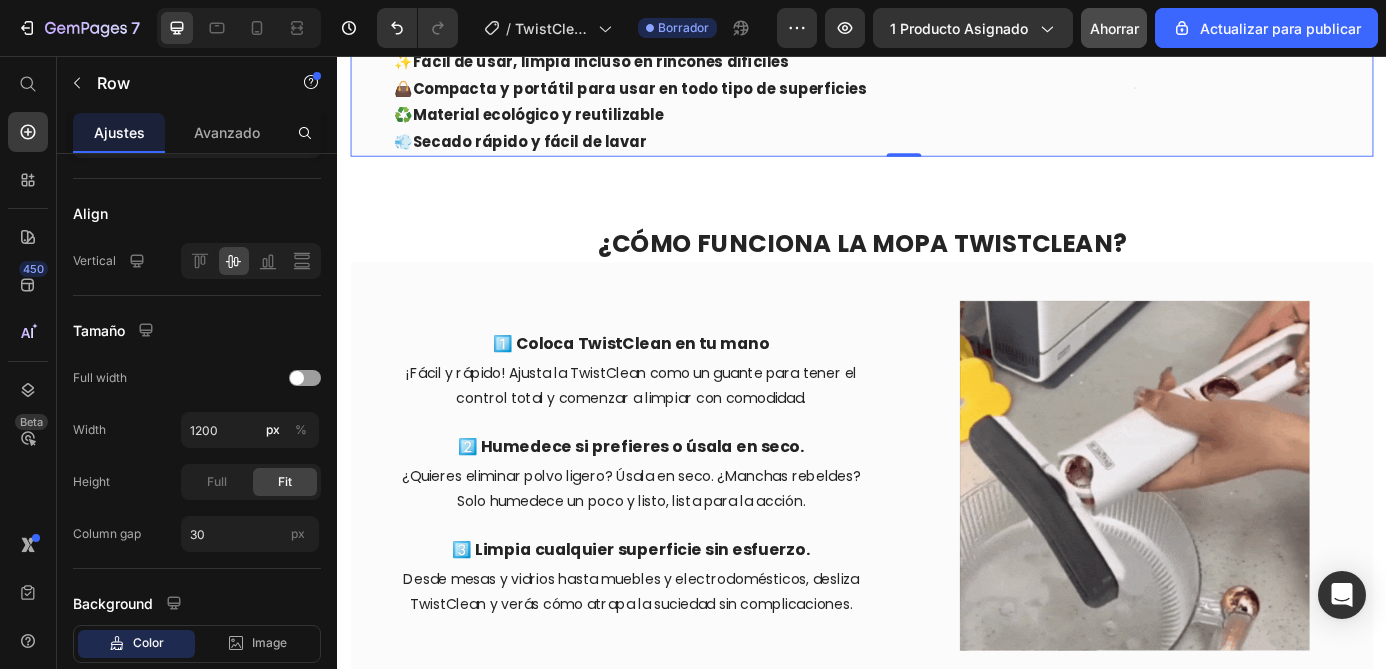 scroll, scrollTop: 0, scrollLeft: 0, axis: both 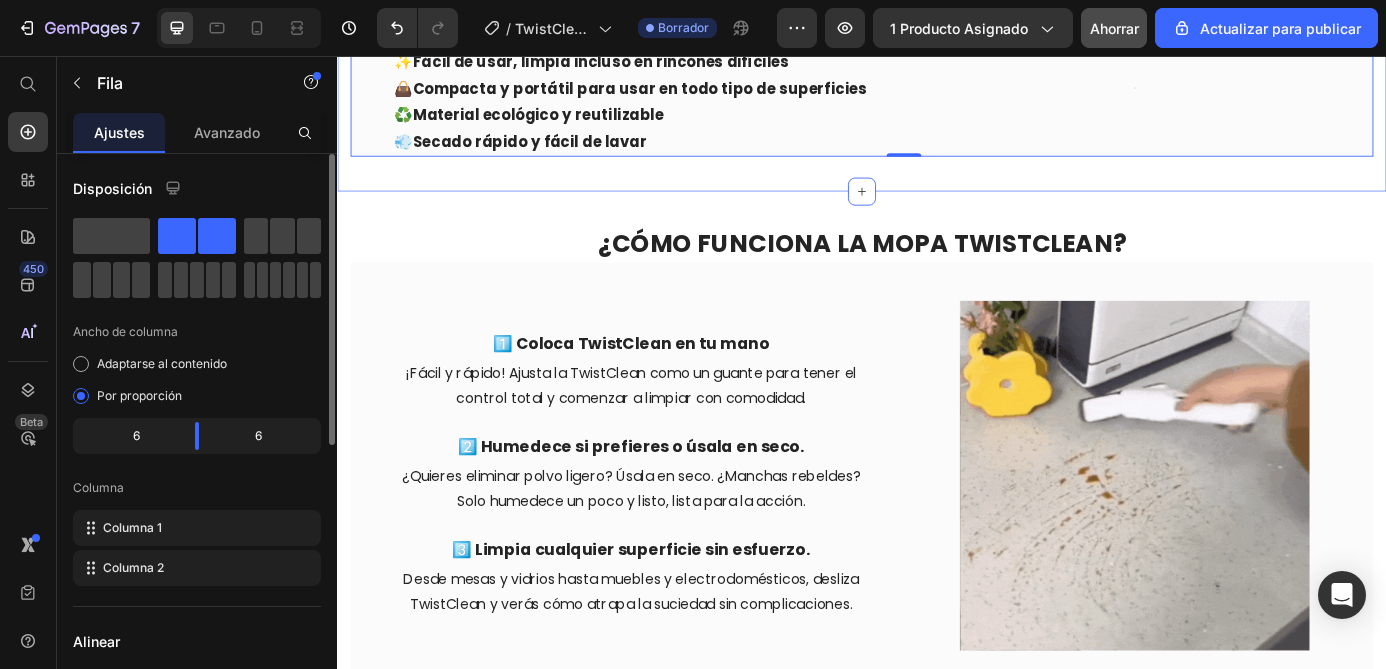 click on "⁠⁠⁠⁠⁠⁠⁠ Ventajas y usos de TwistClean: Heading 🧴  Ahorro de producto de limpieza y papel ✨  Fácil de usar, limpia incluso en rincones difíciles 👜  Compacta y portátil para usar en todo tipo de superficies ♻️  Material ecológico y reutilizable 💨  Secado rápido y fácil de lavar Text Block Image Row   0 Row Section 4" at bounding box center (937, 56) 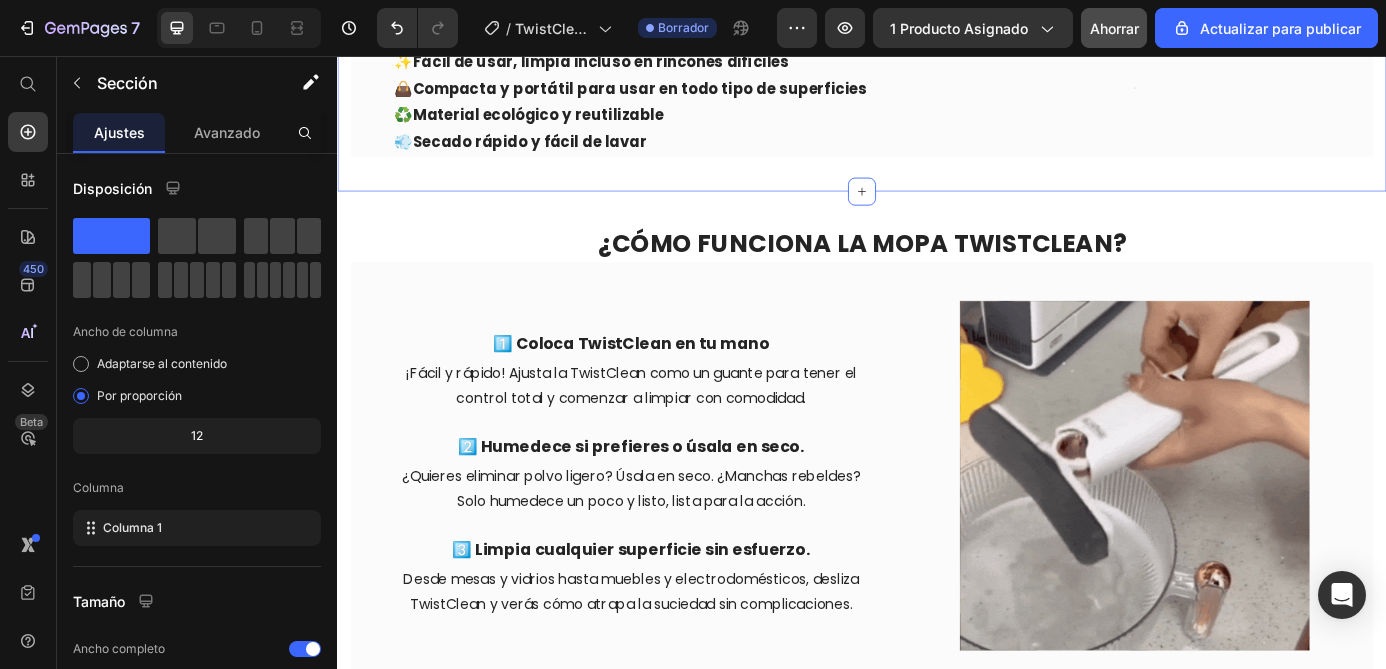 click on "⁠⁠⁠⁠⁠⁠⁠ Ventajas y usos de TwistClean: Heading 🧴  Ahorro de producto de limpieza y papel ✨  Fácil de usar, limpia incluso en rincones difíciles 👜  Compacta y portátil para usar en todo tipo de superficies ♻️  Material ecológico y reutilizable 💨  Secado rápido y fácil de lavar Text Block Image Row Row Section 4   You can create reusable sections Create Theme Section AI Content Write with GemAI What would you like to describe here? Tone and Voice Persuasive Product MosquiGO - Mosquitera magnética para puertas Show more Generate" at bounding box center [937, 56] 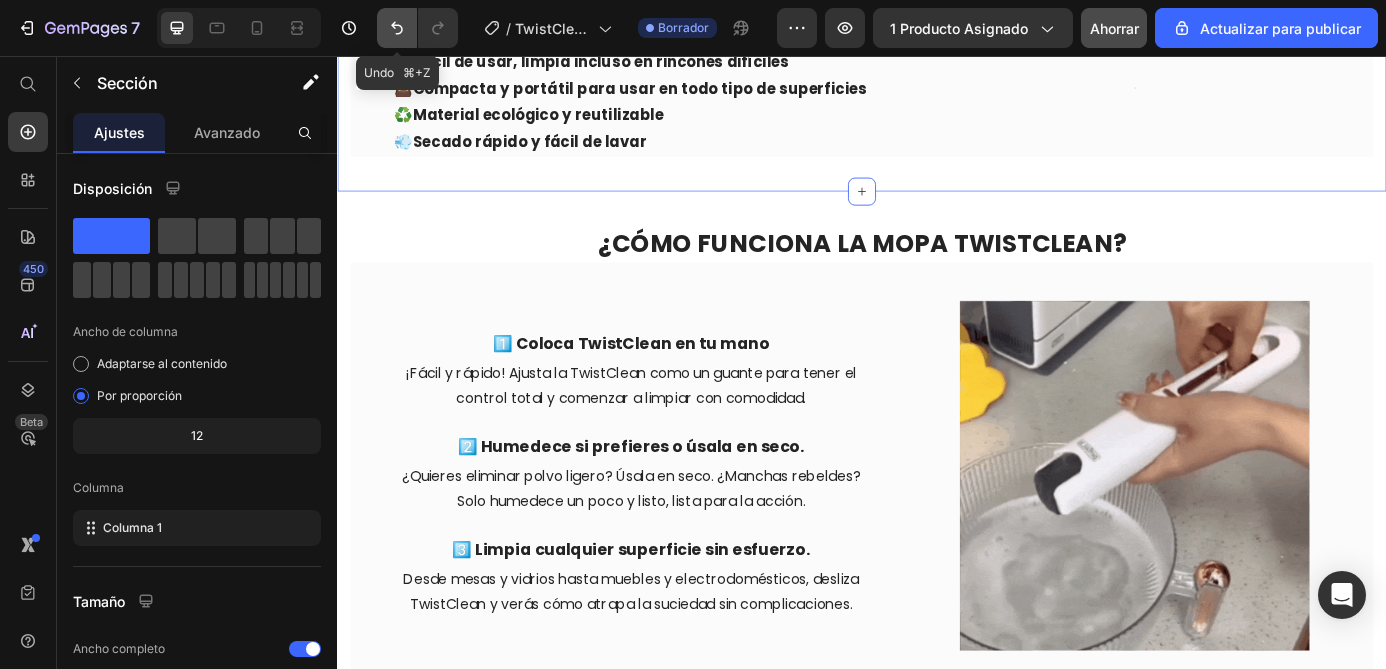 click 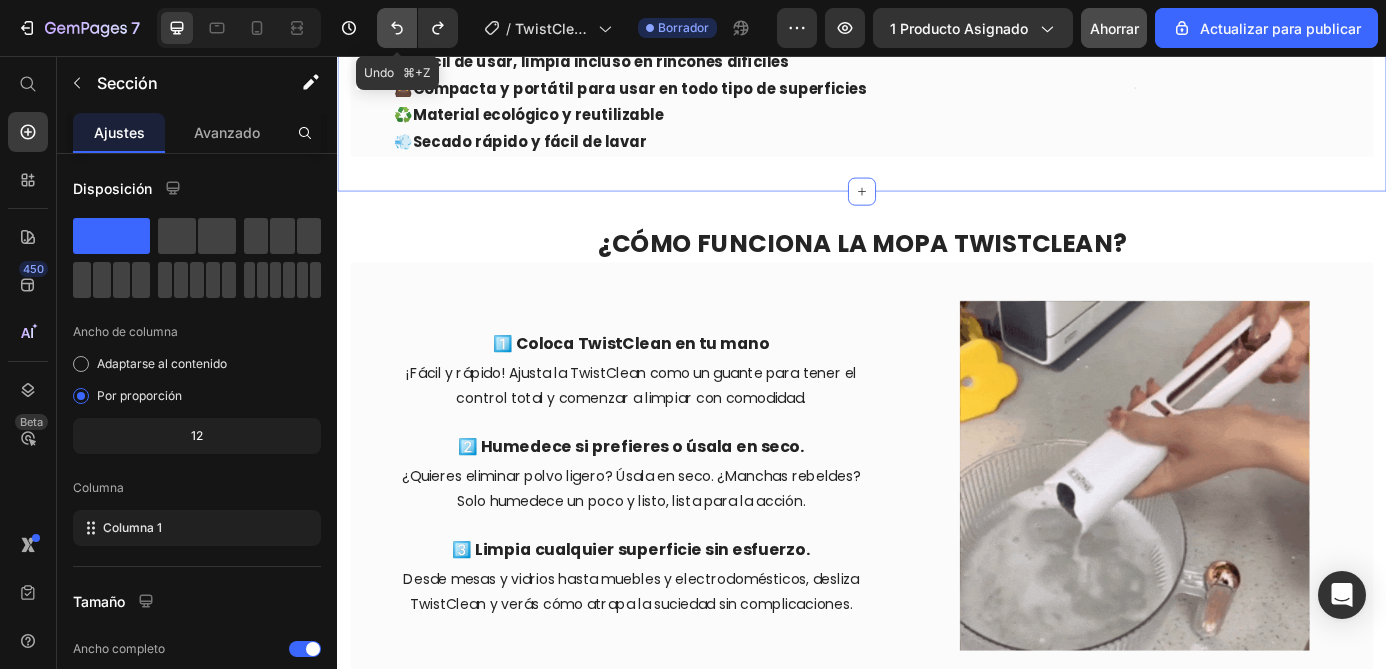 click 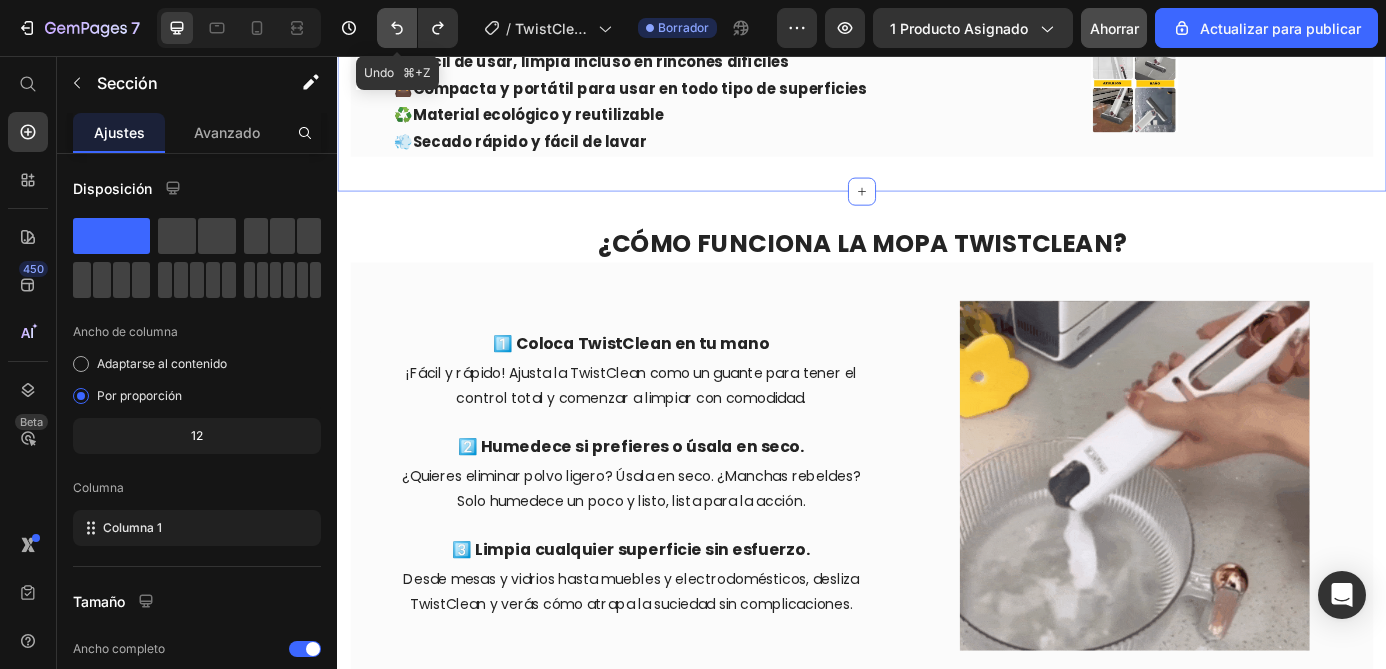 click 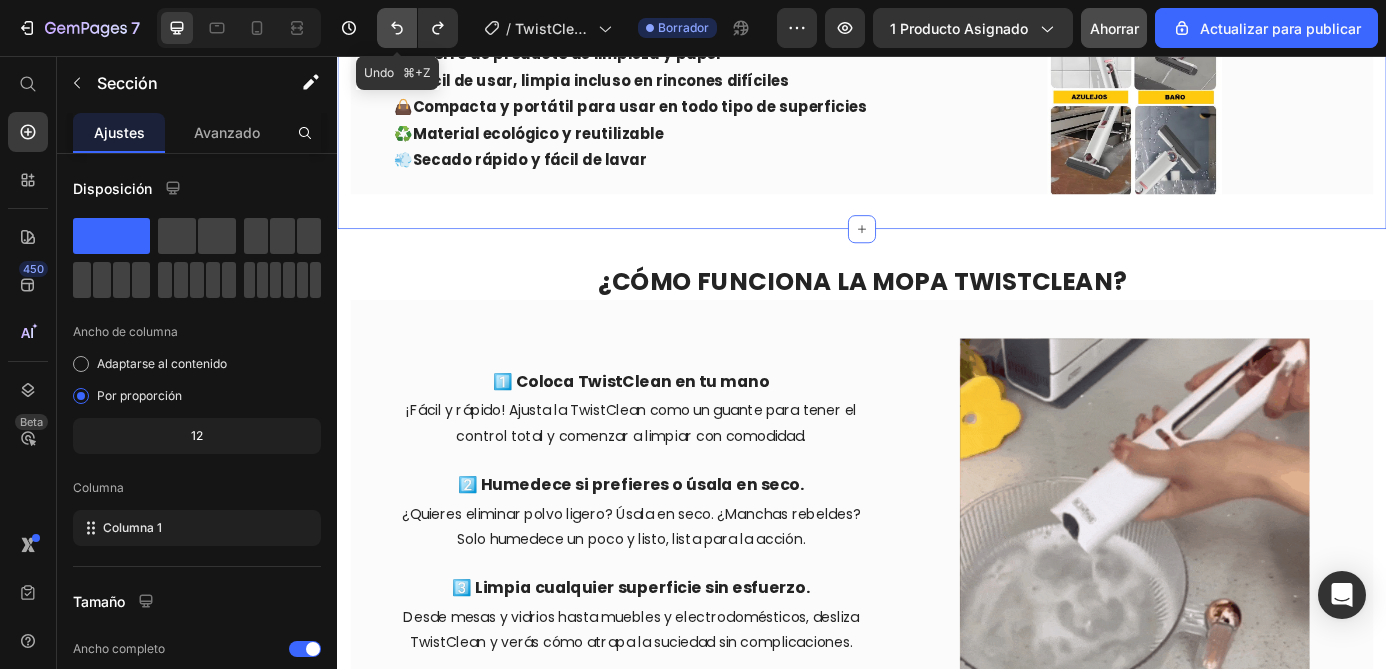 click 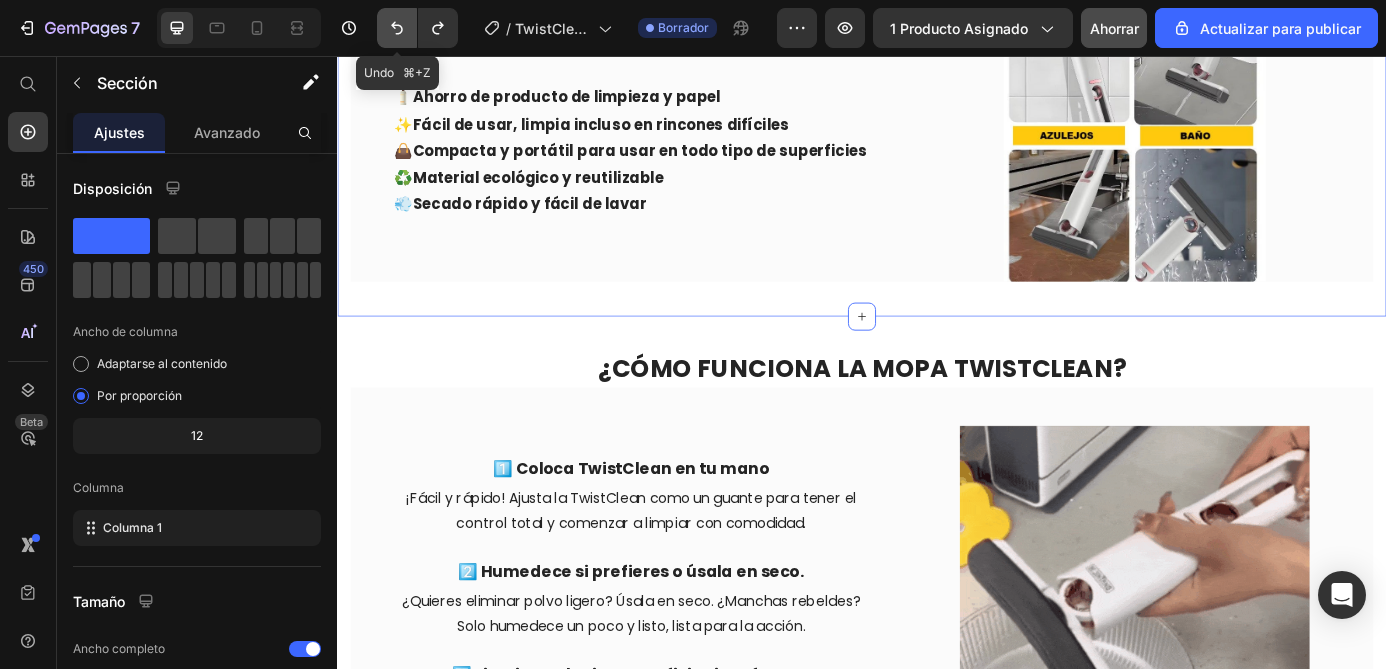 click 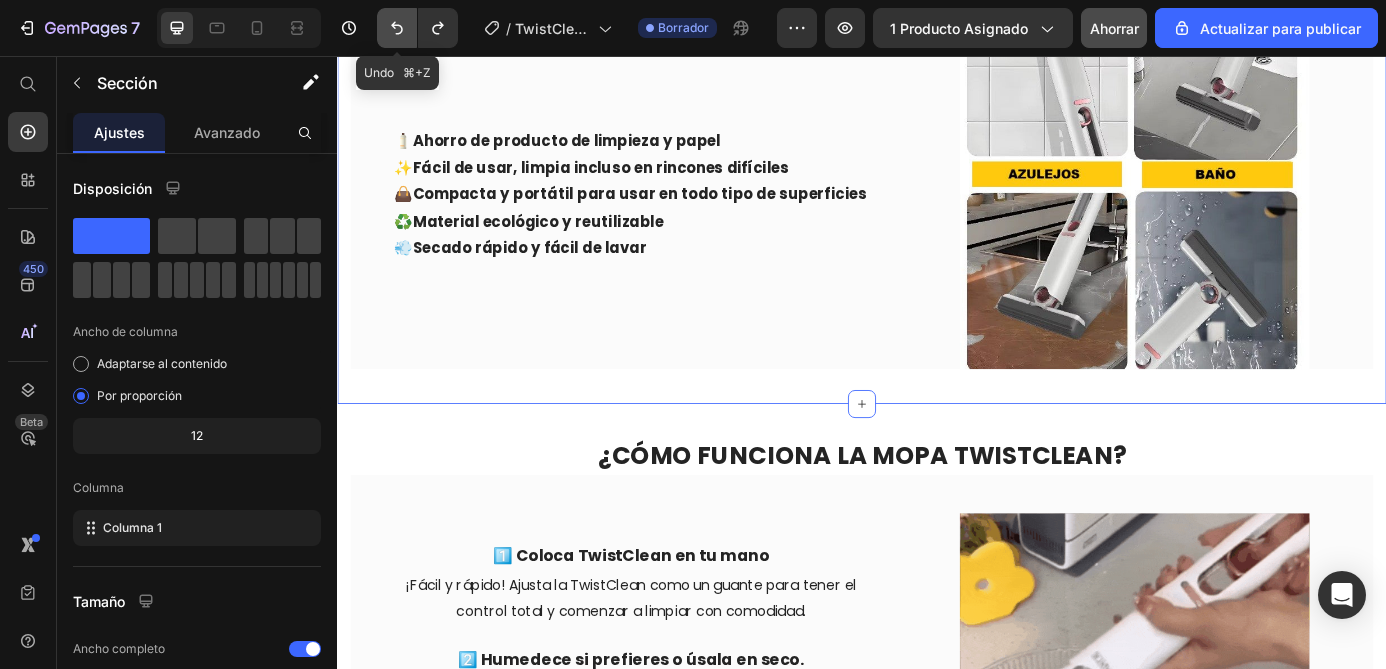 click 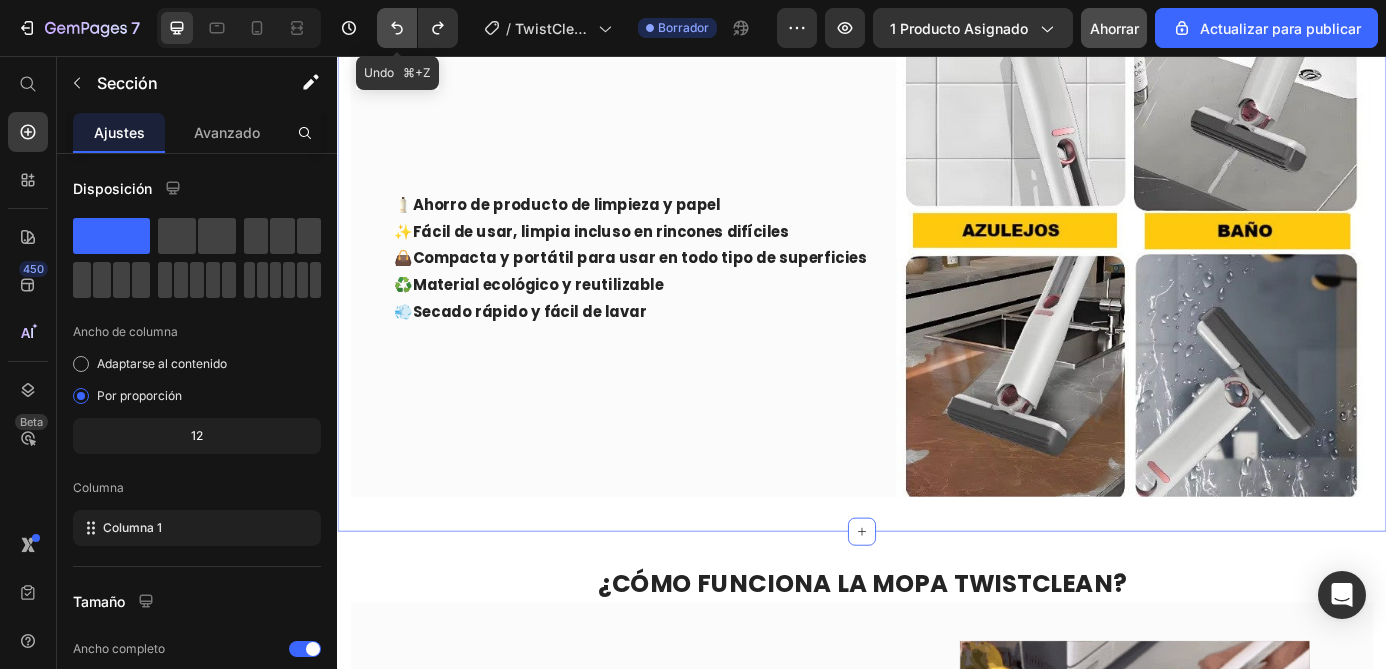 click 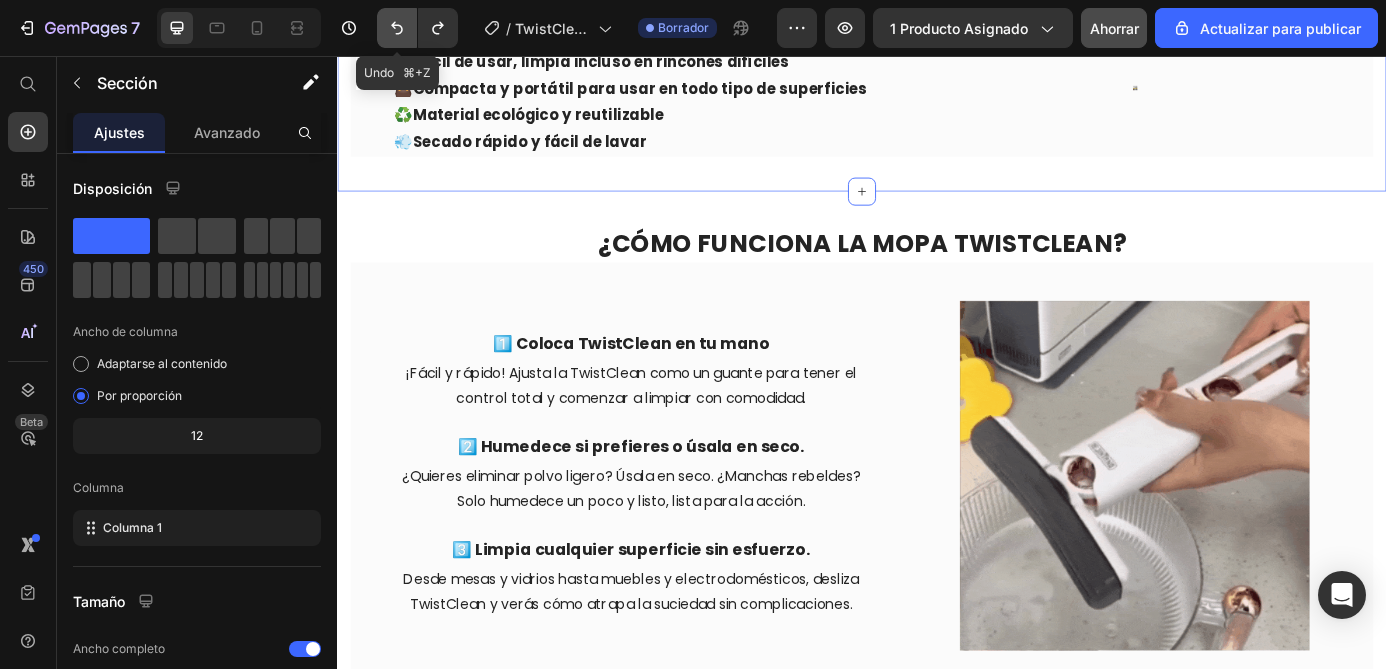 click 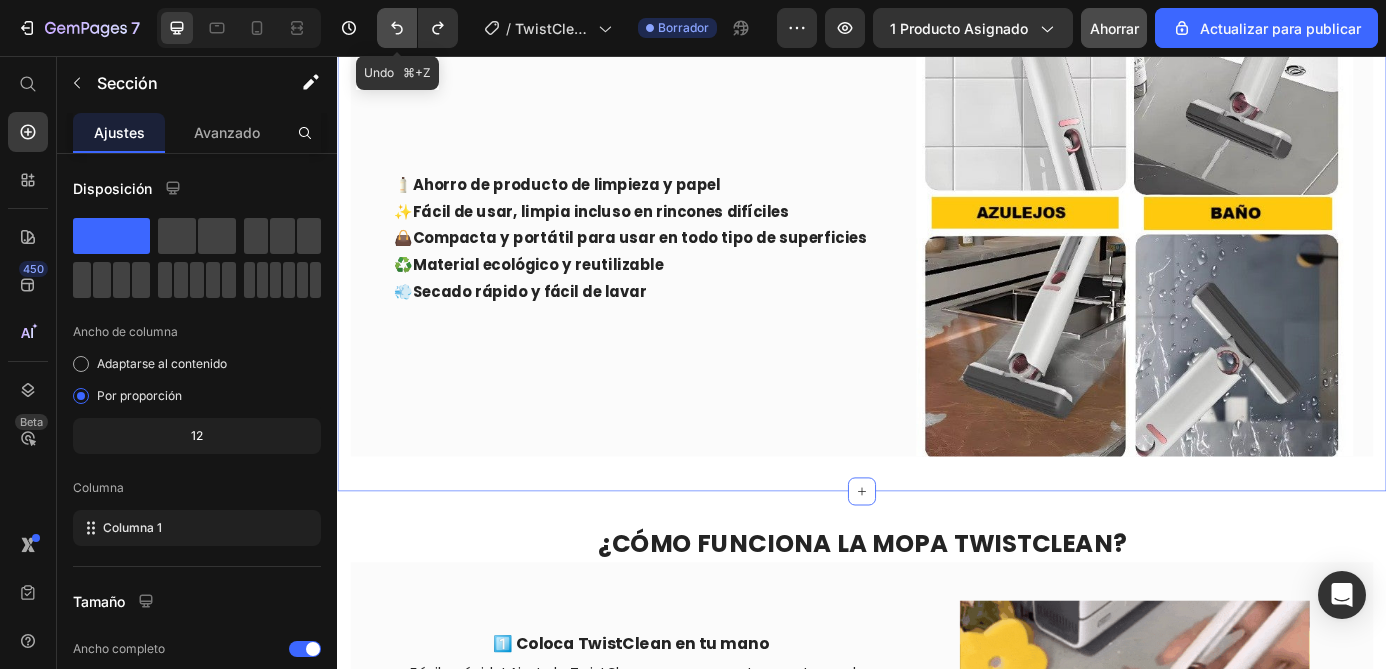 click 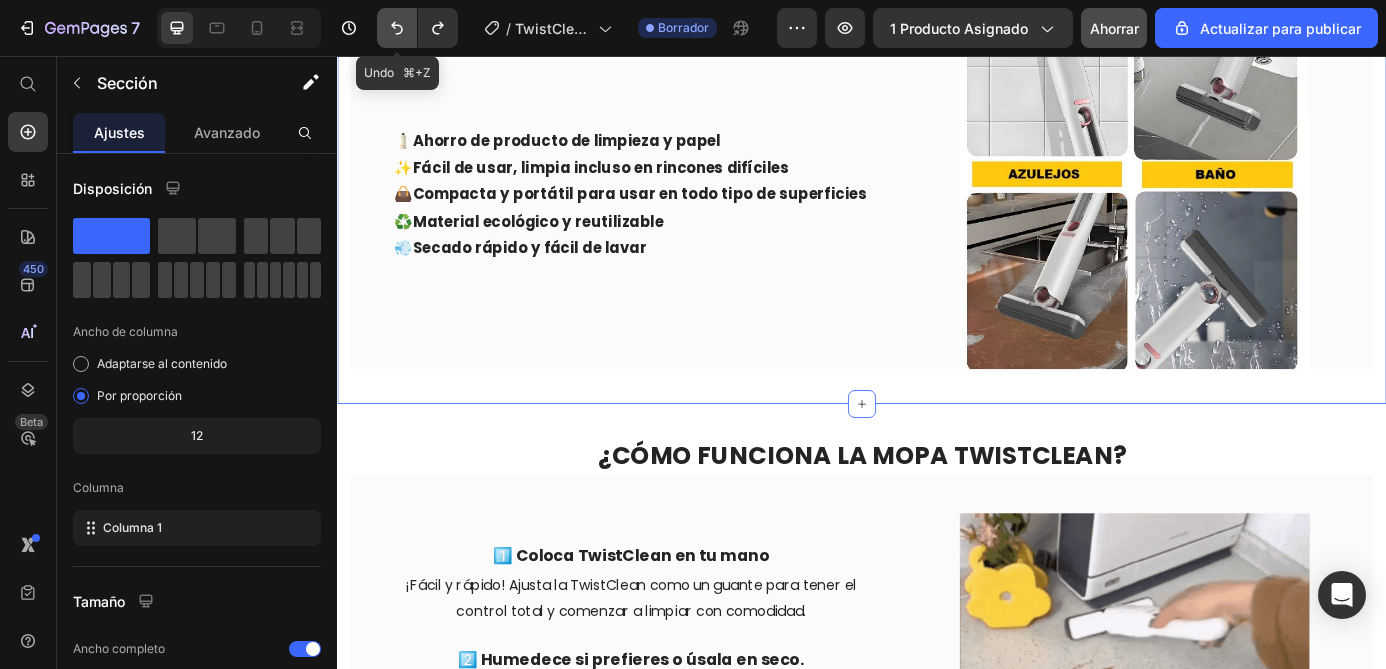 click 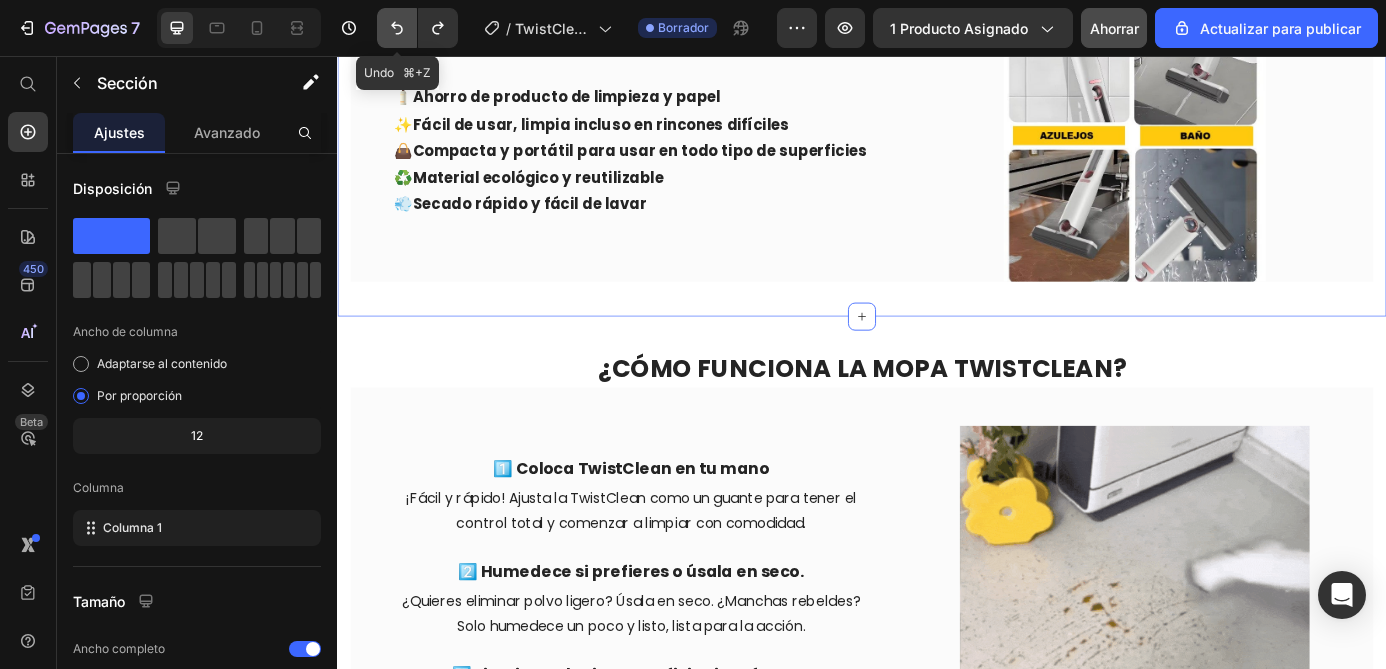 click 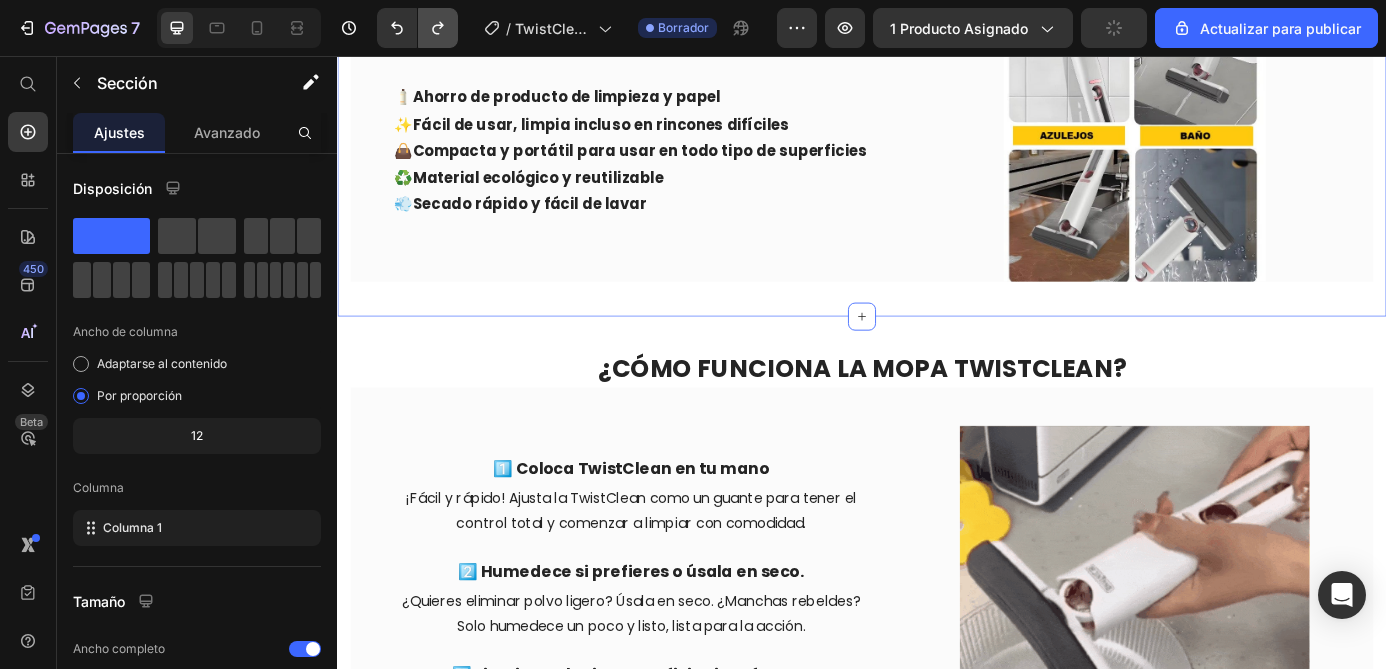 click 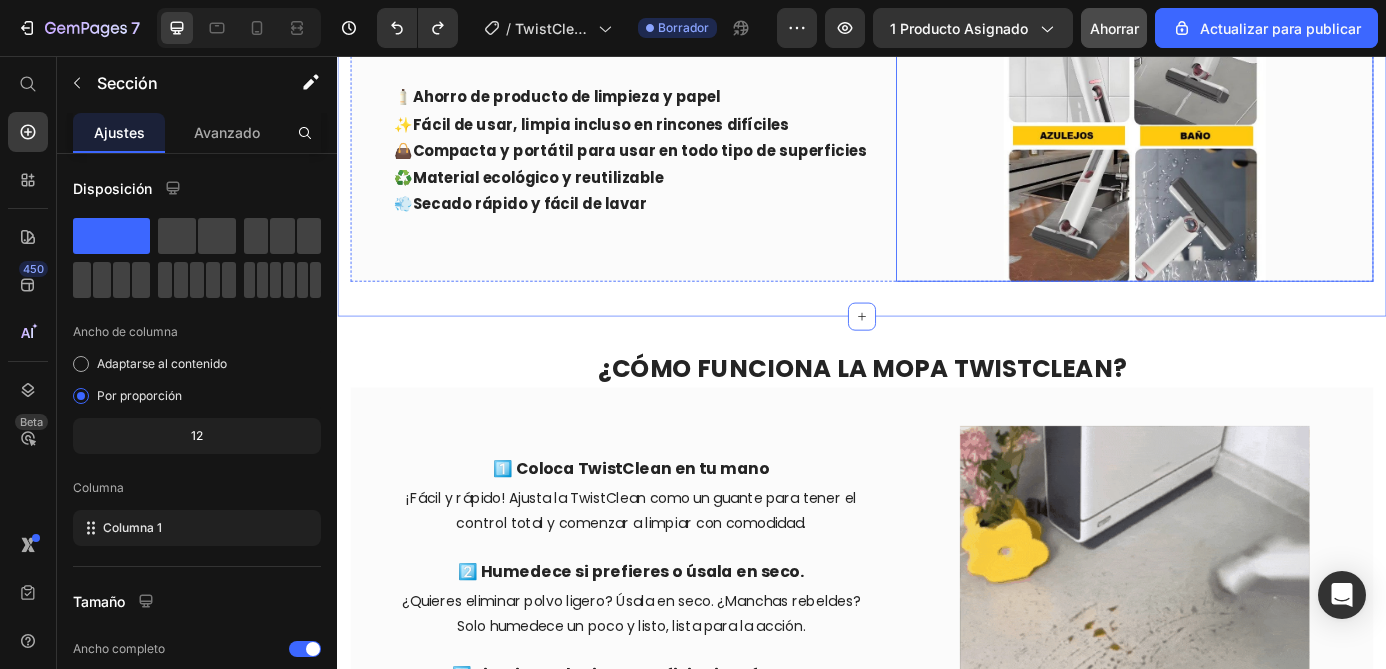 click at bounding box center (1249, 164) 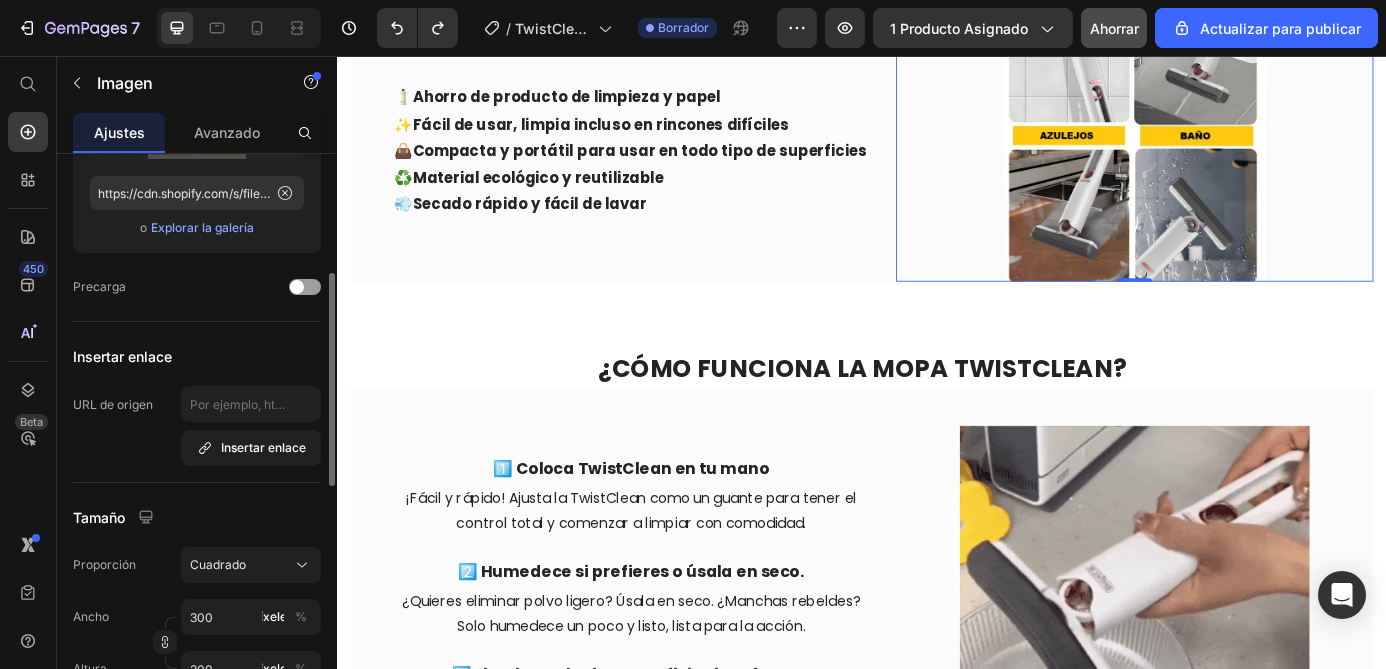 scroll, scrollTop: 306, scrollLeft: 0, axis: vertical 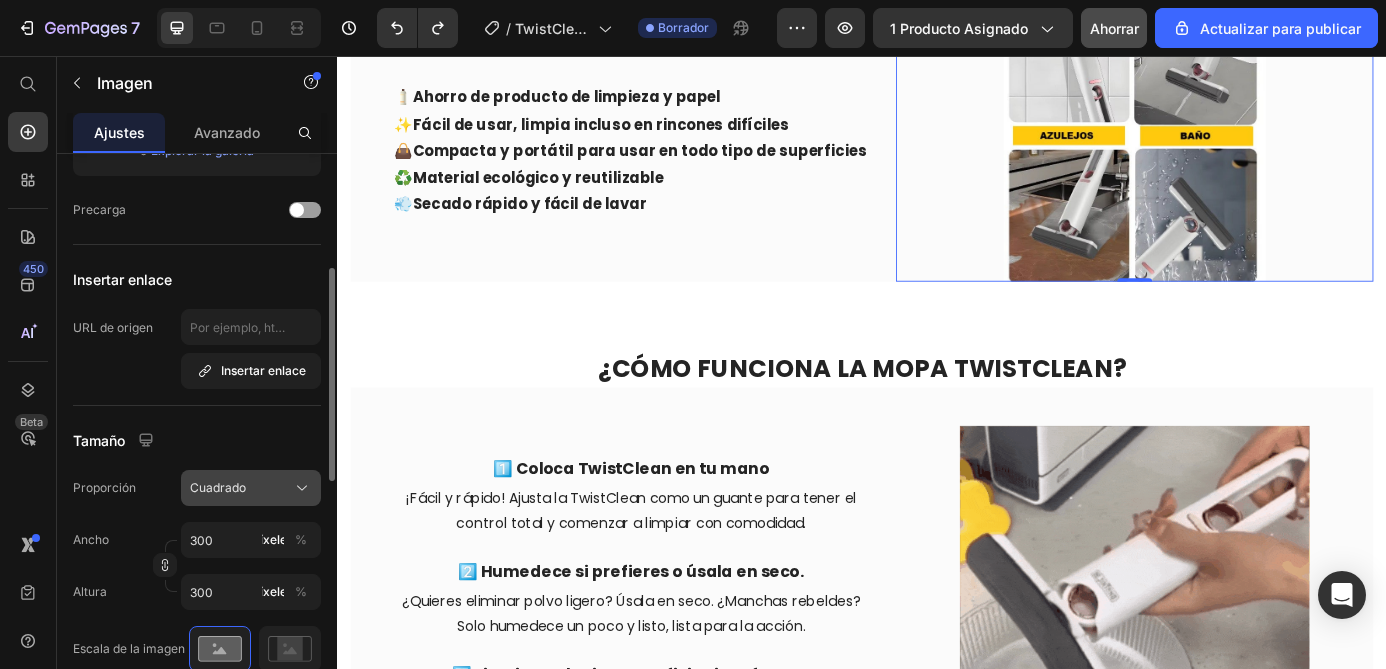 click on "Cuadrado" at bounding box center (251, 488) 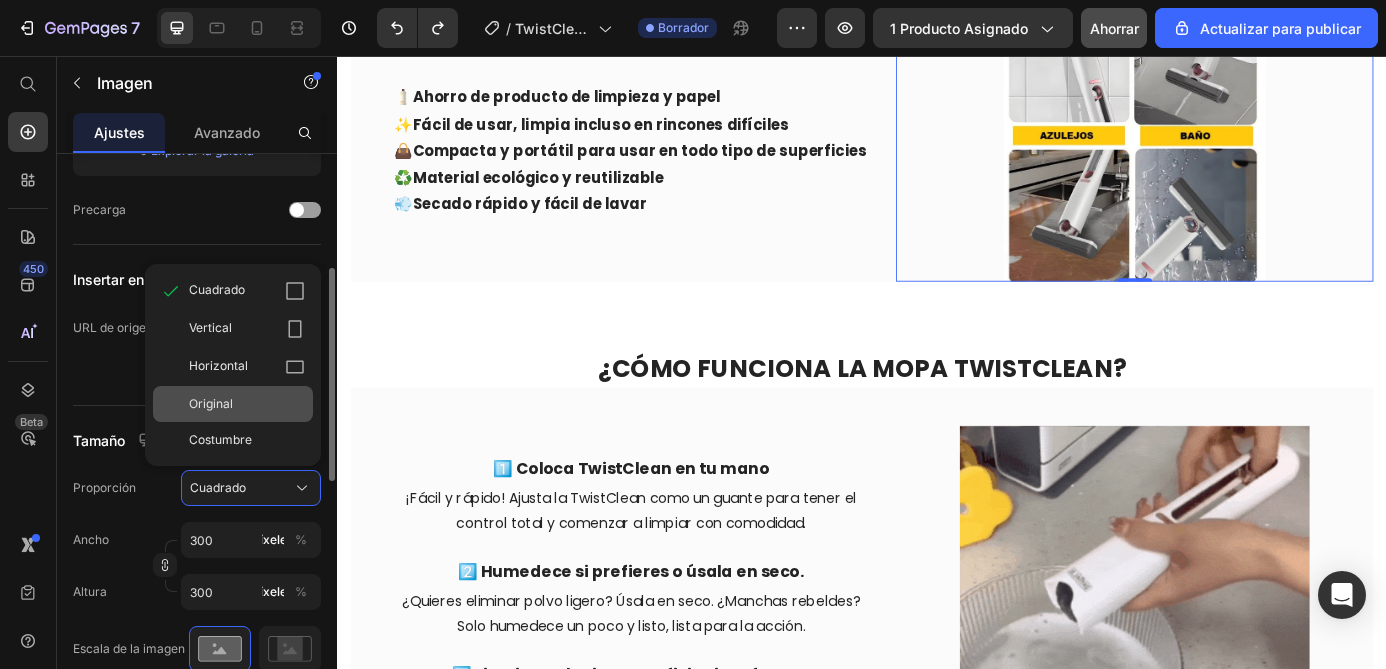 click on "Original" at bounding box center (247, 404) 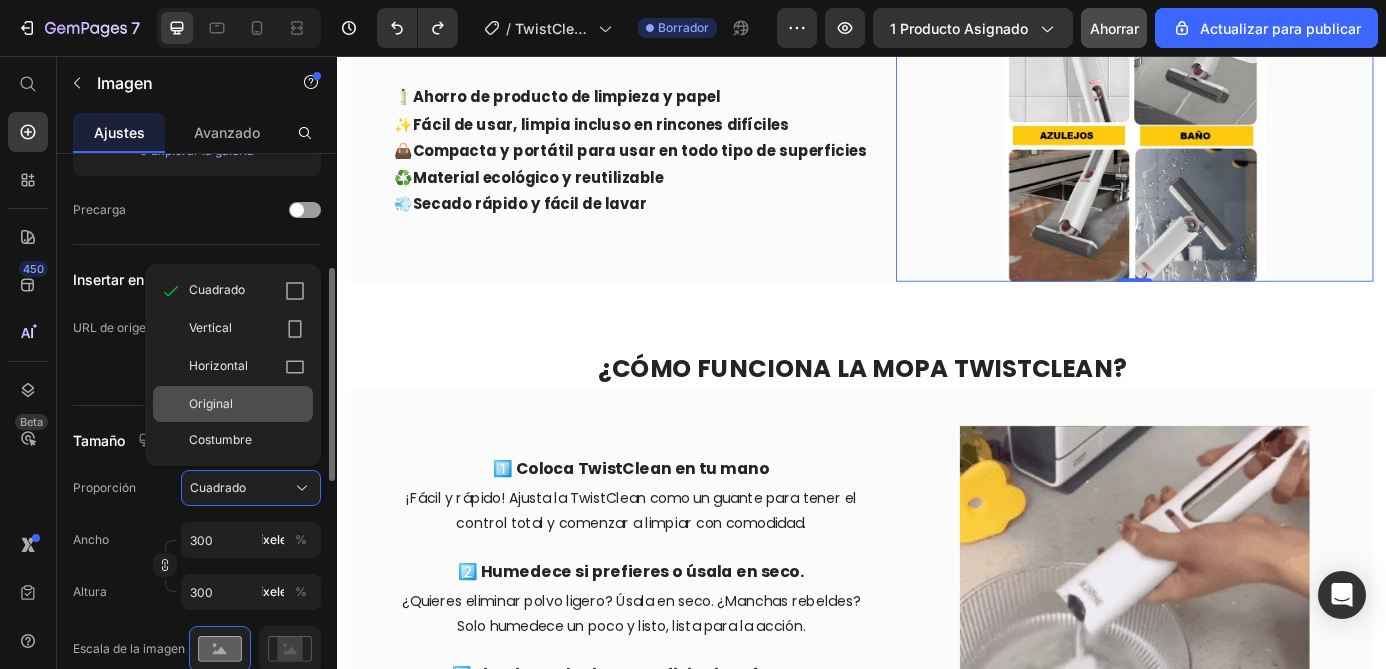 type 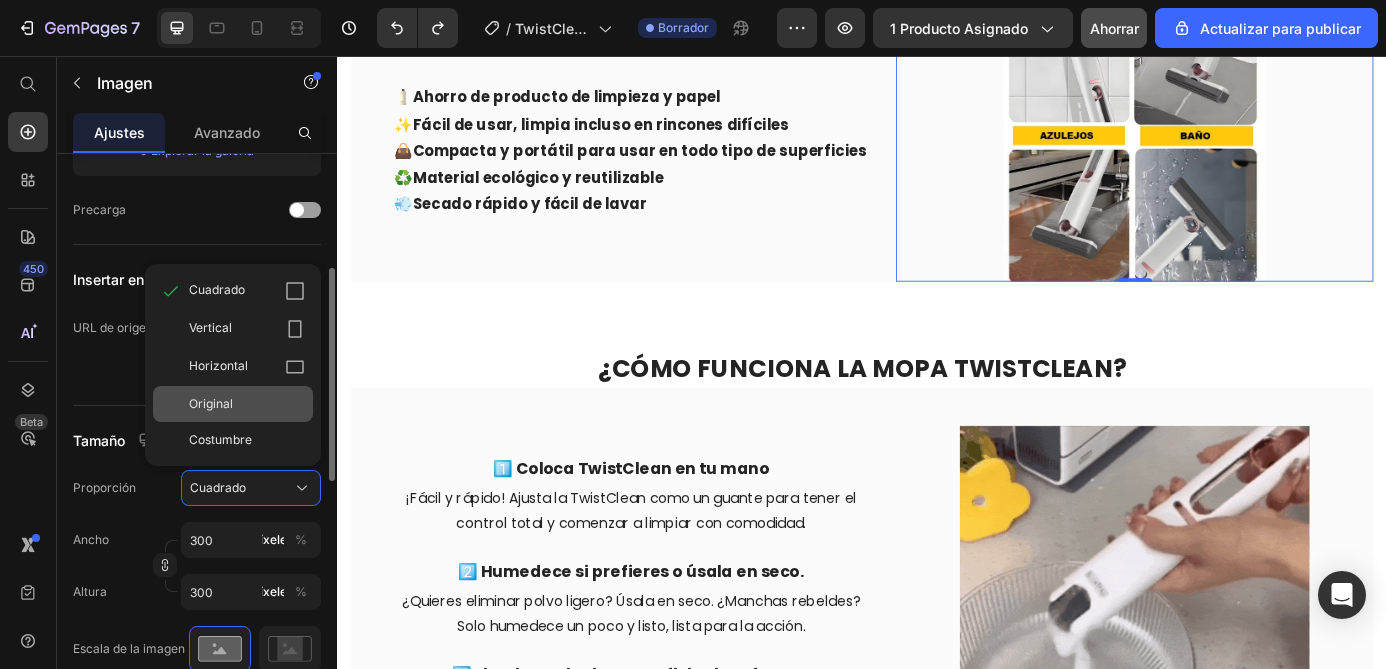 type 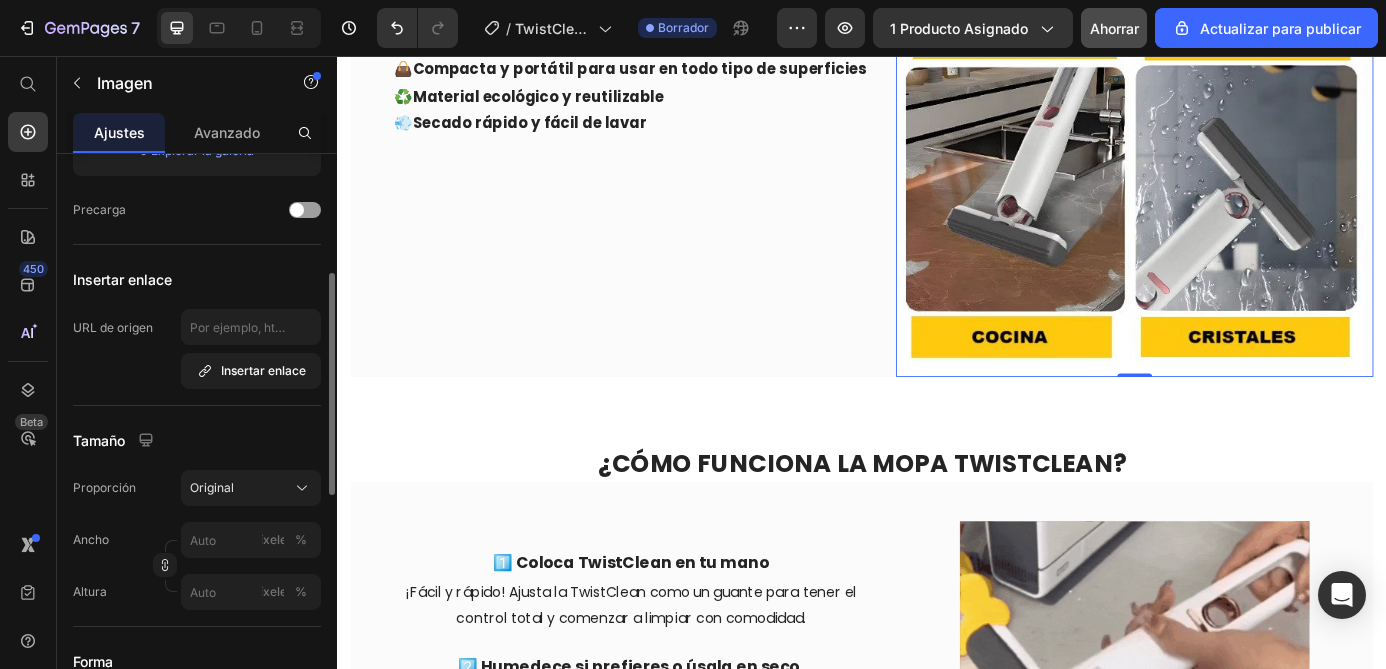 scroll, scrollTop: 2393, scrollLeft: 0, axis: vertical 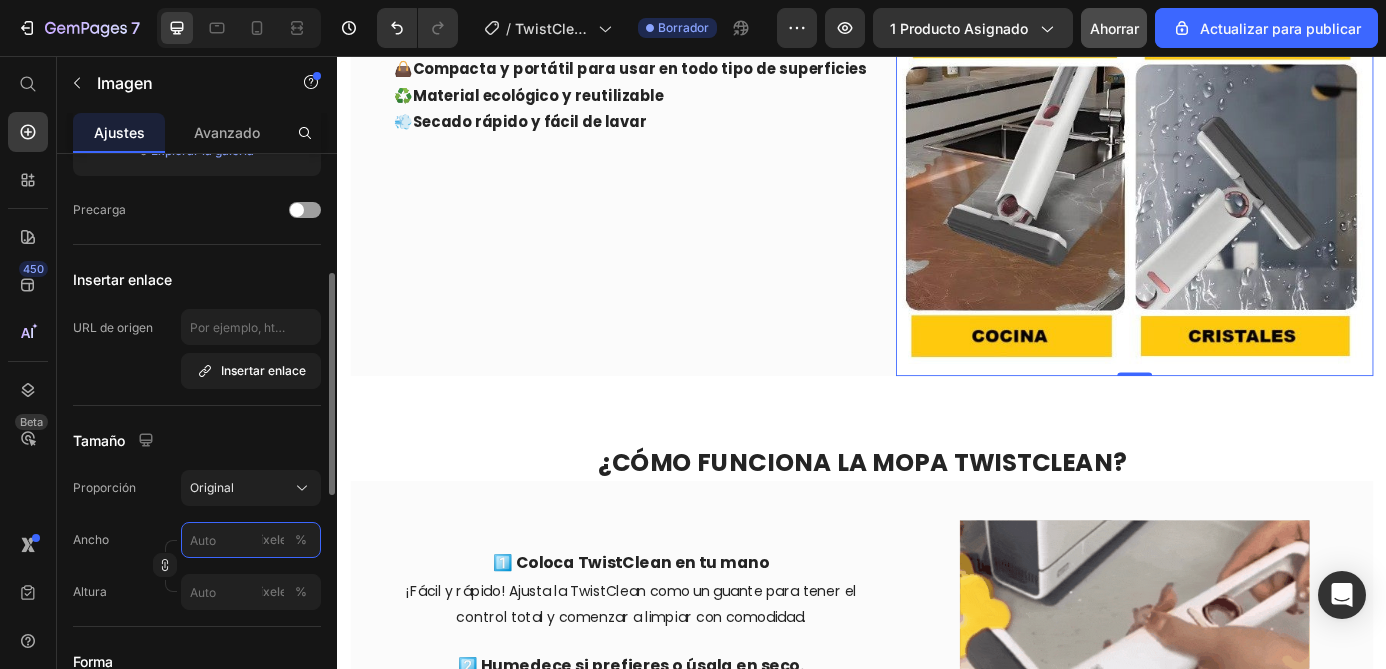 click on "píxeles %" at bounding box center [251, 540] 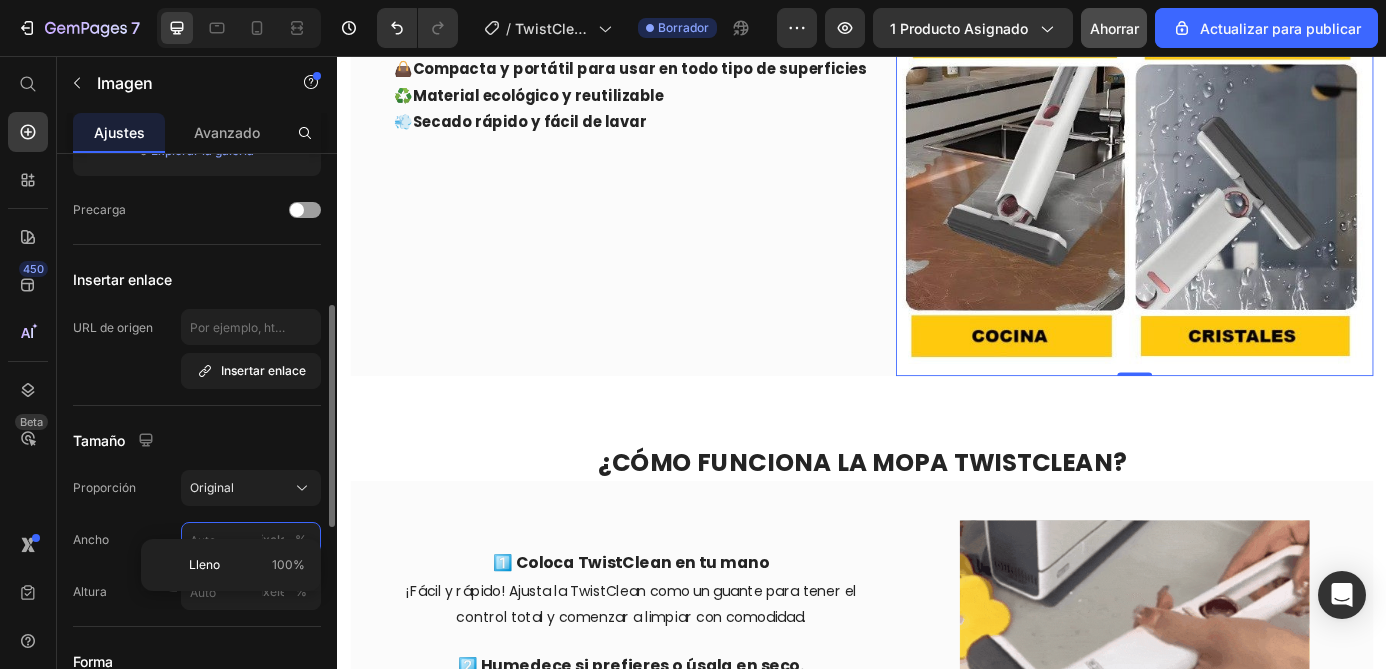 scroll, scrollTop: 329, scrollLeft: 0, axis: vertical 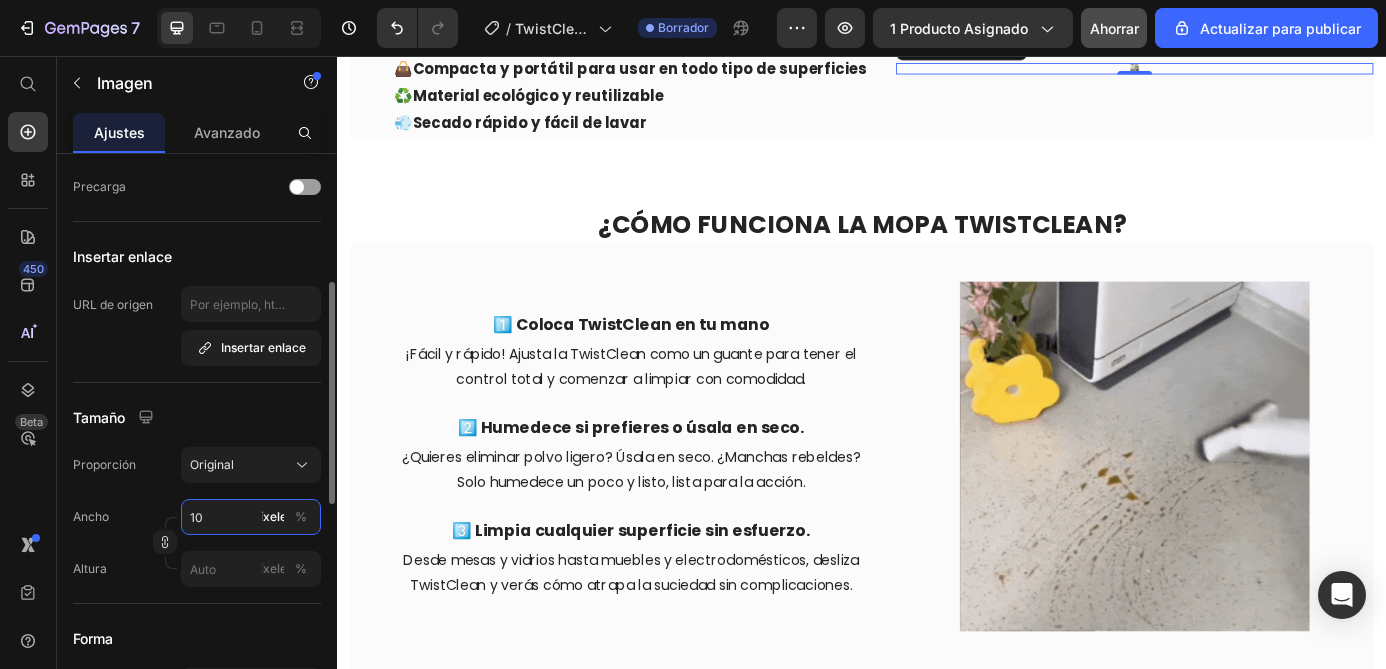 type on "1" 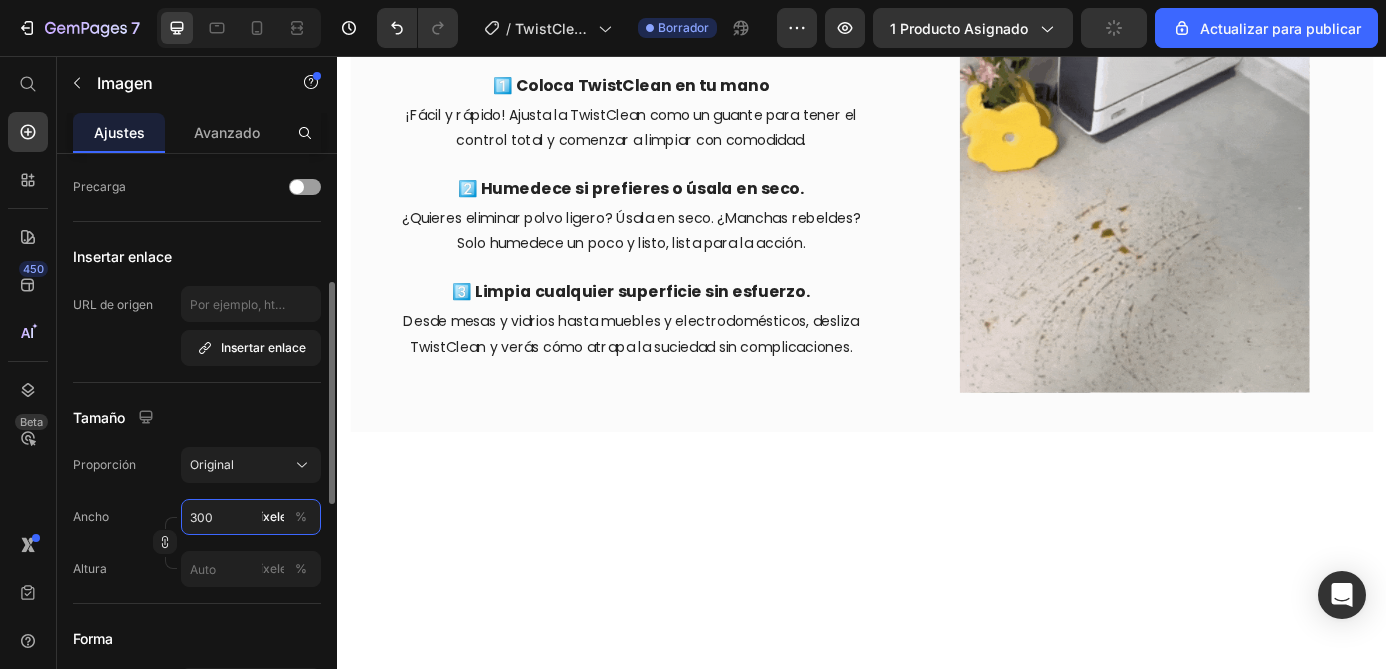 scroll, scrollTop: 2234, scrollLeft: 0, axis: vertical 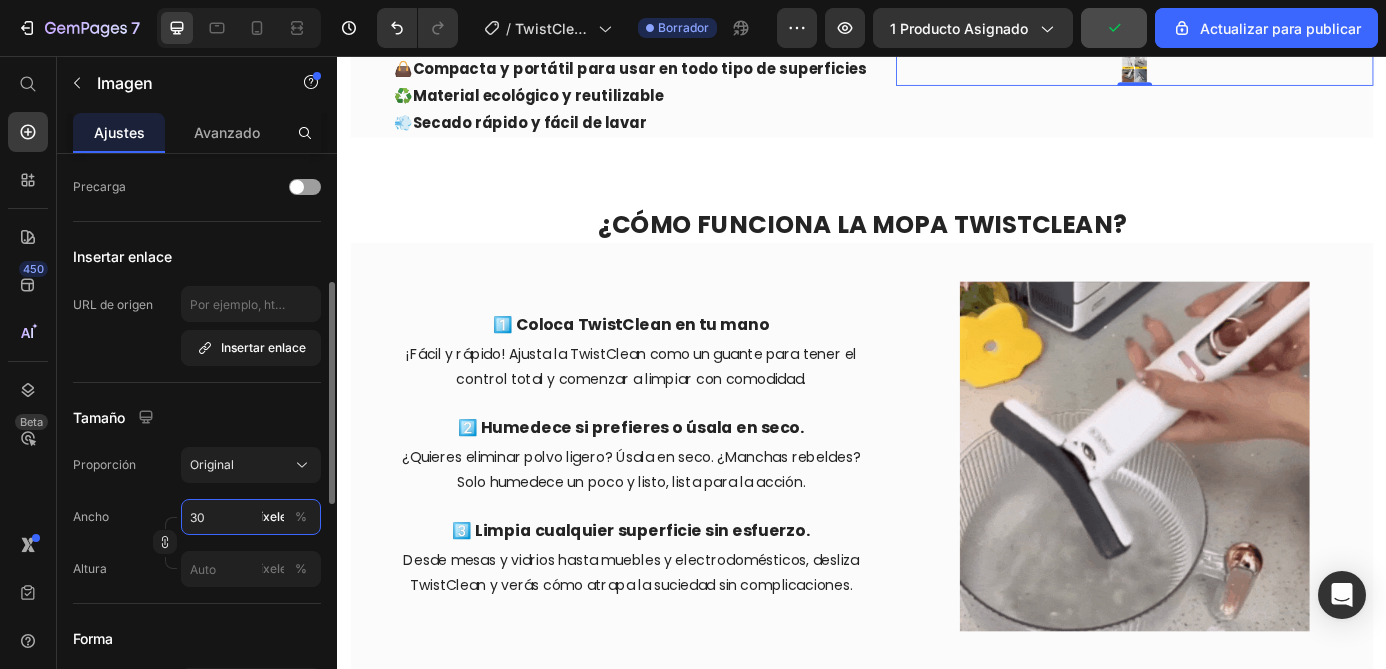 type on "3" 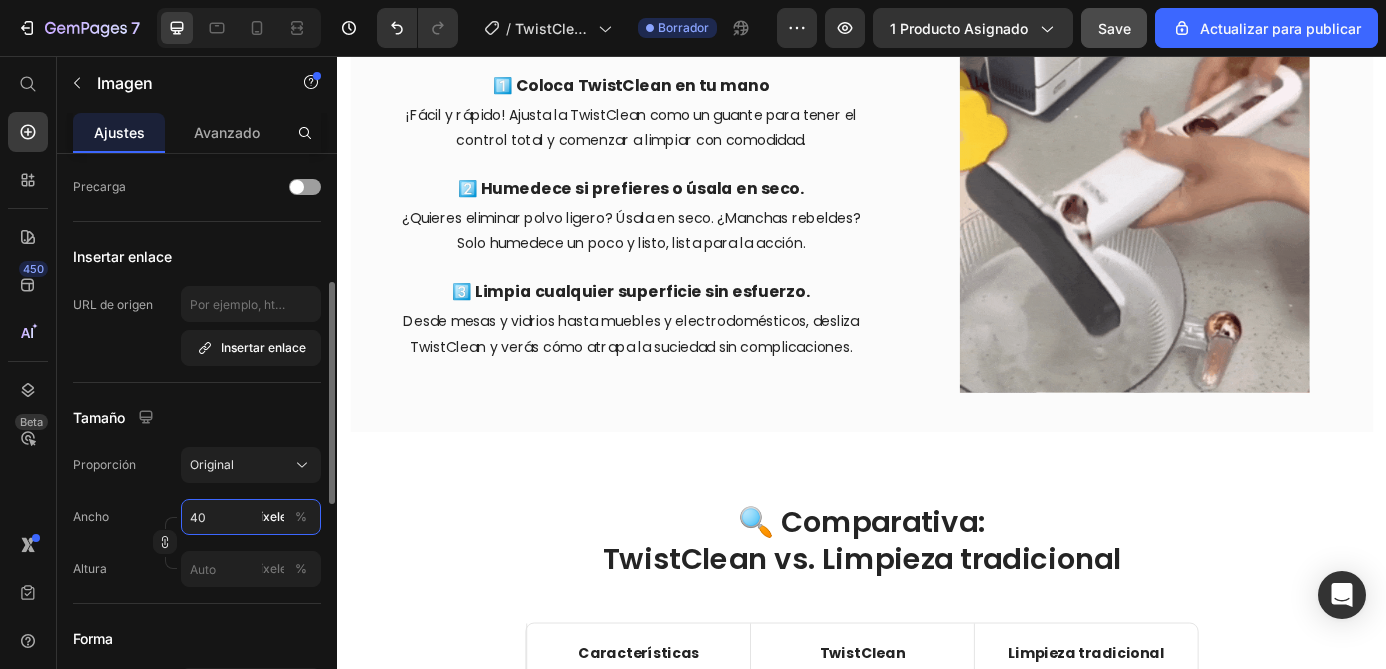 type on "400" 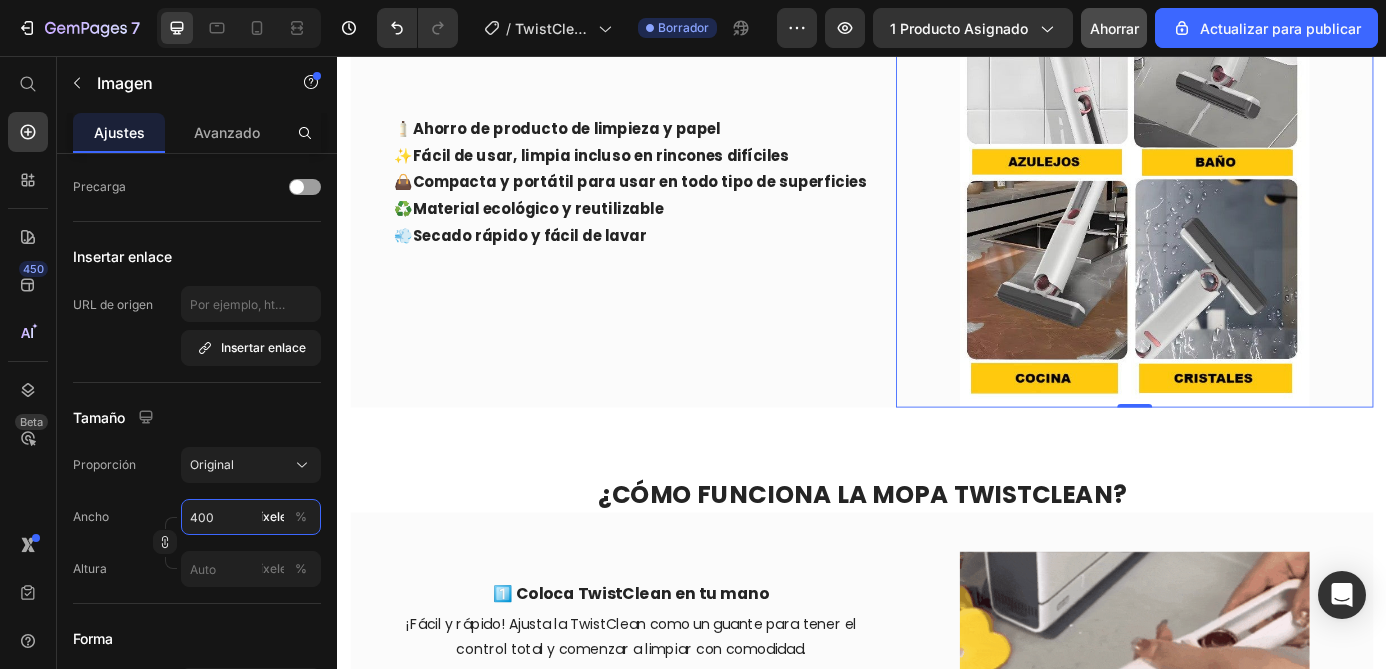 scroll, scrollTop: 2158, scrollLeft: 0, axis: vertical 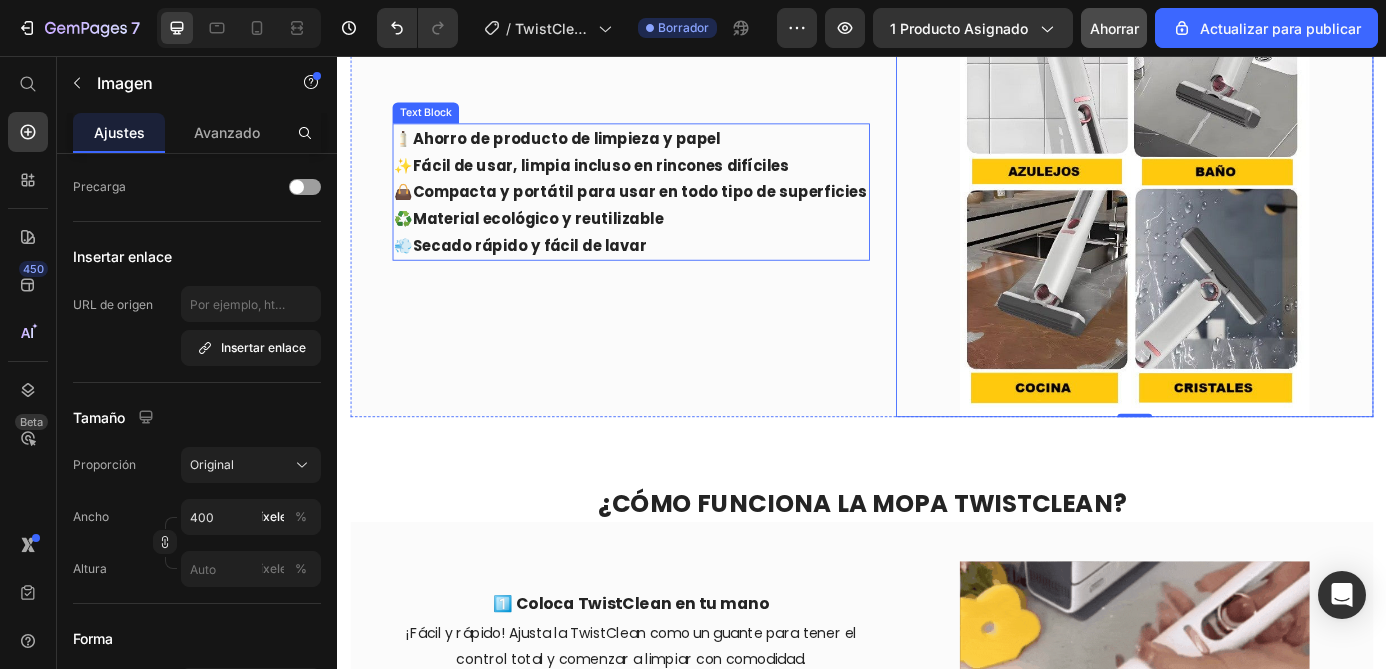 click on "🧴  Ahorro de producto de limpieza y papel" at bounding box center (673, 150) 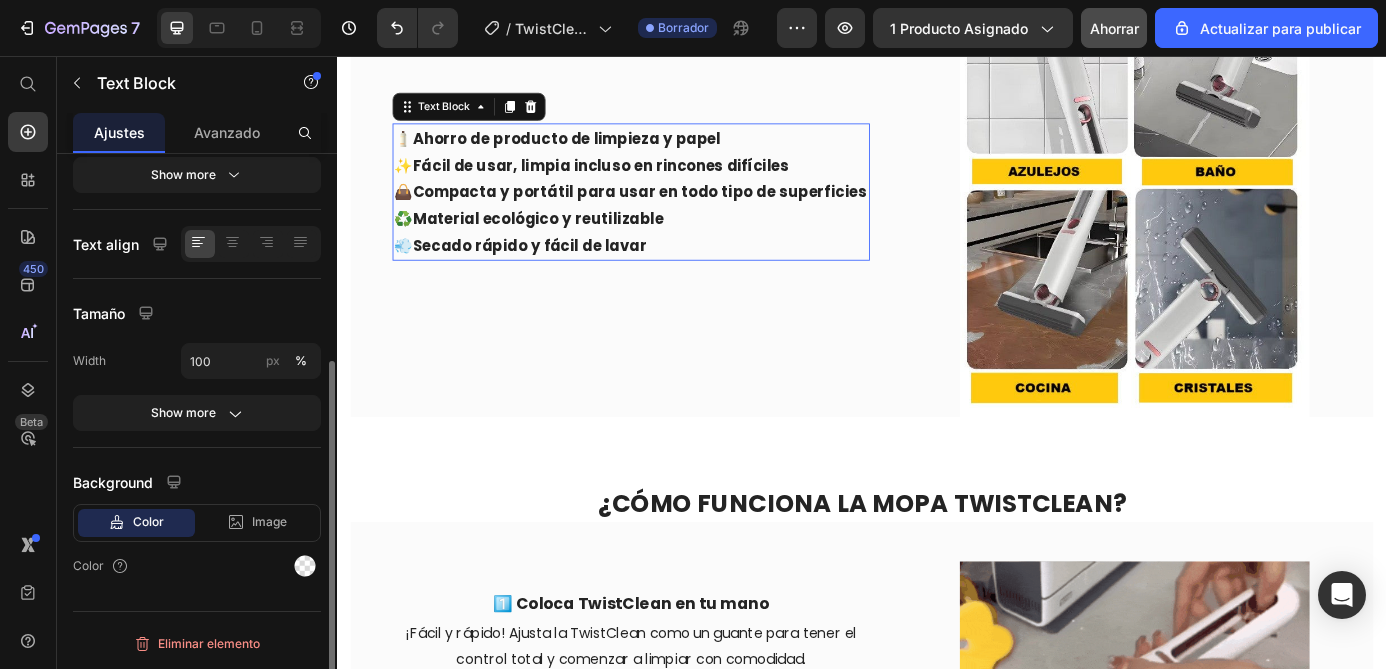 scroll, scrollTop: 0, scrollLeft: 0, axis: both 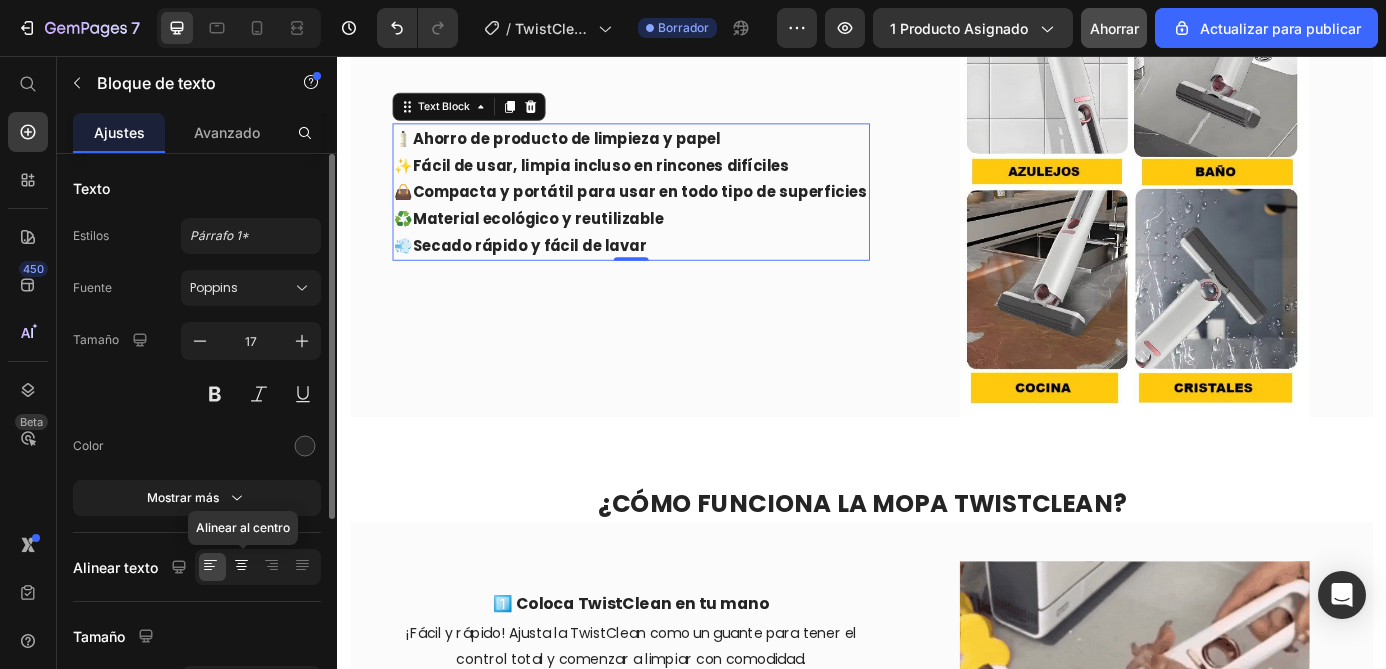 click 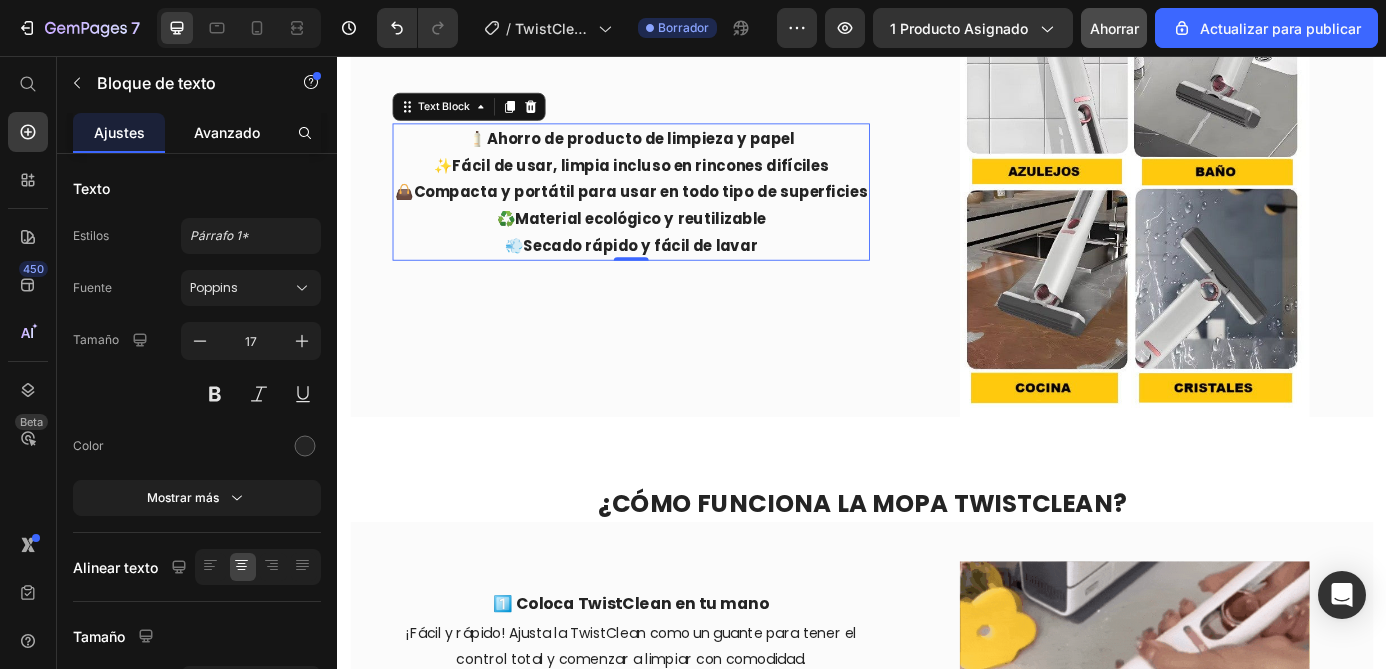 click on "Avanzado" 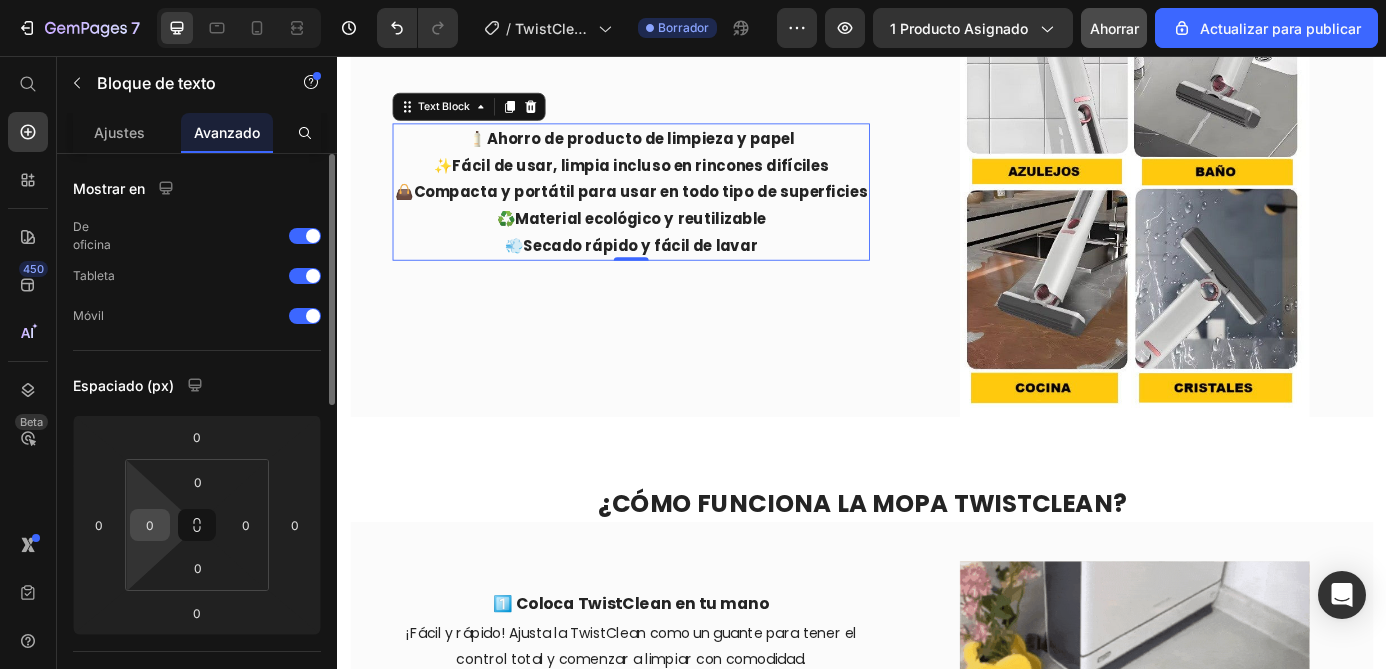 click on "0" at bounding box center (150, 525) 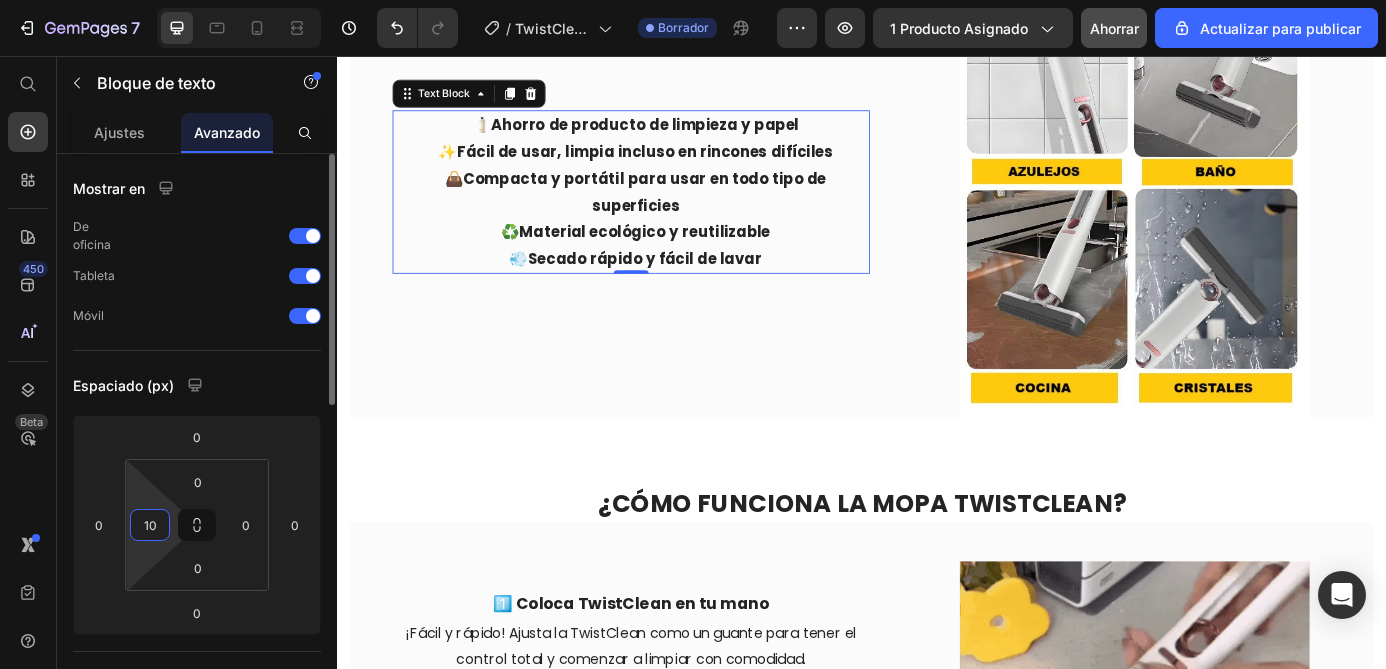 type on "1" 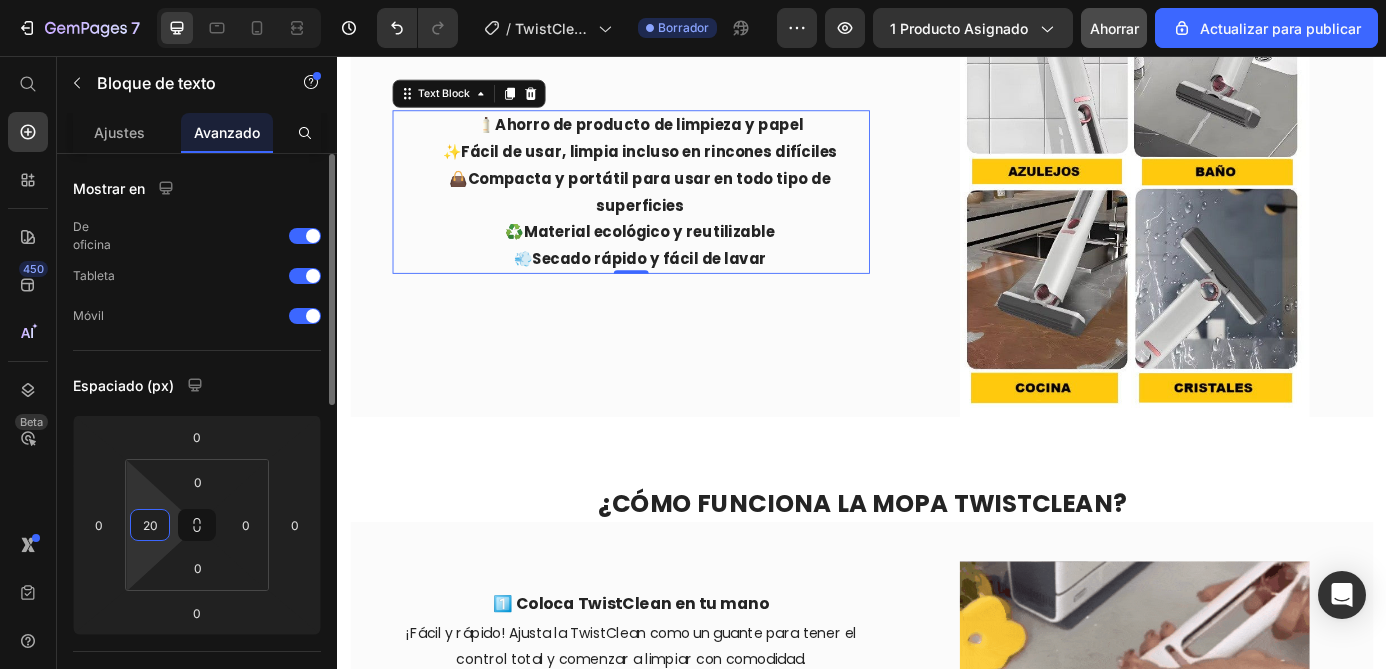 type on "2" 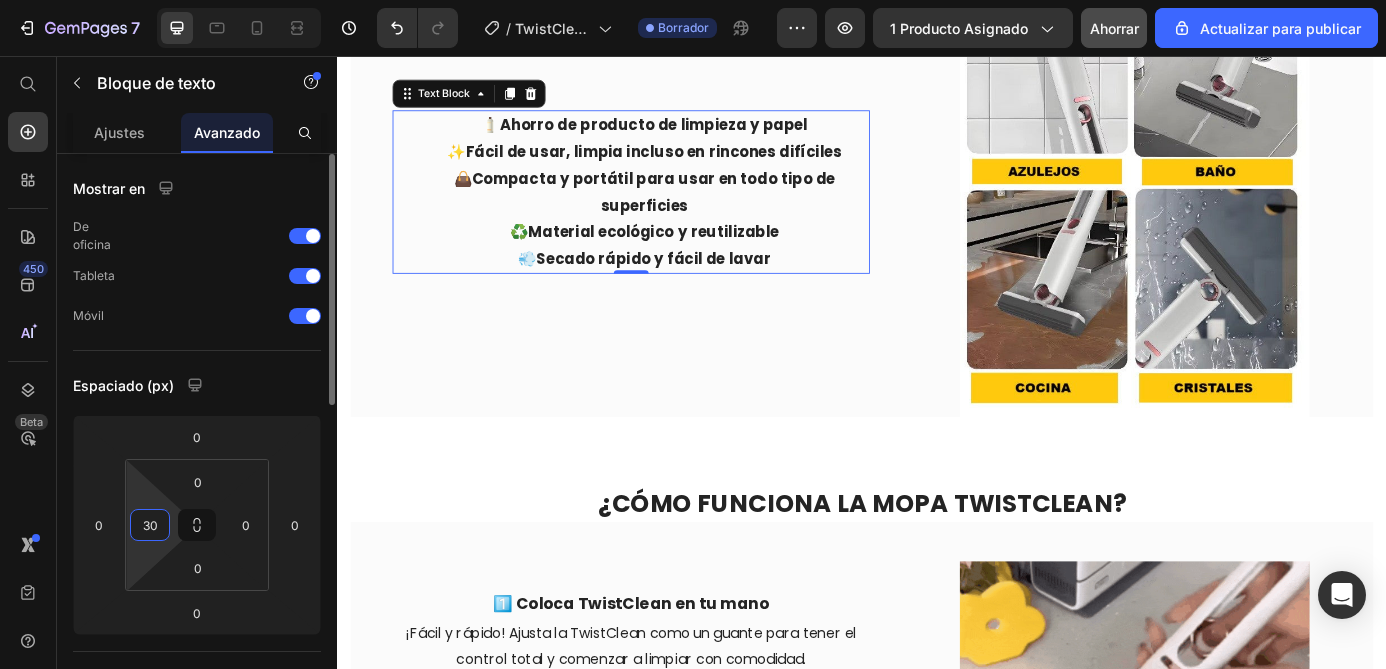 type on "3" 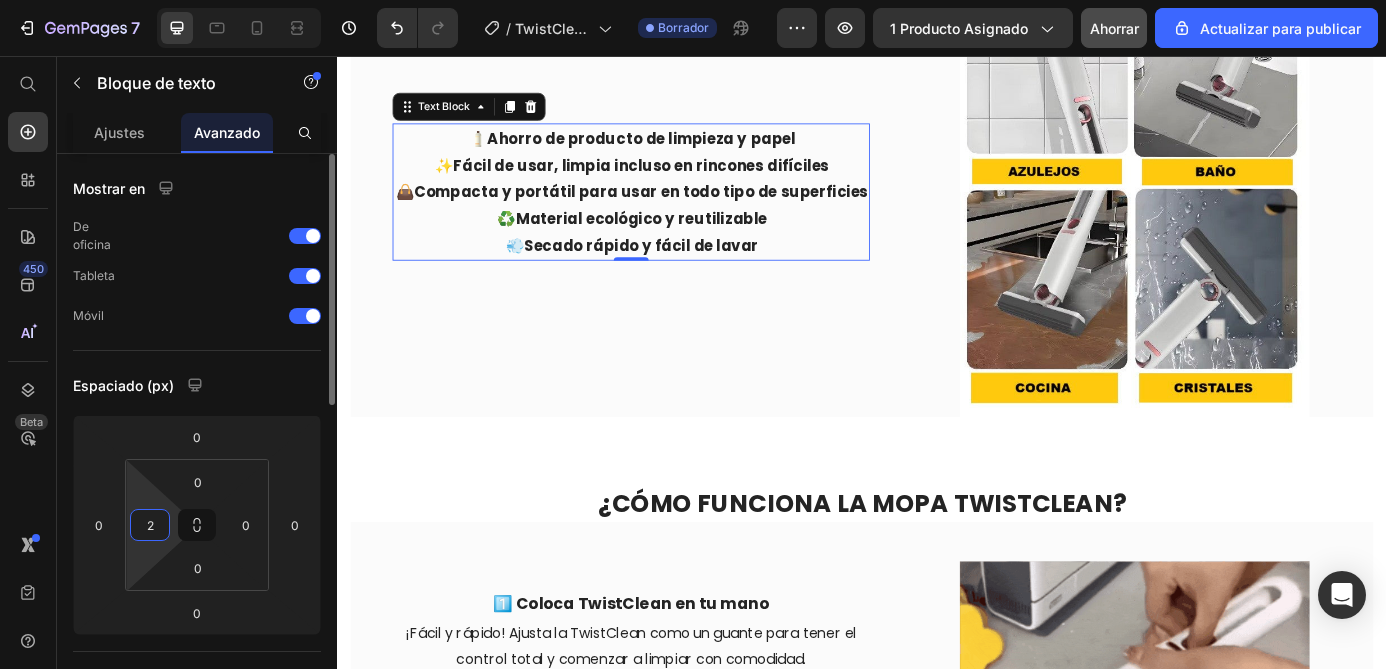 type on "22" 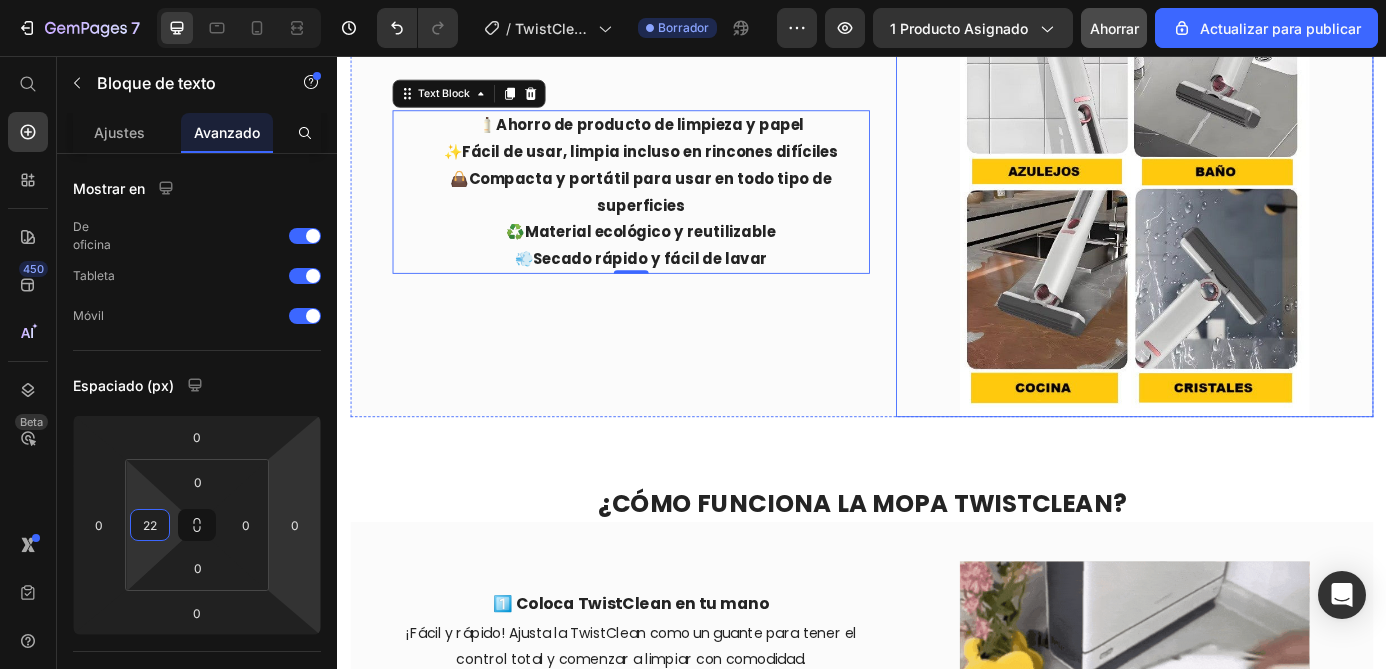 click at bounding box center [1249, 211] 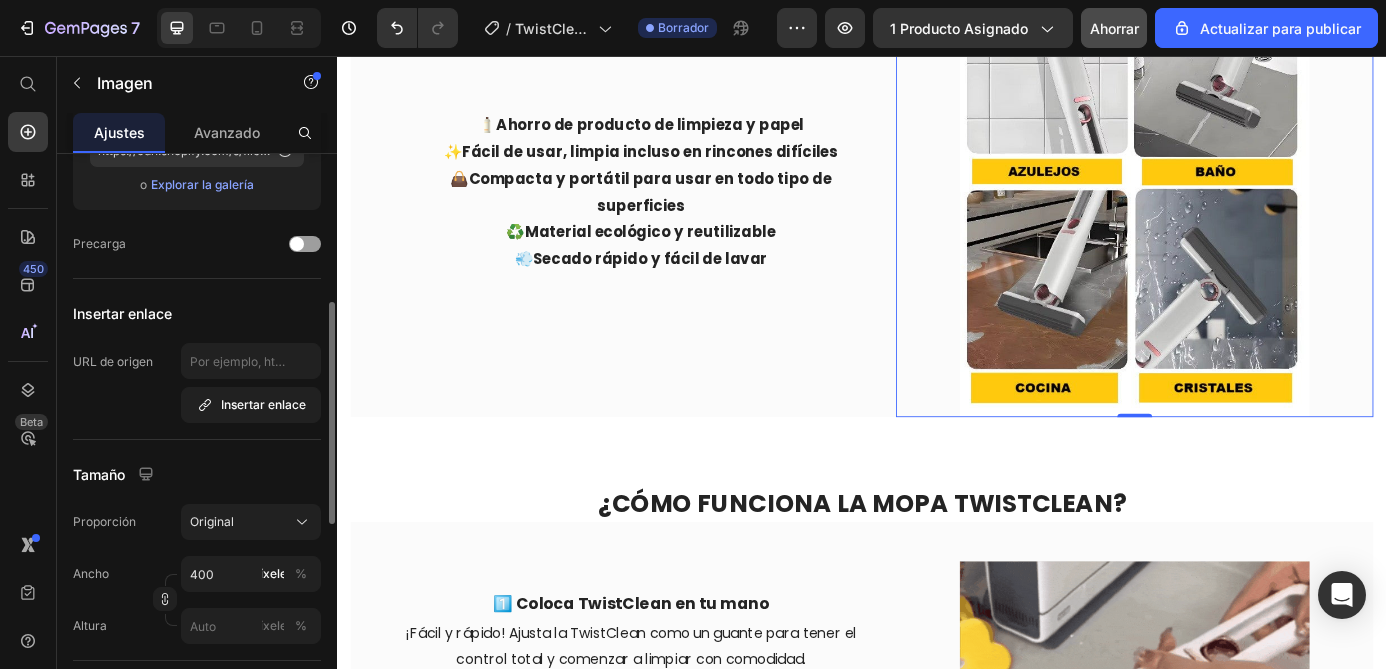 scroll, scrollTop: 303, scrollLeft: 0, axis: vertical 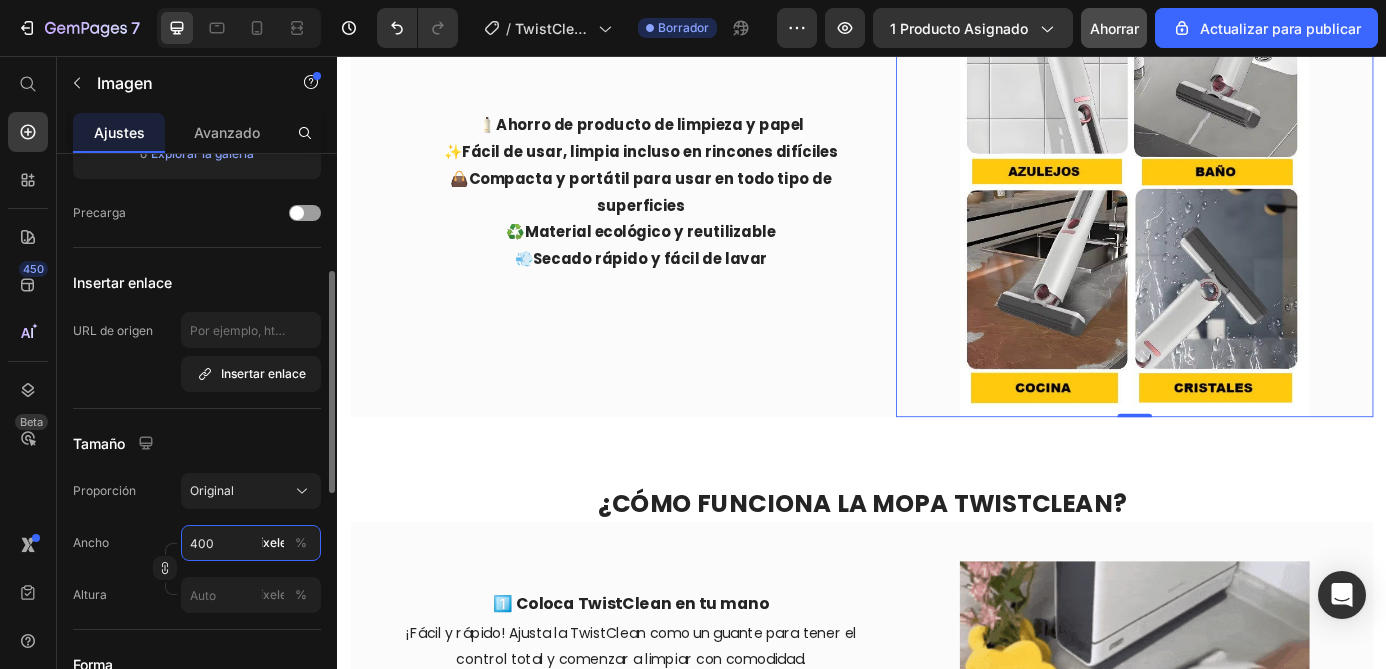 click on "400" at bounding box center (251, 543) 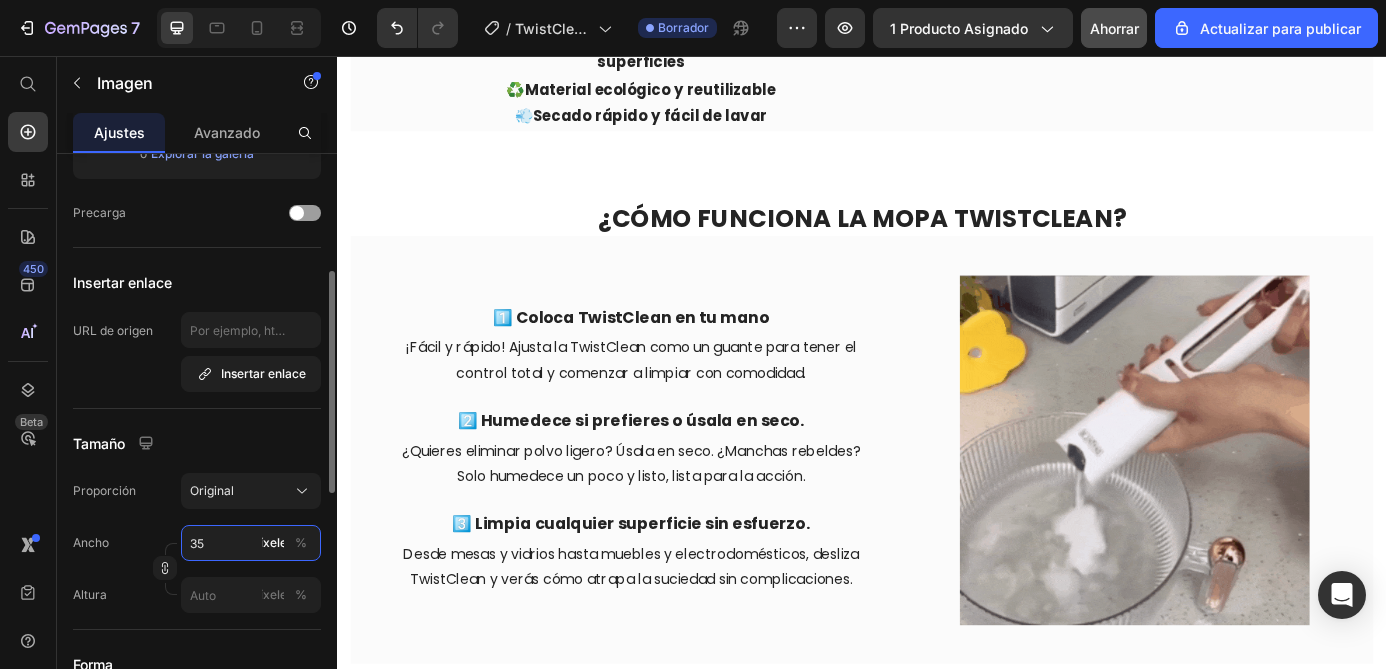 type on "350" 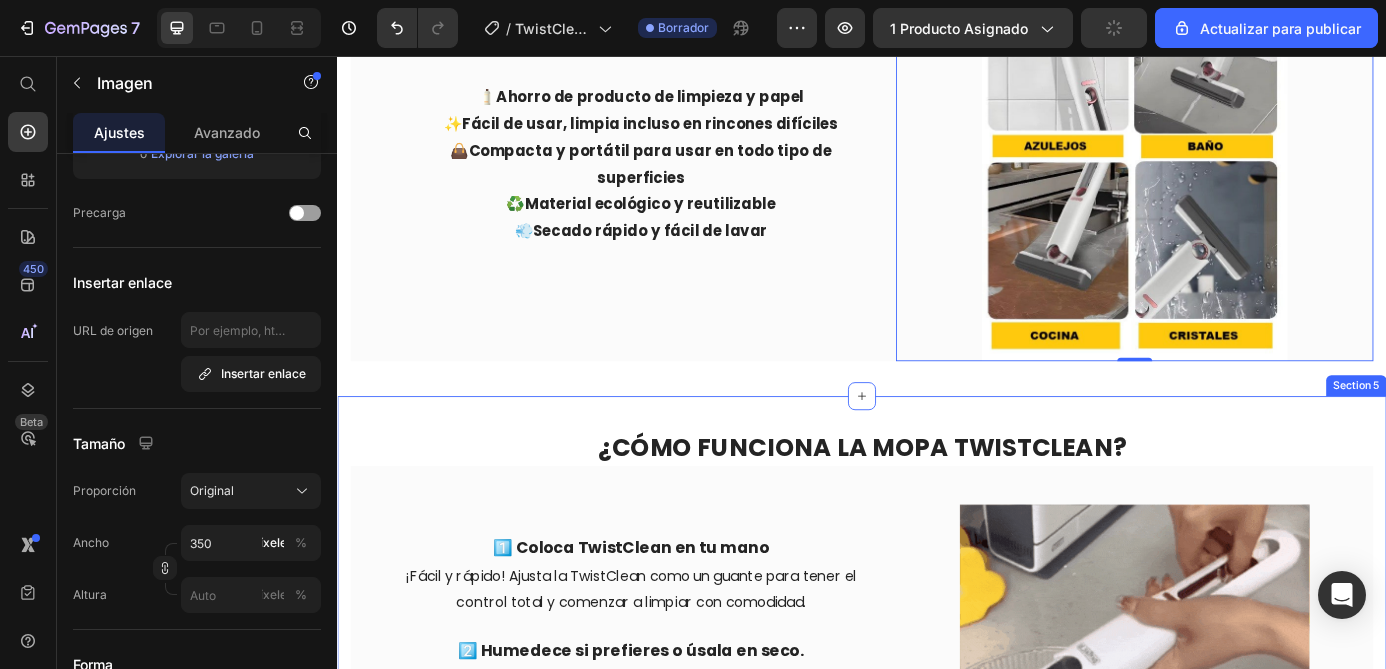 click on "Ventajas y usos de TwistClean: Heading 🧴  Ahorro de producto de limpieza y papel ✨  Fácil de usar, limpia incluso en rincones difíciles 👜  Compacta y portátil para usar en todo tipo de superficies ♻️  Material ecológico y reutilizable 💨  Secado rápido y fácil de lavar Text Block Image   0 Row Row Section 4" at bounding box center [937, 142] 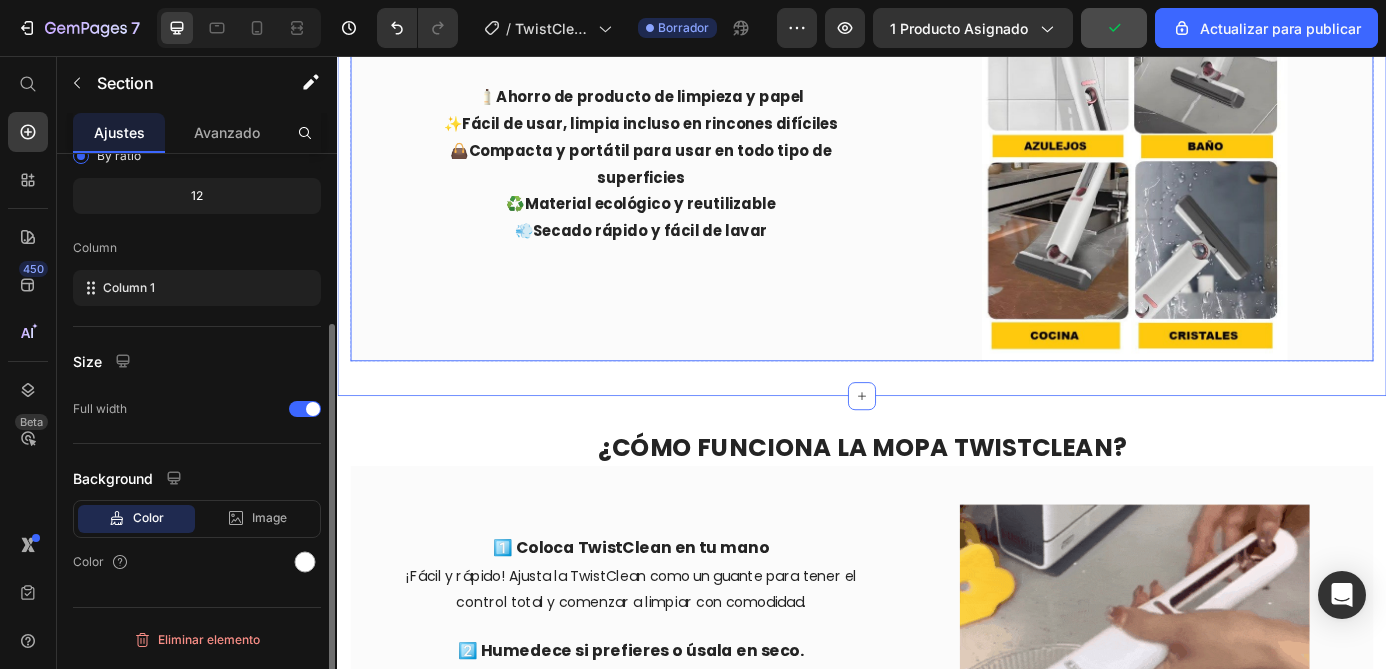 click on "🧴  Ahorro de producto de limpieza y papel ✨  Fácil de usar, limpia incluso en rincones difíciles 👜  Compacta y portátil para usar en todo tipo de superficies ♻️  Material ecológico y reutilizable 💨  Secado rápido y fácil de lavar Text Block" at bounding box center [673, 179] 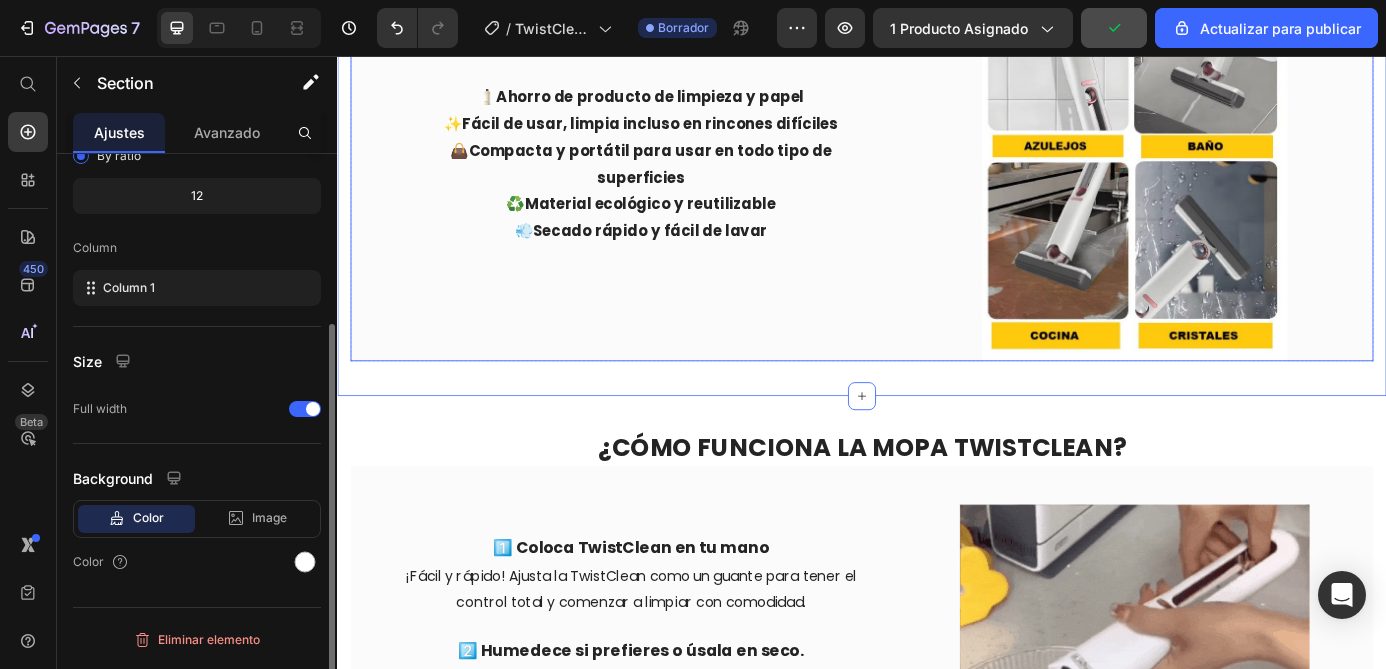 scroll, scrollTop: 0, scrollLeft: 0, axis: both 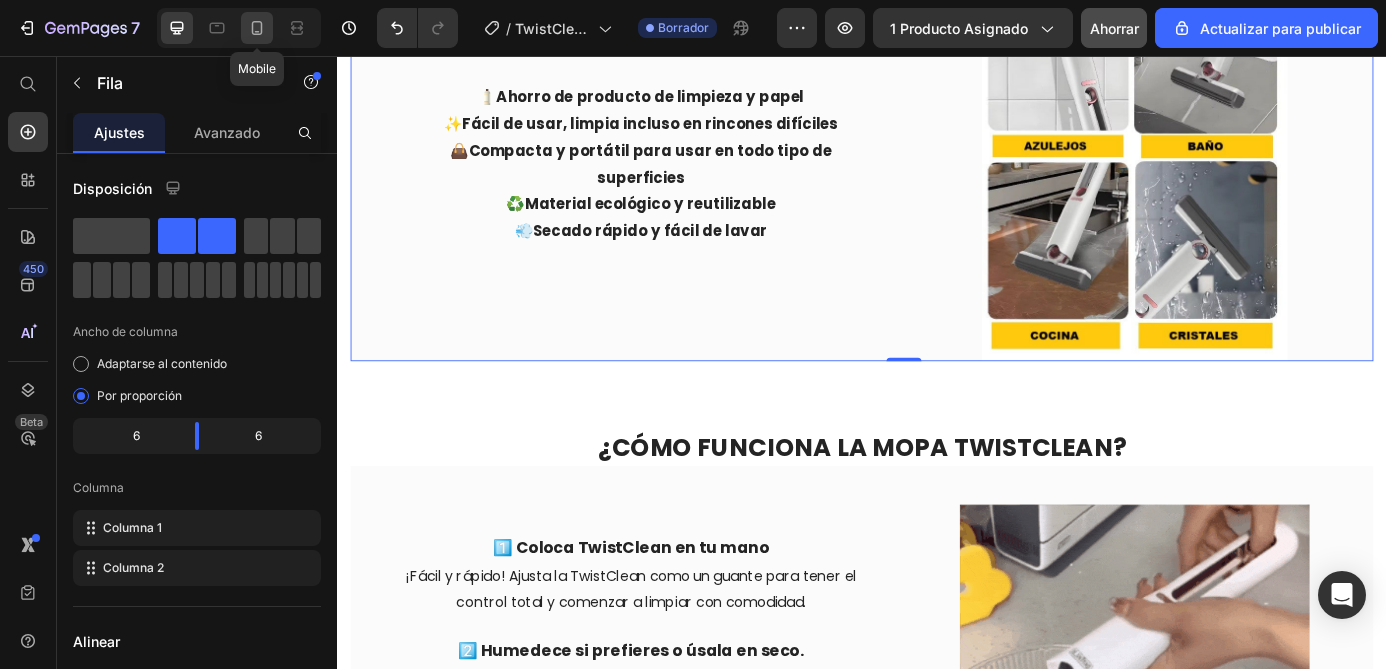 click 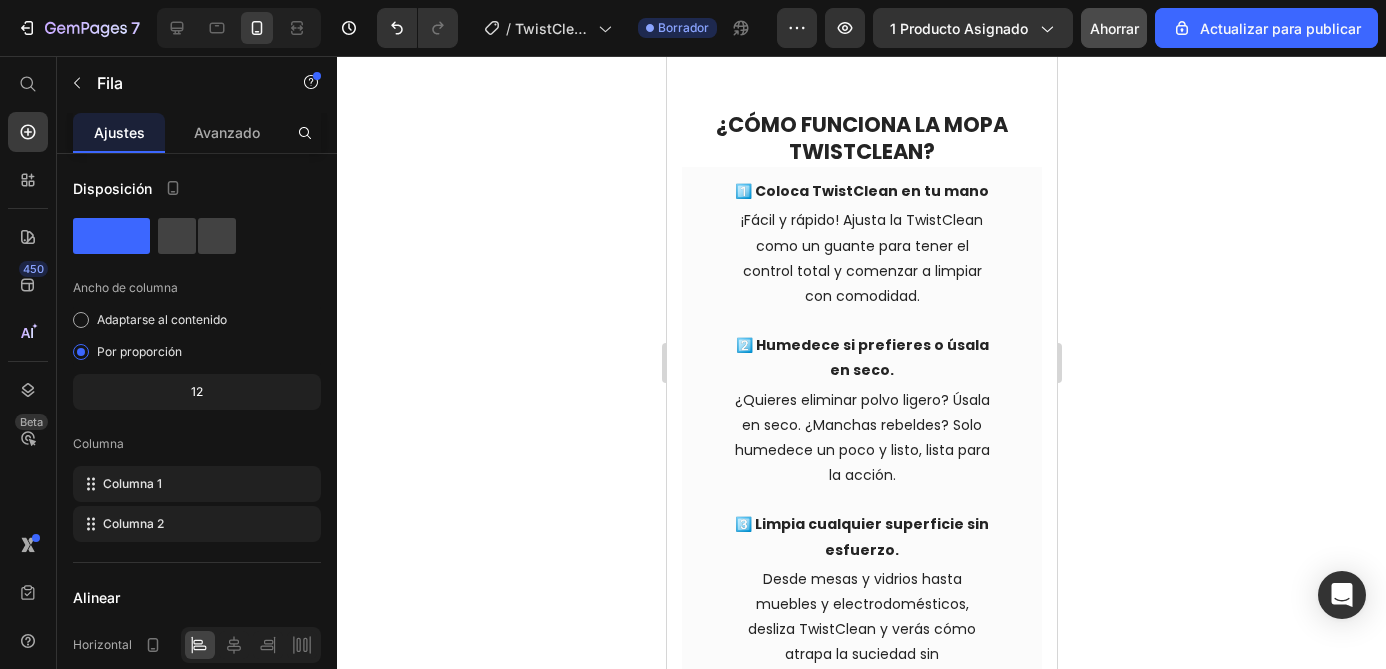 scroll, scrollTop: 2154, scrollLeft: 0, axis: vertical 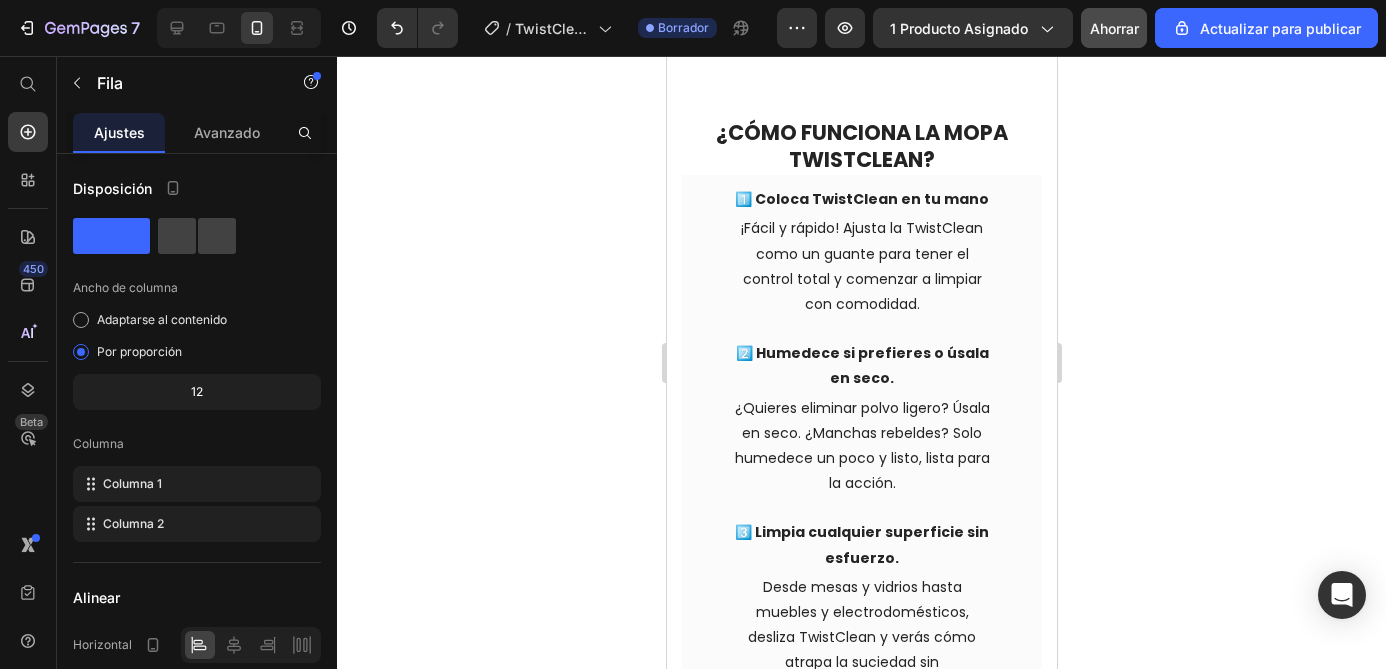 click on "Compacta y portátil para usar en todo tipo de superficies" at bounding box center (880, -209) 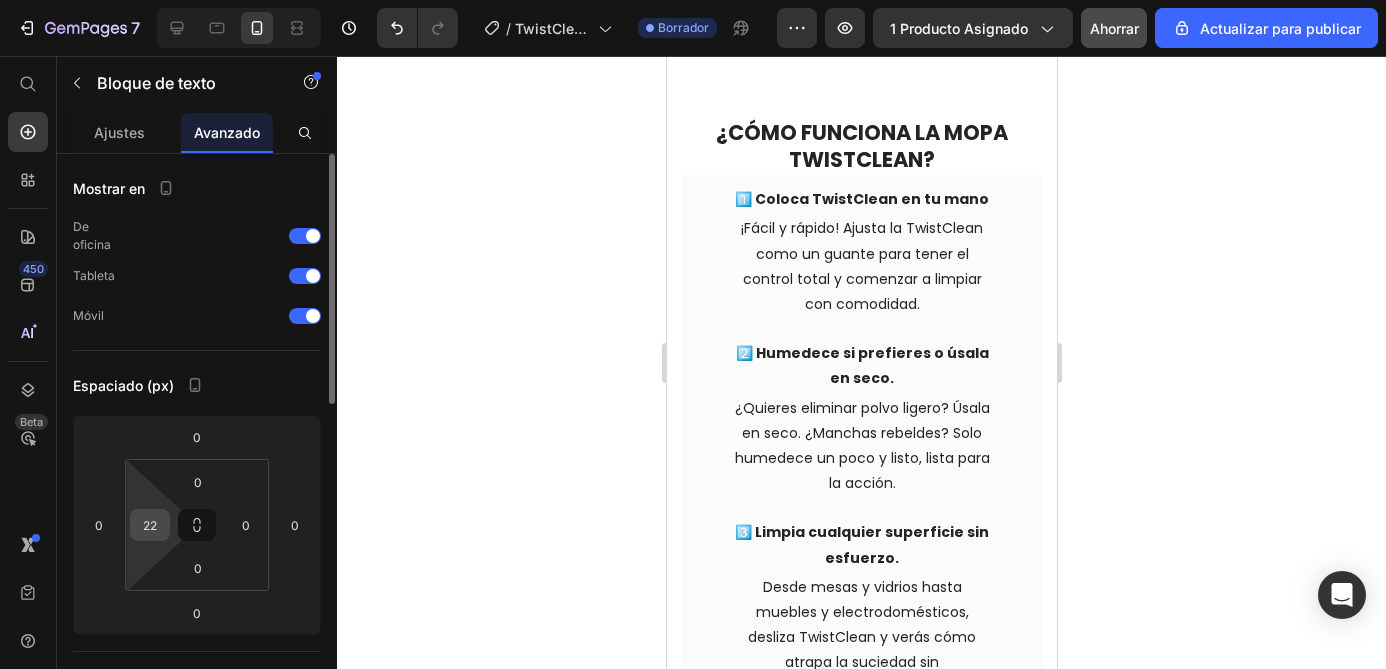 click on "22" at bounding box center [150, 525] 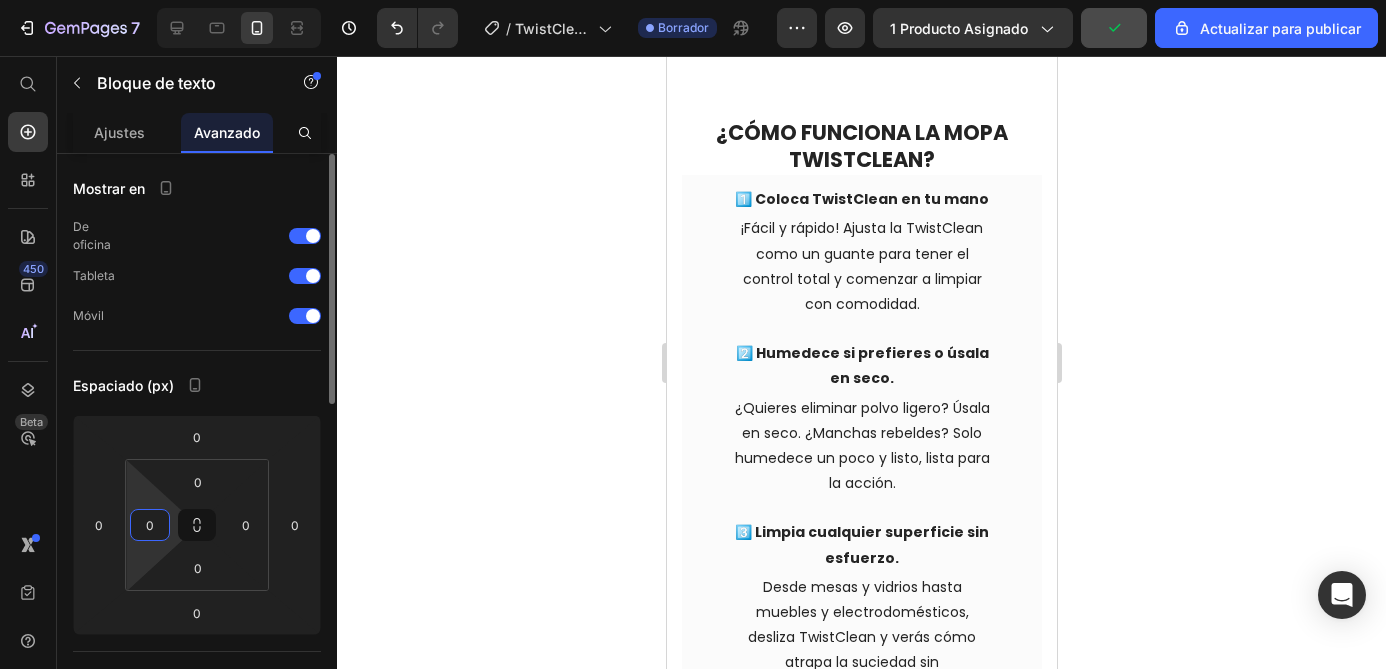 type on "0" 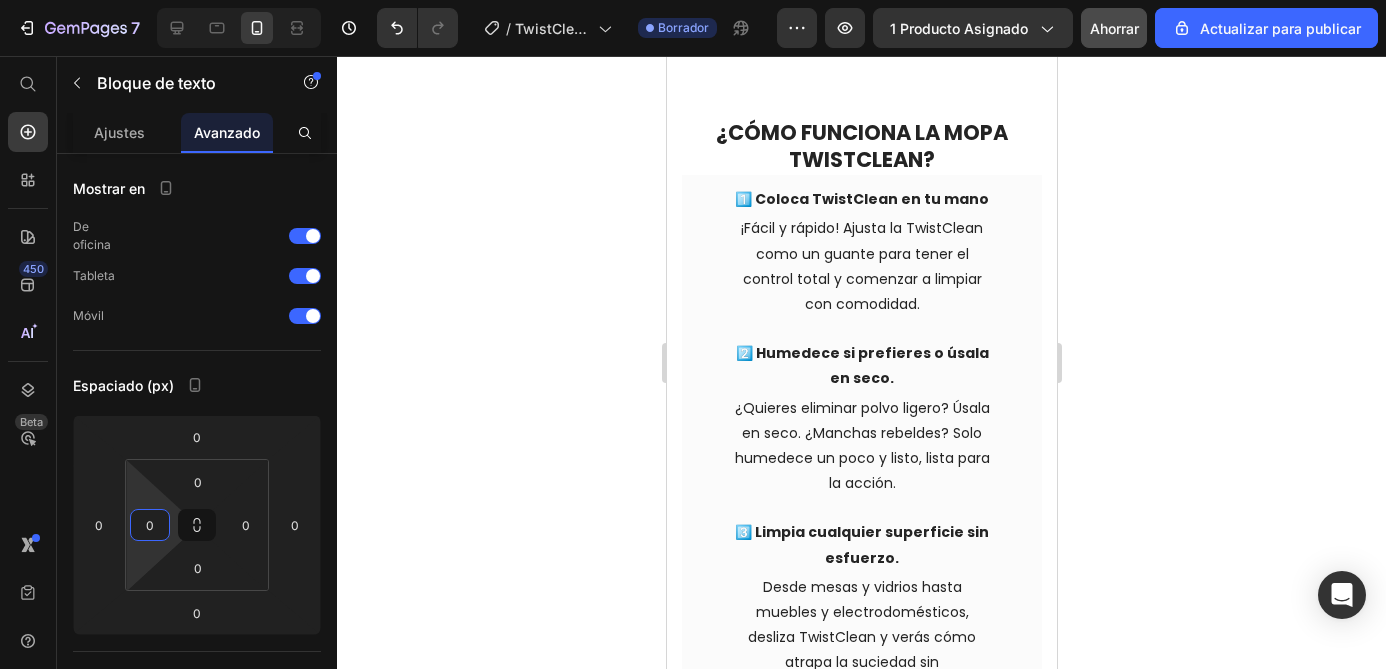 click 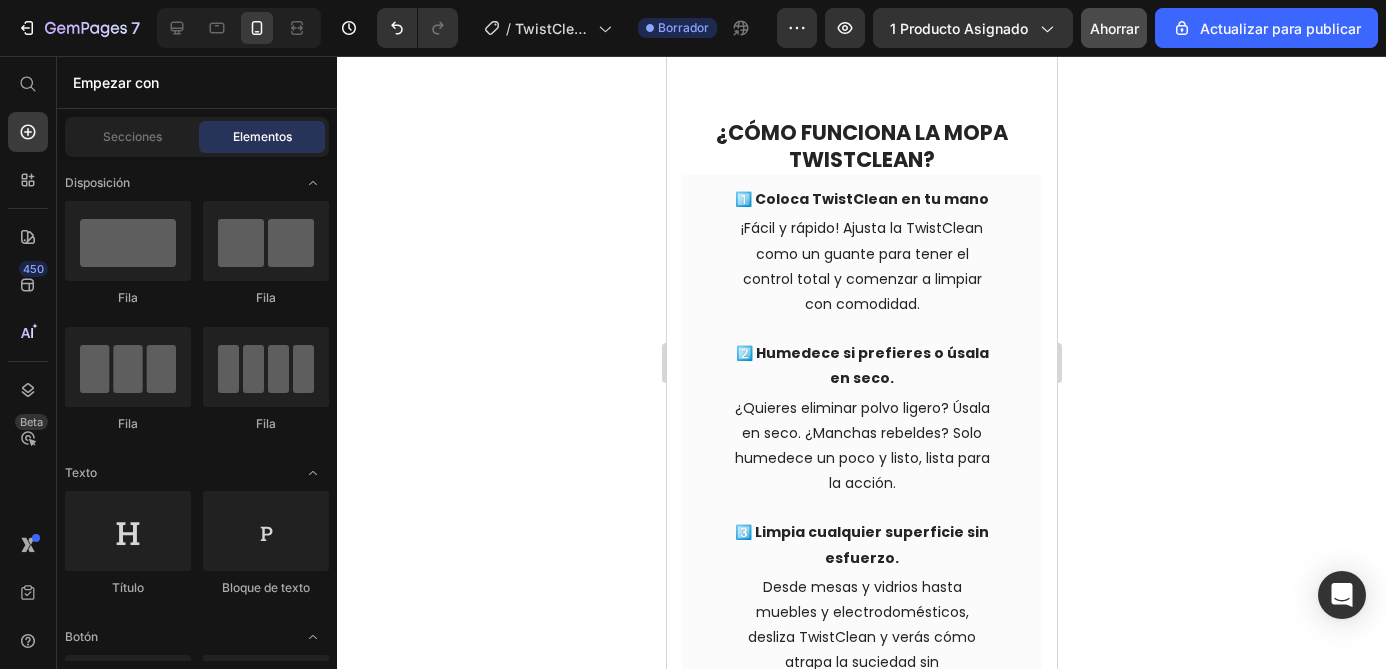click at bounding box center [861, -40] 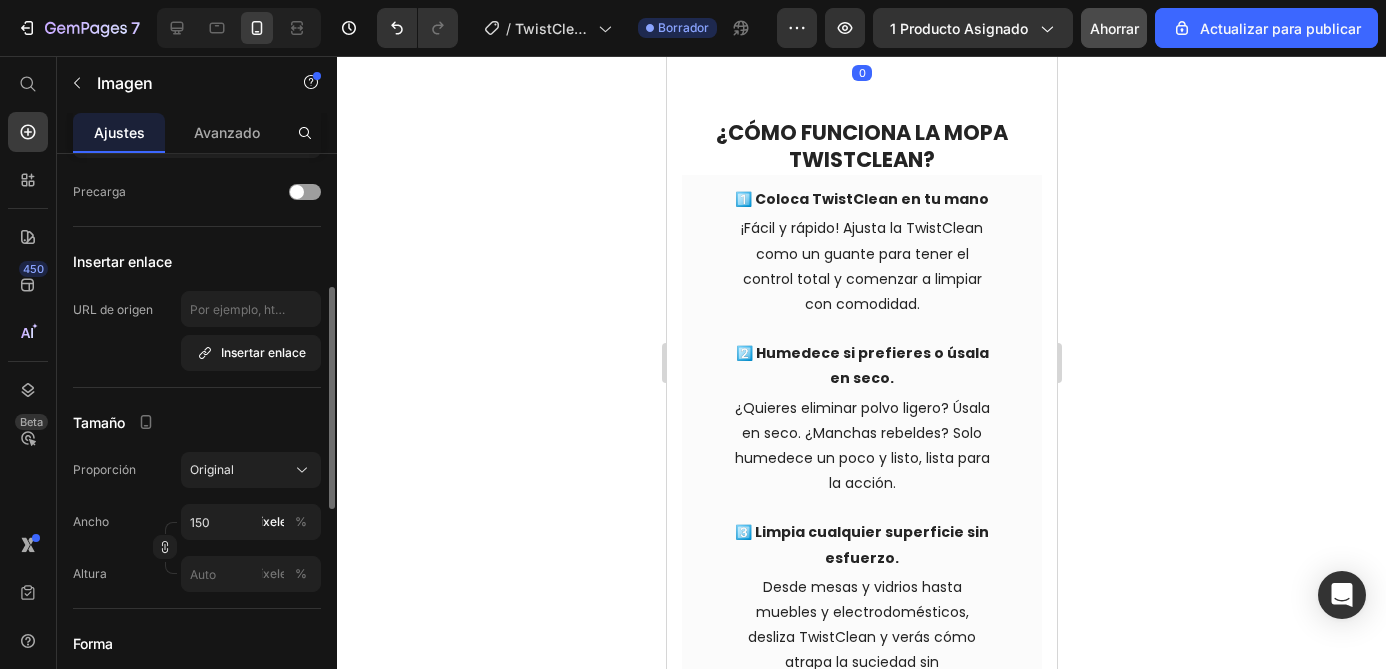 scroll, scrollTop: 329, scrollLeft: 0, axis: vertical 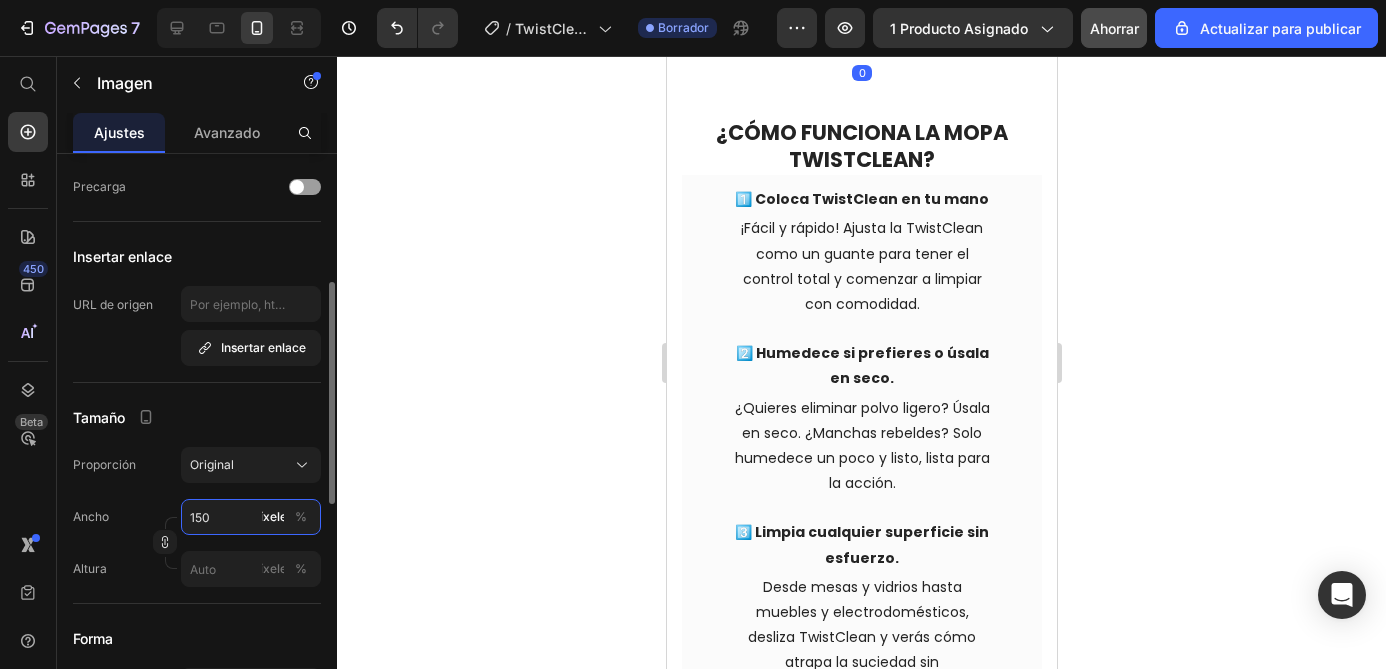click on "150" at bounding box center [251, 517] 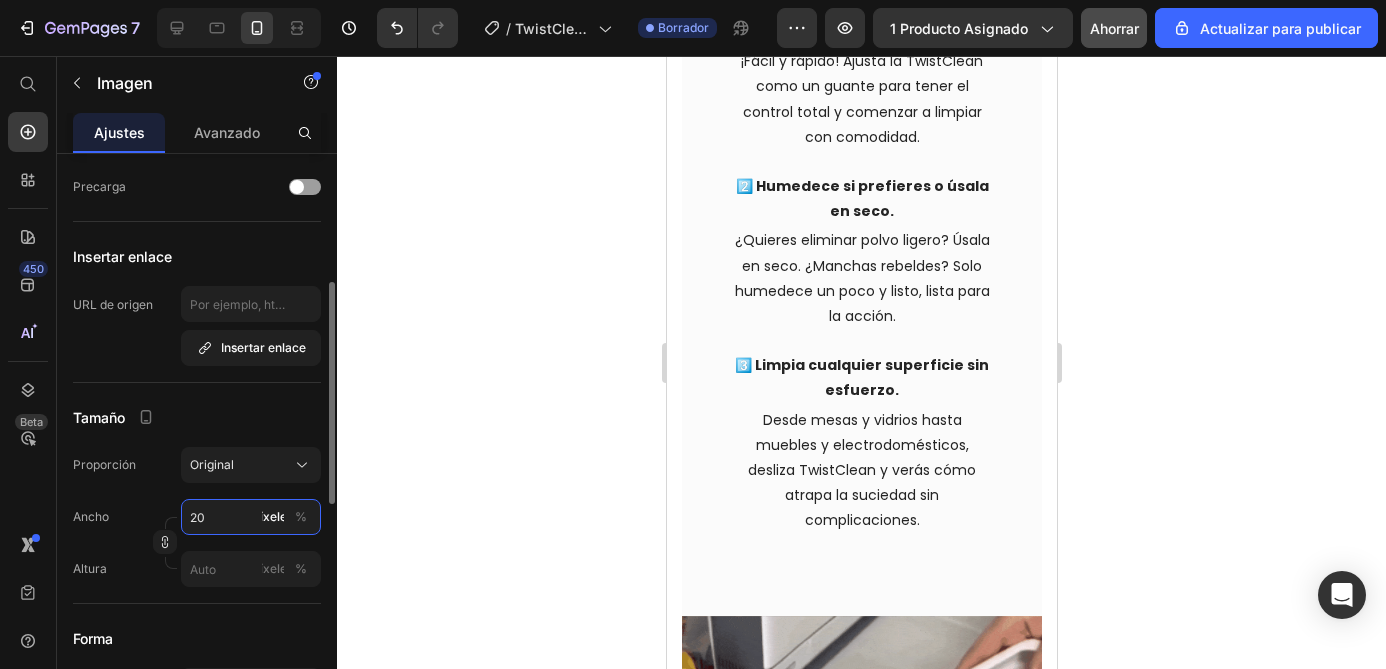 type on "2" 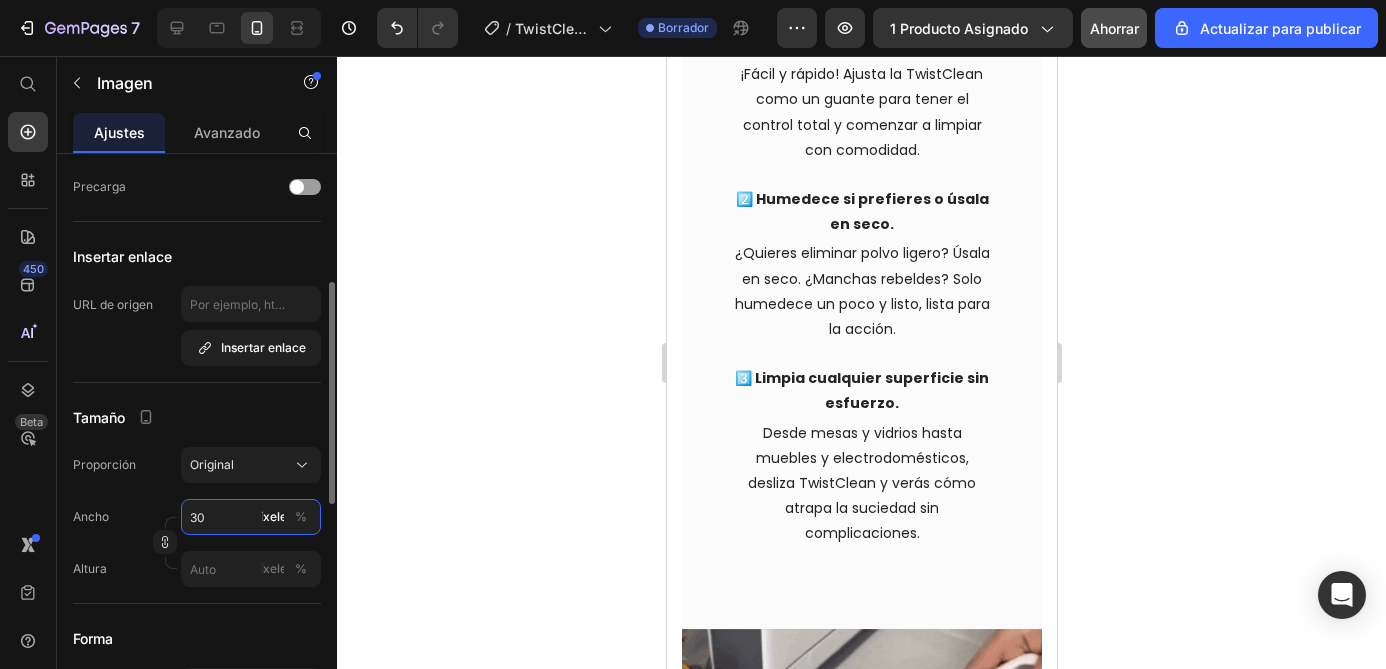 type on "3" 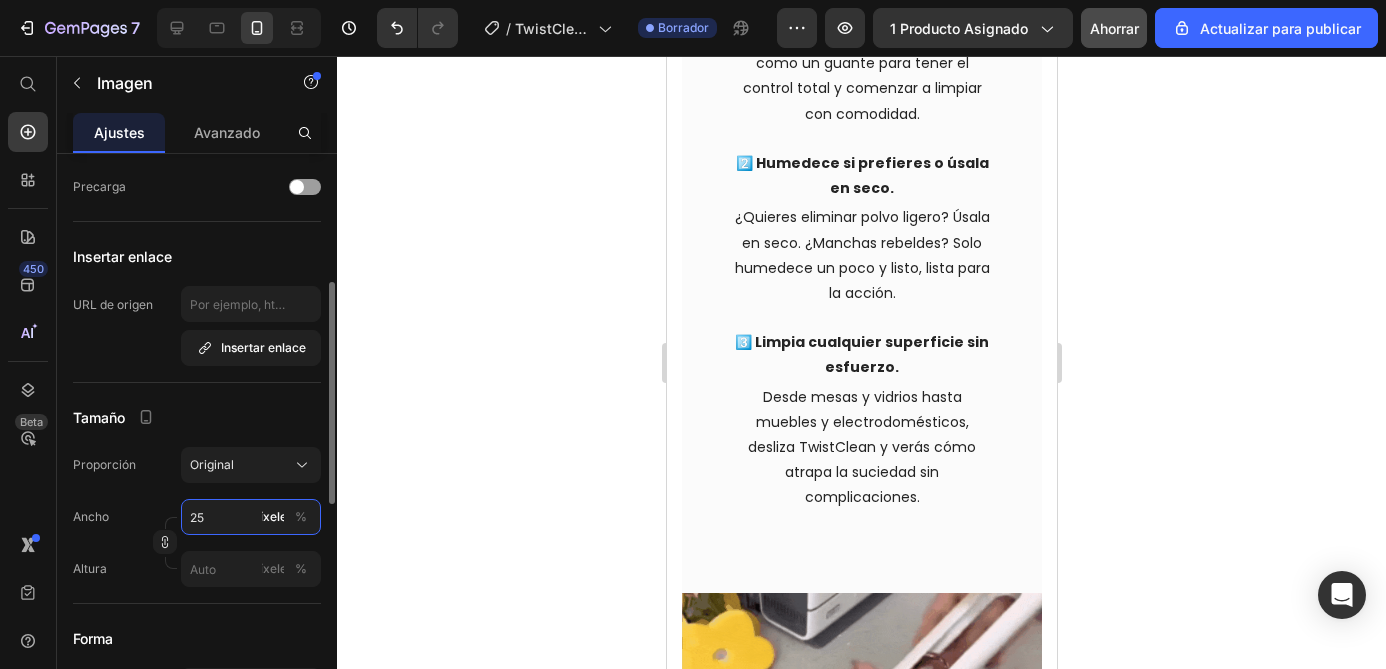 type on "250" 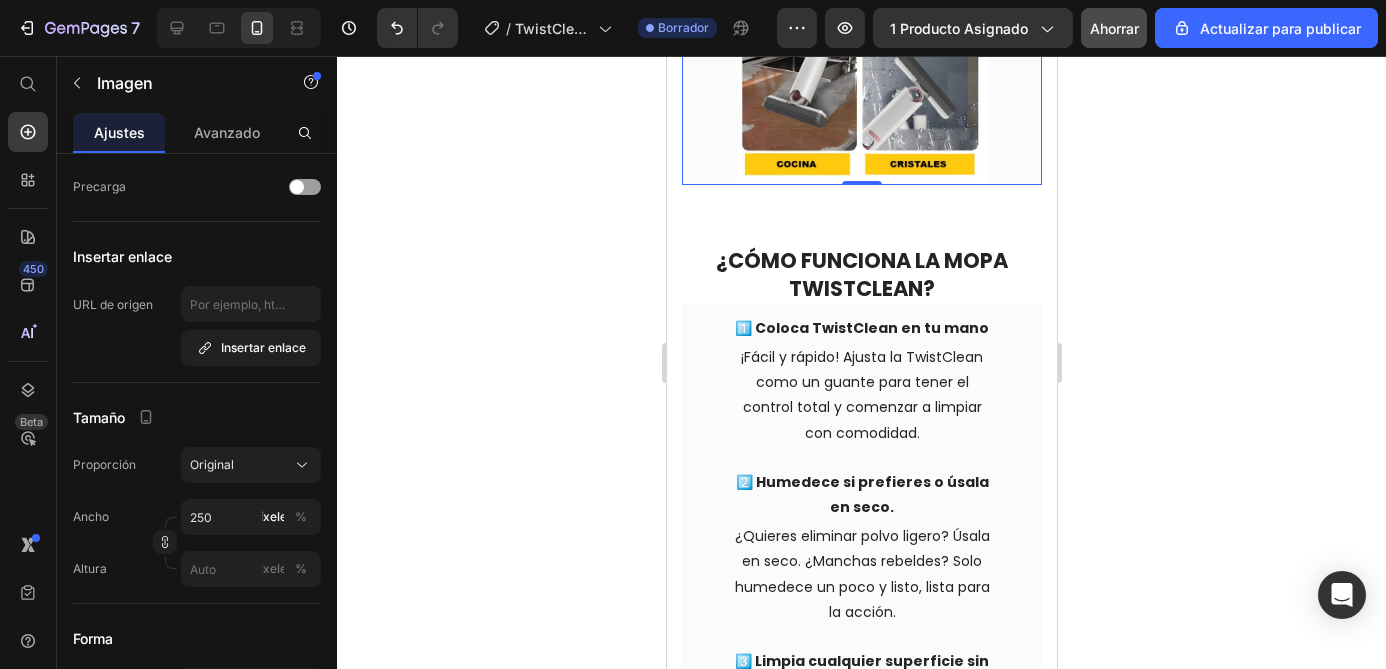 click 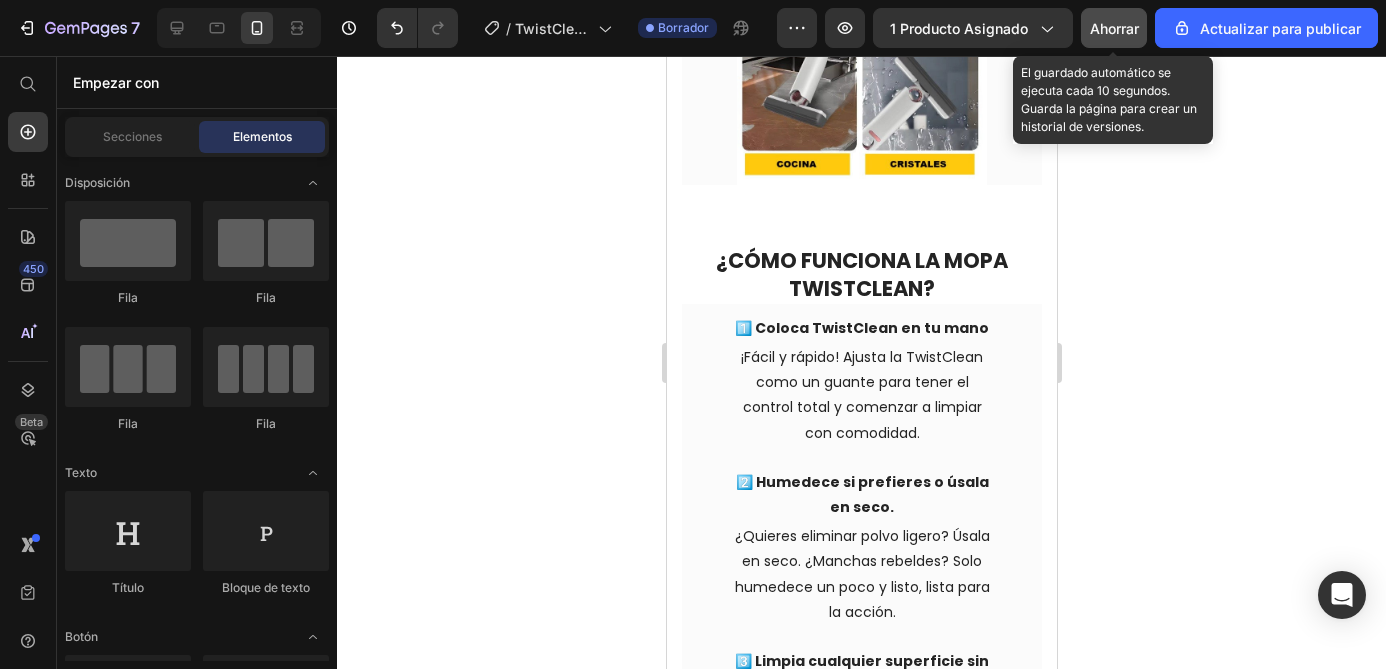 click on "Ahorrar" 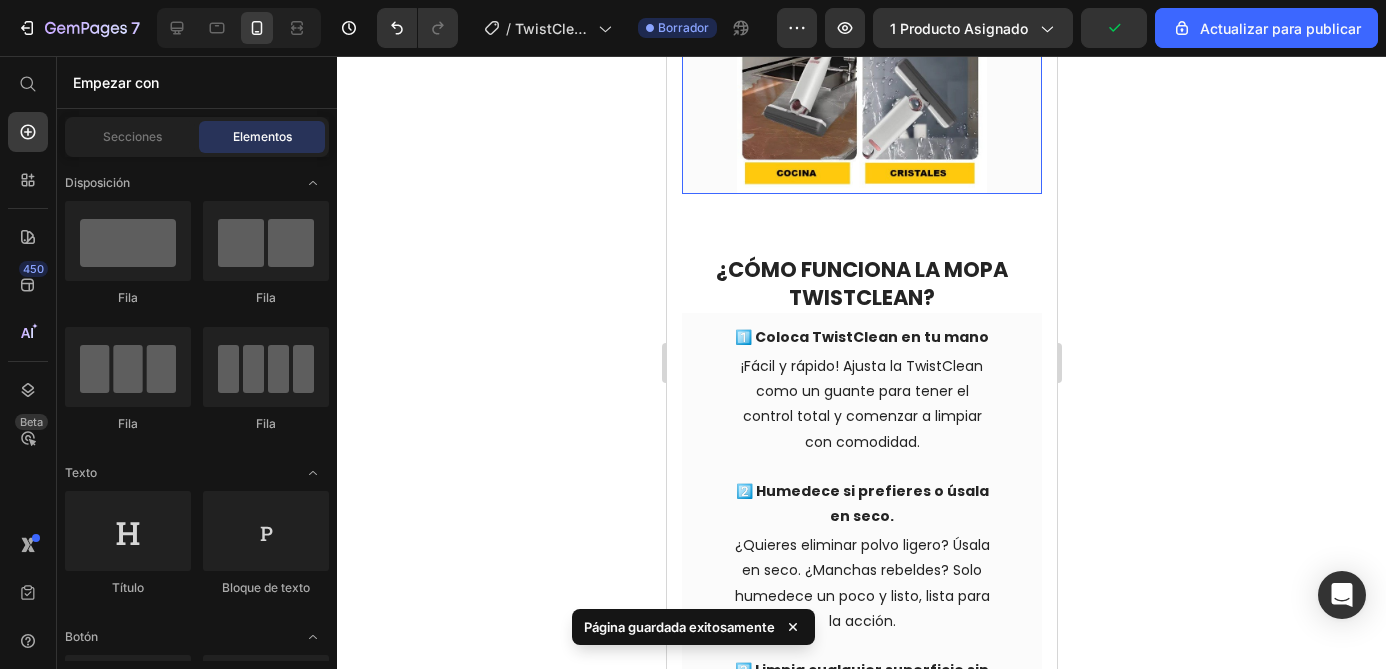 scroll, scrollTop: 2149, scrollLeft: 0, axis: vertical 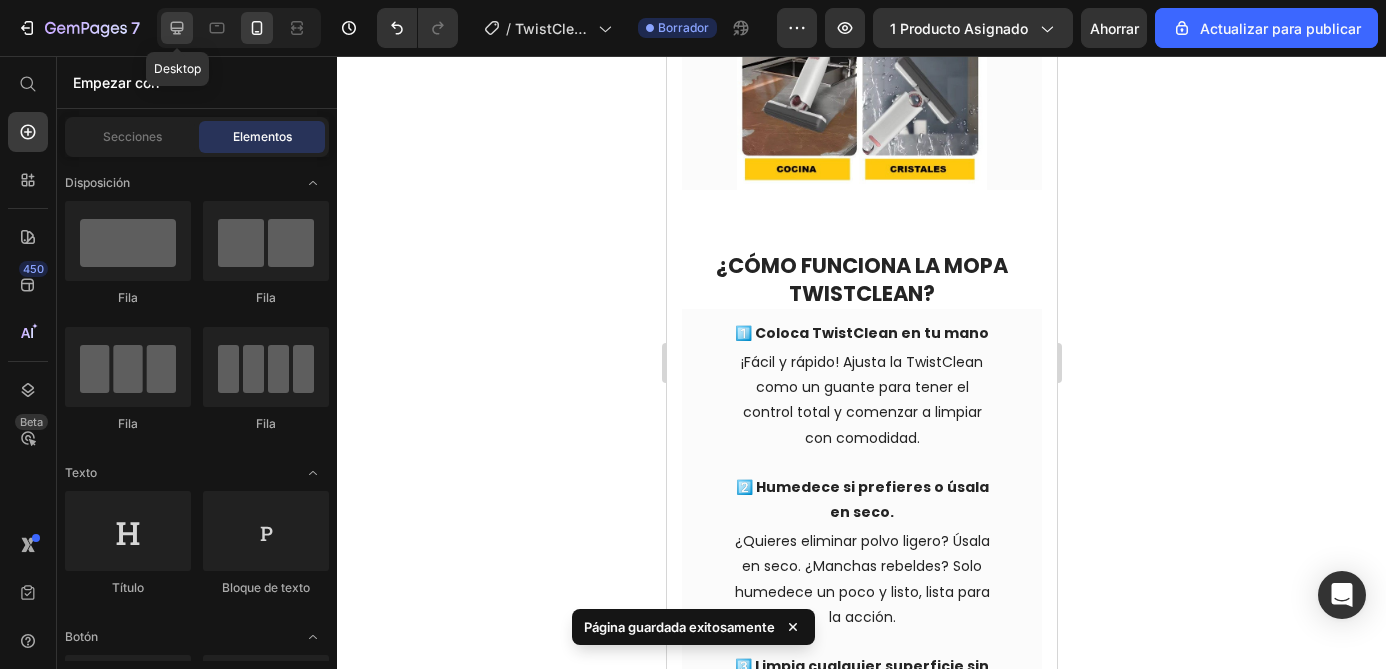 click 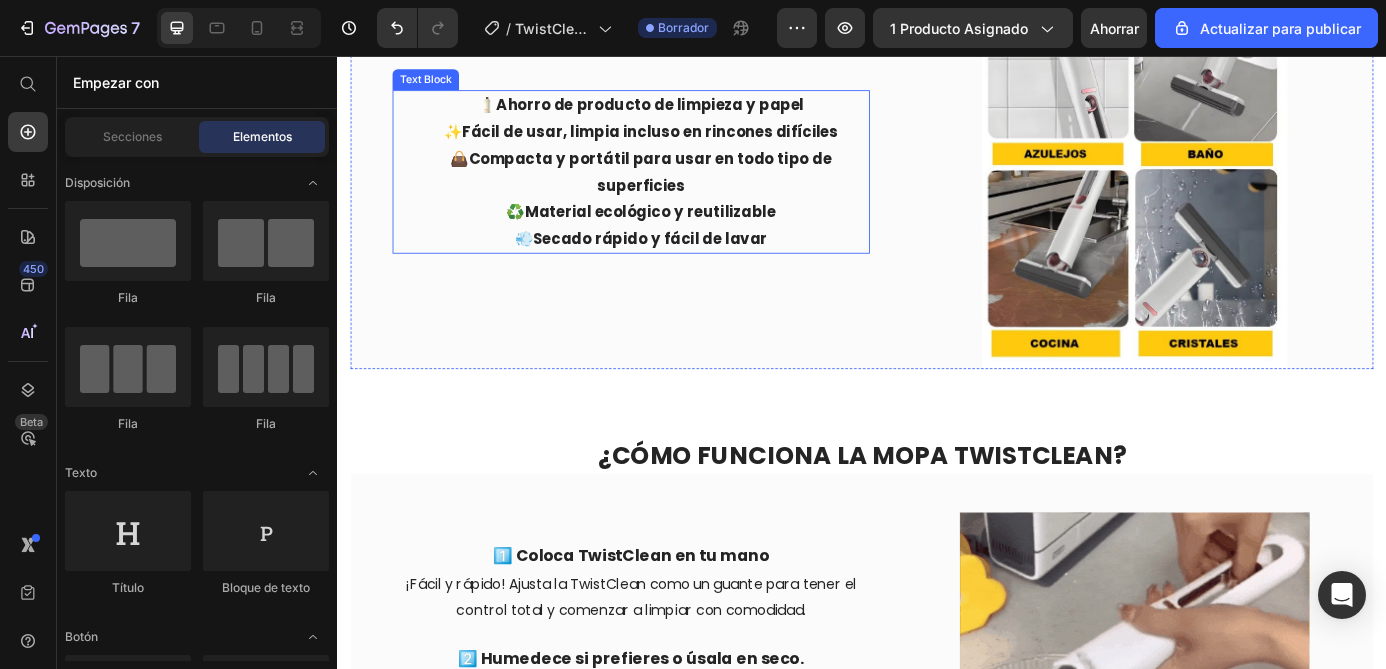 click on "✨  Fácil de usar, limpia incluso en rincones difíciles" at bounding box center [684, 142] 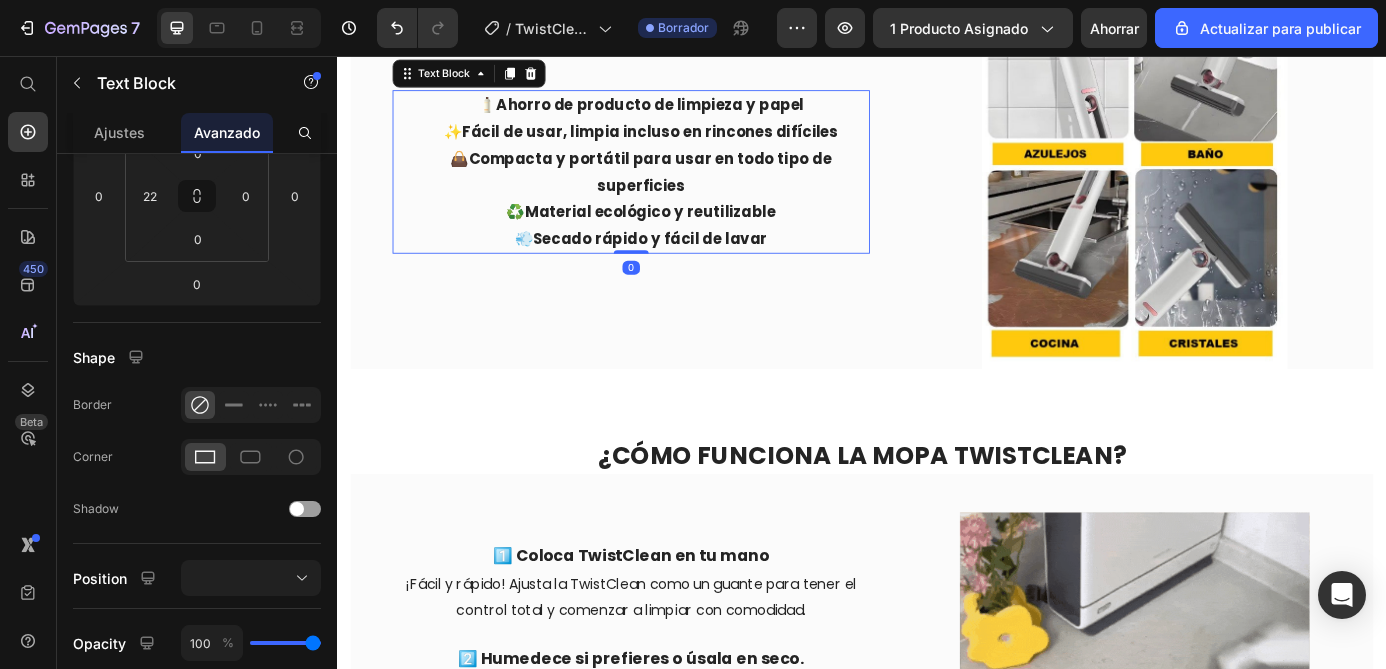 scroll, scrollTop: 0, scrollLeft: 0, axis: both 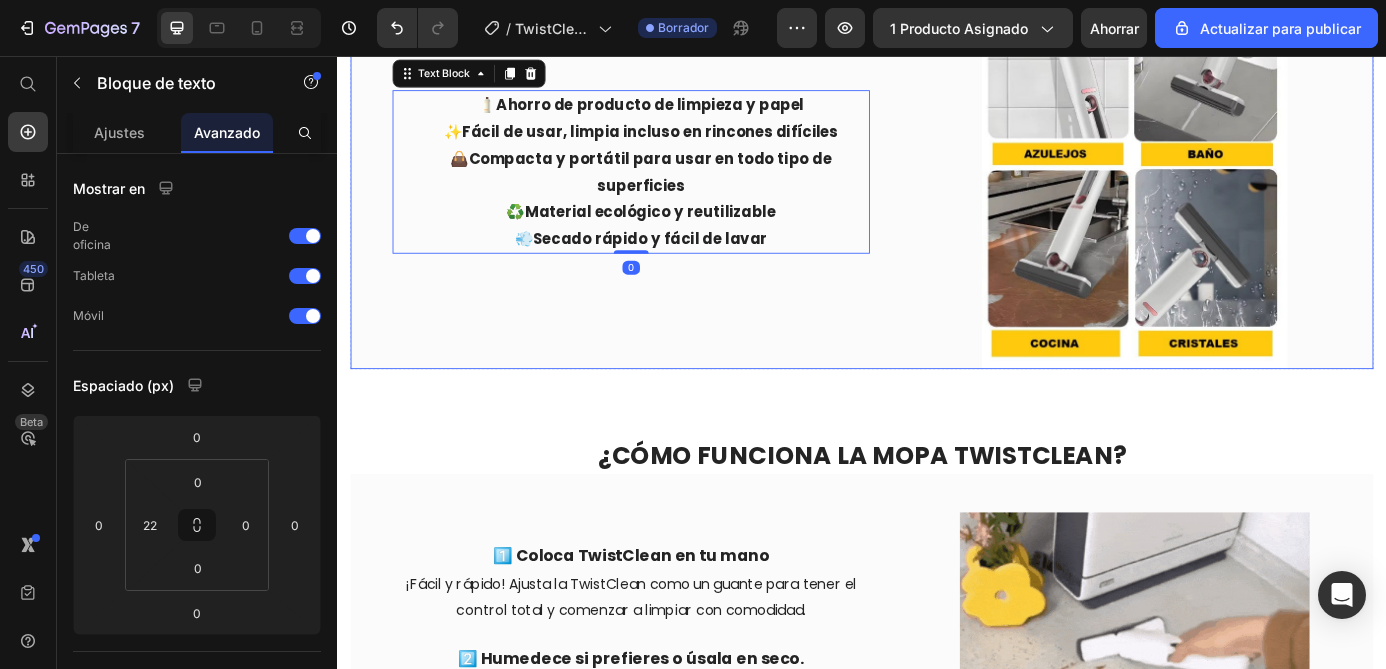 click on "🧴  Ahorro de producto de limpieza y papel ✨  Fácil de usar, limpia incluso en rincones difíciles 👜  Compacta y portátil para usar en todo tipo de superficies ♻️  Material ecológico y reutilizable 💨  Secado rápido y fácil de lavar Text Block   0" at bounding box center [673, 188] 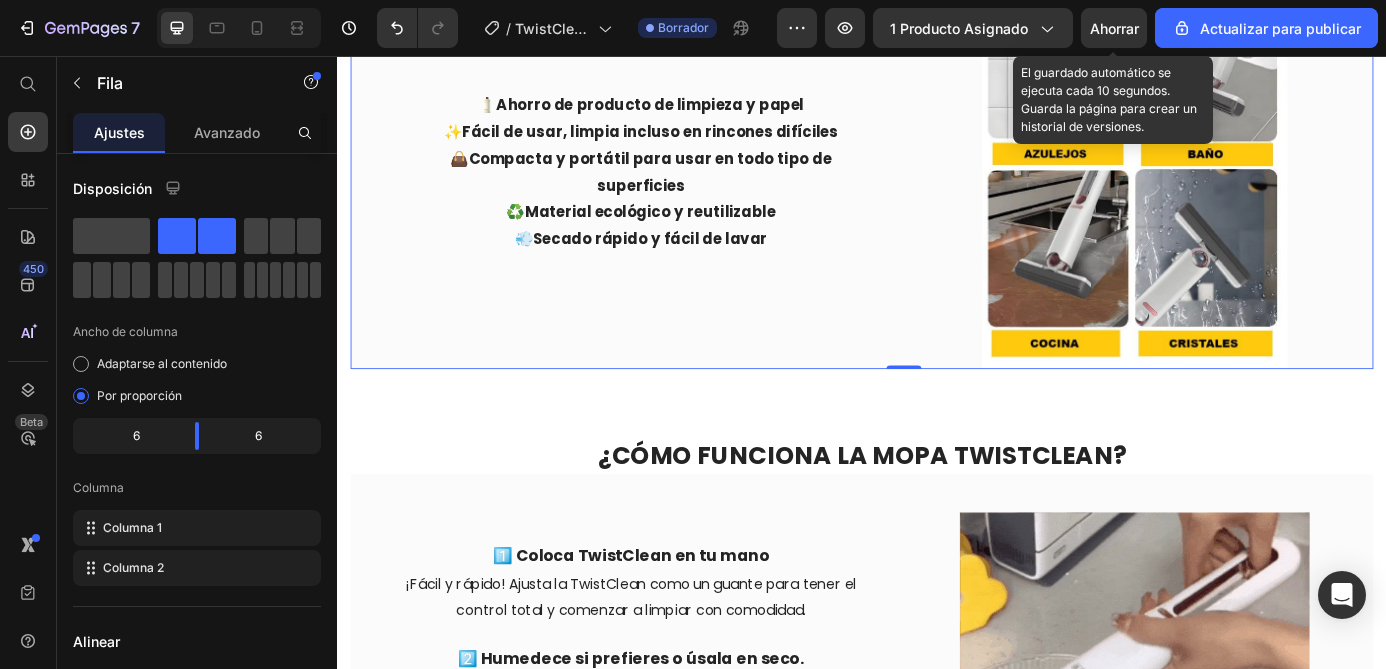 click on "Ahorrar" at bounding box center [1114, 28] 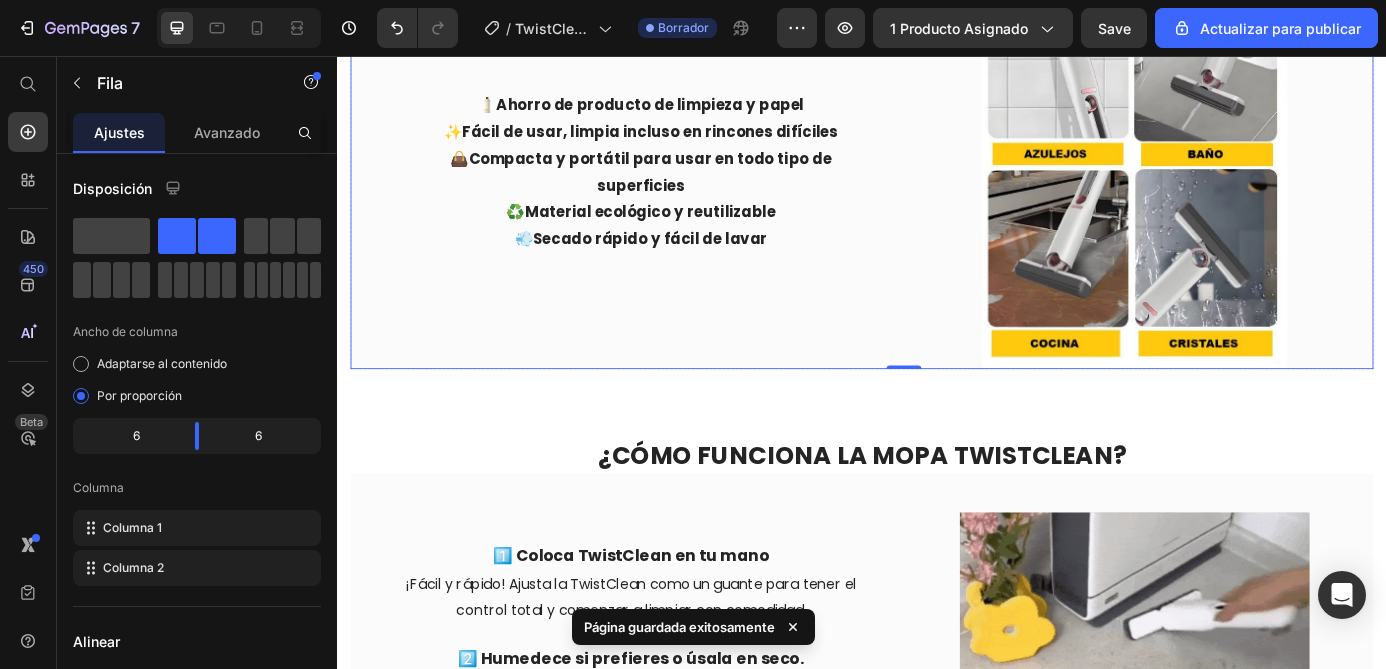 click on "Ventajas y usos de TwistClean:" at bounding box center (947, -82) 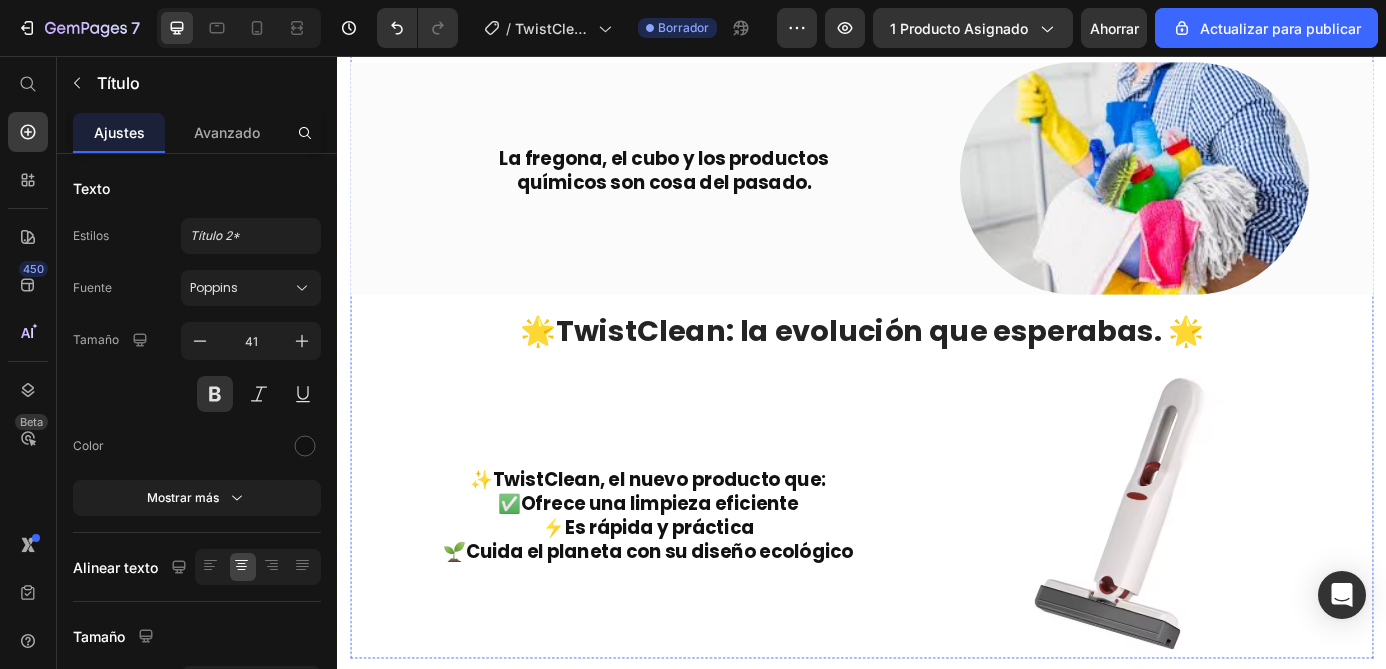 scroll, scrollTop: 1096, scrollLeft: 0, axis: vertical 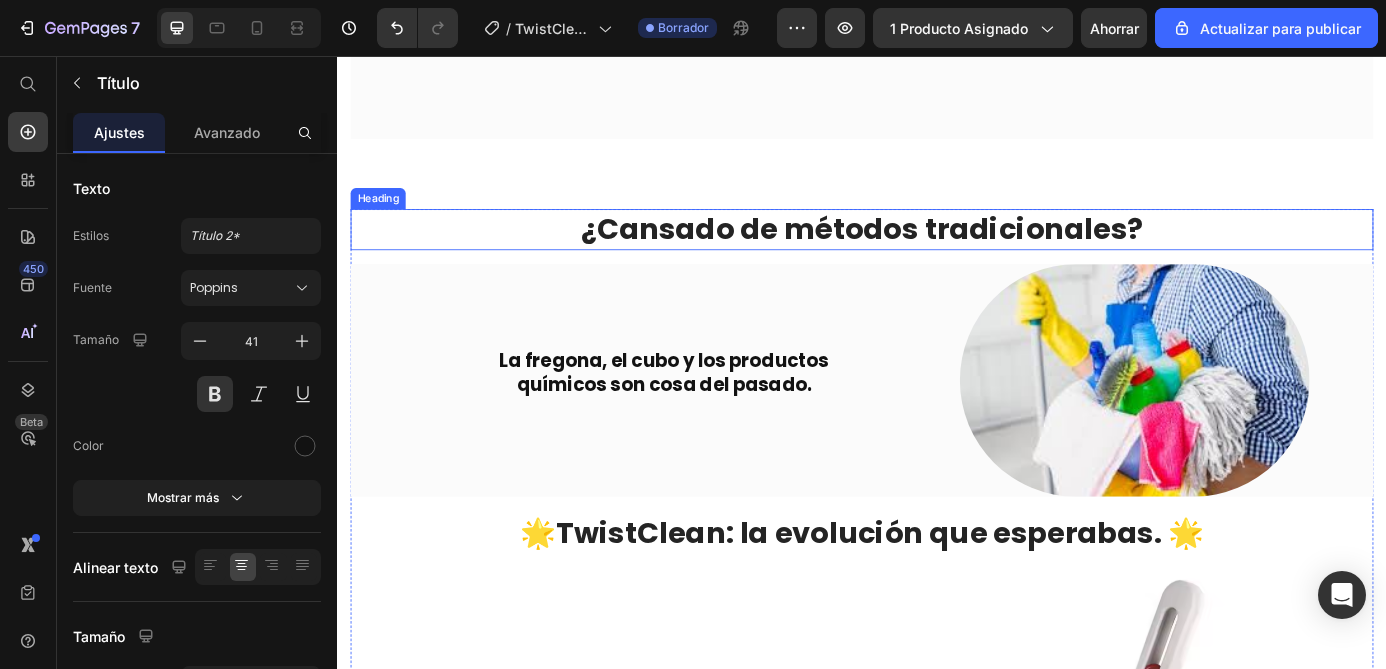 click on "¿Cansado de métodos tradicionales?" at bounding box center (937, 253) 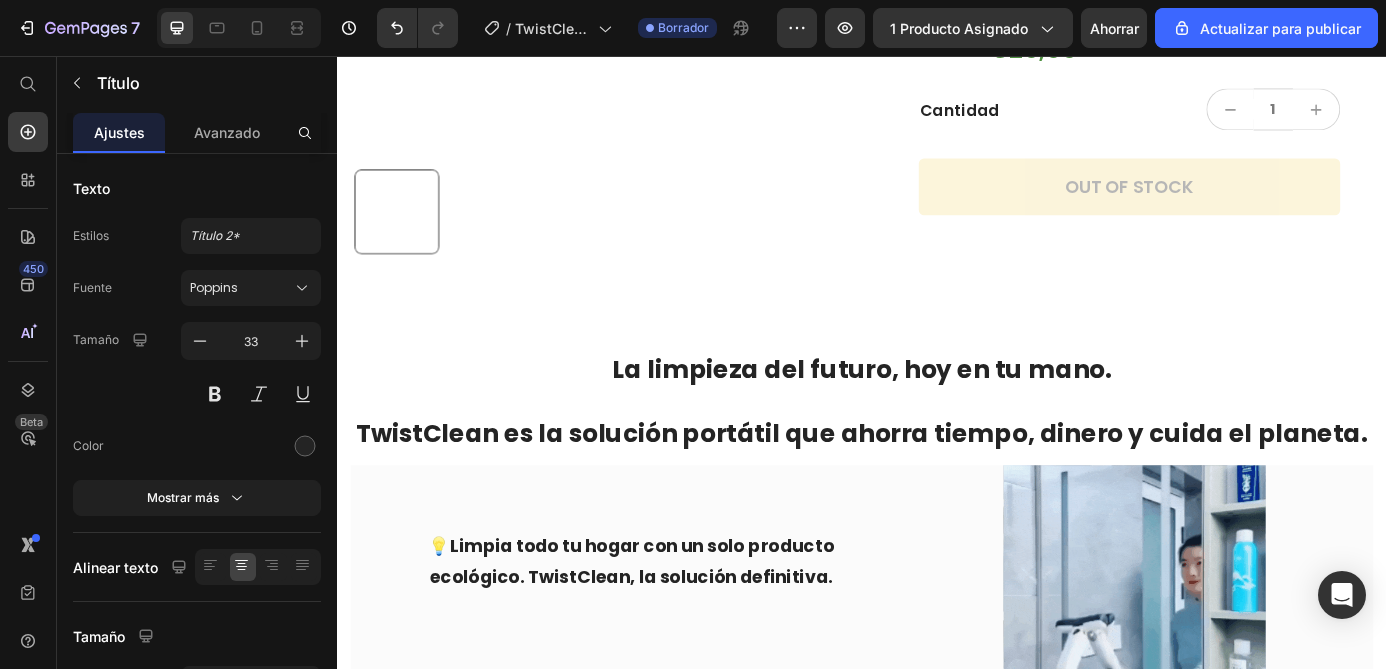 scroll, scrollTop: 425, scrollLeft: 0, axis: vertical 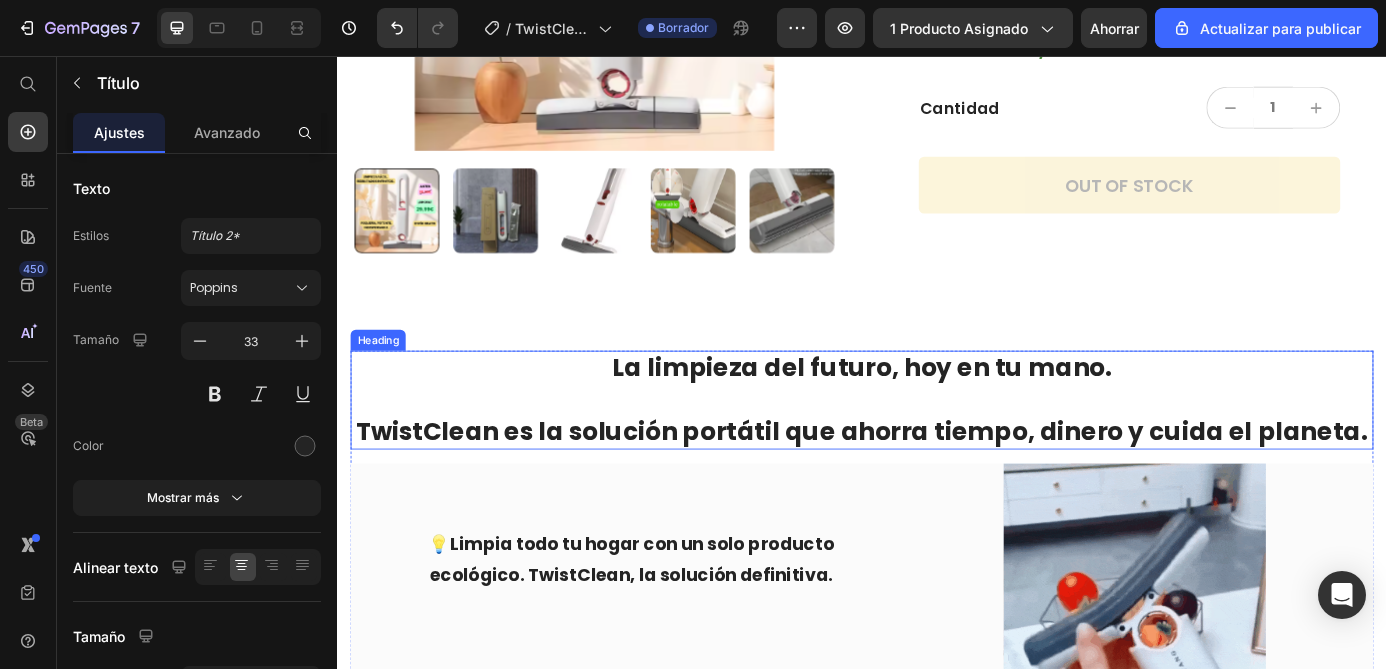 click on "La limpieza del futuro, hoy en tu mano. TwistClean es la solución portátil que ahorra tiempo, dinero y cuida el planeta." at bounding box center (937, 449) 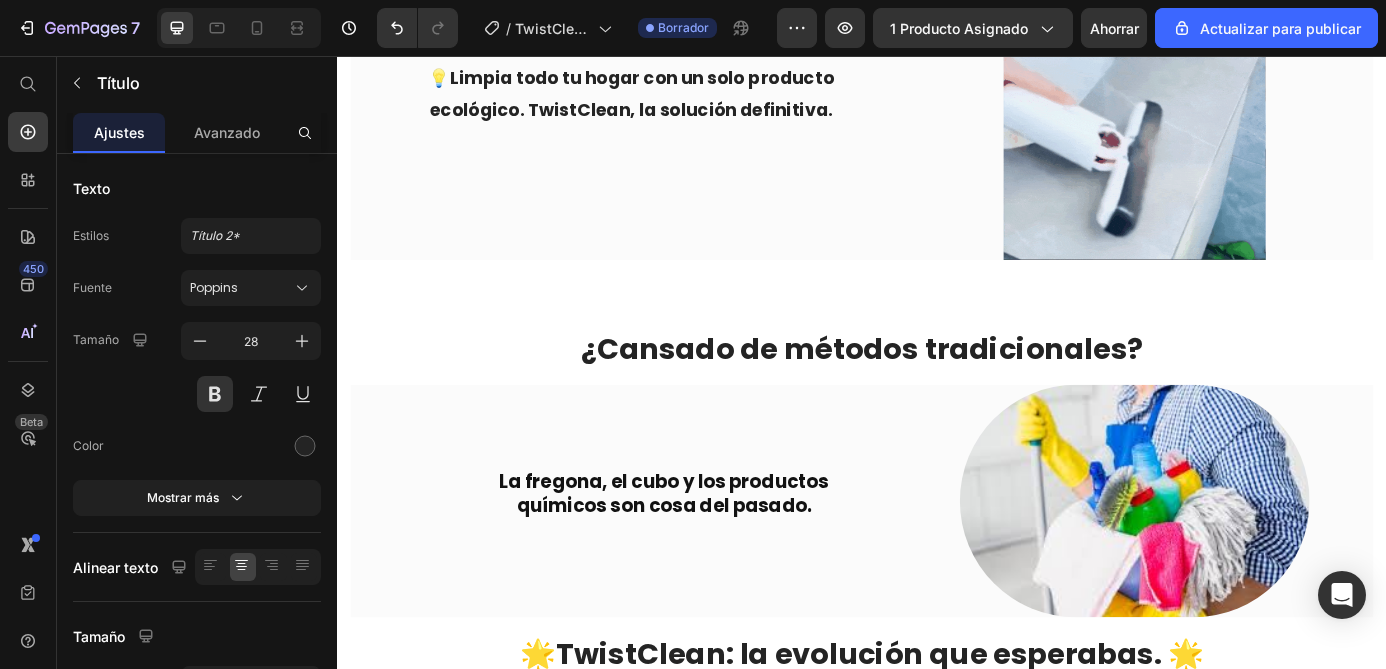 scroll, scrollTop: 1031, scrollLeft: 0, axis: vertical 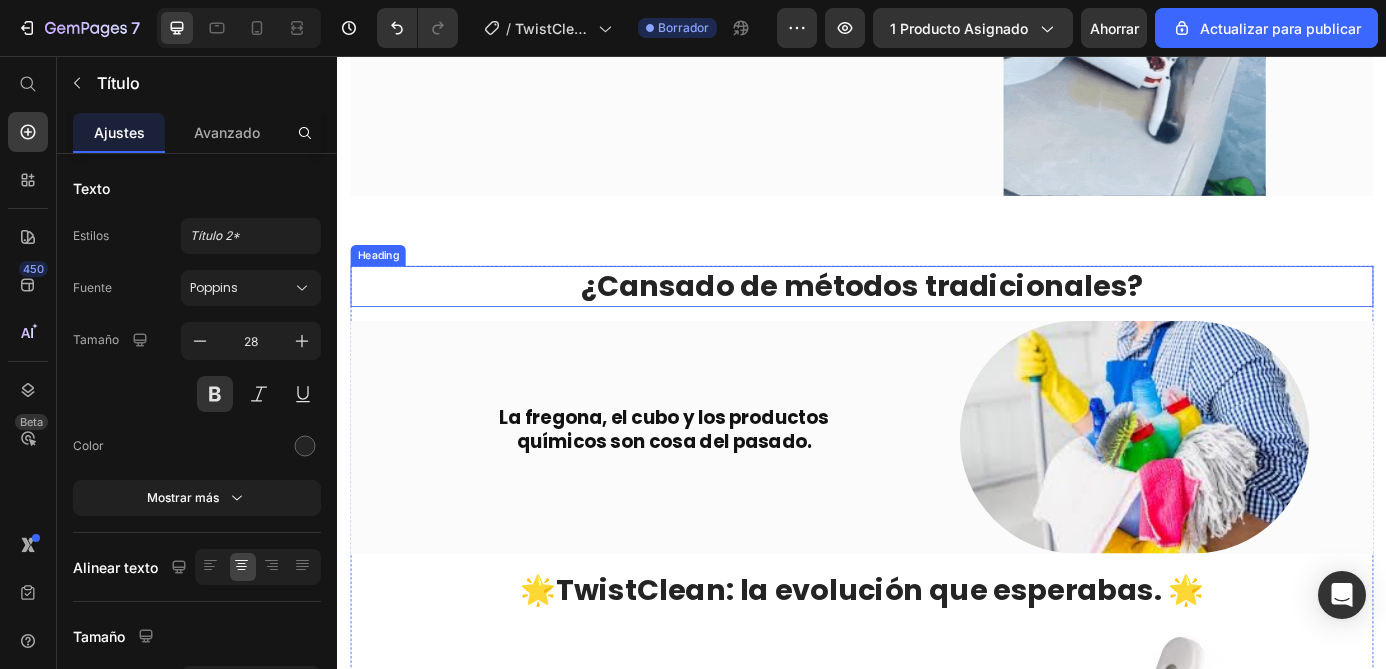 click on "¿Cansado de métodos tradicionales?" at bounding box center (937, 318) 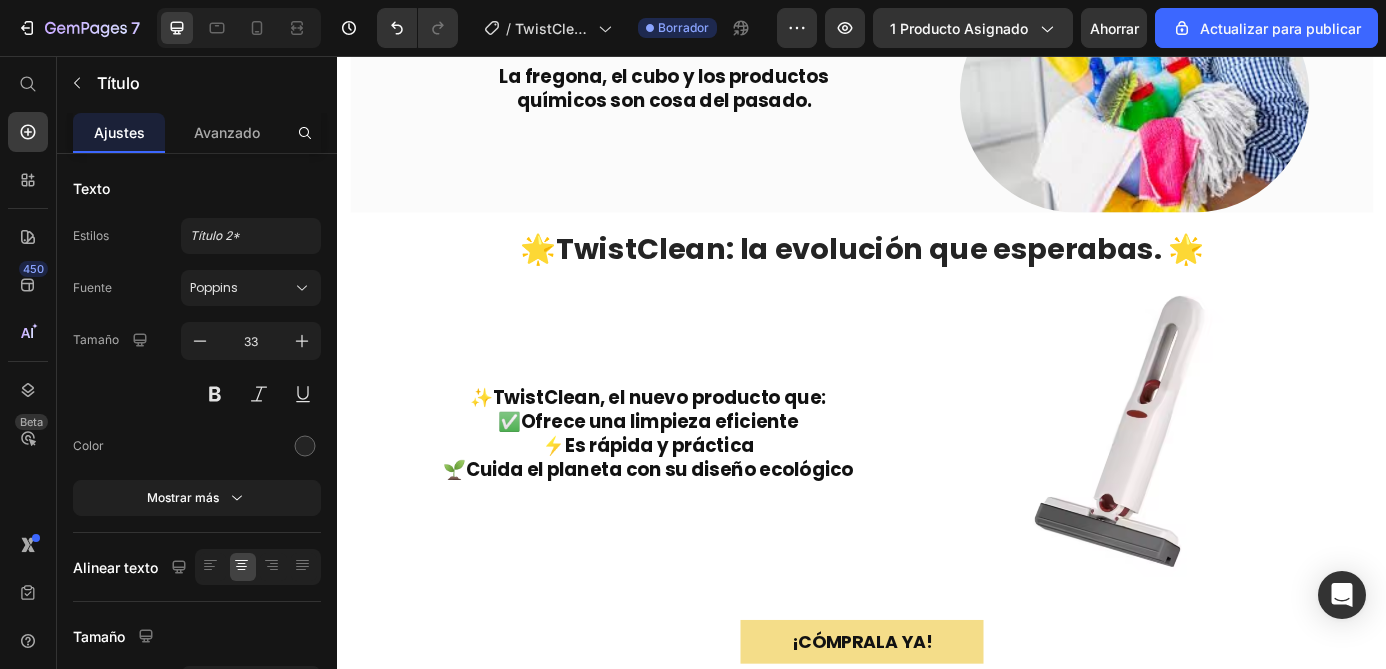 scroll, scrollTop: 1435, scrollLeft: 0, axis: vertical 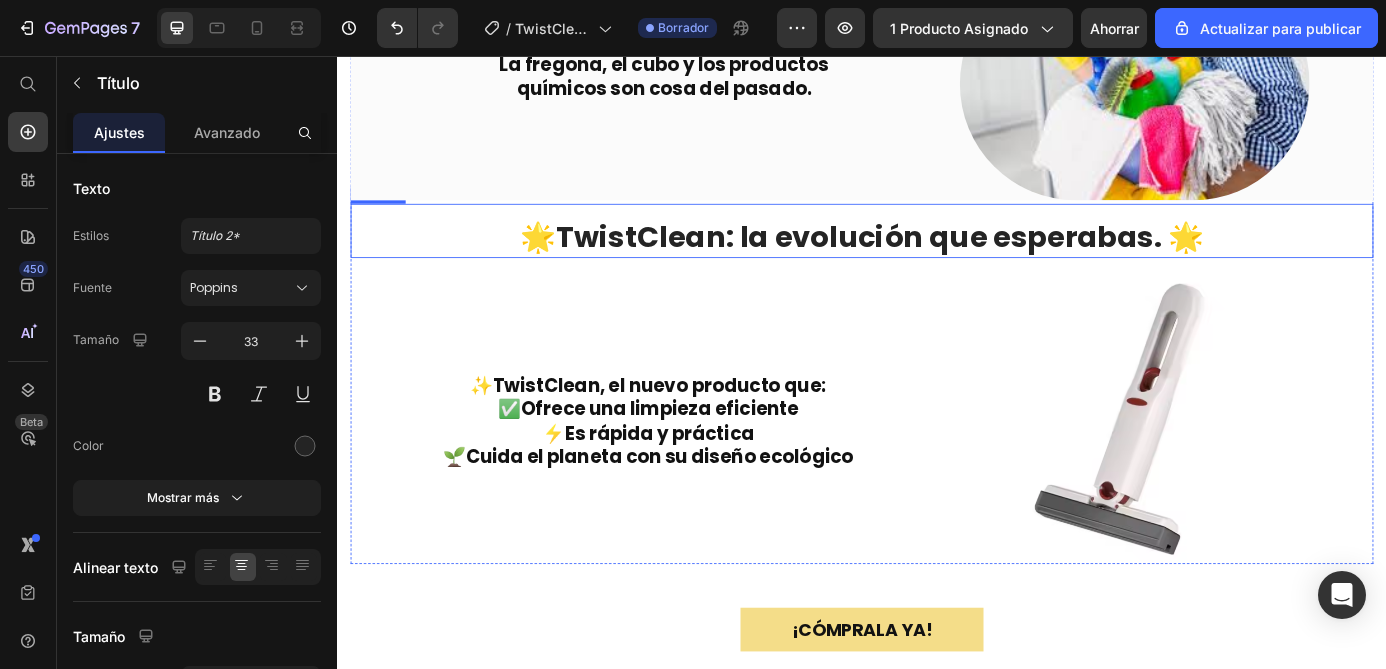 click on "TwistClean: la evolución que esperabas. 🌟" at bounding box center (957, 262) 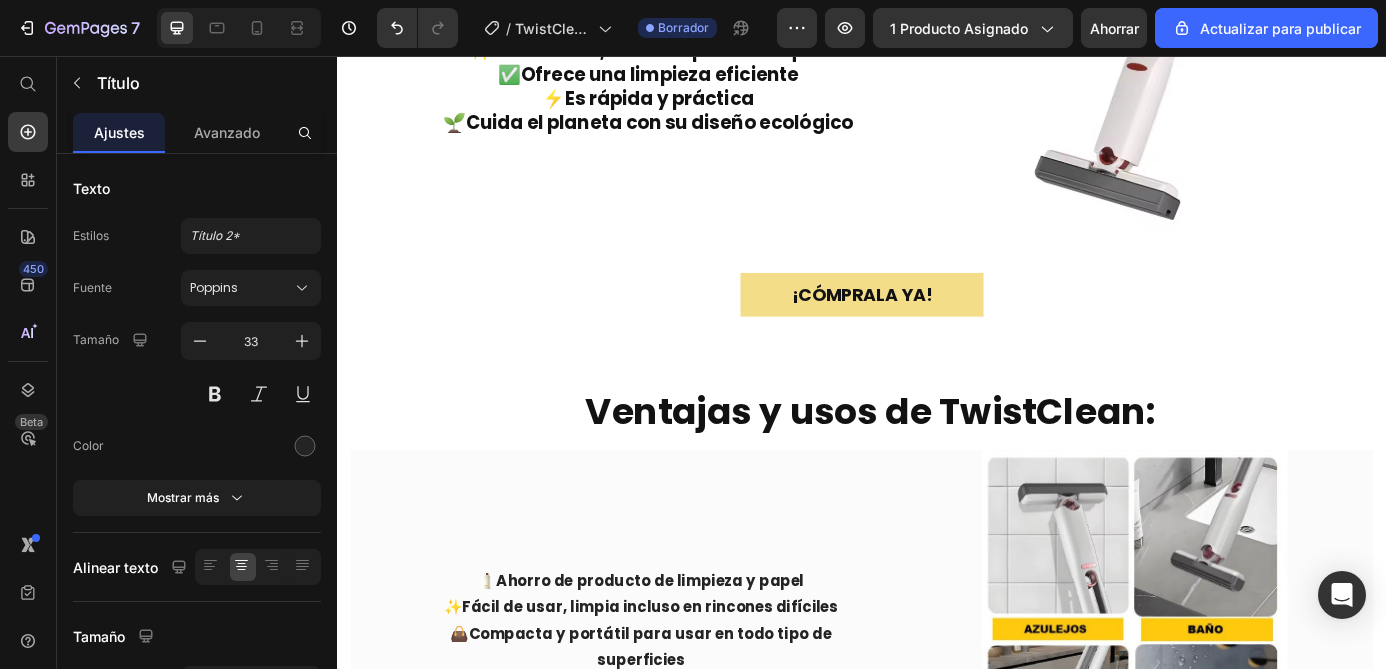 scroll, scrollTop: 1820, scrollLeft: 0, axis: vertical 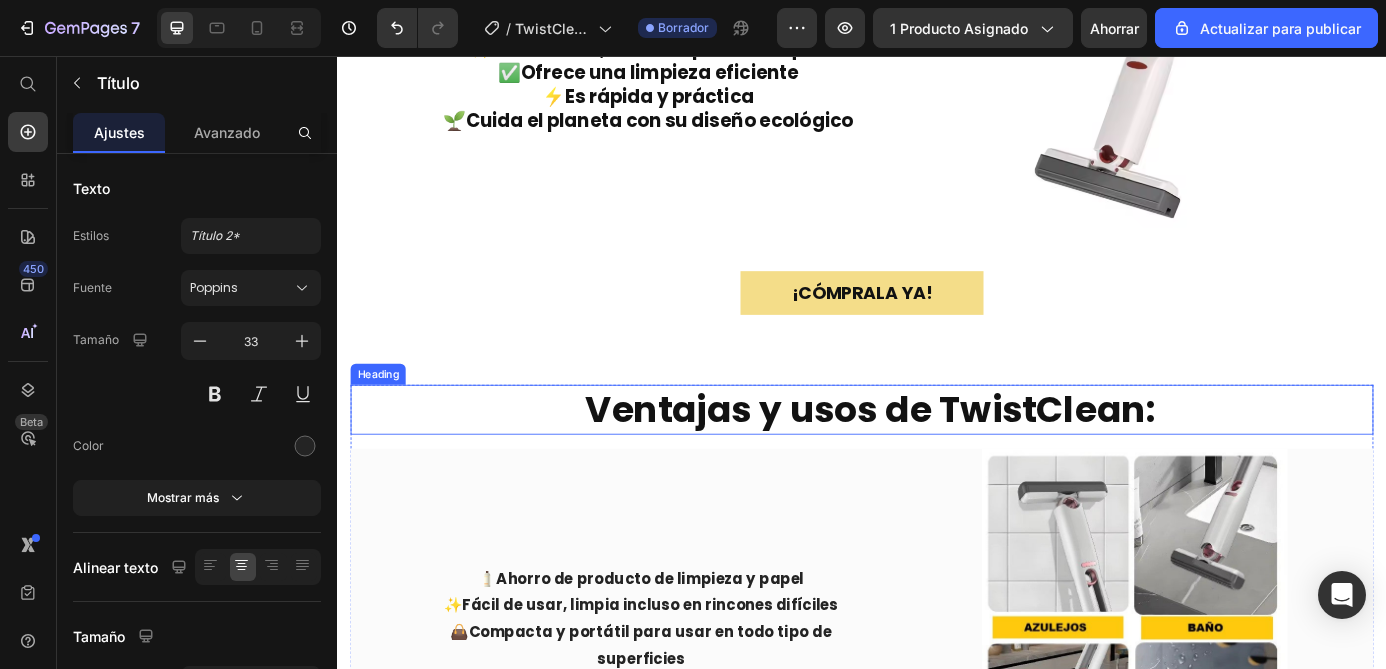 click on "Ventajas y usos de TwistClean:" at bounding box center [947, 460] 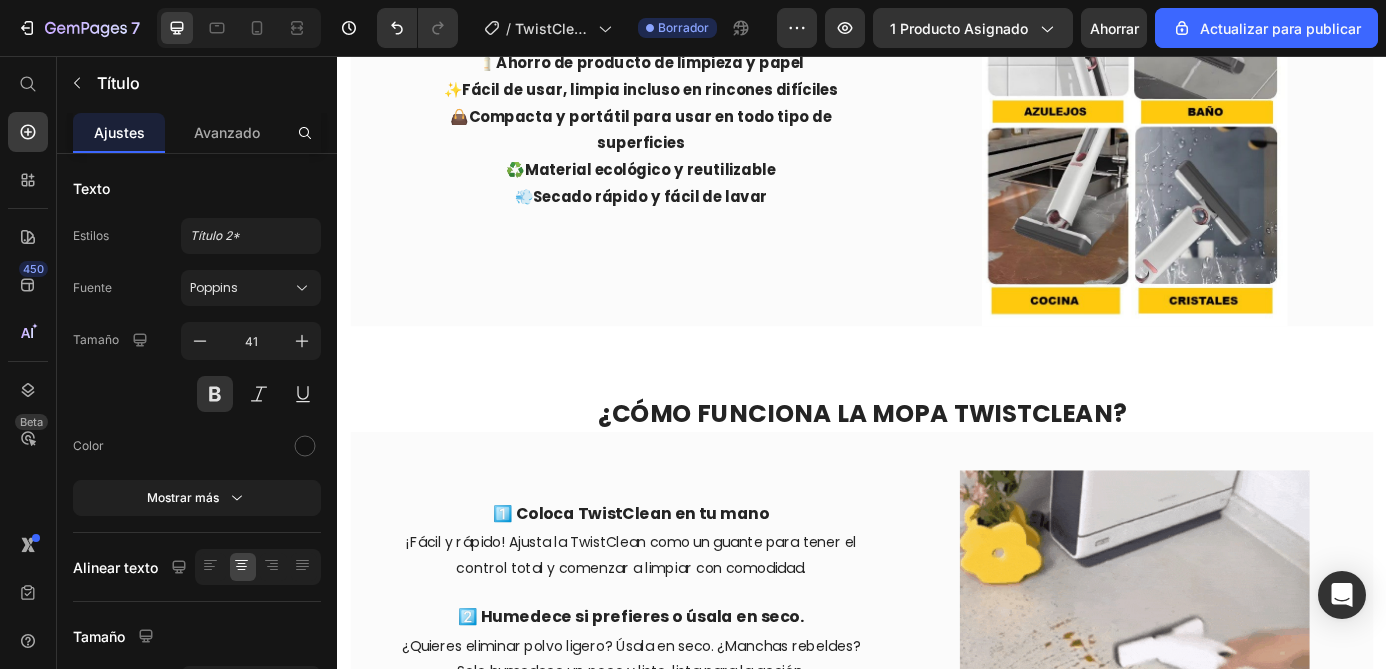 scroll, scrollTop: 2452, scrollLeft: 0, axis: vertical 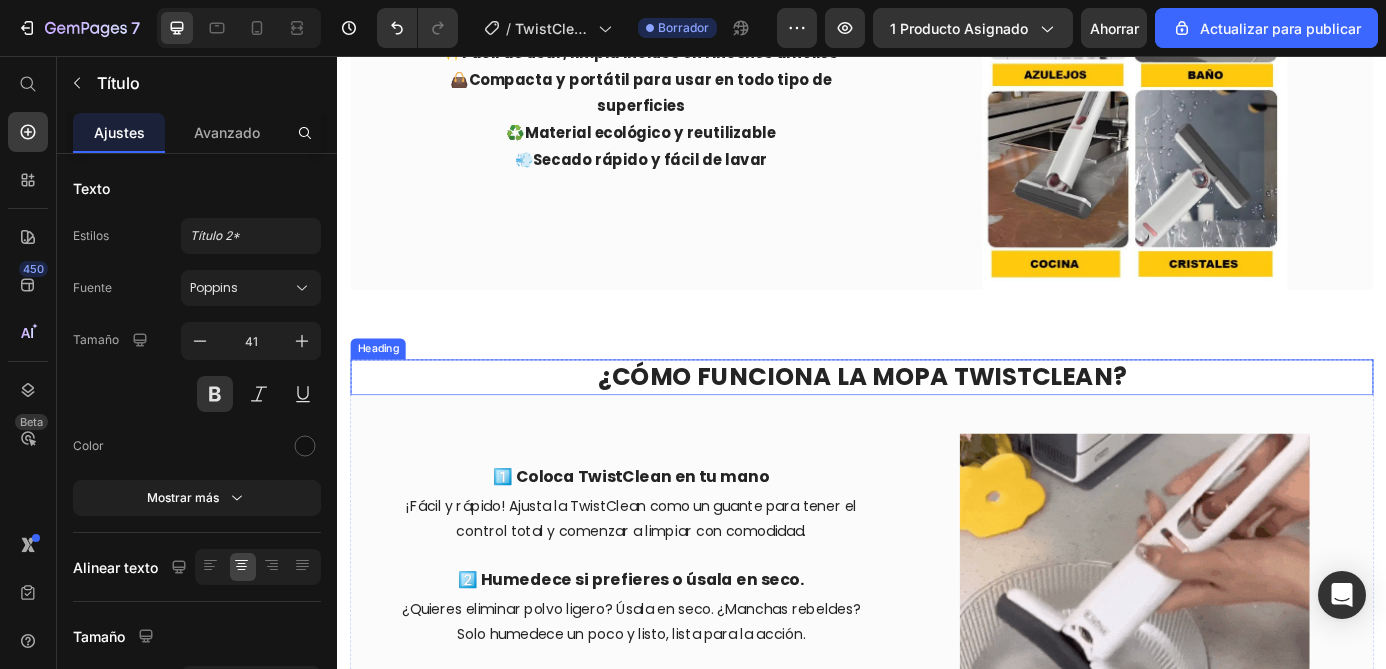 click on "¿CÓMO FUNCIONA LA MOPA TWISTCLEAN?" at bounding box center [937, 423] 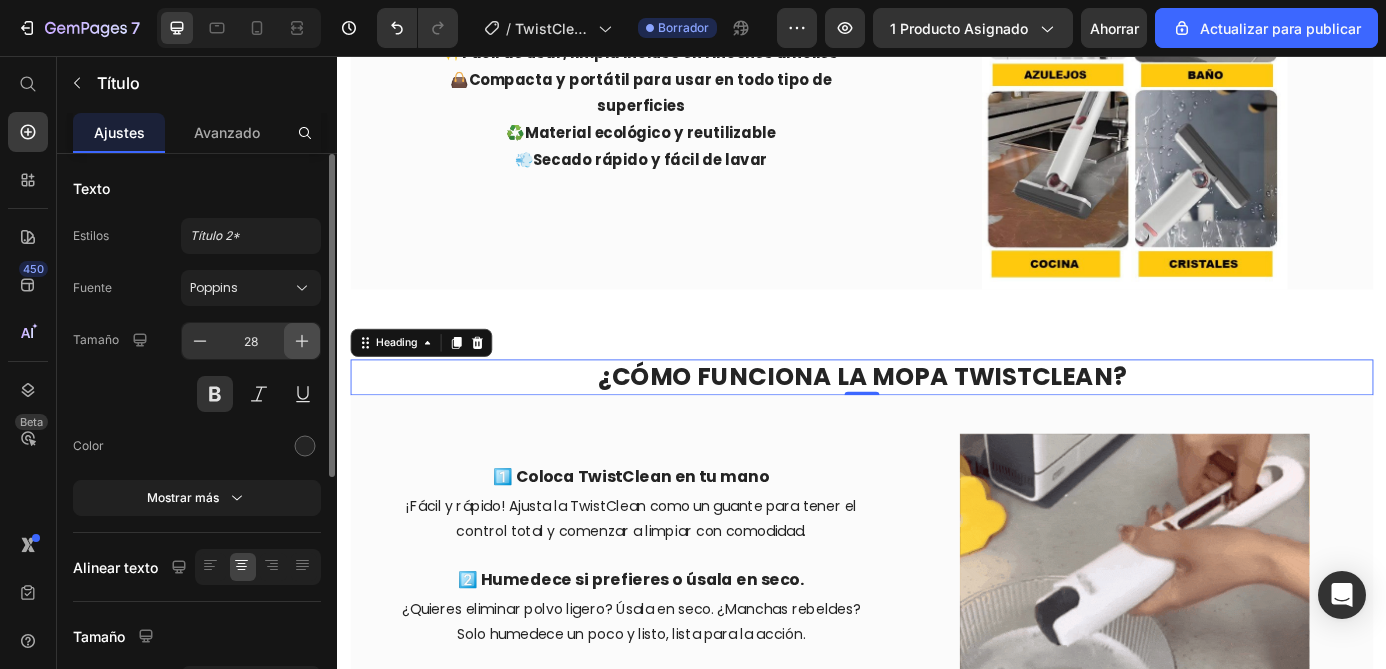 click 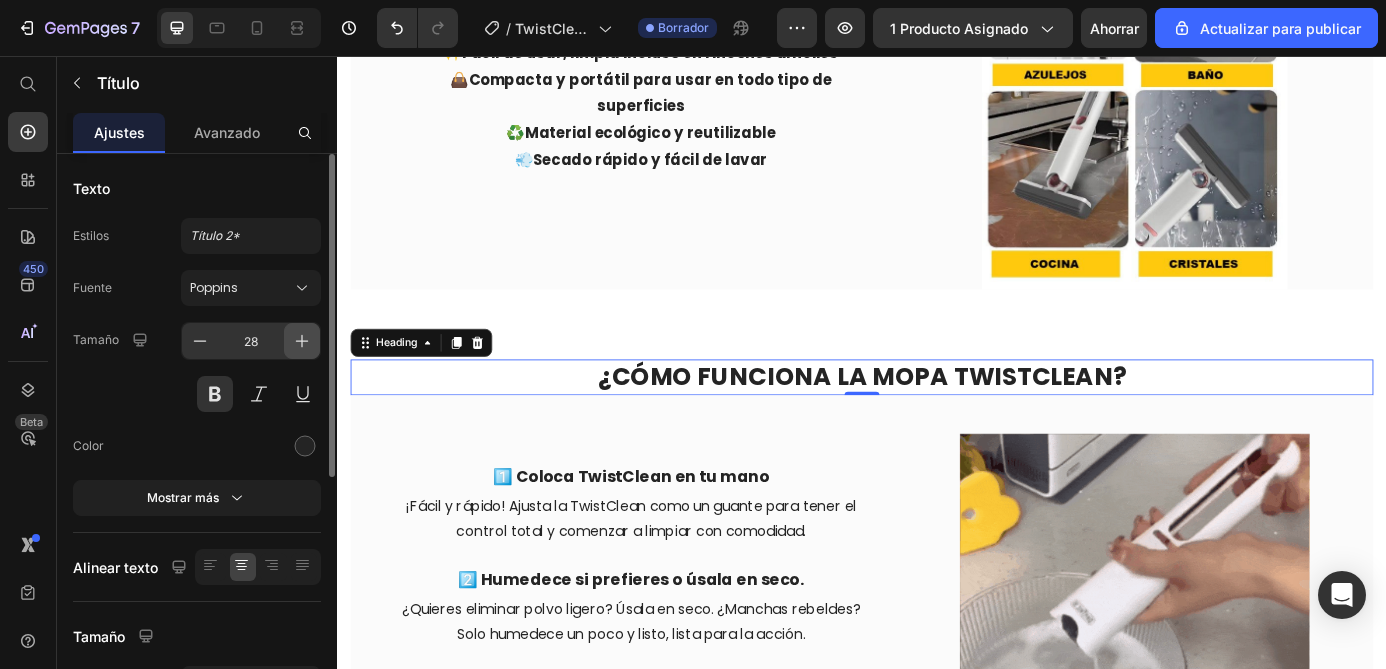 click 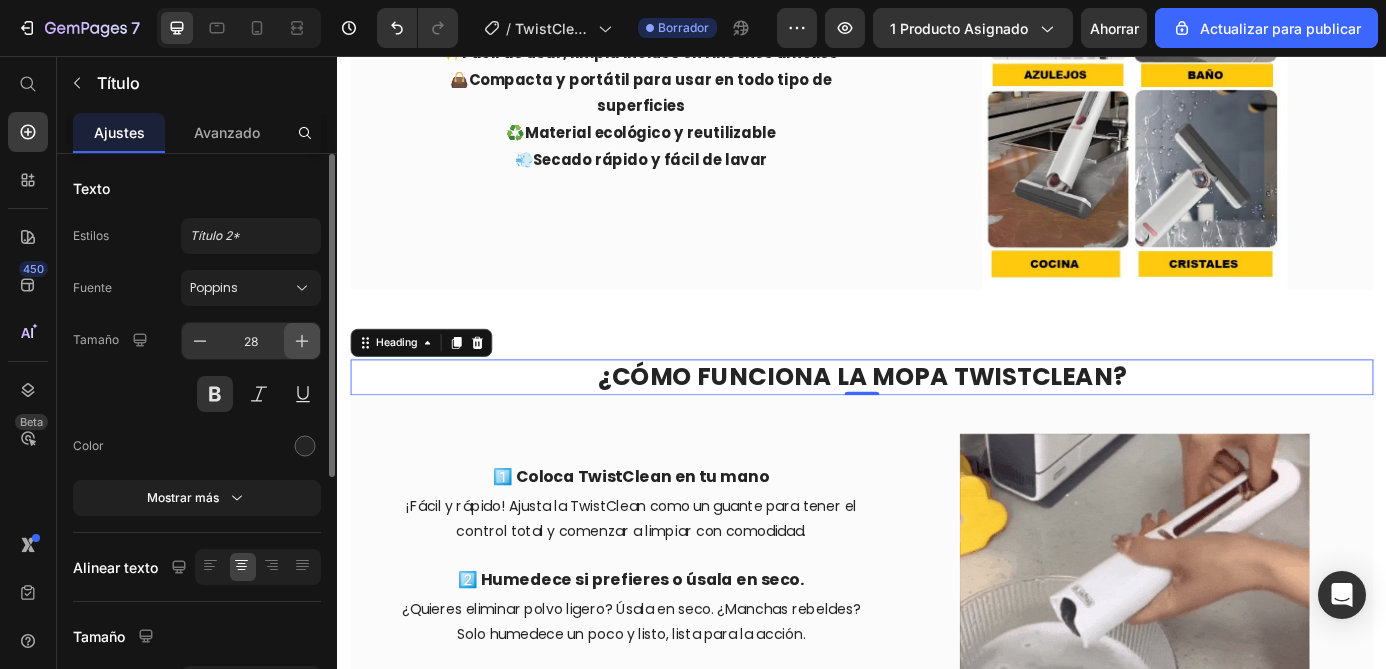 click 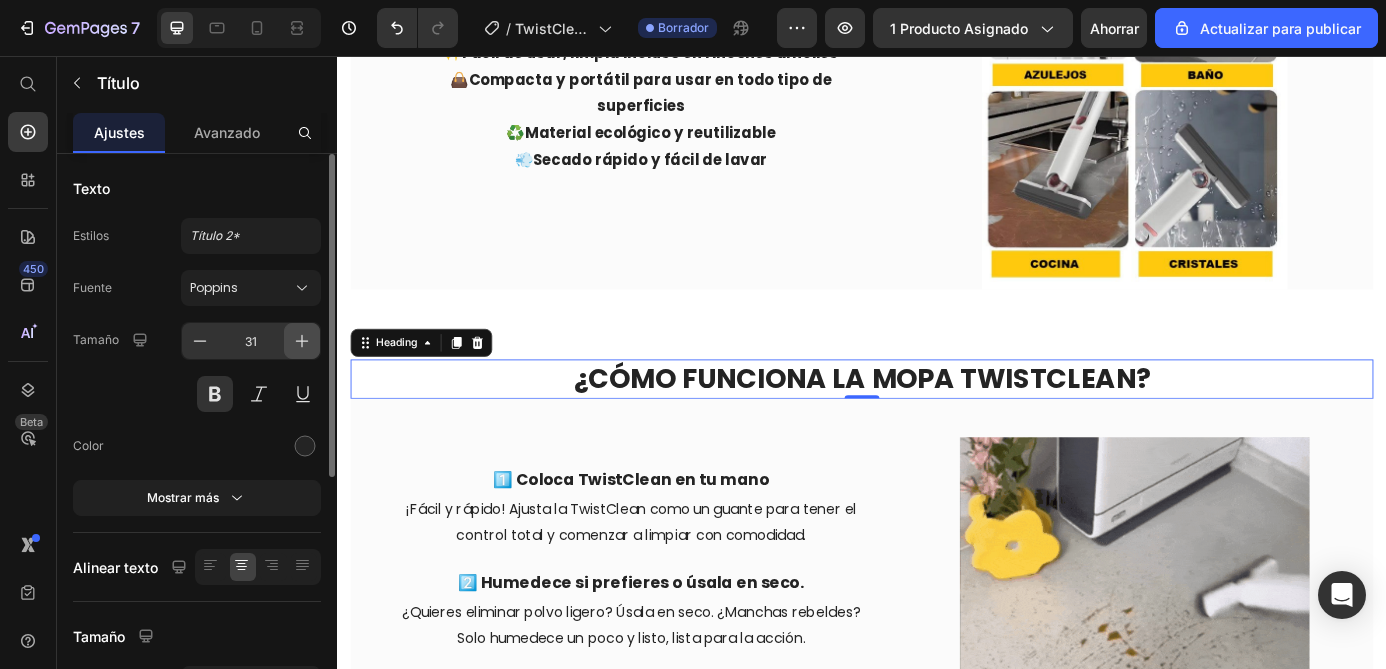 click 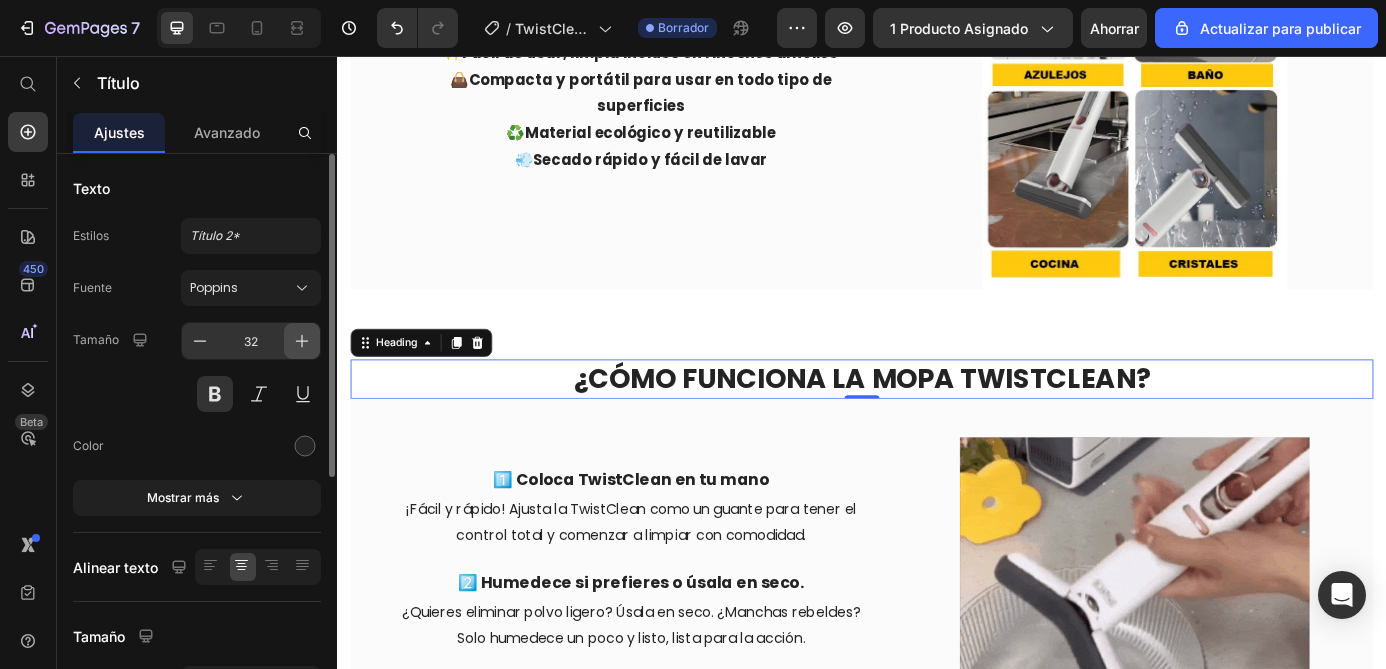 click 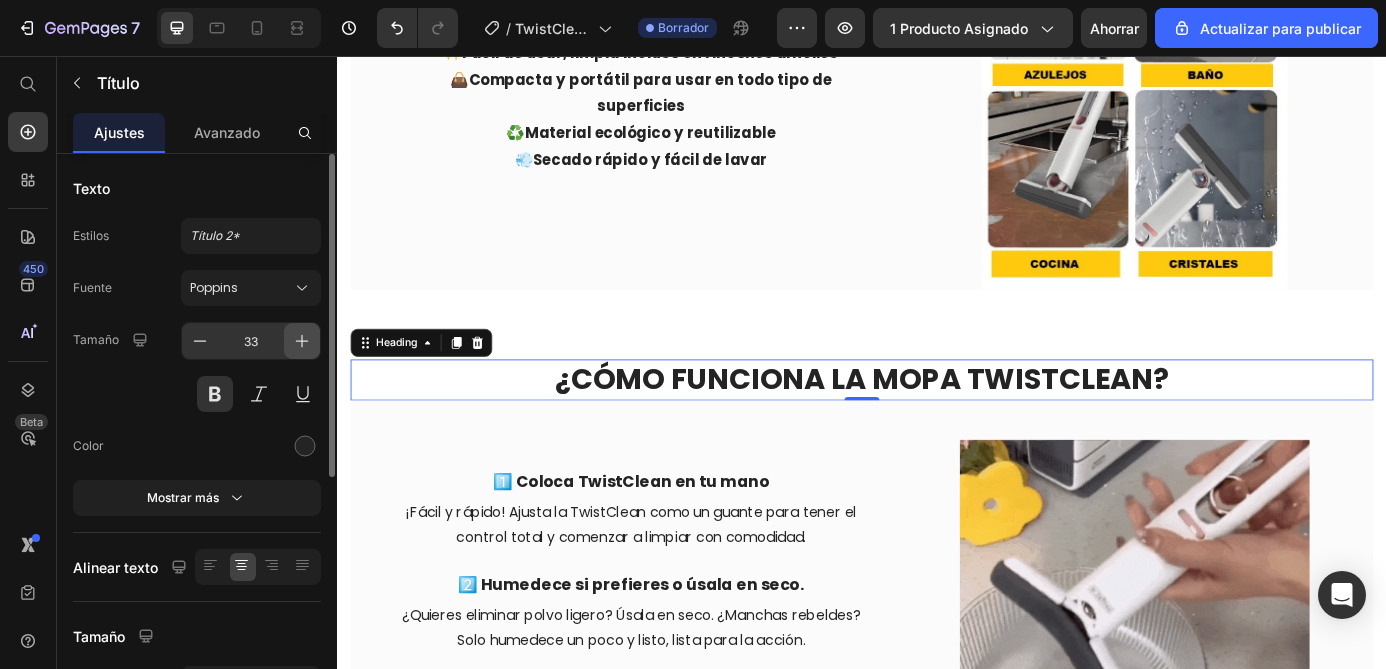 click 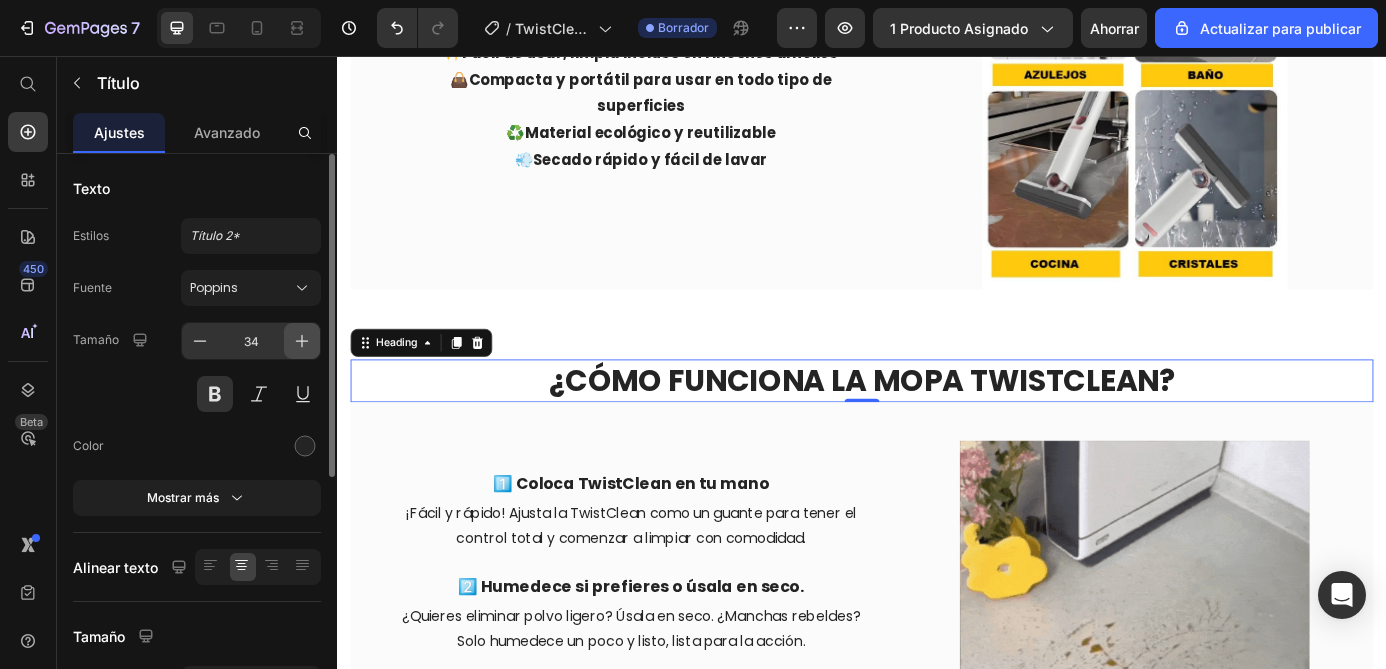 click 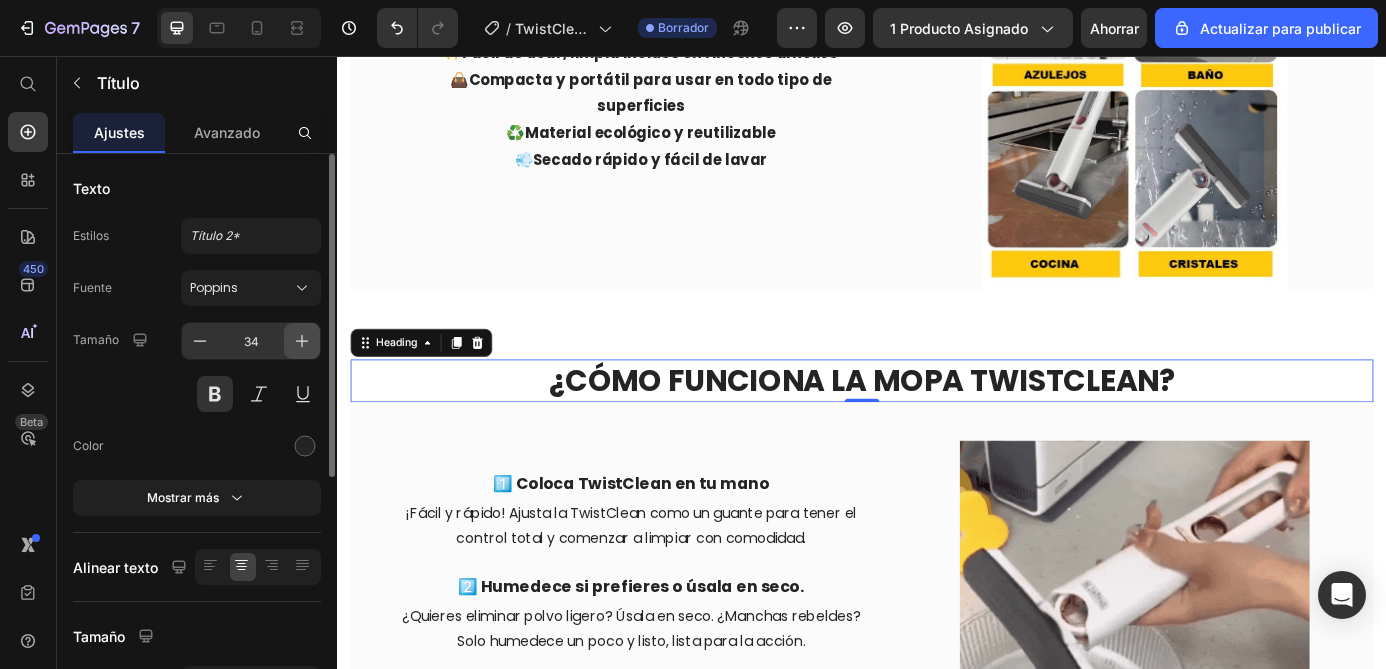 type on "35" 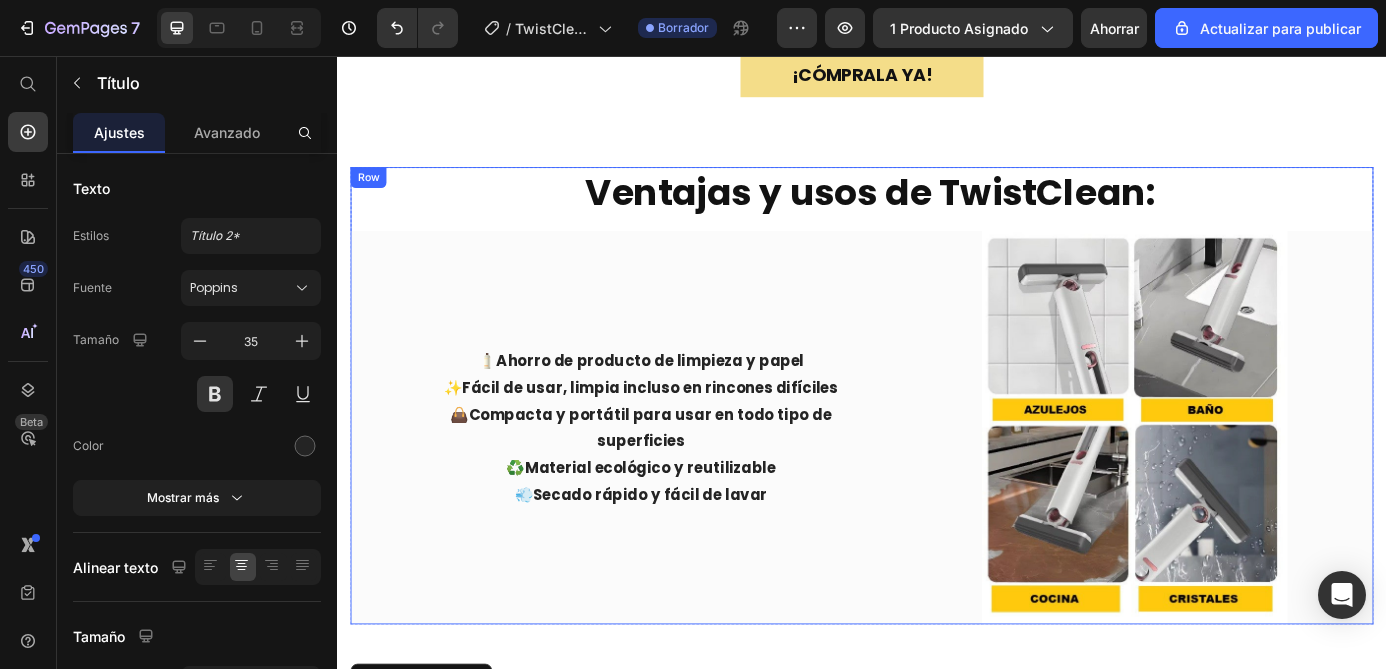 scroll, scrollTop: 2059, scrollLeft: 0, axis: vertical 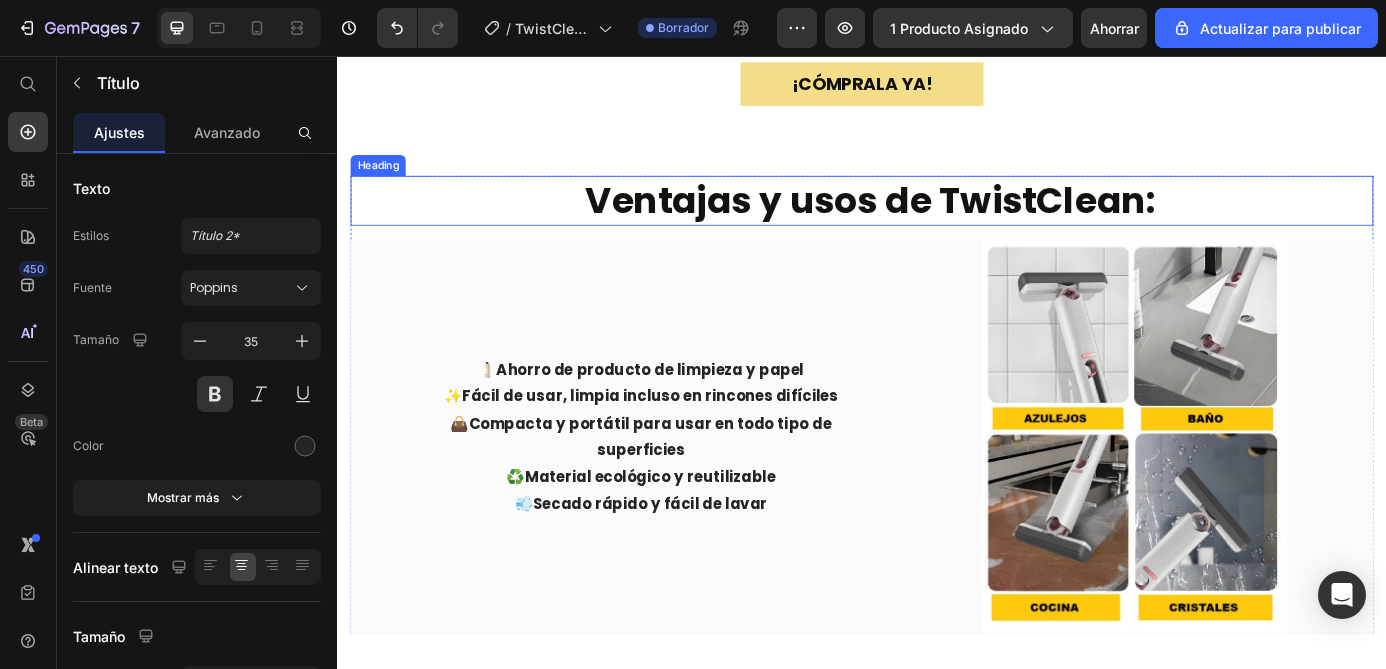 click on "Ventajas y usos de TwistClean:" at bounding box center (947, 221) 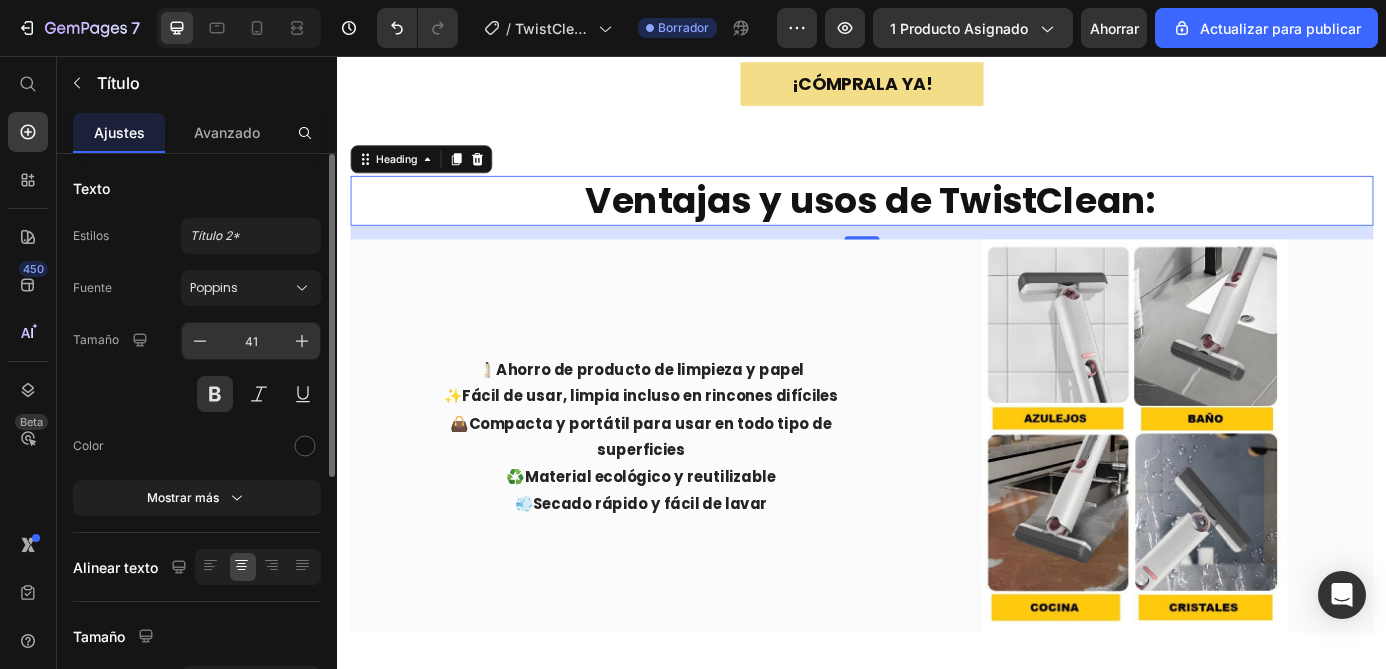 click on "41" at bounding box center (251, 341) 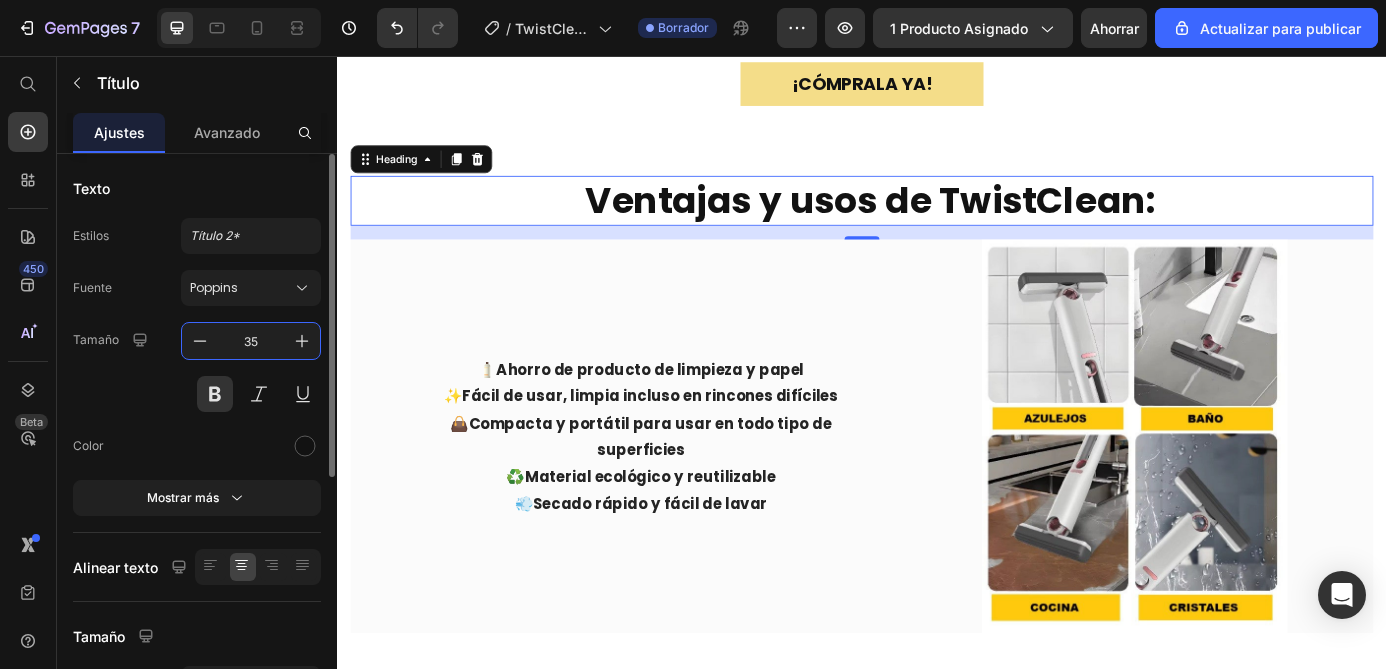 type on "35" 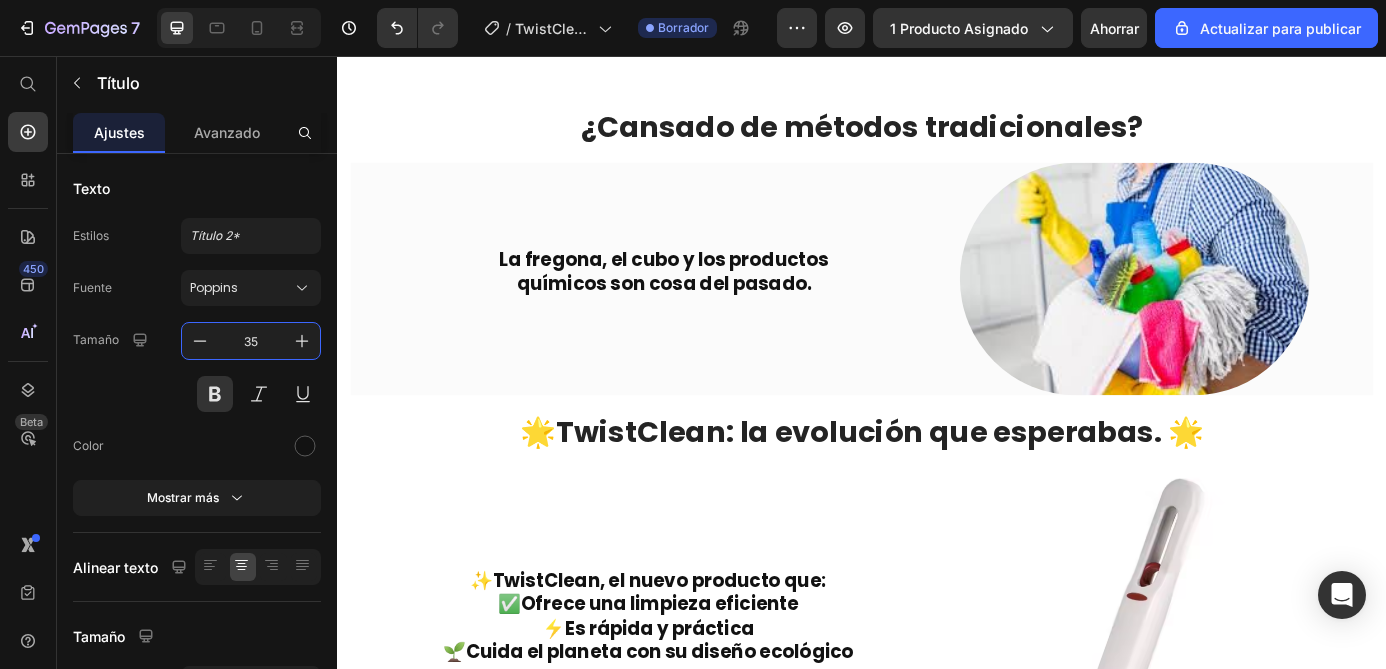 scroll, scrollTop: 1058, scrollLeft: 0, axis: vertical 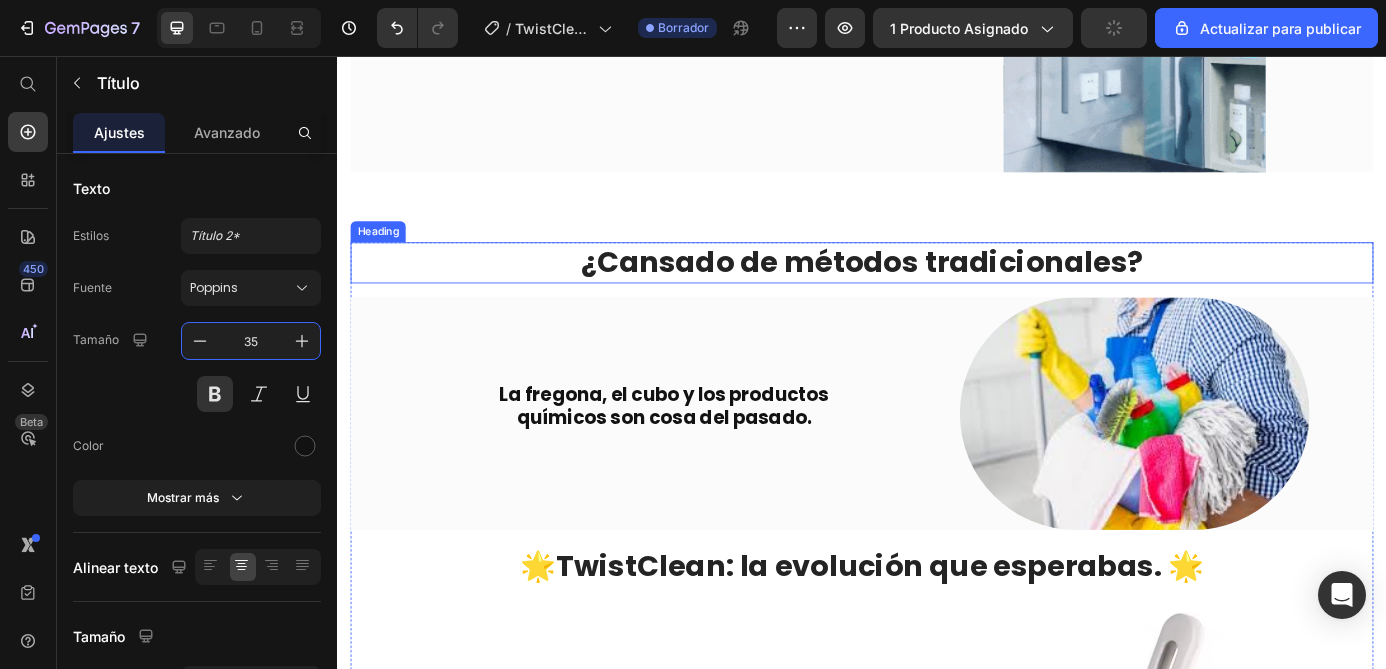 click on "¿Cansado de métodos tradicionales?" at bounding box center (937, 291) 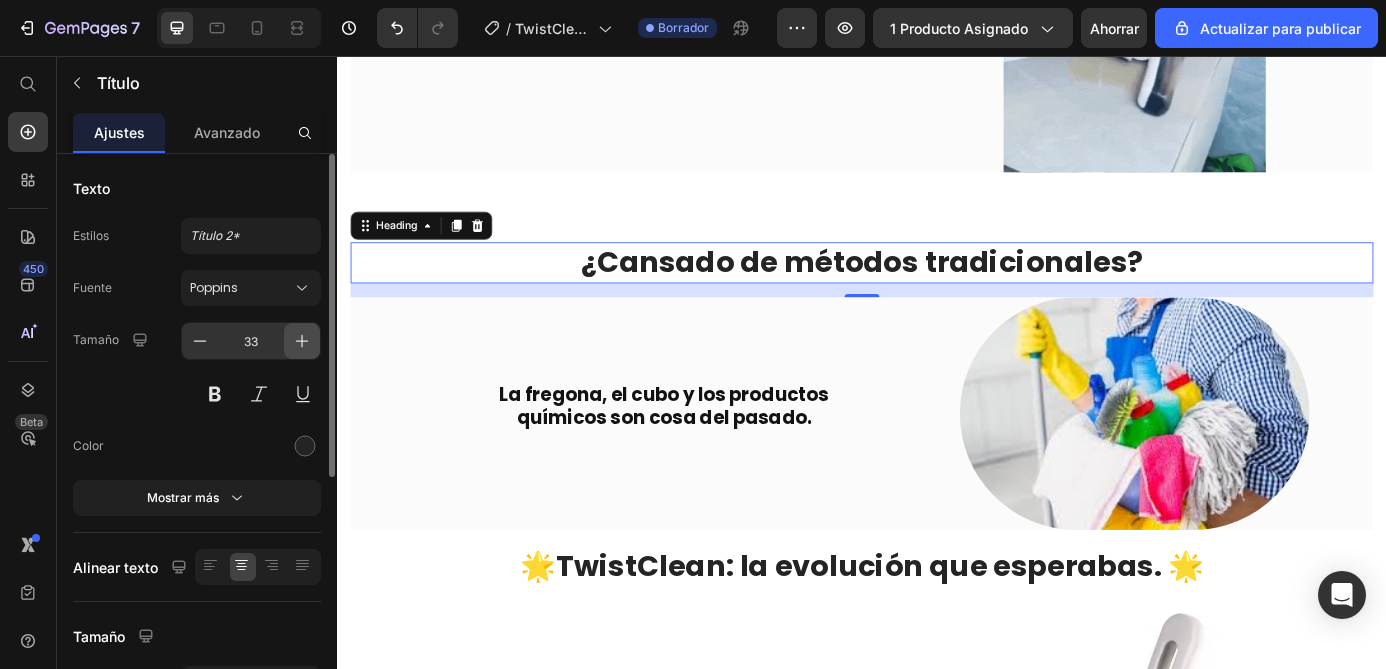 click 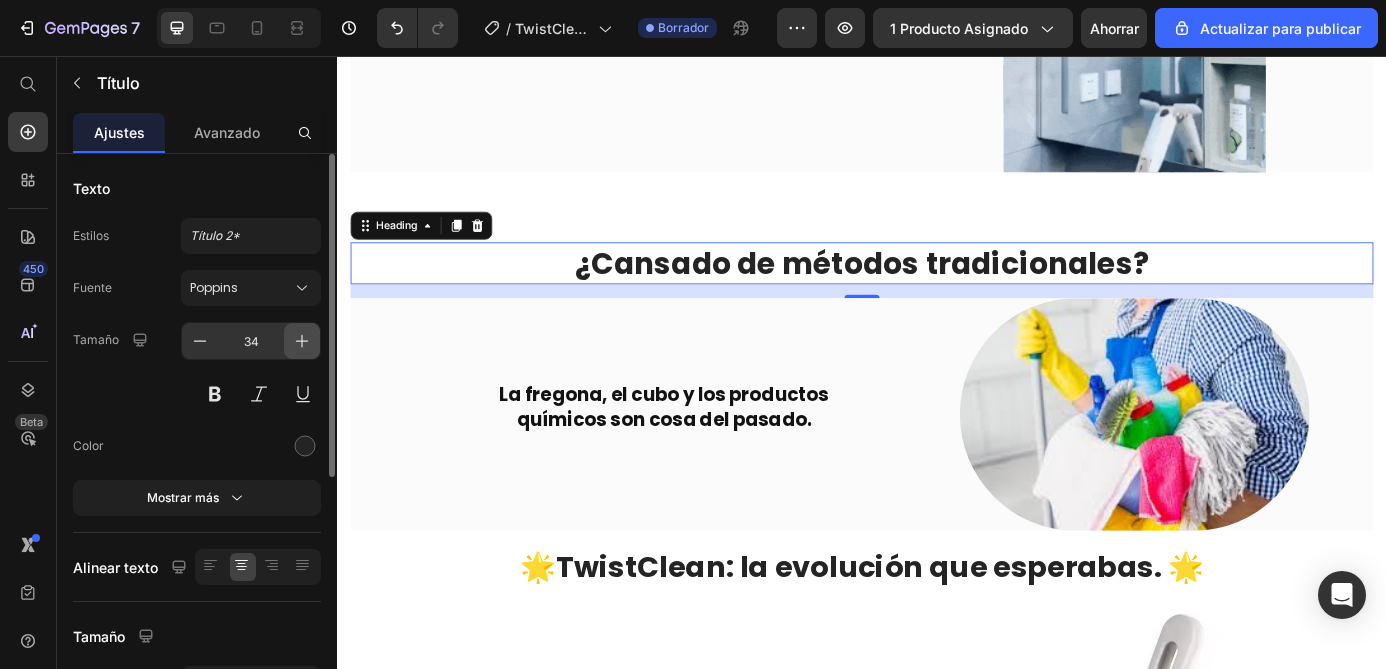 click 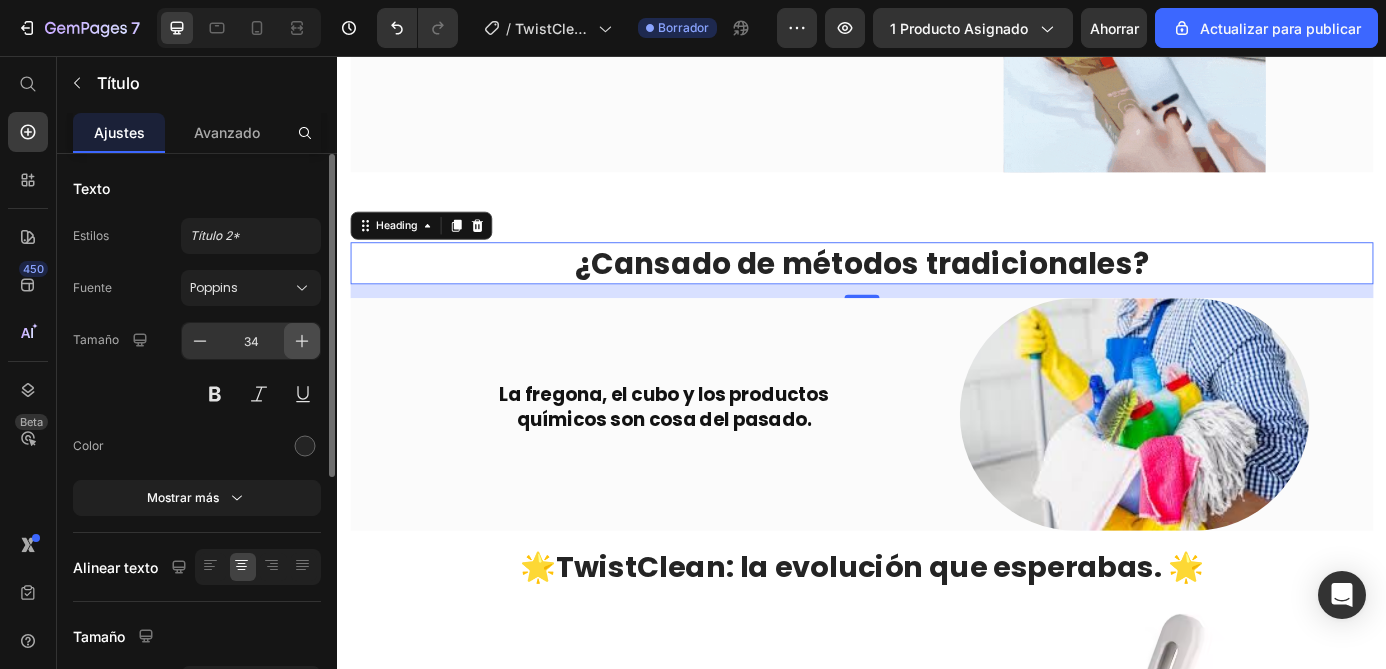 type on "35" 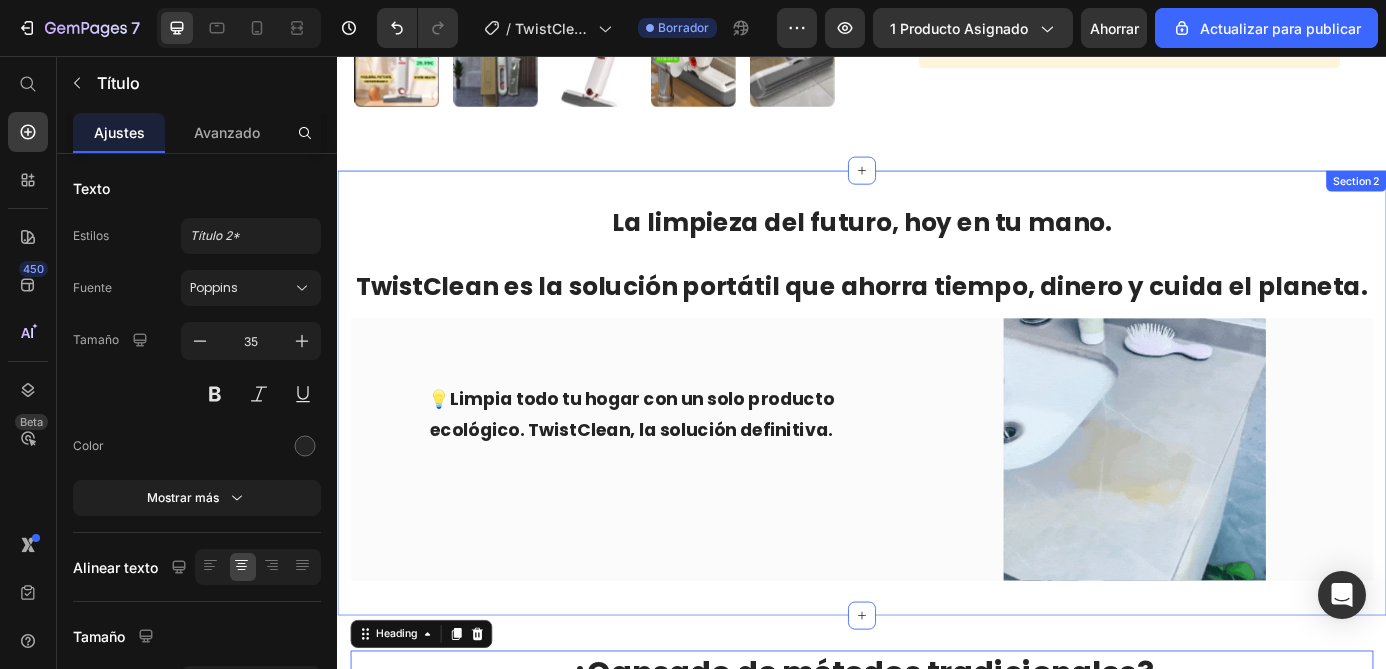 scroll, scrollTop: 590, scrollLeft: 0, axis: vertical 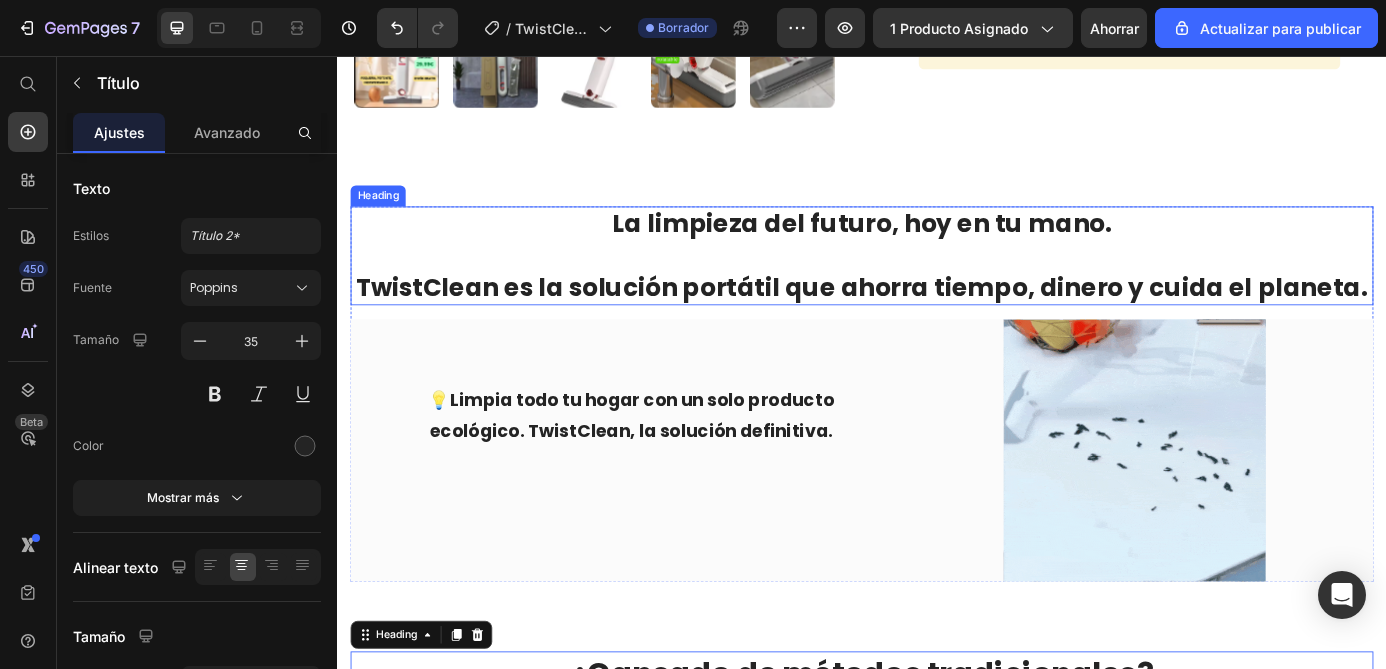 click on "La limpieza del futuro, hoy en tu mano. TwistClean es la solución portátil que ahorra tiempo, dinero y cuida el planeta." at bounding box center (937, 284) 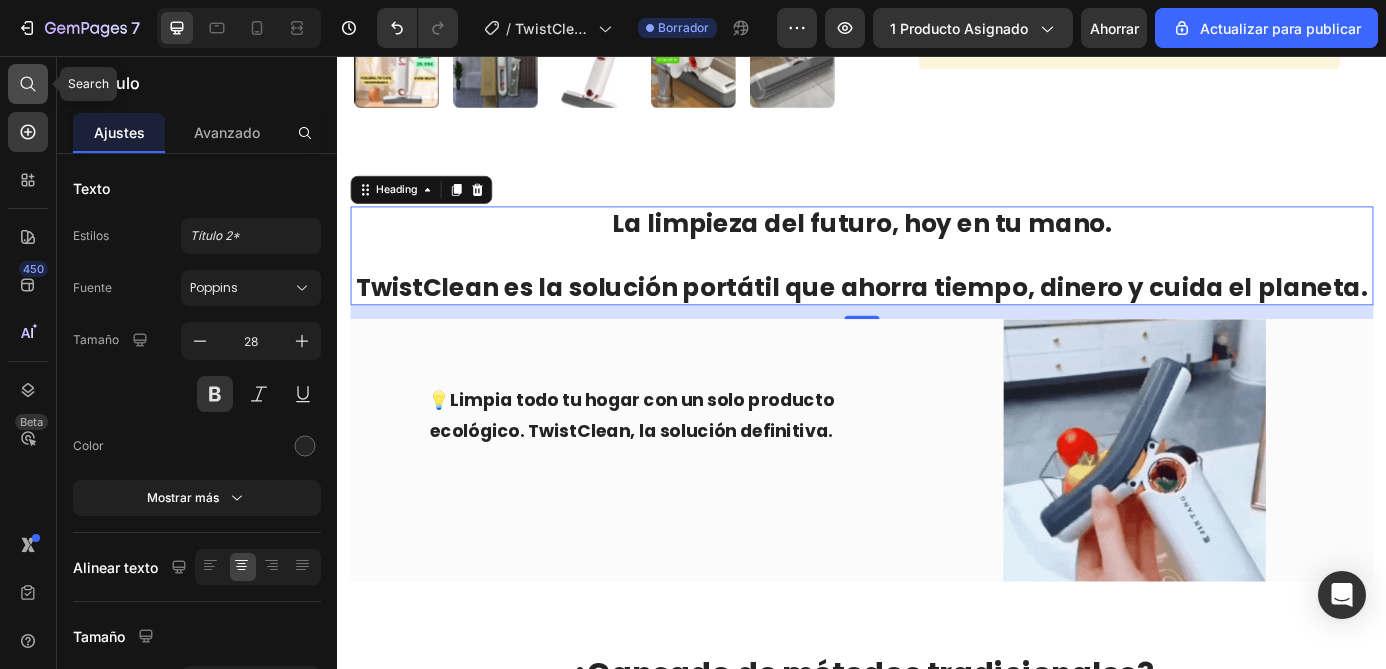 click 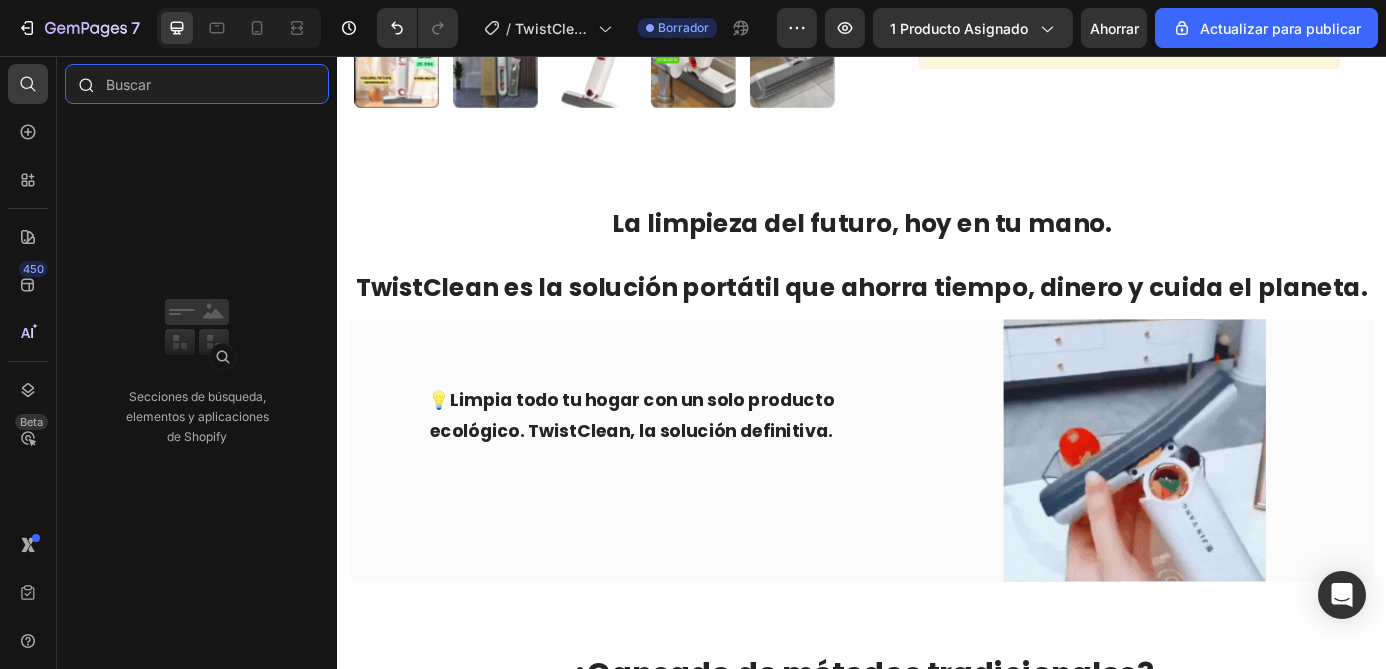 click at bounding box center (197, 84) 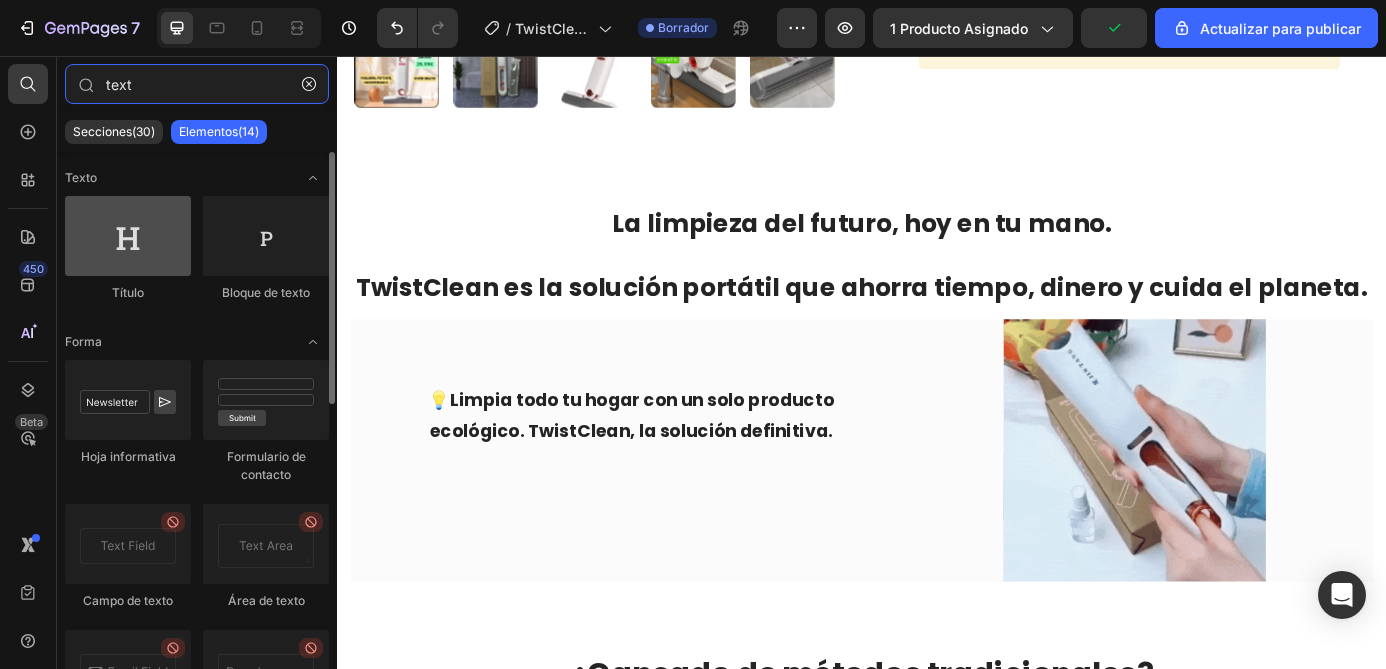 type on "text" 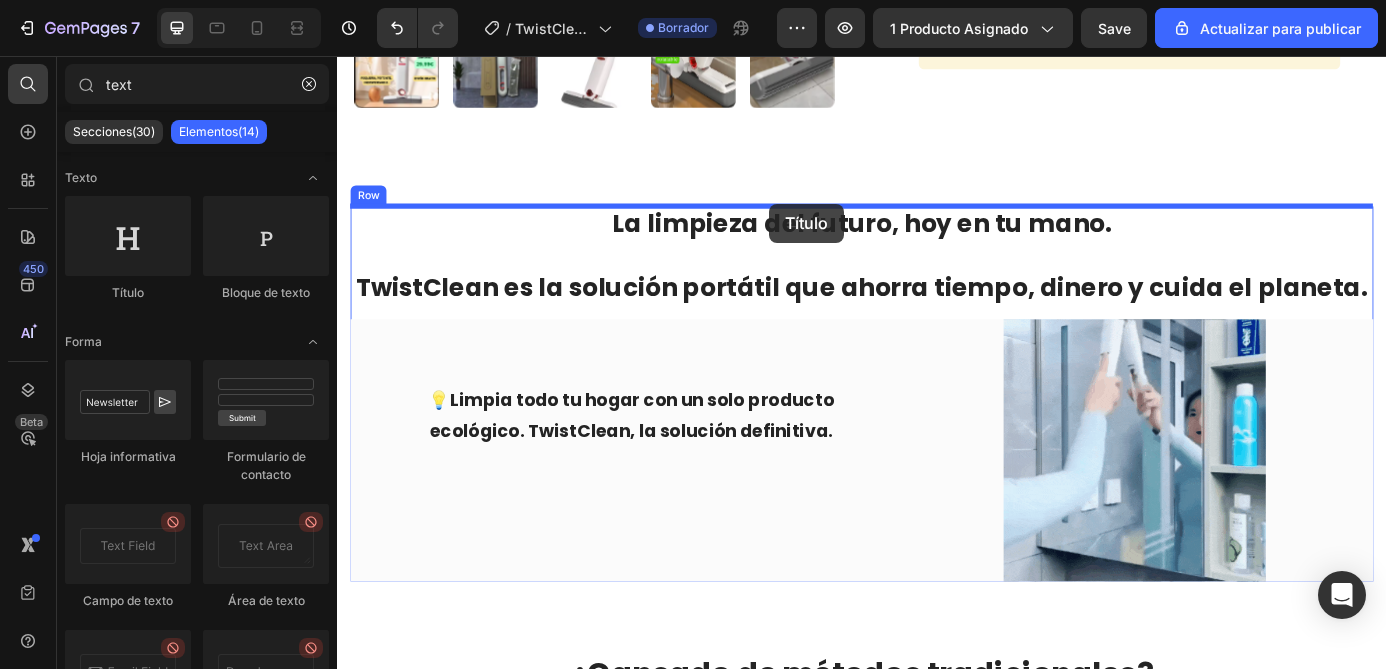 drag, startPoint x: 459, startPoint y: 294, endPoint x: 831, endPoint y: 225, distance: 378.3451 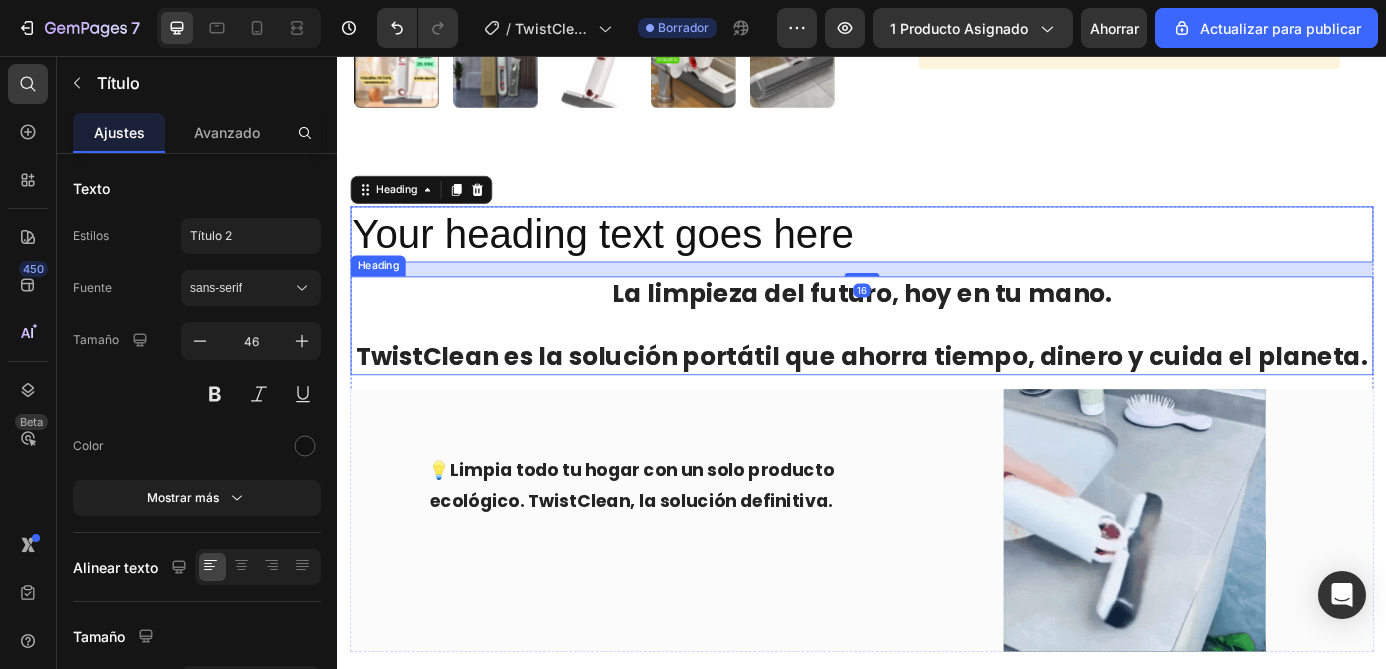 click on "La limpieza del futuro, hoy en tu mano. TwistClean es la solución portátil que ahorra tiempo, dinero y cuida el planeta." at bounding box center [937, 364] 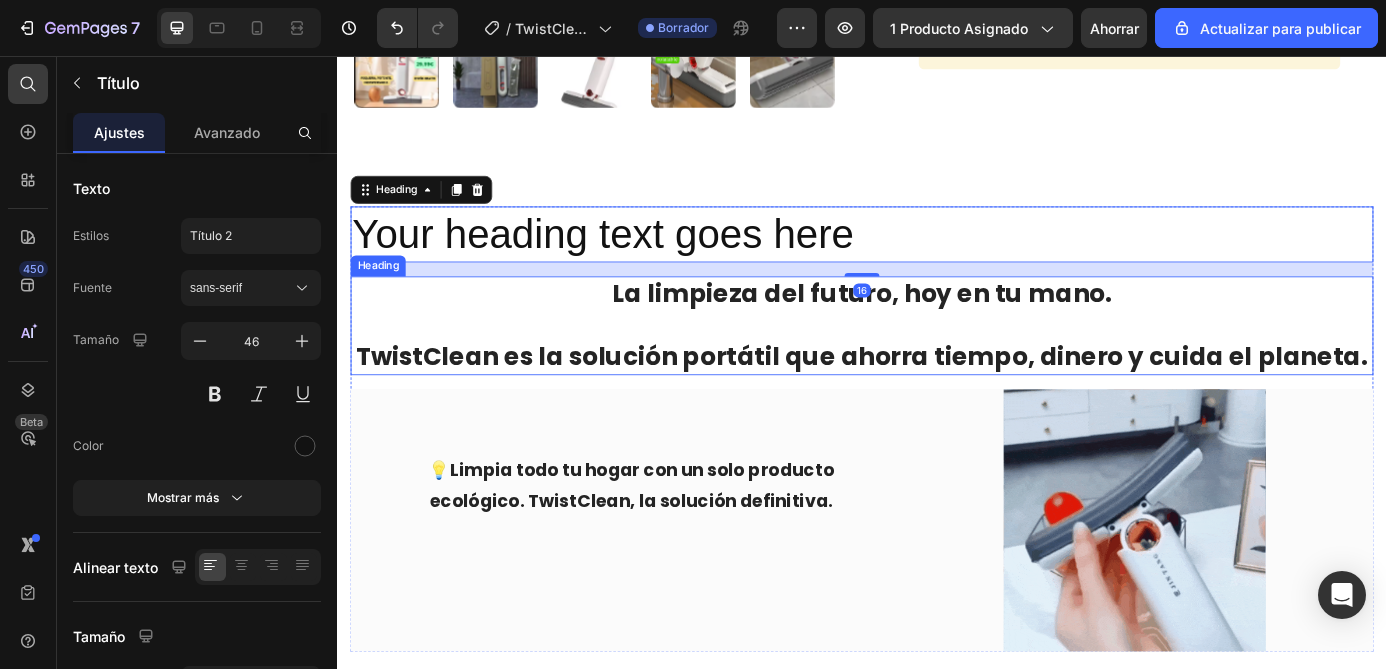 click on "La limpieza del futuro, hoy en tu mano. TwistClean es la solución portátil que ahorra tiempo, dinero y cuida el planeta." at bounding box center (937, 364) 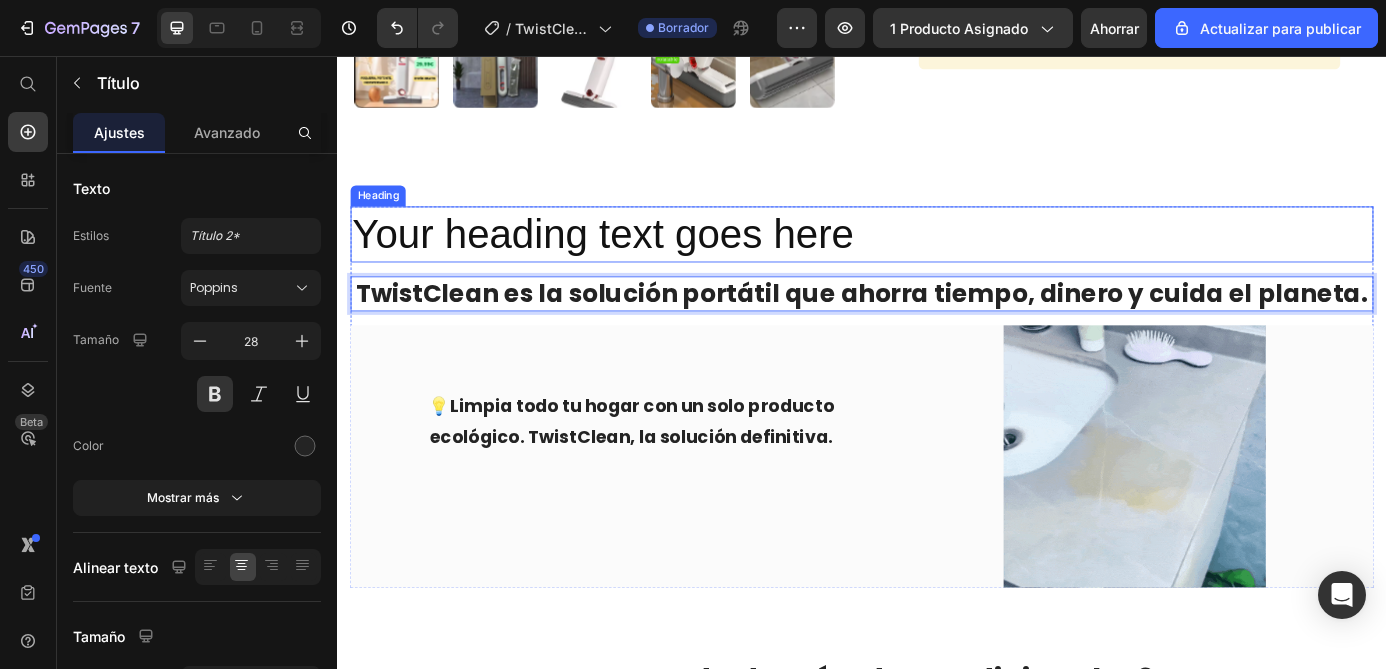 click on "Your heading text goes here" at bounding box center [937, 260] 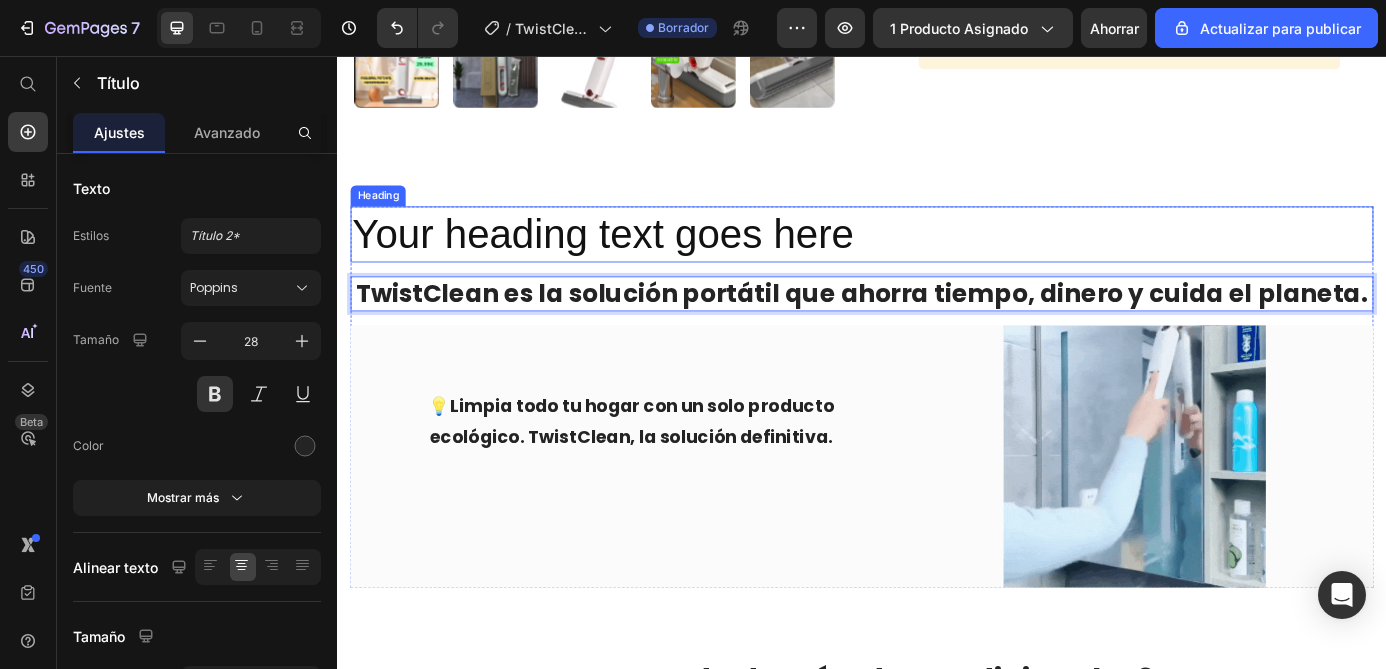 click on "Your heading text goes here" at bounding box center [937, 260] 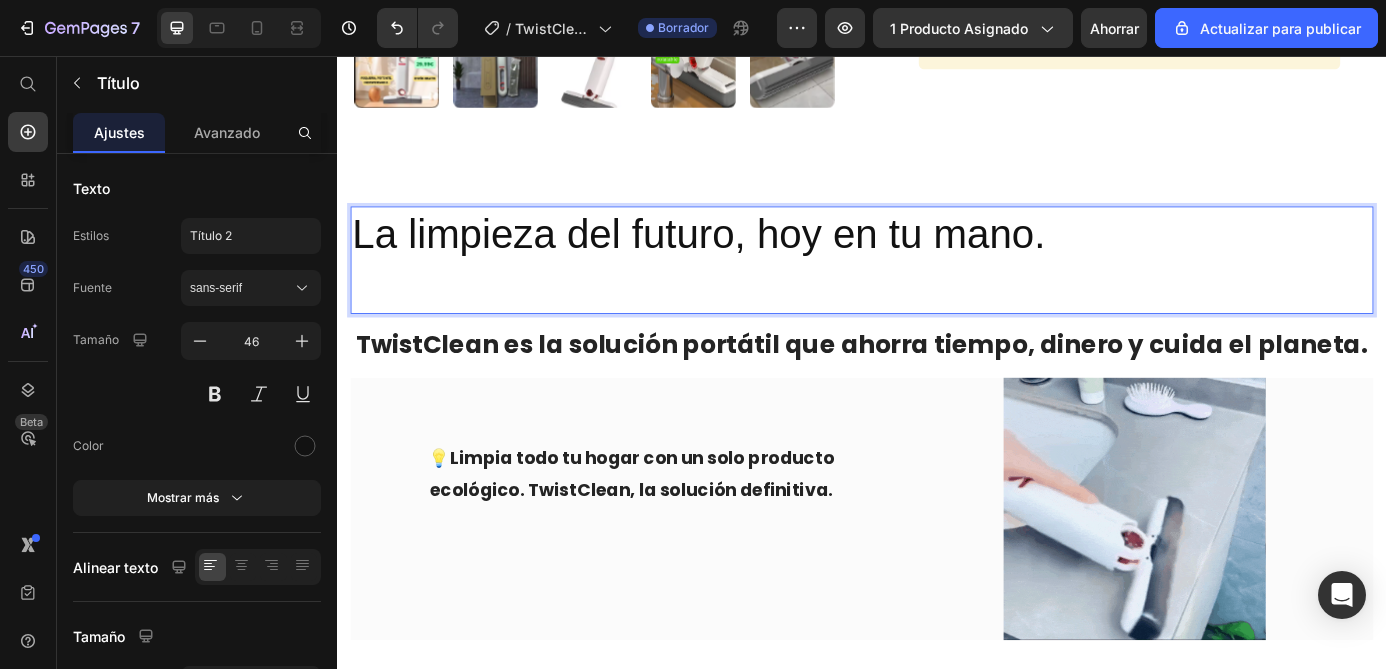click on "La limpieza del futuro, hoy en tu mano." at bounding box center [937, 290] 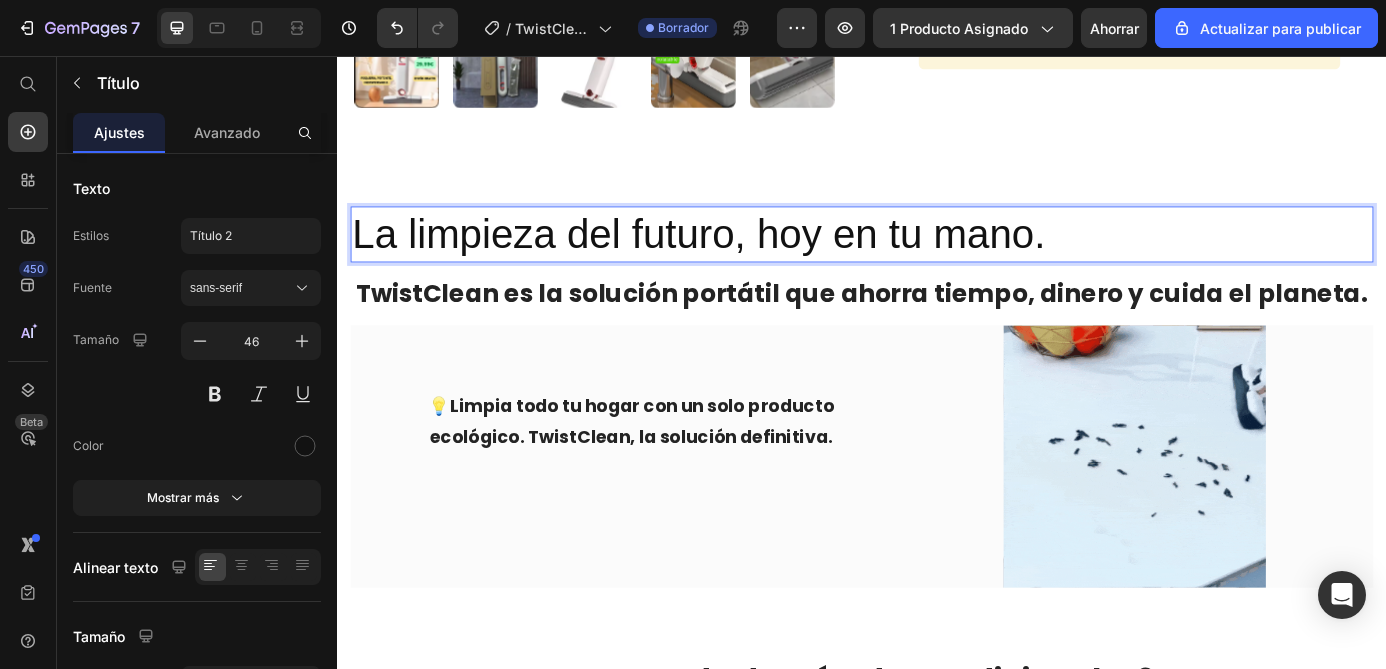 click on "La limpieza del futuro, hoy en tu mano." at bounding box center [937, 260] 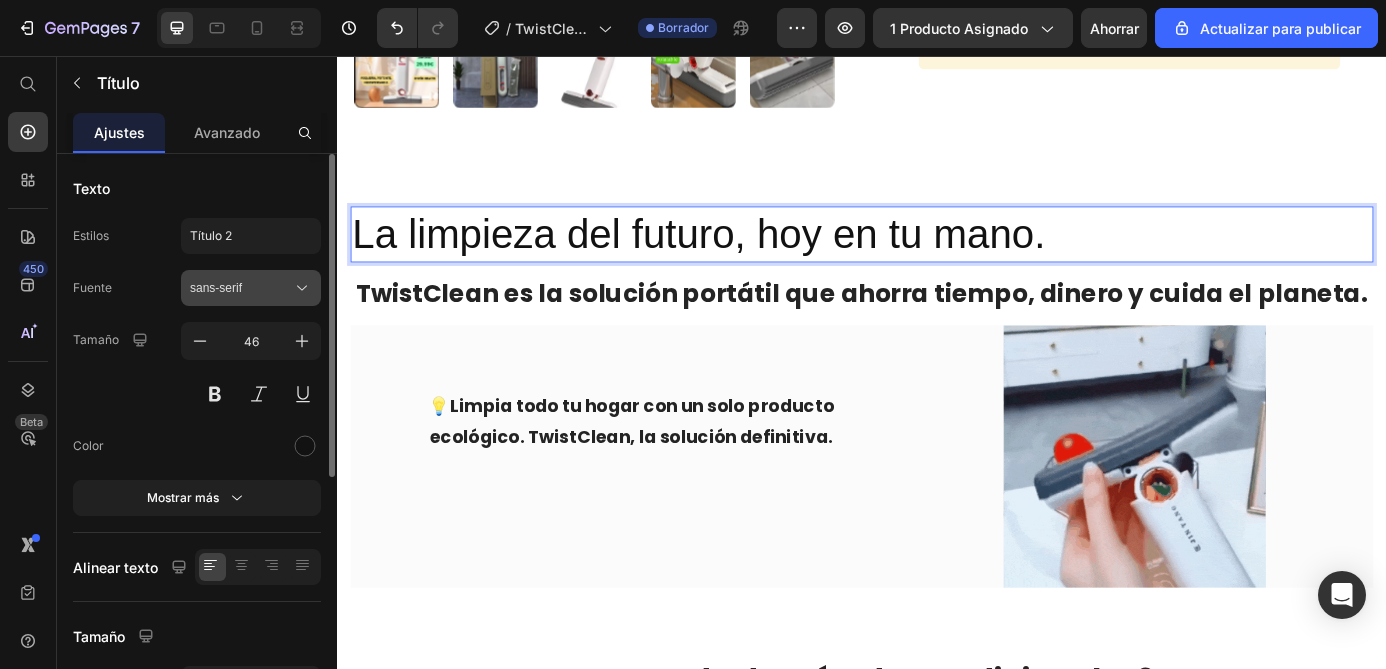 click on "sans-serif" at bounding box center [251, 288] 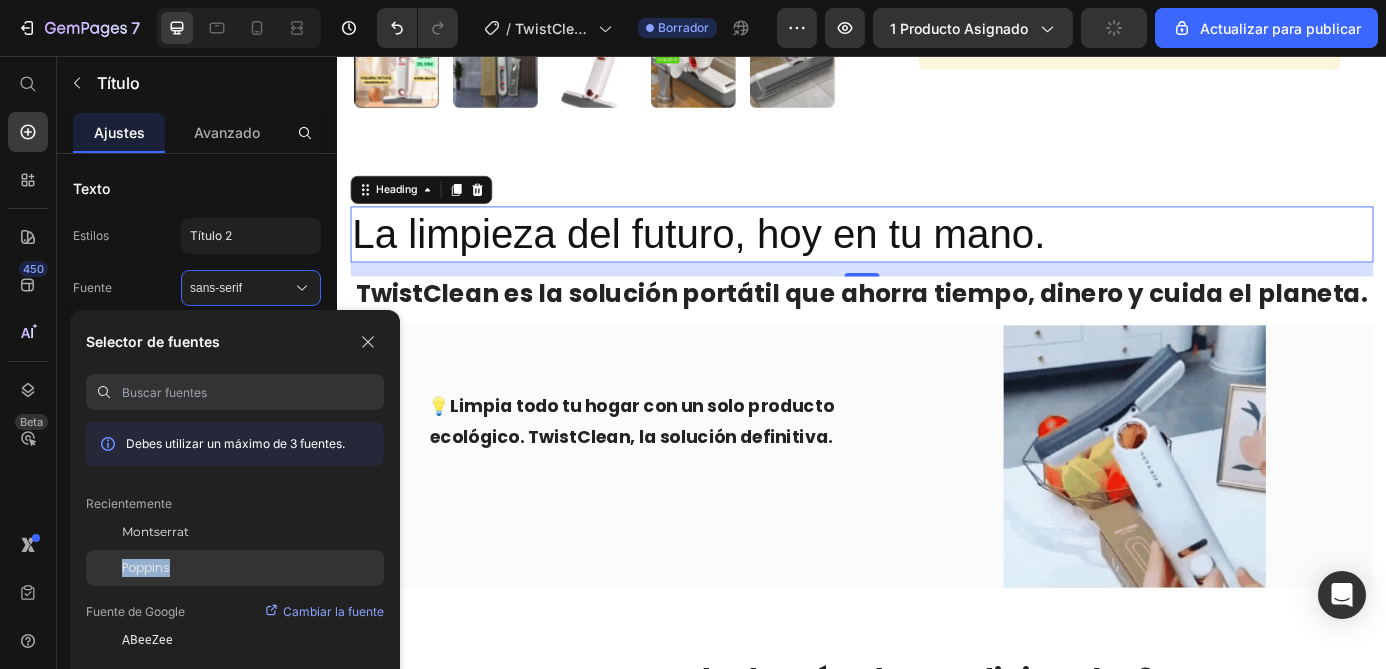 click 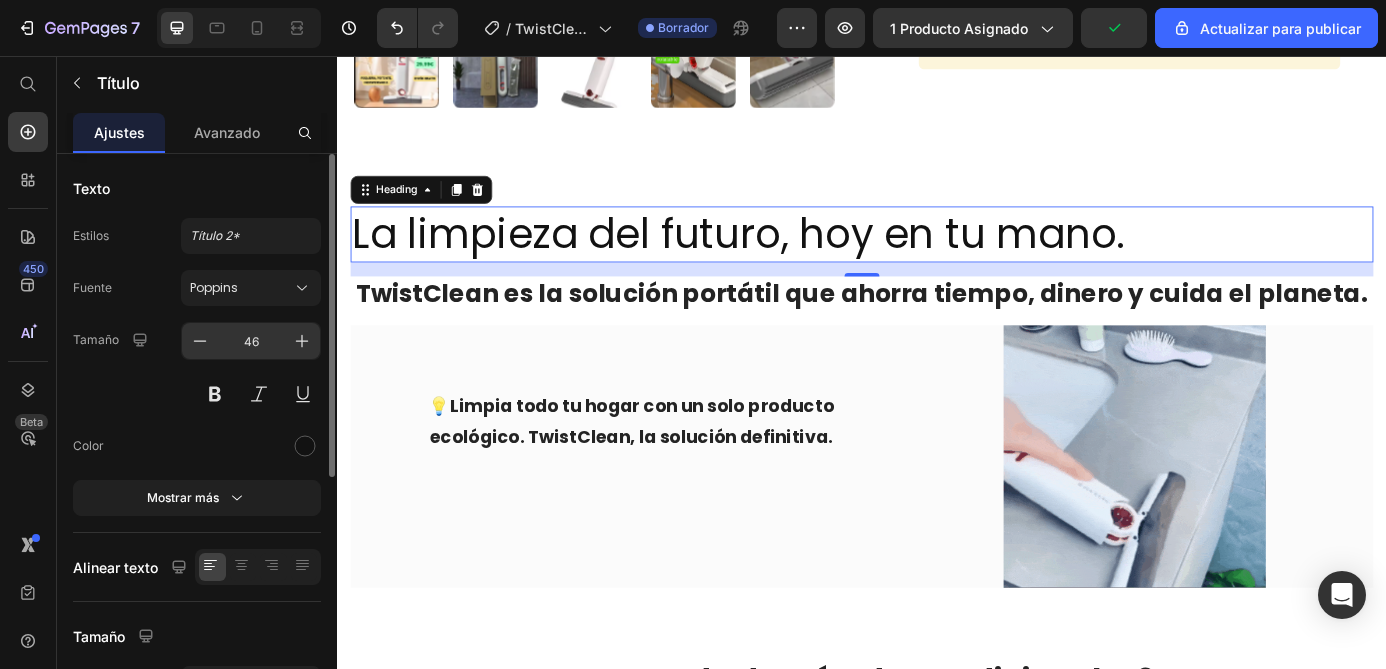click on "46" at bounding box center [251, 341] 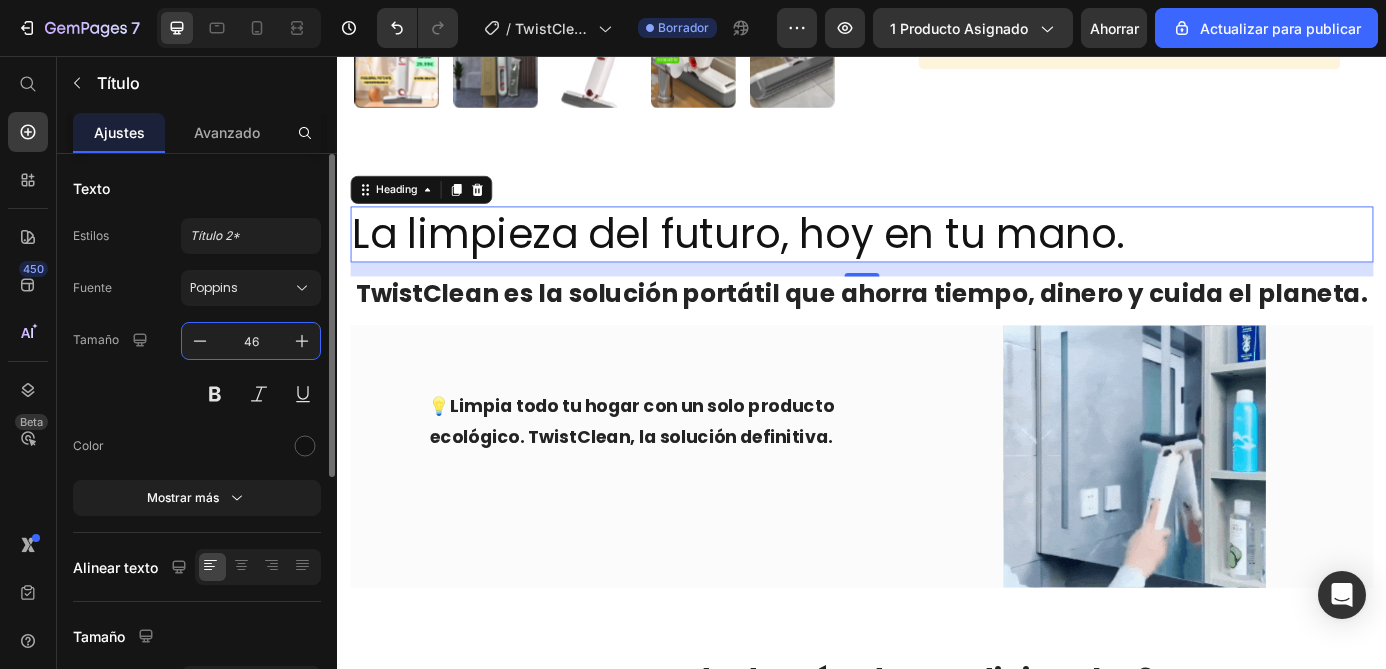 click on "46" at bounding box center (251, 341) 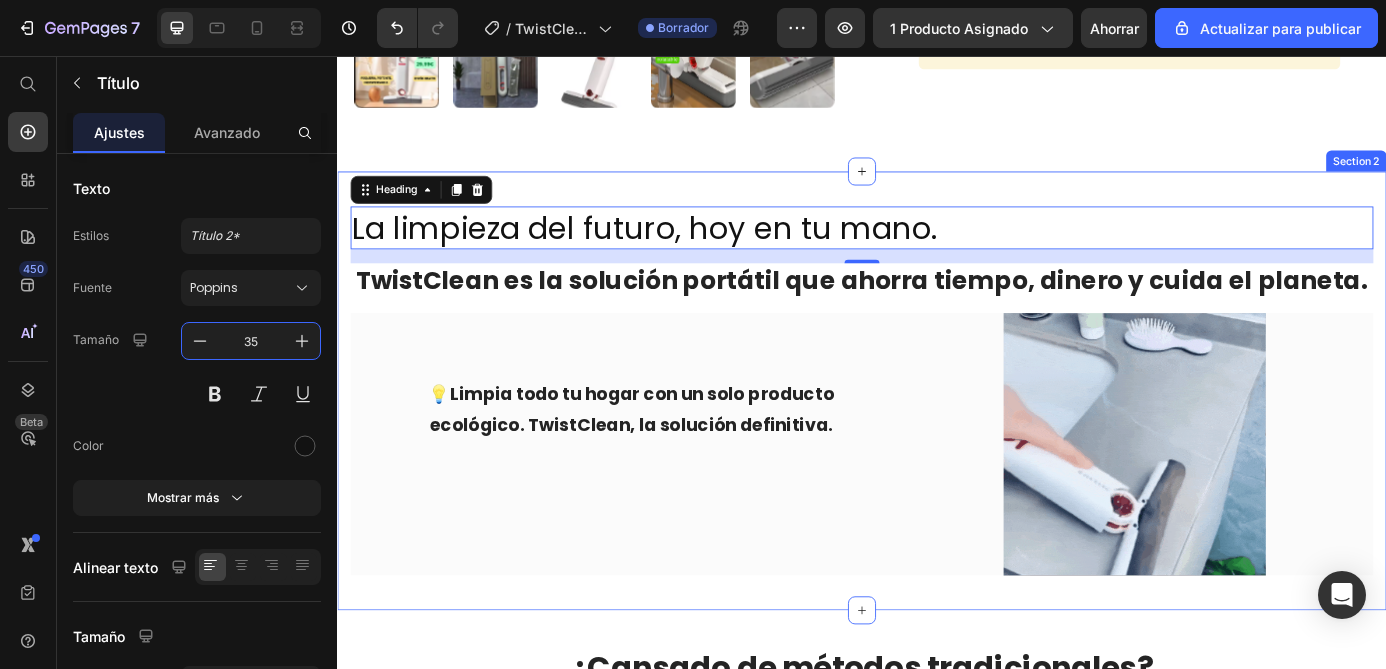 type on "35" 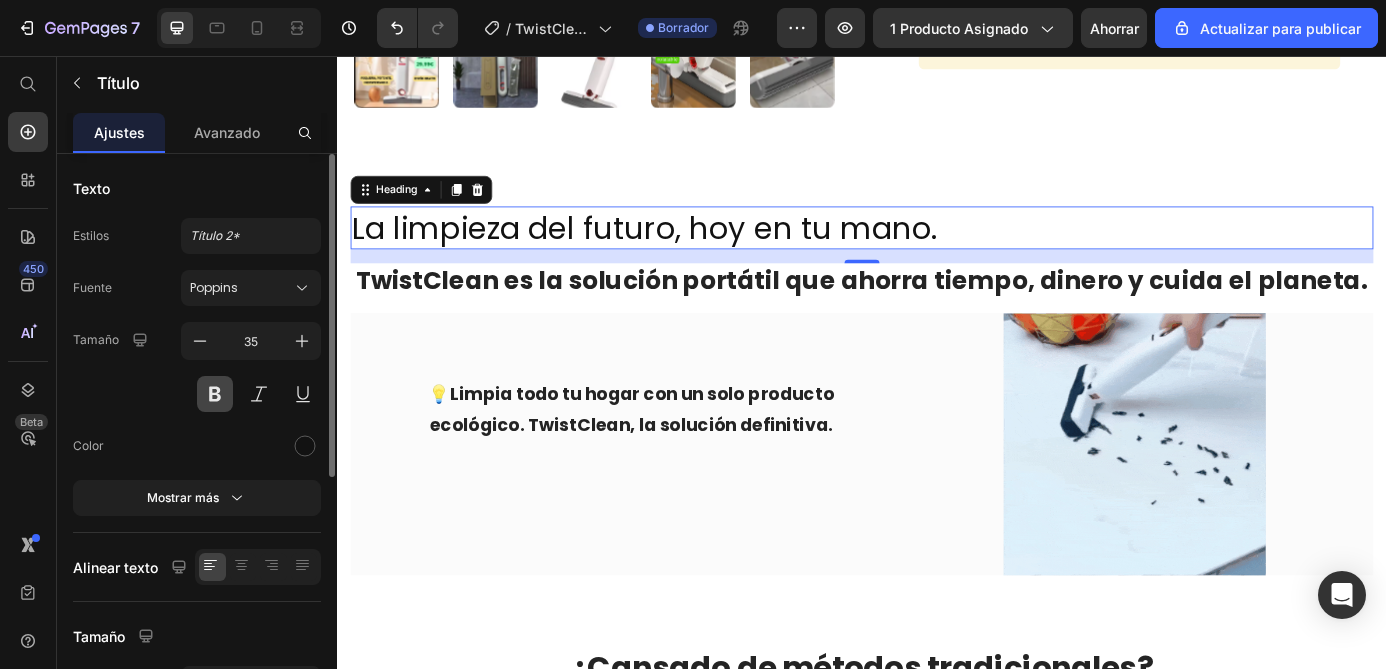 click at bounding box center (215, 394) 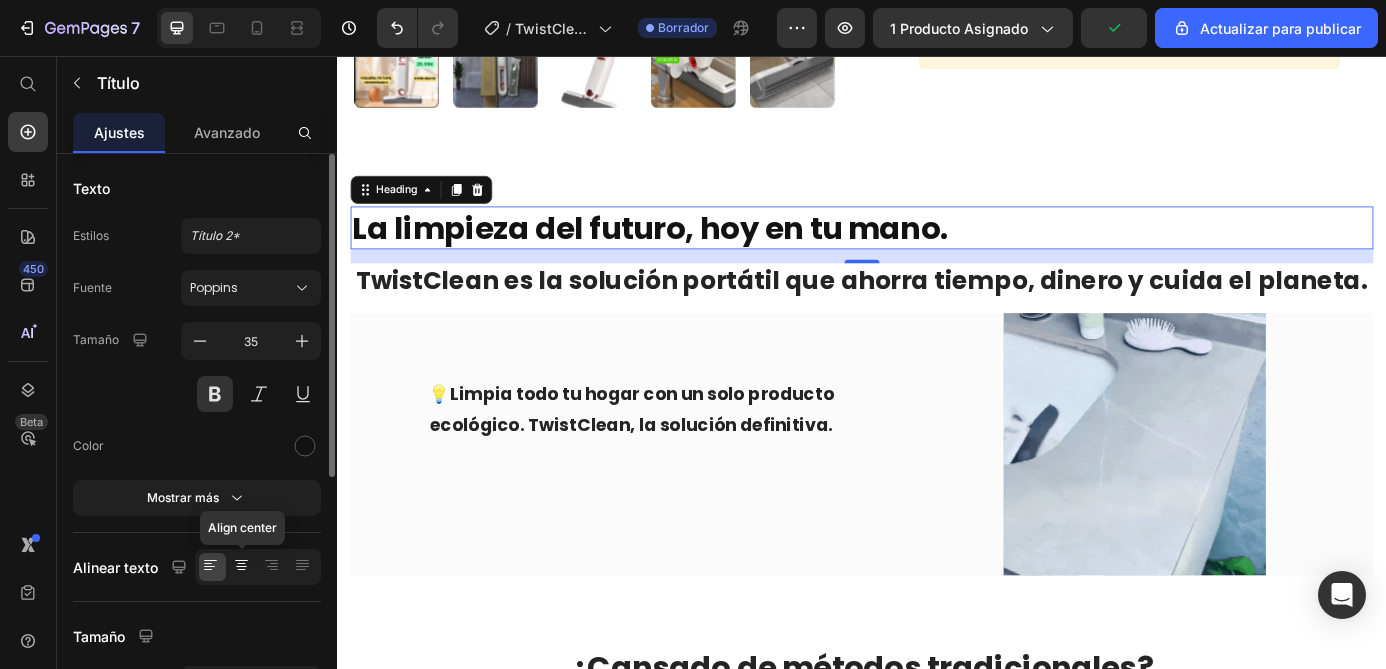 click 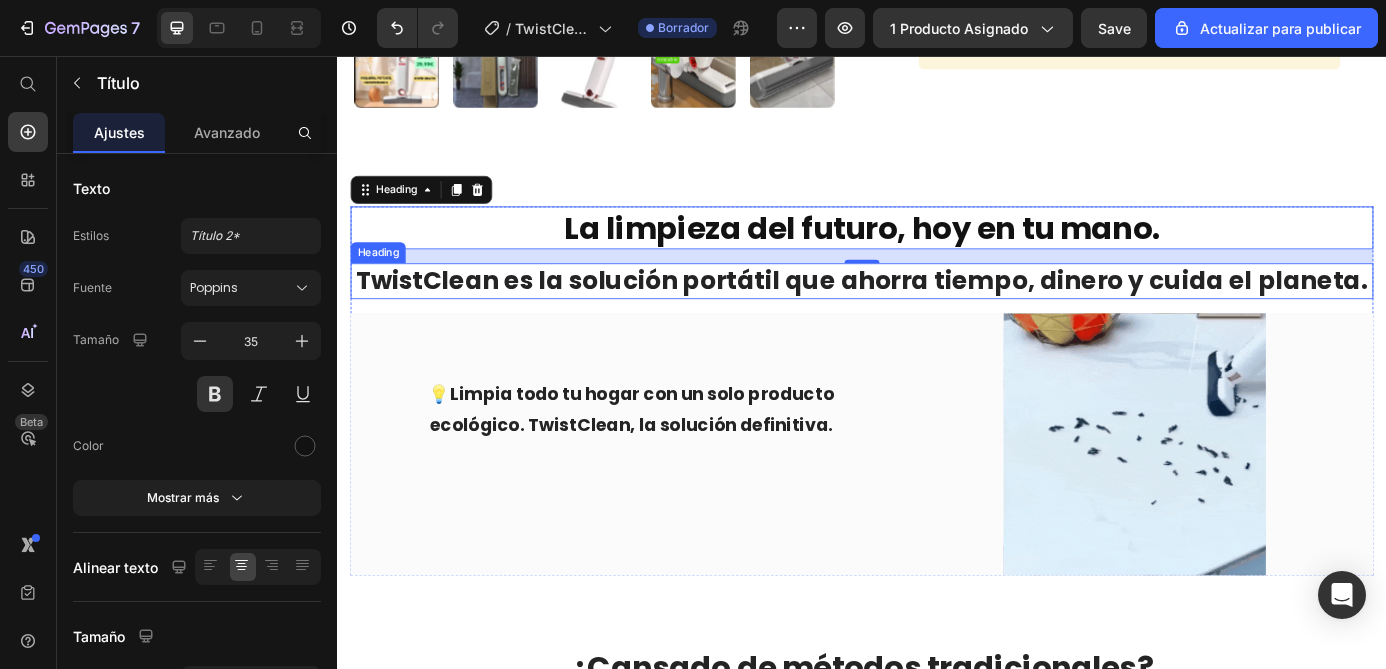 click on "TwistClean es la solución portátil que ahorra tiempo, dinero y cuida el planeta." at bounding box center [937, 312] 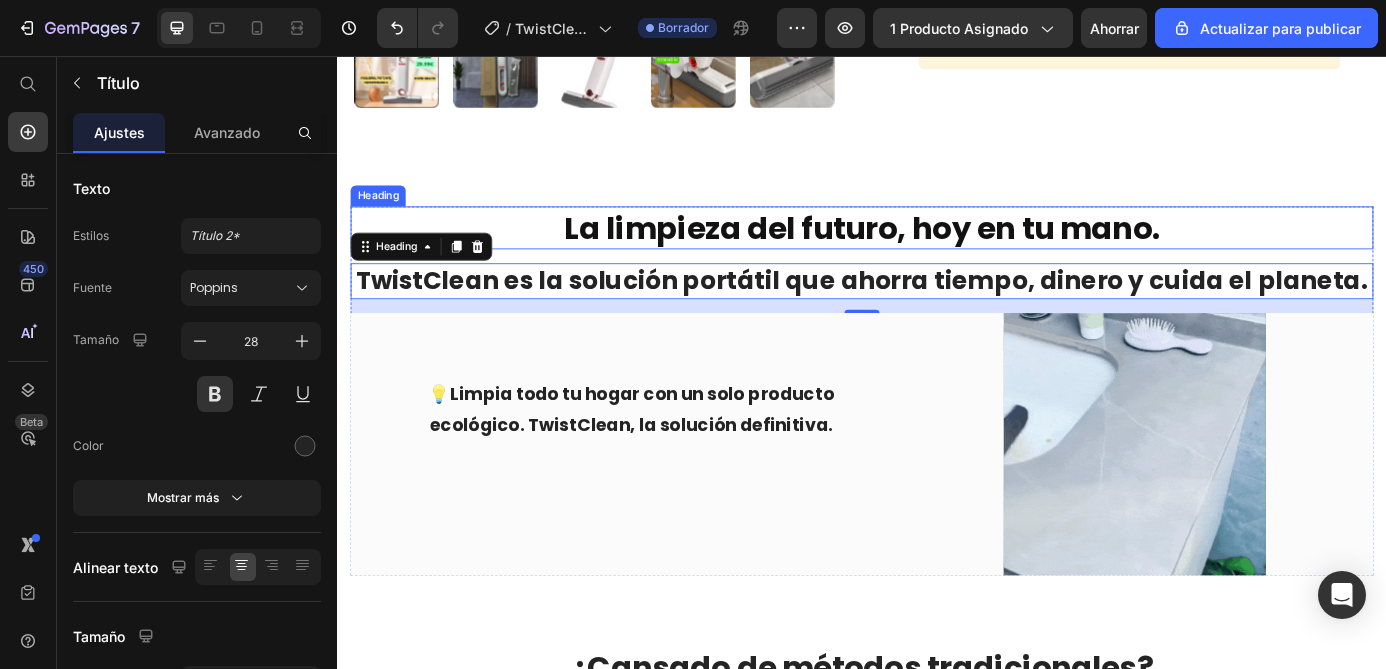 click on "La limpieza del futuro, hoy en tu mano." at bounding box center [937, 253] 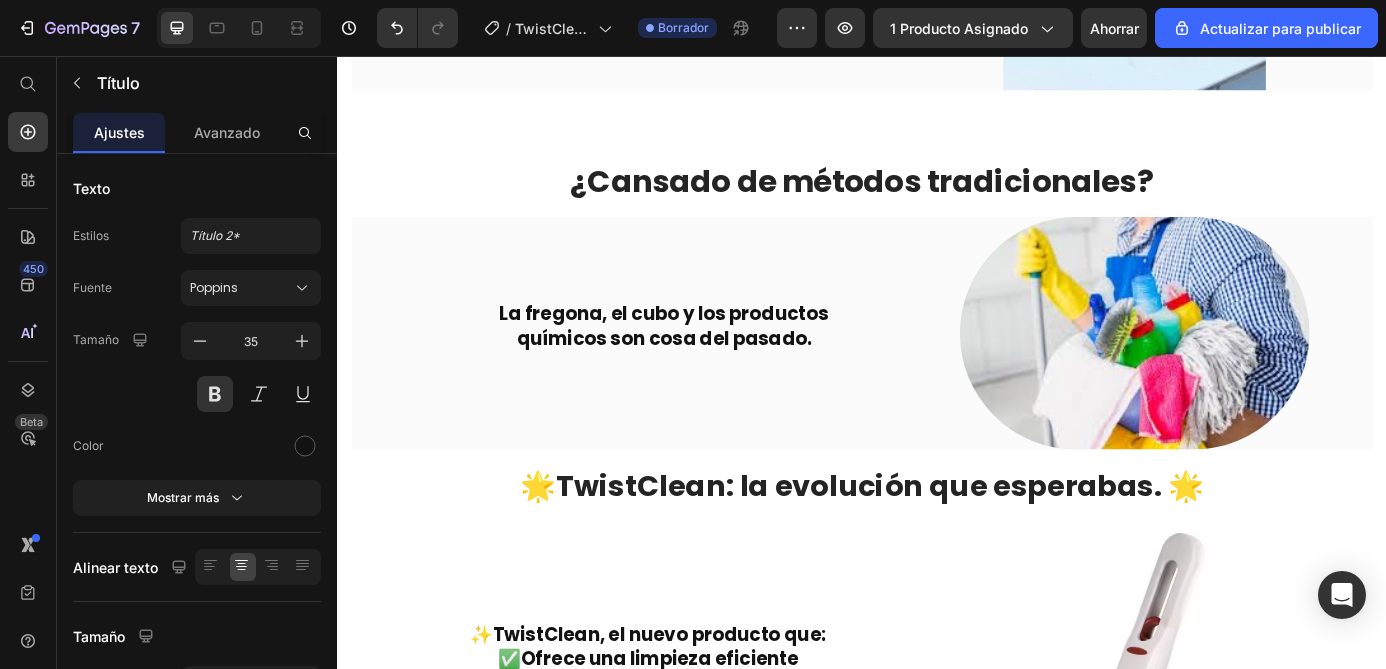 scroll, scrollTop: 1228, scrollLeft: 0, axis: vertical 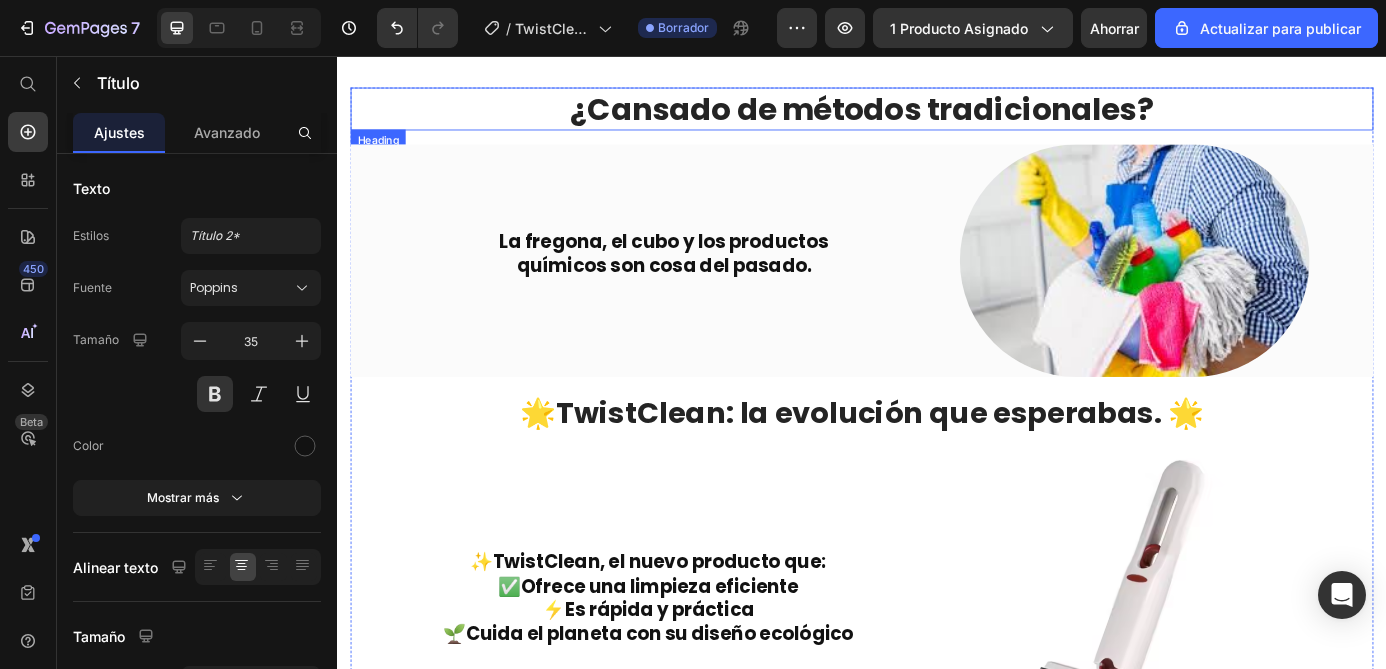 click on "¿Cansado de métodos tradicionales?" at bounding box center (937, 116) 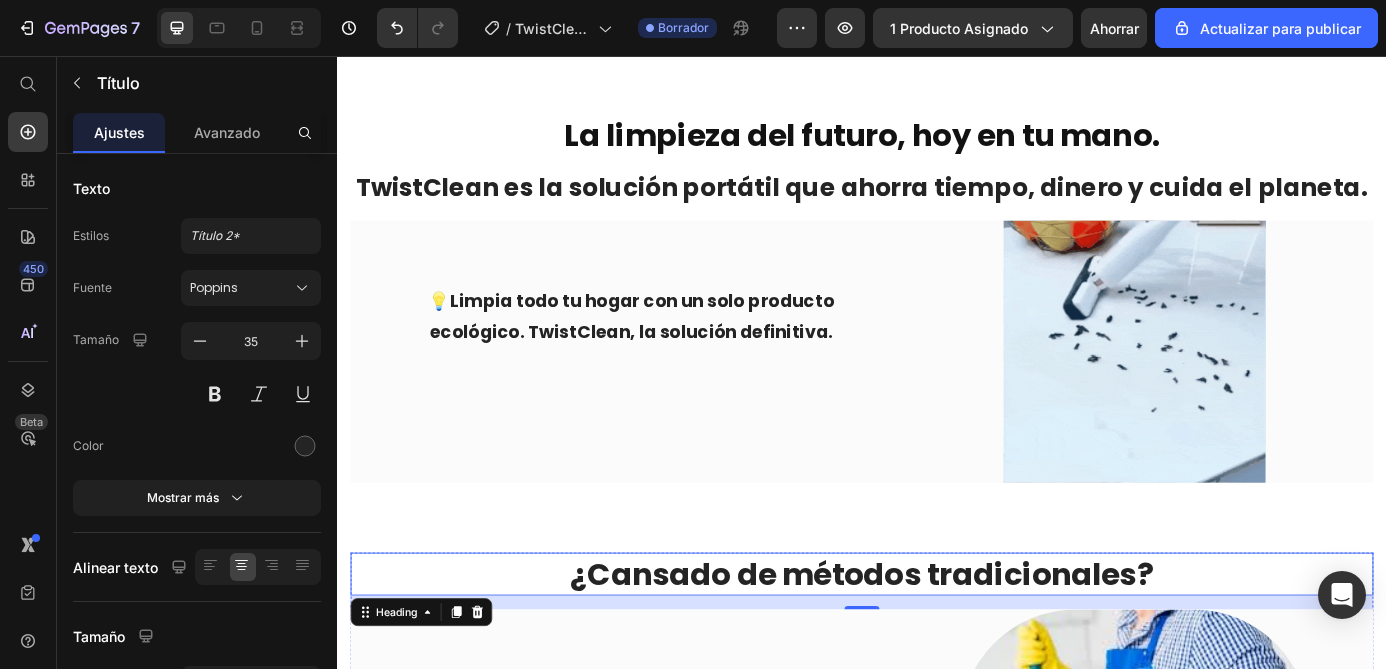 scroll, scrollTop: 677, scrollLeft: 0, axis: vertical 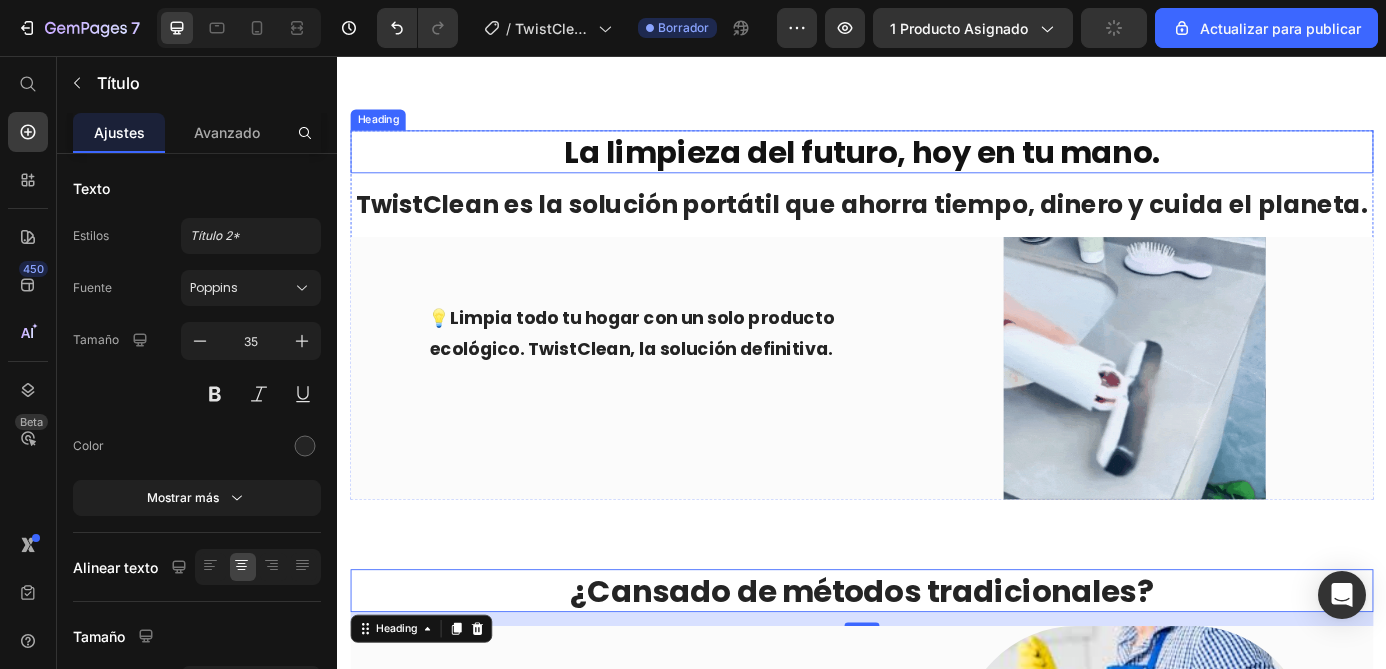 click on "La limpieza del futuro, hoy en tu mano." at bounding box center (937, 166) 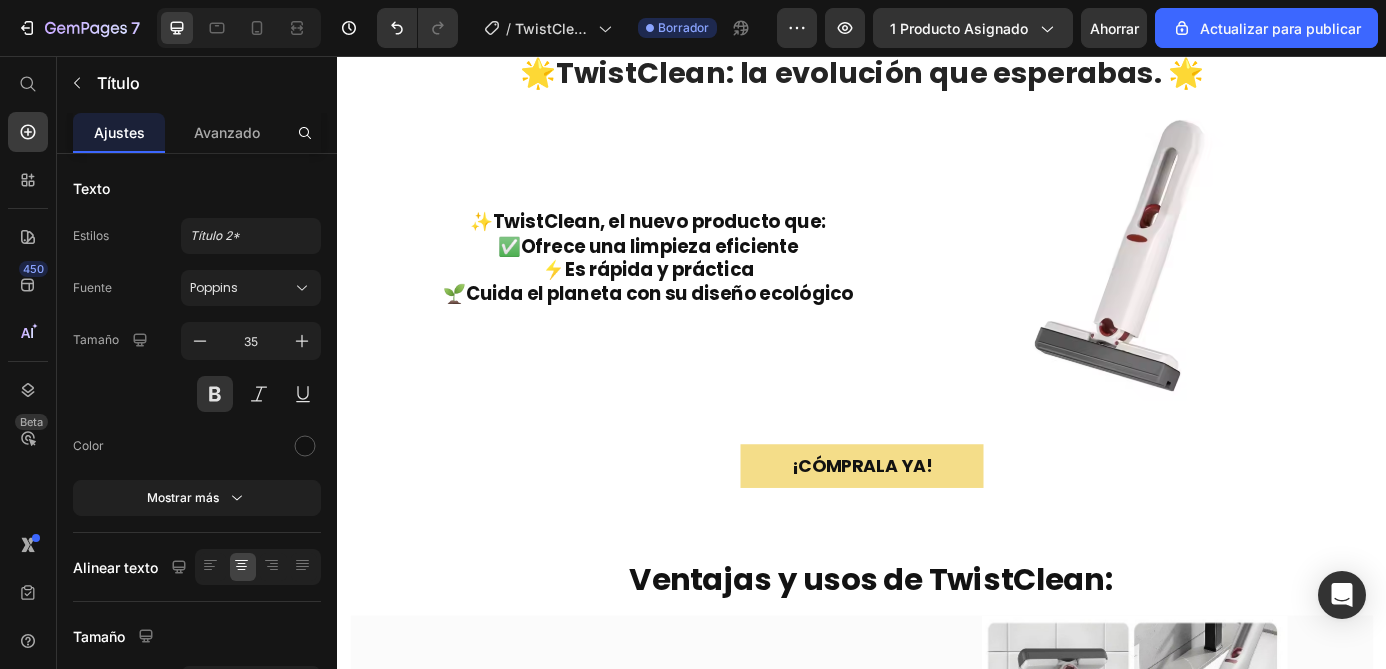 scroll, scrollTop: 1781, scrollLeft: 0, axis: vertical 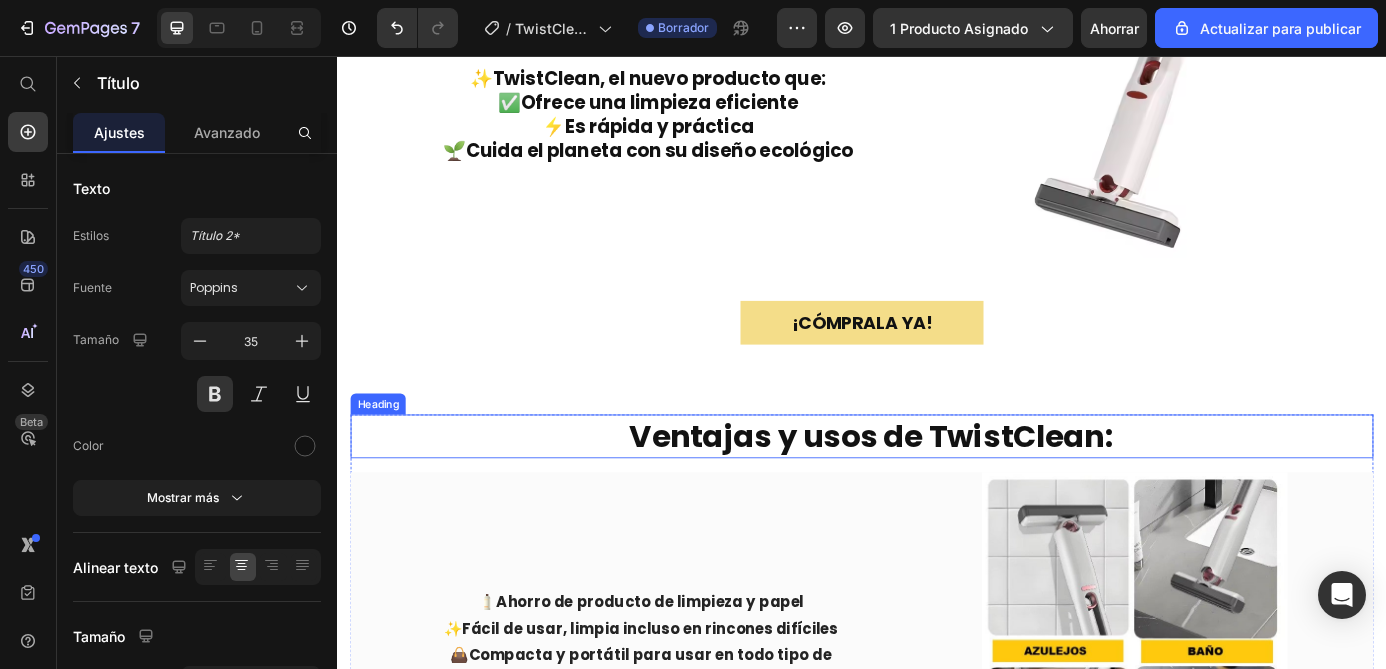 click on "Ventajas y usos de TwistClean:" at bounding box center [947, 490] 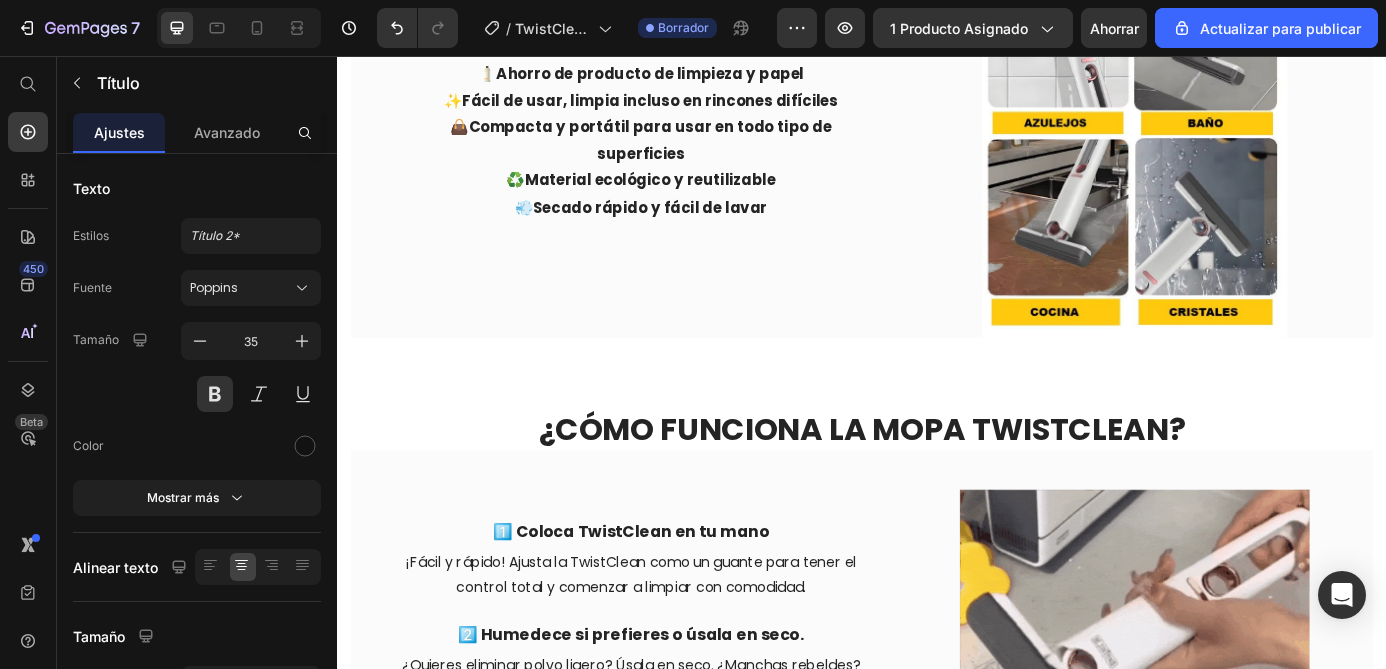 scroll, scrollTop: 2393, scrollLeft: 0, axis: vertical 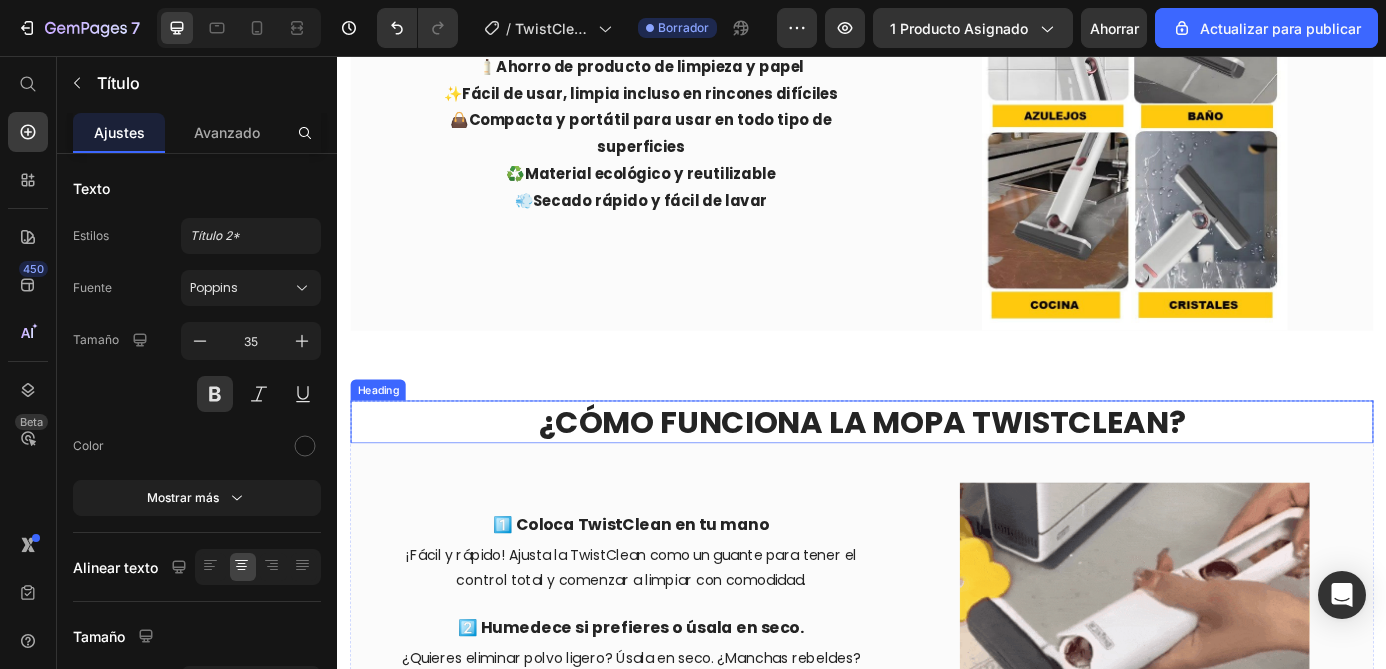 click on "¿CÓMO FUNCIONA LA MOPA TWISTCLEAN?" at bounding box center [937, 475] 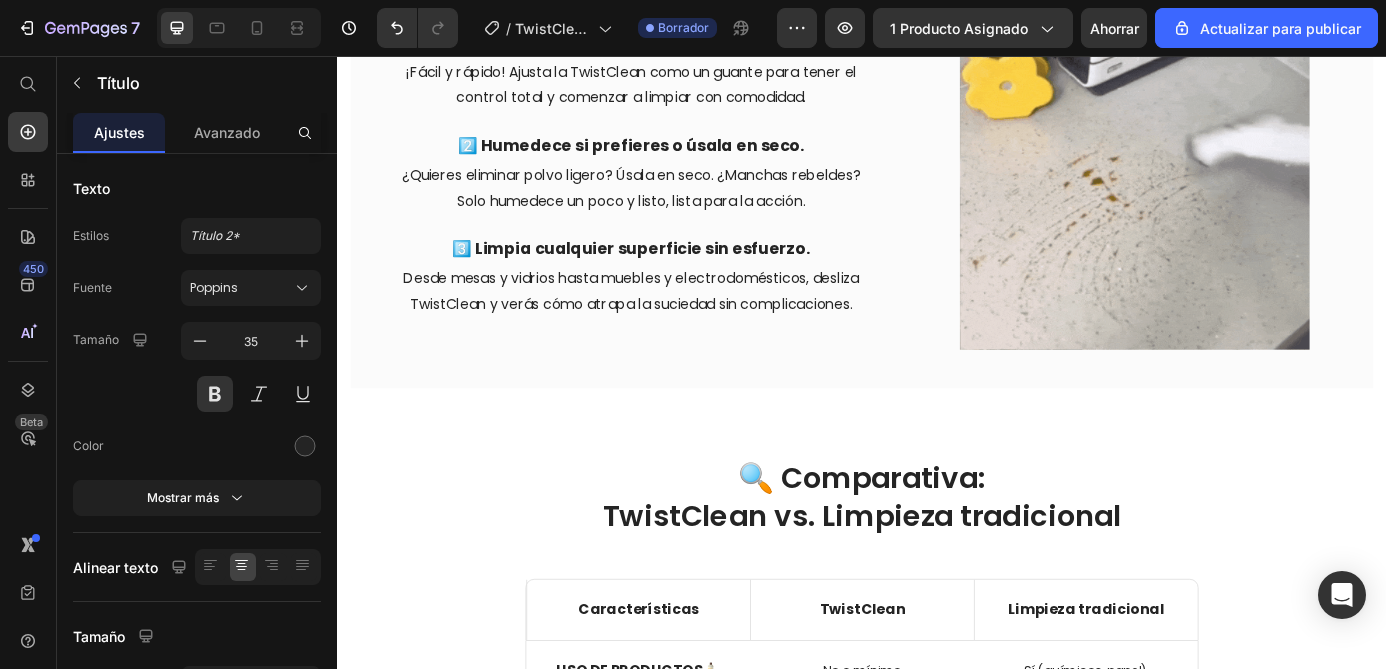 scroll, scrollTop: 3009, scrollLeft: 0, axis: vertical 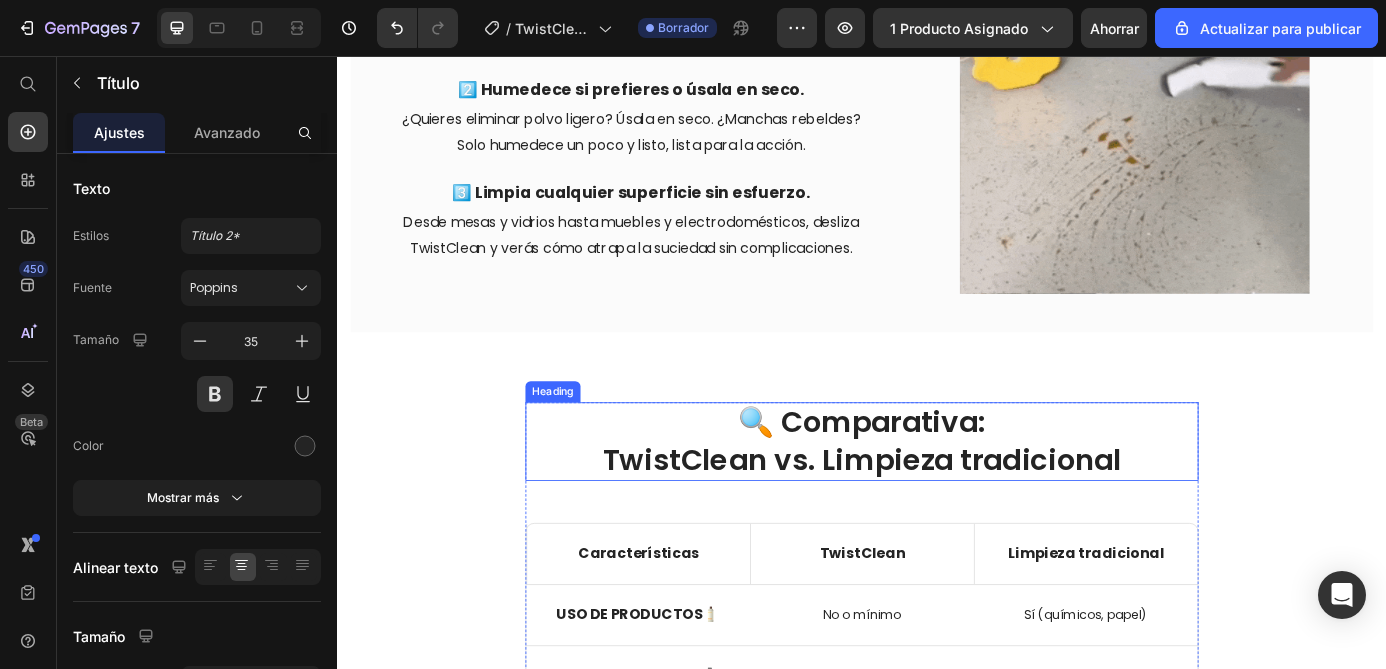 click on "🔍 Comparativa:  TwistClean vs. Limpieza tradicional" at bounding box center [937, 497] 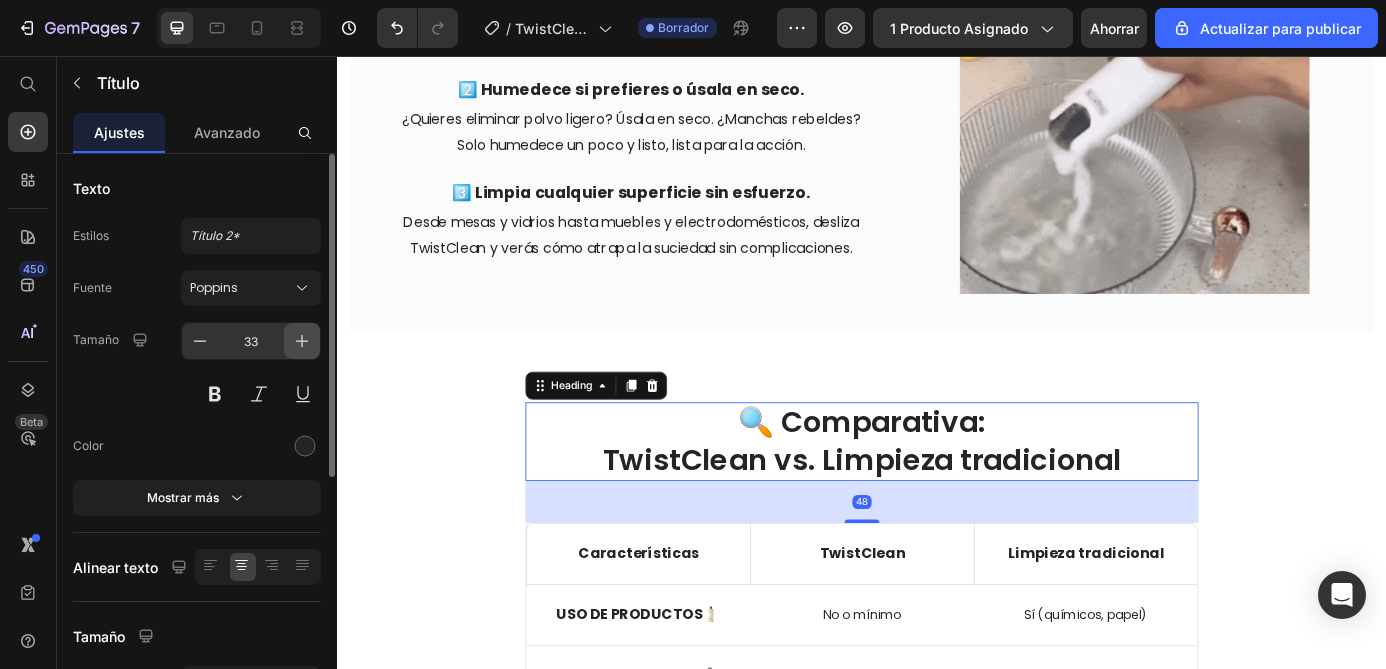 click 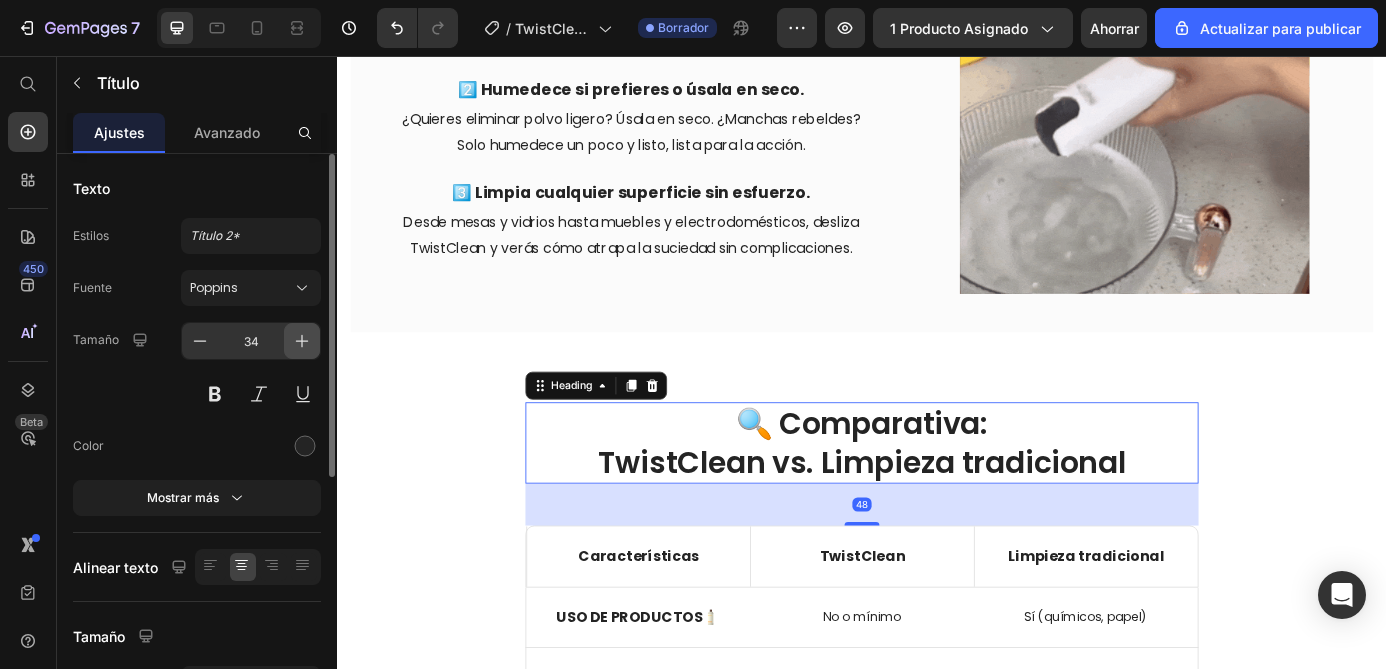 click 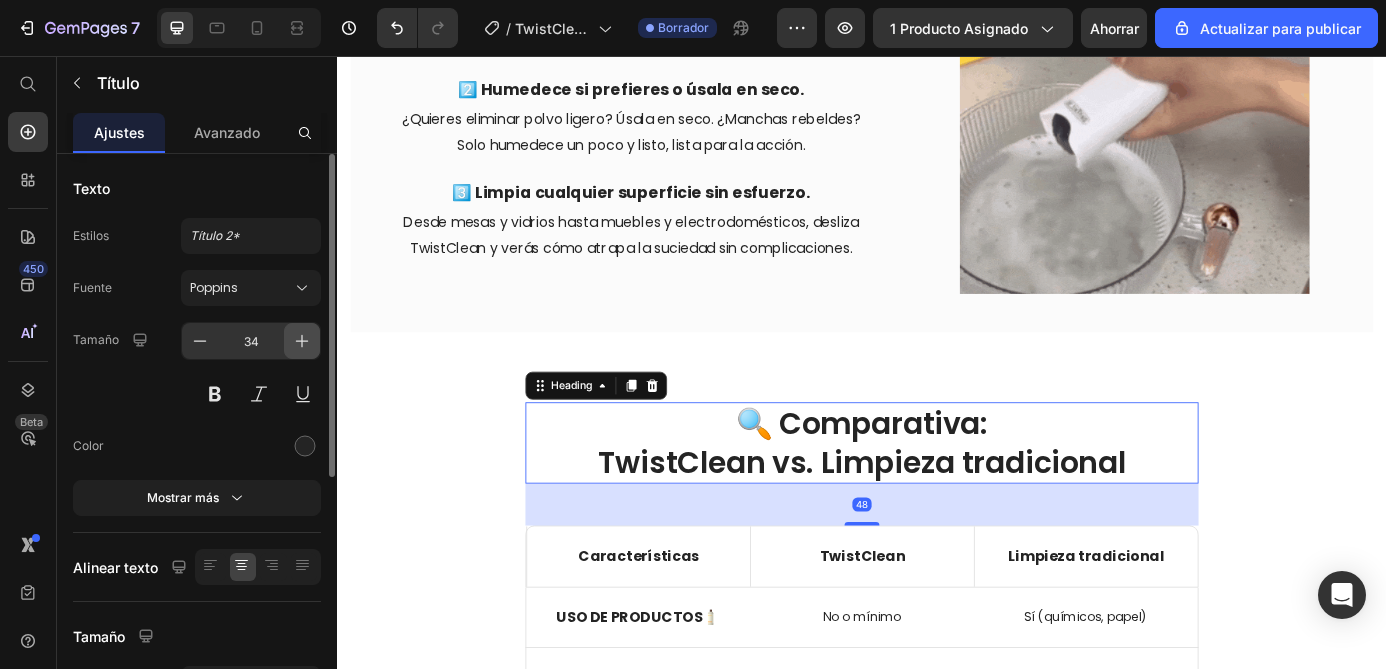type on "35" 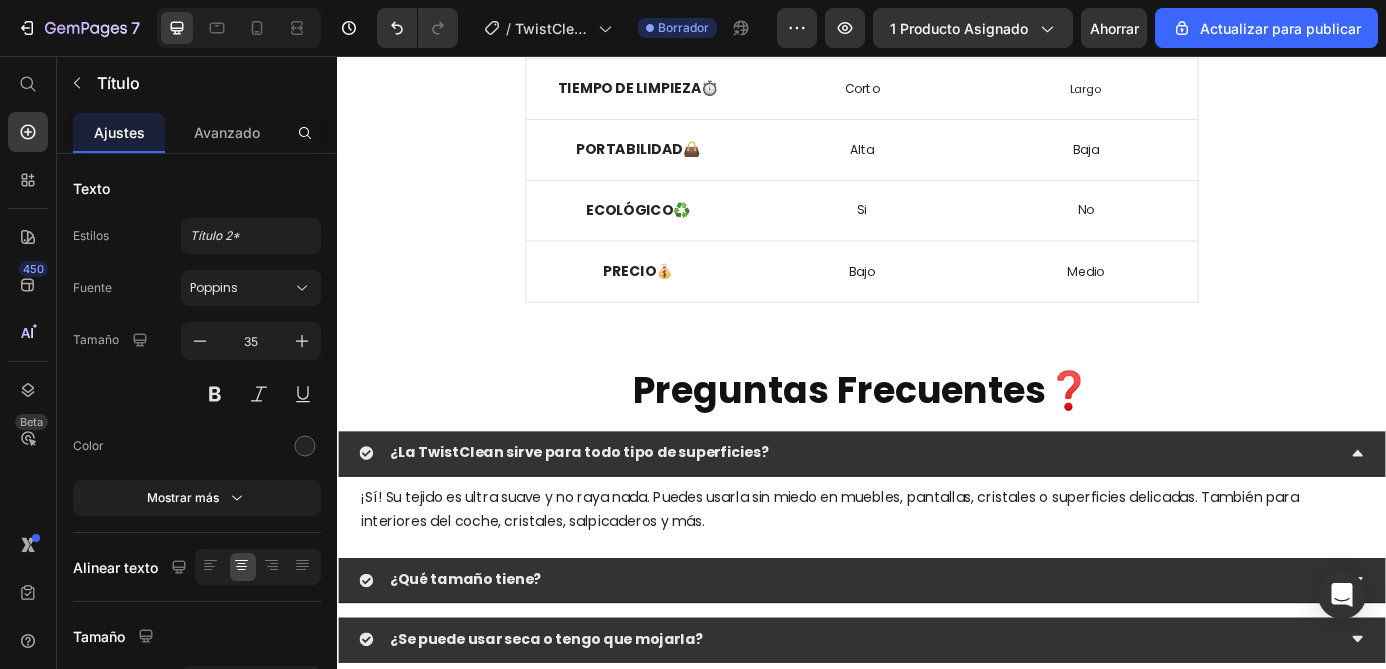 scroll, scrollTop: 3688, scrollLeft: 0, axis: vertical 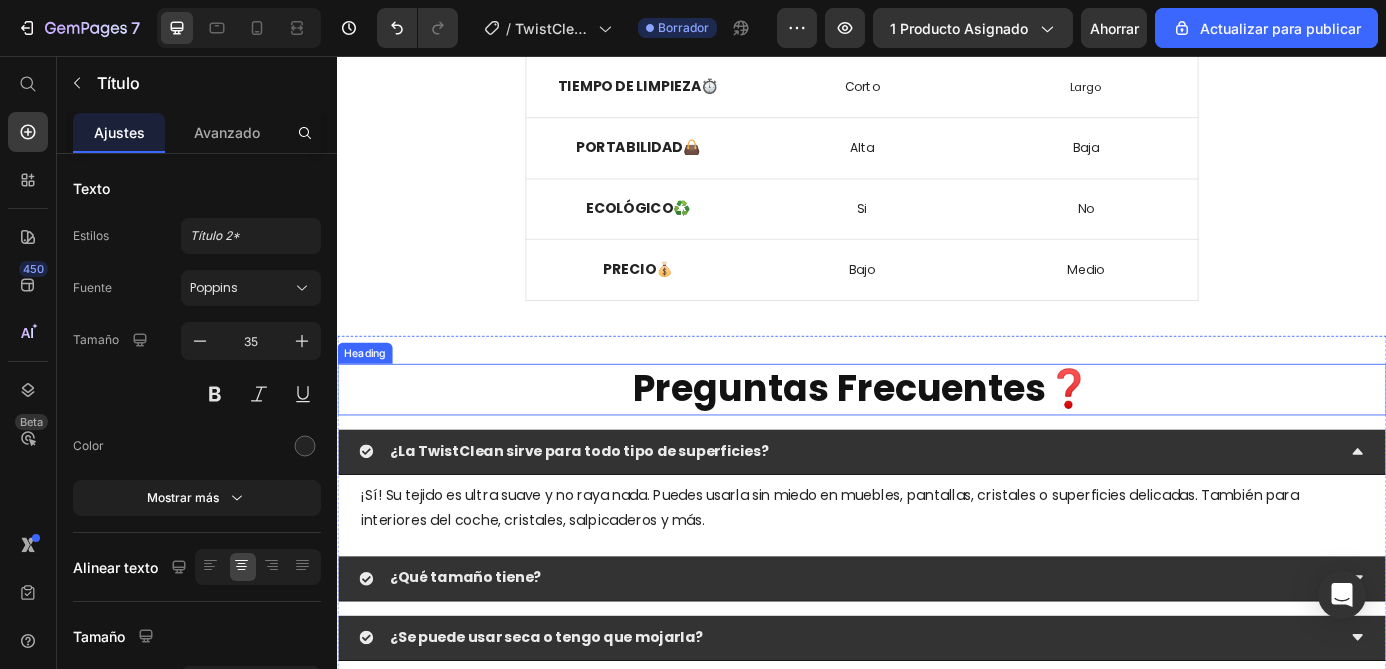 click on "Preguntas Frecuentes❓" at bounding box center (937, 437) 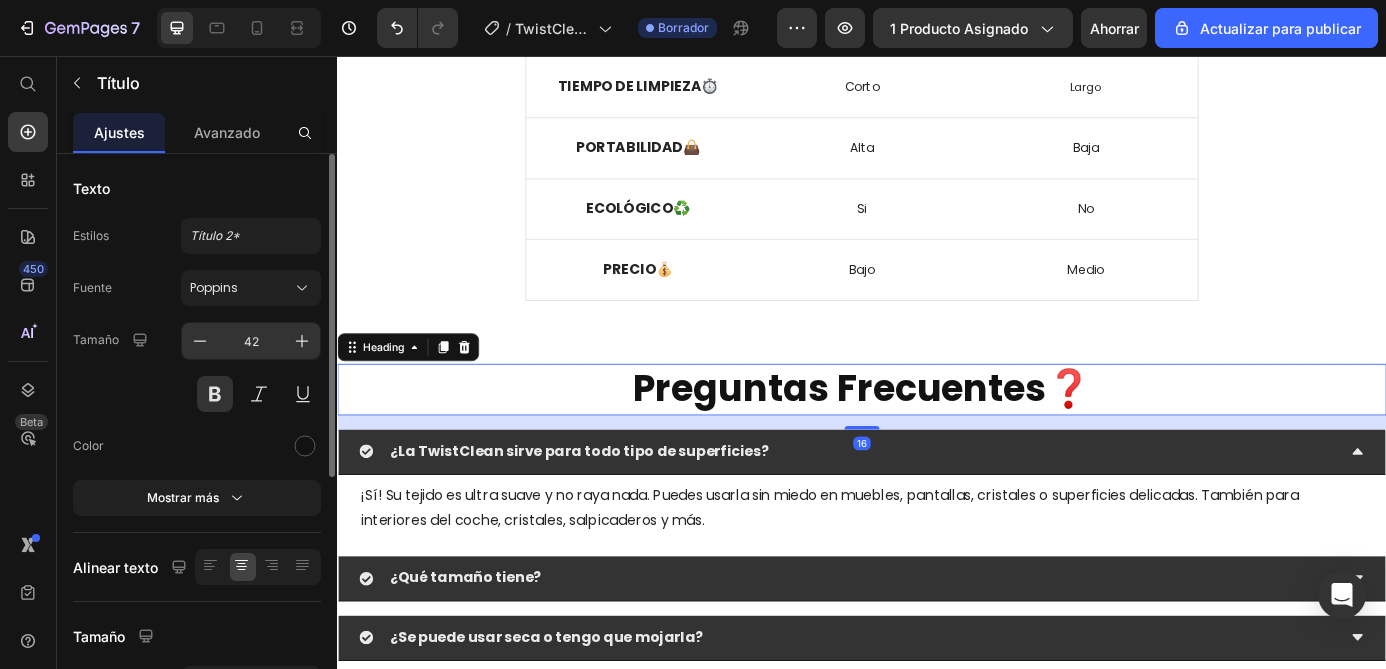click on "42" at bounding box center (251, 341) 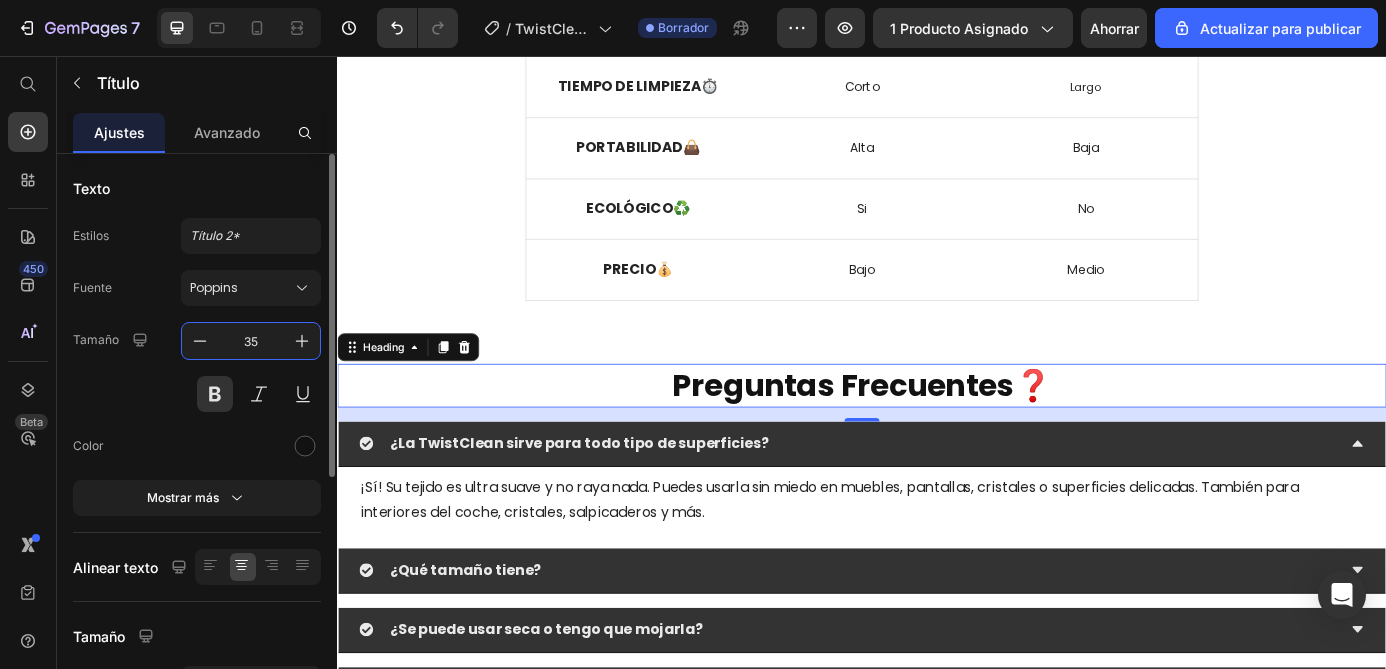 type on "35" 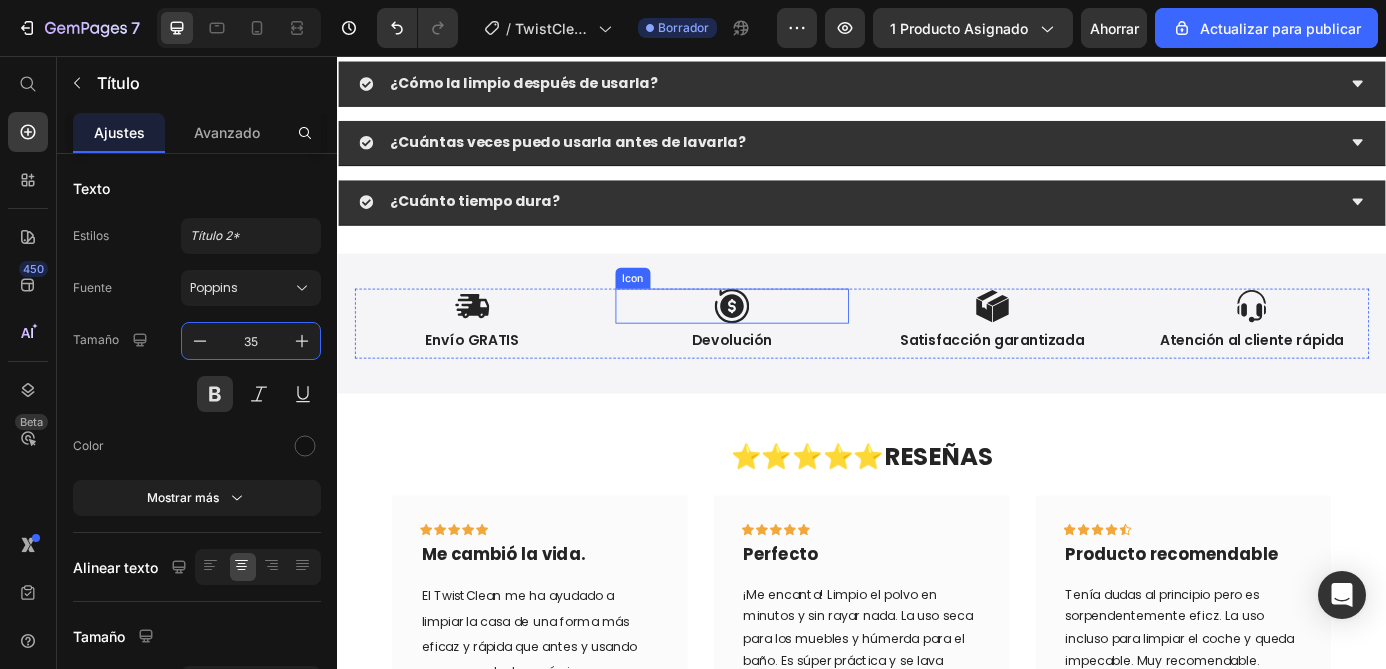 scroll, scrollTop: 4551, scrollLeft: 0, axis: vertical 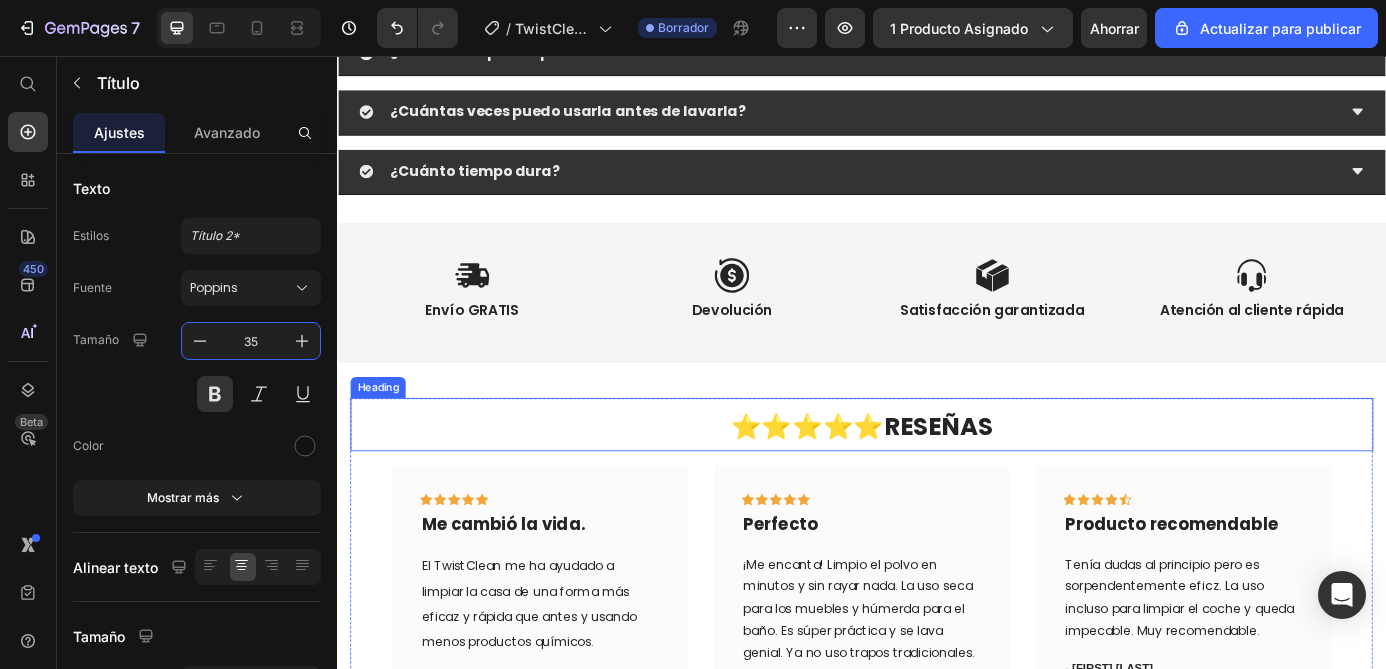 click on "RESEÑAS" at bounding box center (1024, 479) 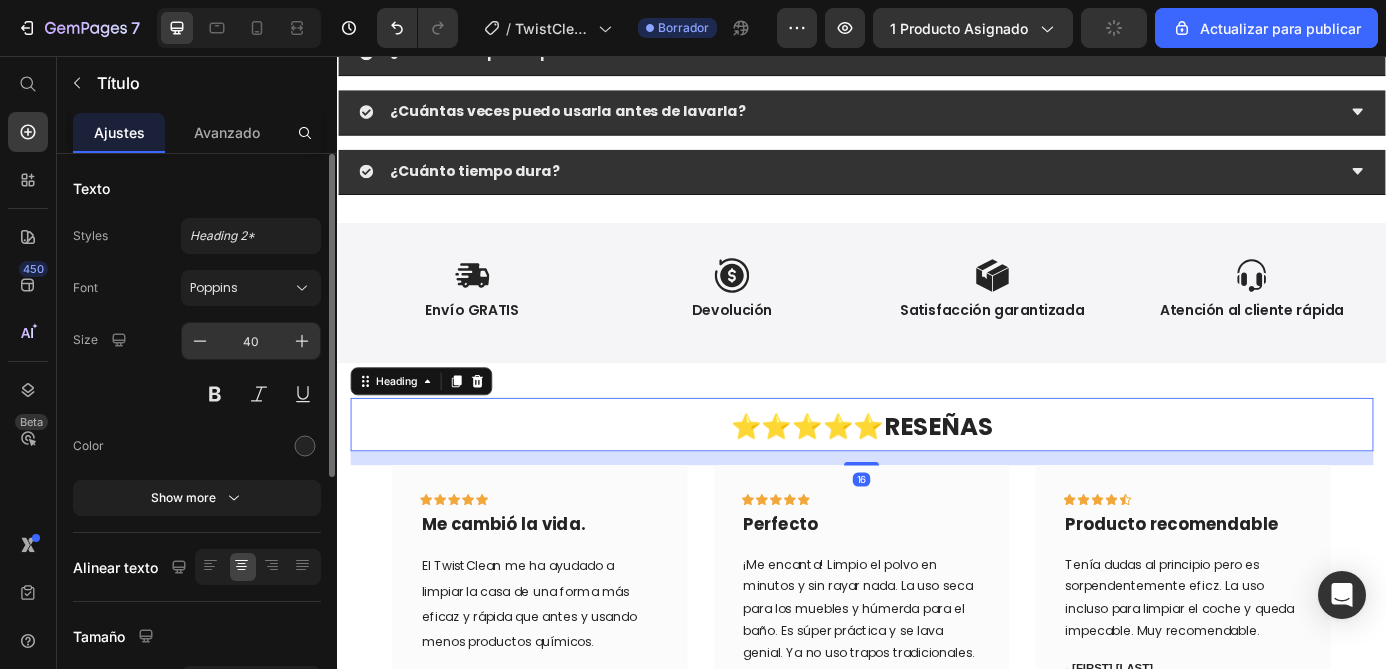 click on "40" at bounding box center (251, 341) 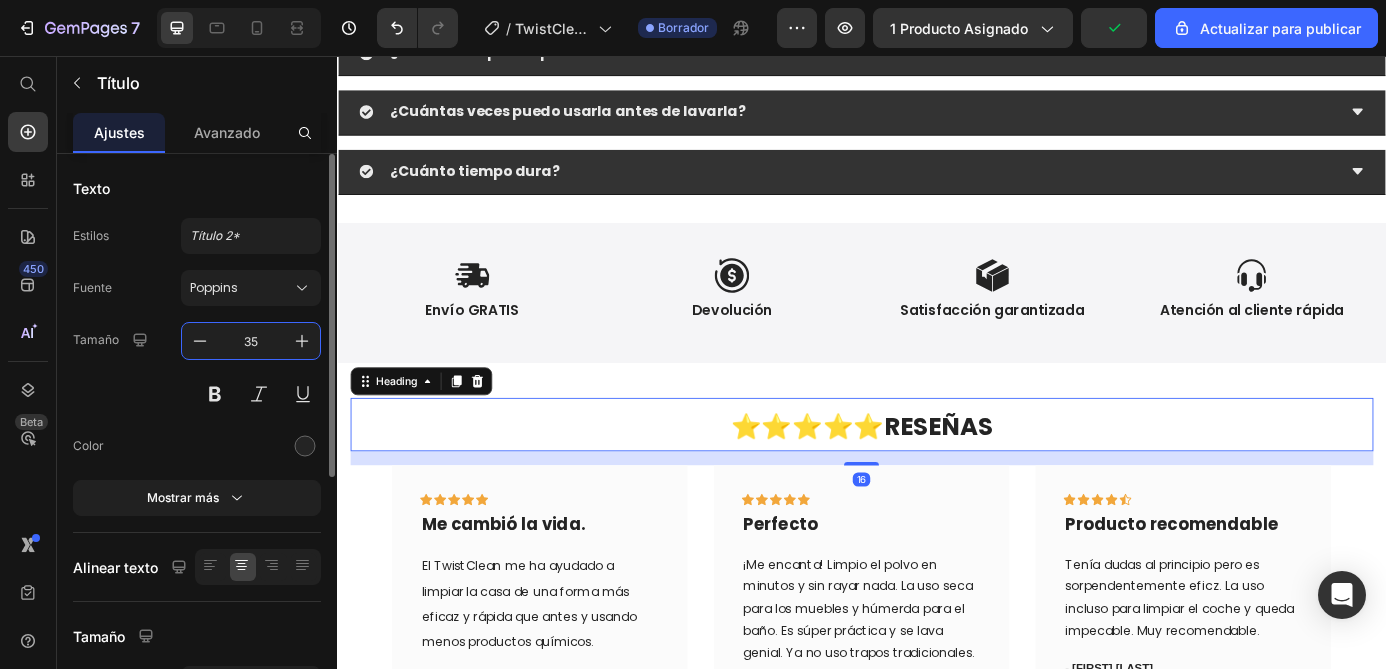 type on "35" 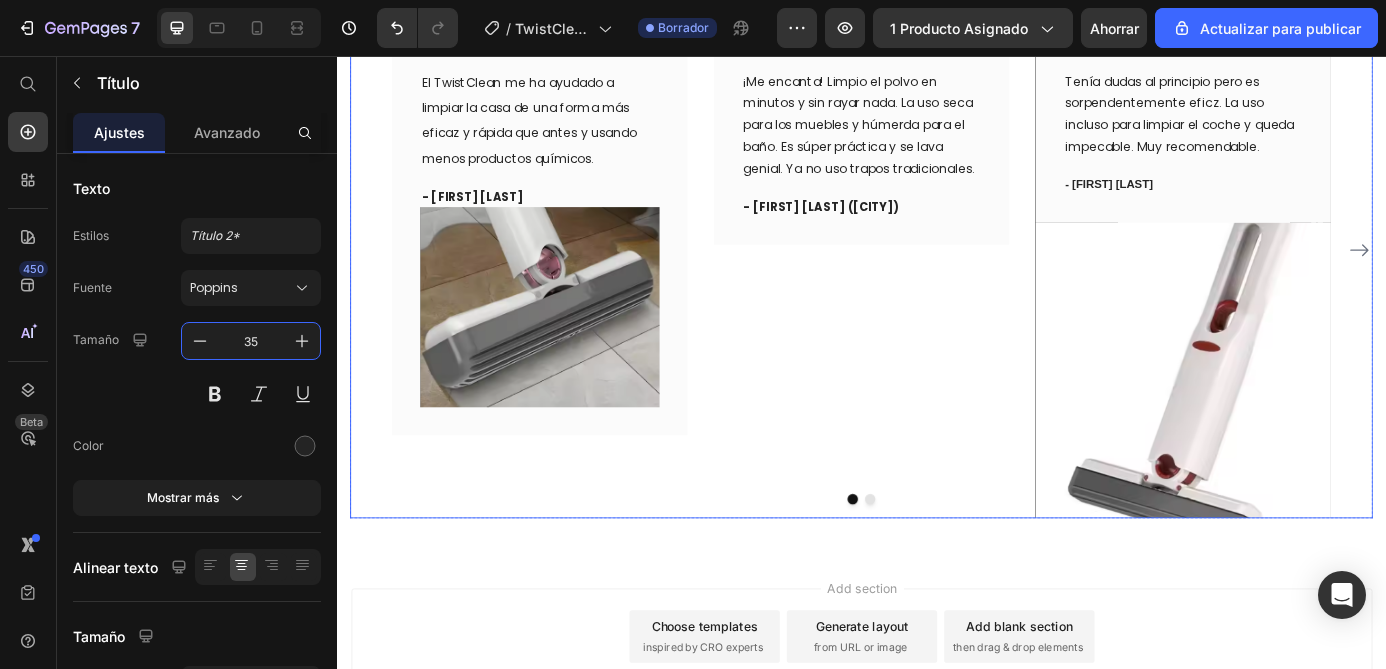 scroll, scrollTop: 5162, scrollLeft: 0, axis: vertical 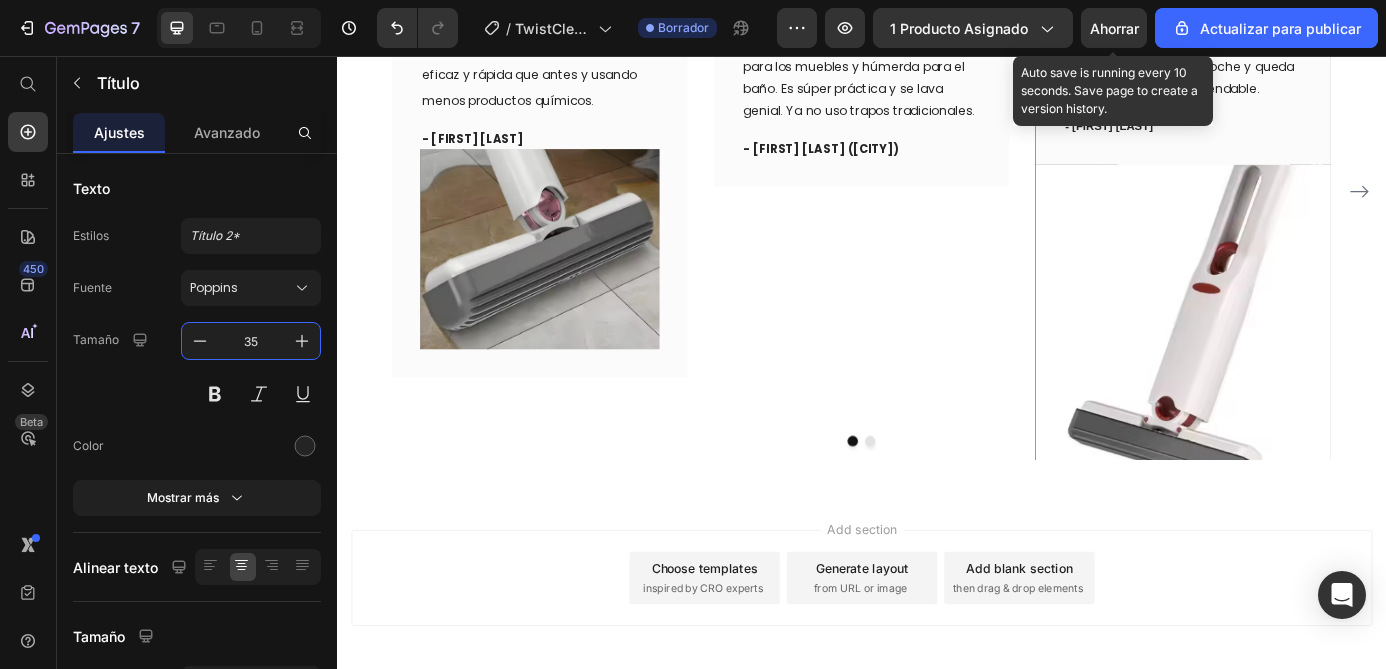 click on "Ahorrar" at bounding box center [1114, 28] 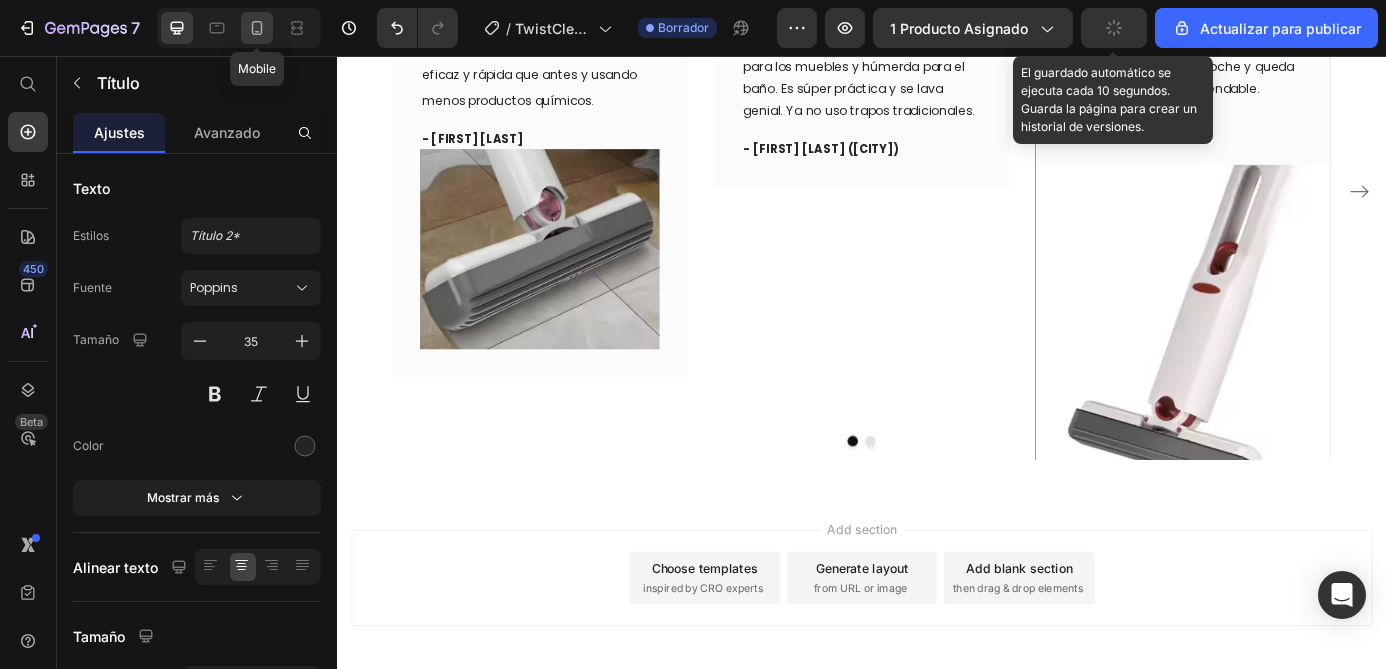 click 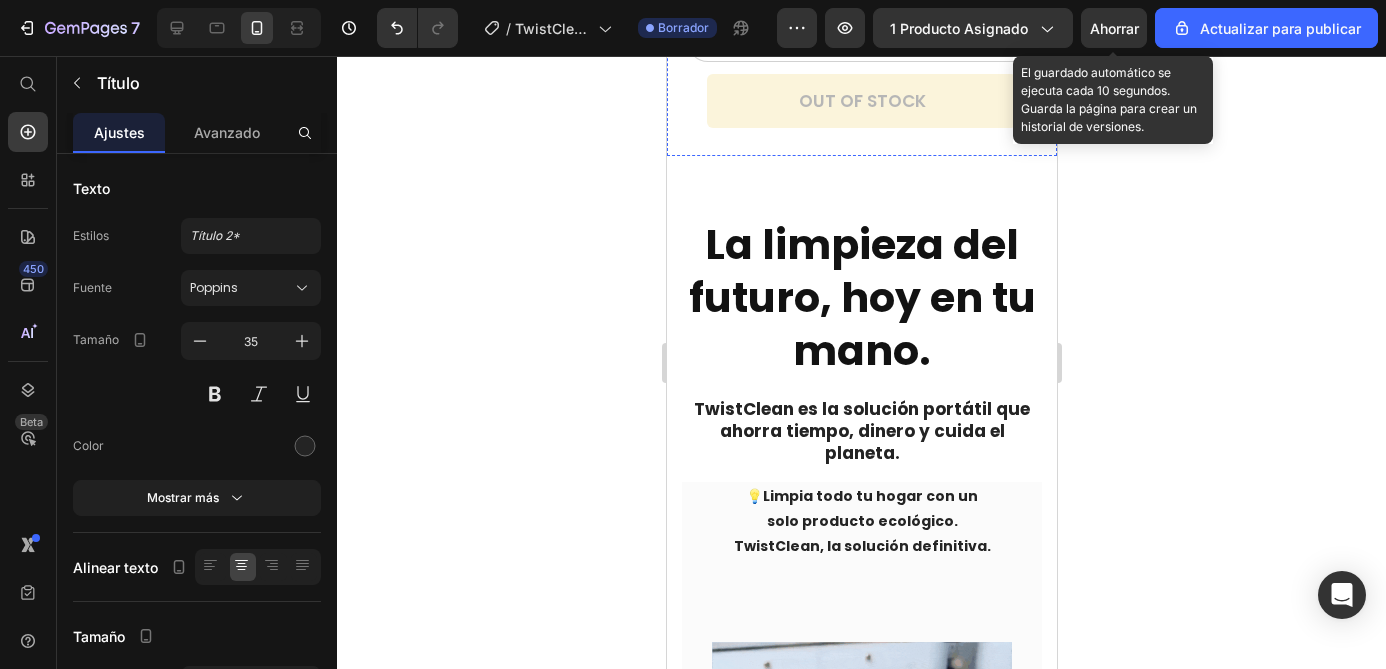 scroll, scrollTop: 781, scrollLeft: 0, axis: vertical 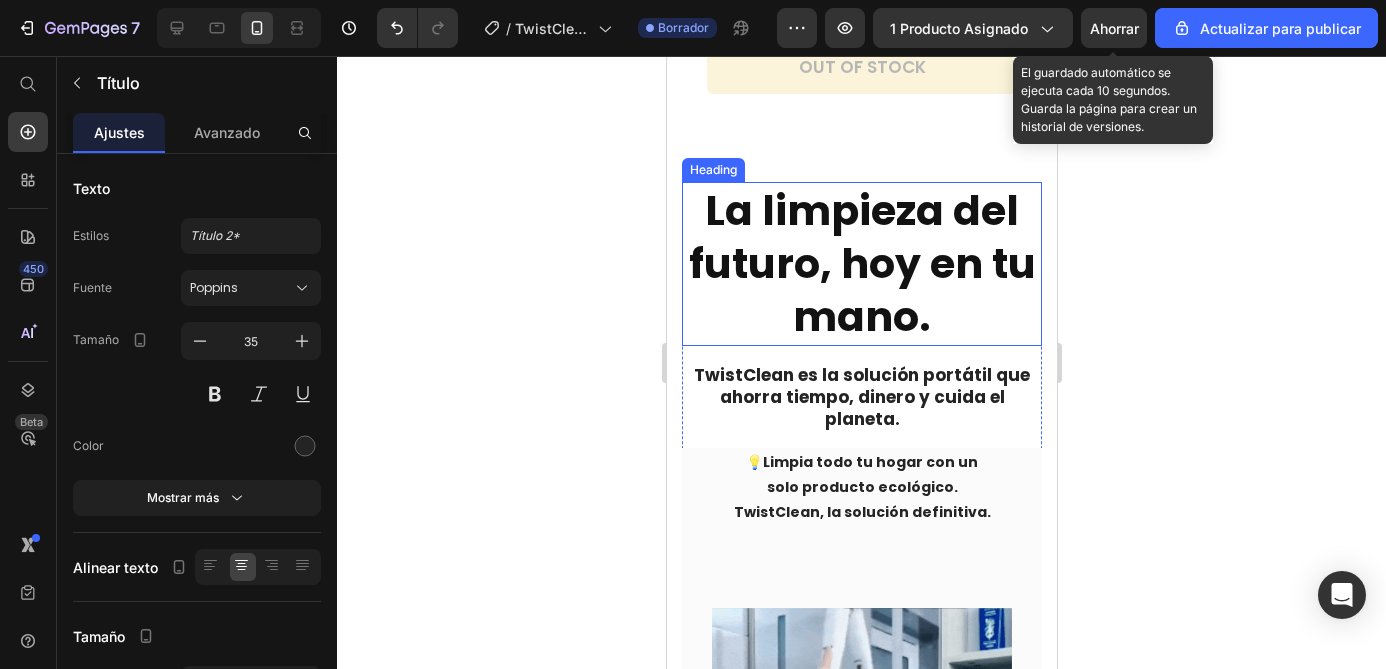 click on "La limpieza del futuro, hoy en tu mano." at bounding box center [861, 264] 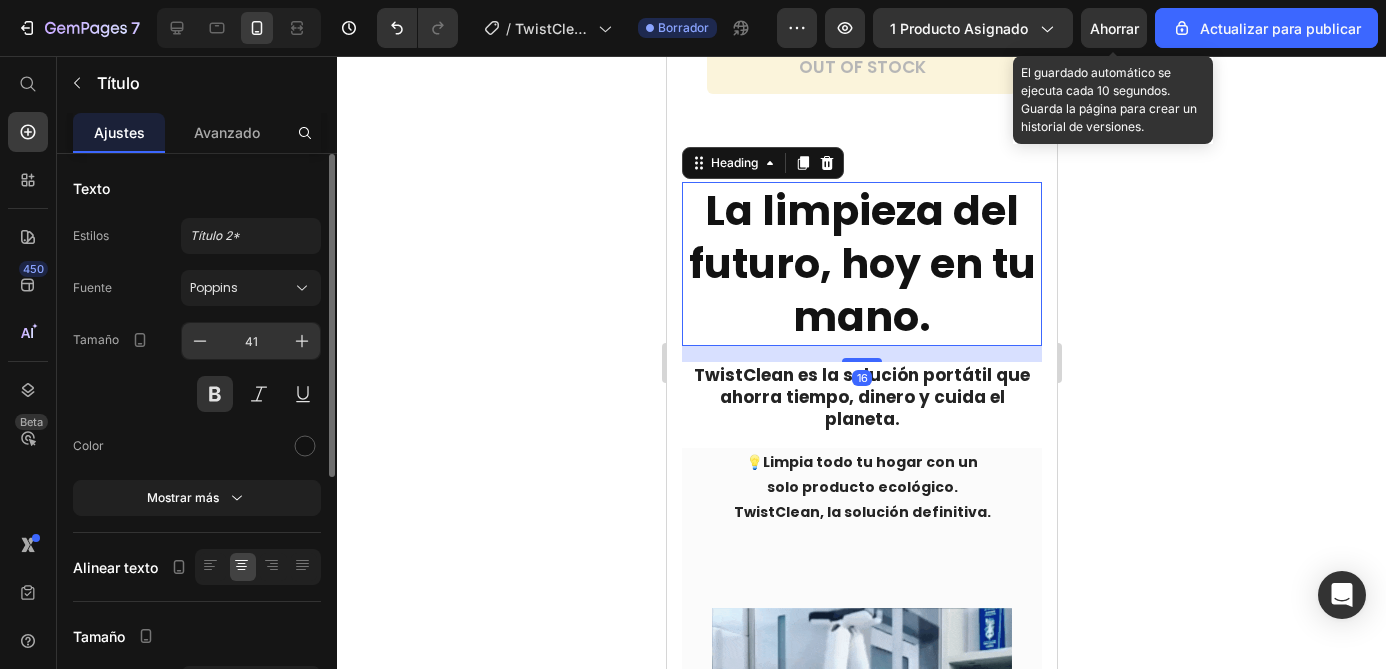 click on "41" at bounding box center (251, 341) 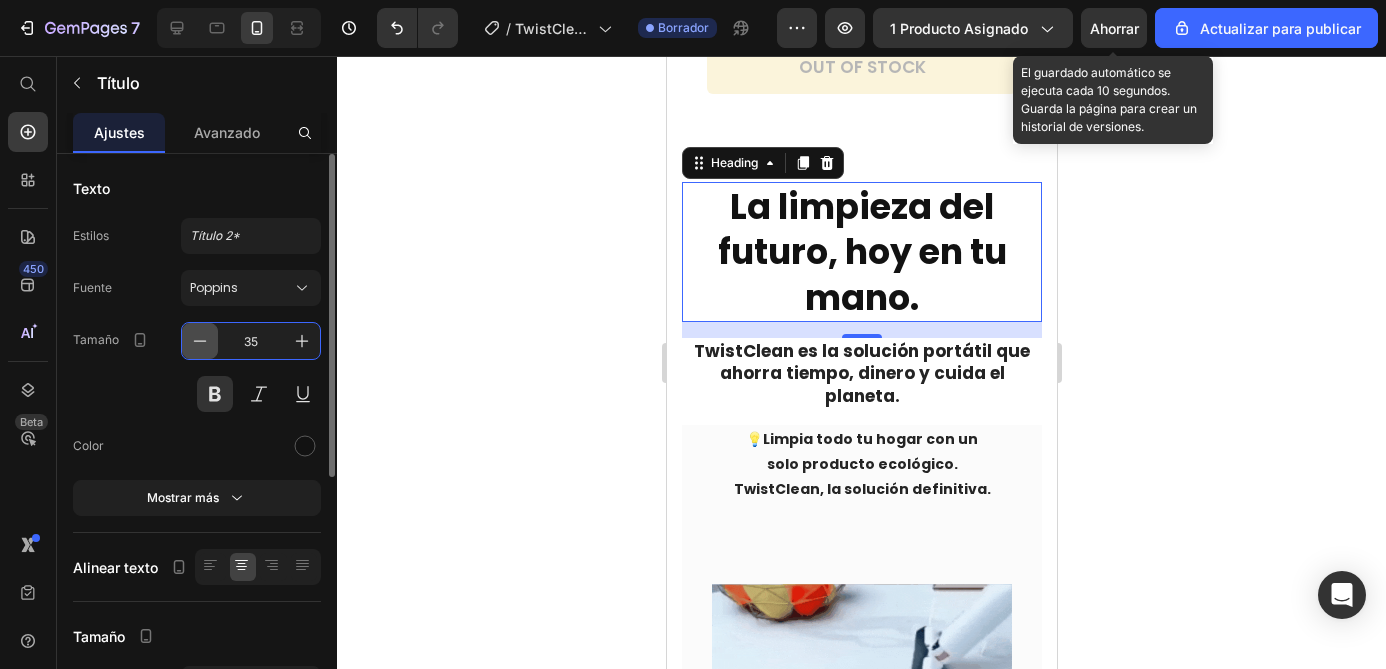 click 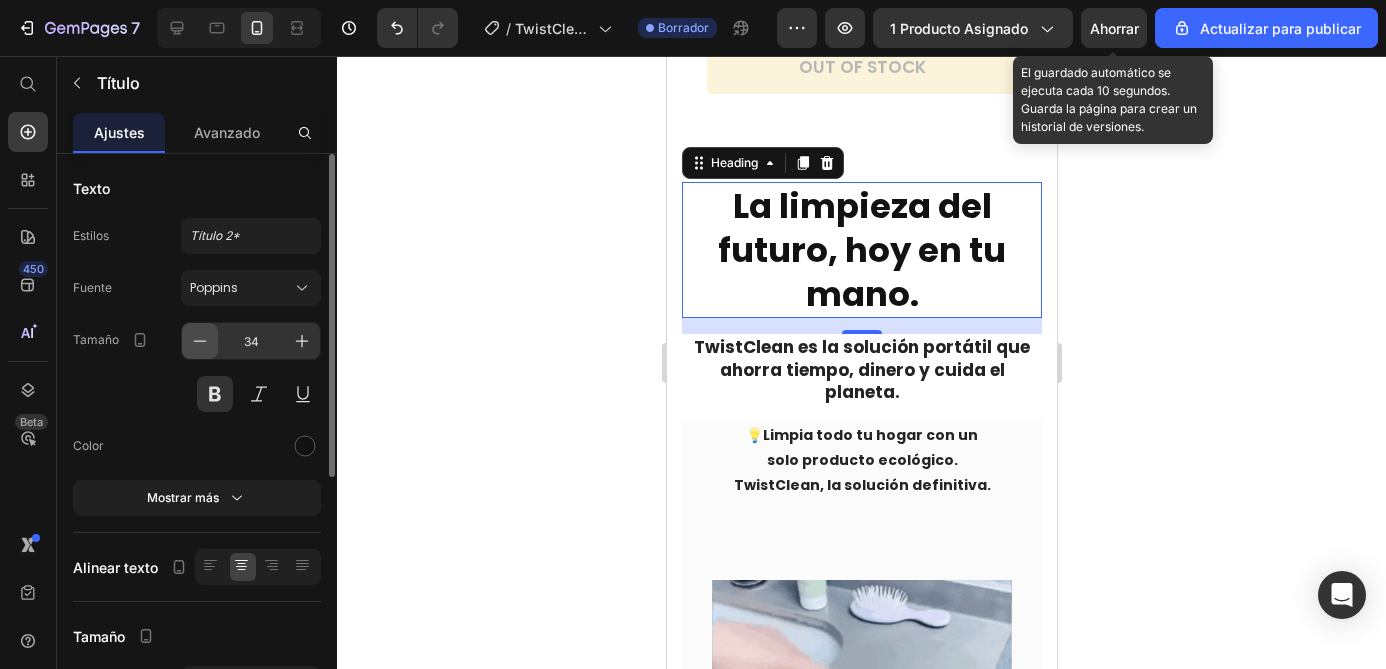 click 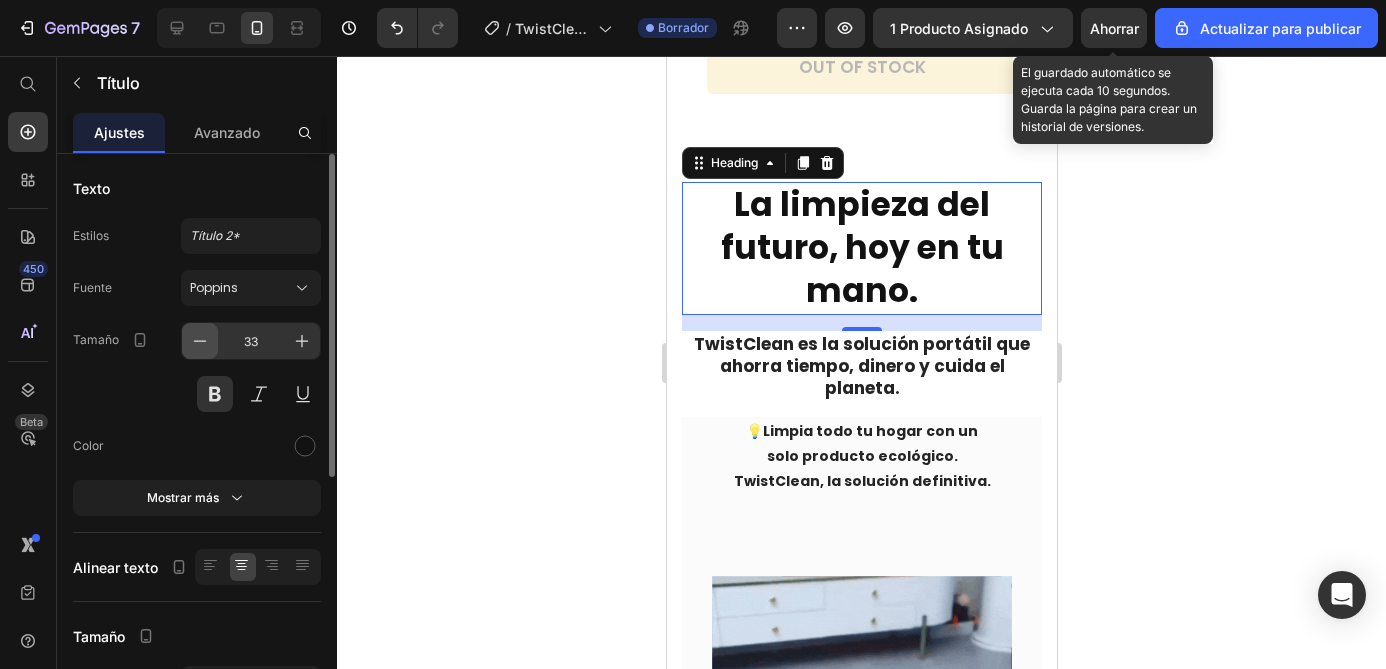 click 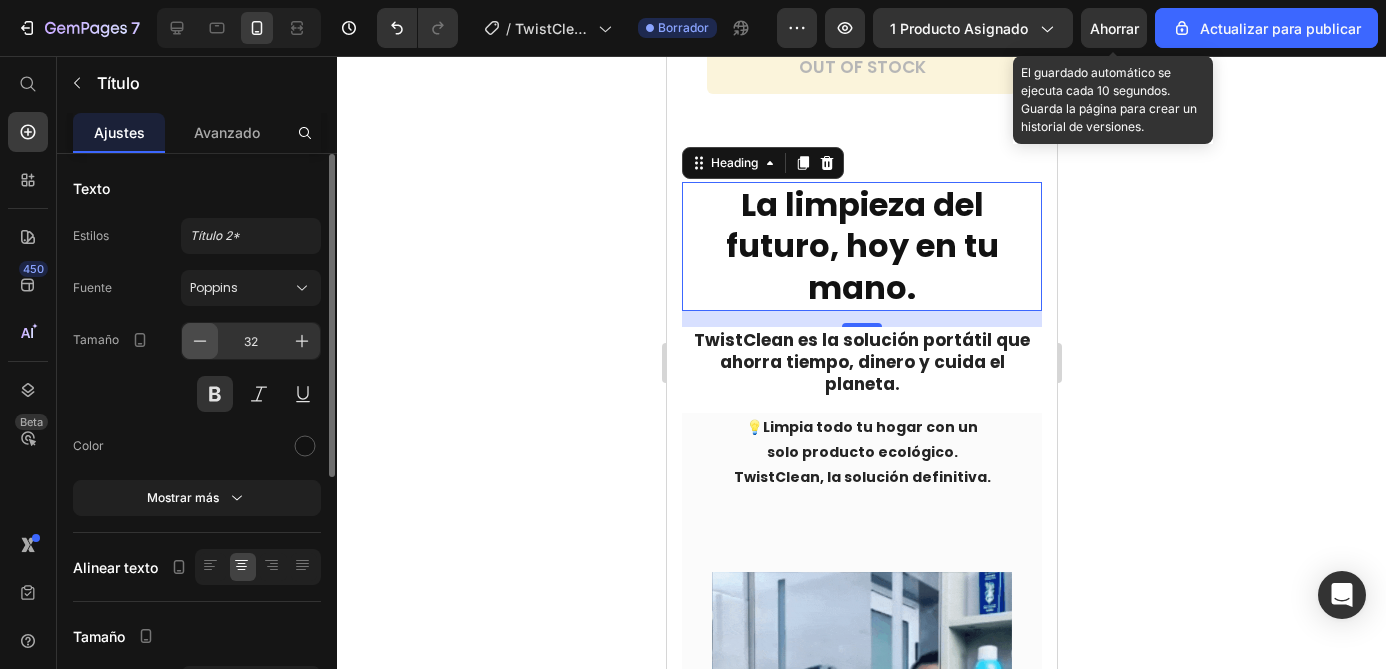 click 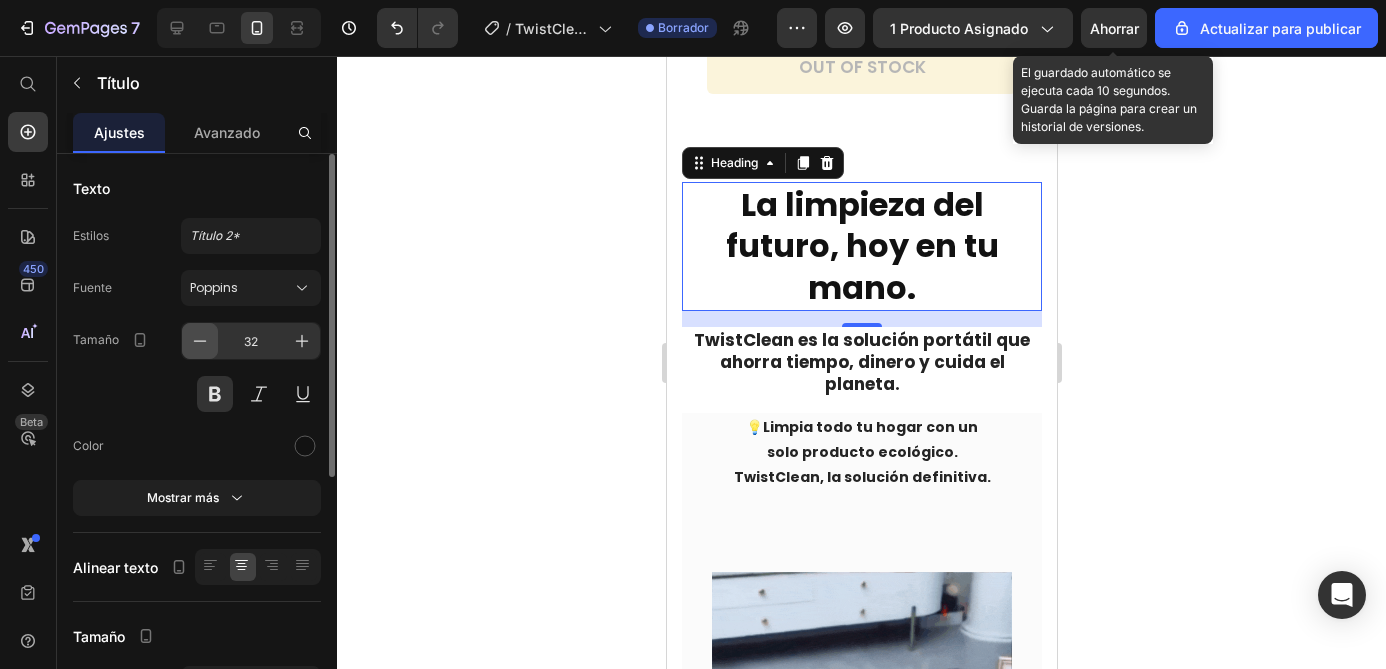 click 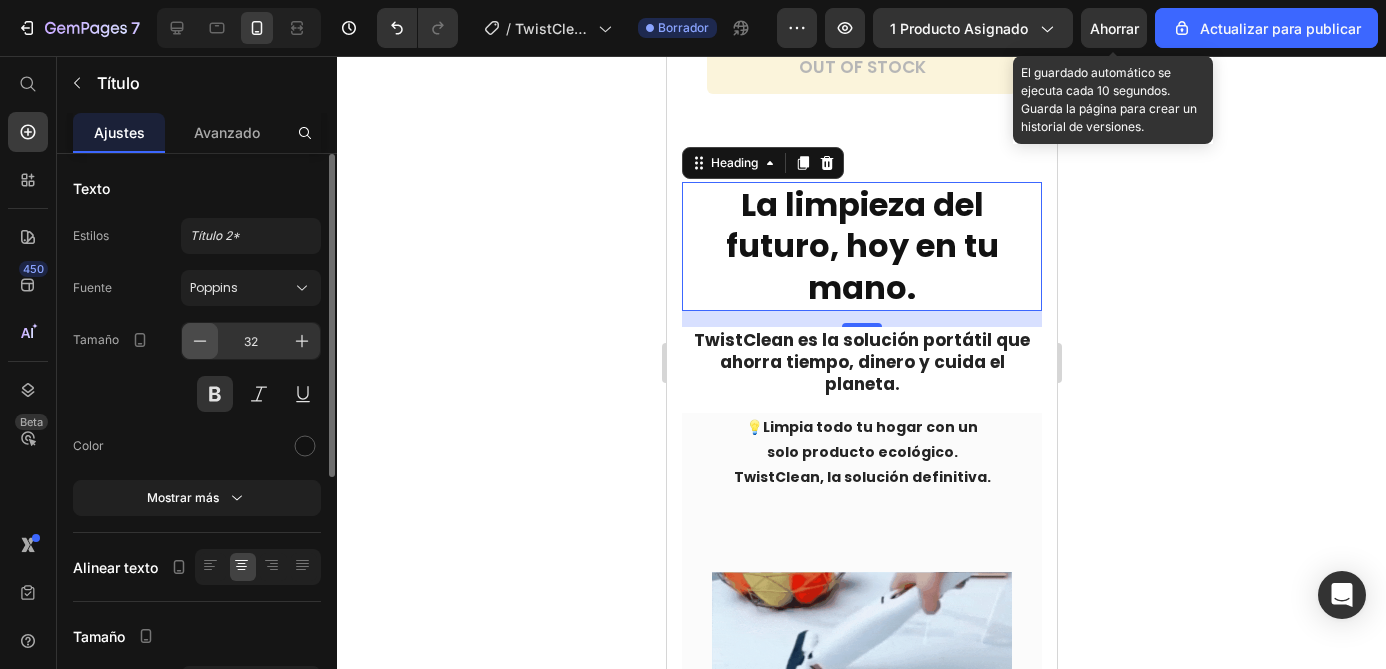 type on "30" 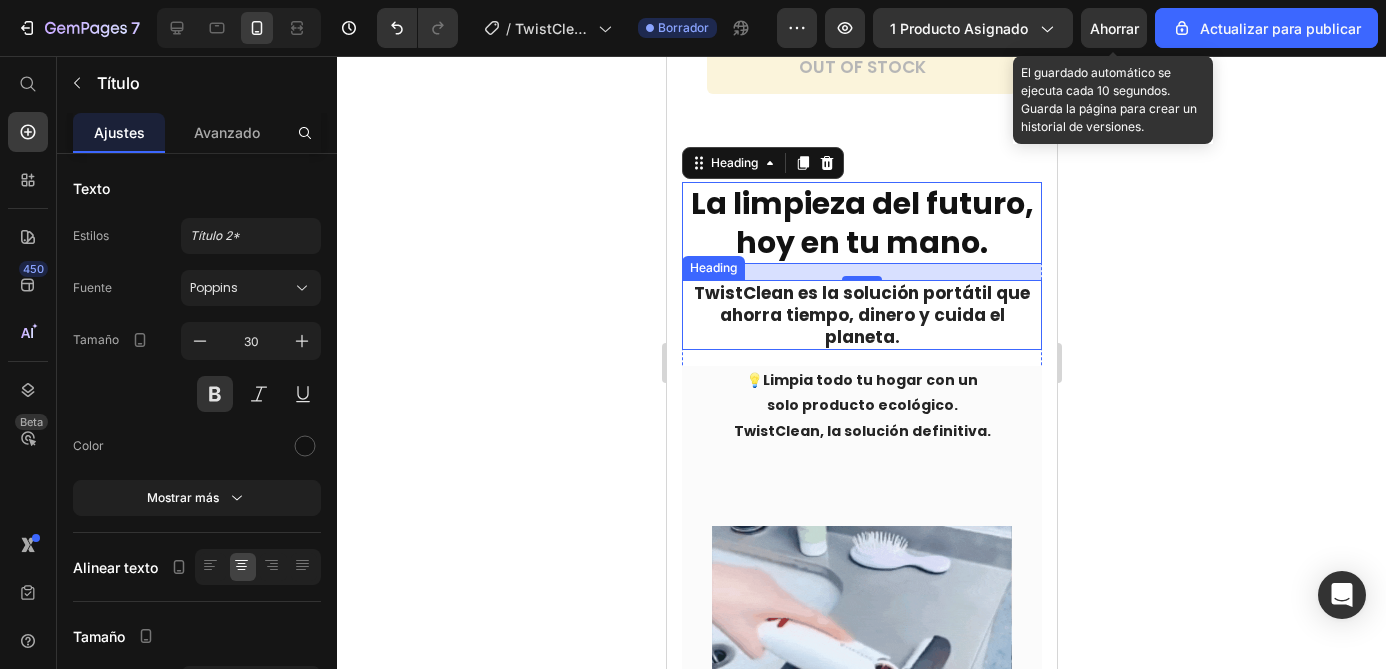 click on "TwistClean es la solución portátil que ahorra tiempo, dinero y cuida el planeta." at bounding box center [861, 315] 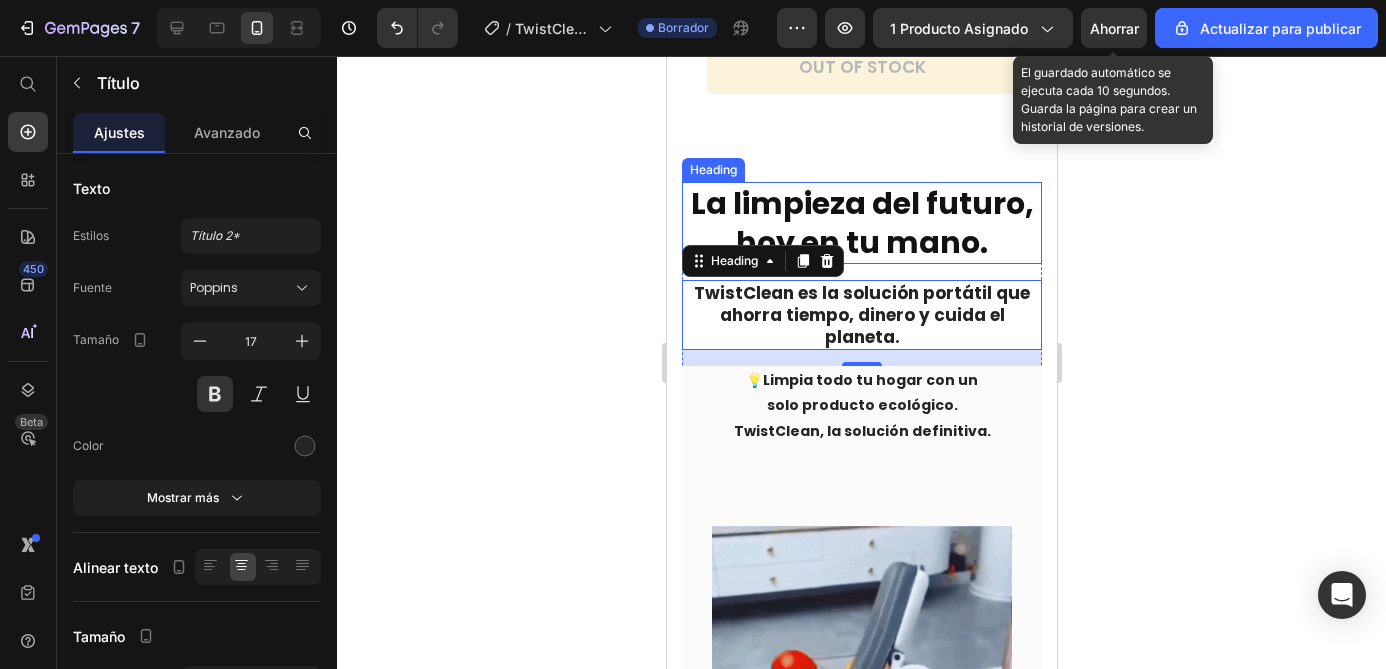click on "La limpieza del futuro, hoy en tu mano." at bounding box center [861, 223] 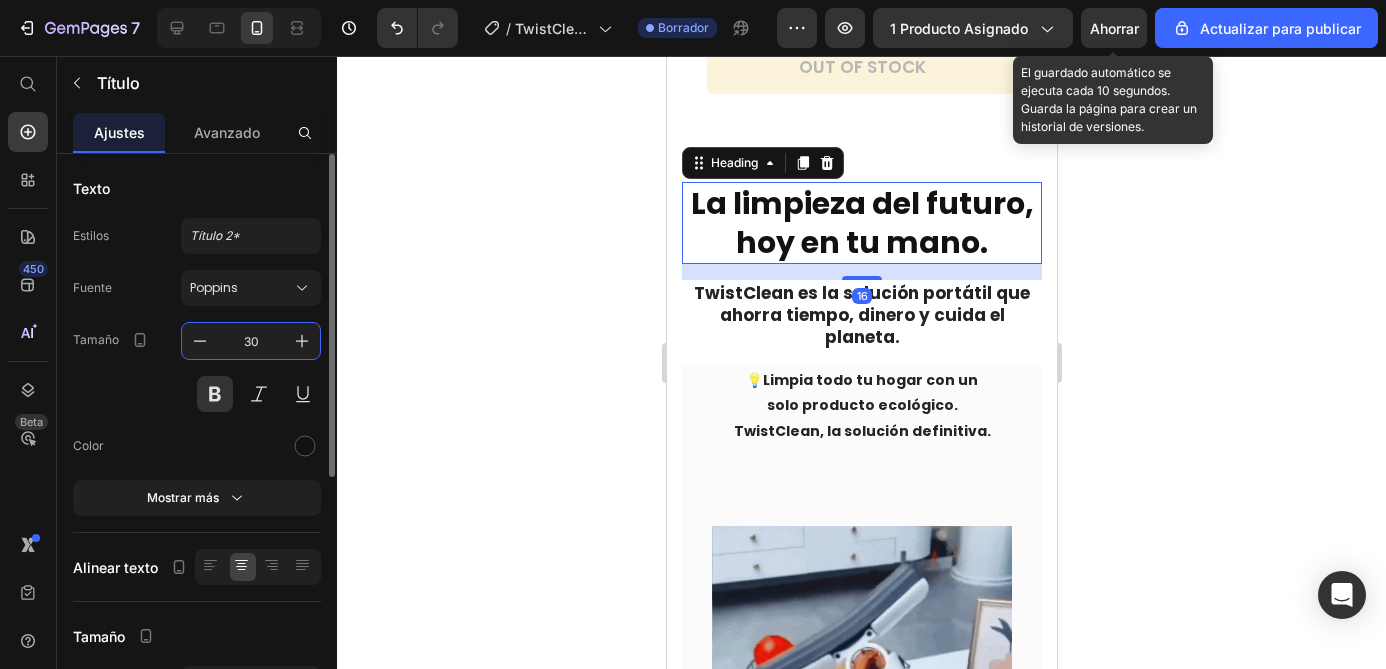 click on "30" at bounding box center (251, 341) 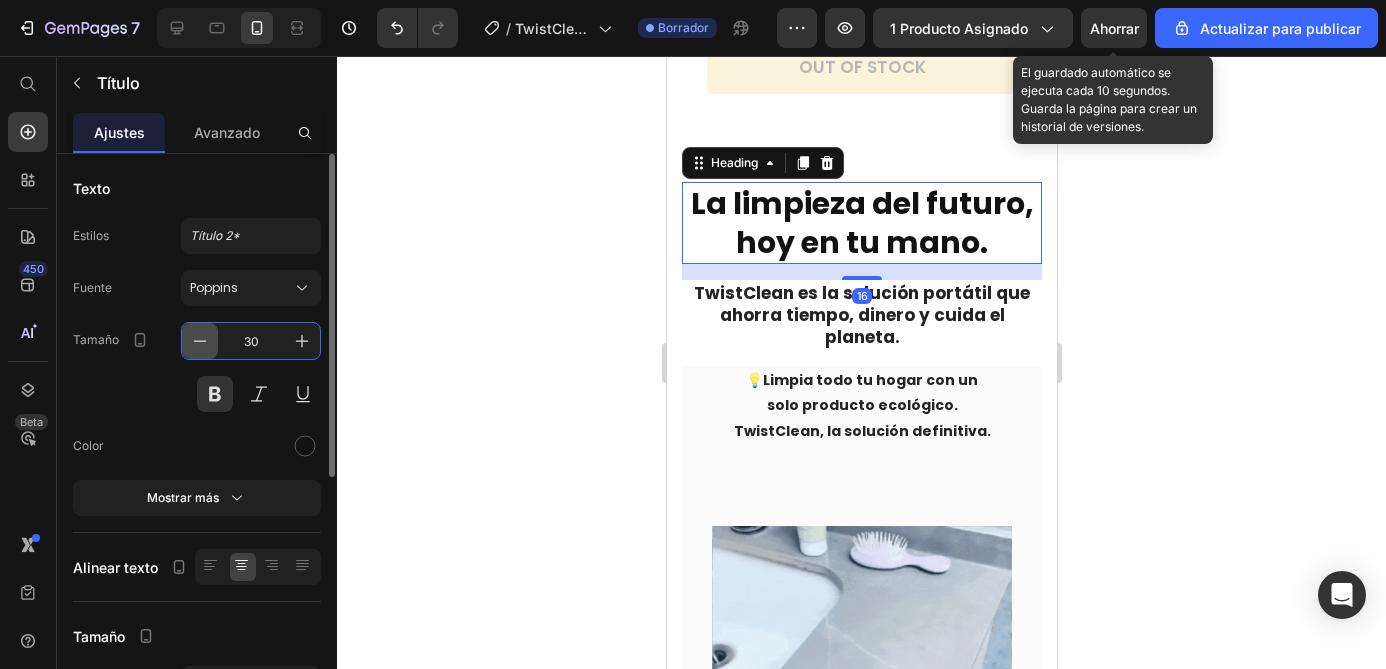 click 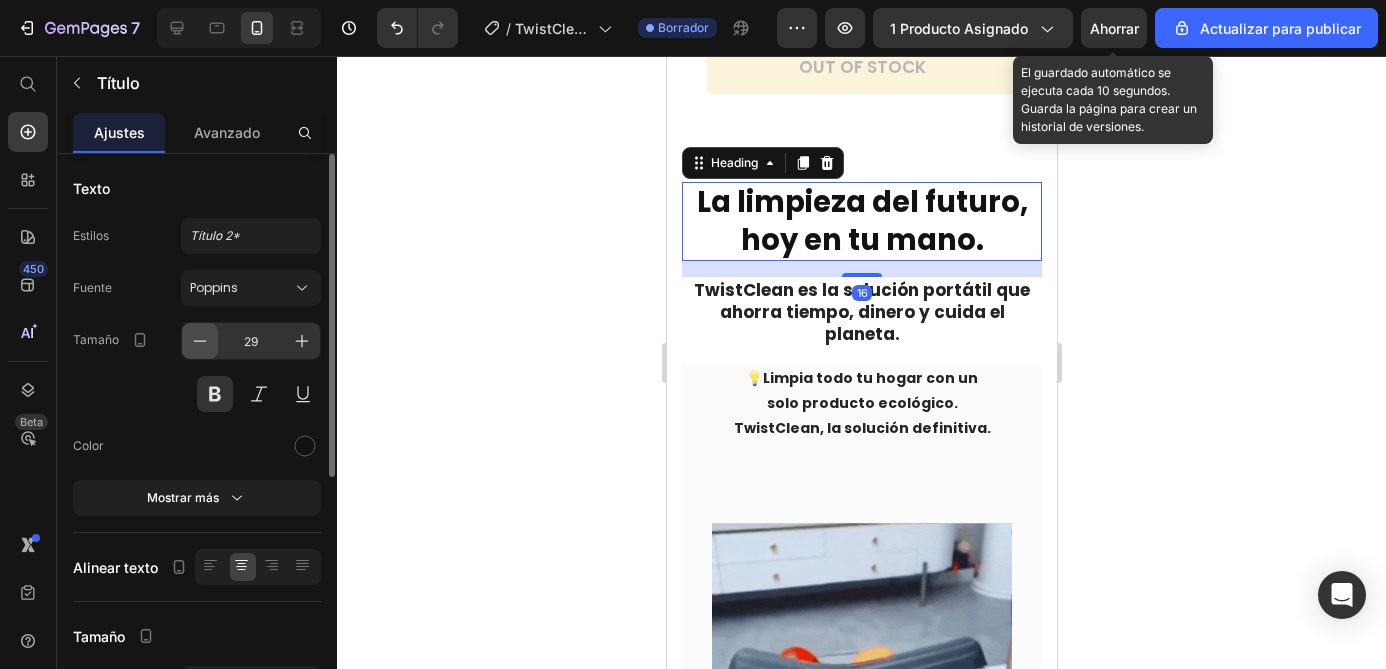 click 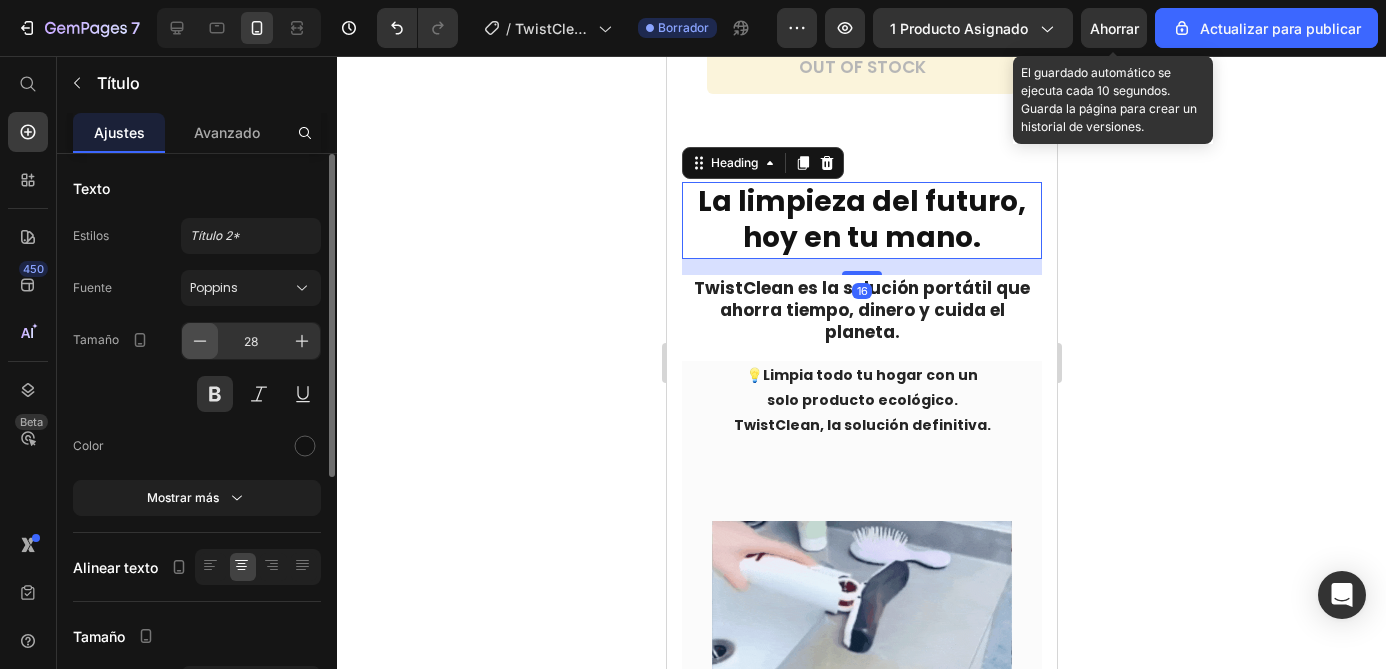click 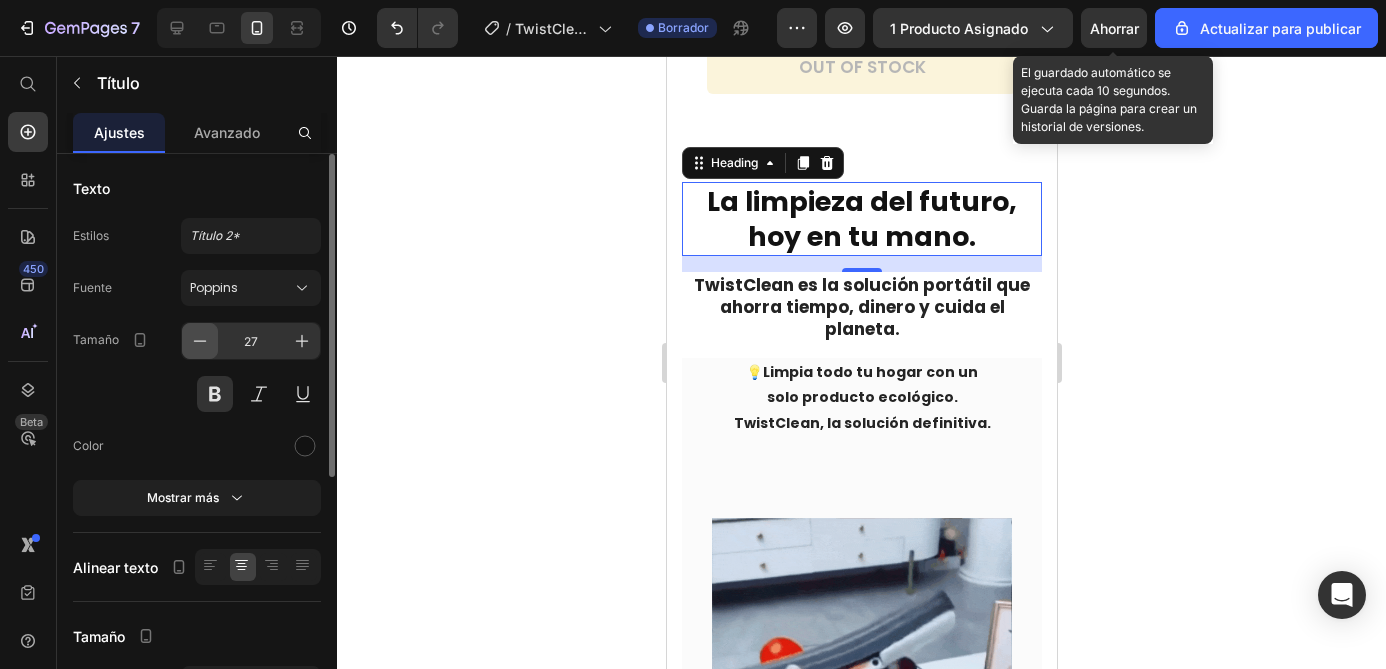 click 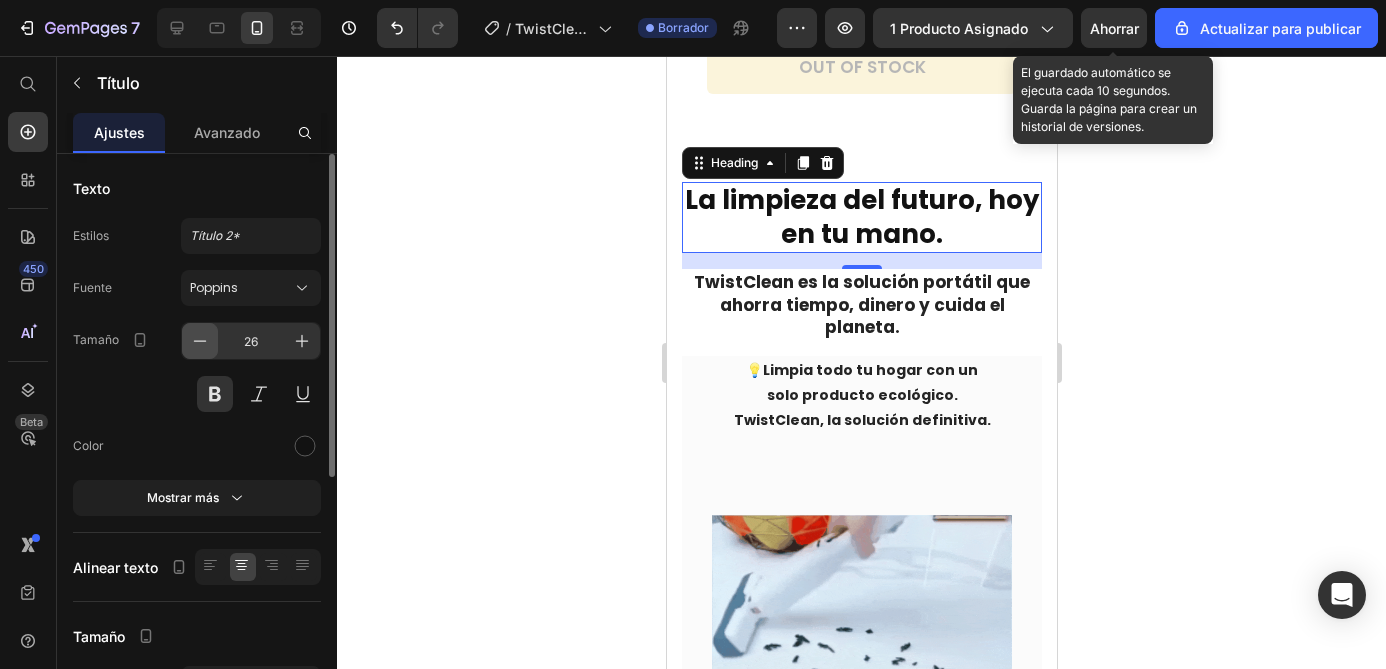 click 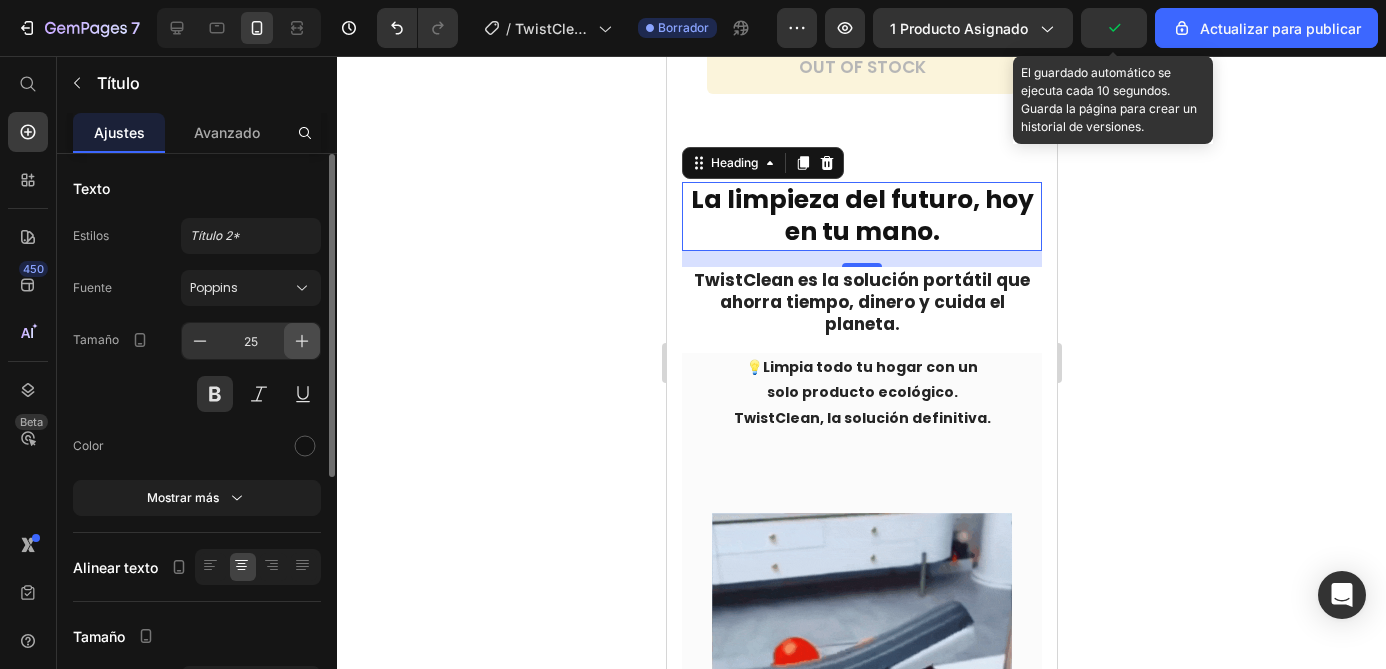 click 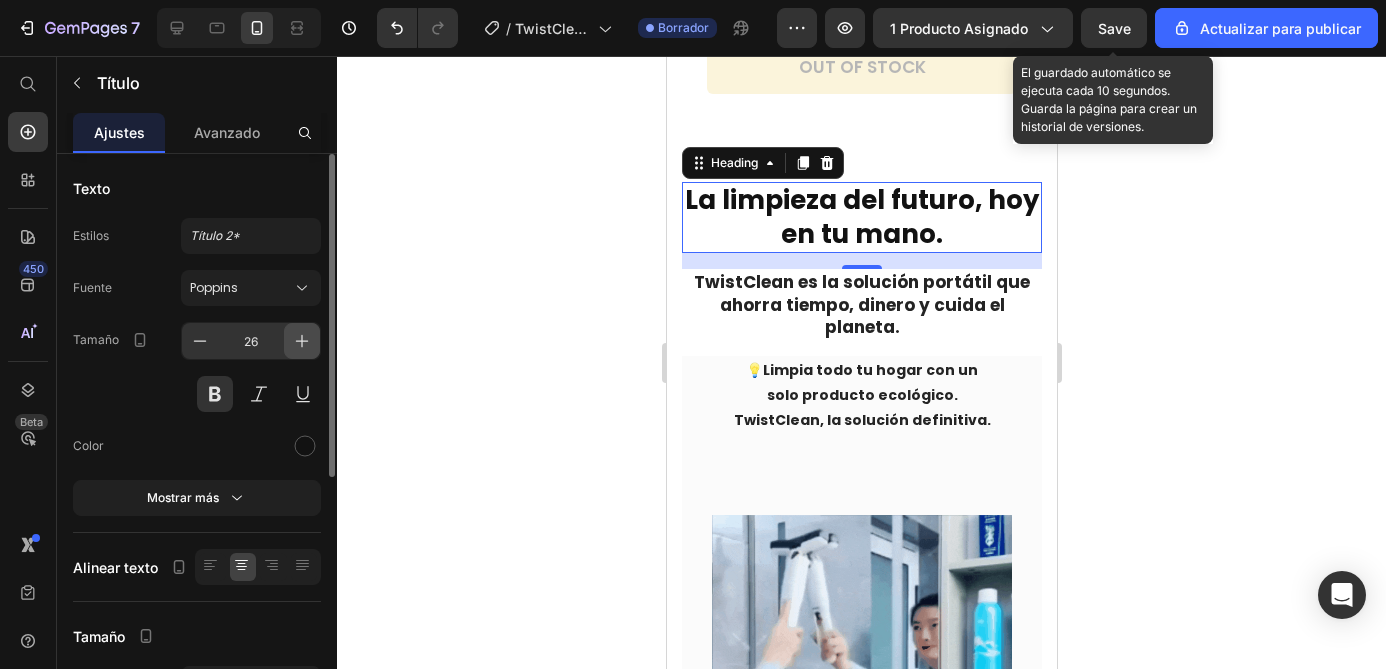 click 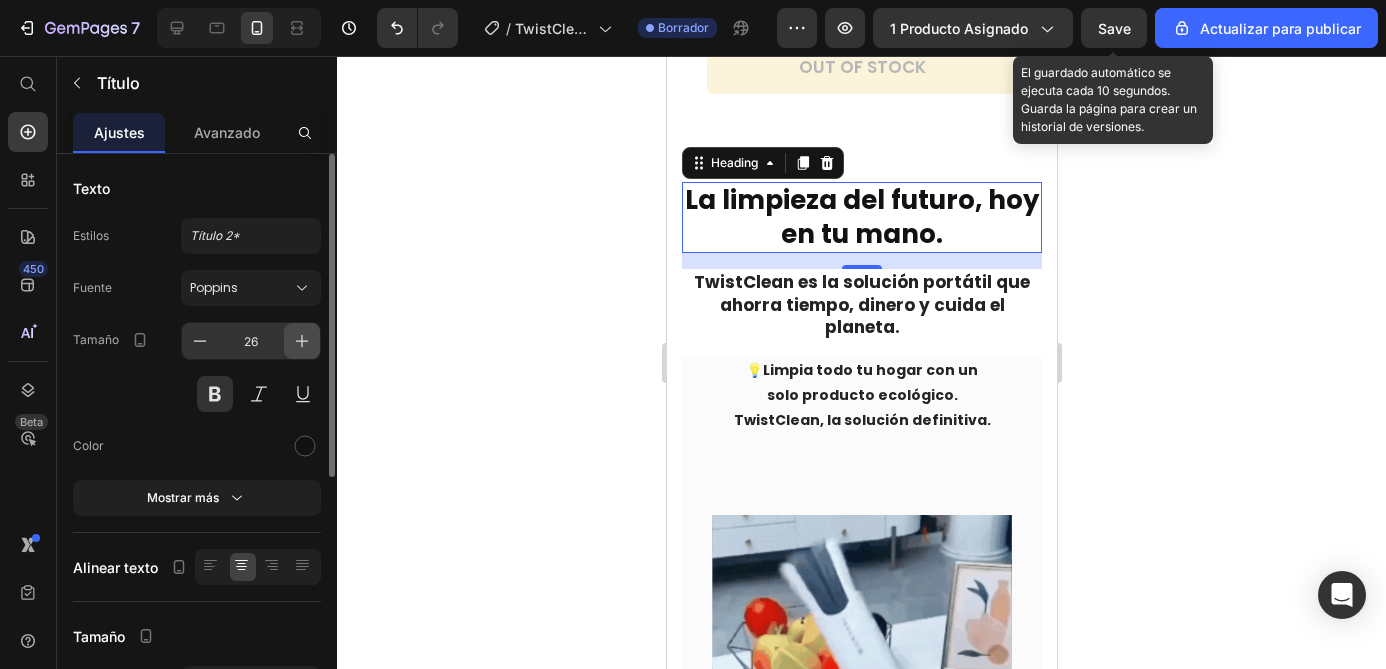type on "27" 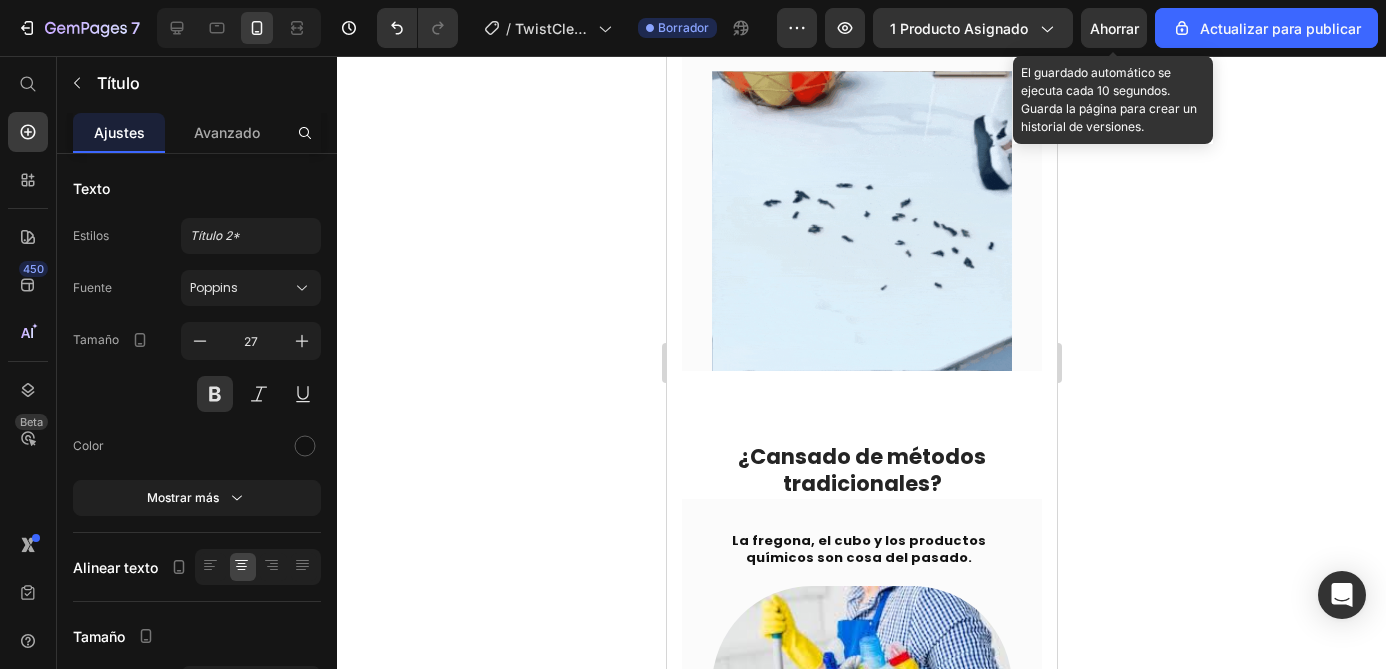 scroll, scrollTop: 1243, scrollLeft: 0, axis: vertical 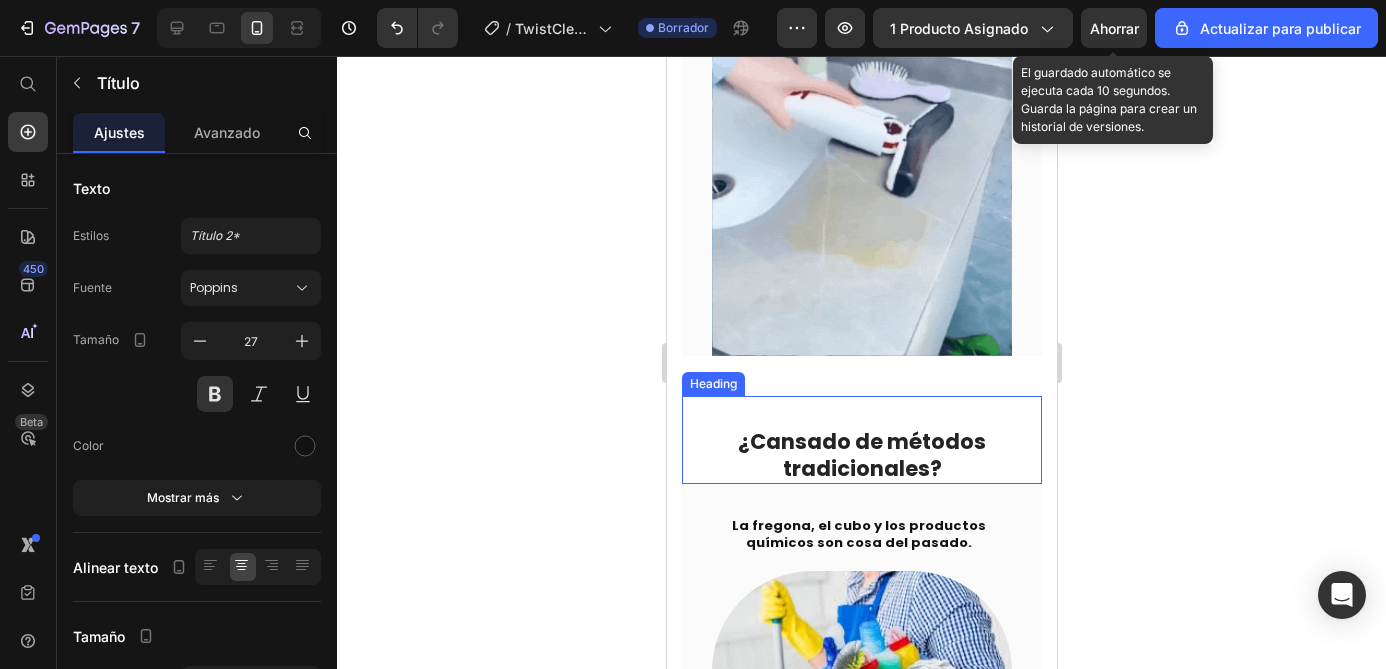 click on "¿Cansado de métodos tradicionales?" at bounding box center (861, 455) 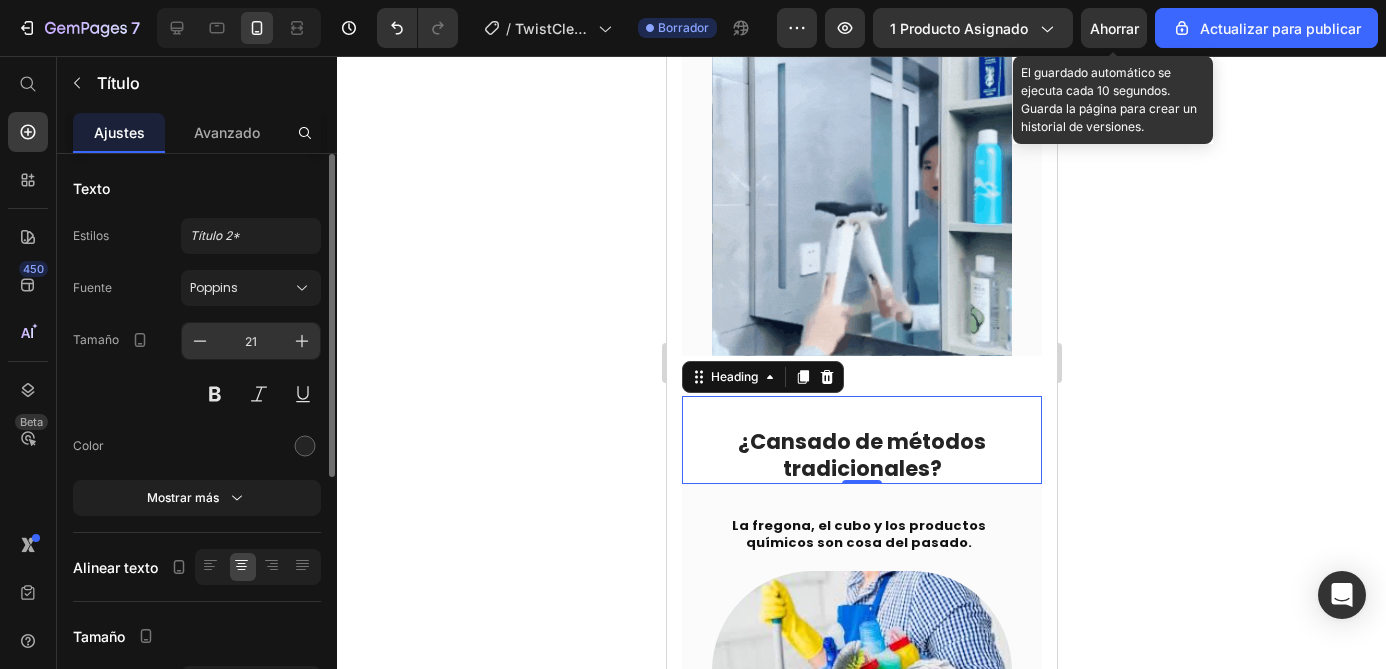 click on "21" at bounding box center [251, 341] 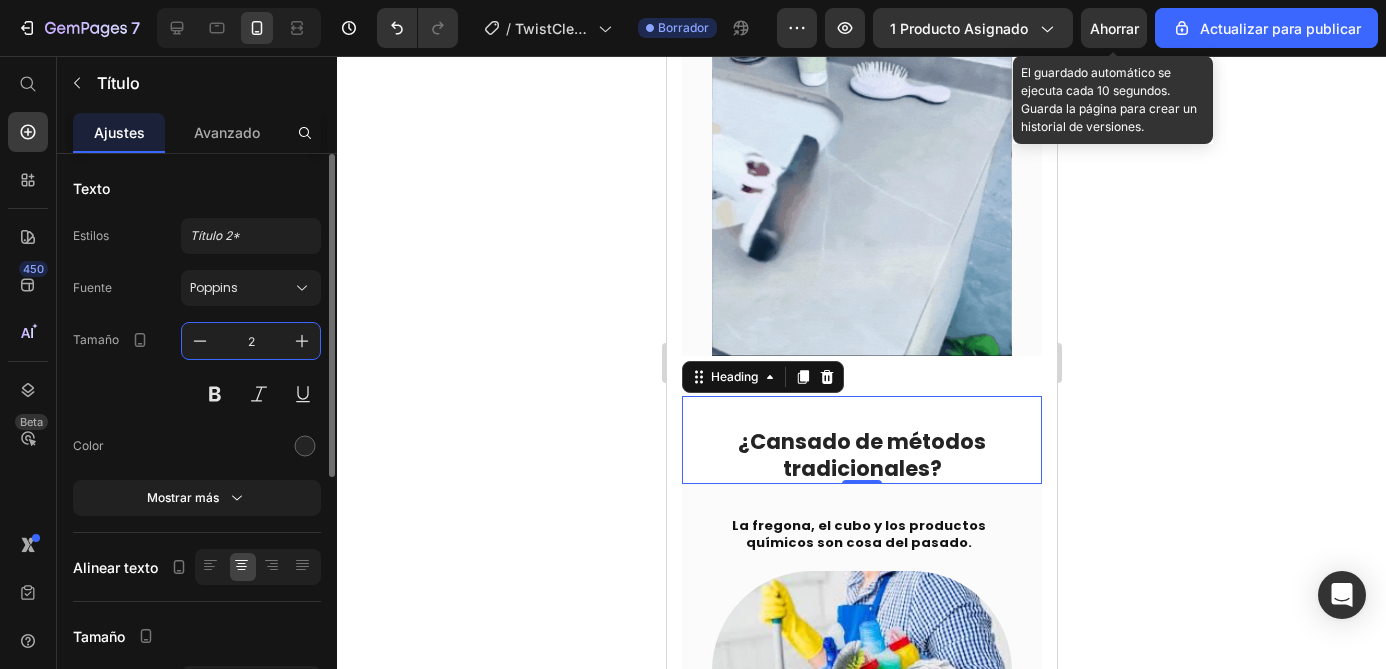 type on "27" 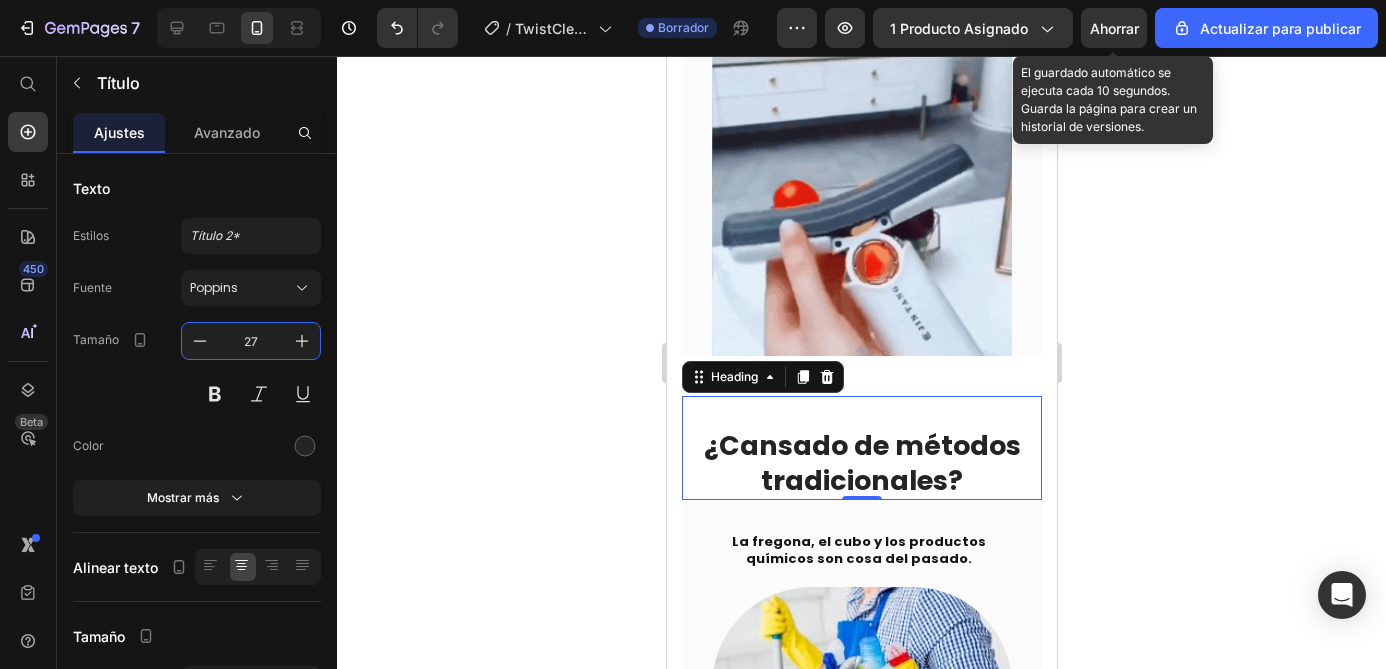 click 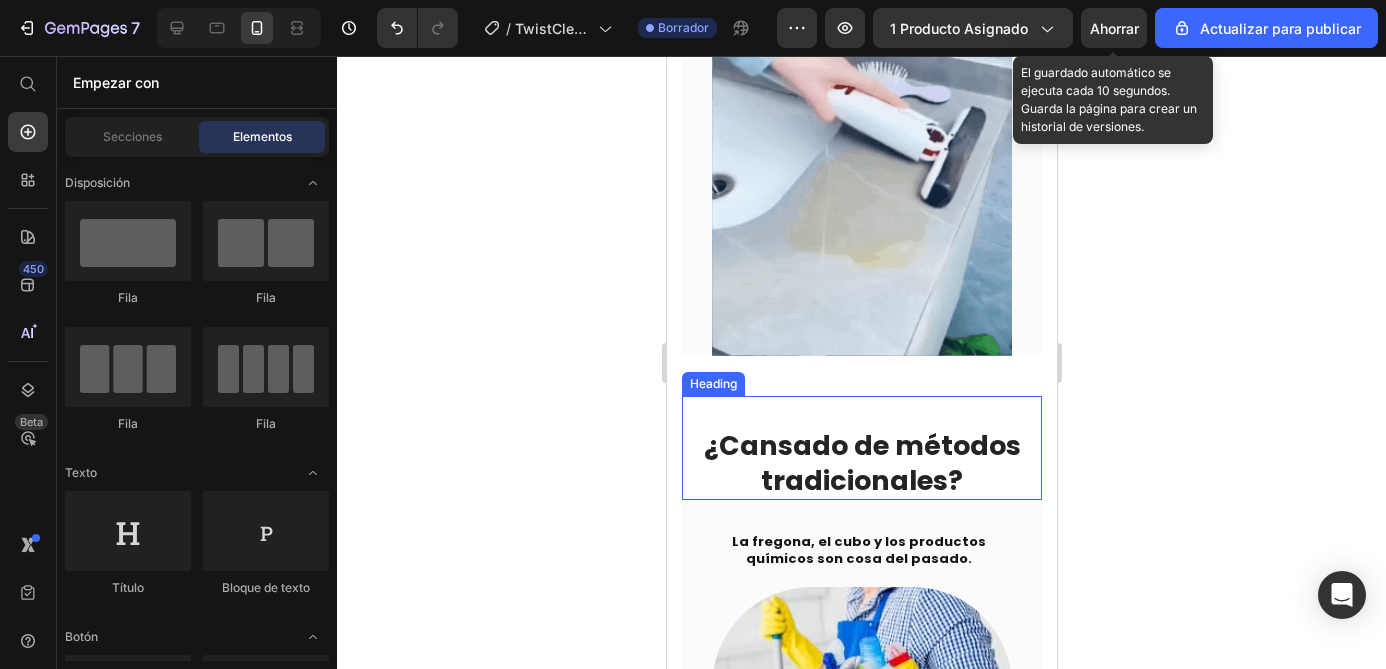 click on "¿Cansado de métodos tradicionales?" at bounding box center [861, 463] 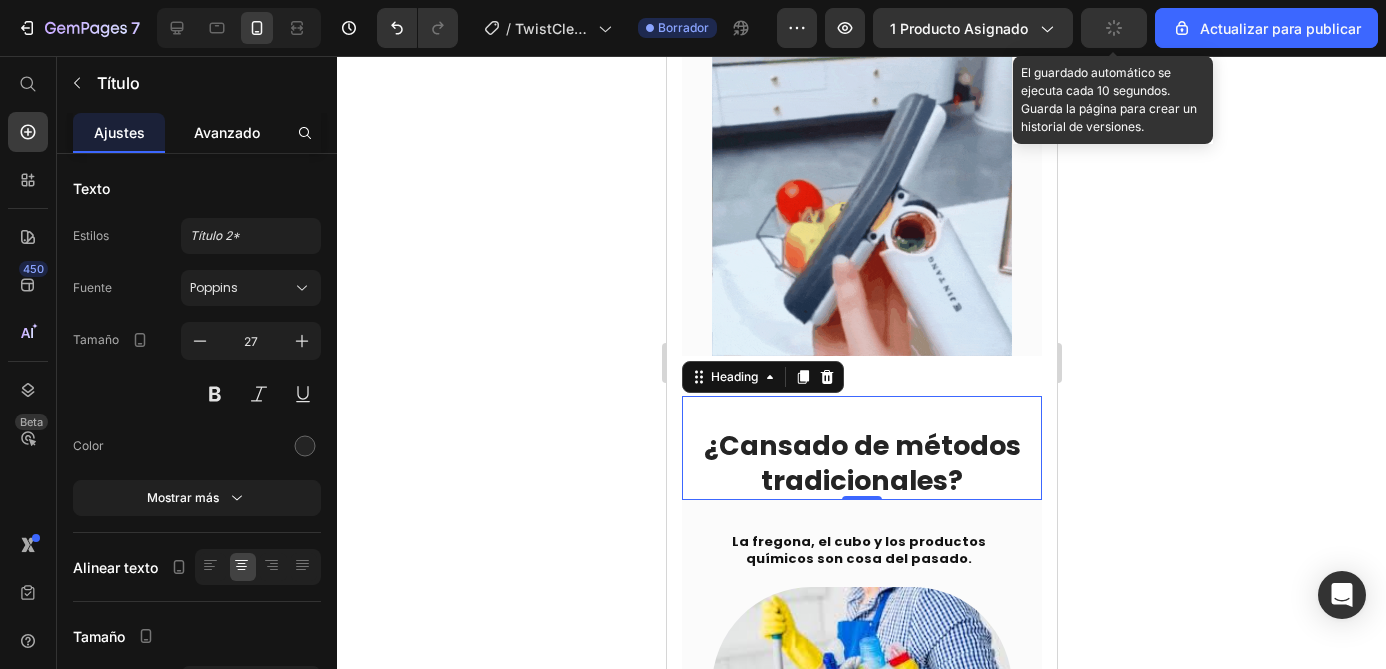 click on "Avanzado" 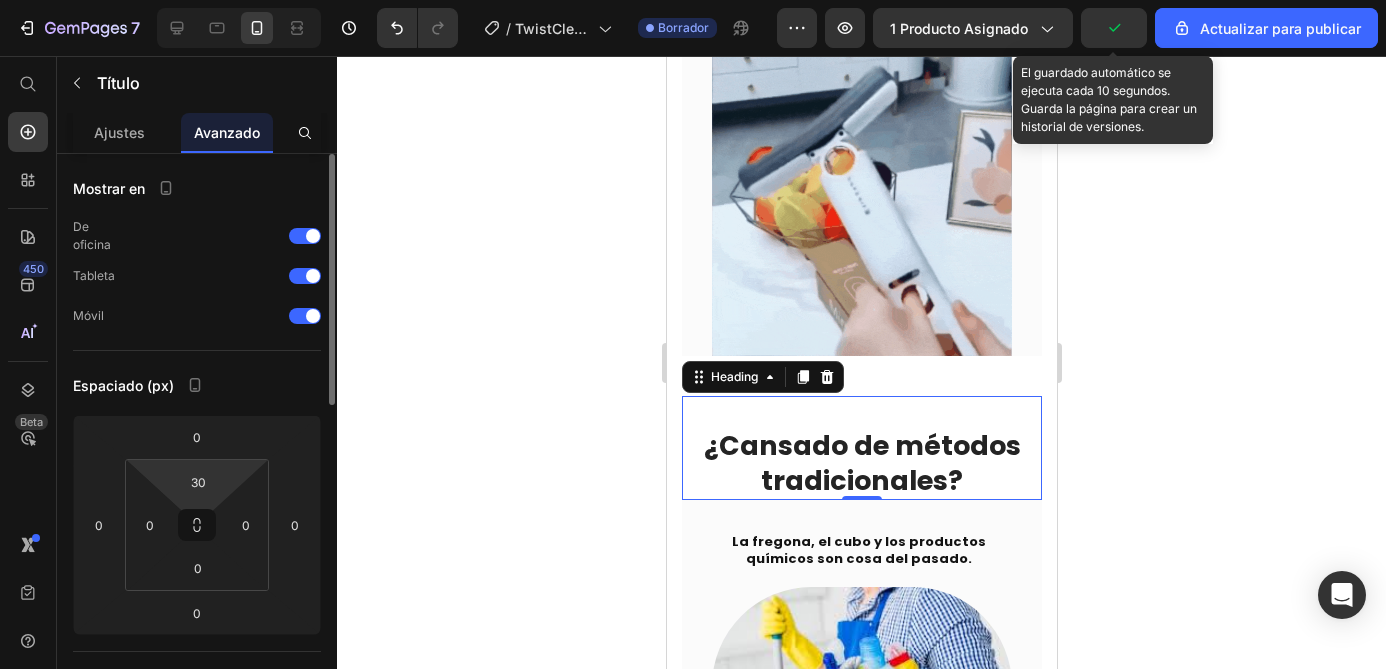 click on "7 / TwistClean - Mopa Limpieza Borrador Avance 1 producto asignado El guardado automático se ejecuta cada 10 segundos. Guarda la página para crear un historial de versiones. Actualizar para publicar 450 Beta Empezar con Secciones Elementos Sección de héroes Detalle del producto Marcas Insignias de confianza Garantizar Desglose del producto Cómo utilizar Testimonios Comparar Manojo Preguntas frecuentes Prueba social Historia de la marca Lista de productos Recopilación Lista de blogs Contacto Sticky Añadir al carrito Pie de página personalizado Explorar la biblioteca 450 Disposición
Fila
Fila
Fila
Fila Texto
Título
Bloque de texto Botón" at bounding box center [693, 0] 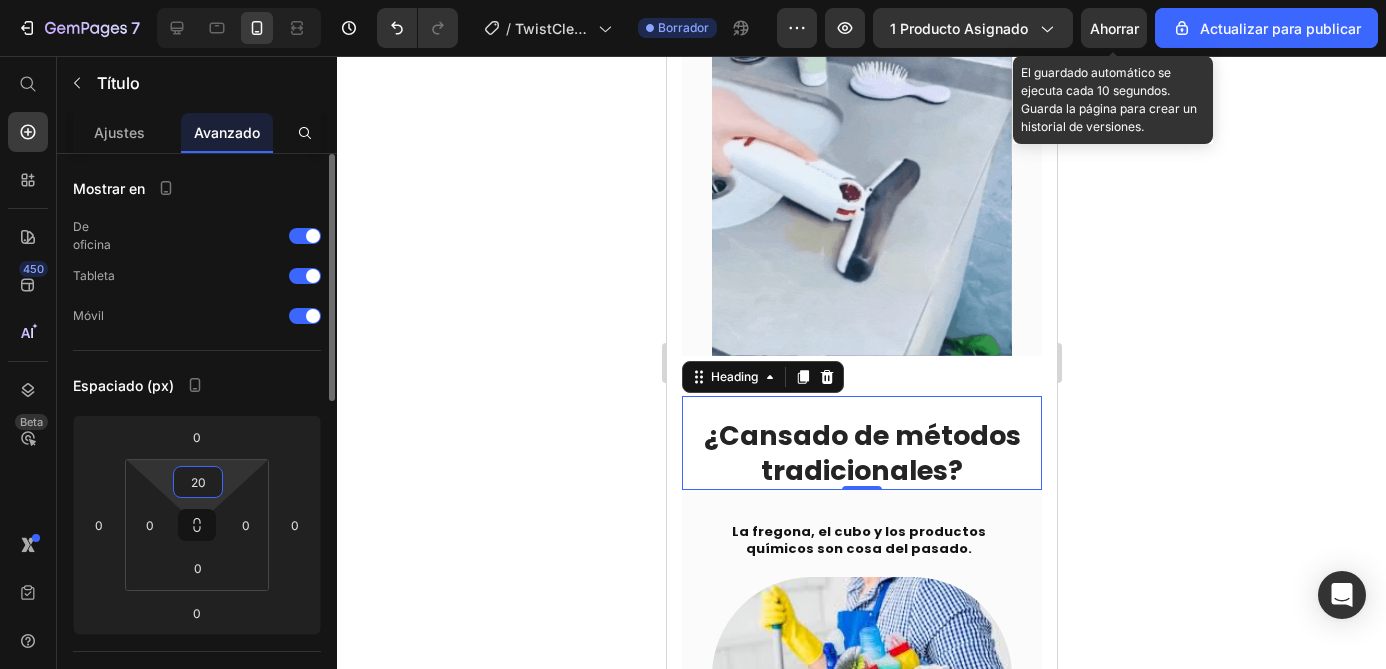 type on "2" 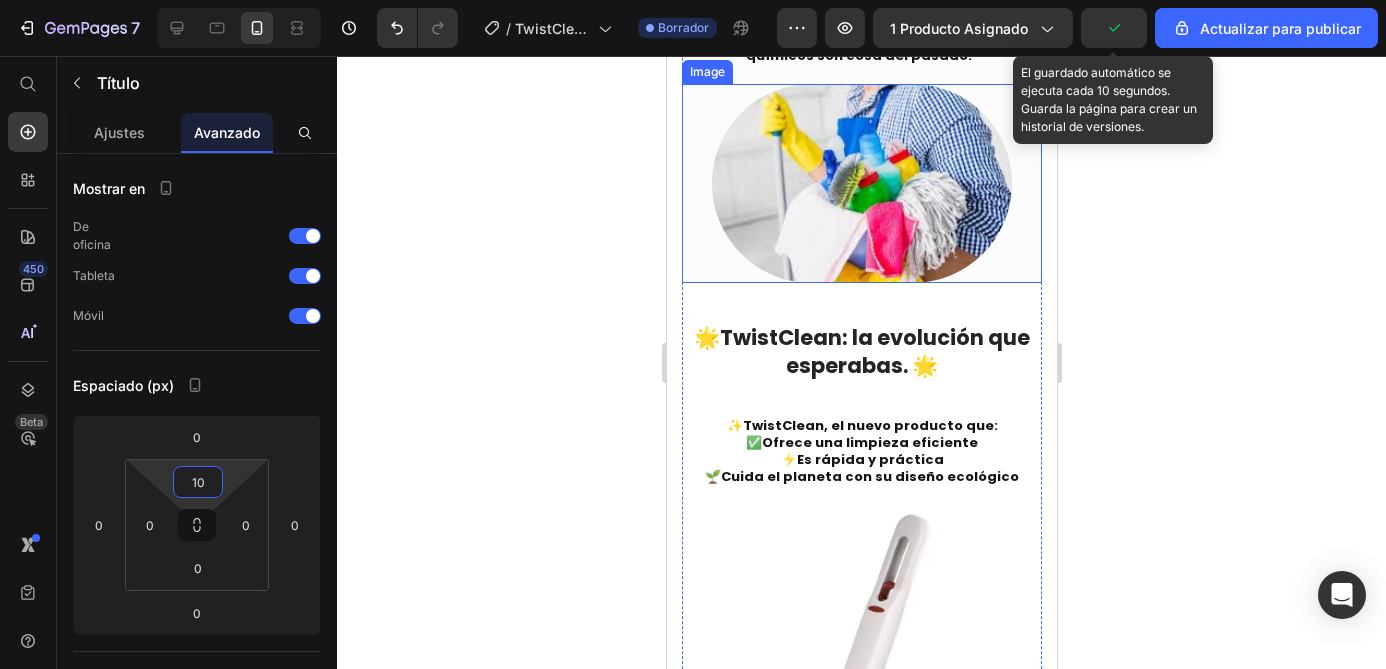 scroll, scrollTop: 1544, scrollLeft: 0, axis: vertical 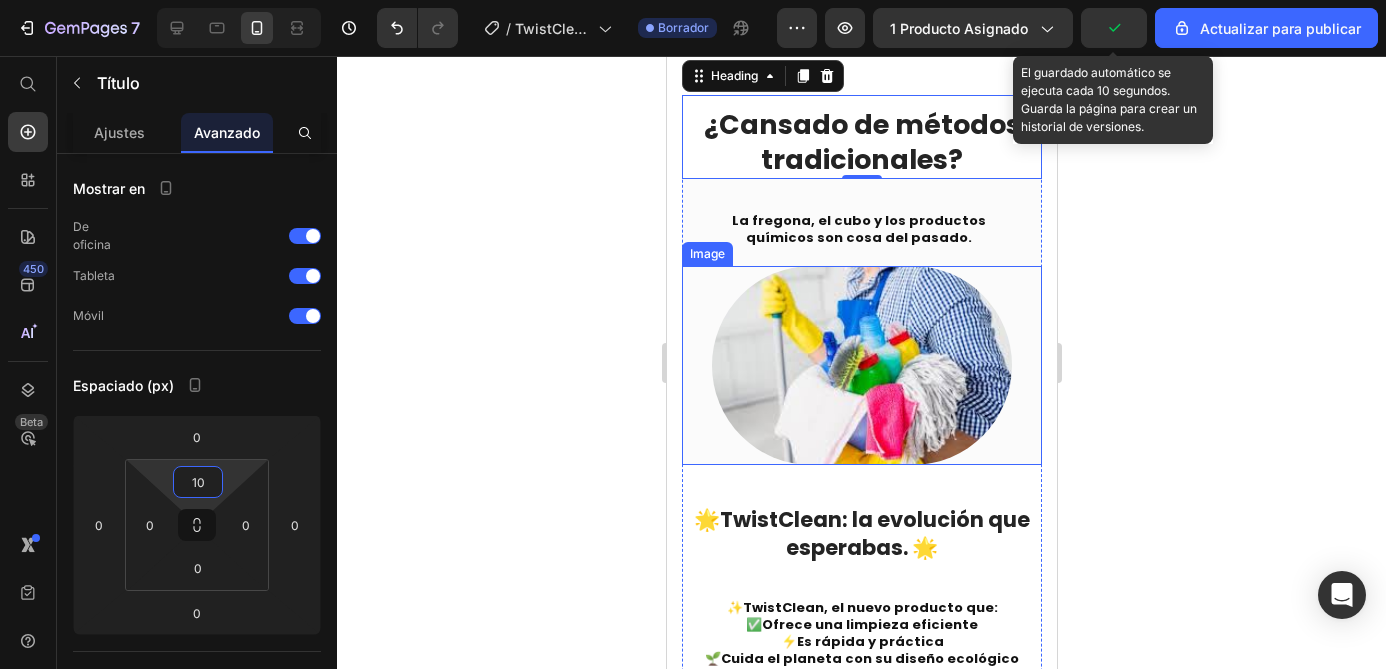 type on "10" 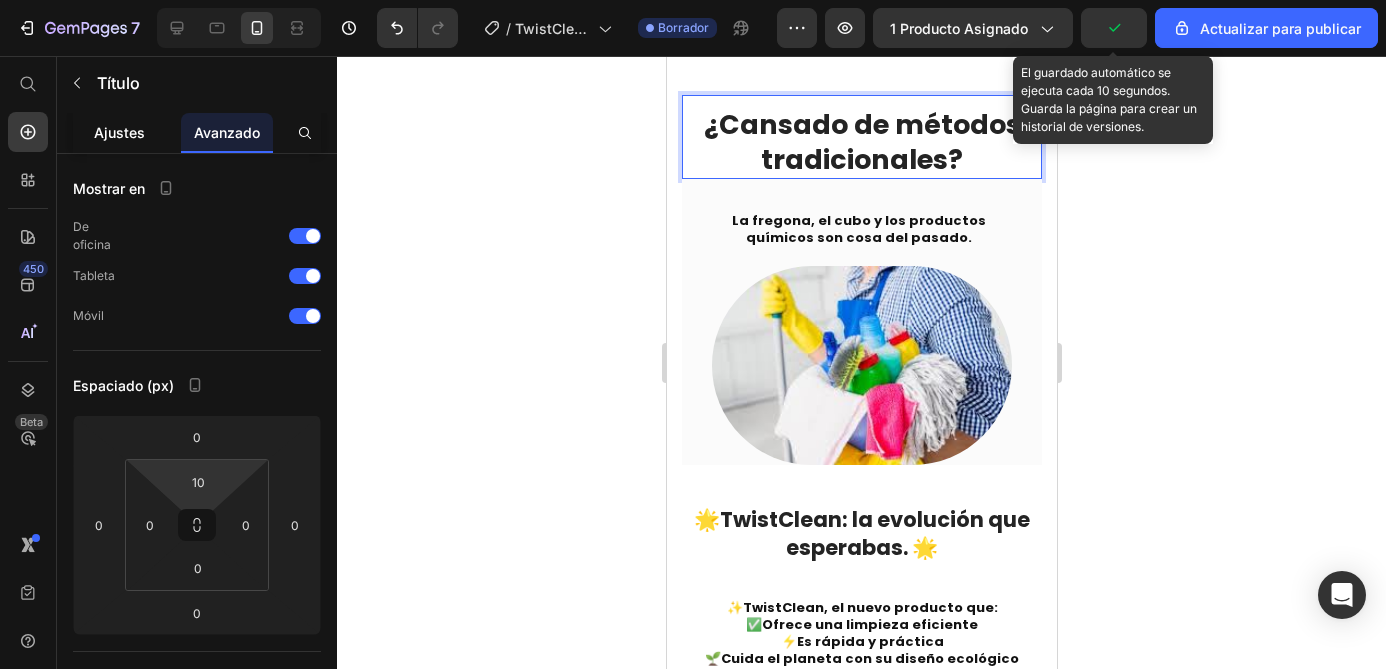 click on "Ajustes" at bounding box center (119, 132) 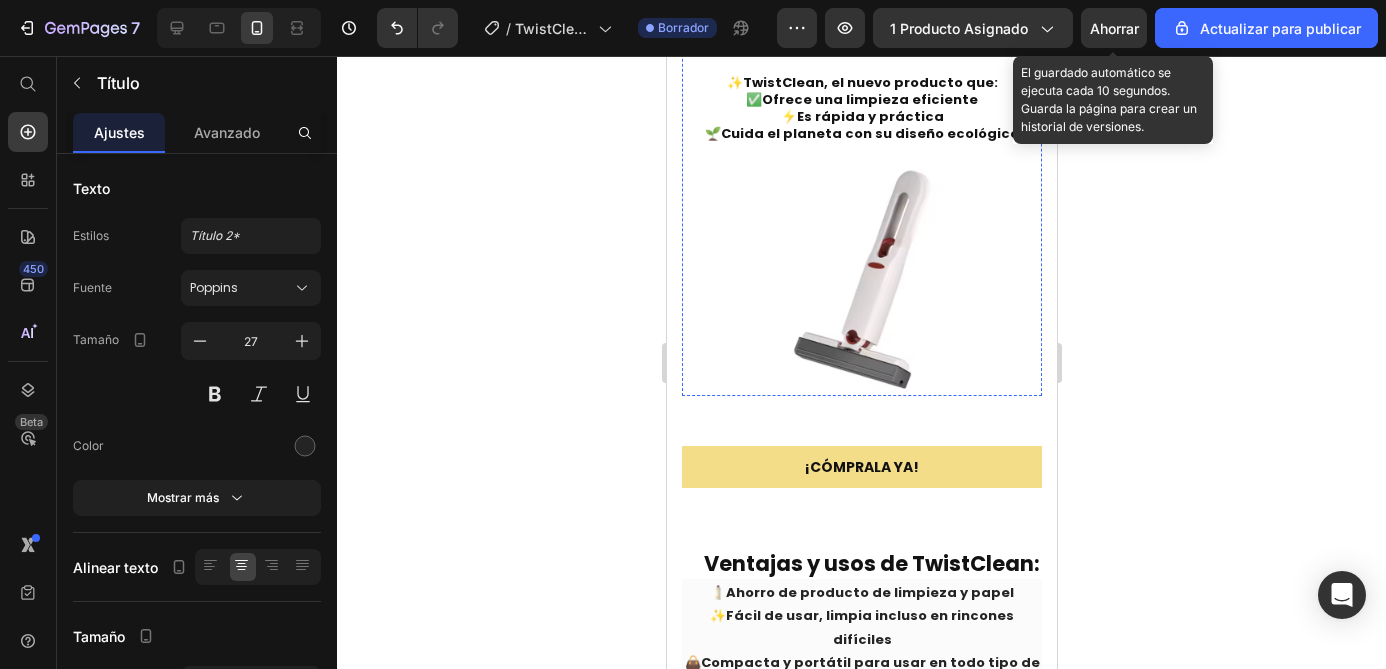 scroll, scrollTop: 2185, scrollLeft: 0, axis: vertical 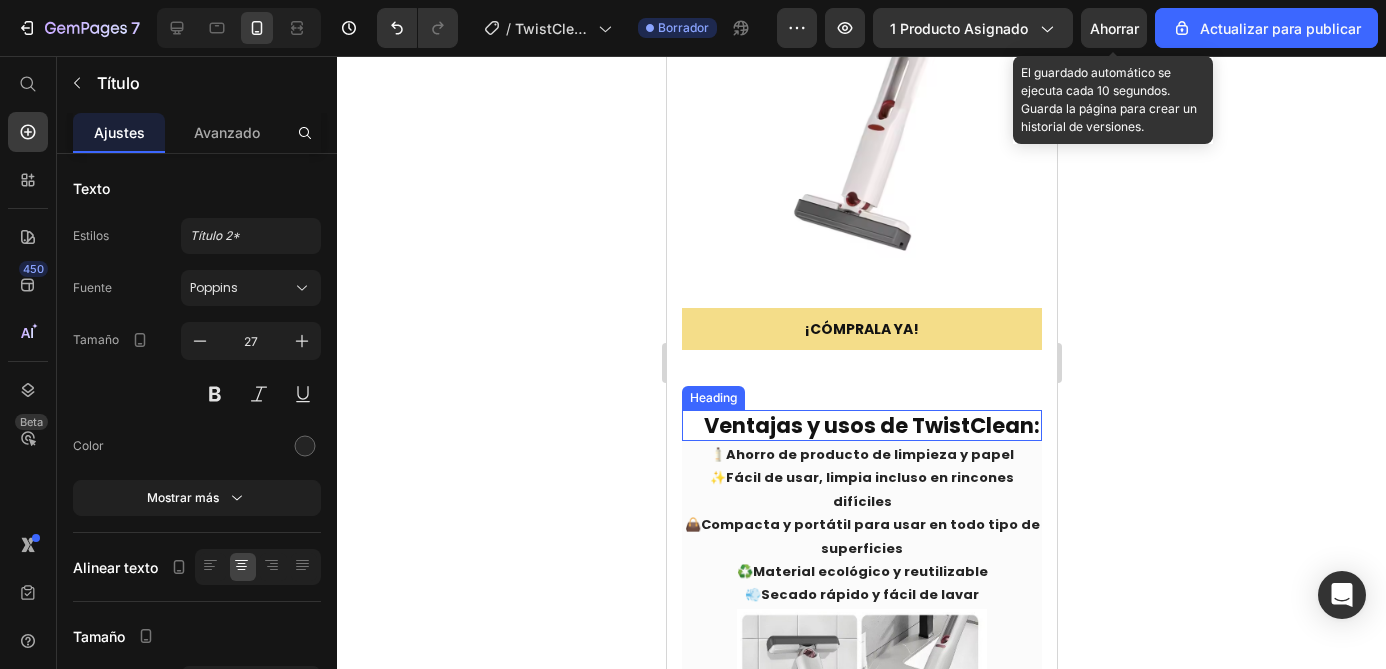 click on "Ventajas y usos de TwistClean:" at bounding box center (871, 425) 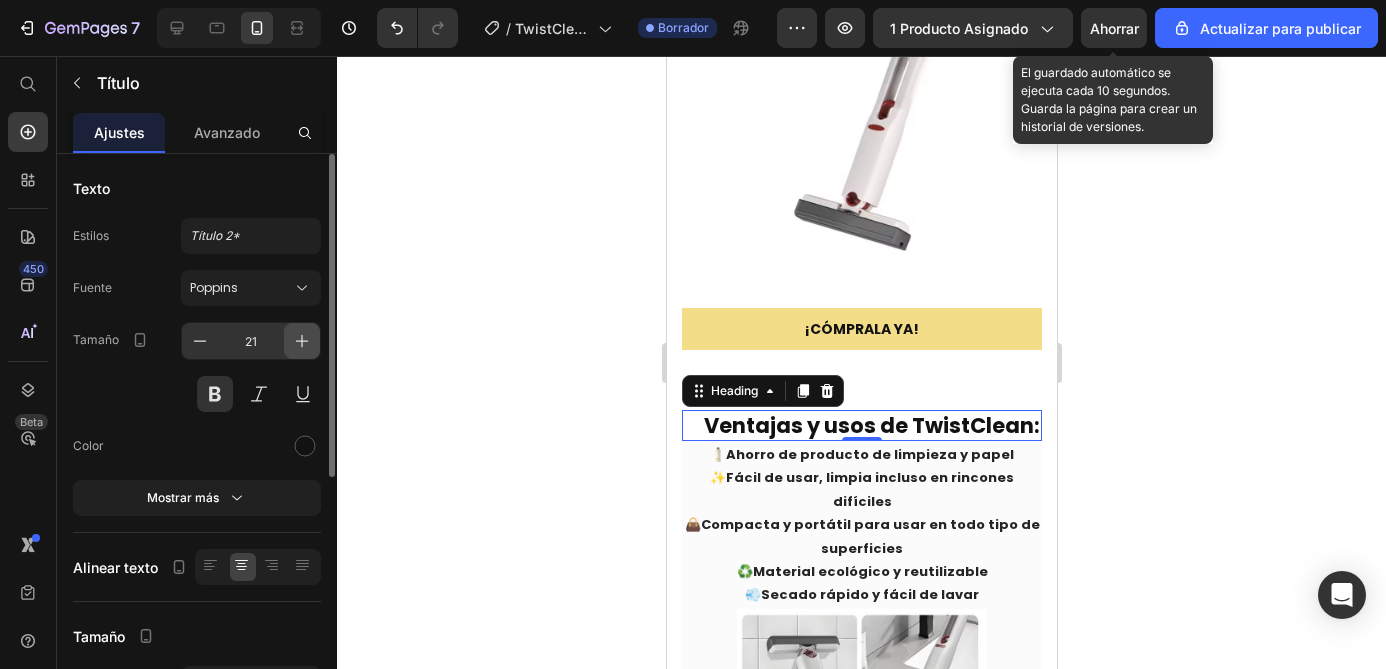 click 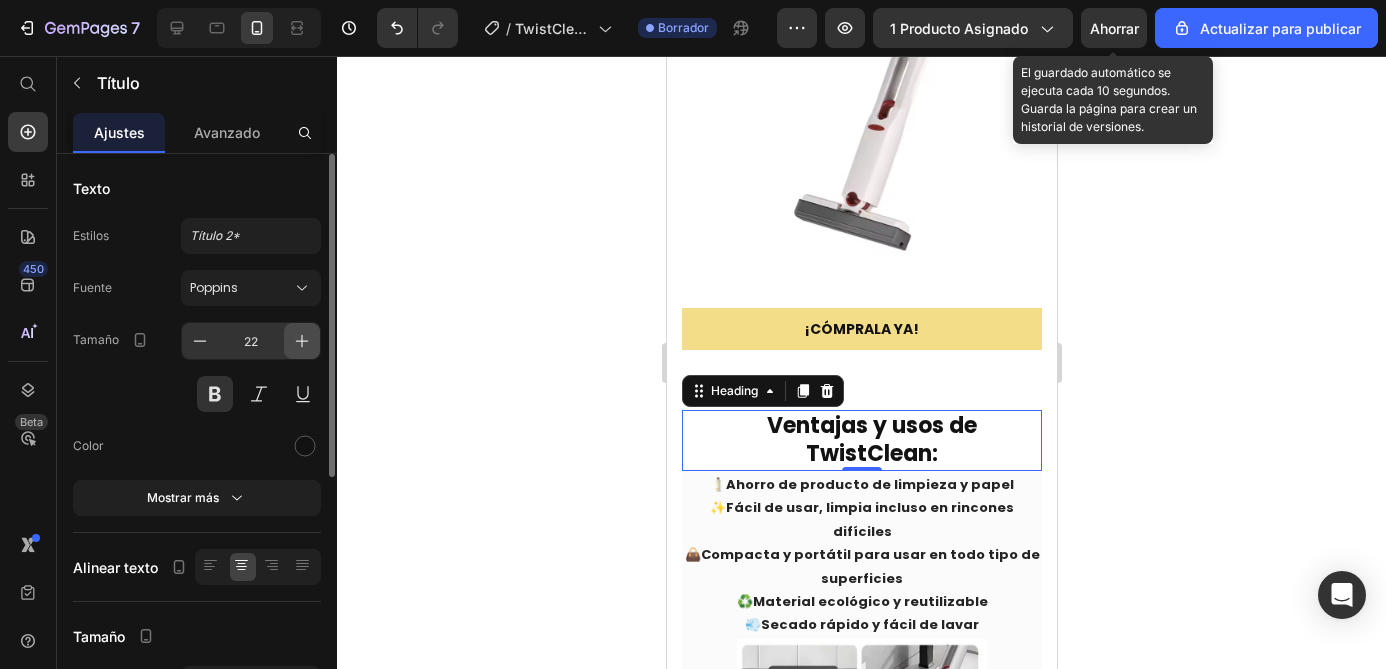 click 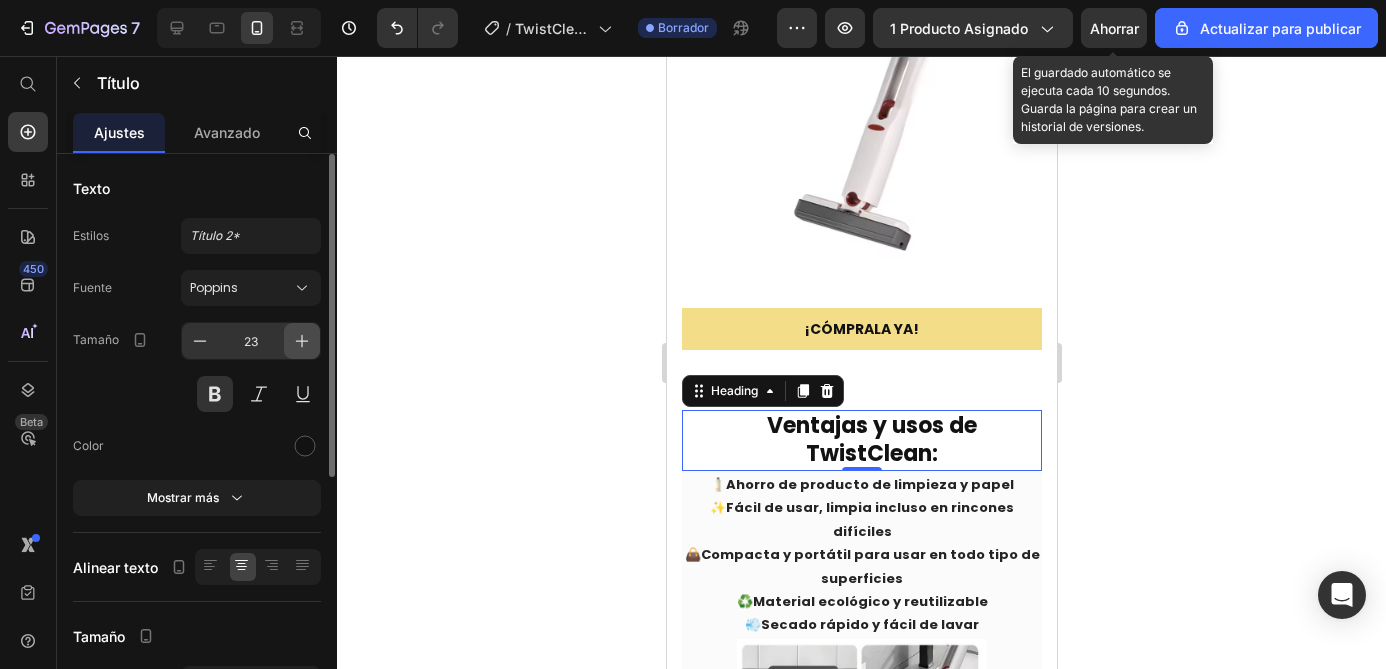 click 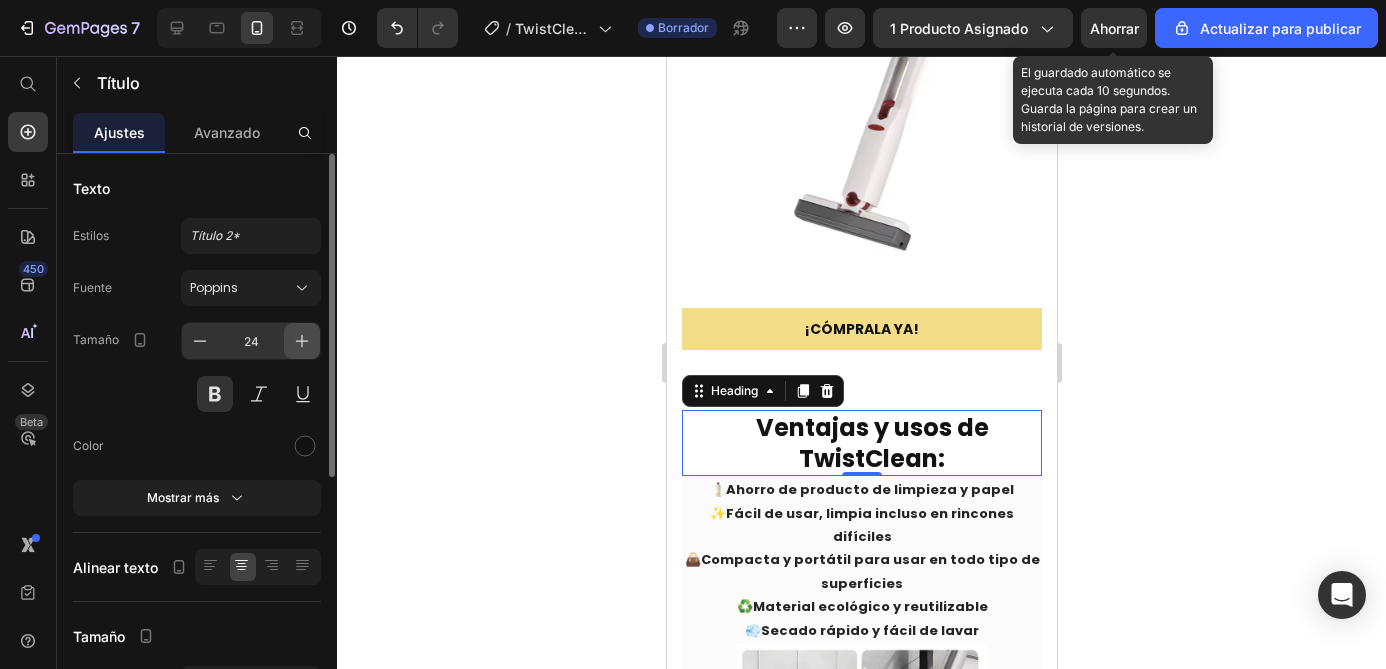 click 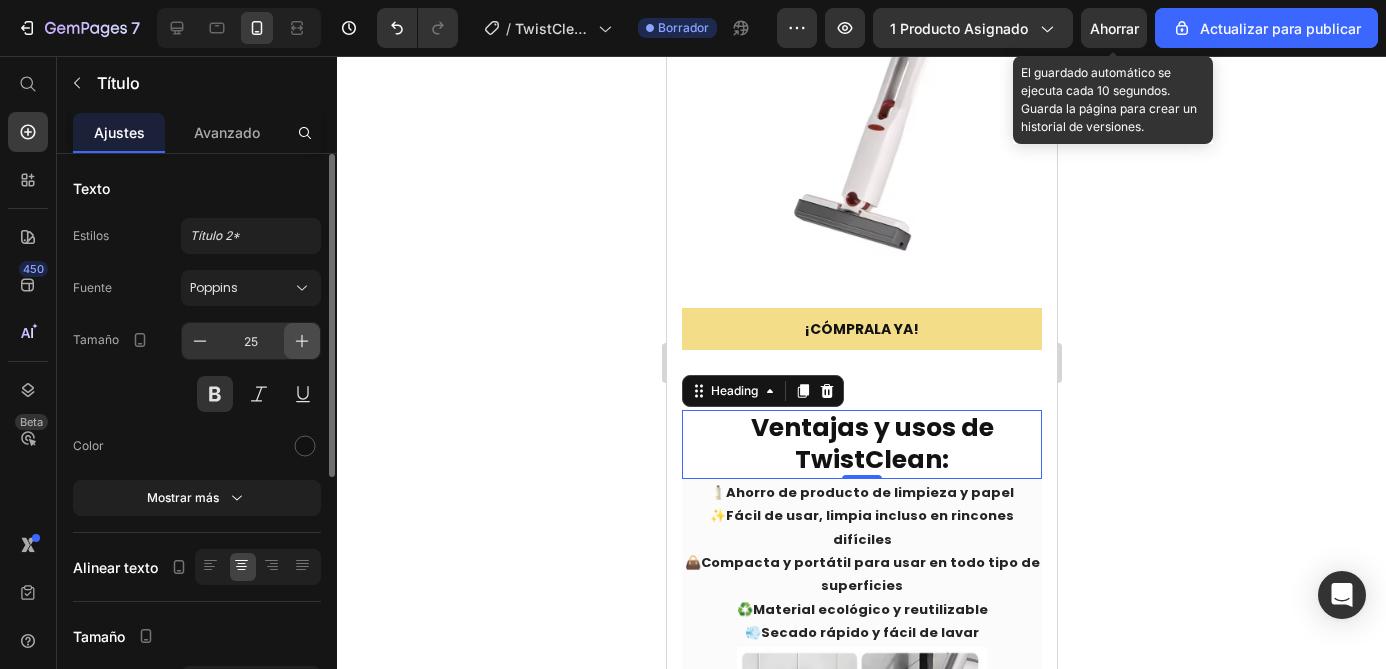 click 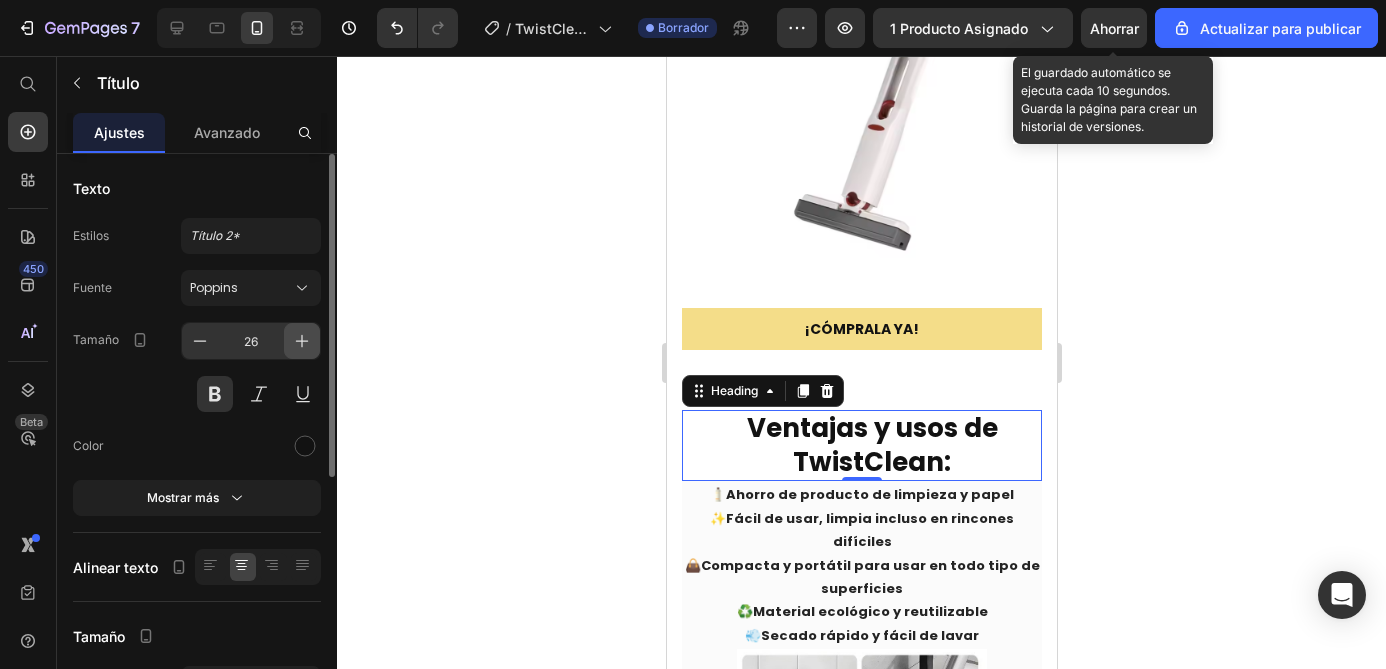 click 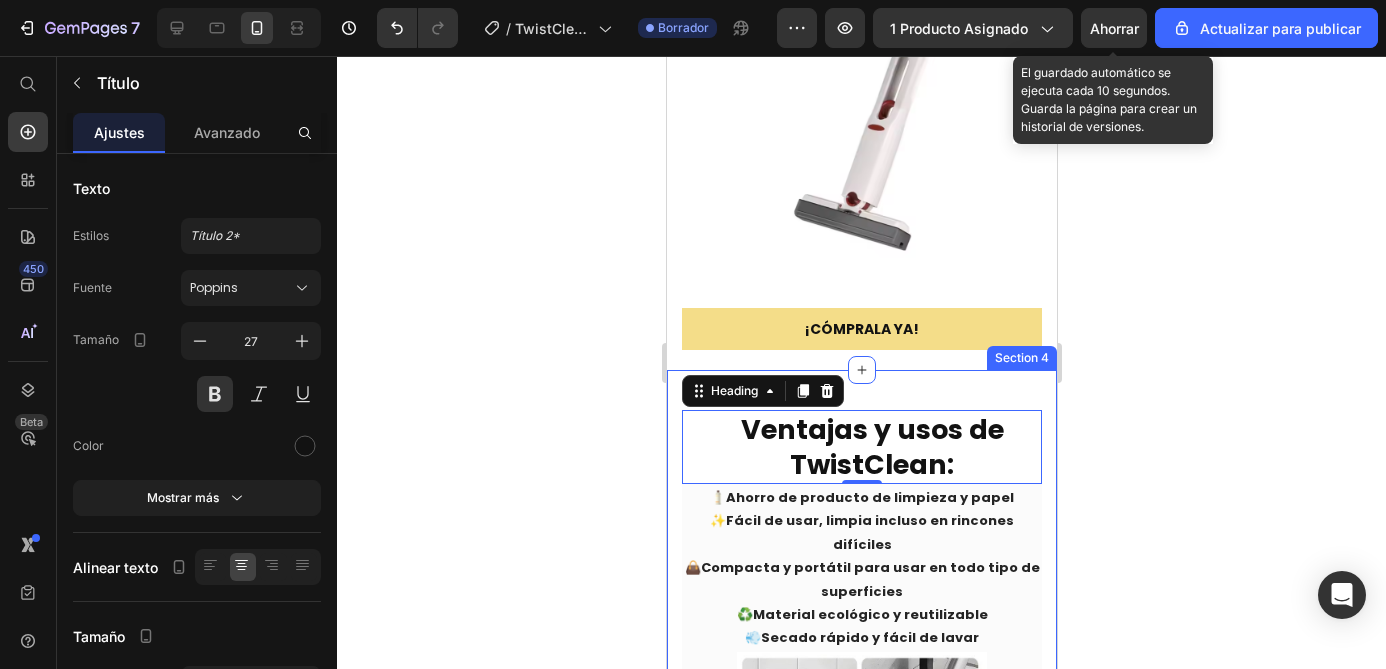 click on "Ventajas y usos de TwistClean: Heading   0 🧴  Ahorro de producto de limpieza y papel ✨  Fácil de usar, limpia incluso en rincones difíciles 👜  Compacta y portátil para usar en todo tipo de superficies ♻️  Material ecológico y reutilizable 💨  Secado rápido y fácil de lavar Text Block Image Row Row Section 4" at bounding box center [861, 692] 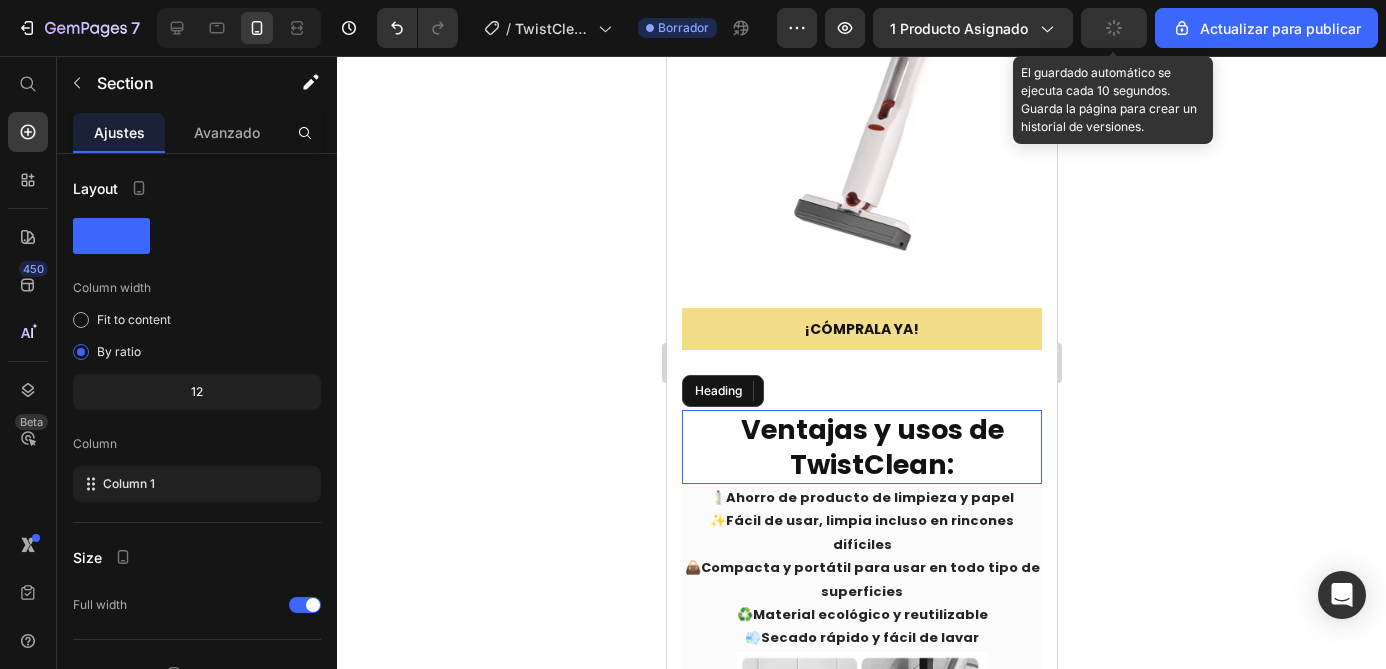 click on "Ventajas y usos de TwistClean:" at bounding box center (871, 447) 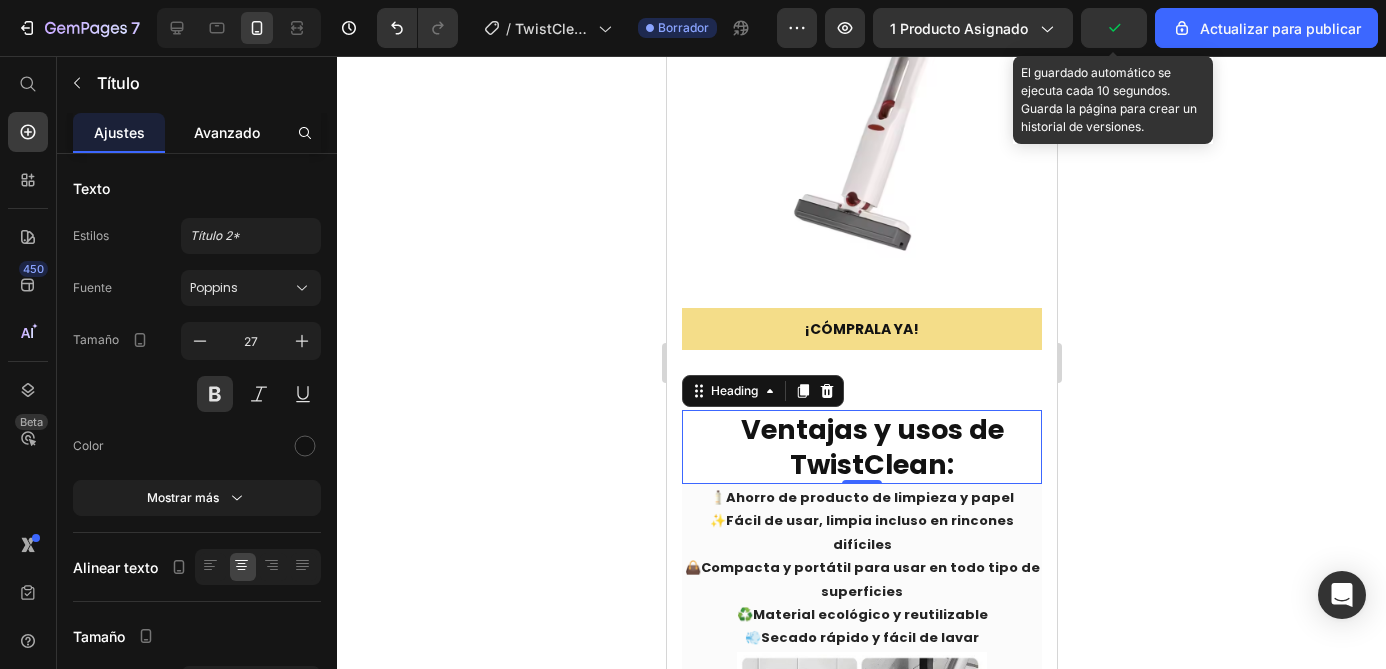 click on "Avanzado" 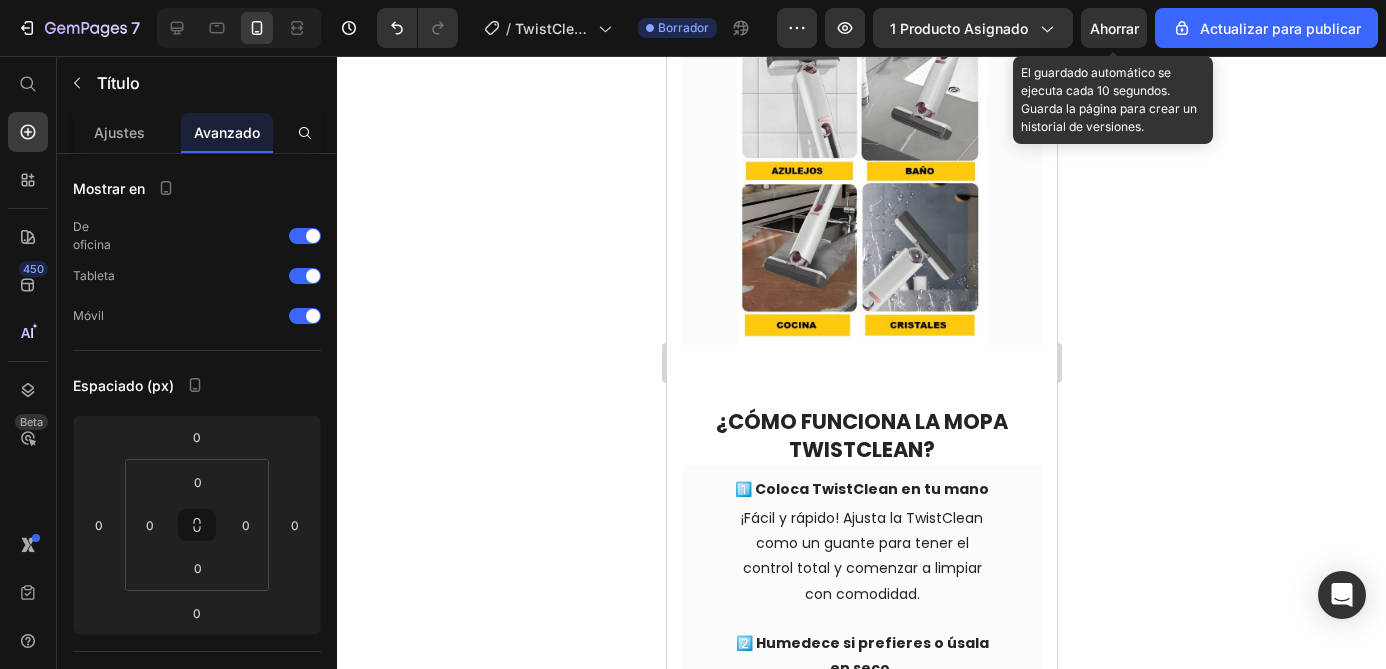 scroll, scrollTop: 2833, scrollLeft: 0, axis: vertical 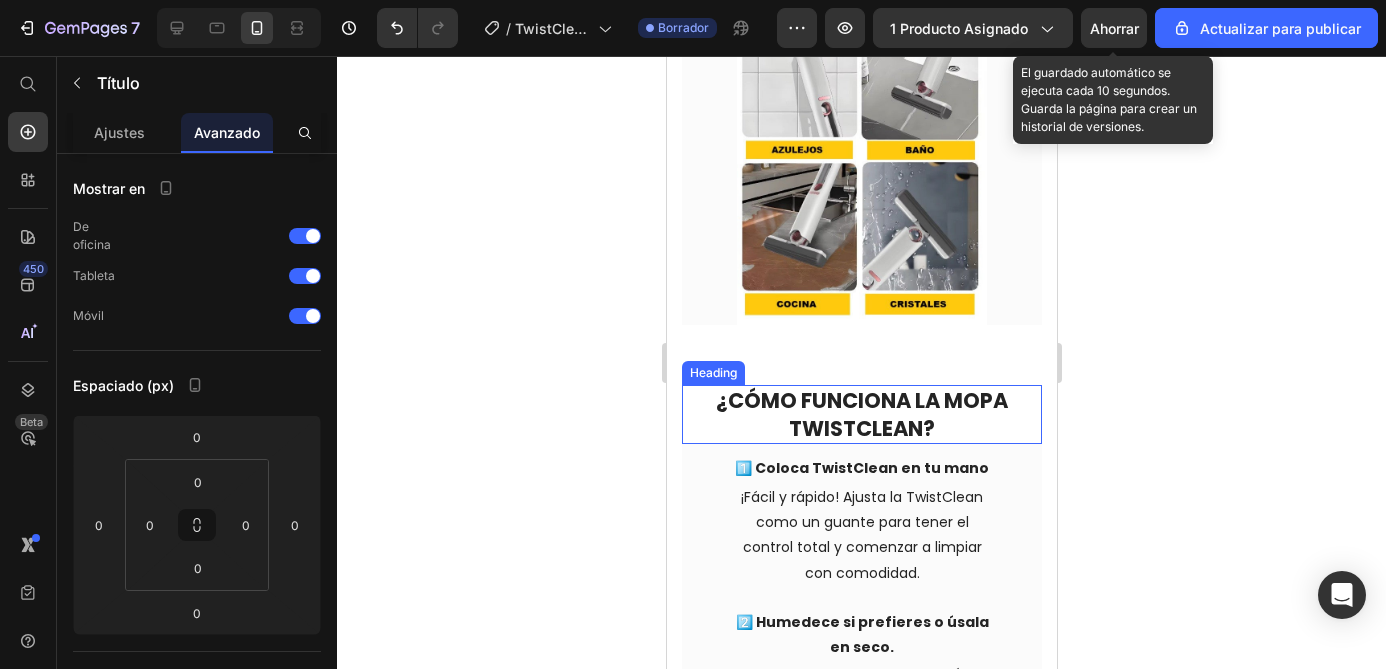 click on "¿CÓMO FUNCIONA LA MOPA TWISTCLEAN?" at bounding box center [861, 414] 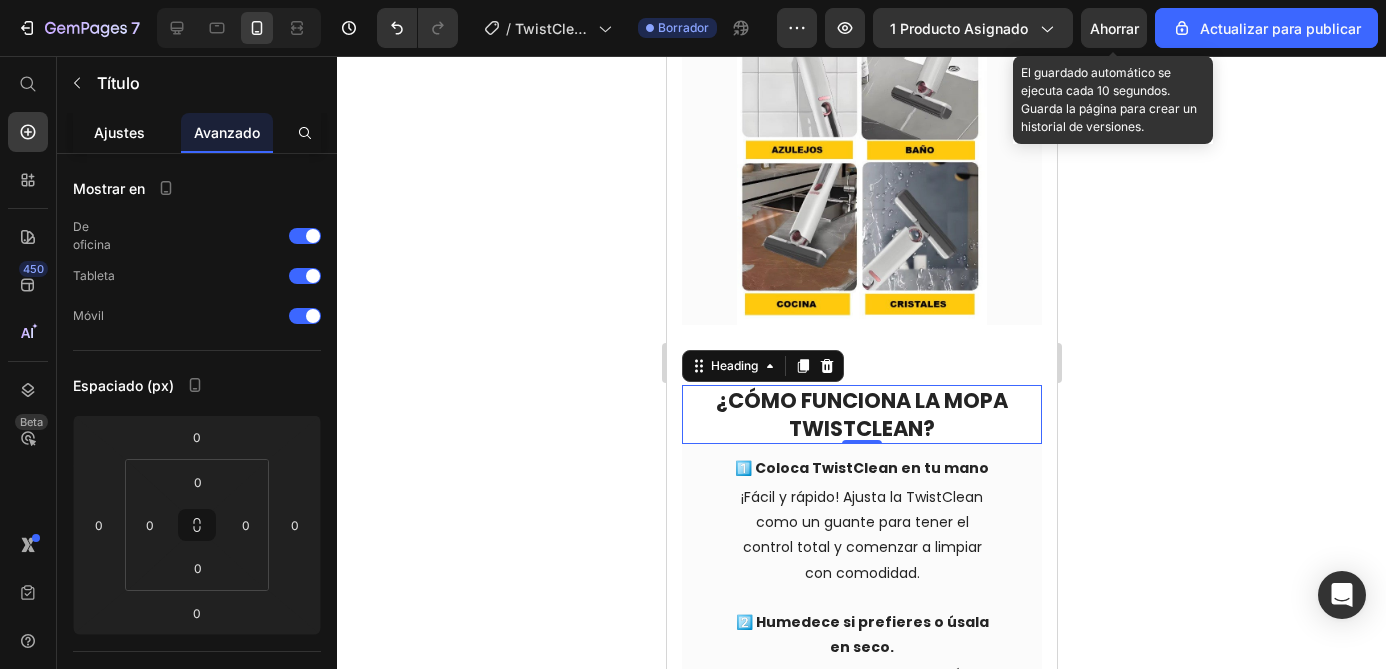 click on "Ajustes" at bounding box center (119, 132) 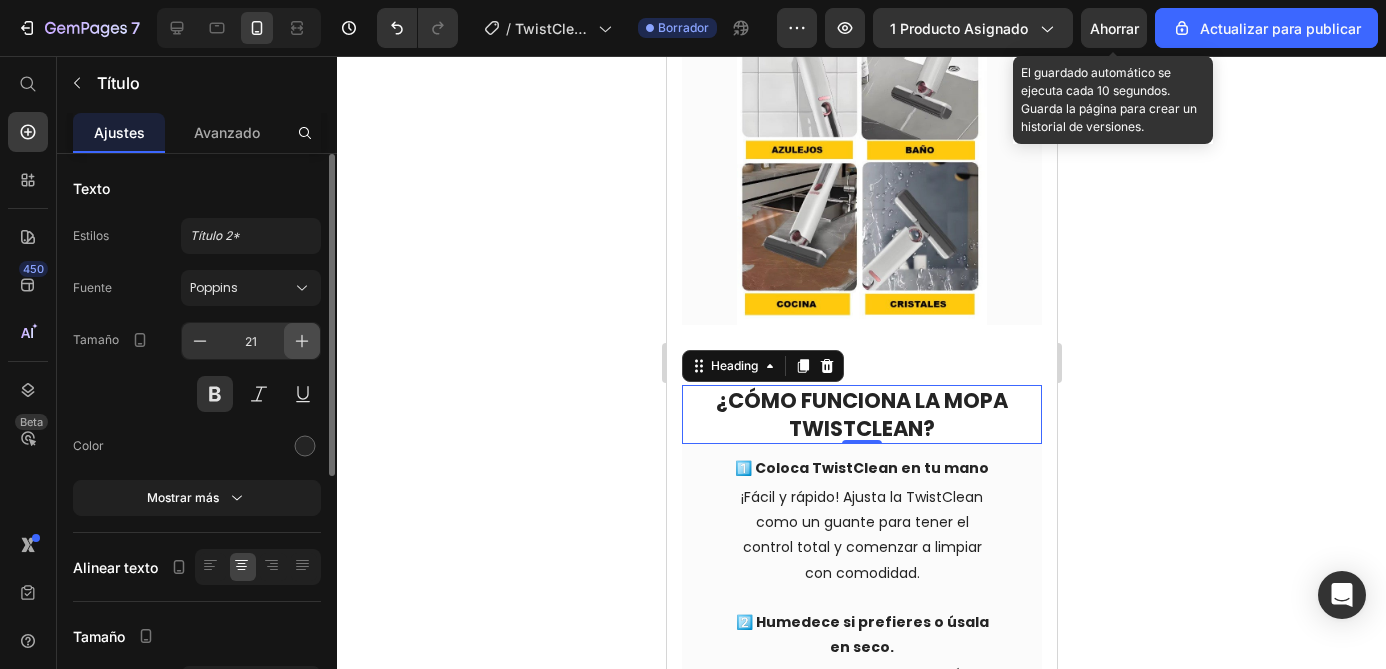 click 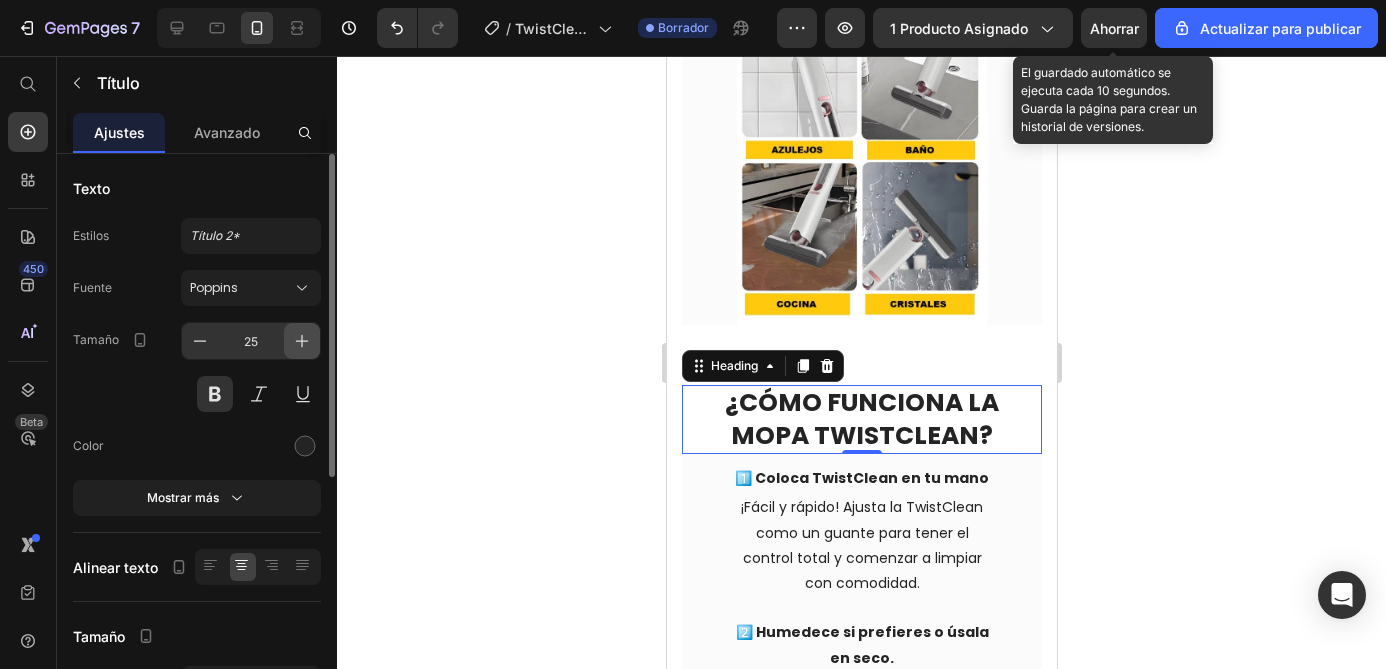 click 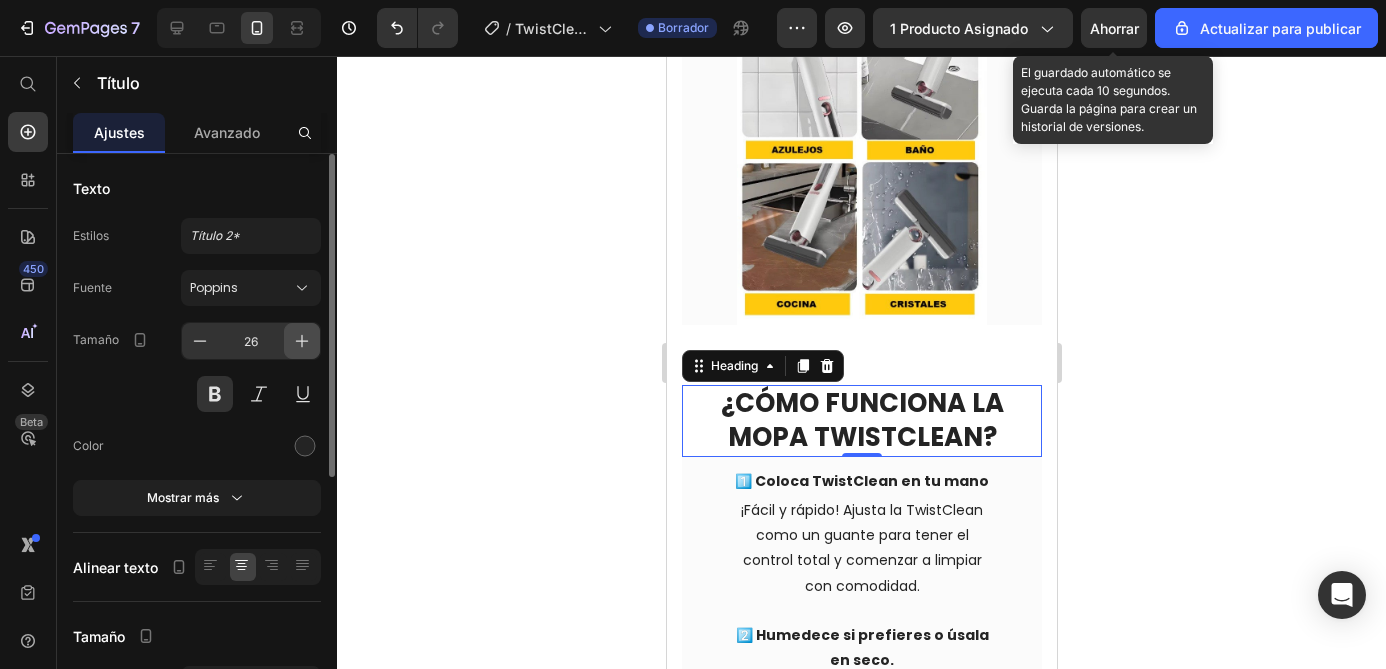 click 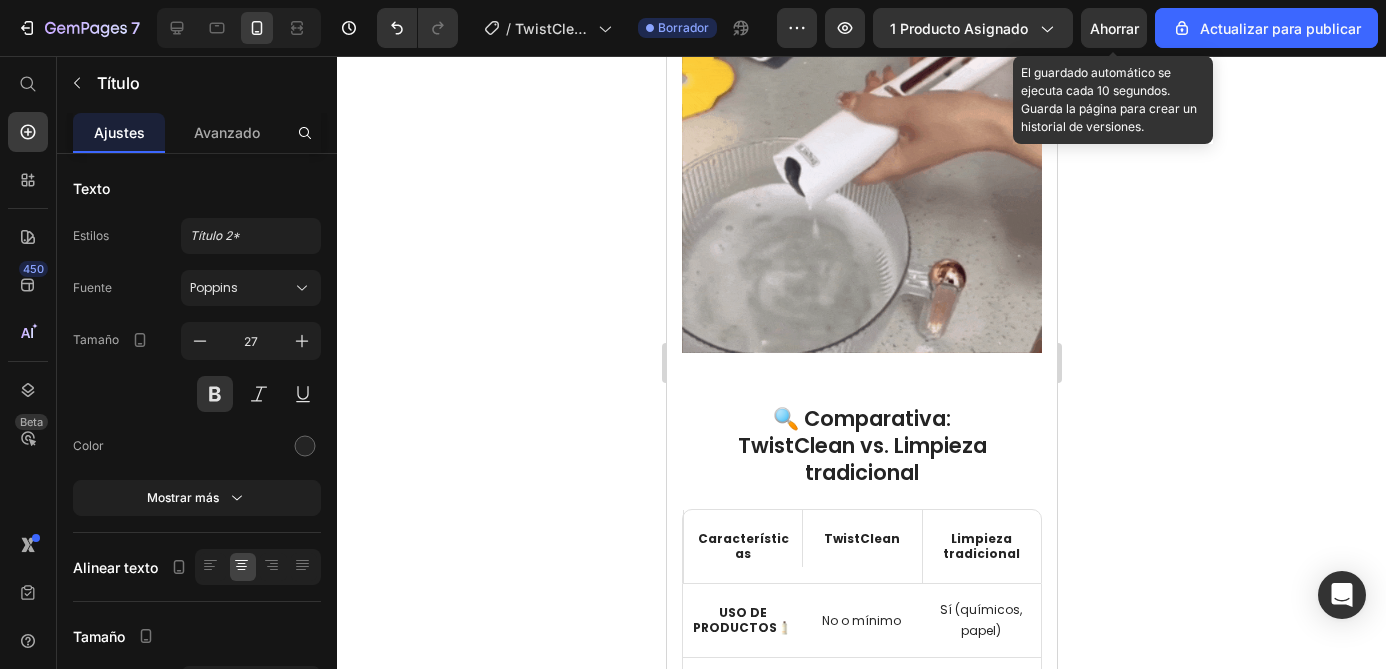 scroll, scrollTop: 3899, scrollLeft: 0, axis: vertical 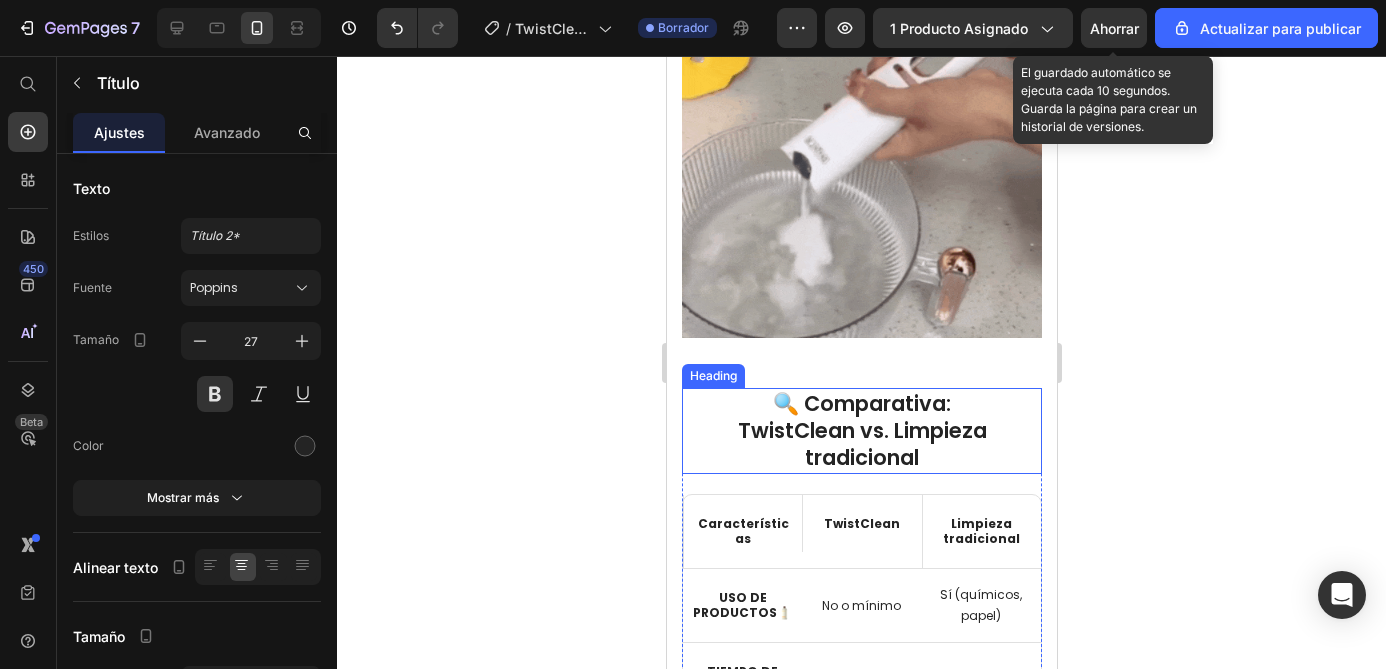 click on "🔍 Comparativa:  TwistClean vs. Limpieza tradicional" at bounding box center (861, 431) 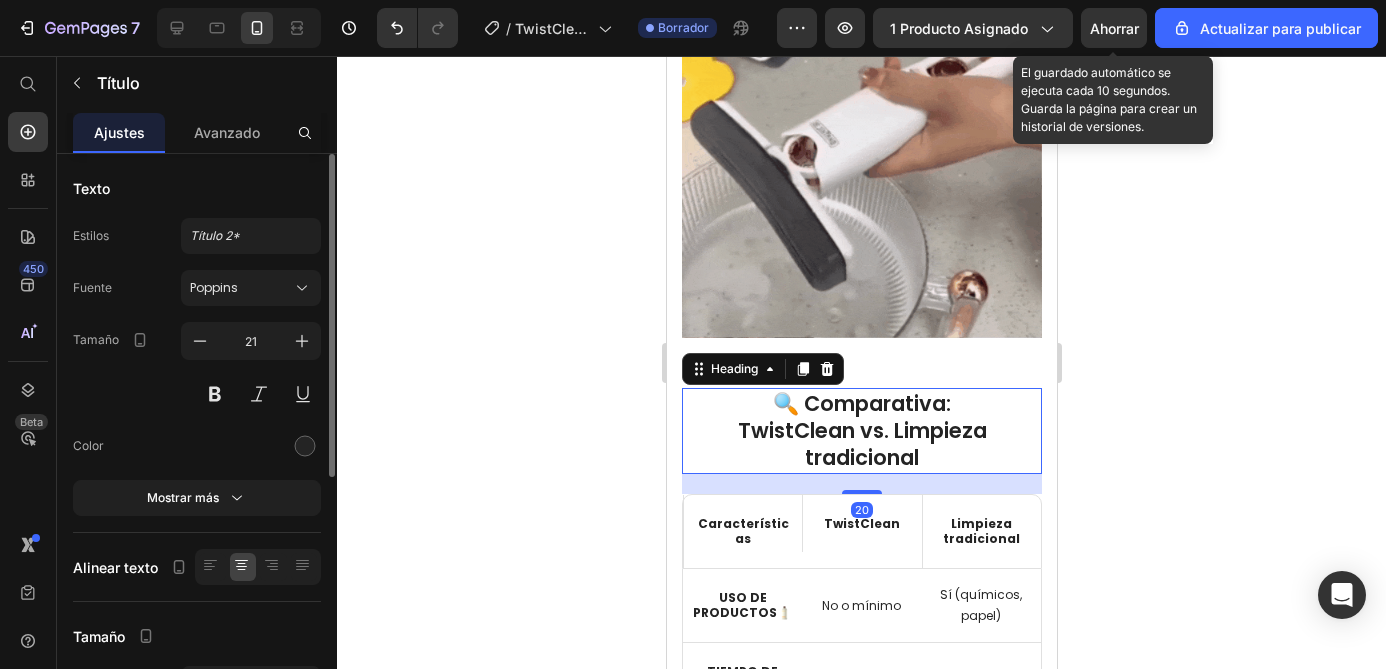 click on "Texto Estilos Título 2* Fuente Poppins Tamaño 21 Color Mostrar más Alinear texto Tamaño Ancho 100 píxeles % Mostrar más Fondo Color Imagen Video Color Posicionamiento web (SEO) Etiqueta HTML H2 Eliminar elemento" at bounding box center (197, 660) 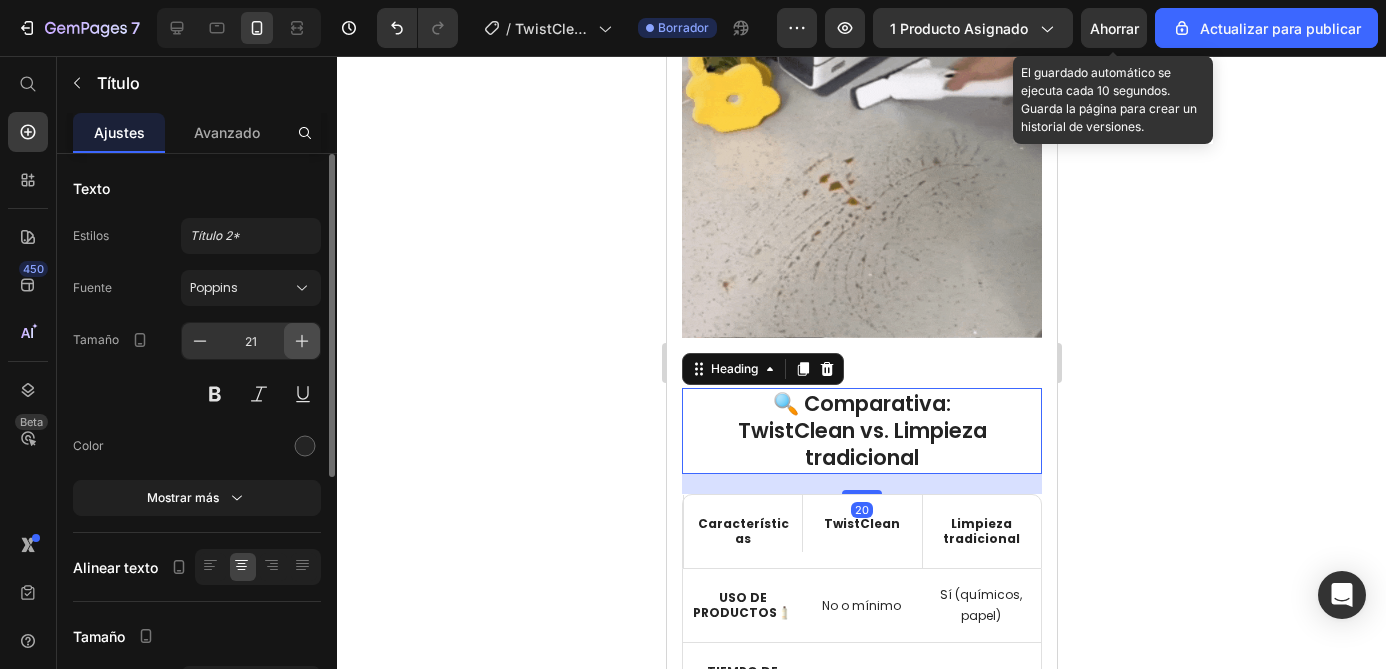 click 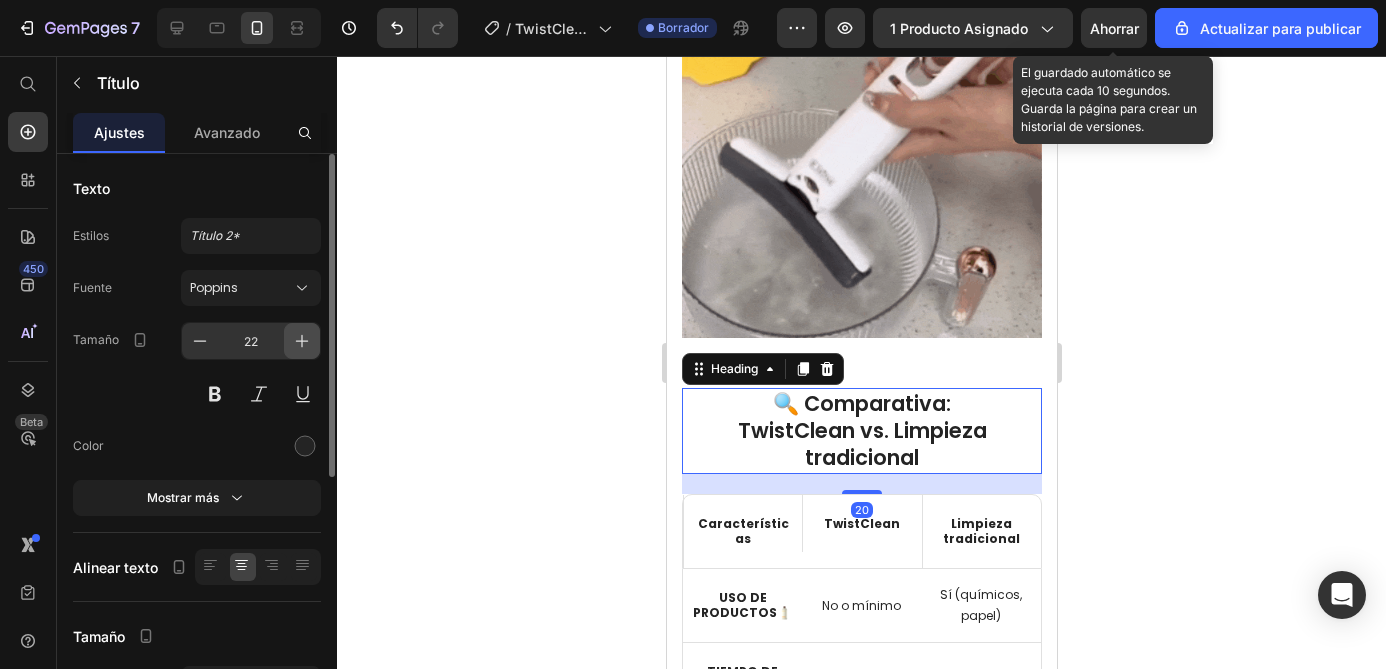 click 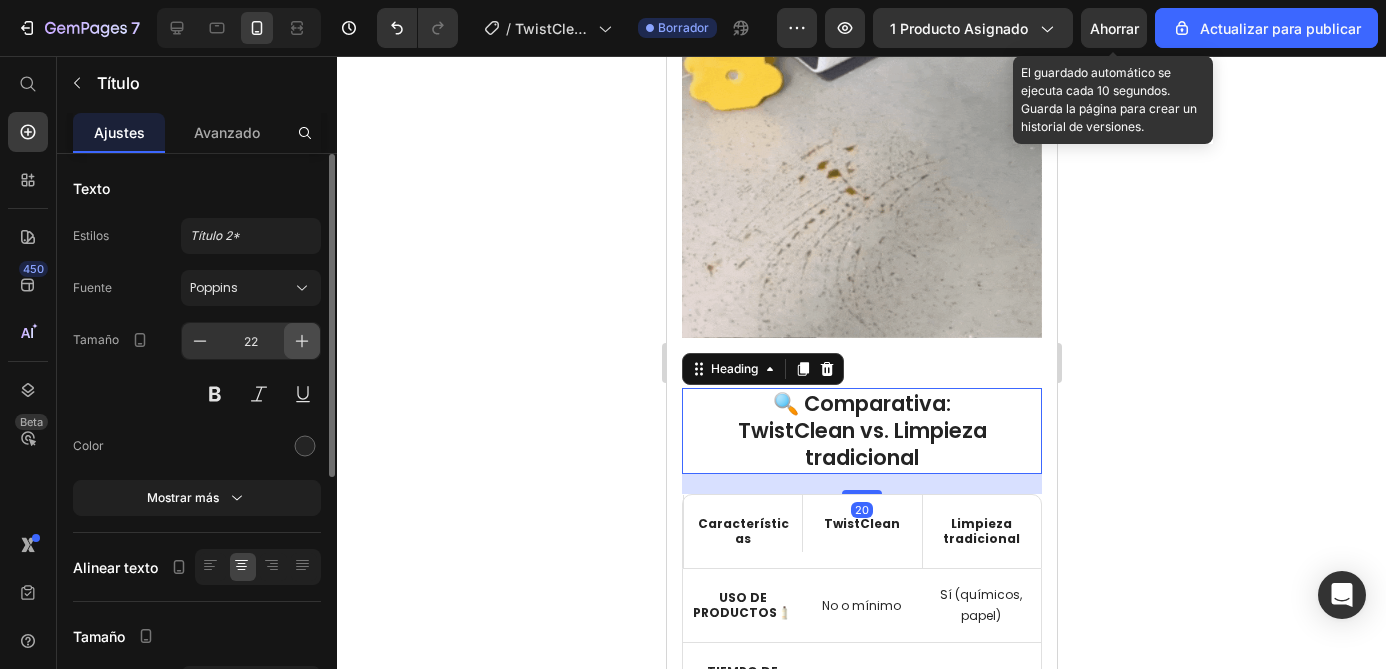 click 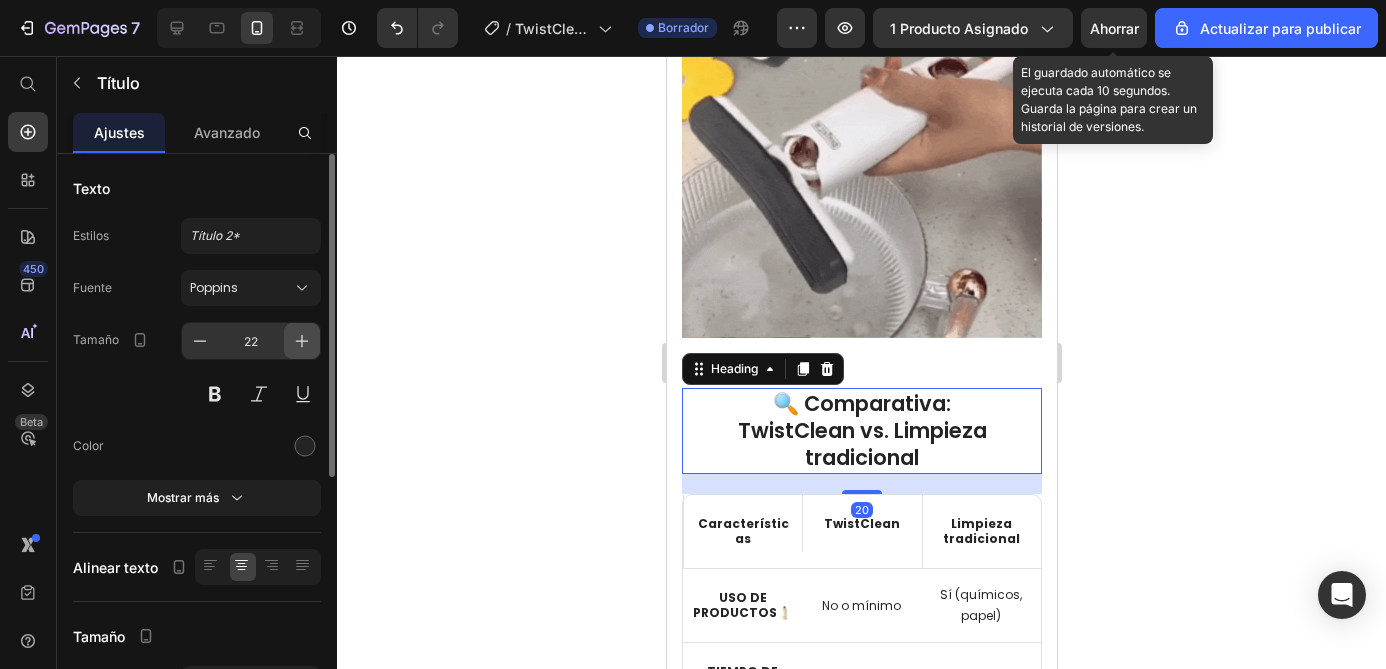 click 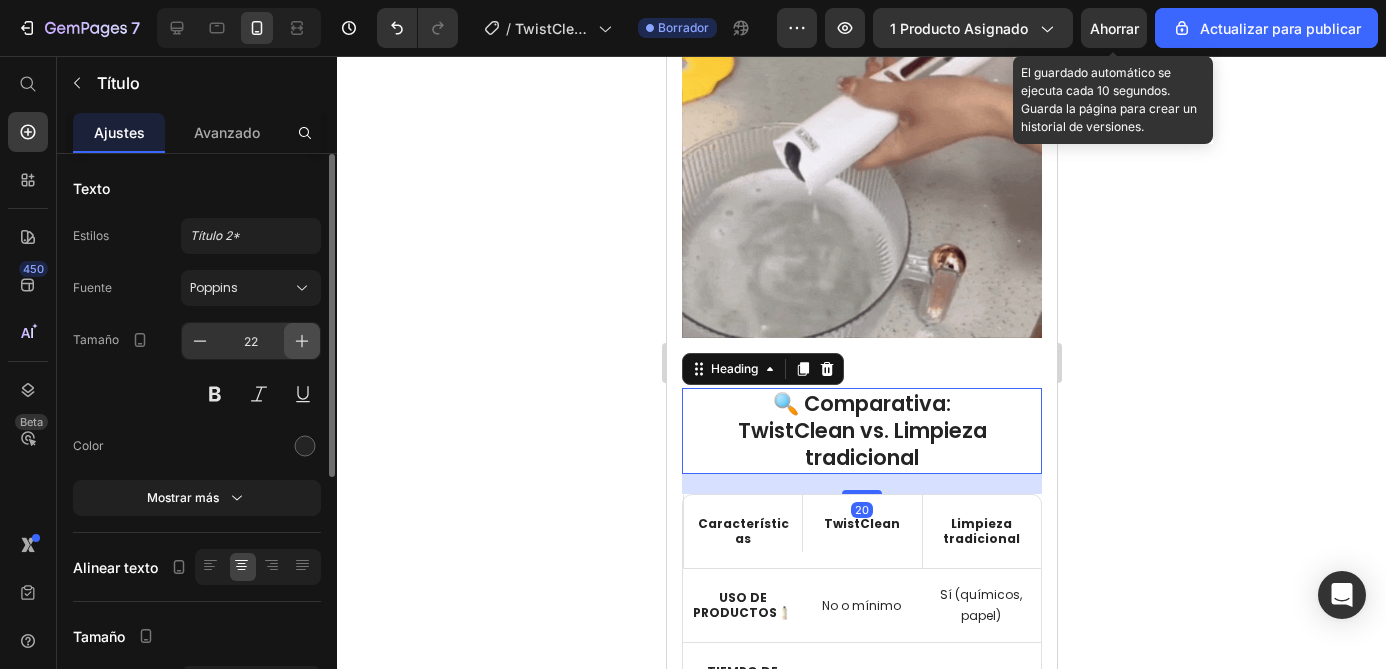 click 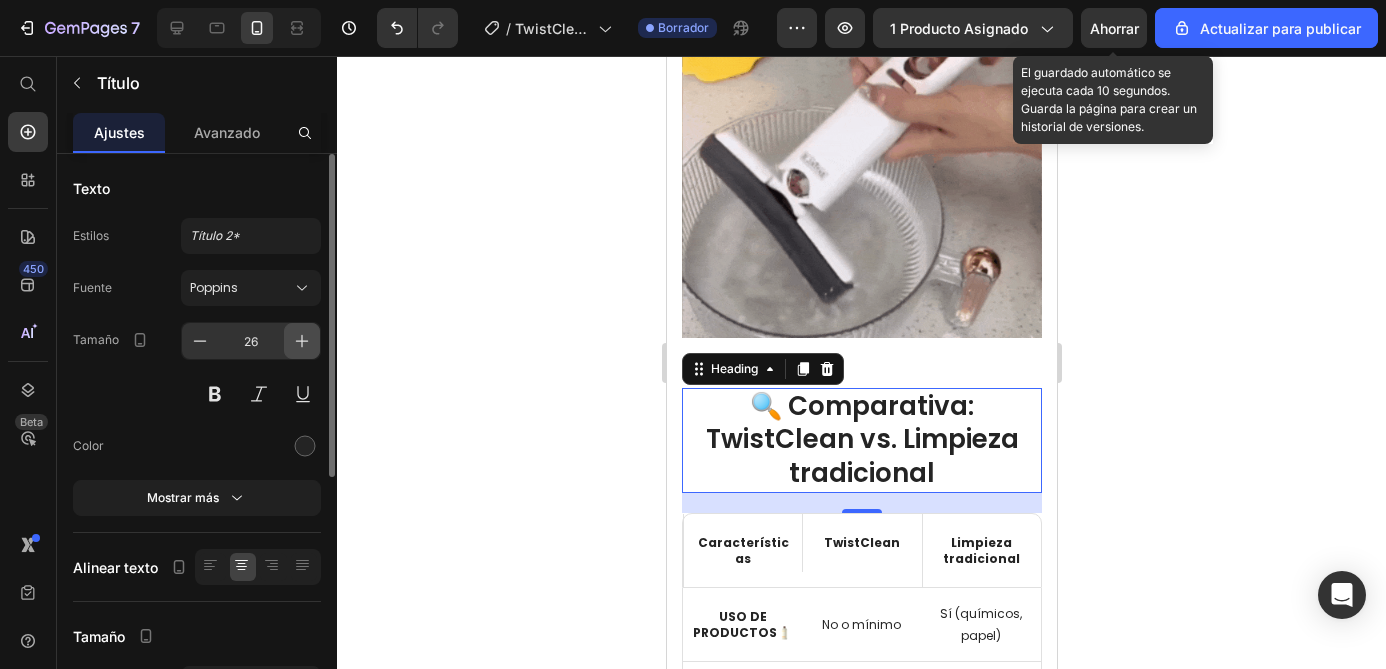 click 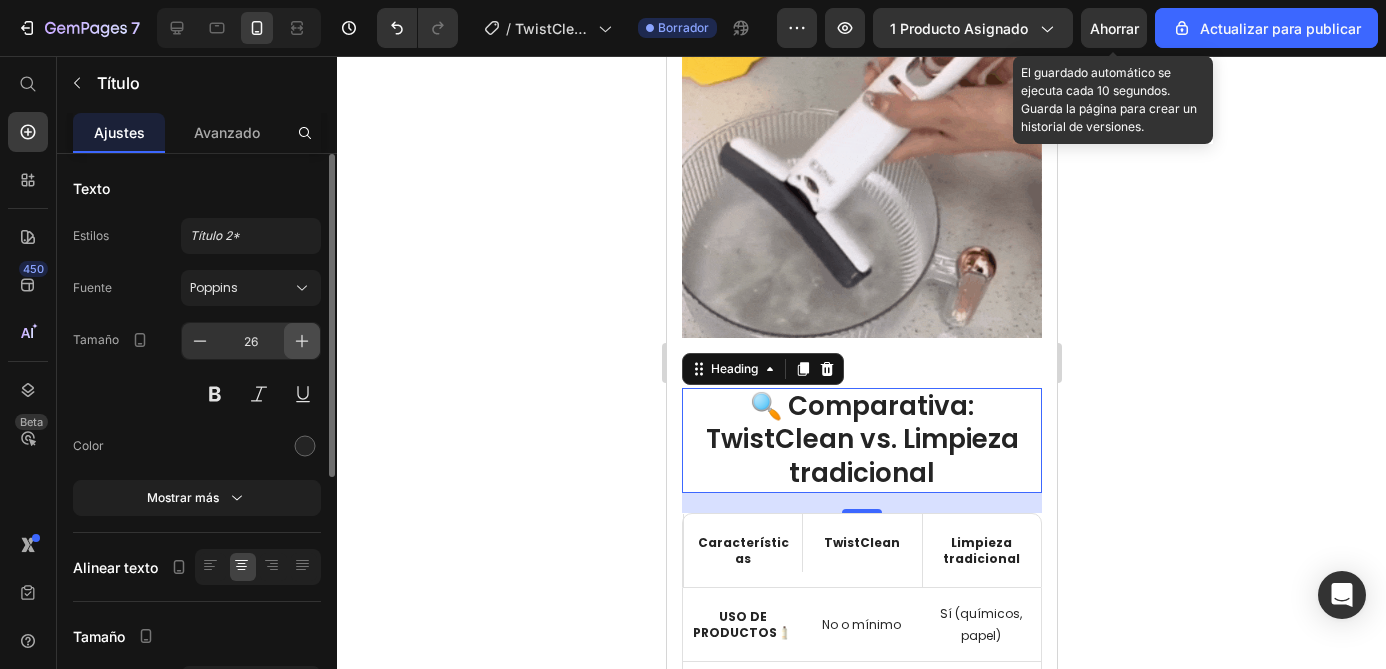 type on "27" 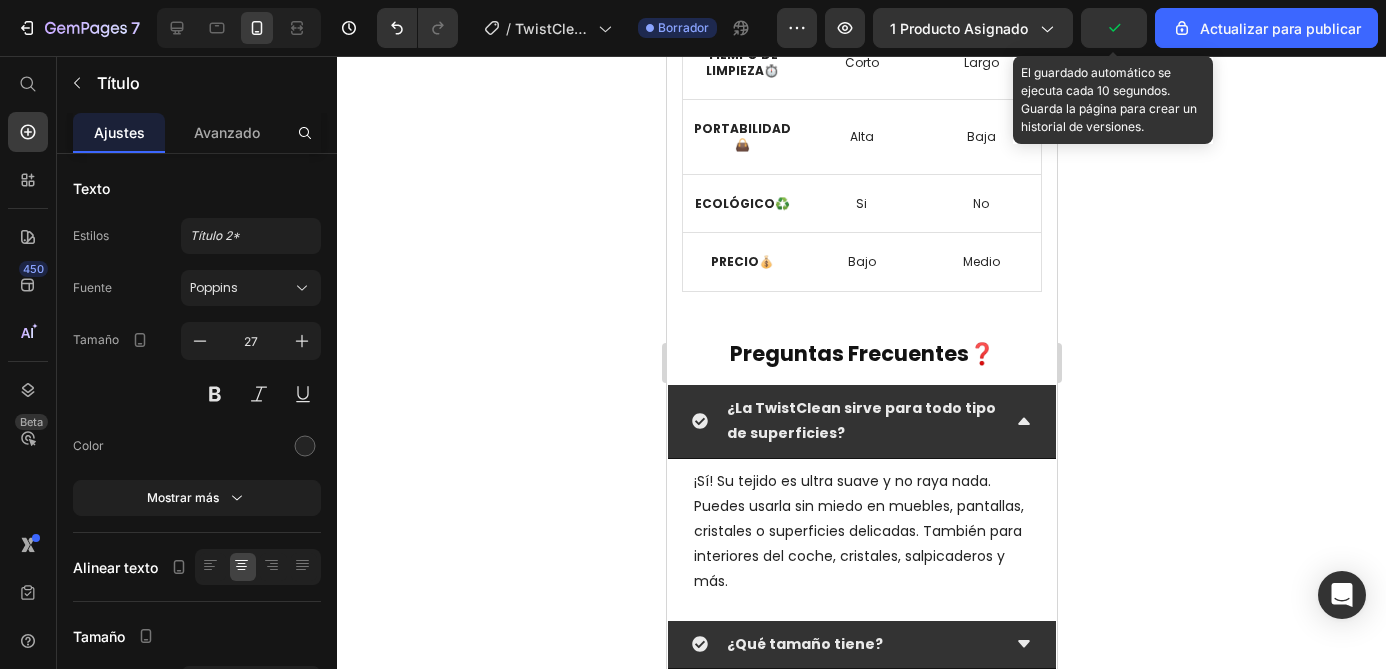scroll, scrollTop: 4544, scrollLeft: 0, axis: vertical 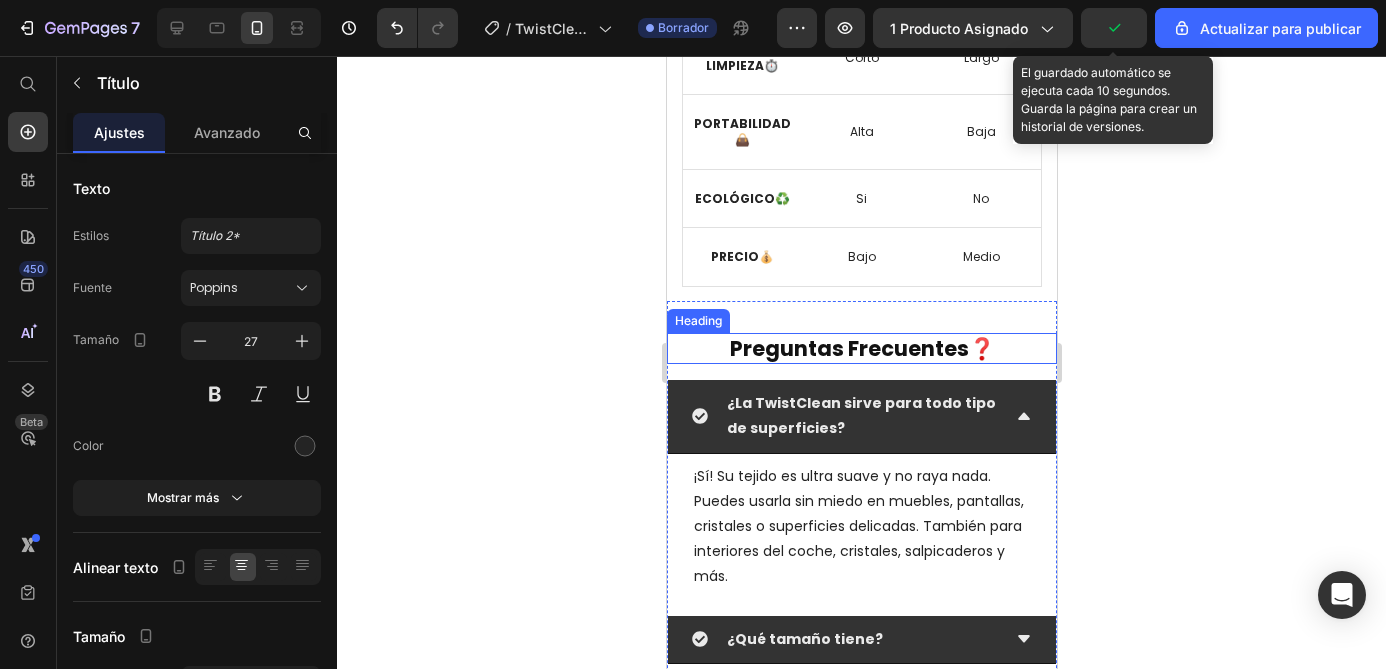click on "Preguntas Frecuentes❓" at bounding box center (861, 348) 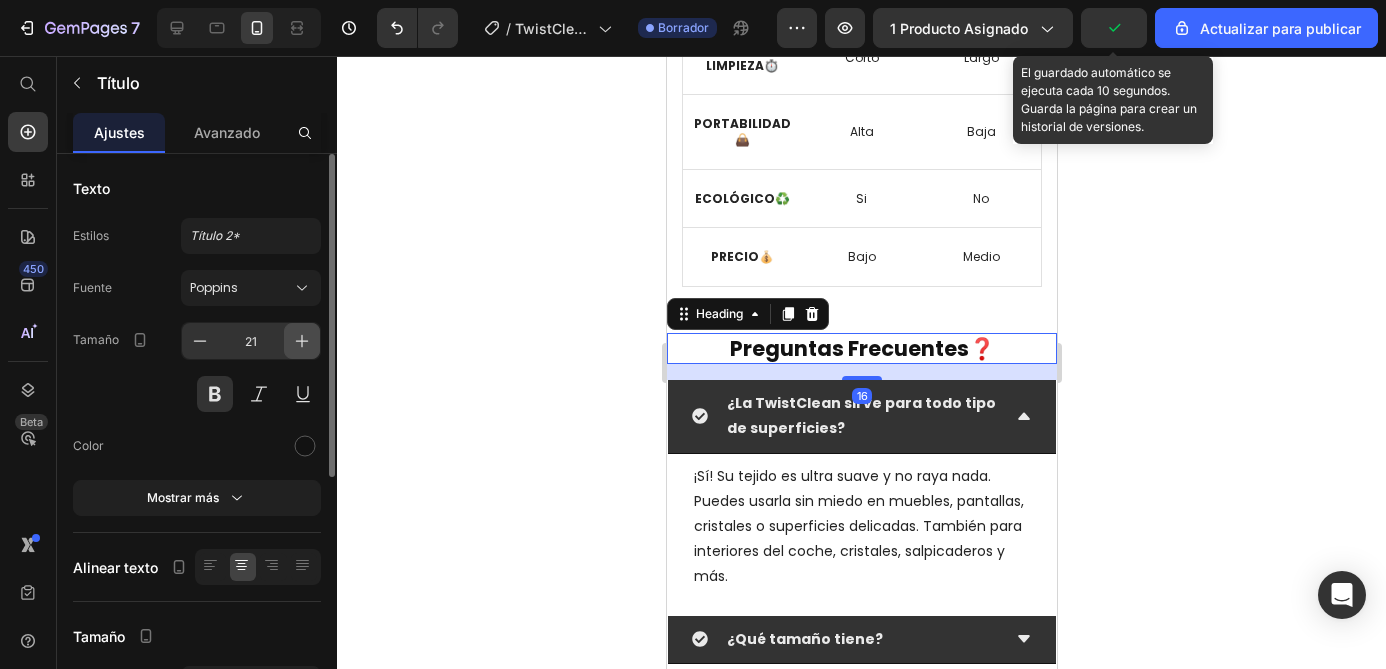 click 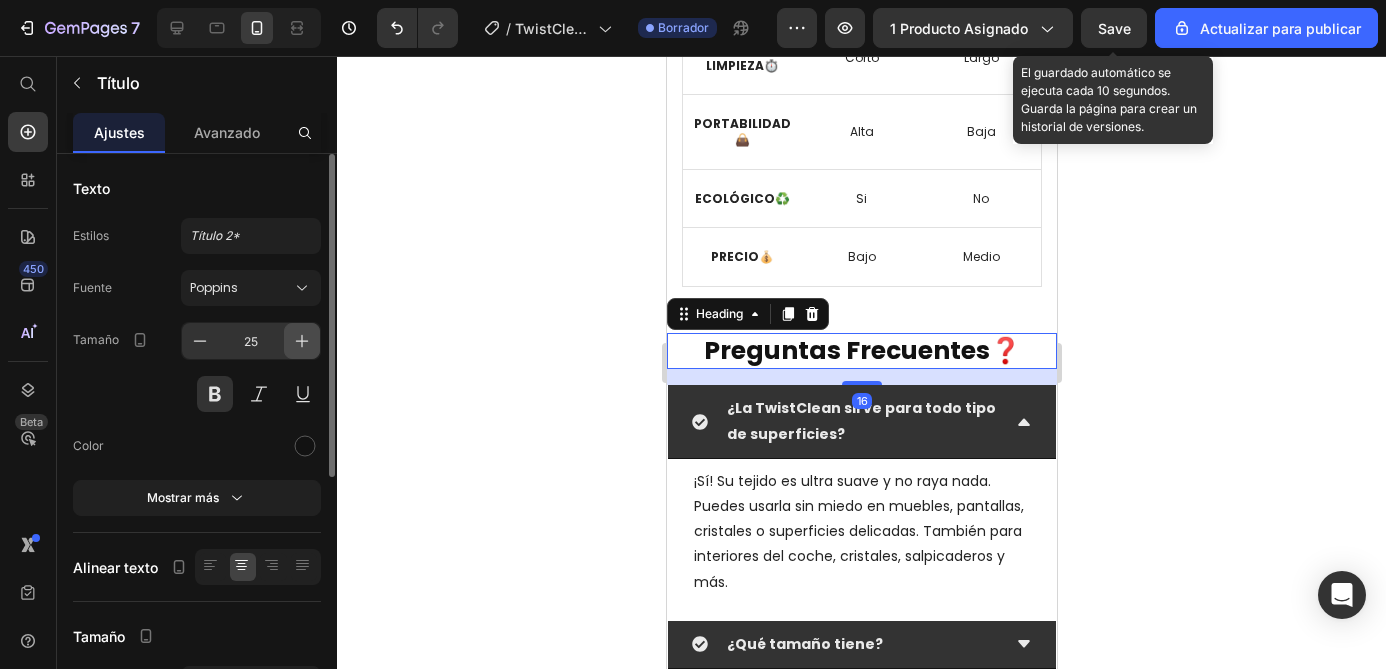 click 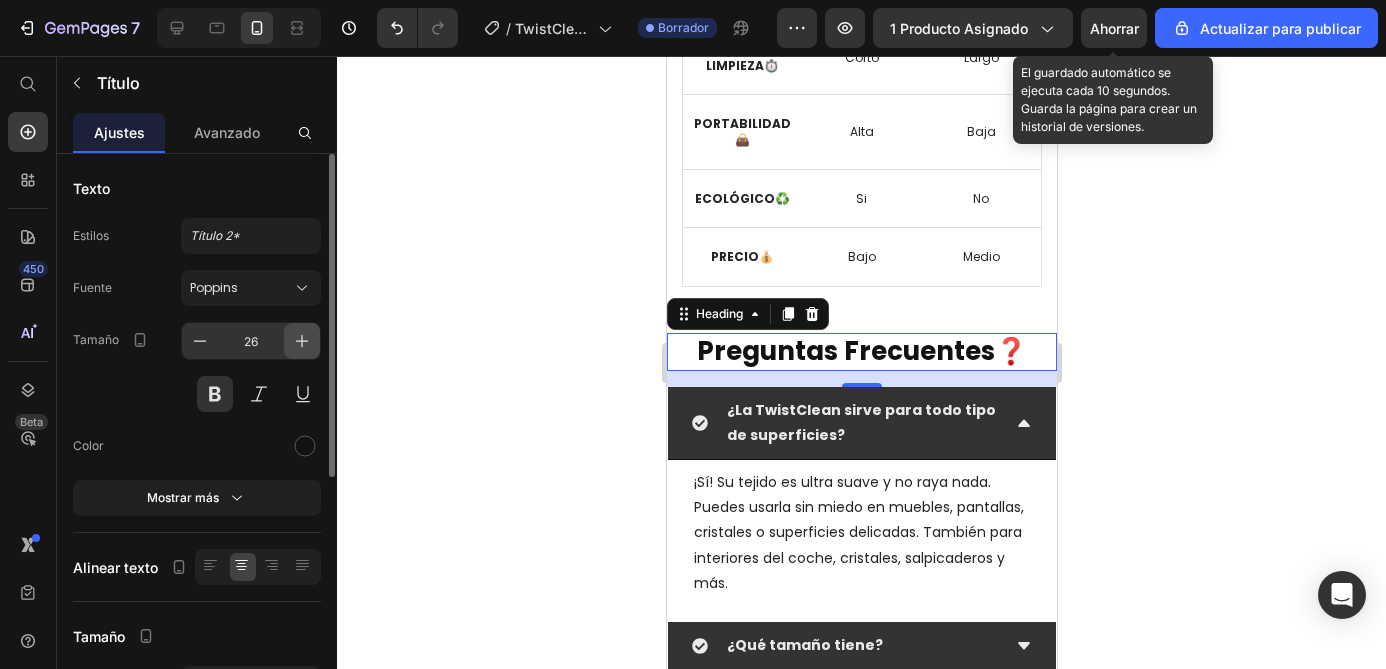 click 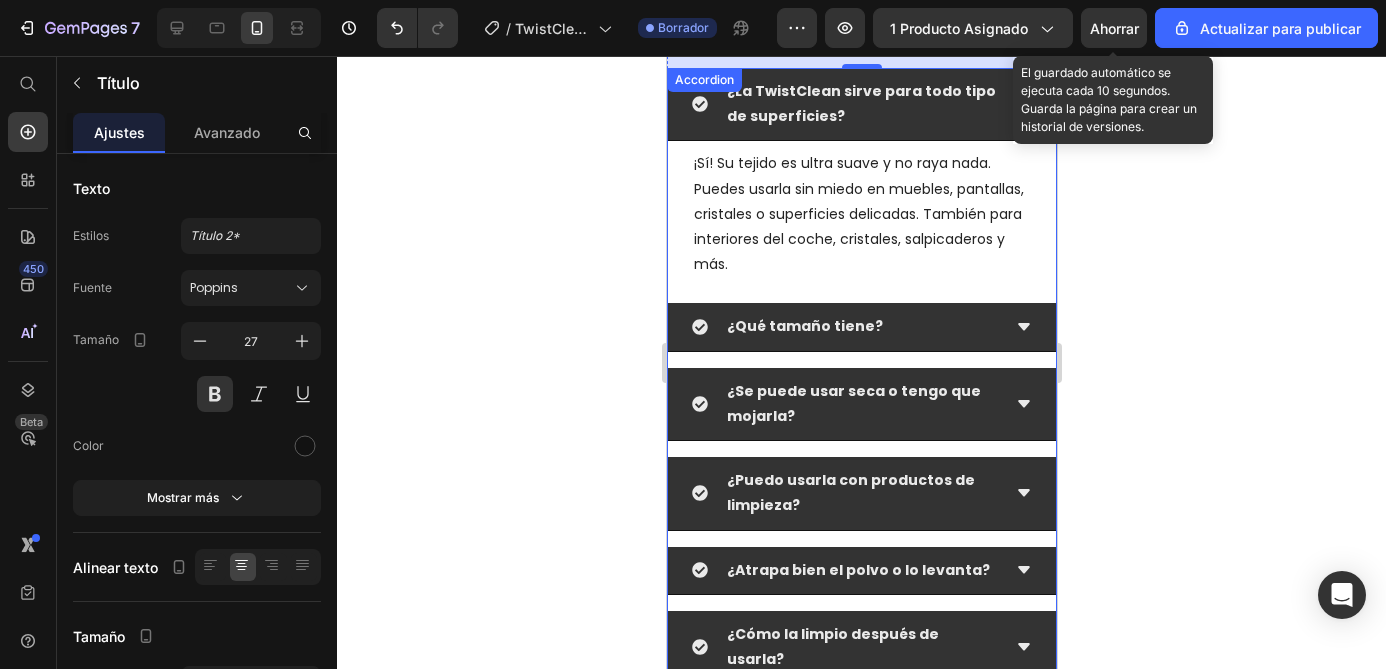 scroll, scrollTop: 5605, scrollLeft: 0, axis: vertical 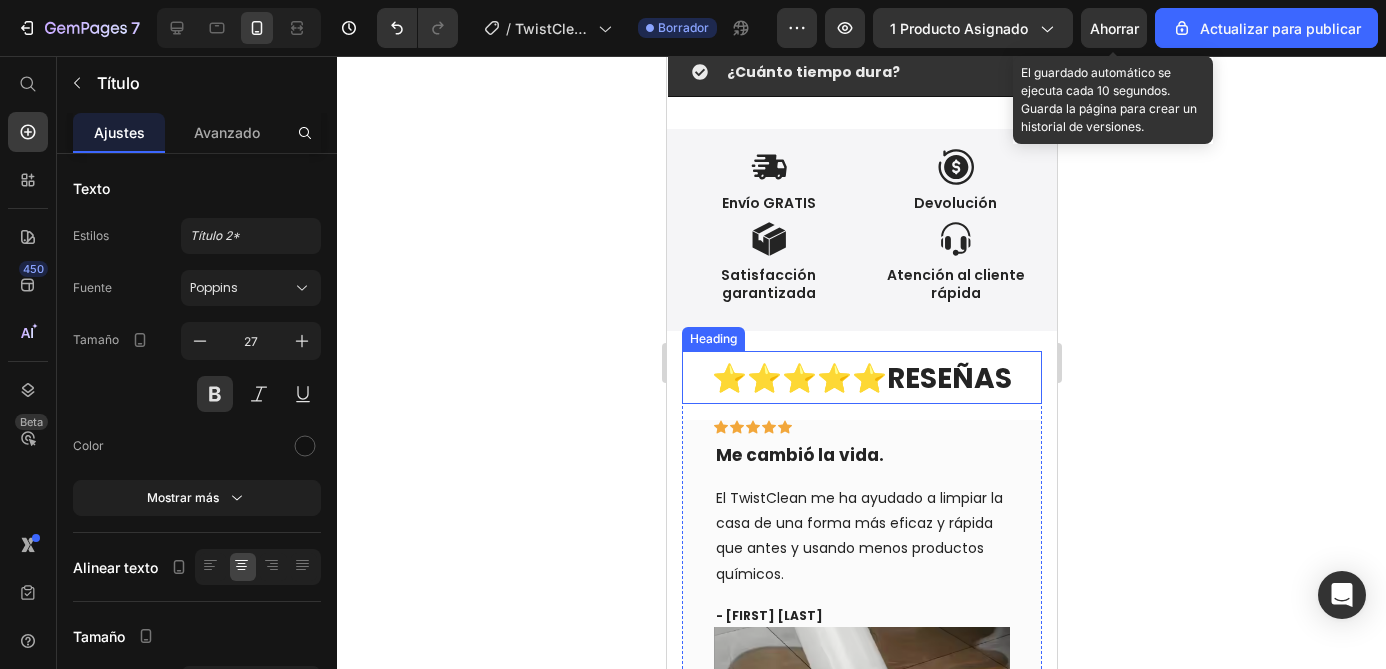 click on "RESEÑAS" at bounding box center (948, 378) 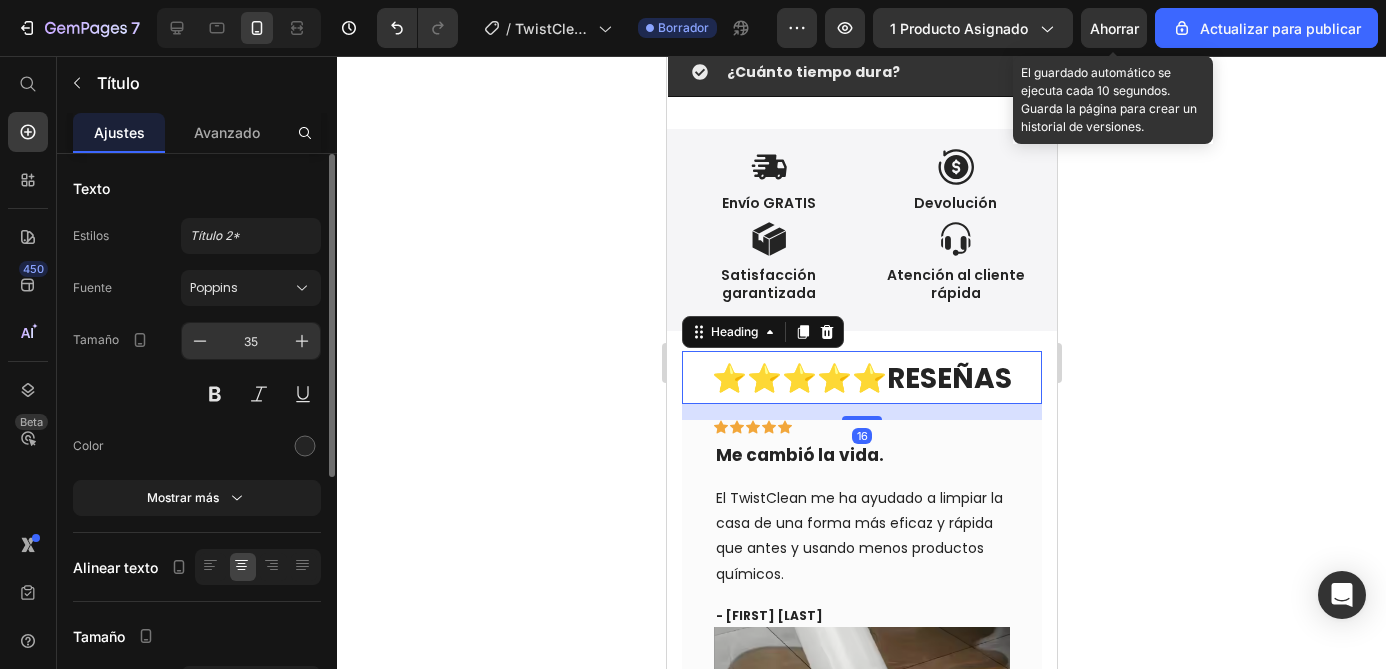 click on "35" at bounding box center (251, 341) 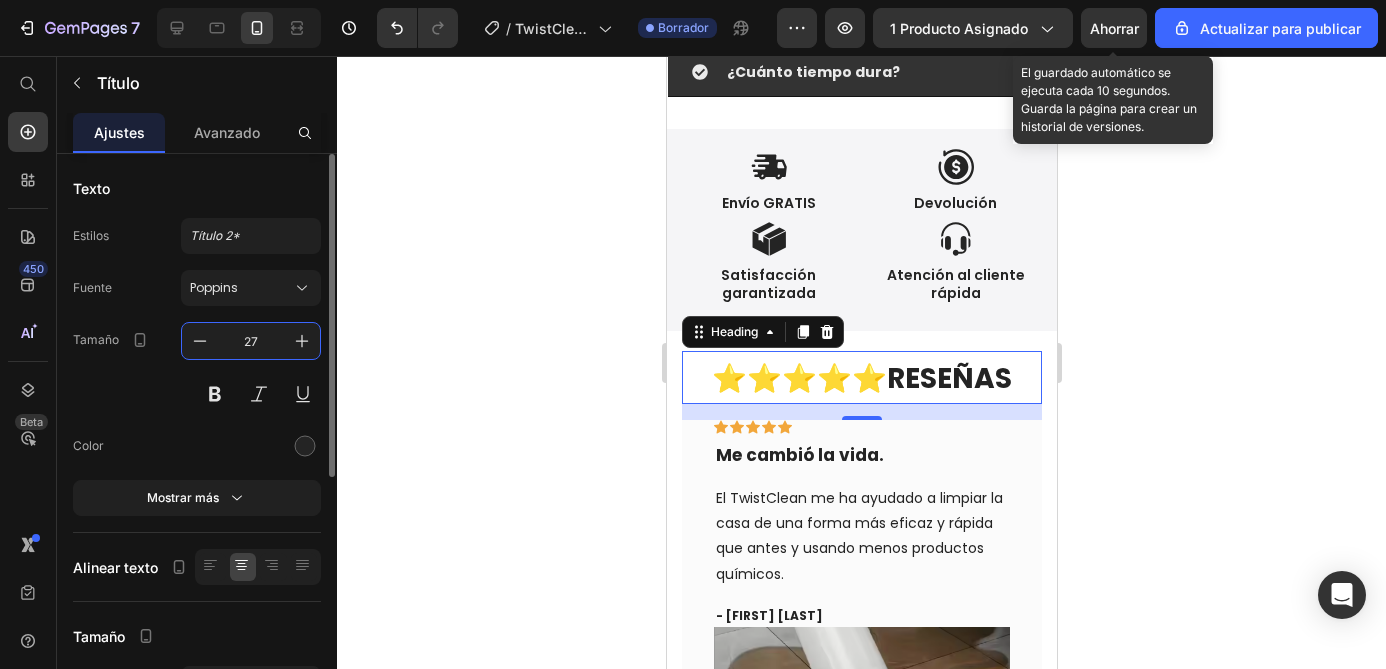 type on "27" 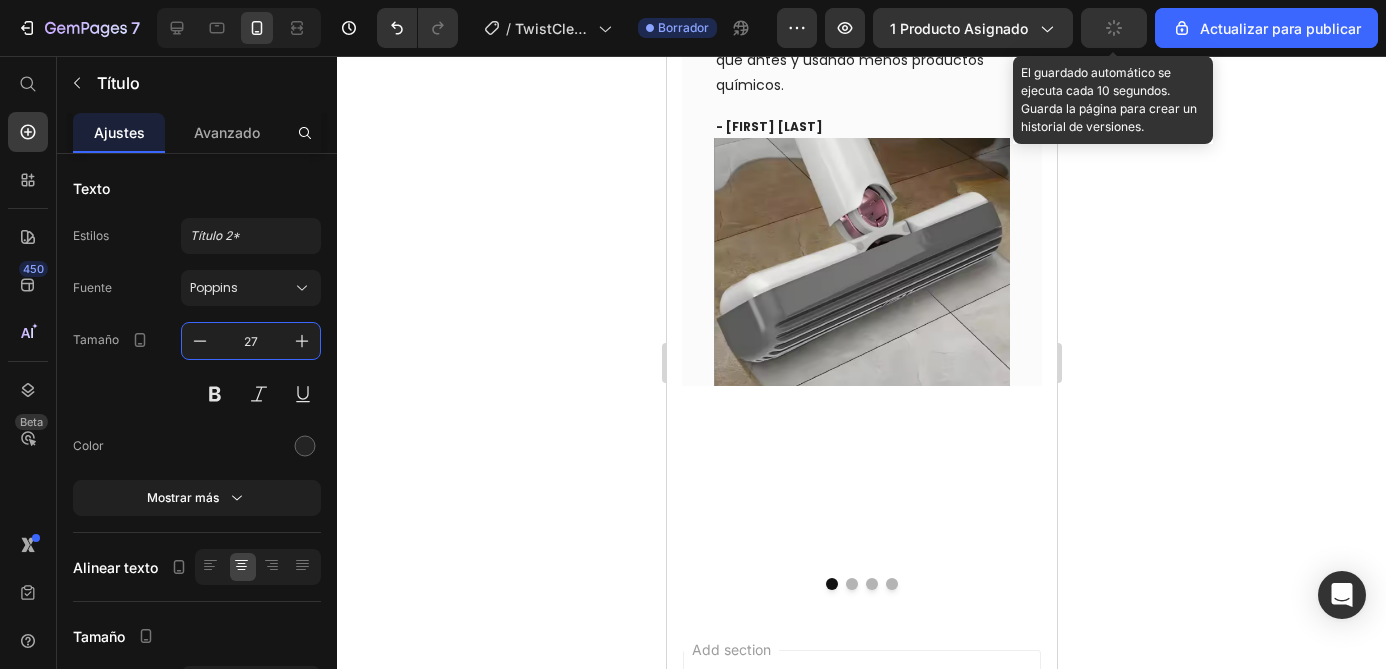 scroll, scrollTop: 6352, scrollLeft: 0, axis: vertical 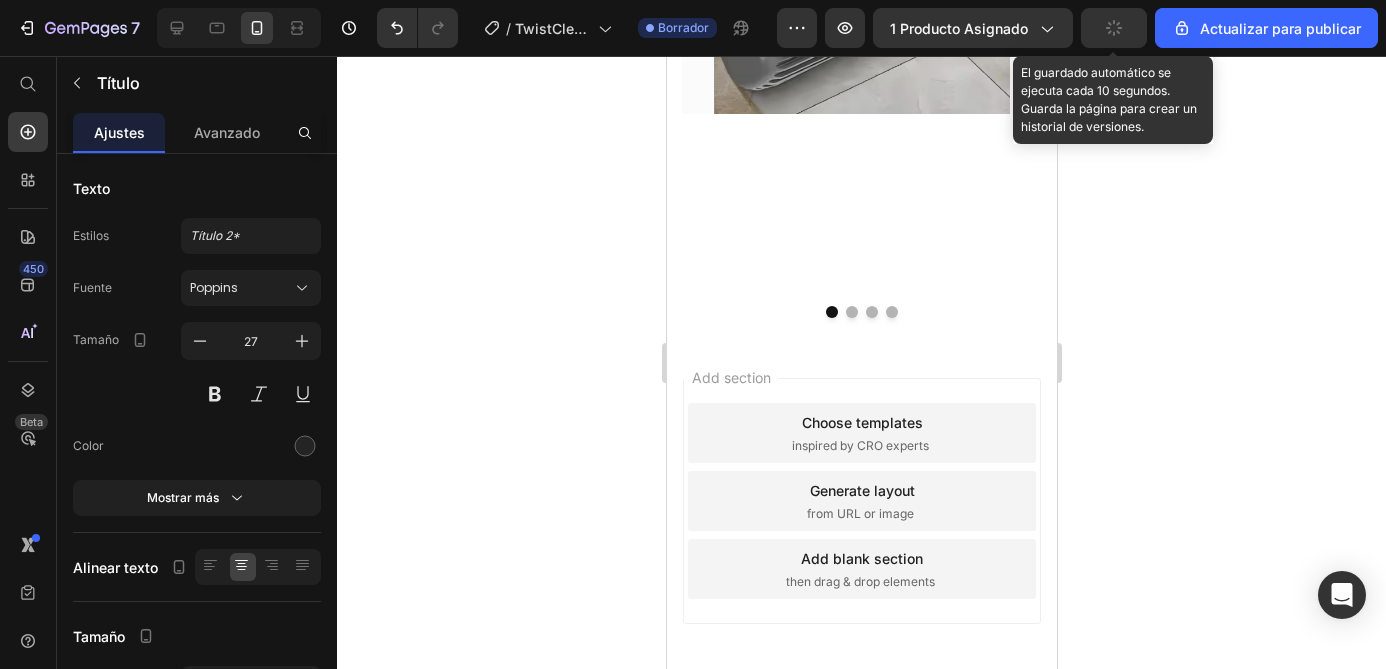 click 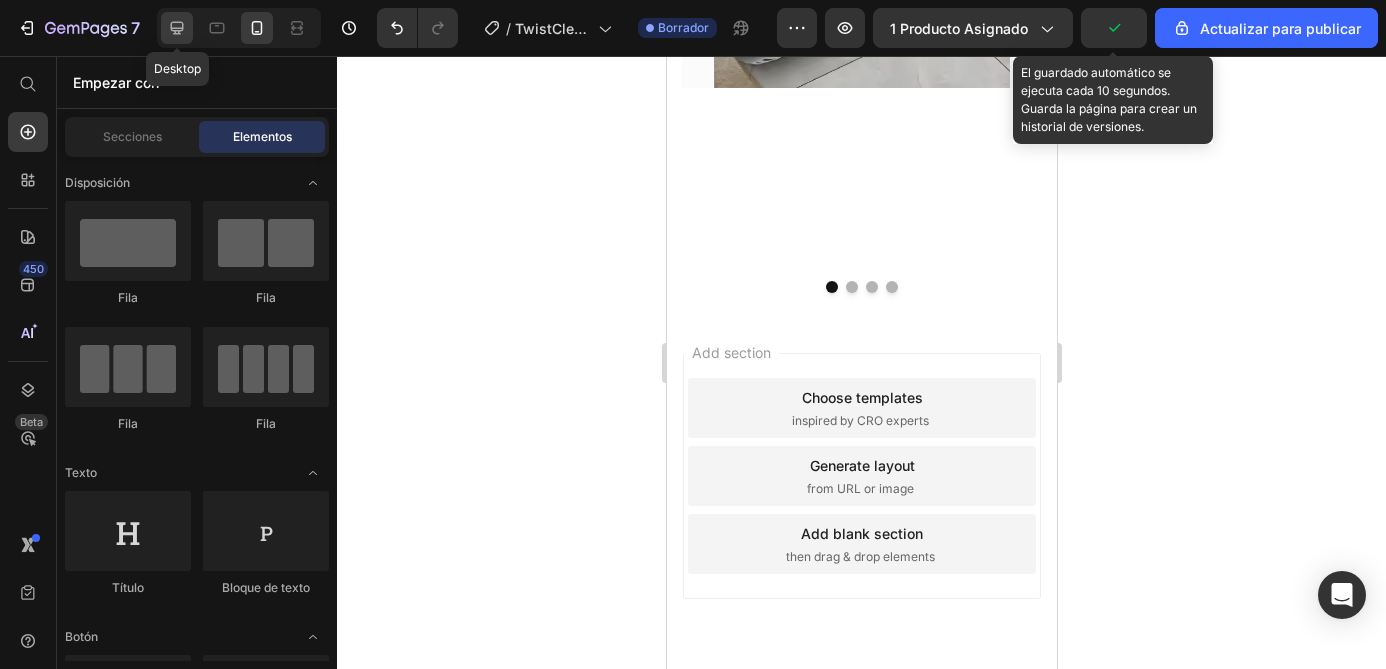 click 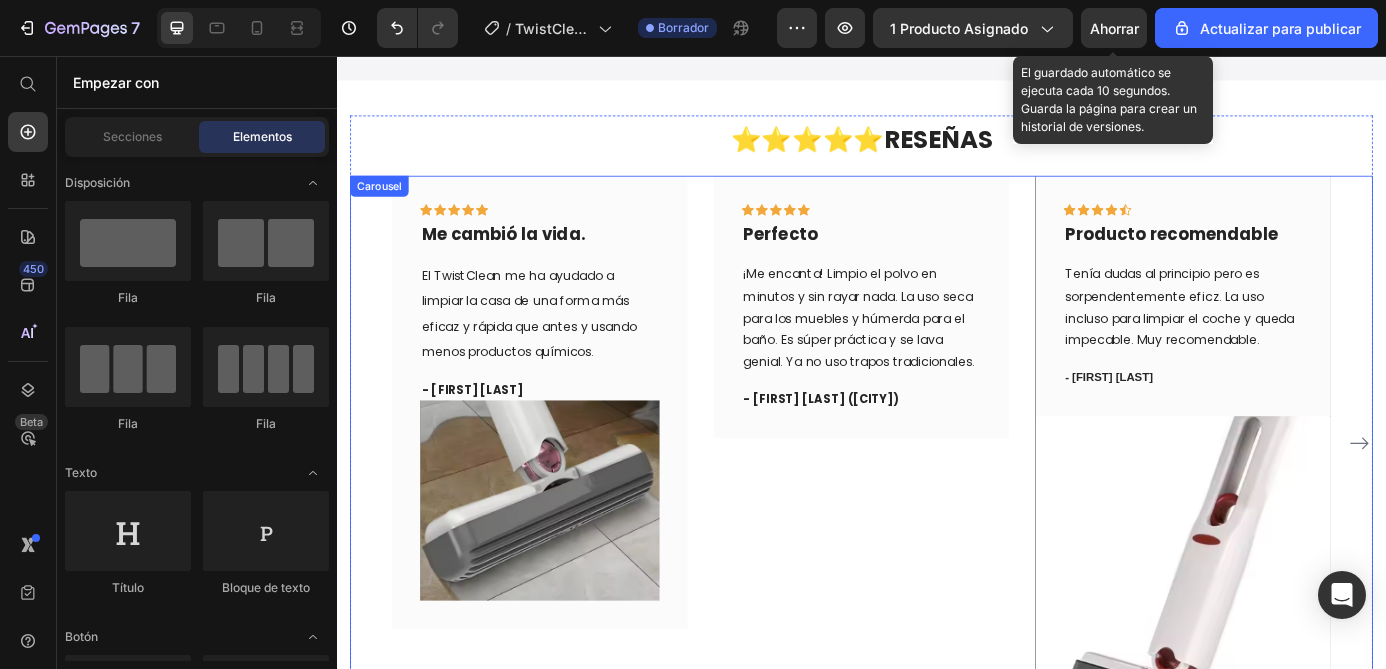 scroll, scrollTop: 5754, scrollLeft: 0, axis: vertical 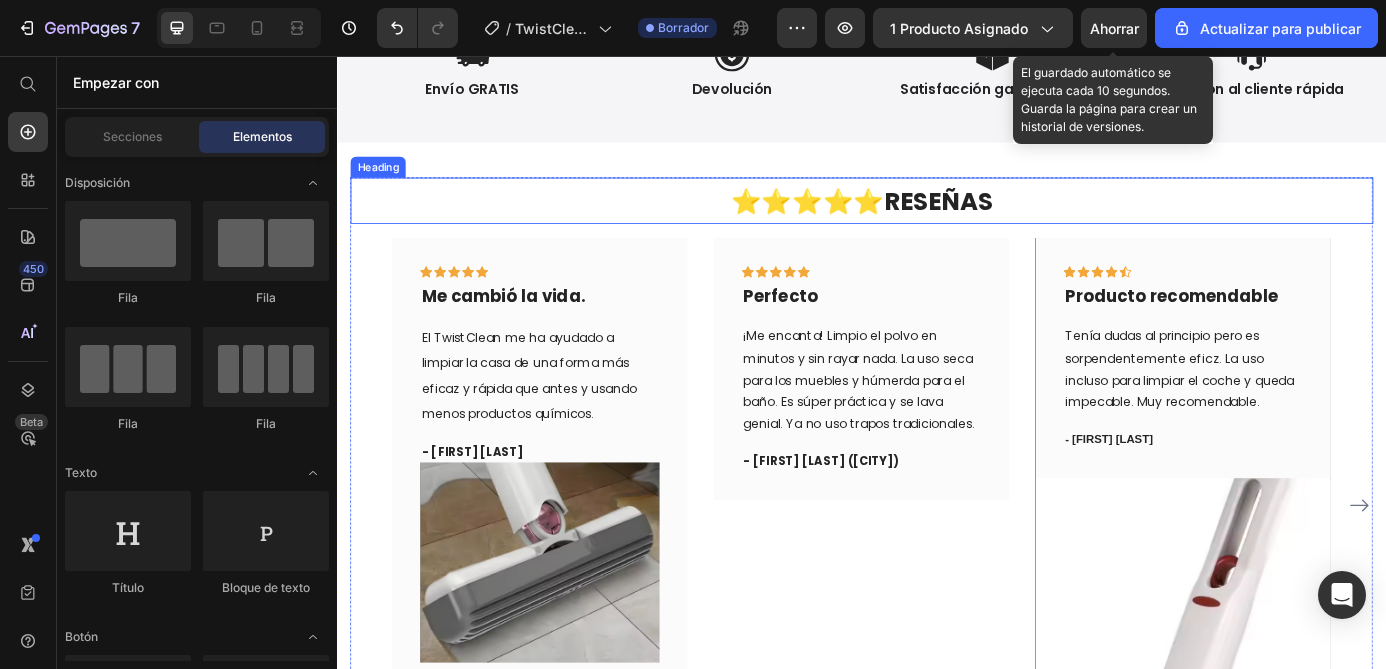 click on "RESEÑAS" at bounding box center (1024, 222) 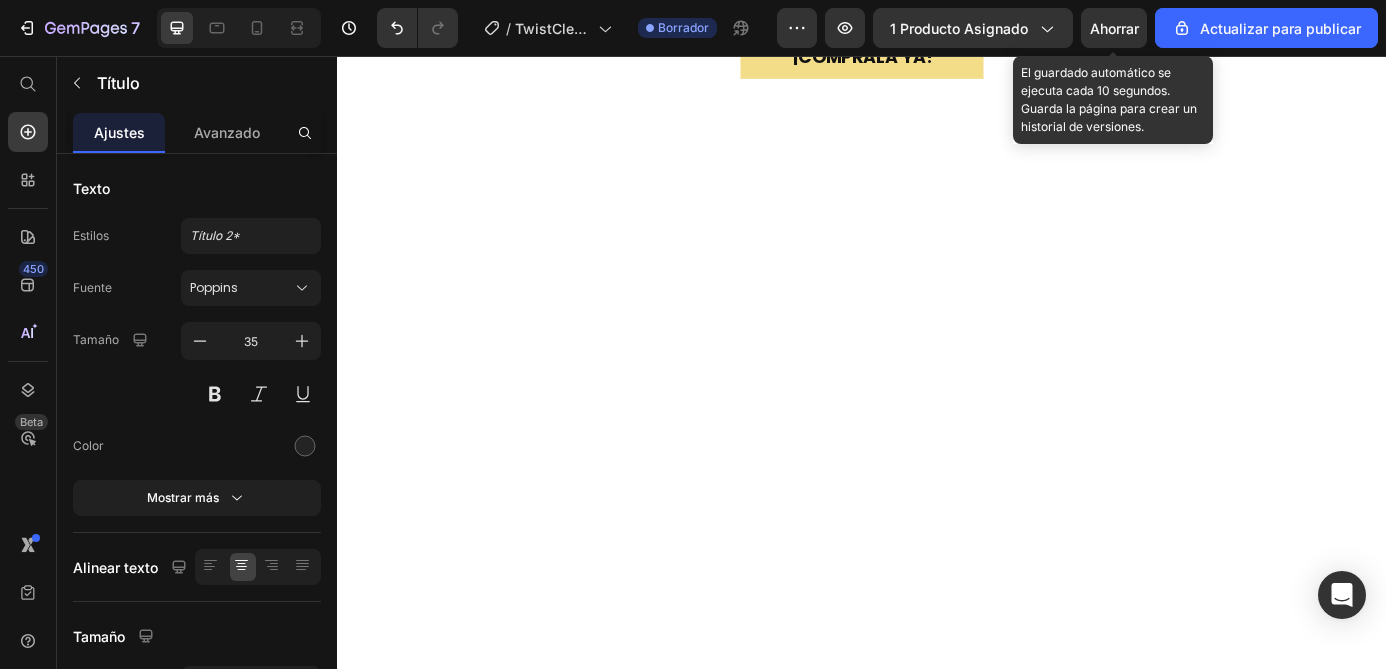 scroll, scrollTop: 35, scrollLeft: 0, axis: vertical 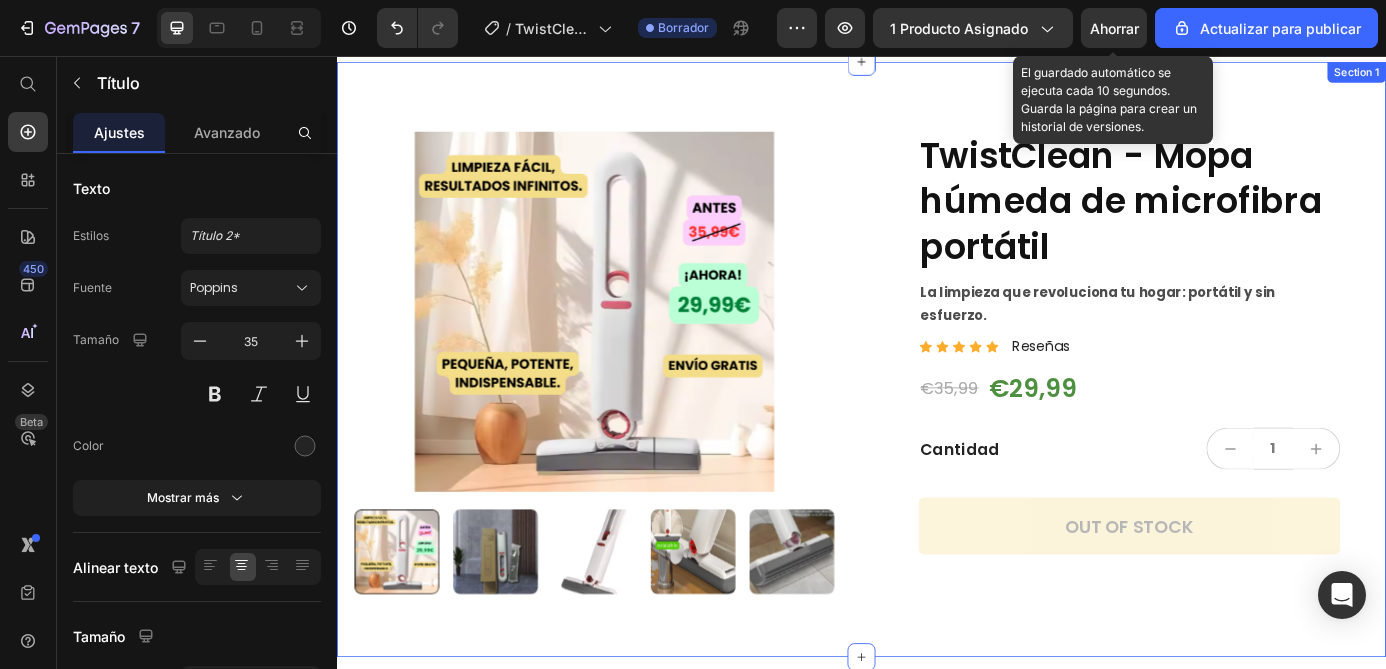 click on "Product Images TwistClean - Mopa húmeda de microfibra portátil Product Title La limpieza que revoluciona tu hogar: portátil y sin esfuerzo. Text Block
Icon
Icon
Icon
Icon
Icon Icon List Reseñas Text Block Row €35,99 Product Price €29,99 Product Price Row Cantidad Text Block 1 Product Quantity Row Out of stock Add to Cart Row Product" at bounding box center (937, 382) 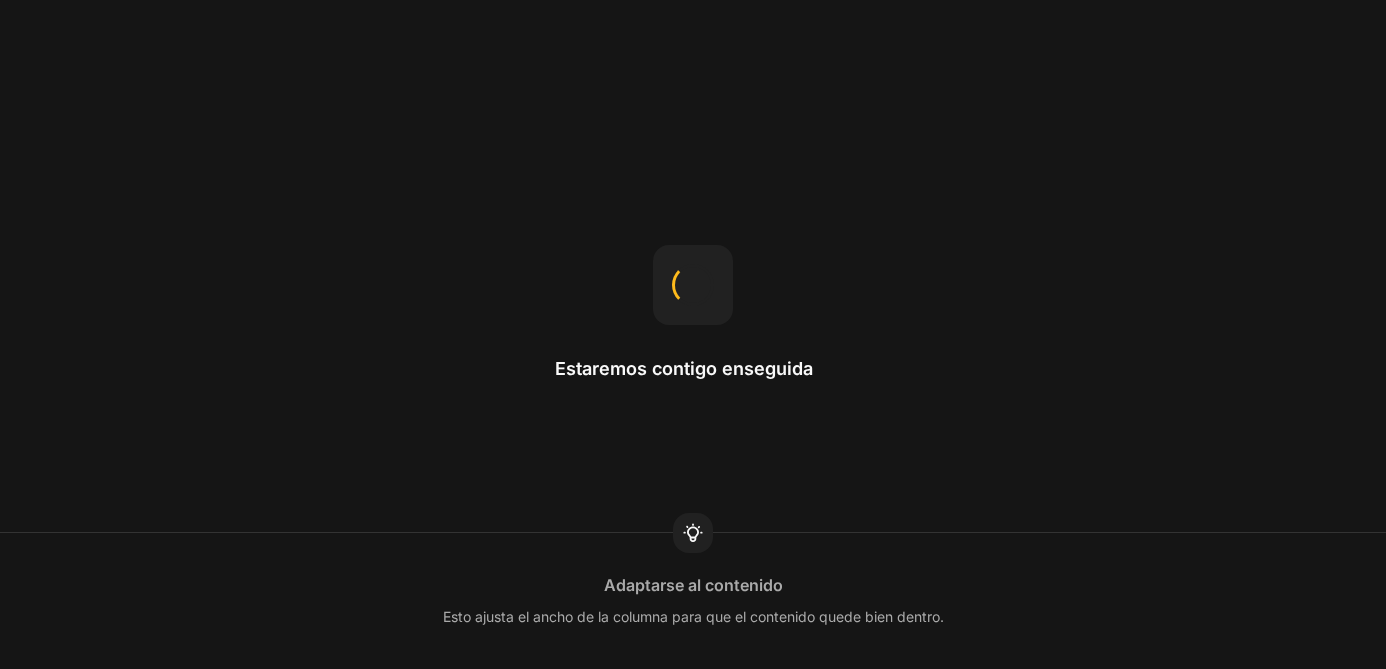 scroll, scrollTop: 0, scrollLeft: 0, axis: both 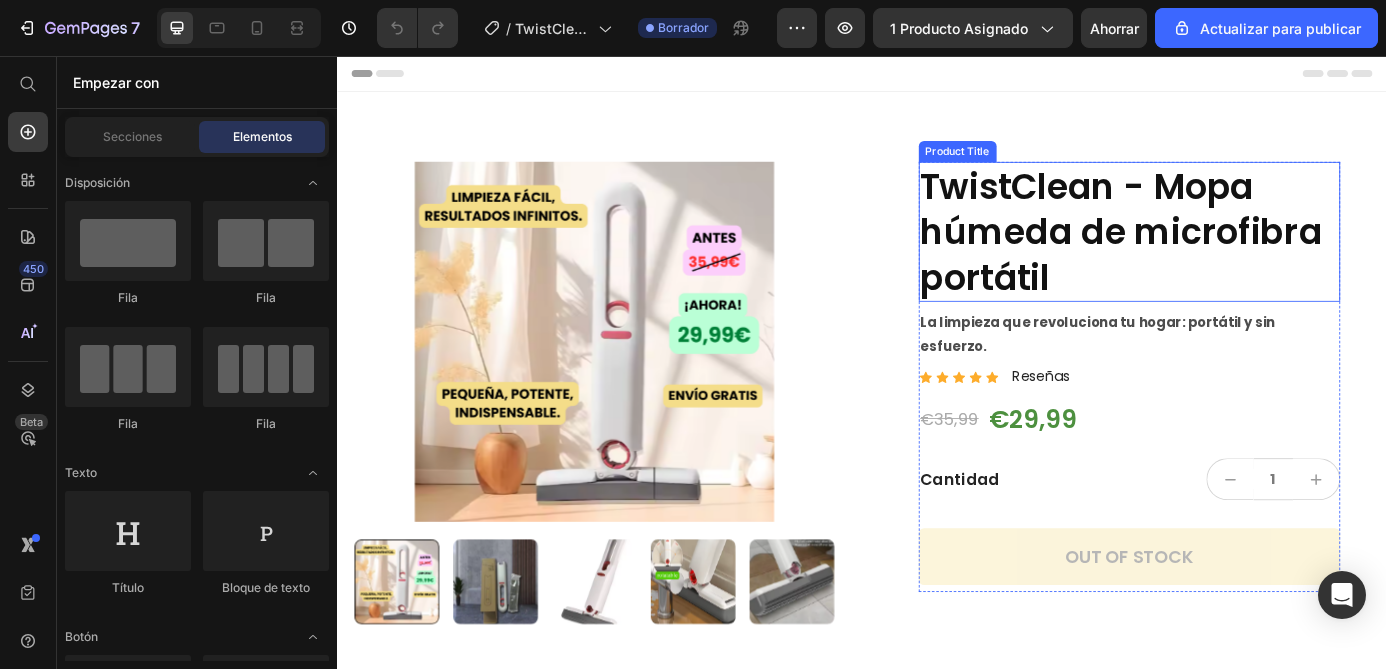 click on "TwistClean - Mopa húmeda de microfibra portátil" at bounding box center [1243, 257] 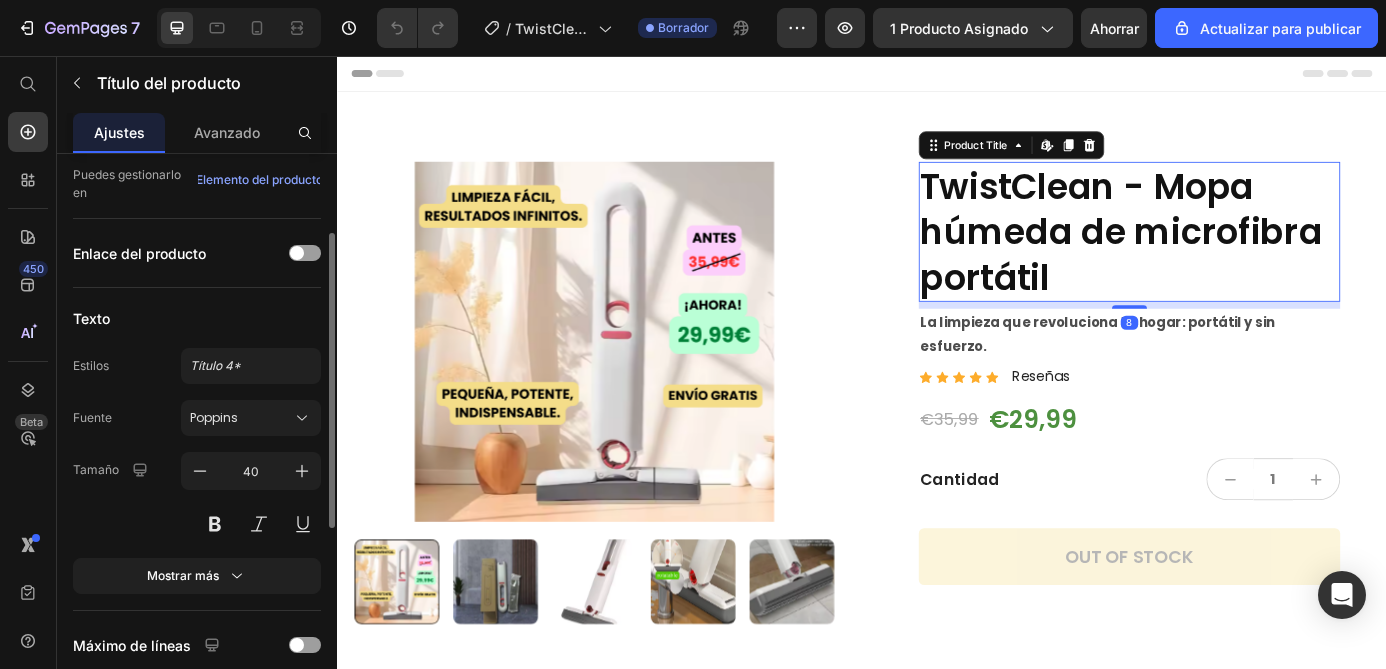 scroll, scrollTop: 134, scrollLeft: 0, axis: vertical 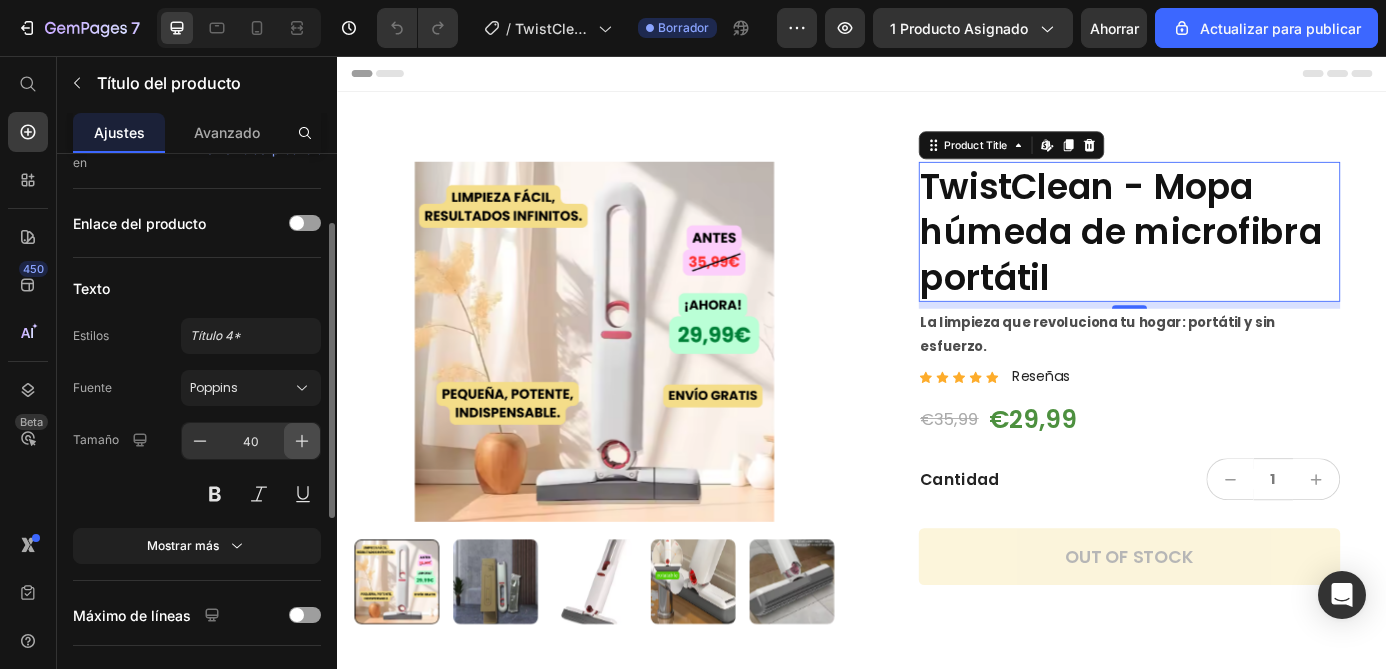 click 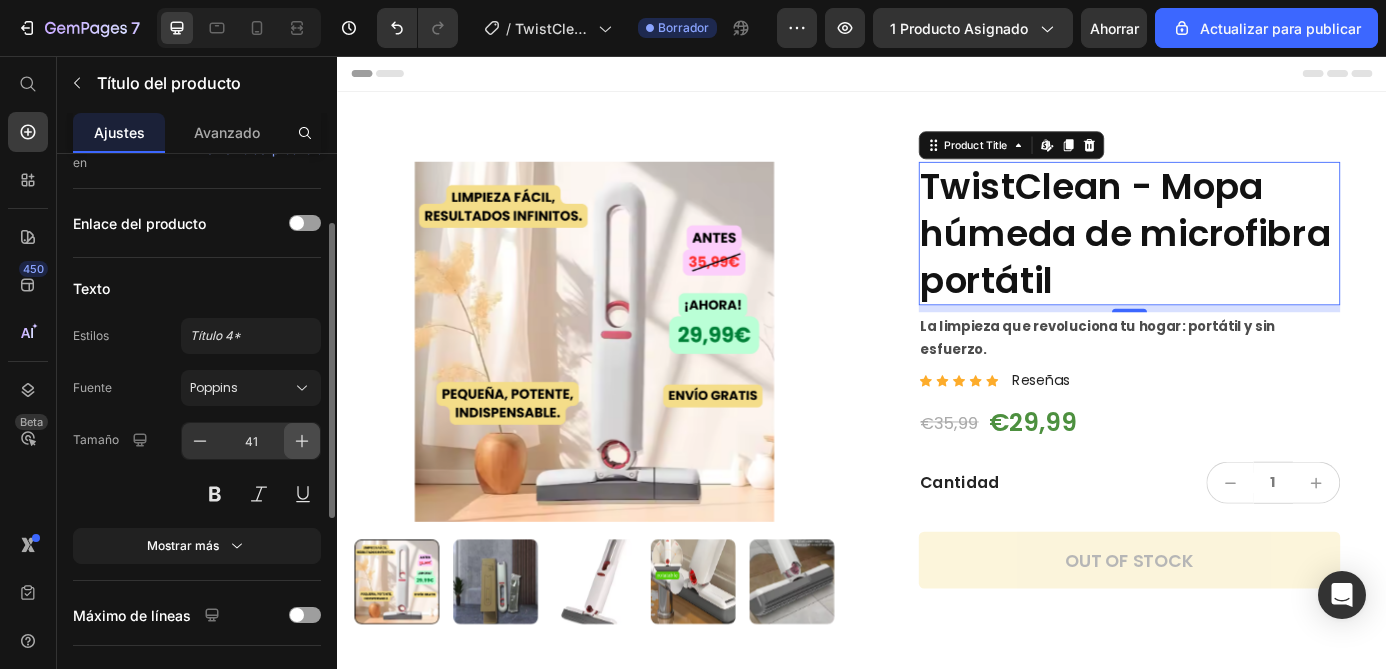 click 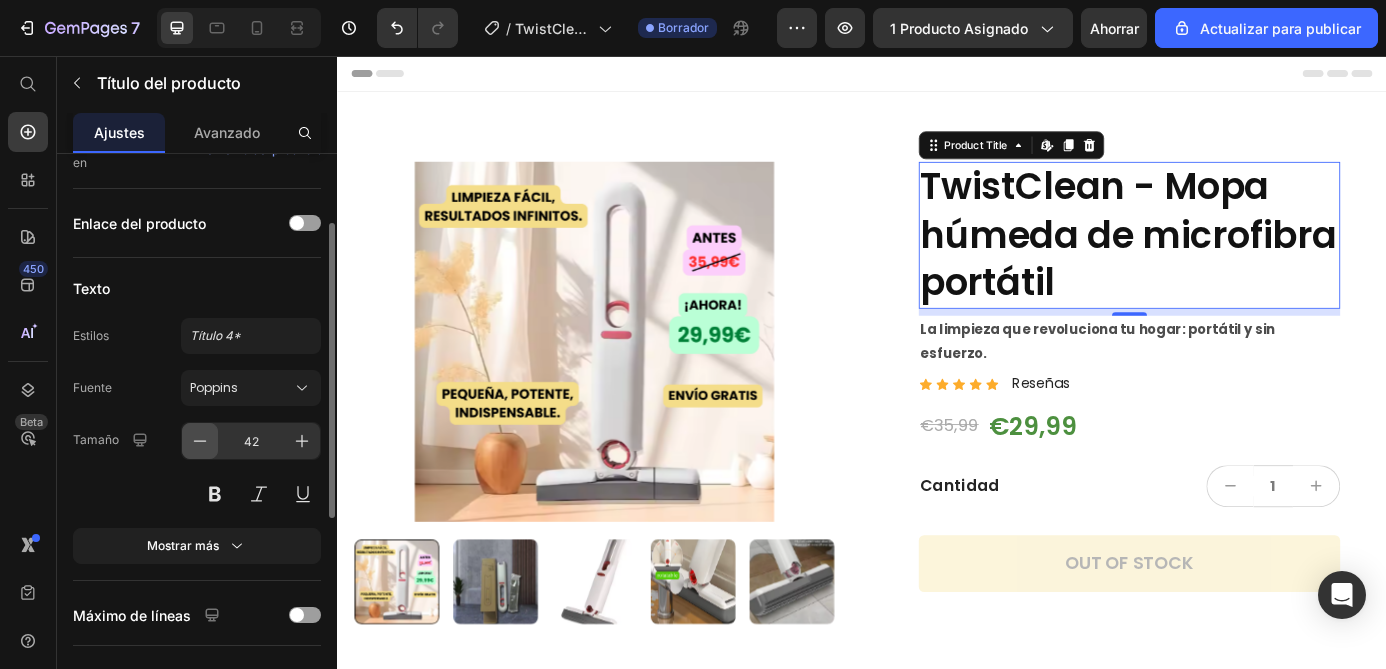 click 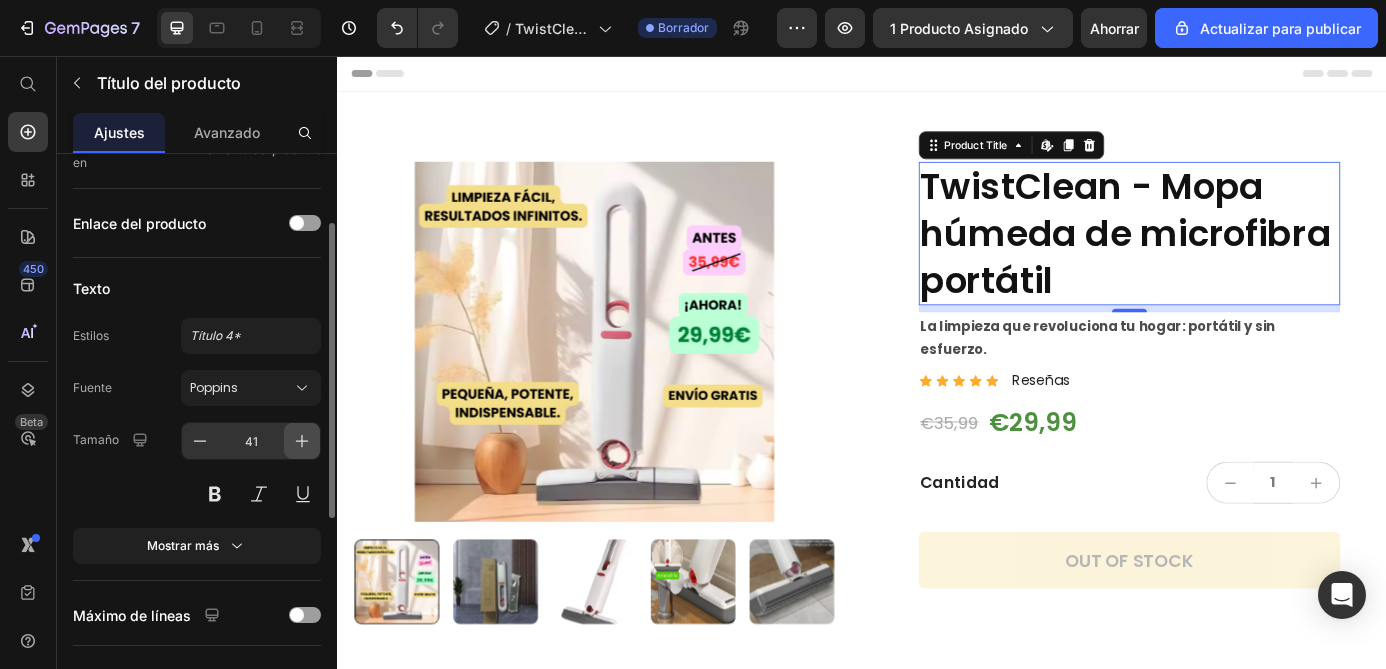 click 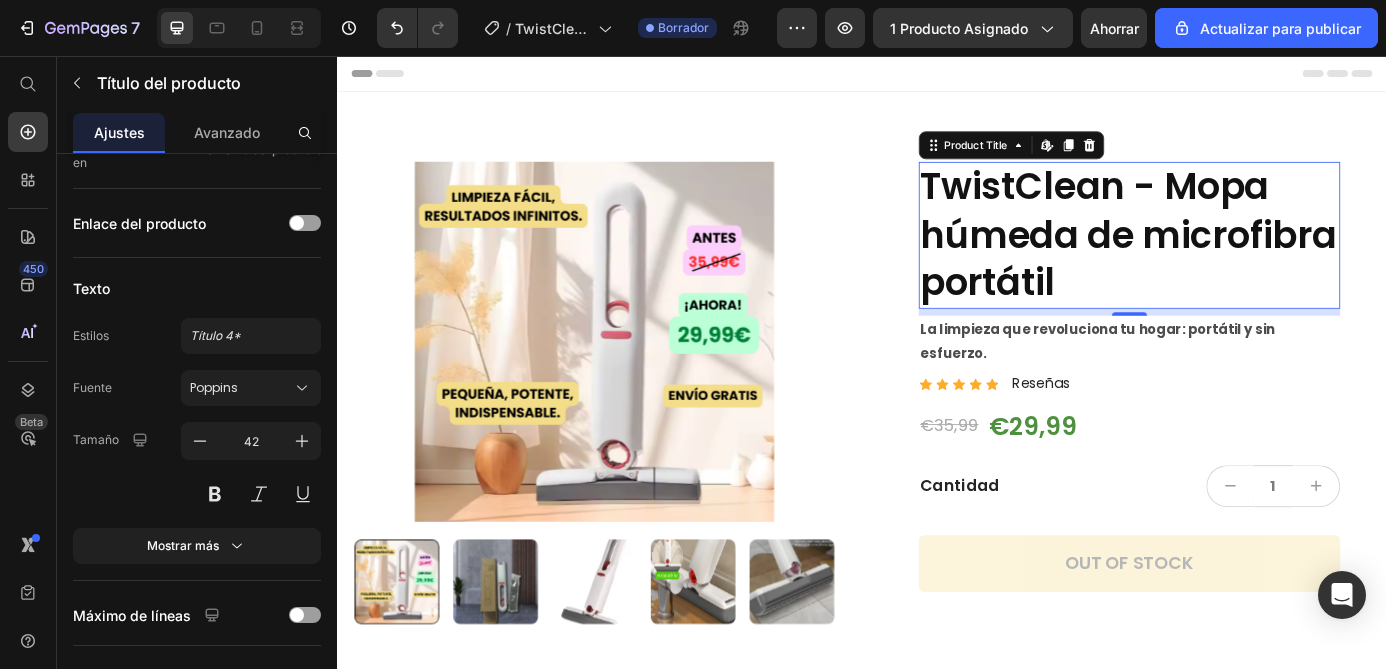 click on "TwistClean - Mopa húmeda de microfibra portátil" at bounding box center (1243, 261) 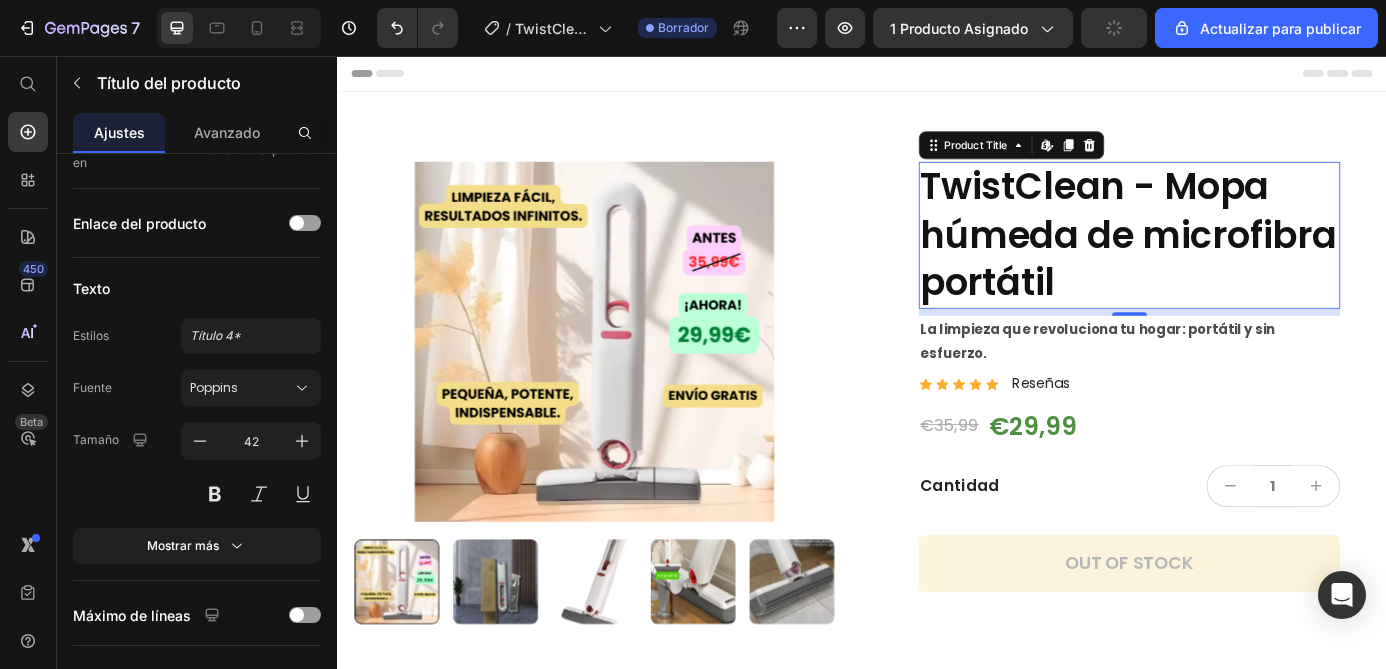 click on "TwistClean - Mopa húmeda de microfibra portátil" at bounding box center [1243, 261] 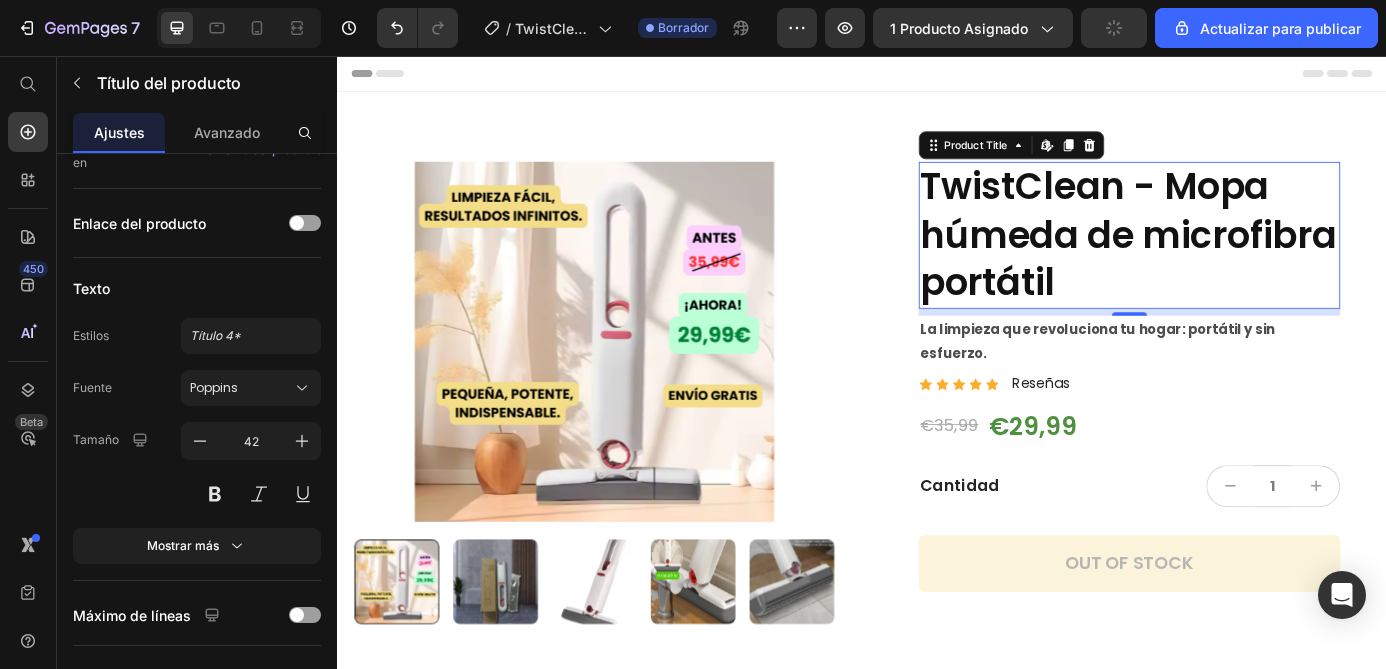 click on "TwistClean - Mopa húmeda de microfibra portátil" at bounding box center (1243, 261) 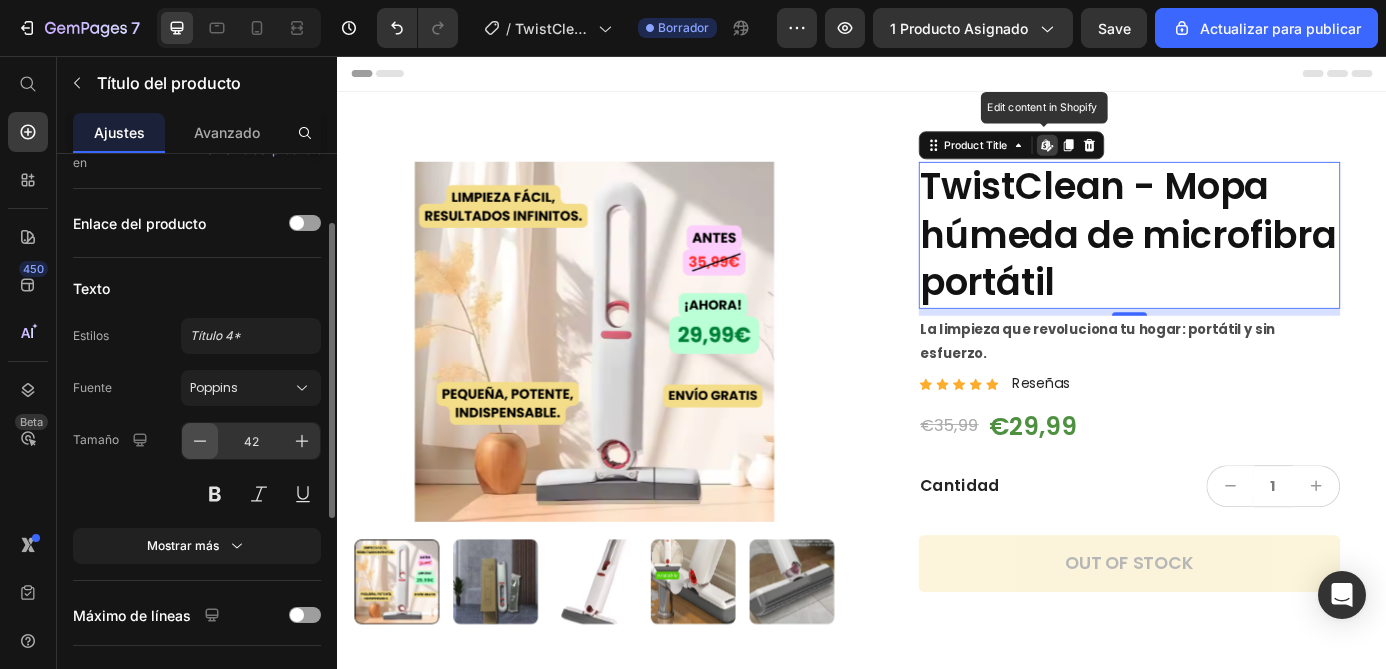 click 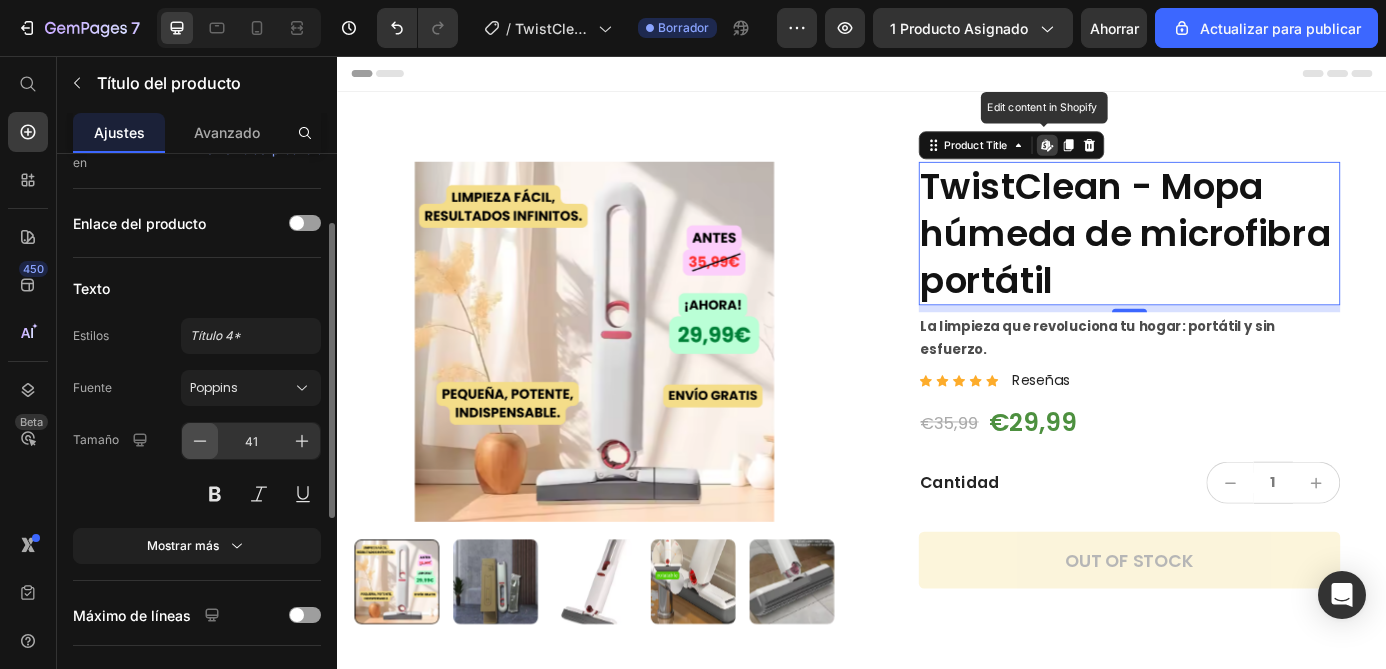 click 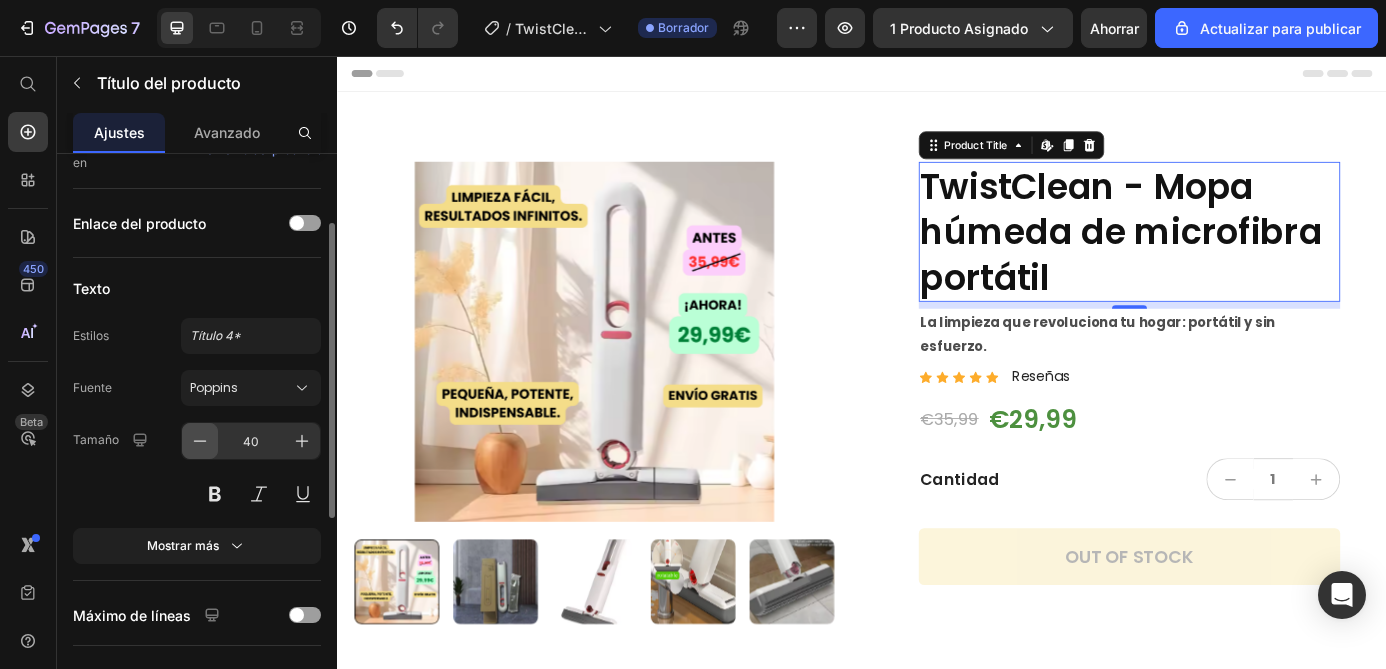 click 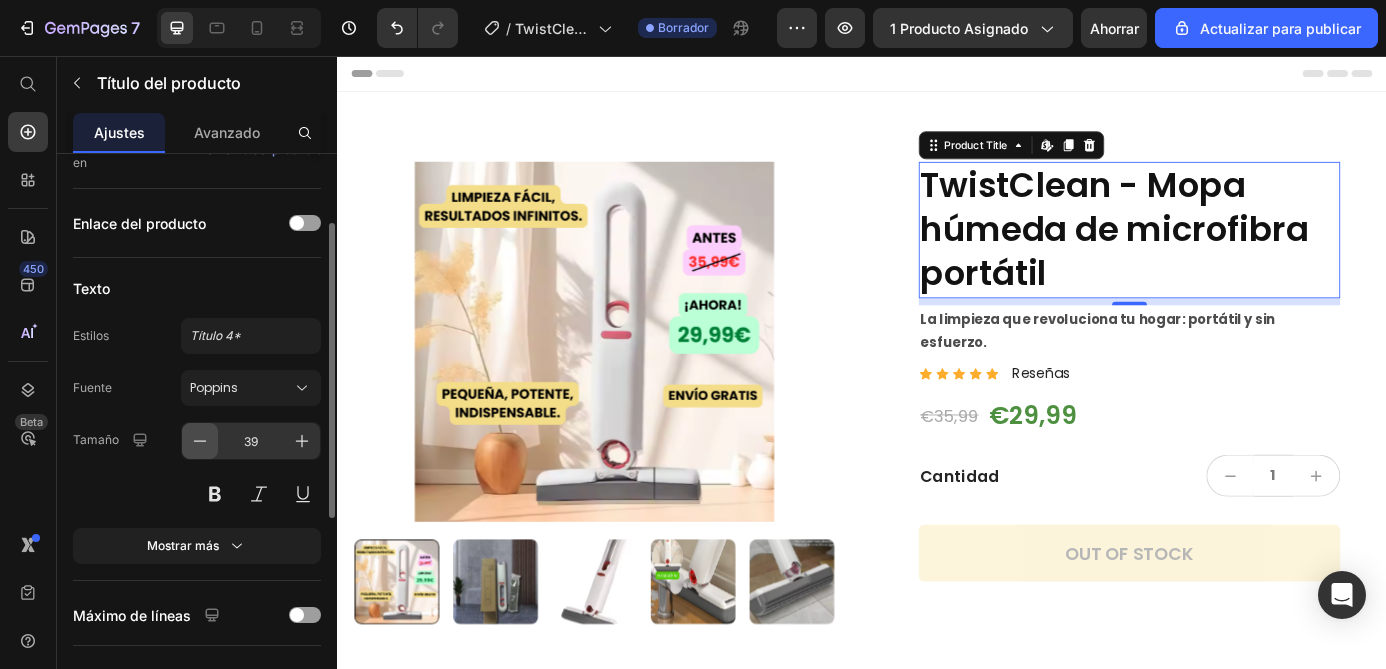 click 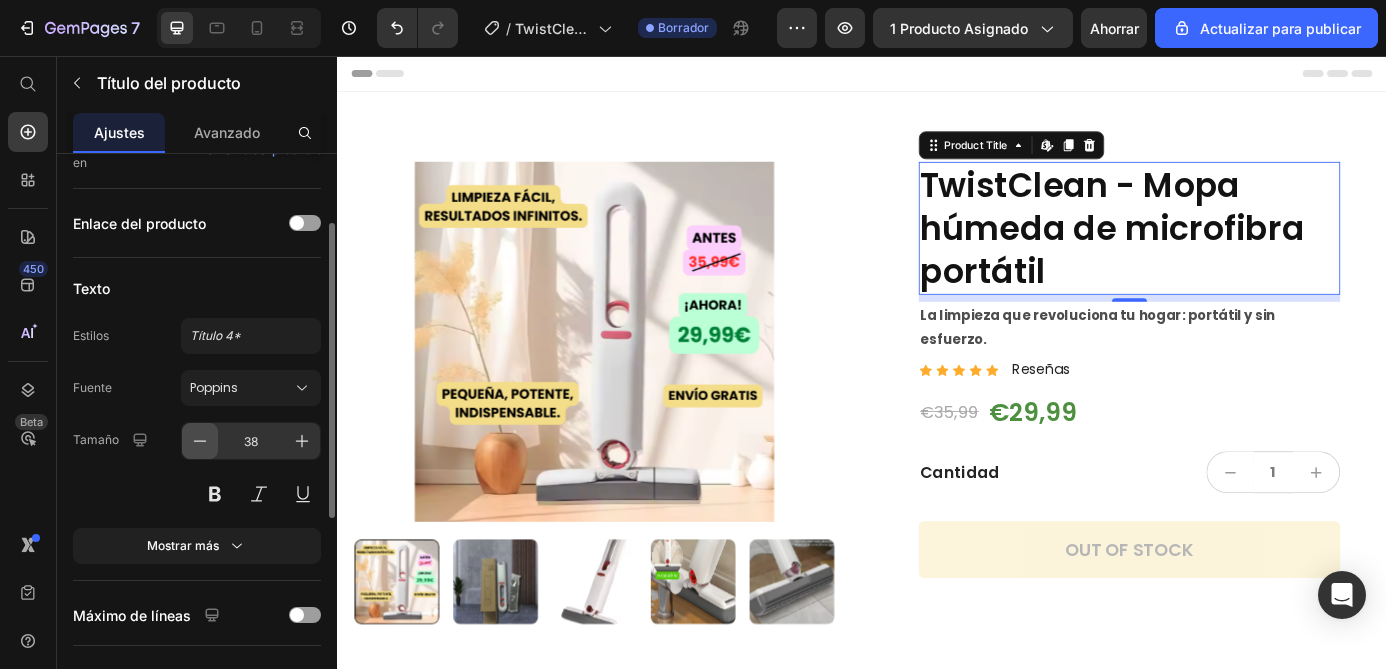 click 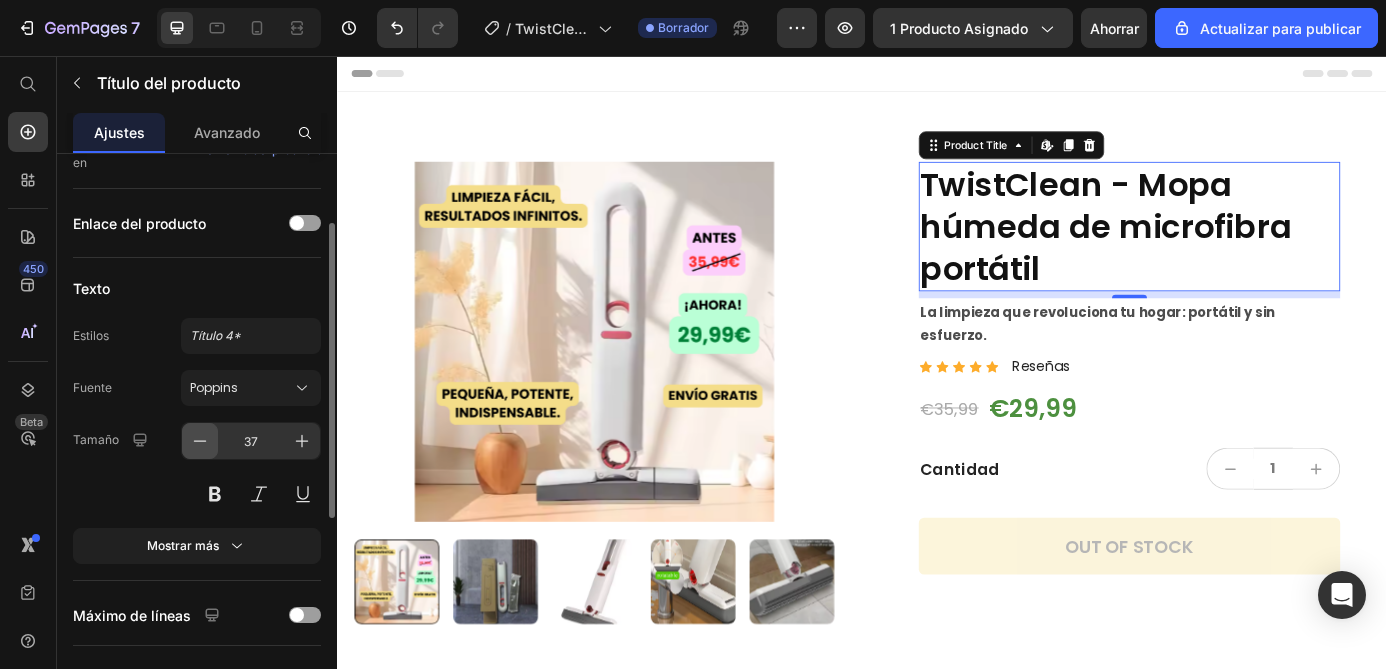 click 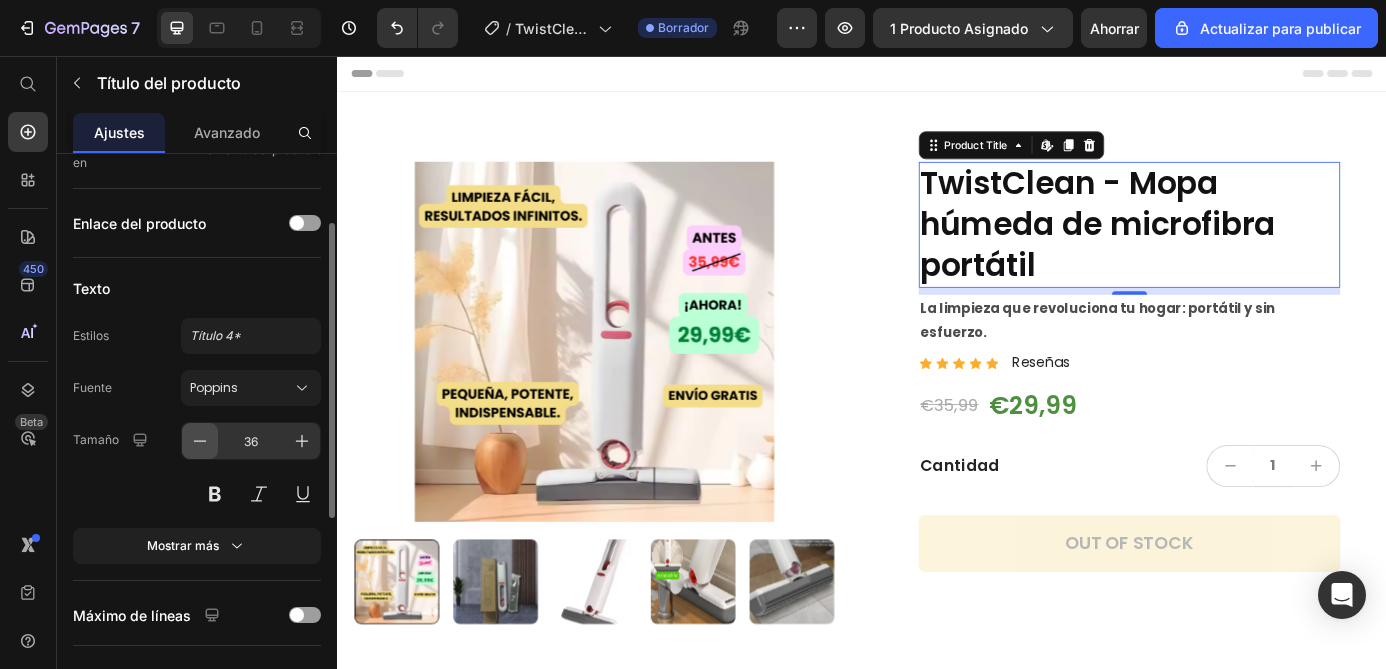 click 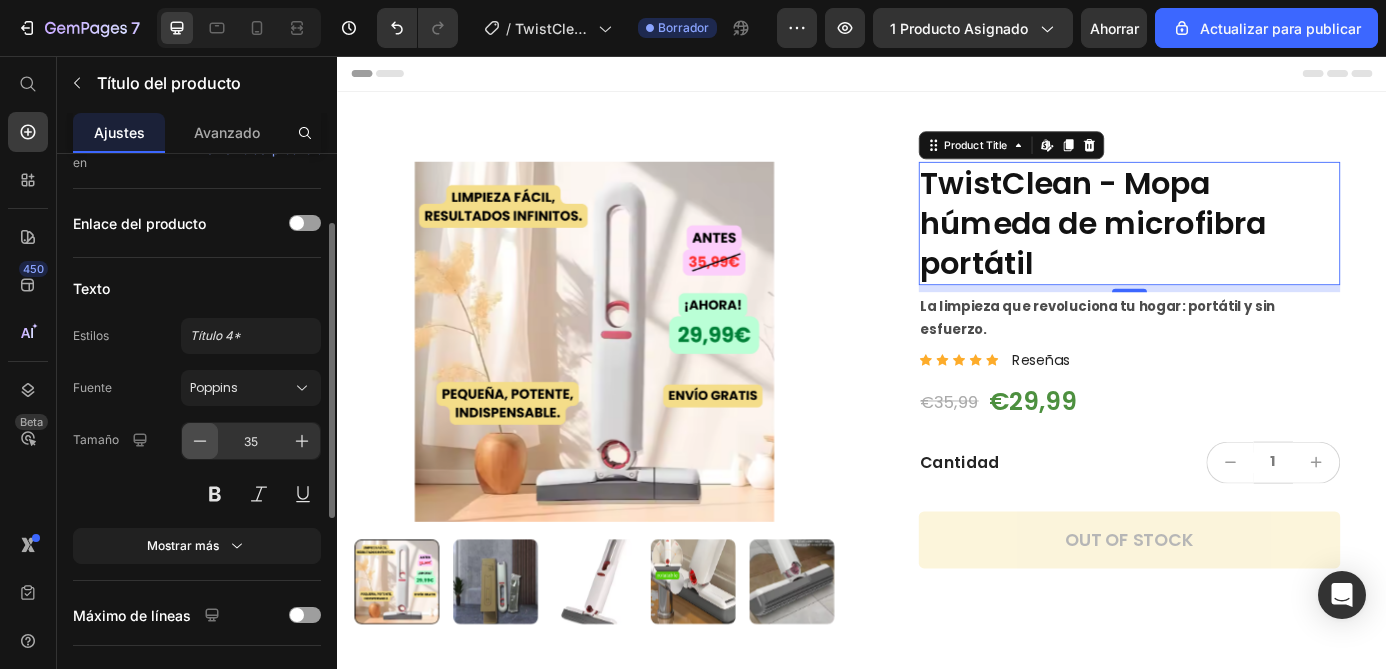 click 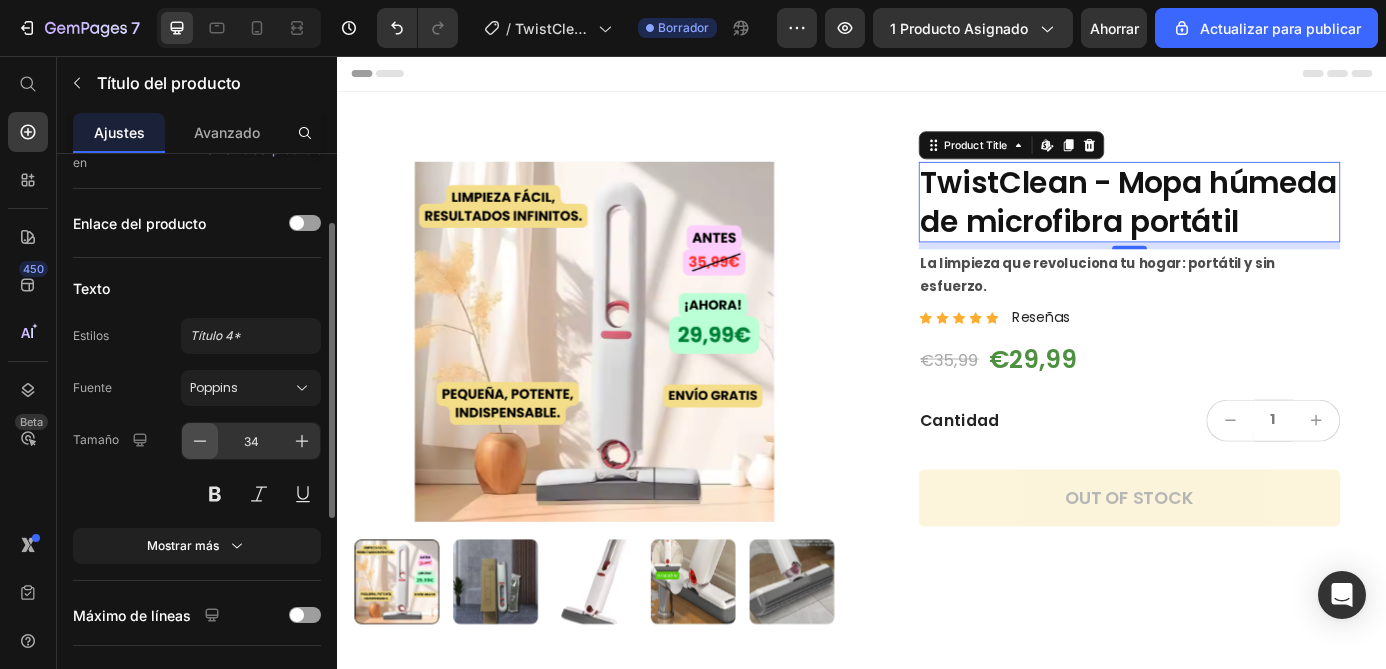 click 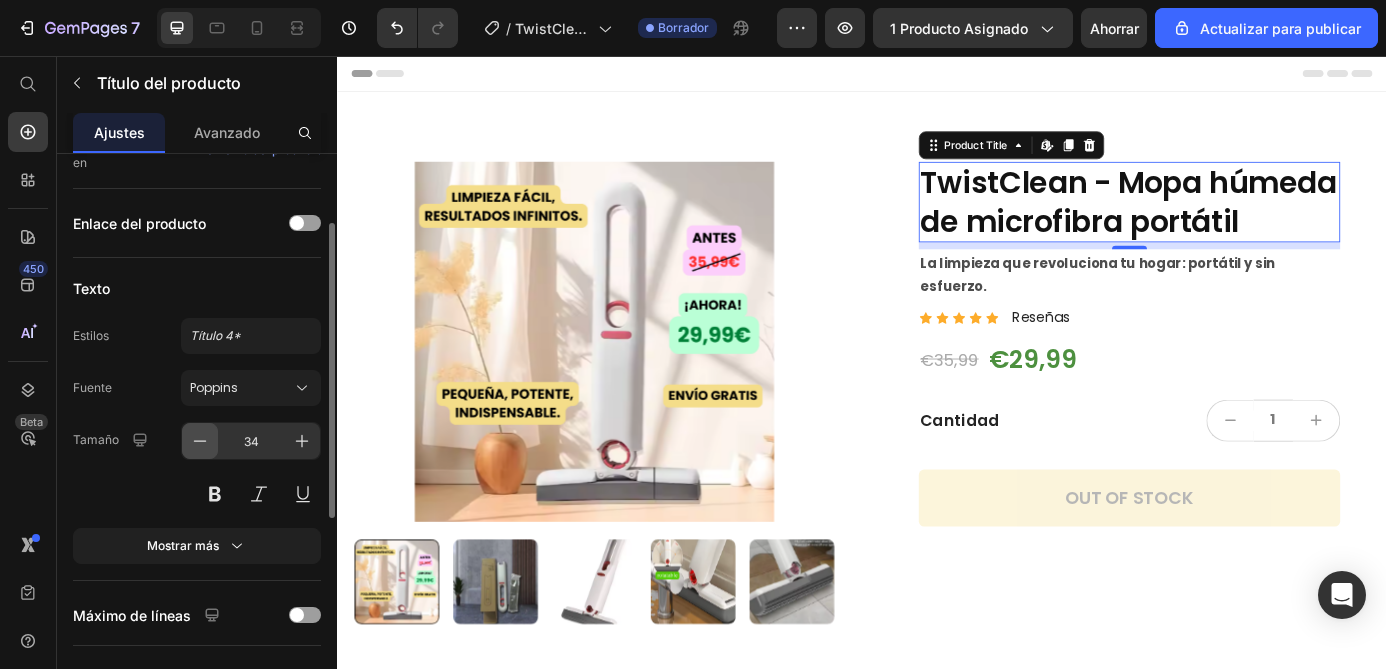 type on "33" 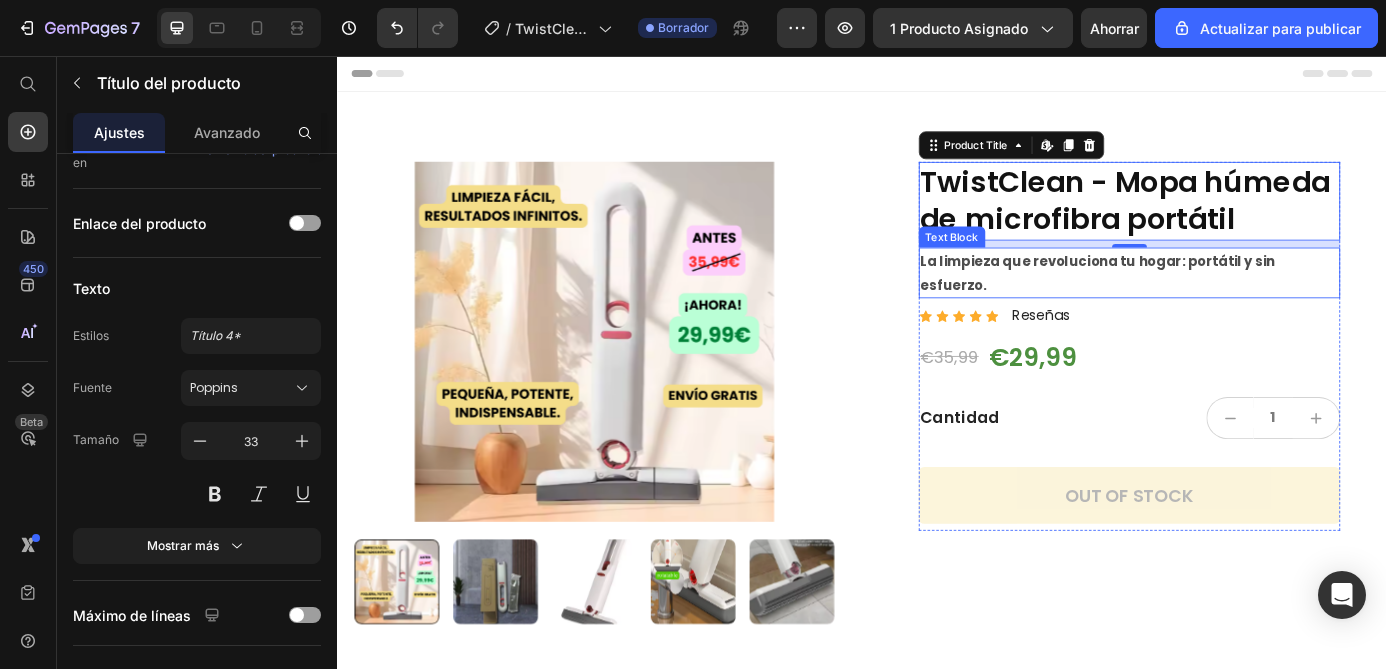 click on "La limpieza que revoluciona tu hogar: portátil y sin esfuerzo." at bounding box center (1243, 304) 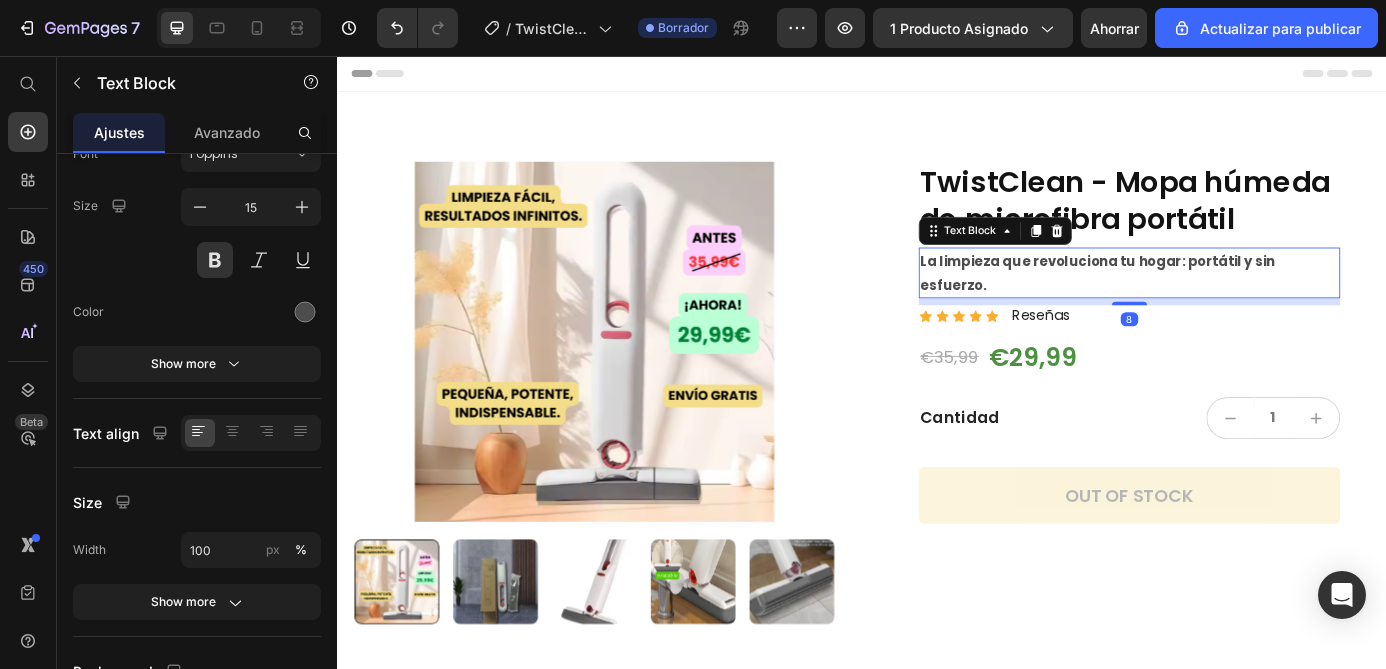 scroll, scrollTop: 0, scrollLeft: 0, axis: both 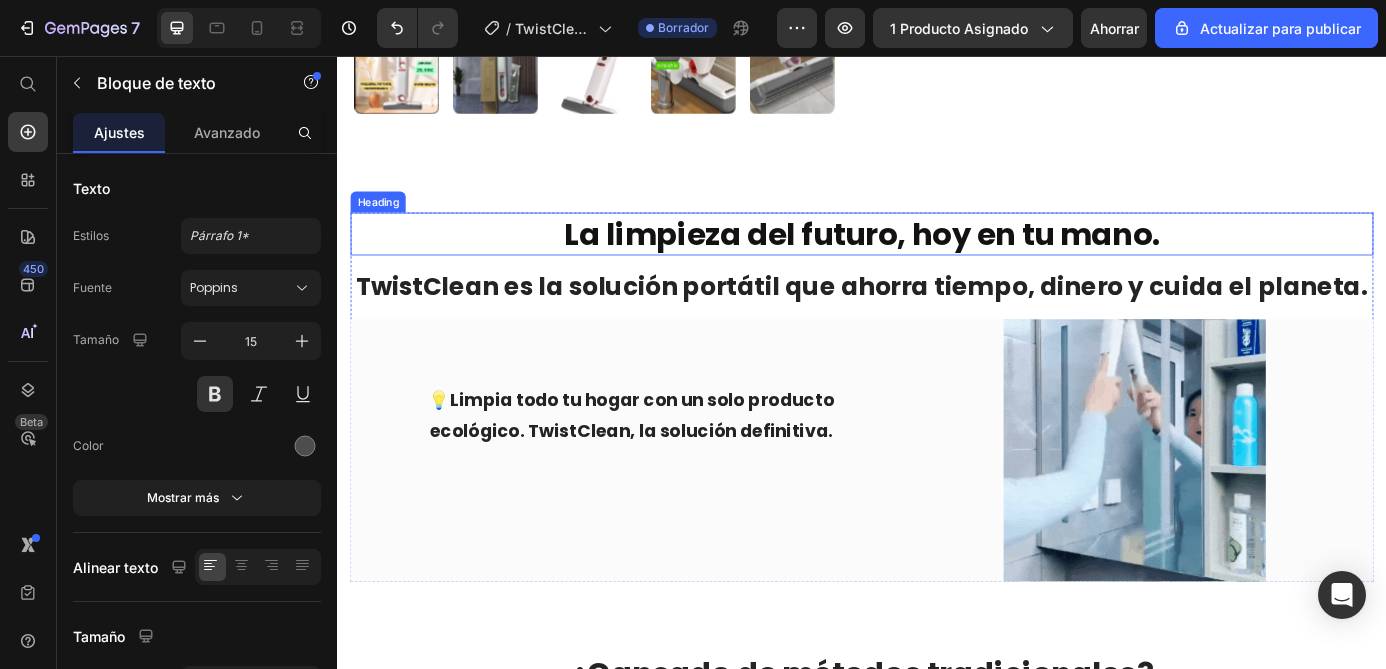 click on "La limpieza del futuro, hoy en tu mano." at bounding box center [937, 260] 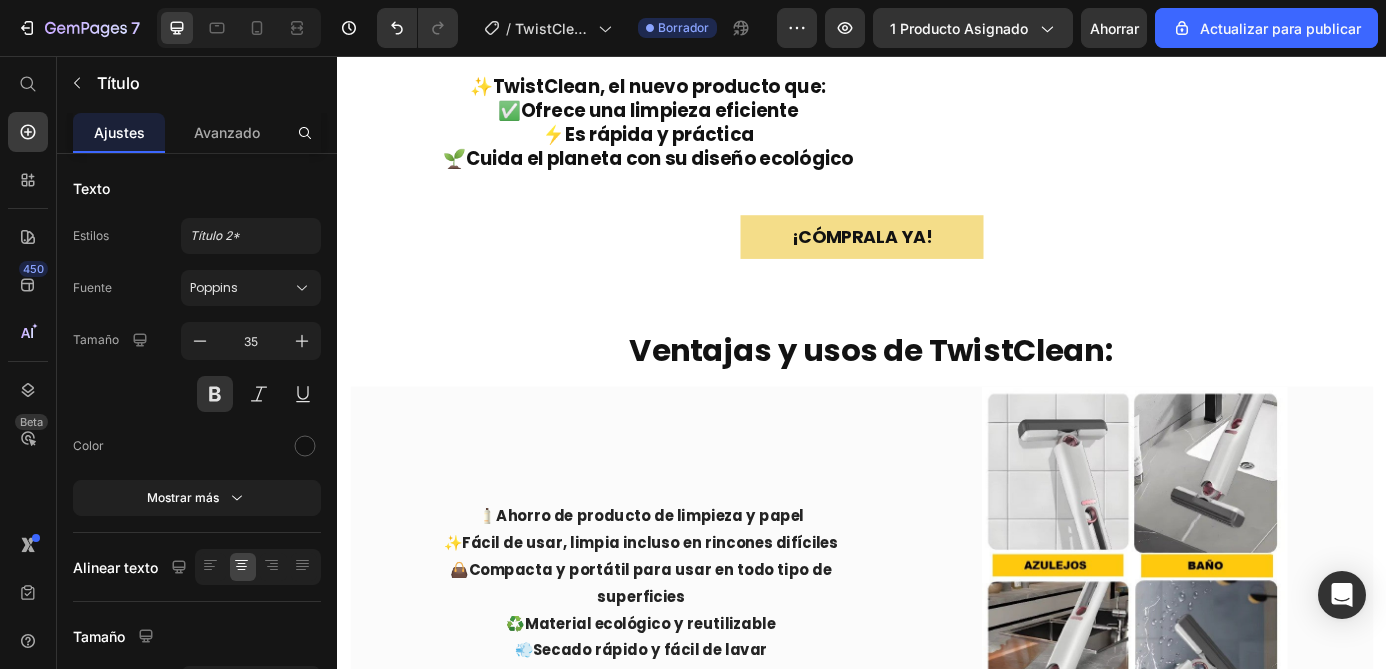 scroll, scrollTop: 1617, scrollLeft: 0, axis: vertical 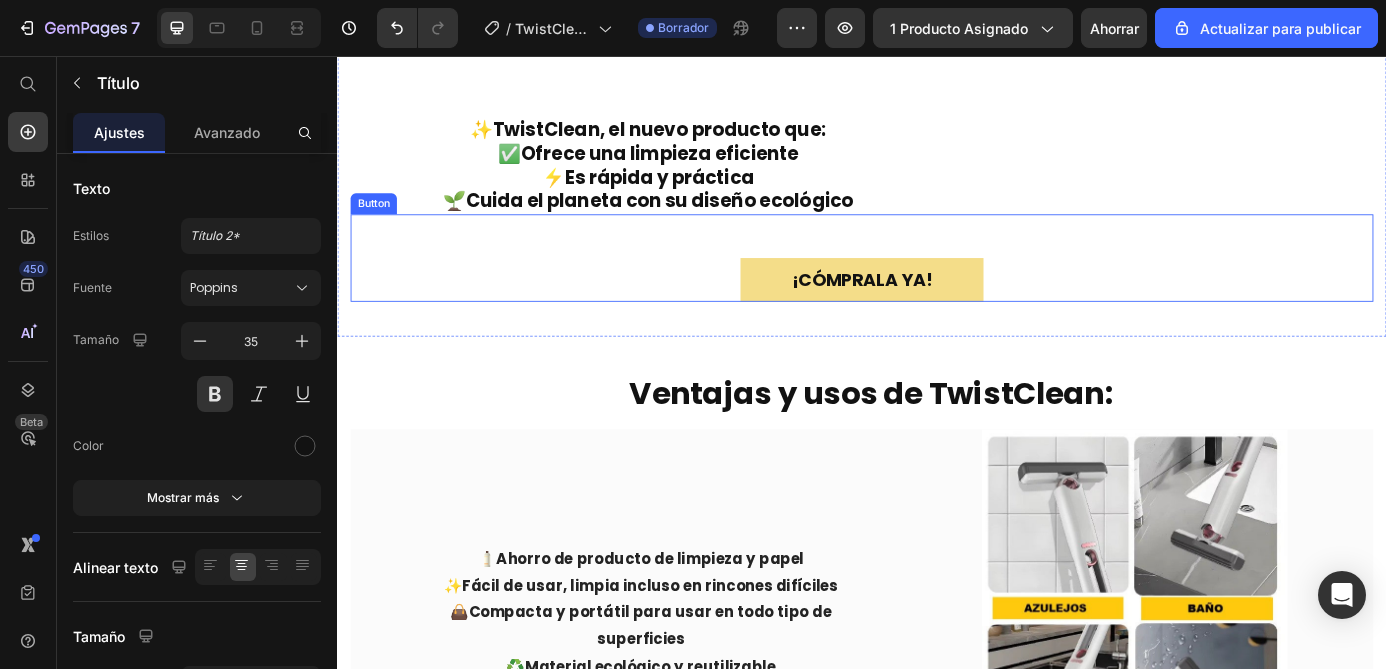 click on "¡CÓMPRALA YA! Button" at bounding box center (937, 287) 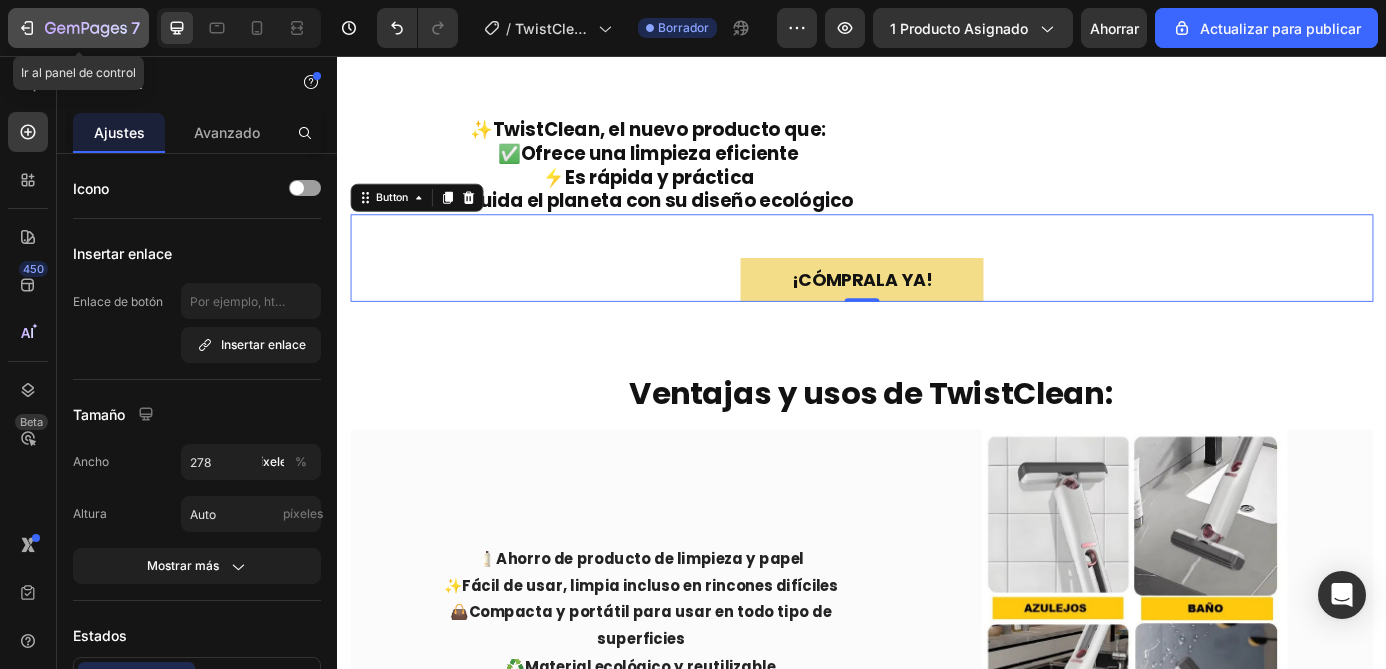 click 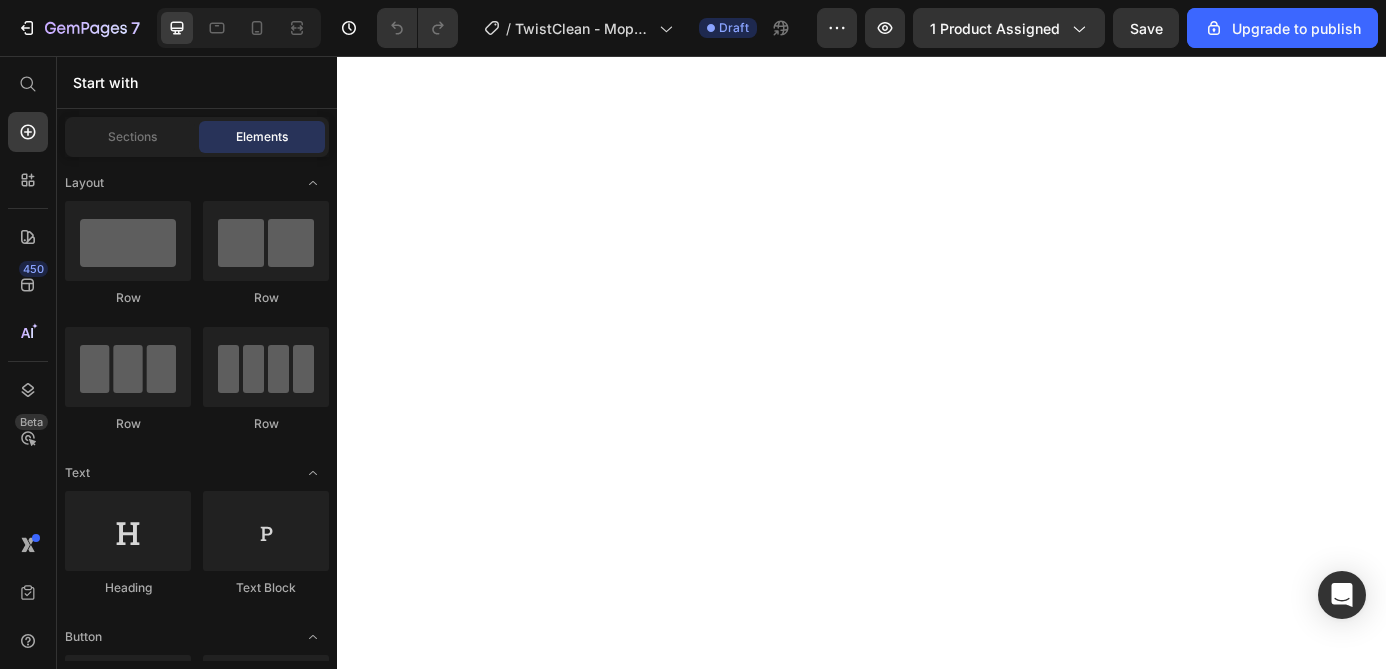 scroll, scrollTop: 0, scrollLeft: 0, axis: both 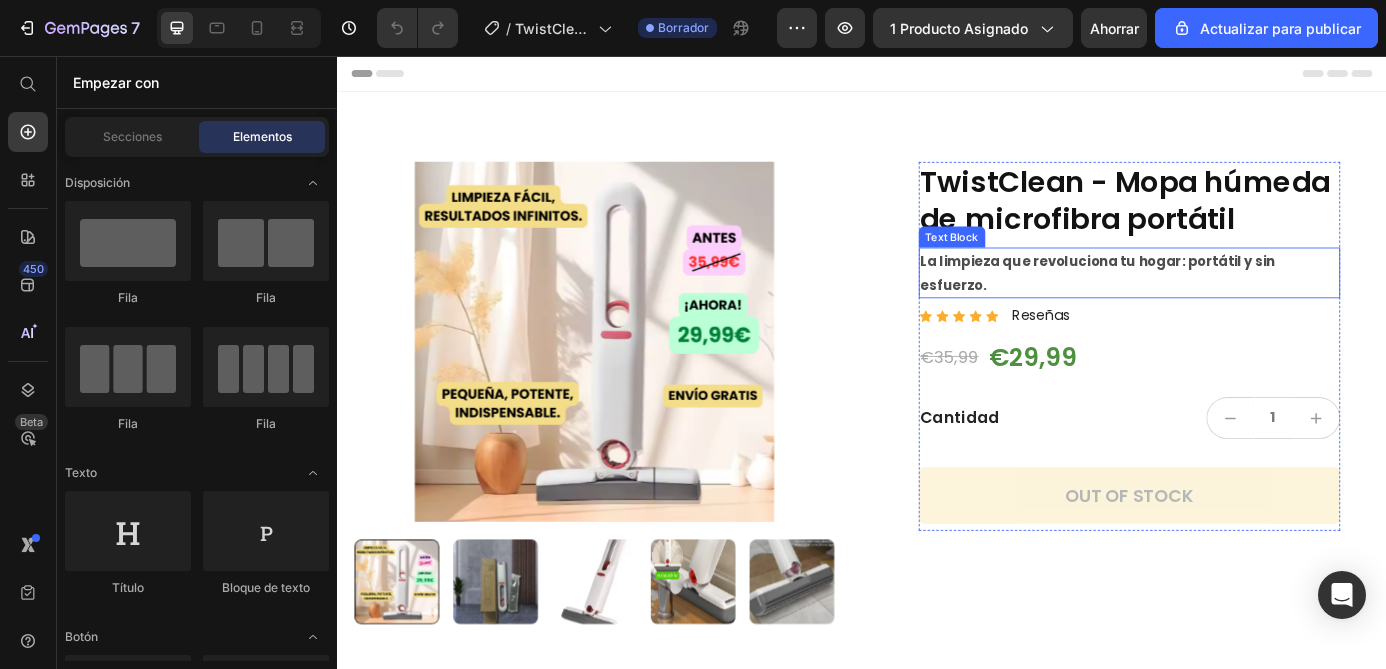 click on "La limpieza que revoluciona tu hogar: portátil y sin esfuerzo." at bounding box center (1243, 304) 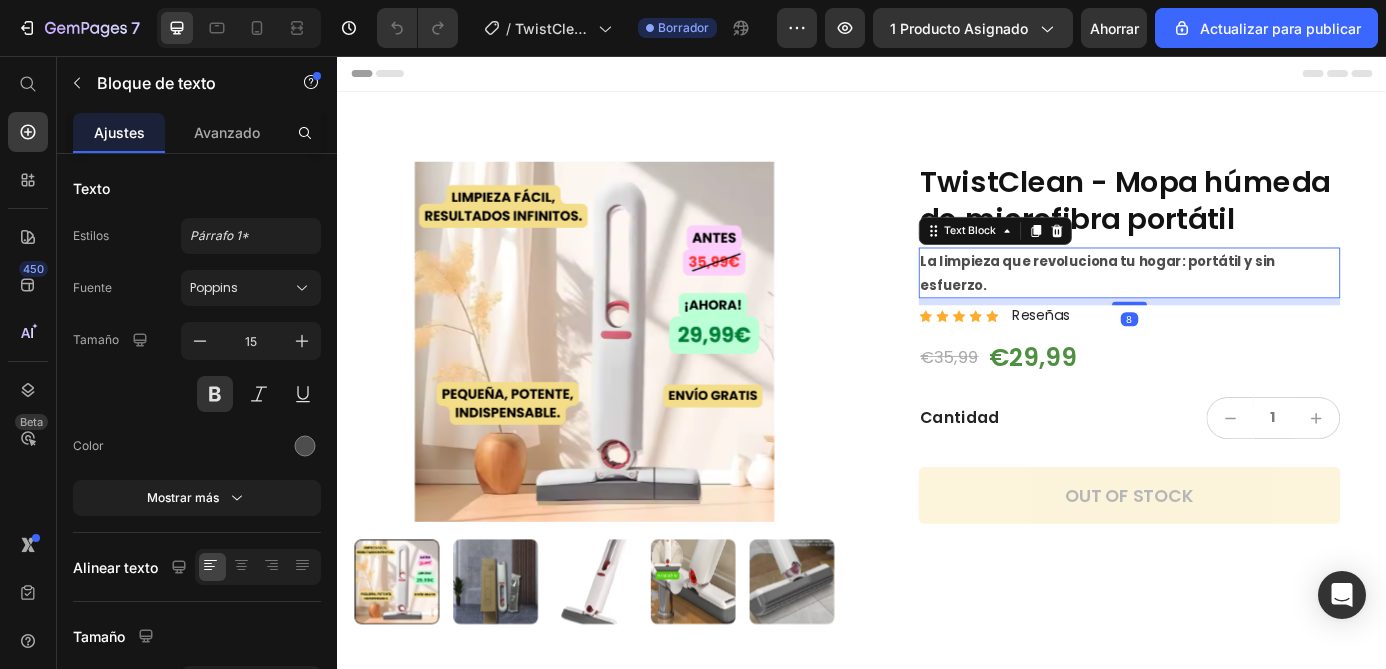 click on "La limpieza que revoluciona tu hogar: portátil y sin esfuerzo." at bounding box center (1243, 304) 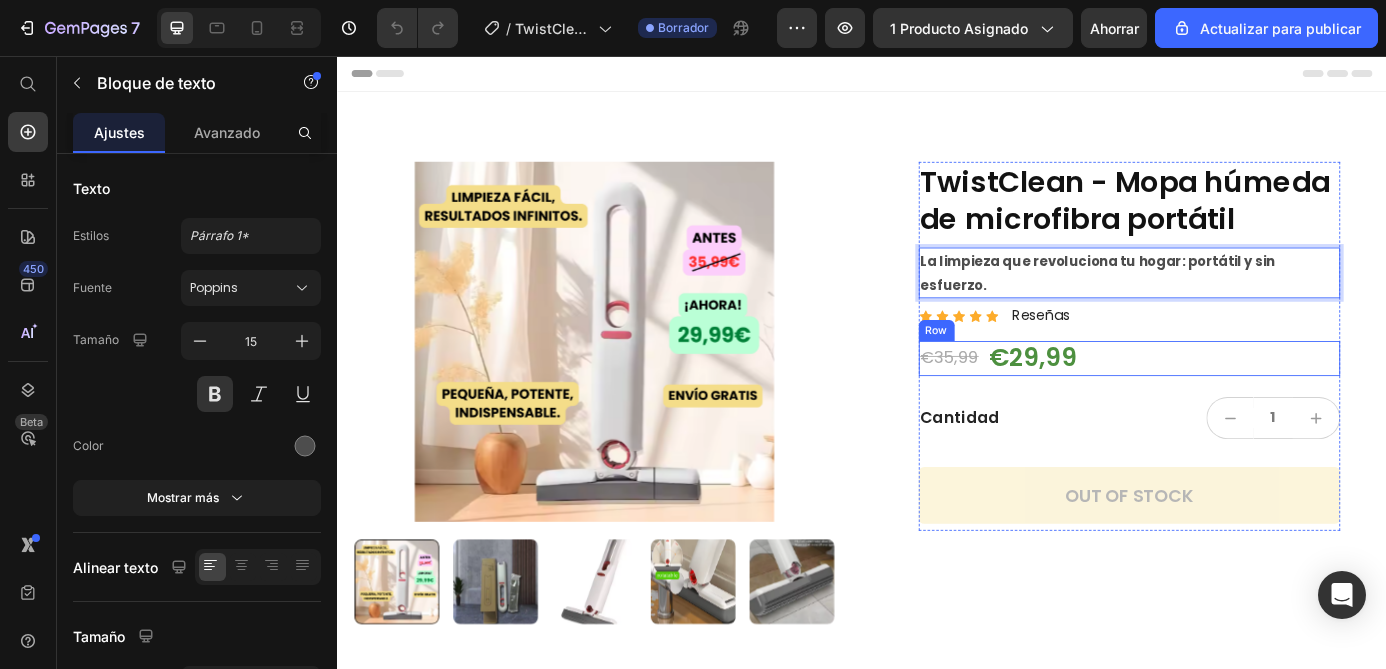 click on "€35,99 Product Price €29,99 Product Price Row" at bounding box center [1243, 402] 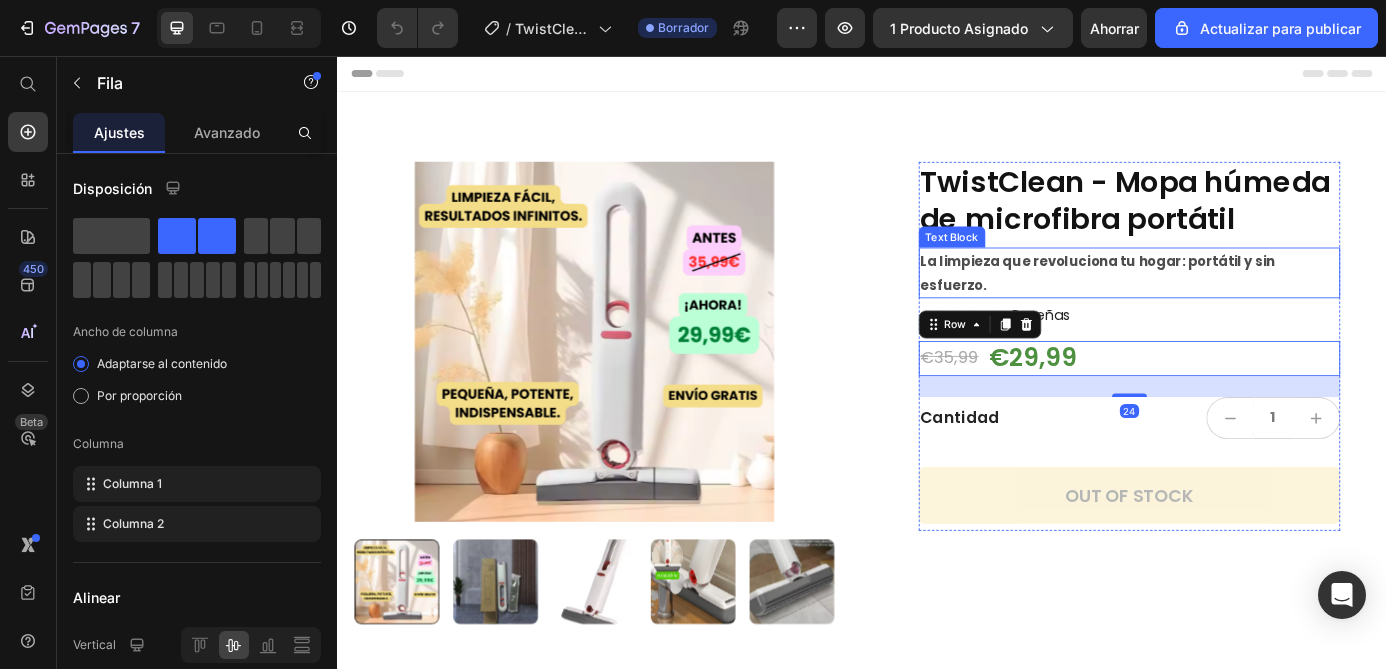 click on "La limpieza que revoluciona tu hogar: portátil y sin esfuerzo." at bounding box center [1243, 304] 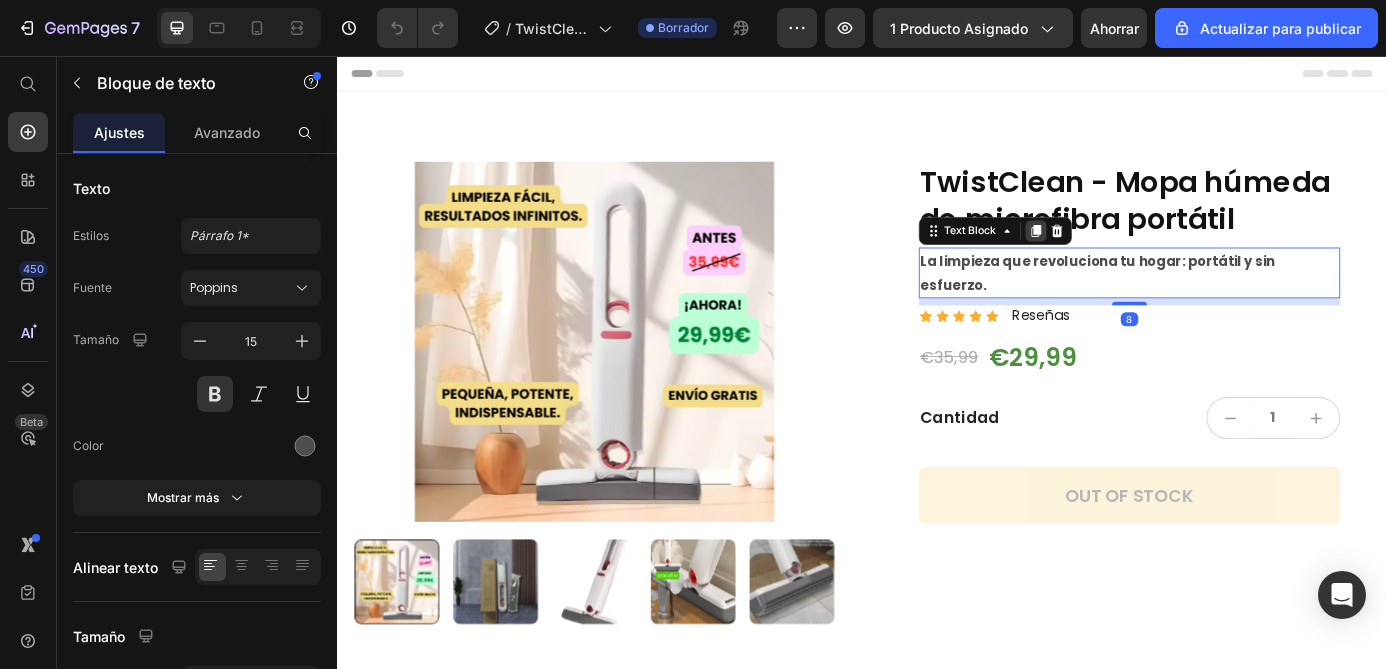 click 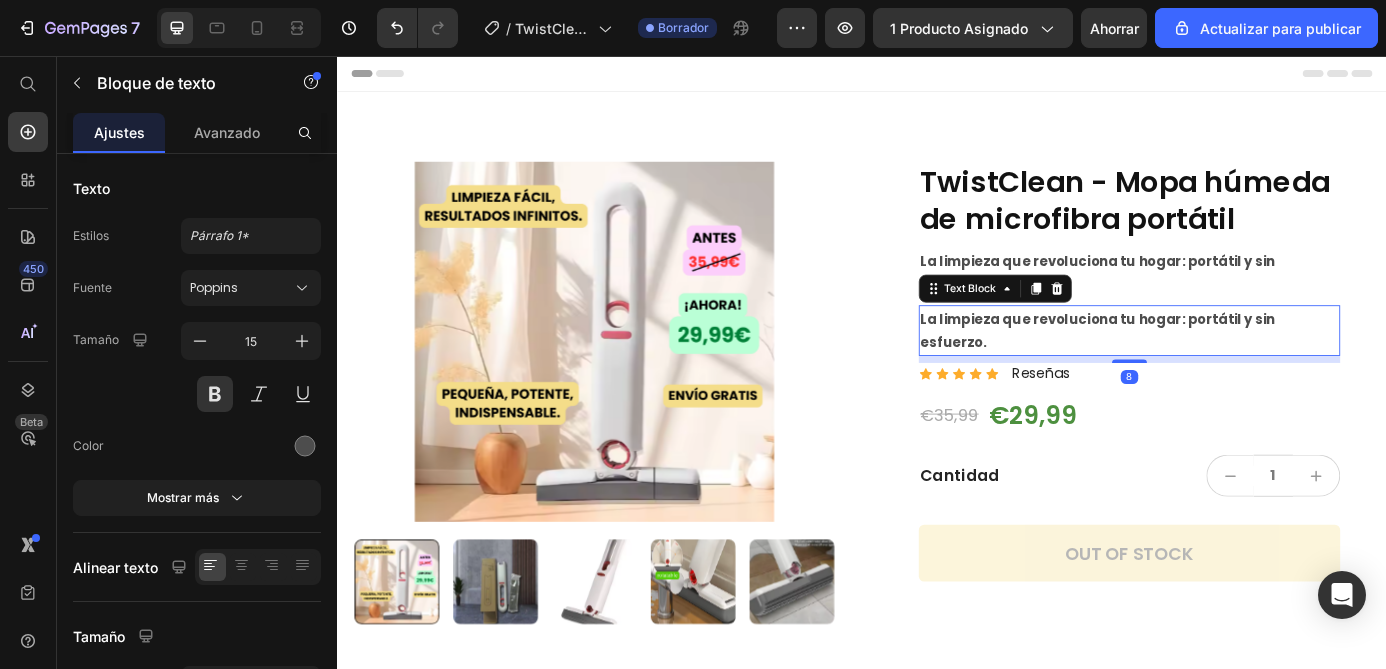 click on "La limpieza que revoluciona tu hogar: portátil y sin esfuerzo." at bounding box center (1243, 370) 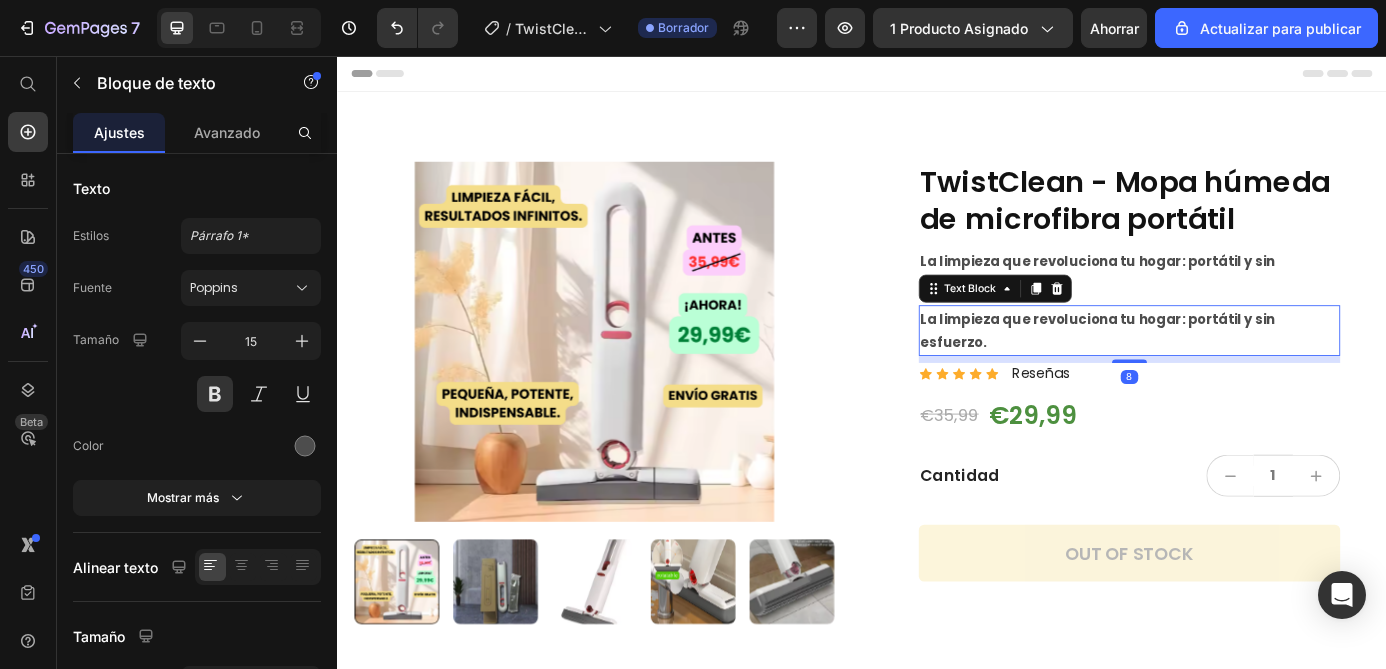 click on "La limpieza que revoluciona tu hogar: portátil y sin esfuerzo." at bounding box center [1243, 370] 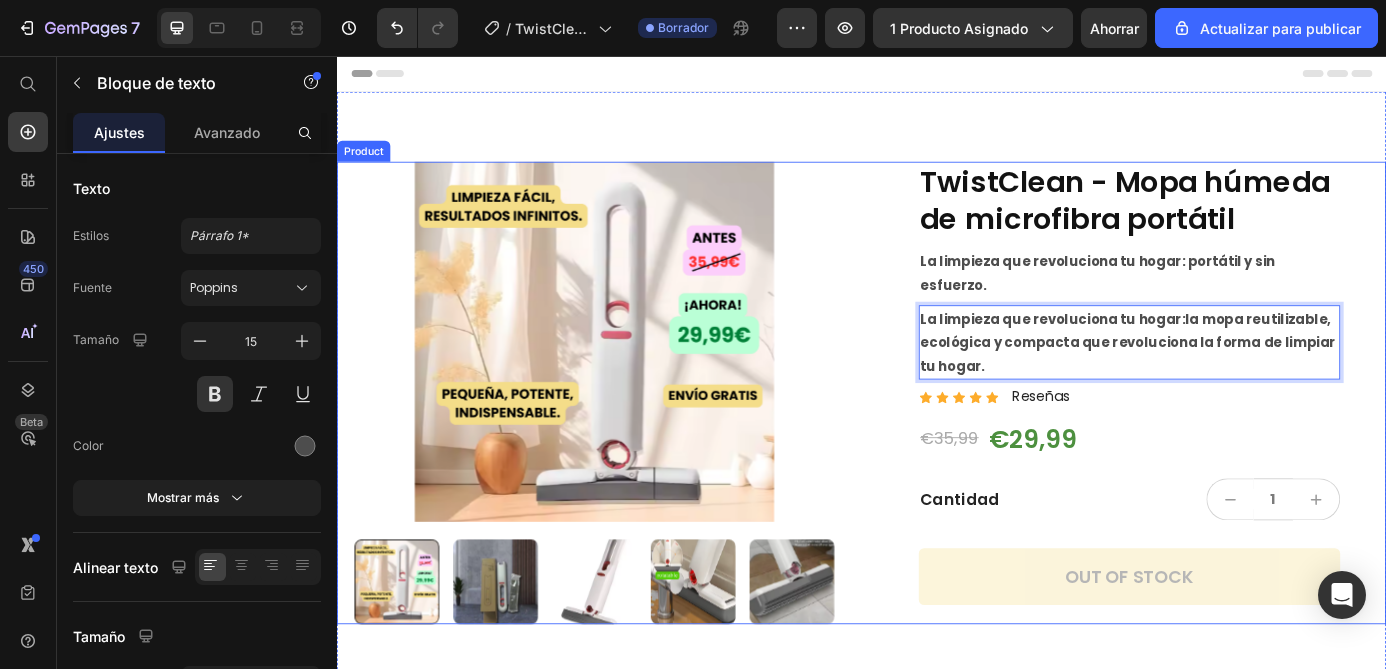 click on "TwistClean - Mopa húmeda de microfibra portátil Product Title La limpieza que revoluciona tu hogar: portátil y sin esfuerzo. Text Block La limpieza que revoluciona tu hogar: la mopa reutilizable, ecológica y compacta que revoluciona la forma de limpiar tu hogar. Text Block 8 Icon Icon Icon Icon Icon Icon List Reseñas Text Block Row €35,99 Product Price €29,99 Product Price Row Cantidad Text Block 1 Product Quantity Row Out of stock Add to Cart Row" at bounding box center [1242, 441] 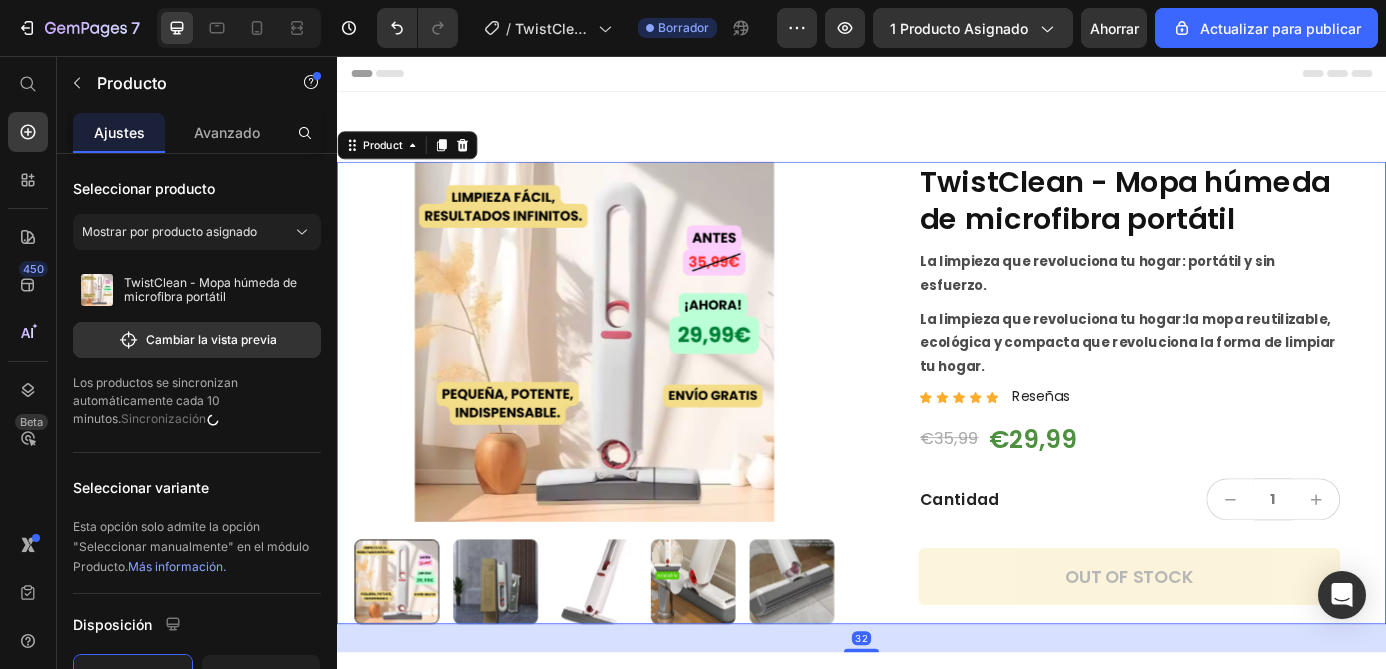 click on "La limpieza que revoluciona tu hogar:  la mopa reutilizable, ecológica y compacta que revoluciona la forma de limpiar tu hogar." at bounding box center (1243, 383) 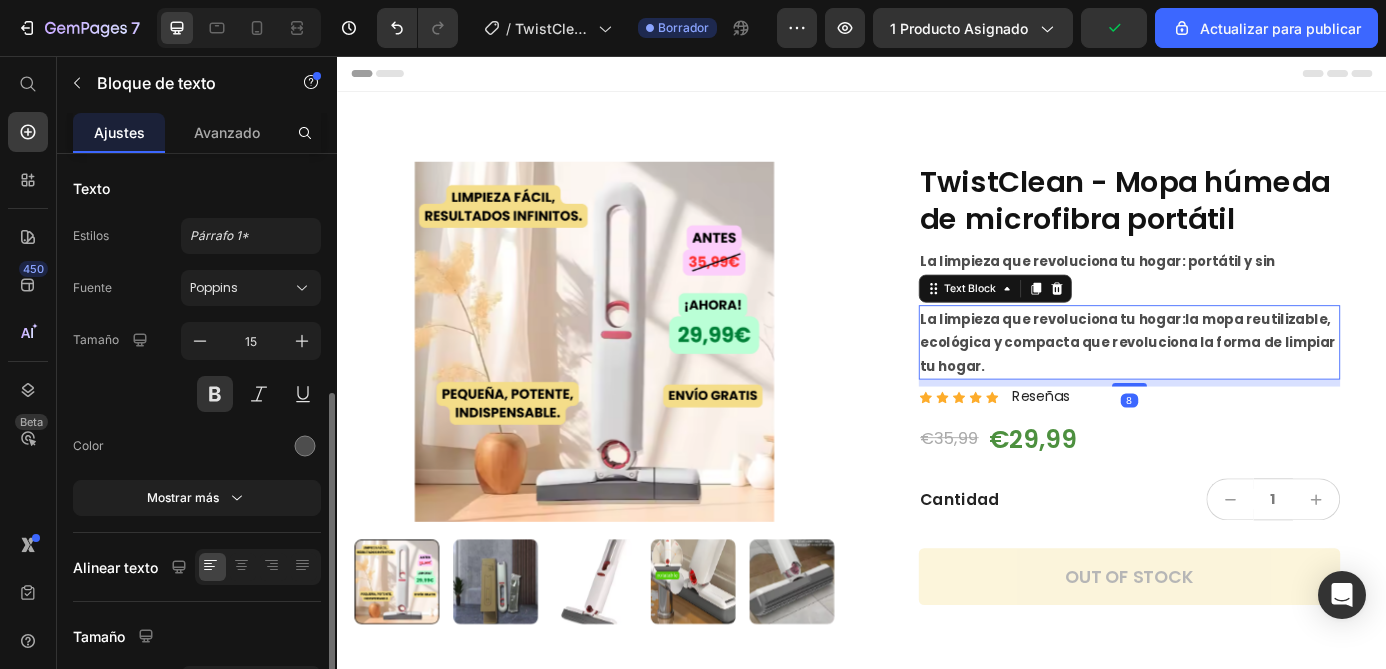 scroll, scrollTop: 165, scrollLeft: 0, axis: vertical 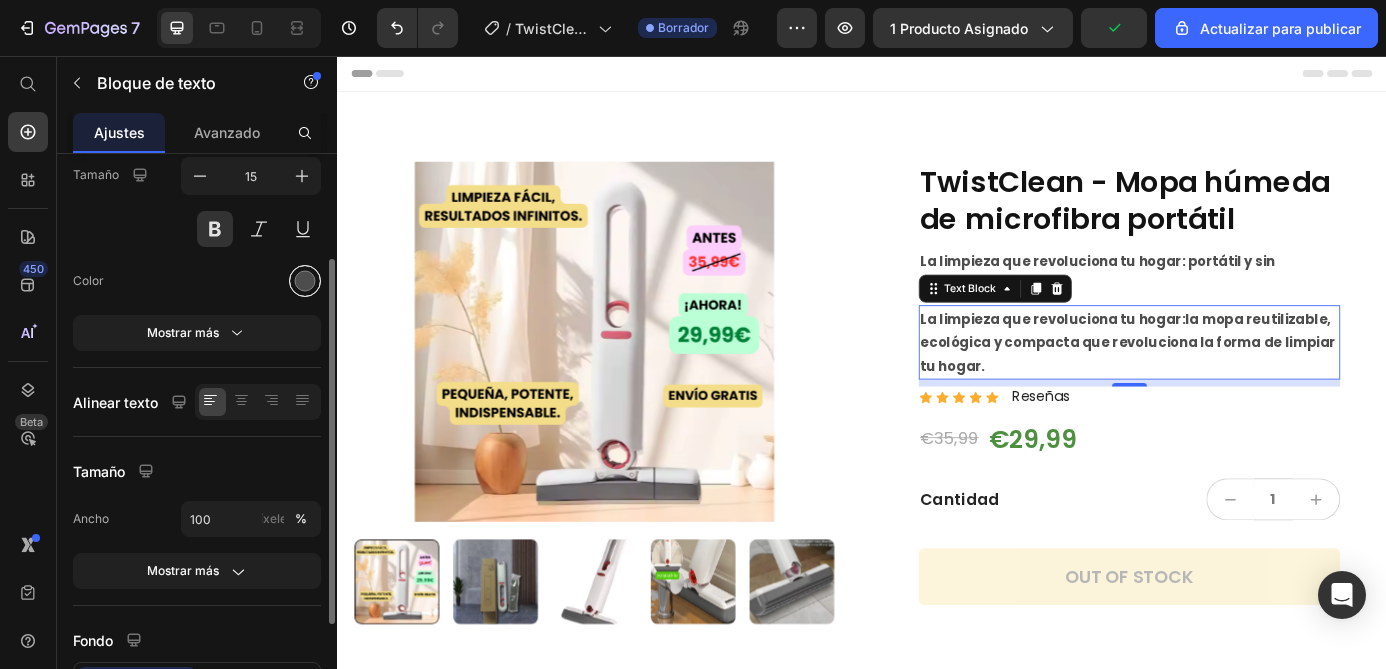 click at bounding box center [305, 281] 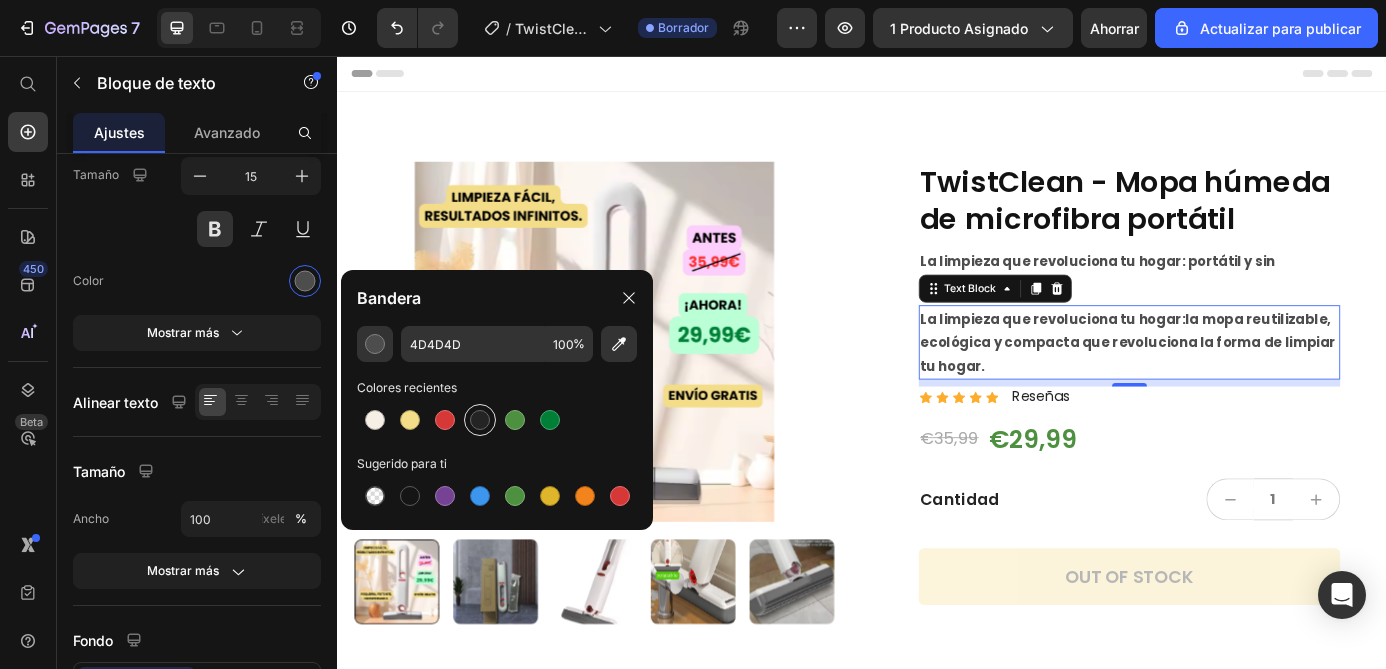 click at bounding box center (480, 420) 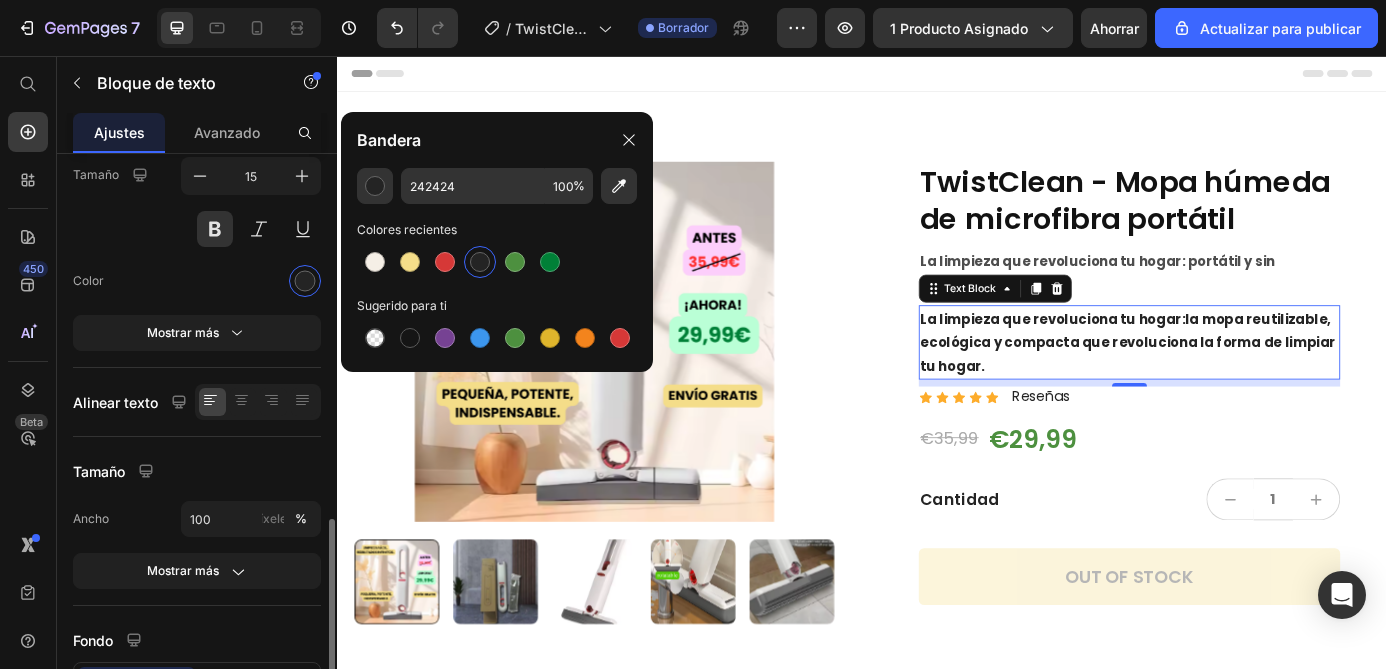 scroll, scrollTop: 323, scrollLeft: 0, axis: vertical 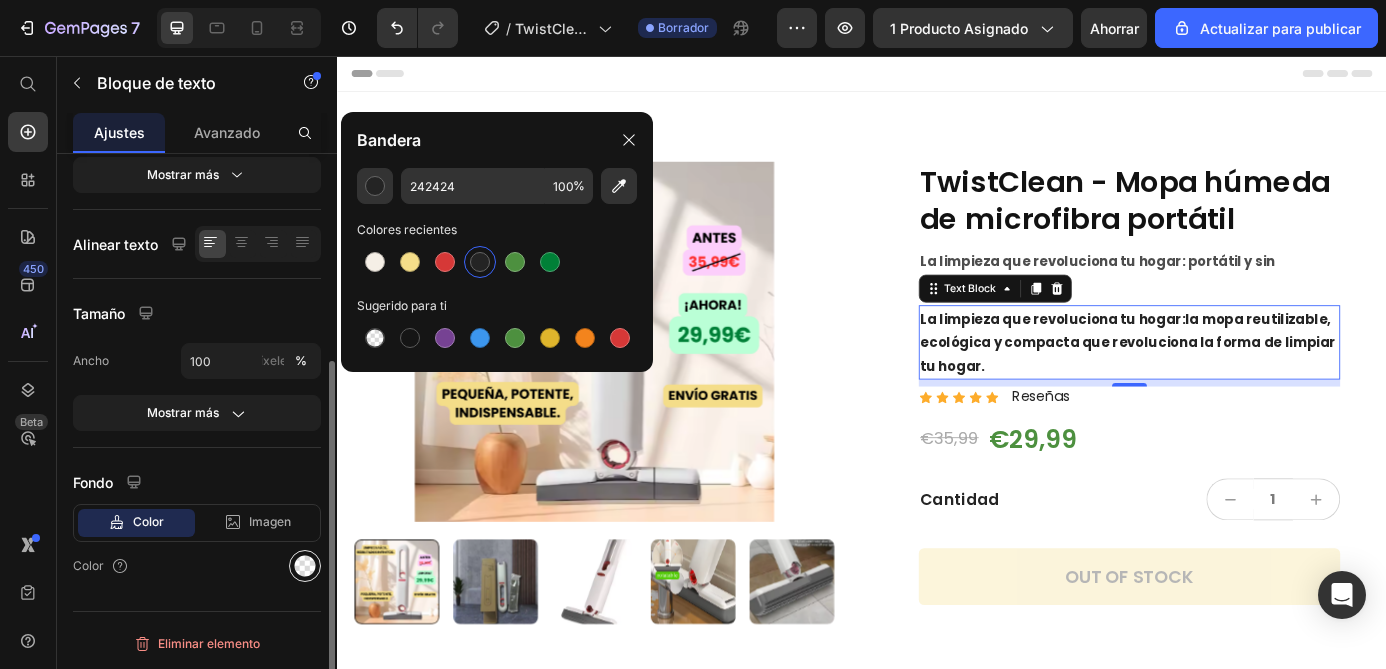 click at bounding box center (305, 566) 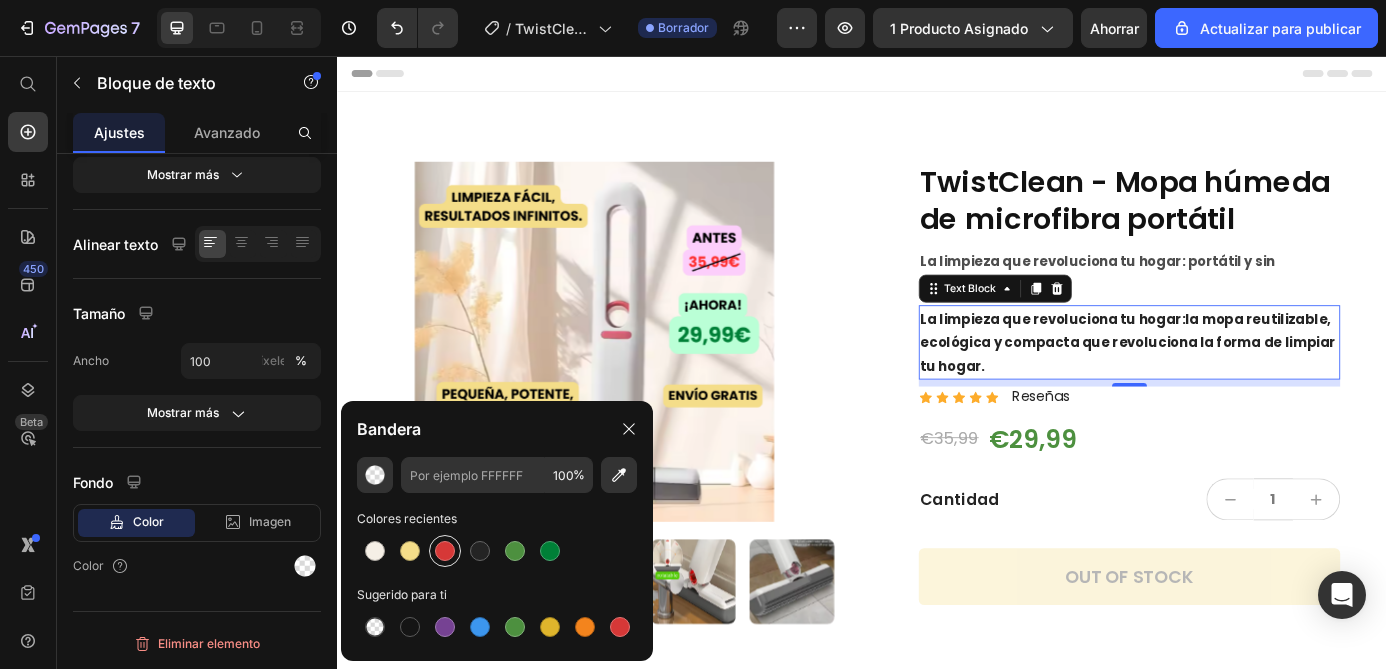 click at bounding box center [445, 551] 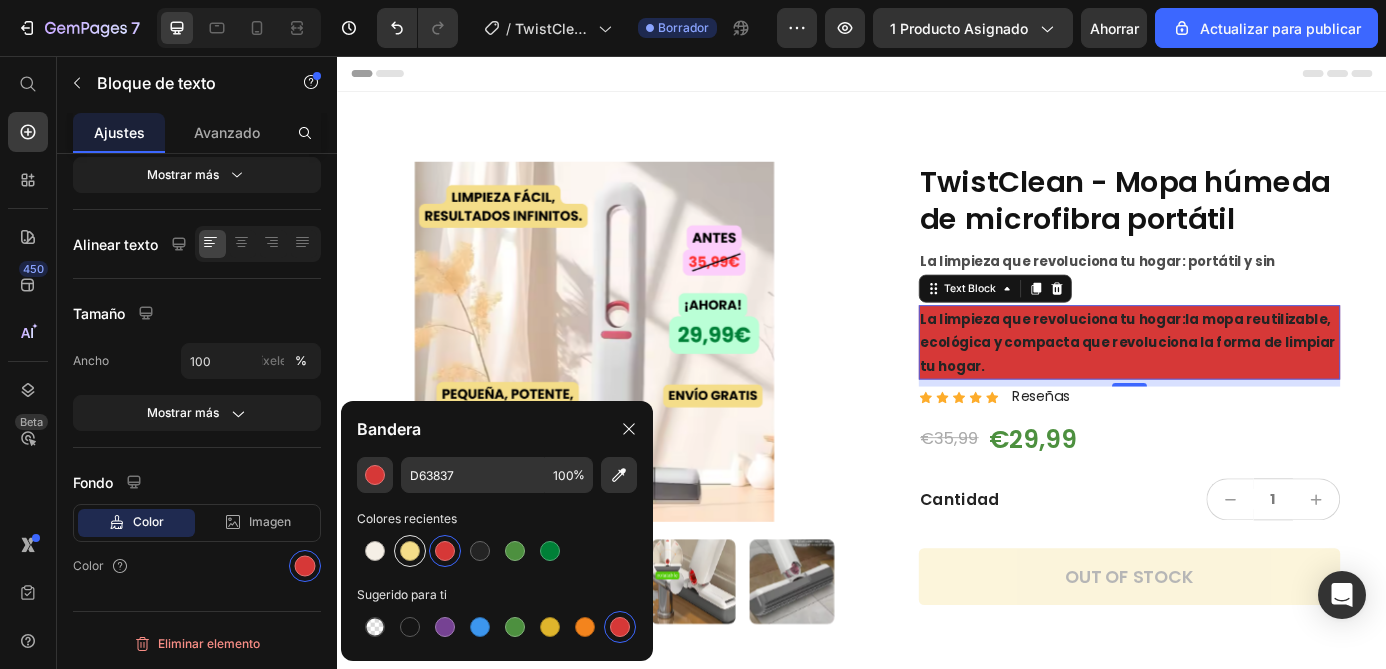 click at bounding box center [410, 551] 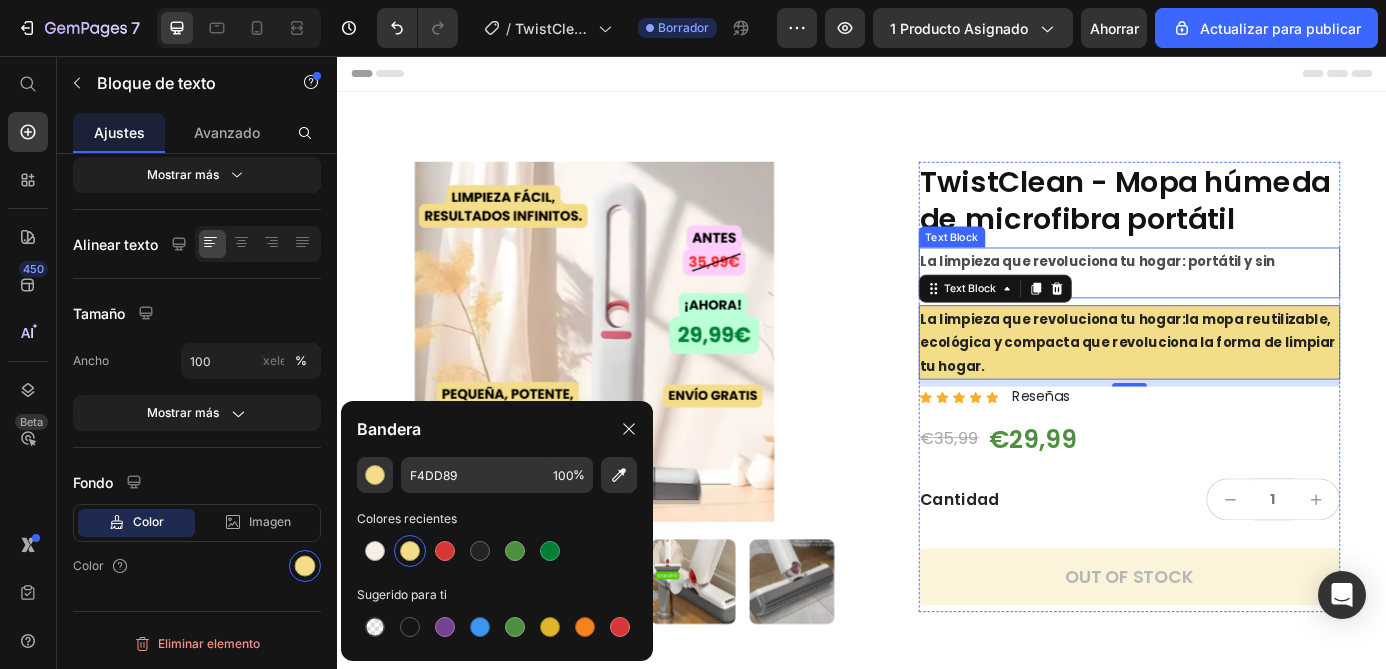 click on "La limpieza que revoluciona tu hogar: portátil y sin esfuerzo." at bounding box center (1243, 304) 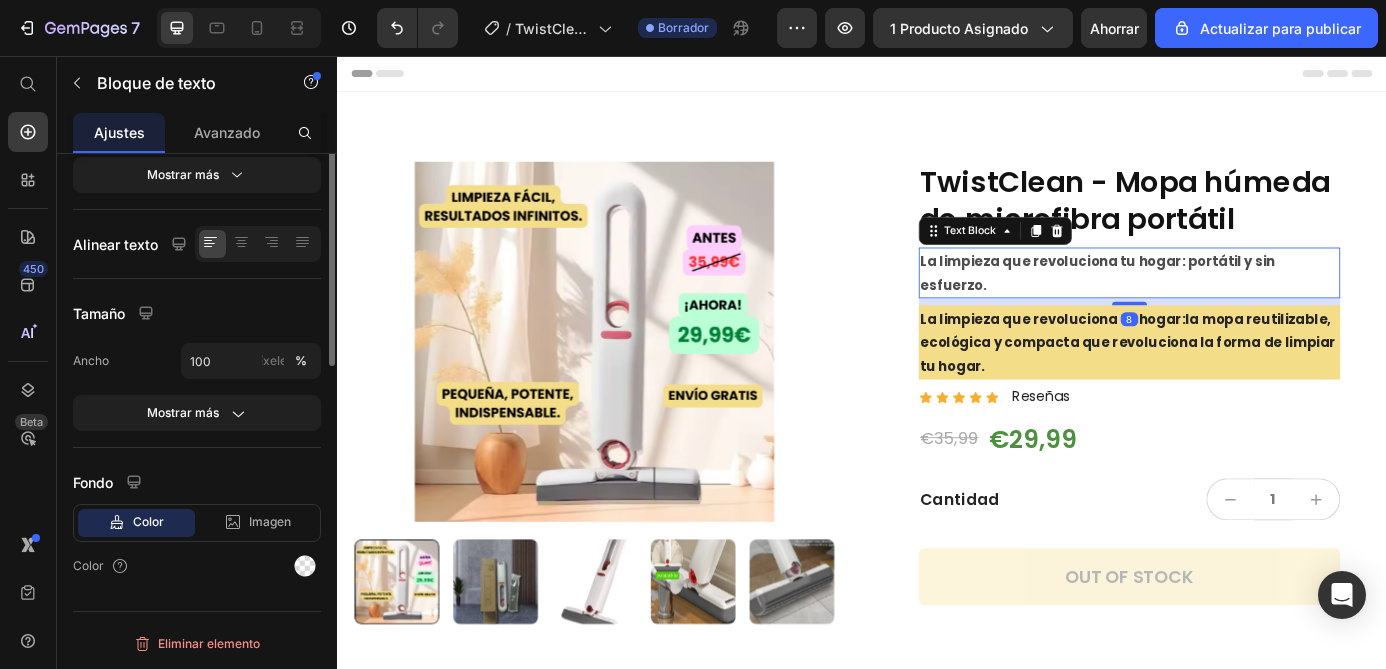 scroll, scrollTop: 103, scrollLeft: 0, axis: vertical 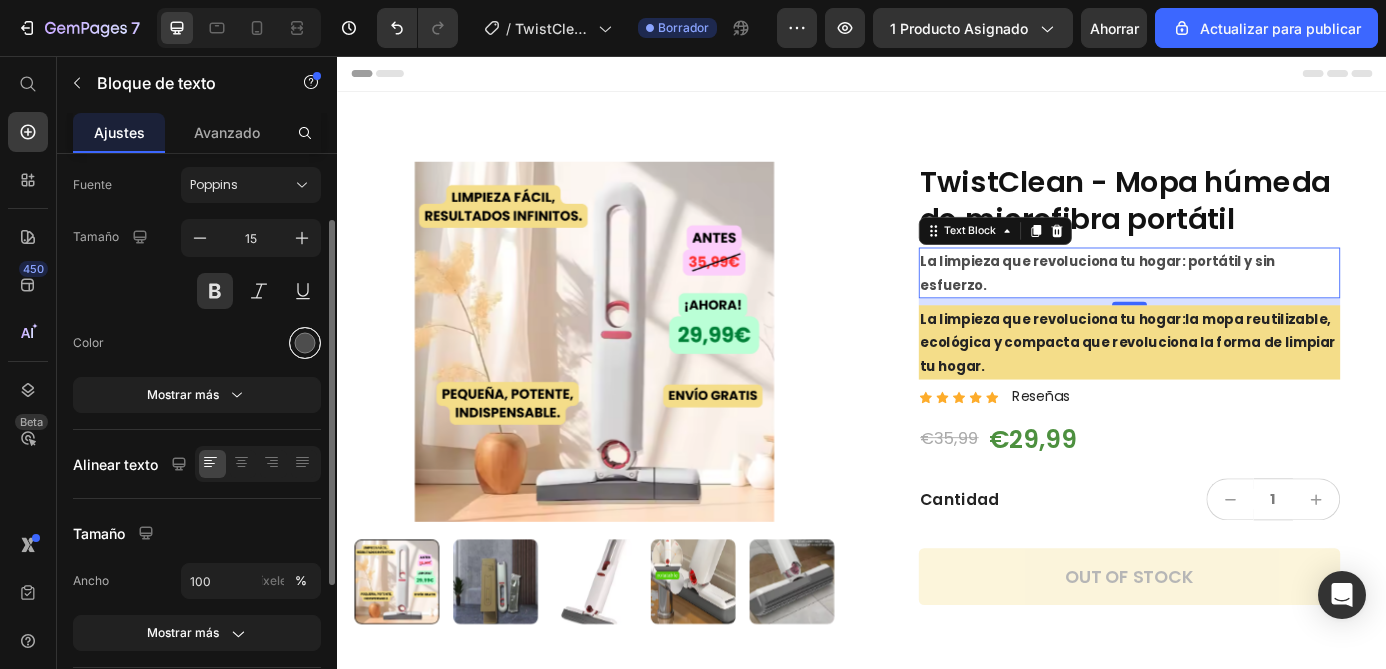 click at bounding box center [305, 343] 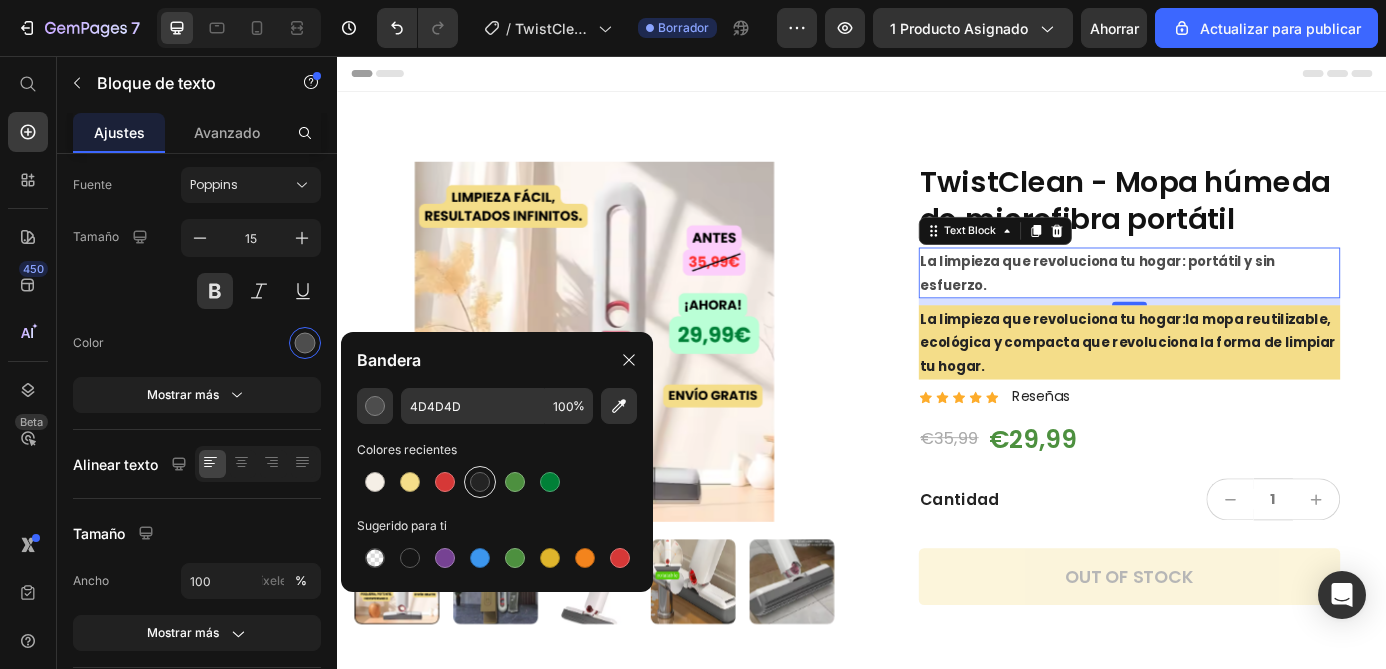 click at bounding box center [480, 482] 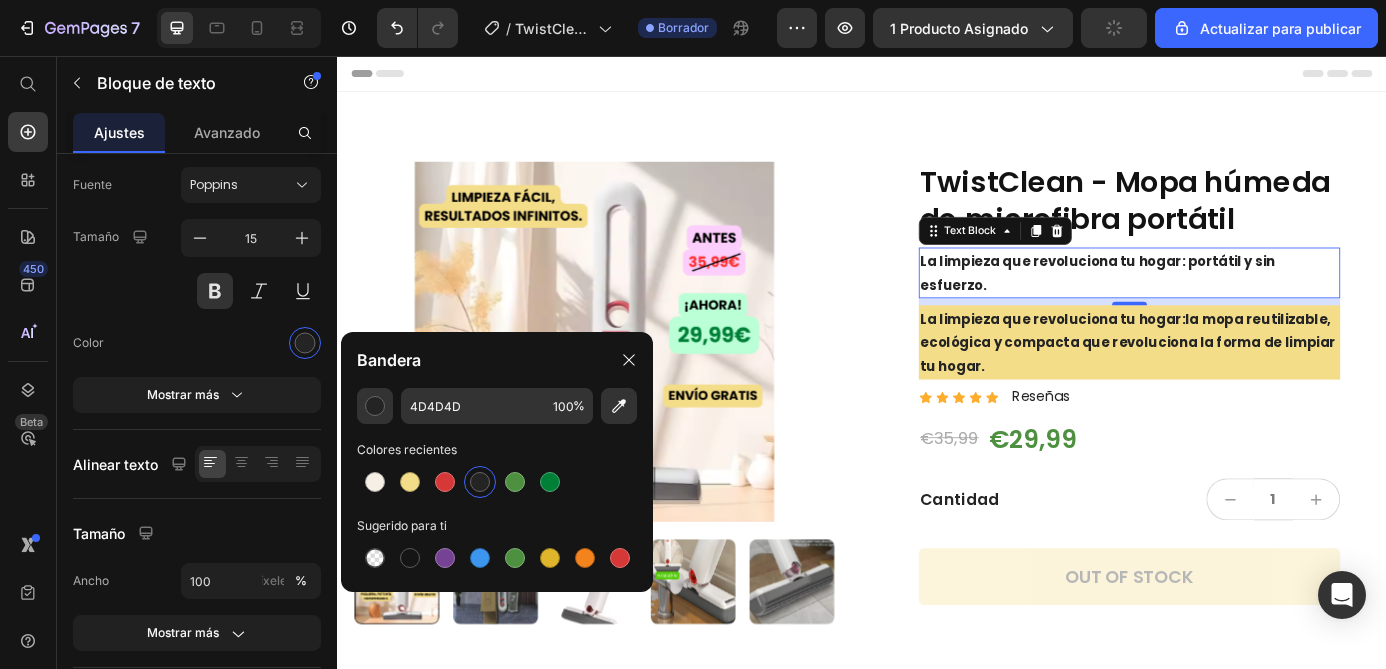 type on "242424" 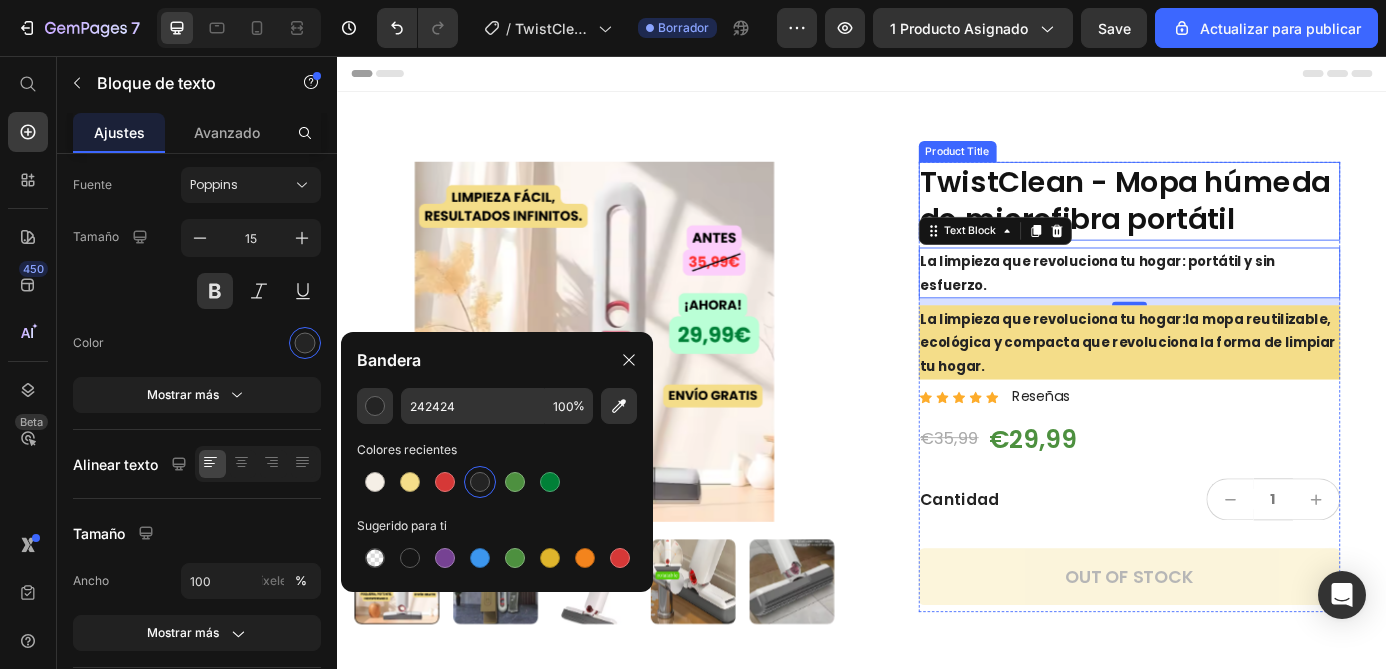 click on "TwistClean - Mopa húmeda de microfibra portátil" at bounding box center [1243, 222] 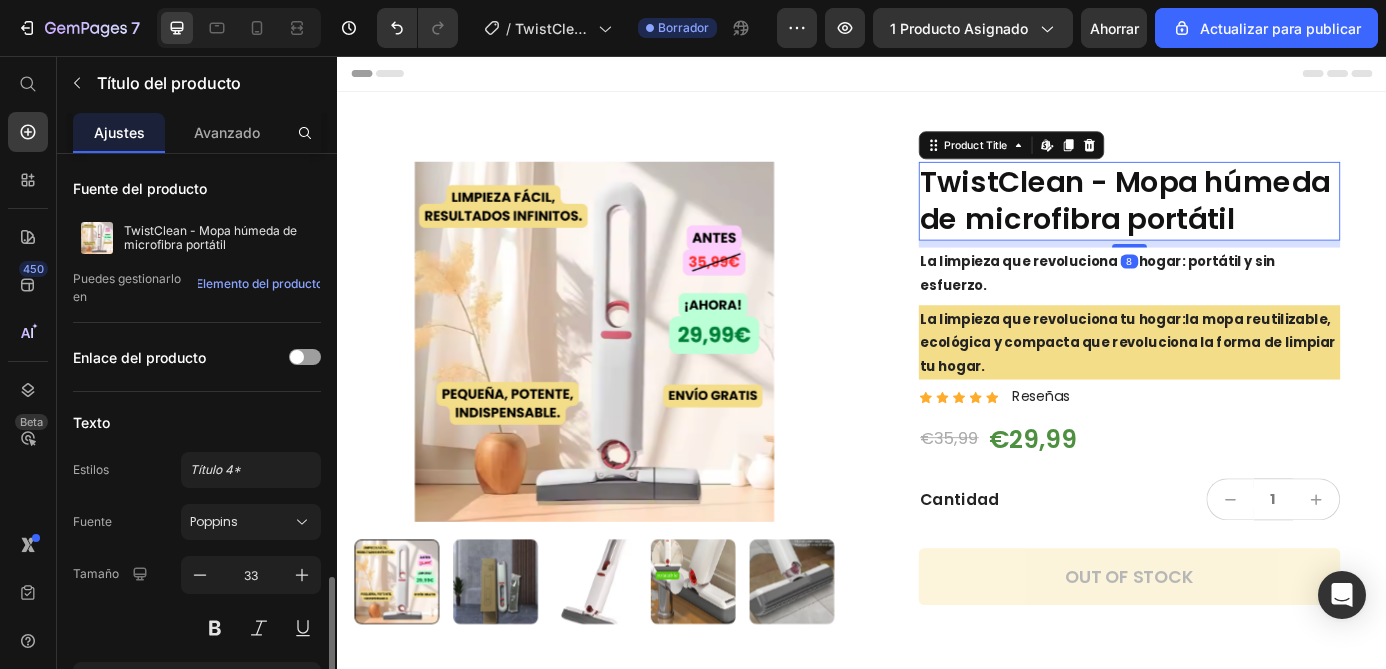 scroll, scrollTop: 297, scrollLeft: 0, axis: vertical 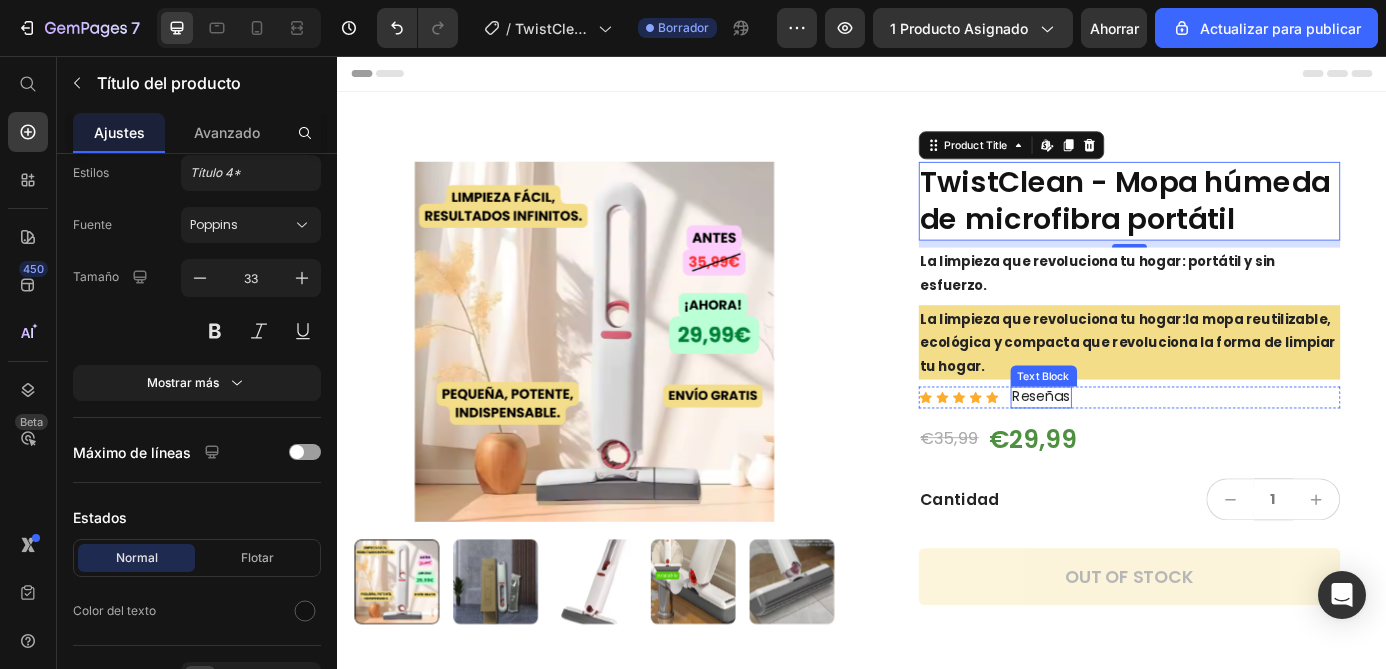 click on "Reseñas" at bounding box center (1142, 446) 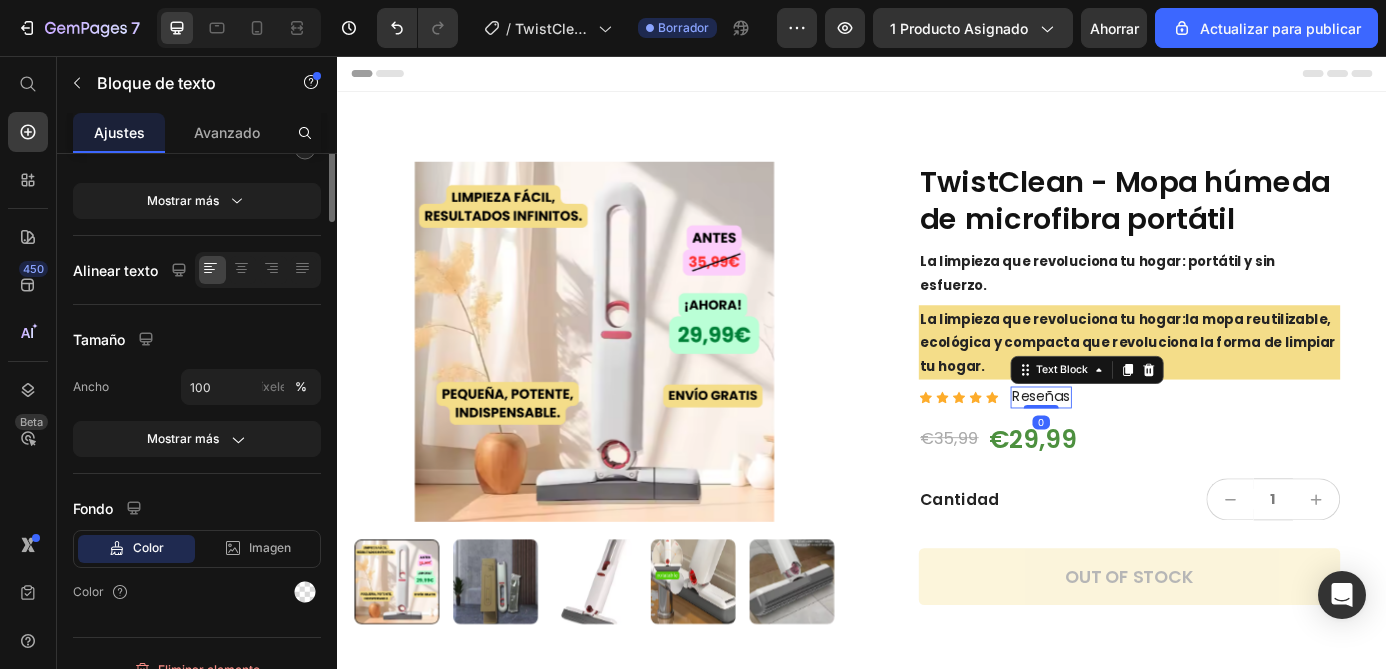 scroll, scrollTop: 0, scrollLeft: 0, axis: both 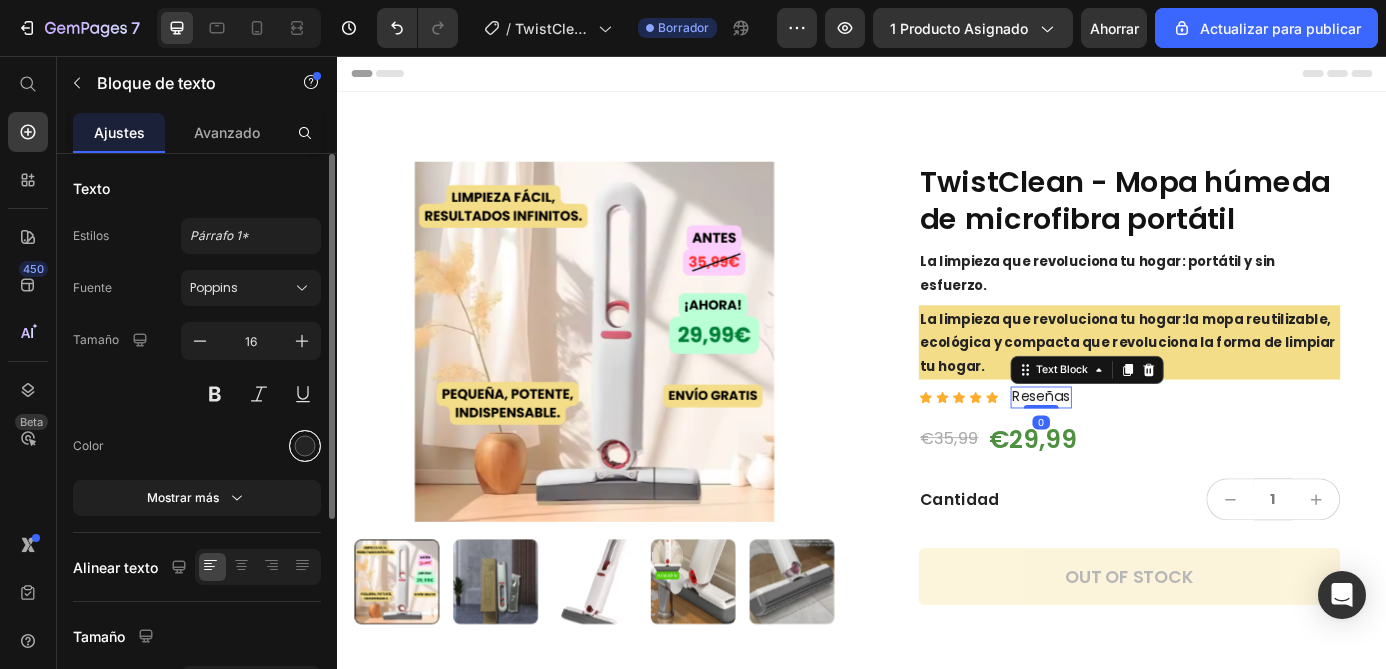 click at bounding box center (305, 446) 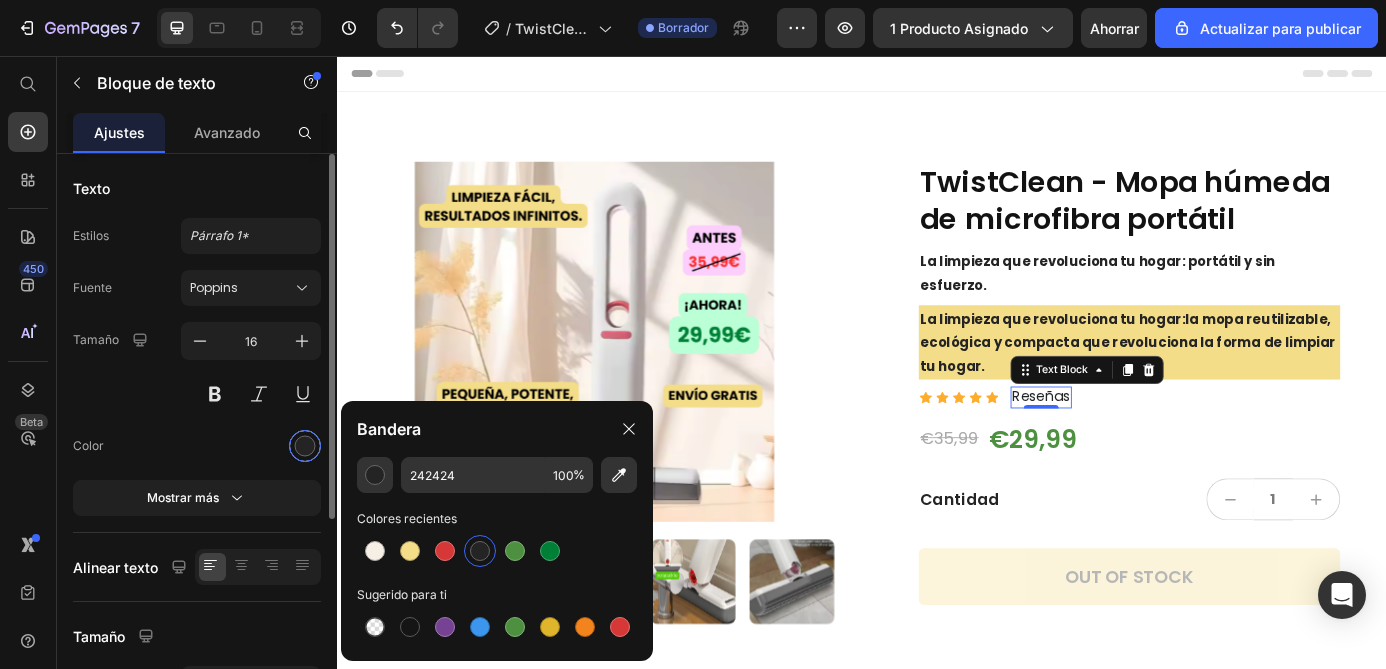 click at bounding box center (305, 446) 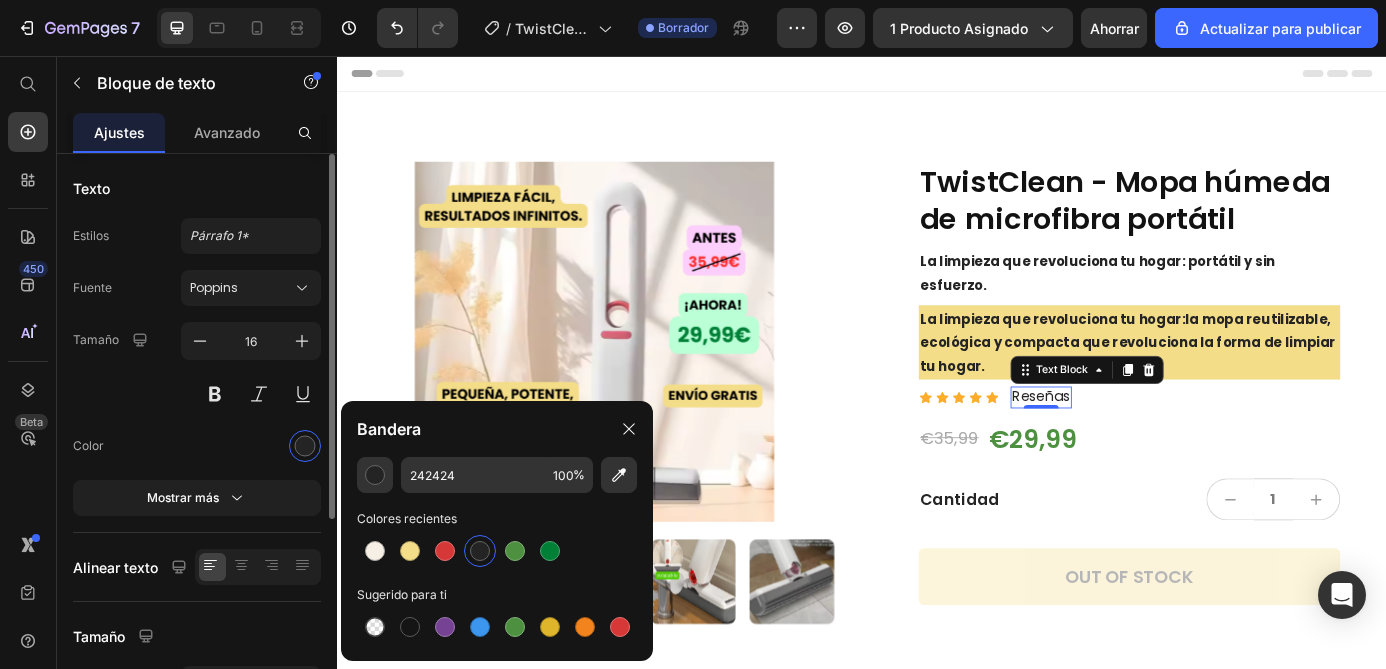 click at bounding box center [251, 446] 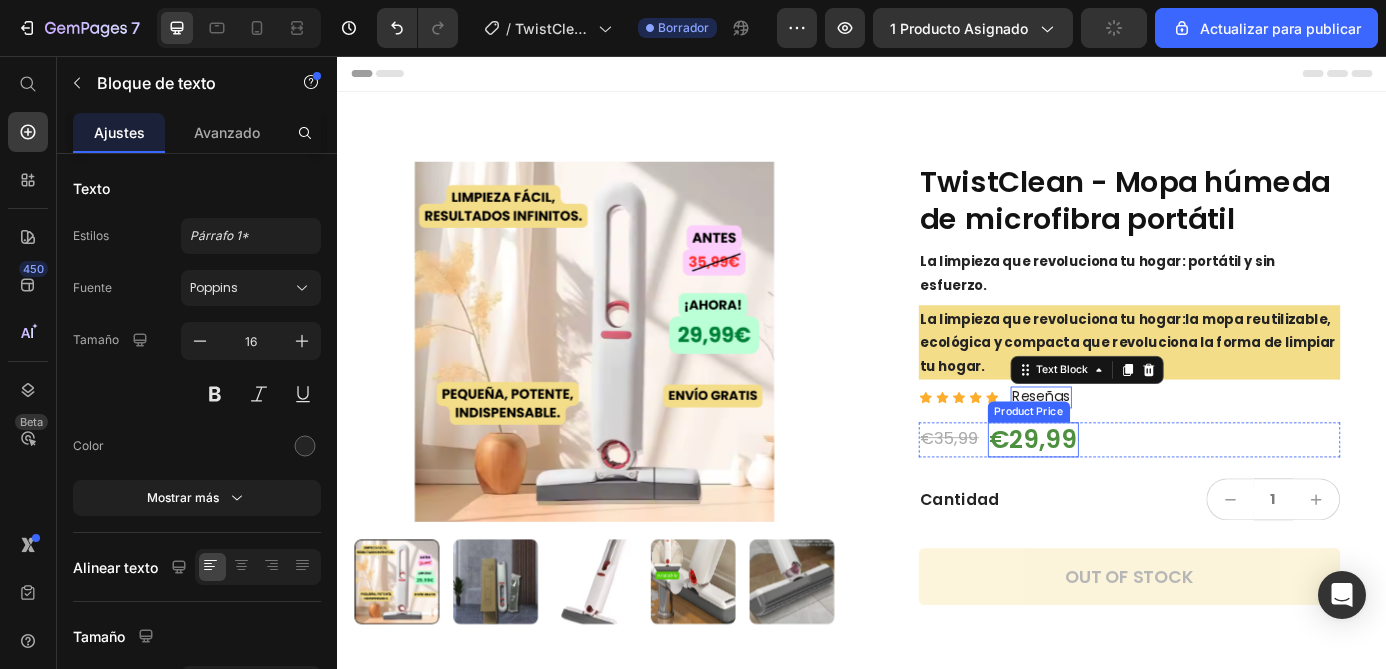 click on "€29,99" at bounding box center [1133, 495] 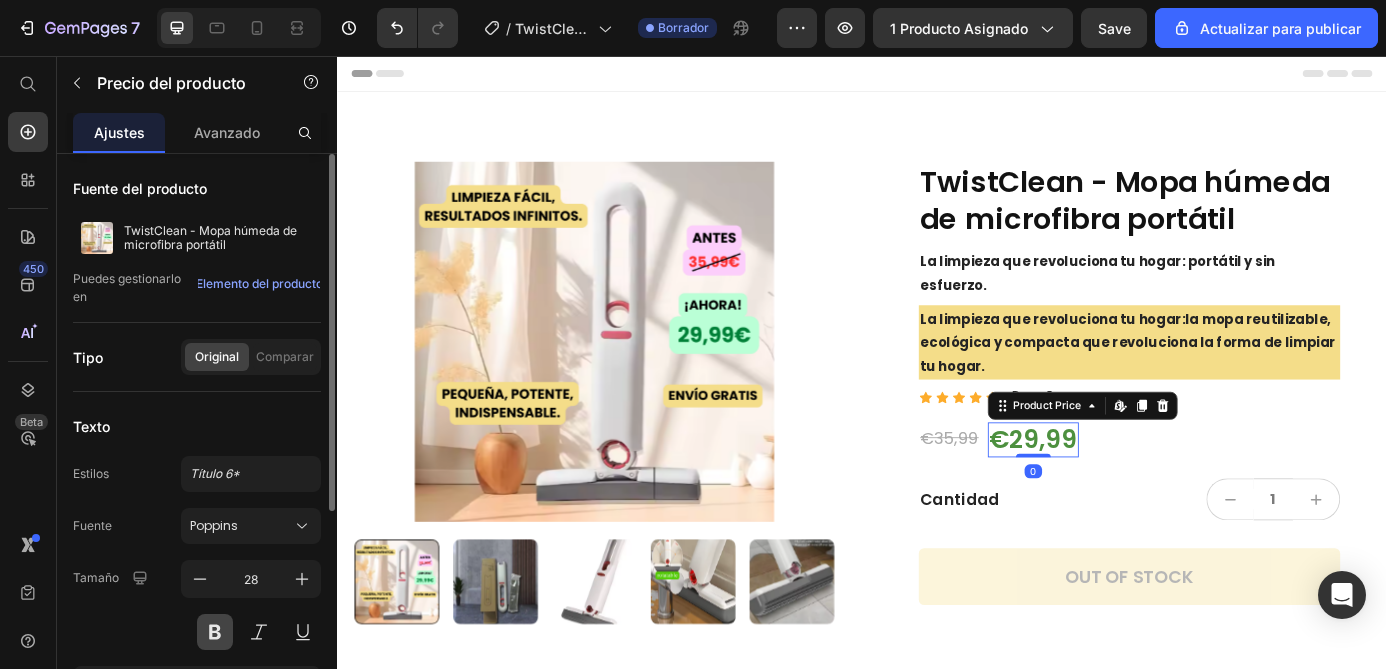 click at bounding box center (215, 632) 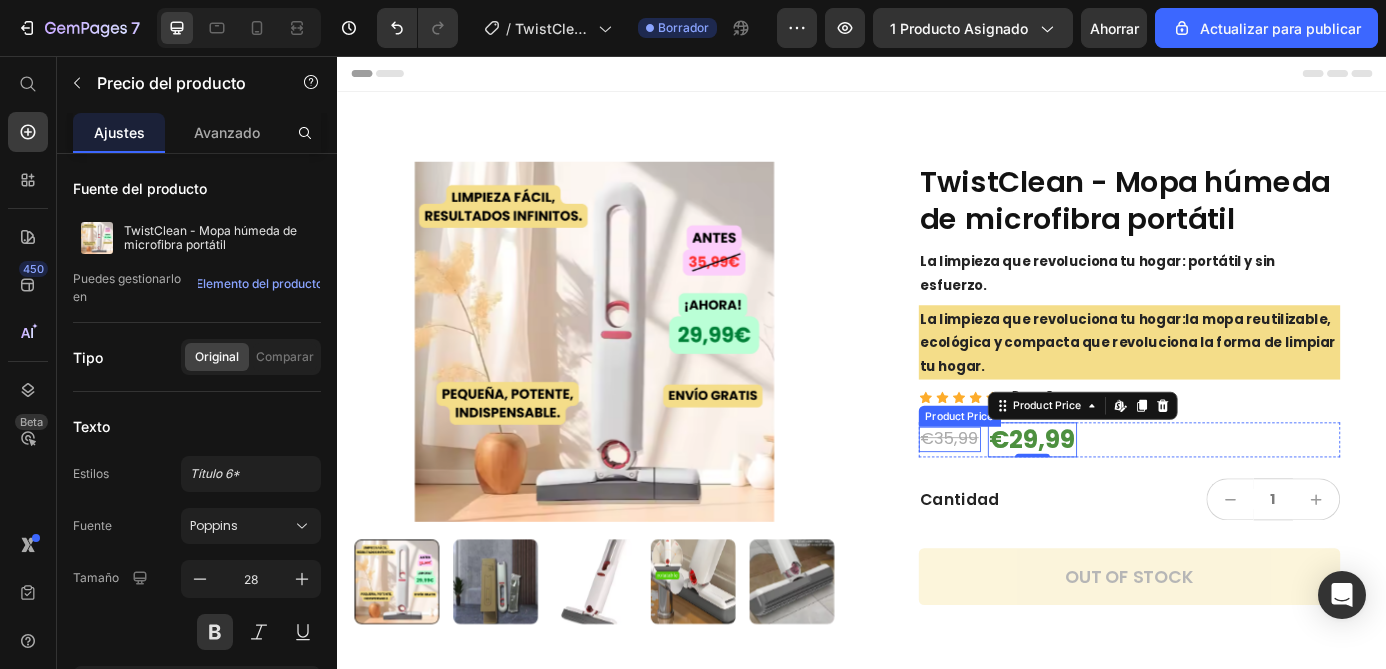 click on "€35,99" at bounding box center (1037, 494) 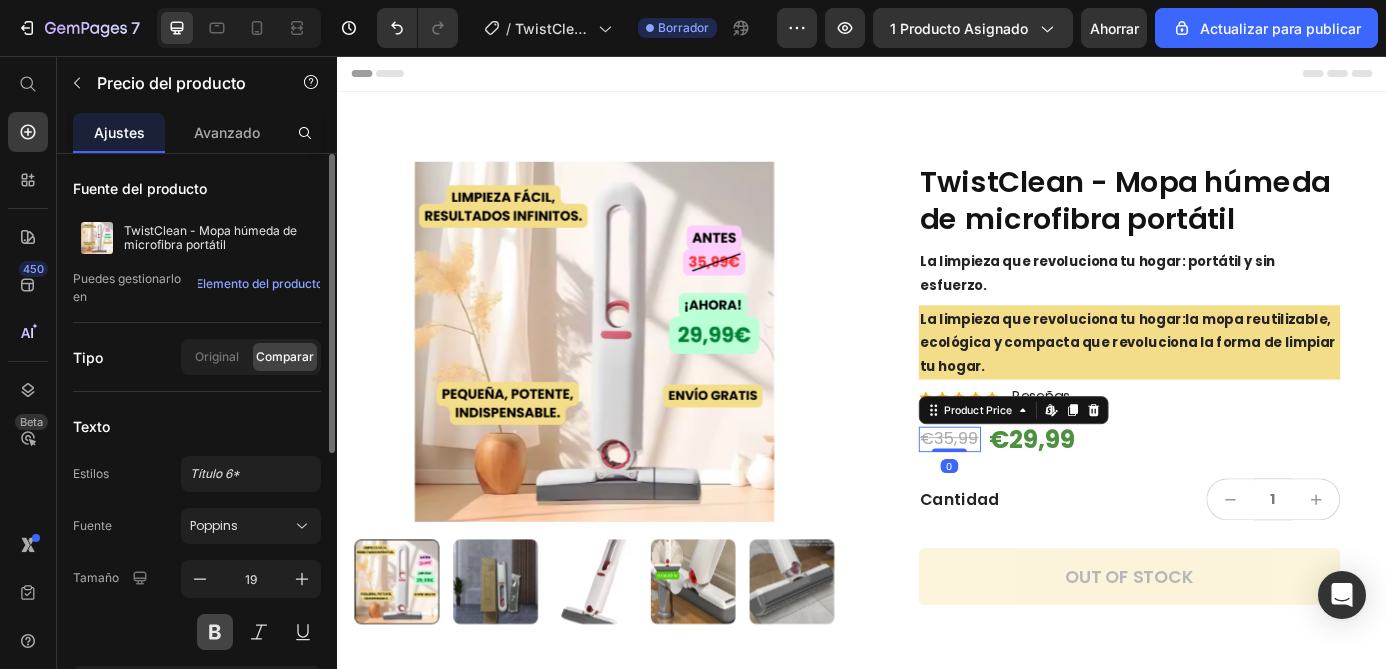 click at bounding box center [215, 632] 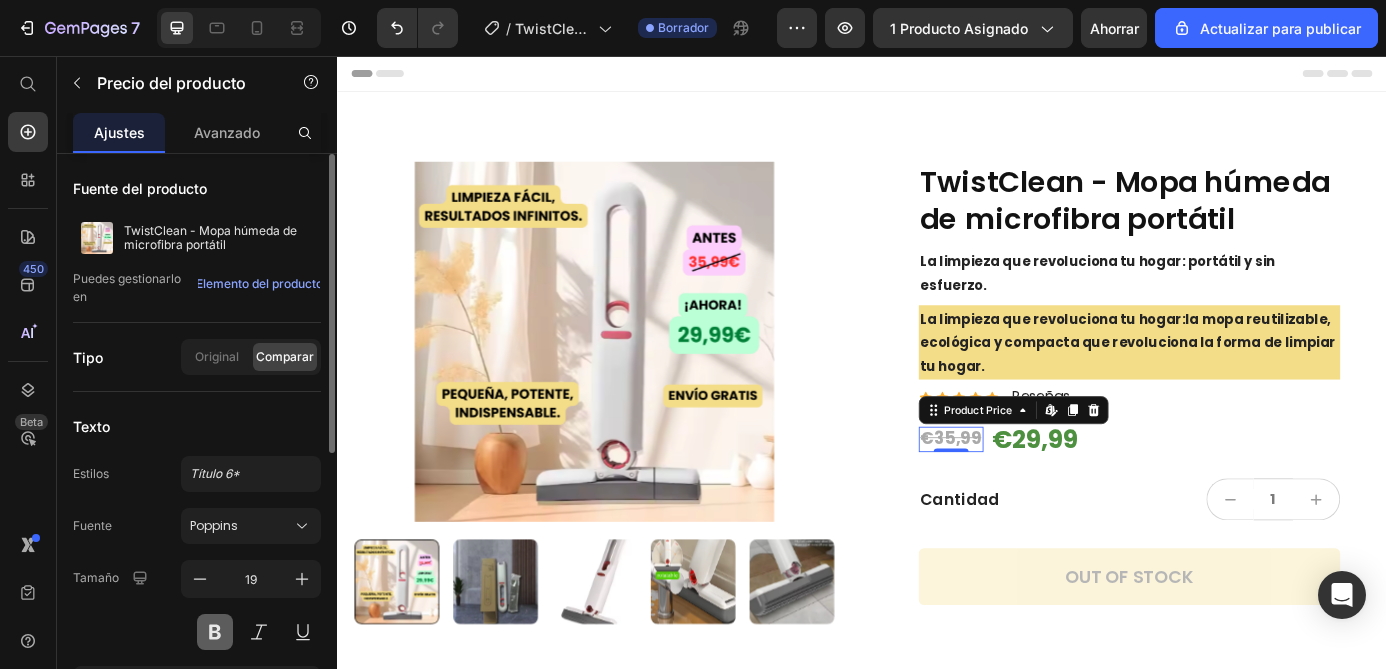 click at bounding box center (215, 632) 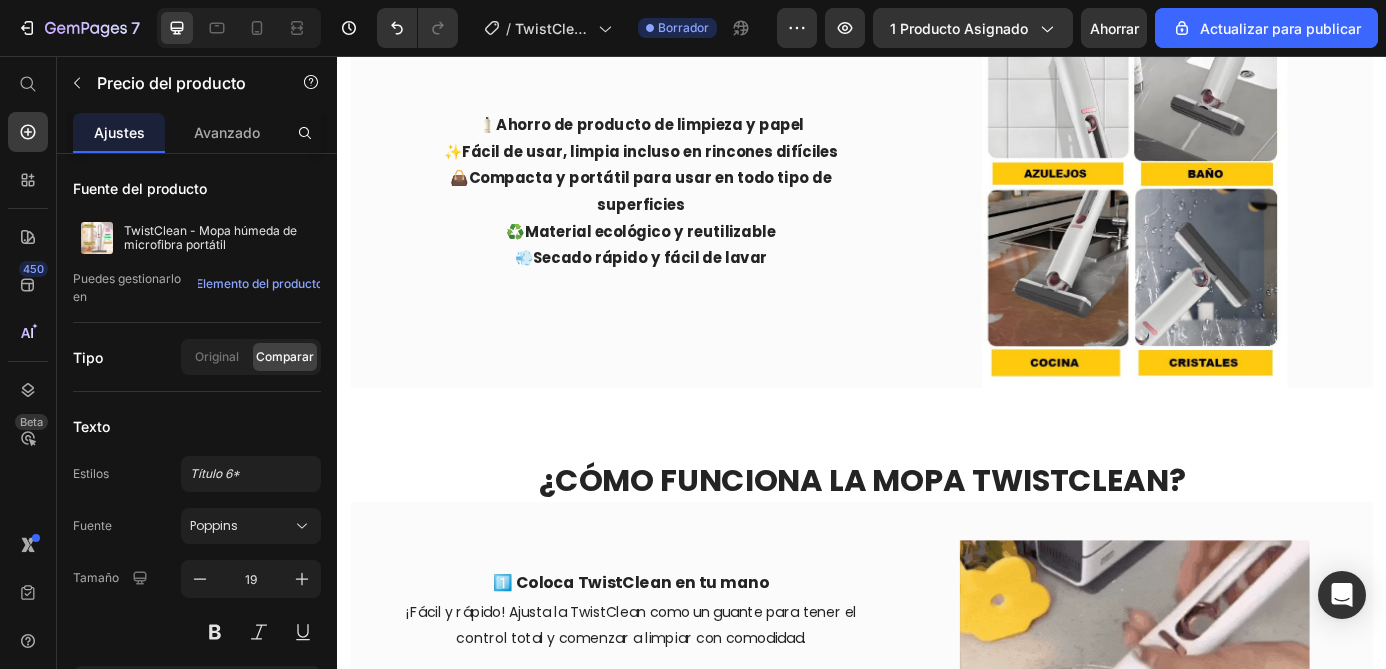 scroll, scrollTop: 2118, scrollLeft: 0, axis: vertical 